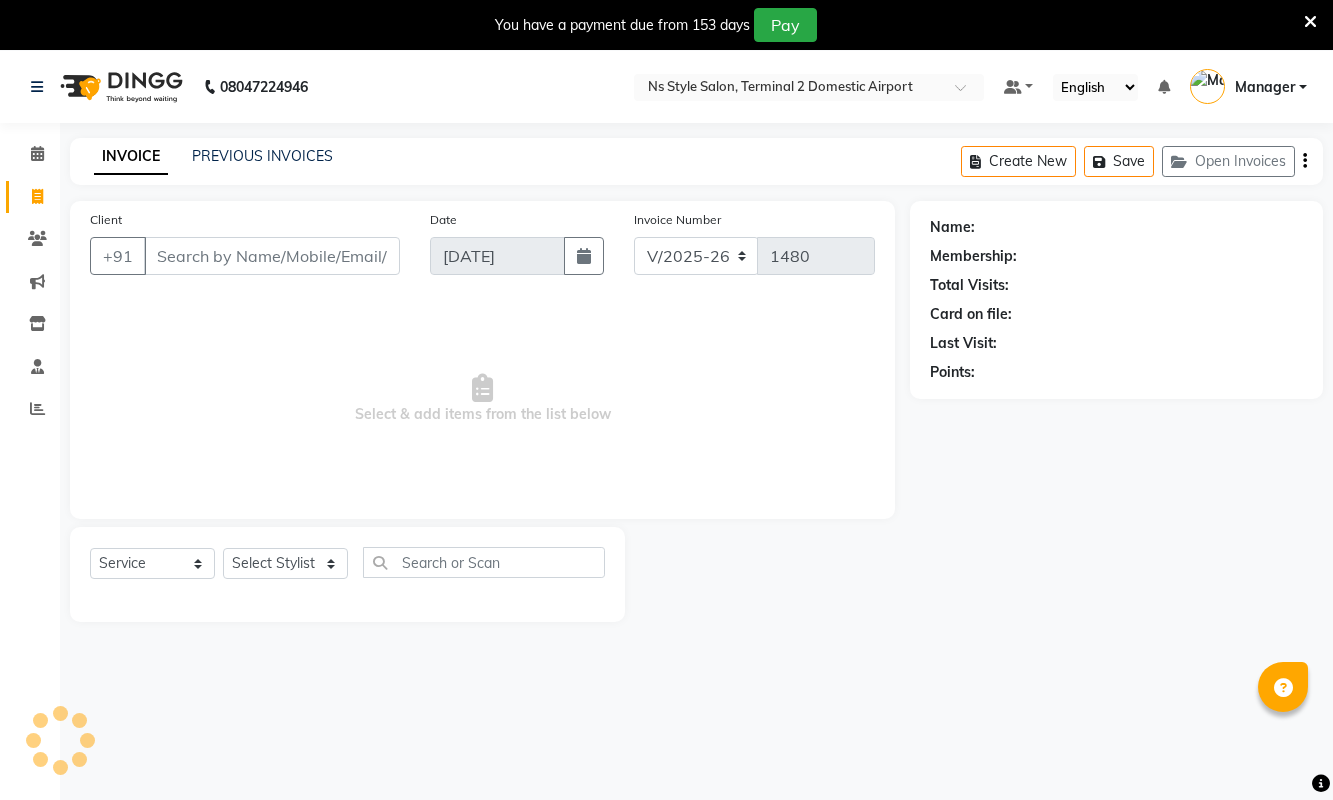 select on "5661" 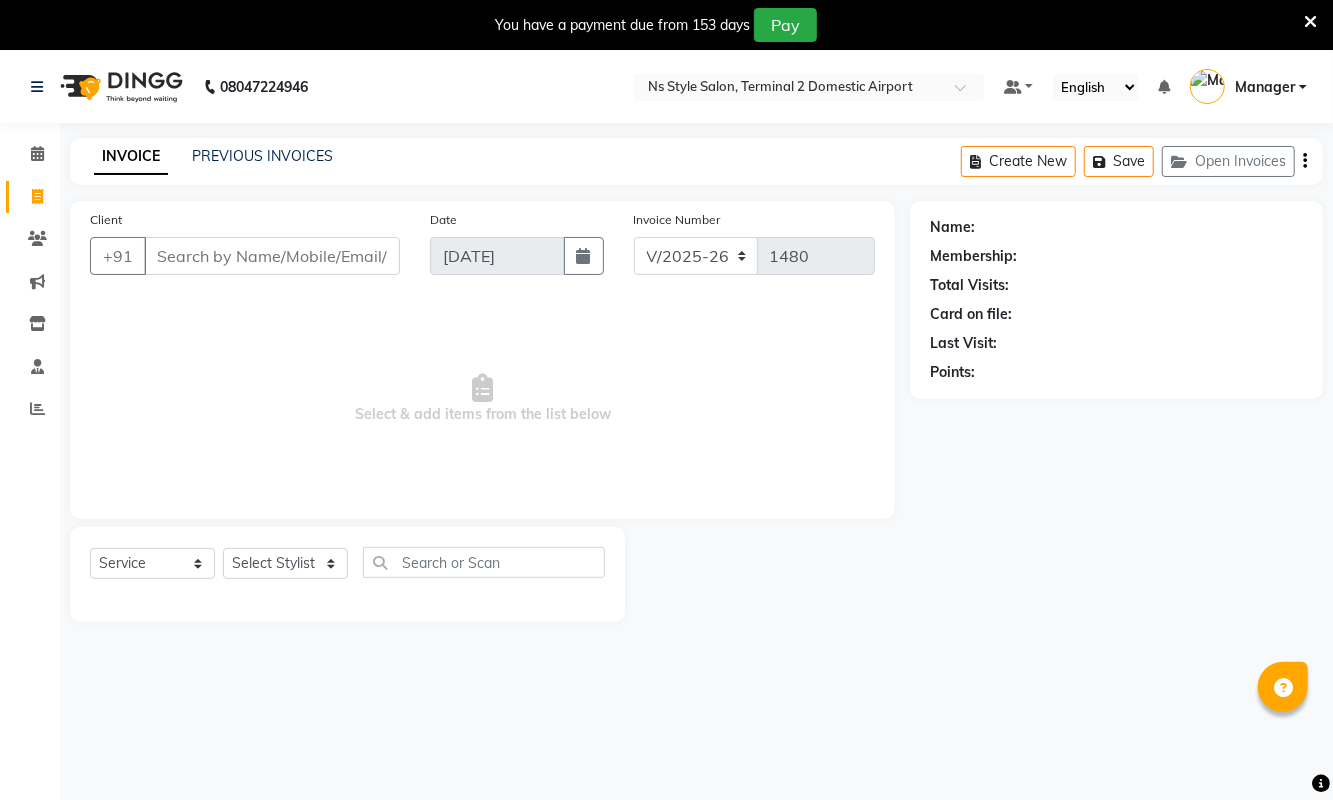 click on "Client" at bounding box center (272, 256) 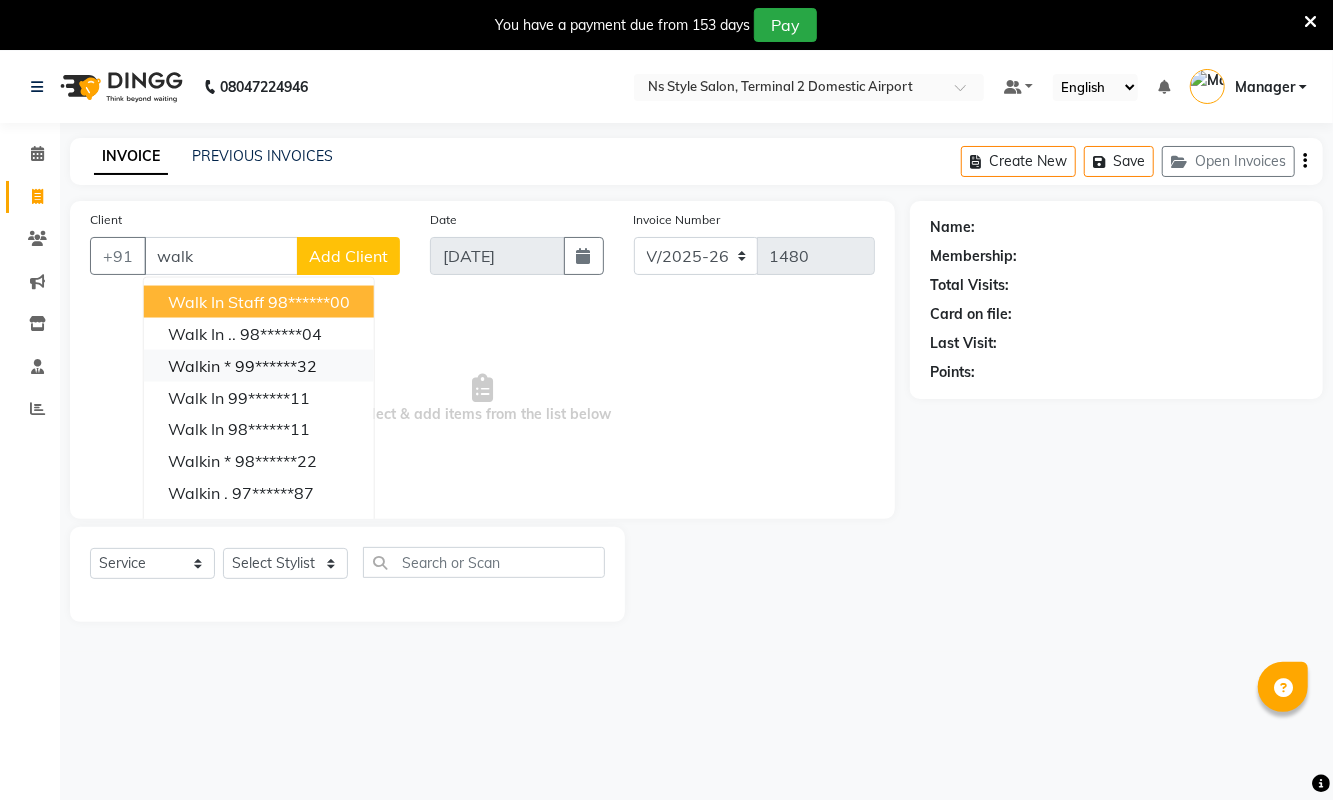 click on "99******32" at bounding box center (276, 366) 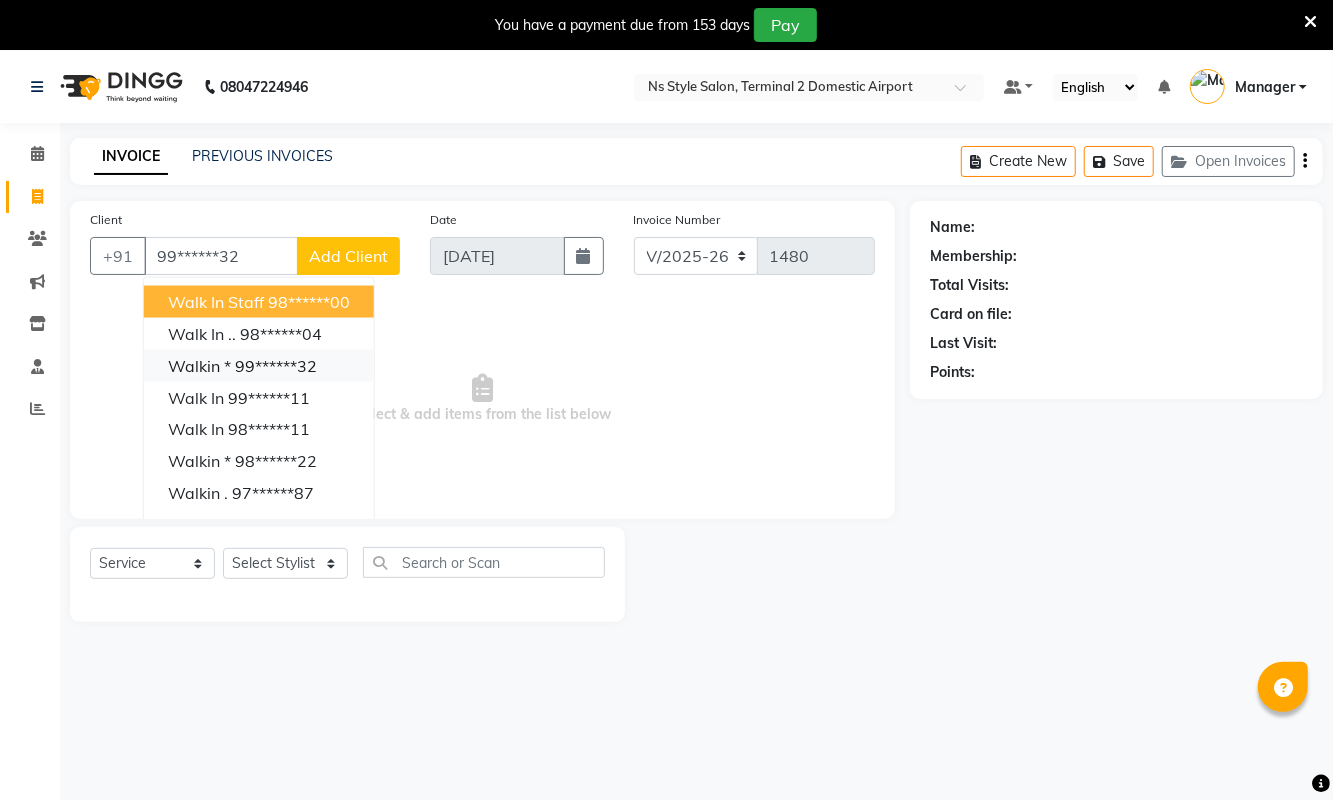 type on "99******32" 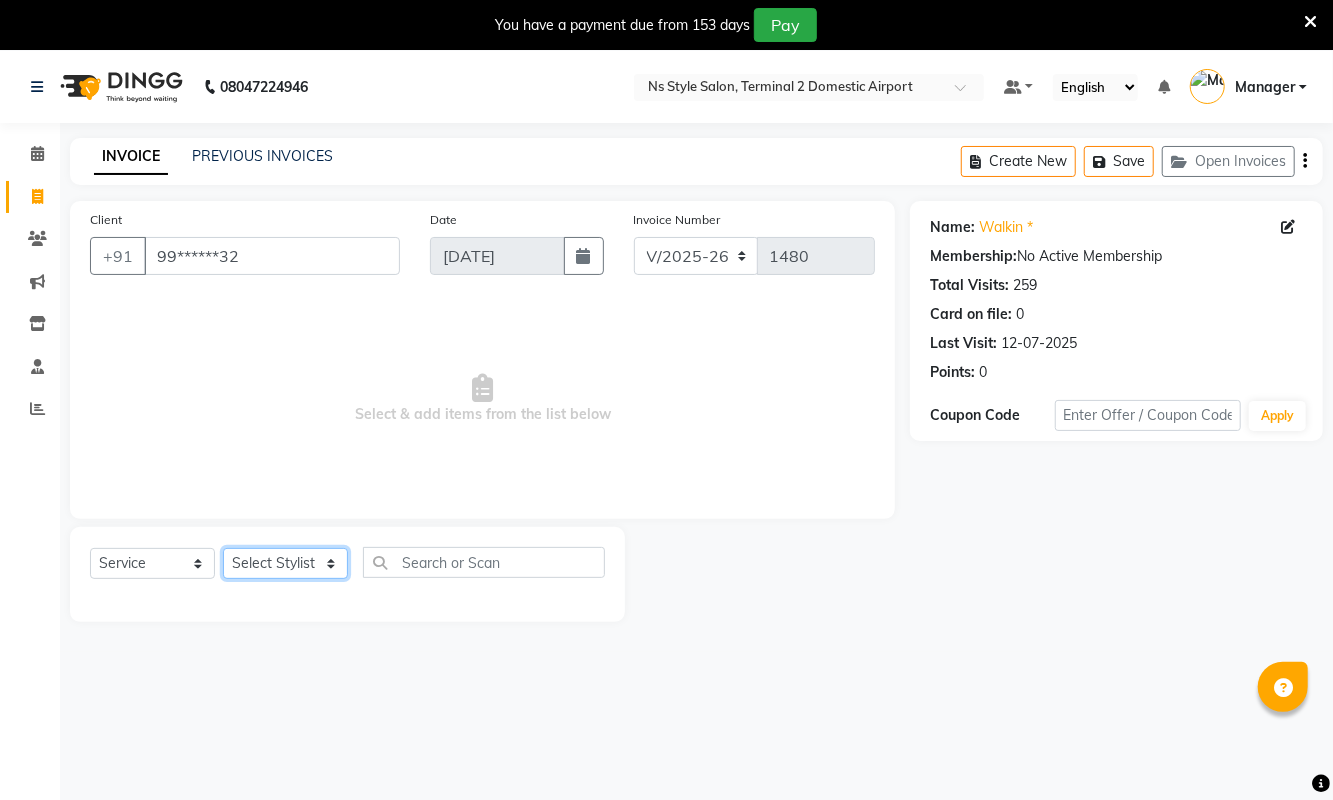 click on "Select Stylist ASHA ANIL JADHAV Dilshad Ahmad EHATESHAM ALI EVVA FARHEEN SHAIKH HEEBA ARIF SHAIKH HEER BAROT IMRAN SHAIKH Mamta  Manager MANISHA MD RAJ KHAN  MD SAMEER PARWEZ MIMII MOHAMMAD ALI RUPS SAKIB SUNENA TAK ZAREENA KHAN" 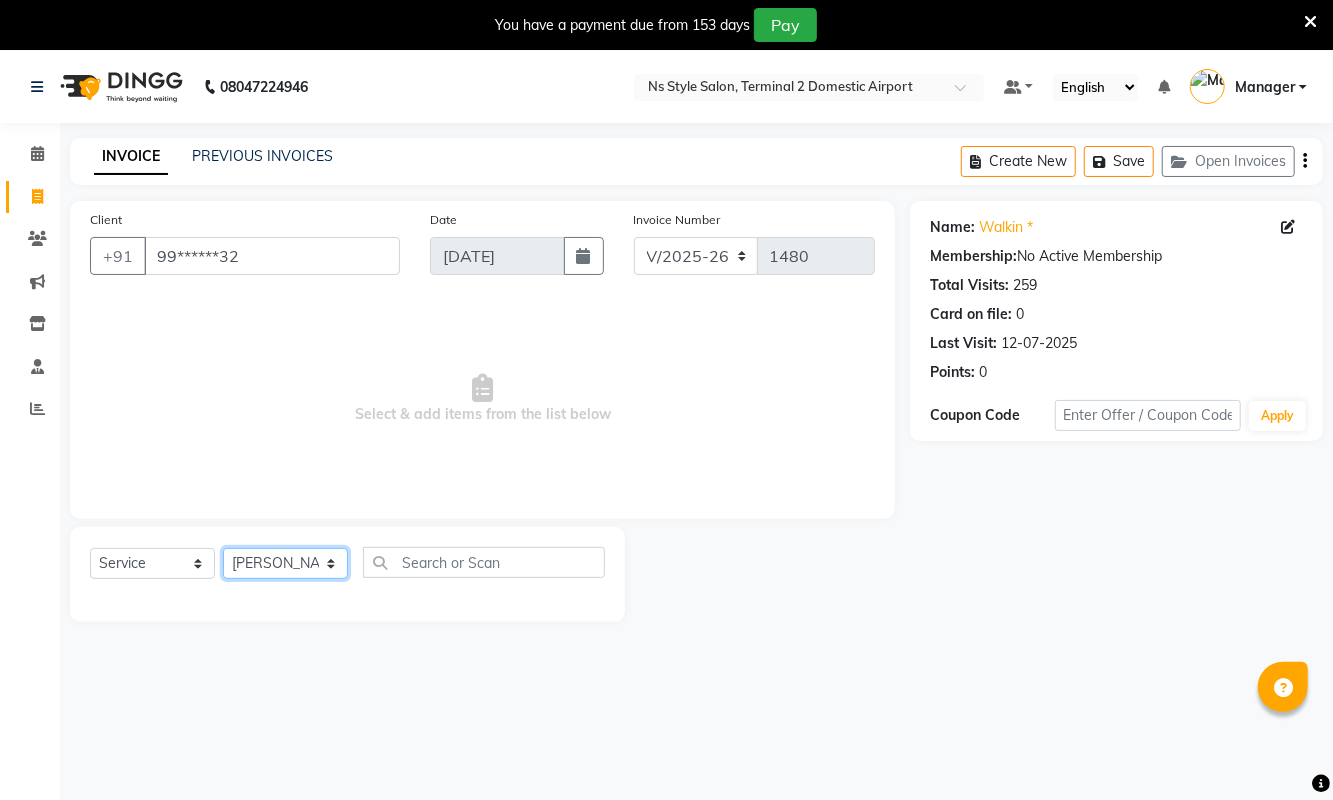 click on "Select Stylist ASHA ANIL JADHAV Dilshad Ahmad EHATESHAM ALI EVVA FARHEEN SHAIKH HEEBA ARIF SHAIKH HEER BAROT IMRAN SHAIKH Mamta  Manager MANISHA MD RAJ KHAN  MD SAMEER PARWEZ MIMII MOHAMMAD ALI RUPS SAKIB SUNENA TAK ZAREENA KHAN" 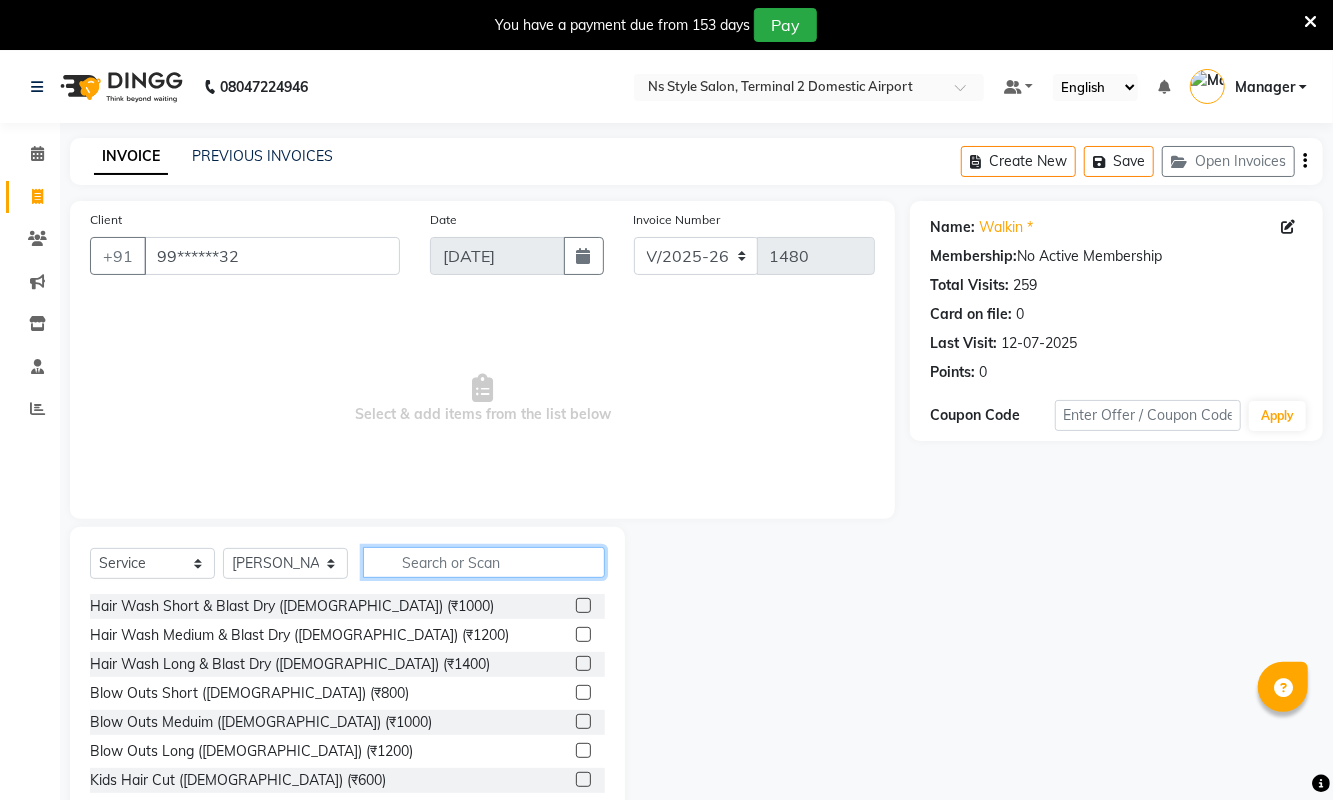 click 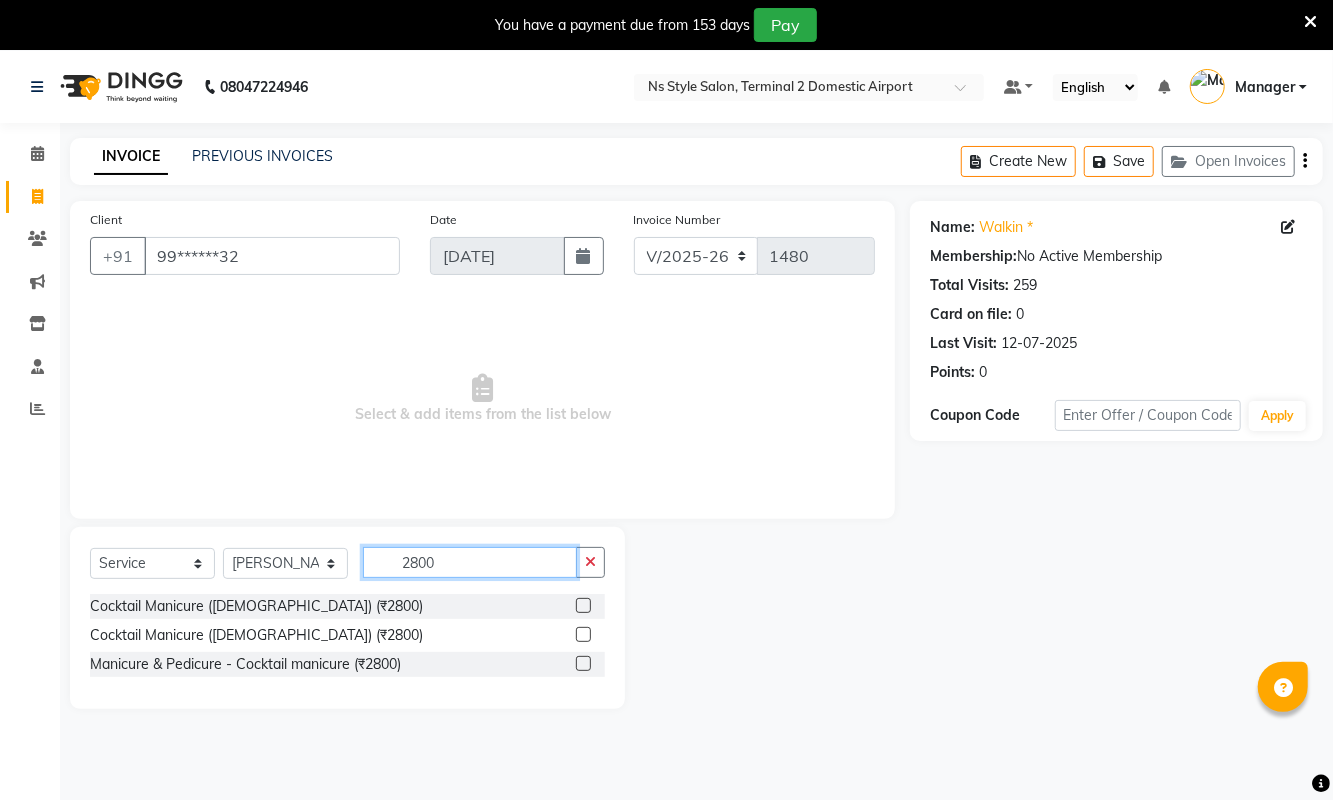 type on "2800" 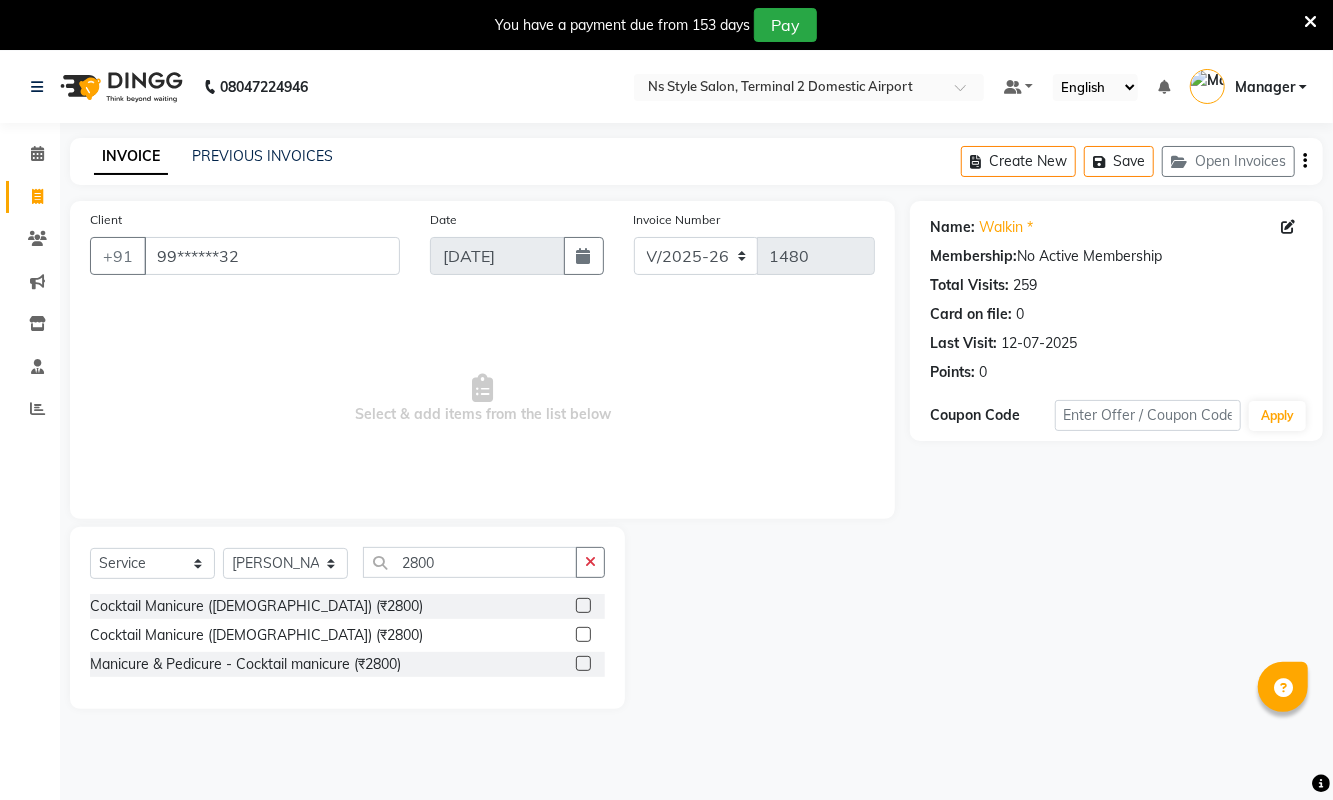 click 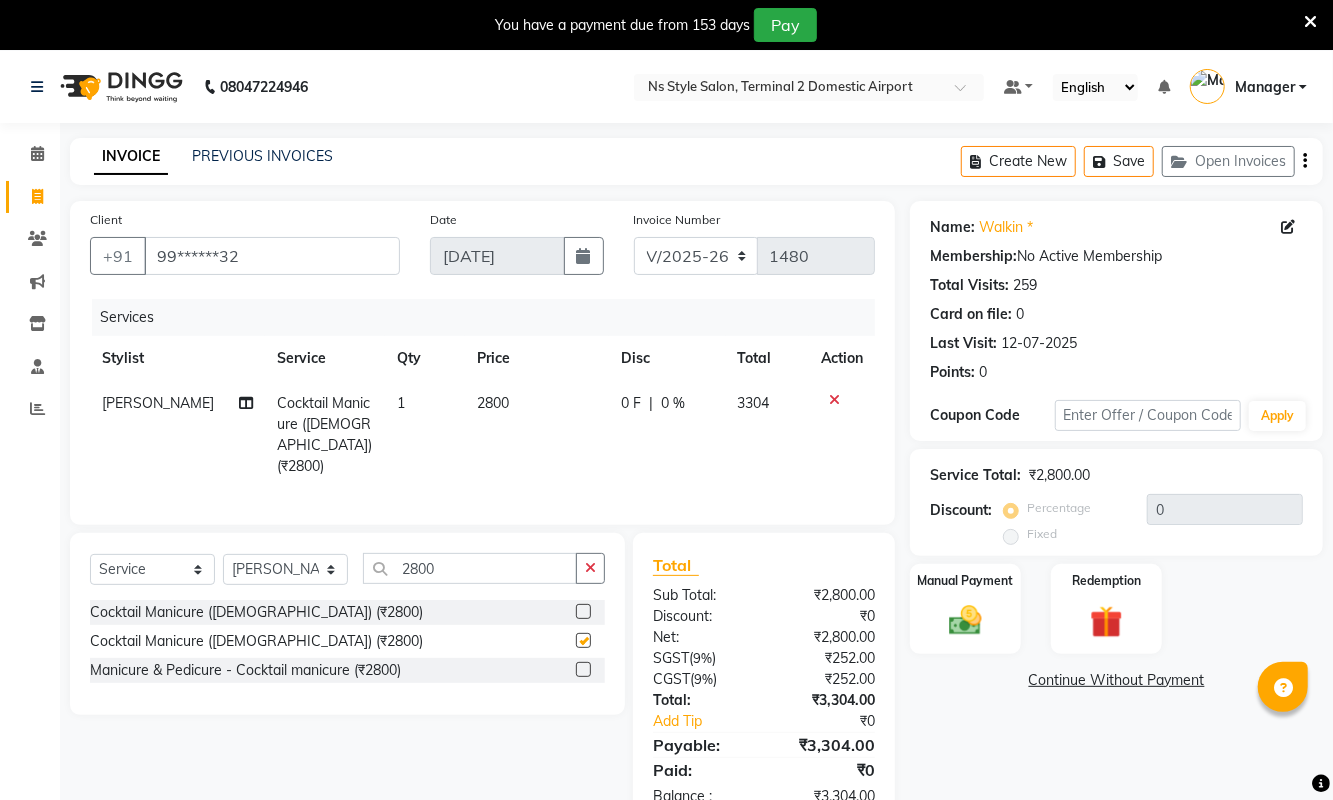 checkbox on "false" 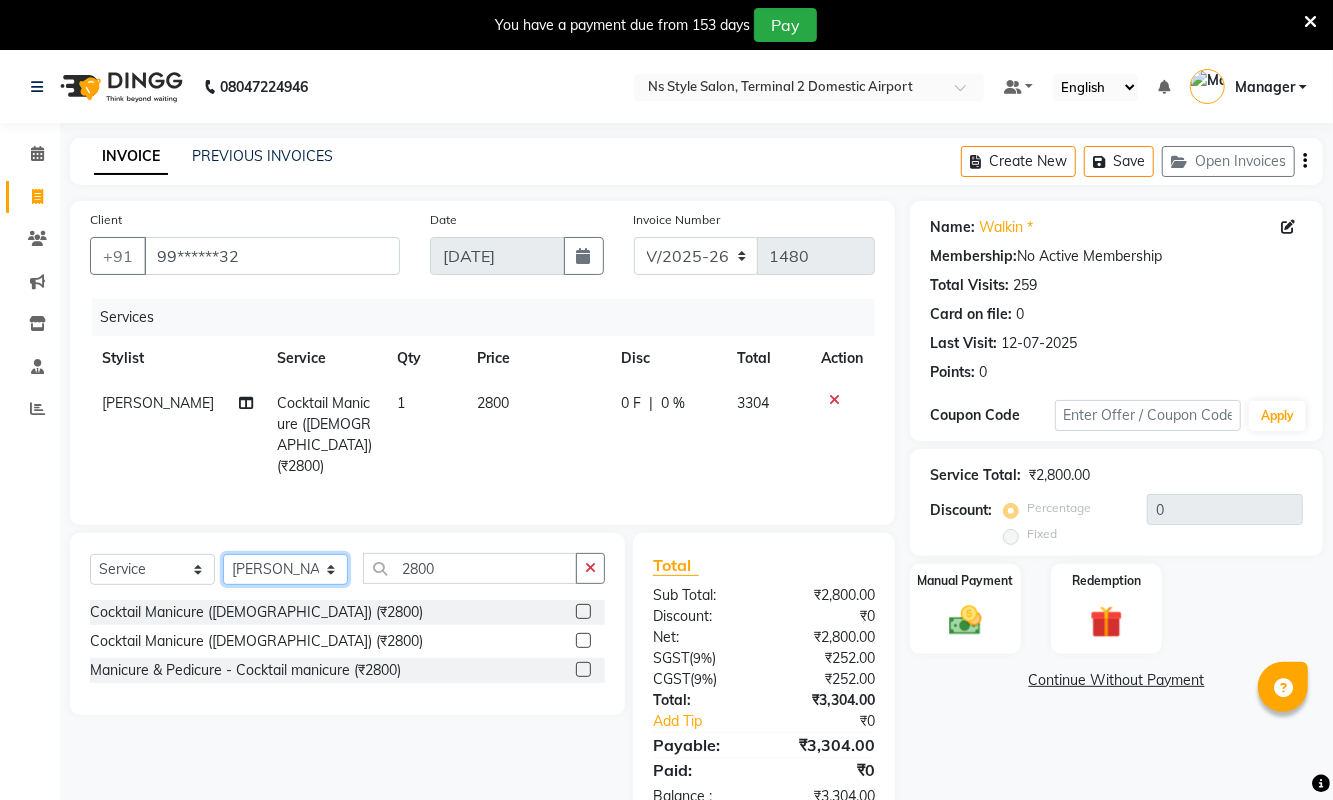 click on "Select Stylist ASHA ANIL JADHAV Dilshad Ahmad EHATESHAM ALI EVVA FARHEEN SHAIKH HEEBA ARIF SHAIKH HEER BAROT IMRAN SHAIKH Mamta  Manager MANISHA MD RAJ KHAN  MD SAMEER PARWEZ MIMII MOHAMMAD ALI RUPS SAKIB SUNENA TAK ZAREENA KHAN" 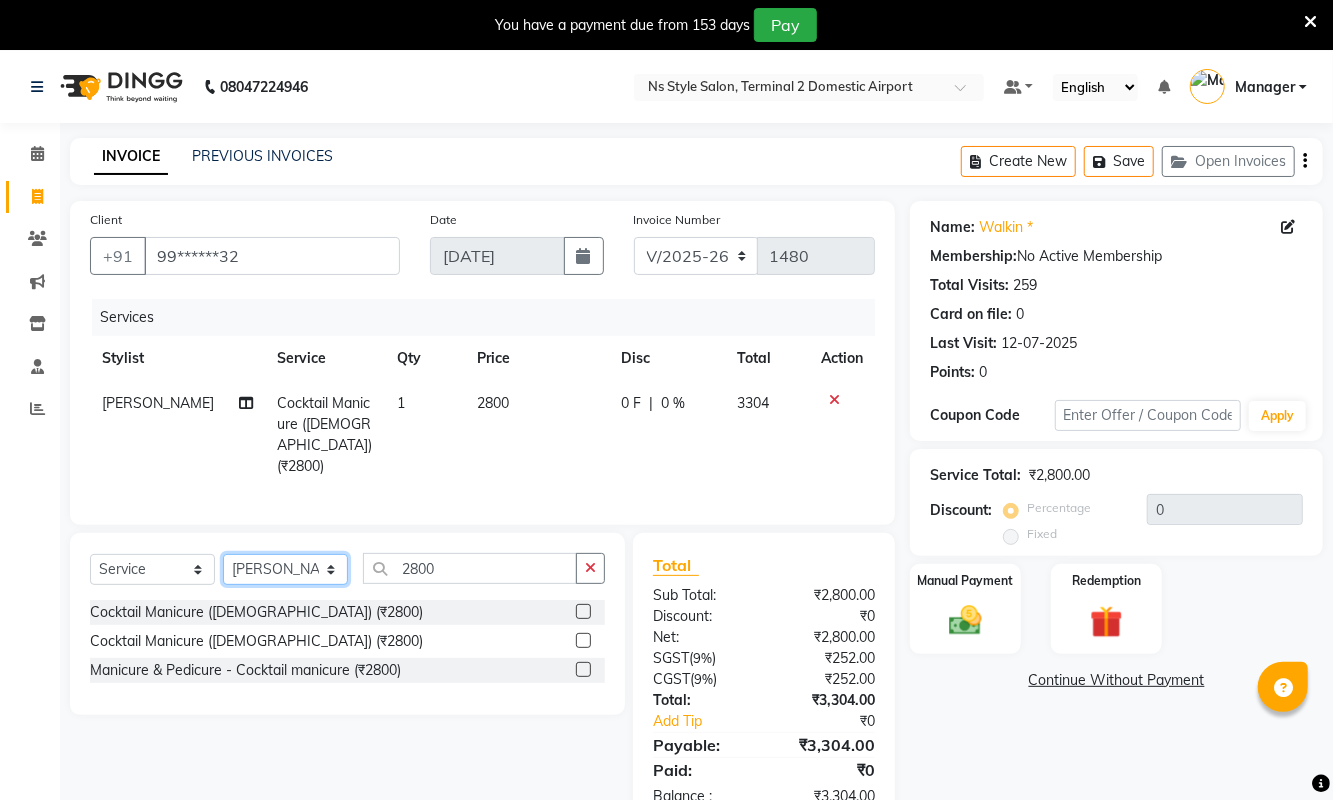 select on "39694" 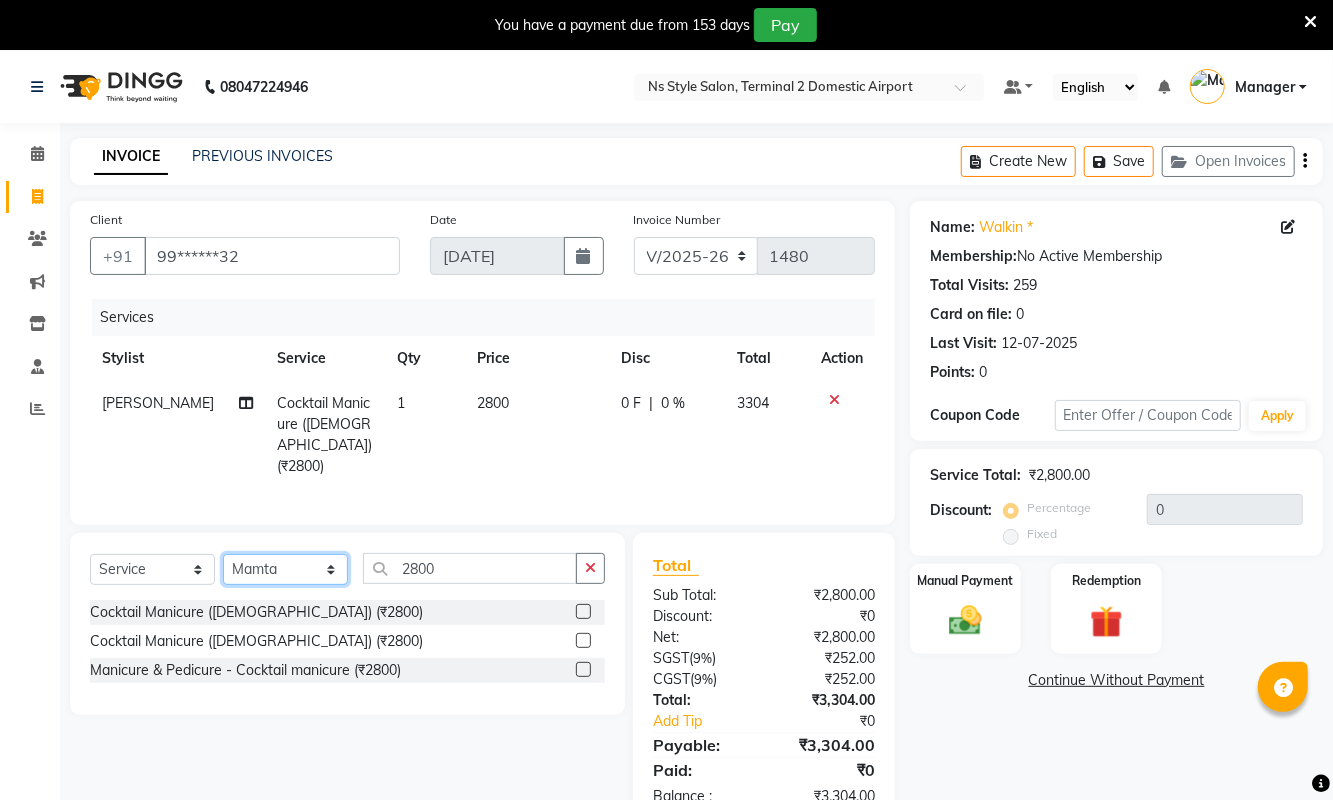 click on "Select Stylist ASHA ANIL JADHAV Dilshad Ahmad EHATESHAM ALI EVVA FARHEEN SHAIKH HEEBA ARIF SHAIKH HEER BAROT IMRAN SHAIKH Mamta  Manager MANISHA MD RAJ KHAN  MD SAMEER PARWEZ MIMII MOHAMMAD ALI RUPS SAKIB SUNENA TAK ZAREENA KHAN" 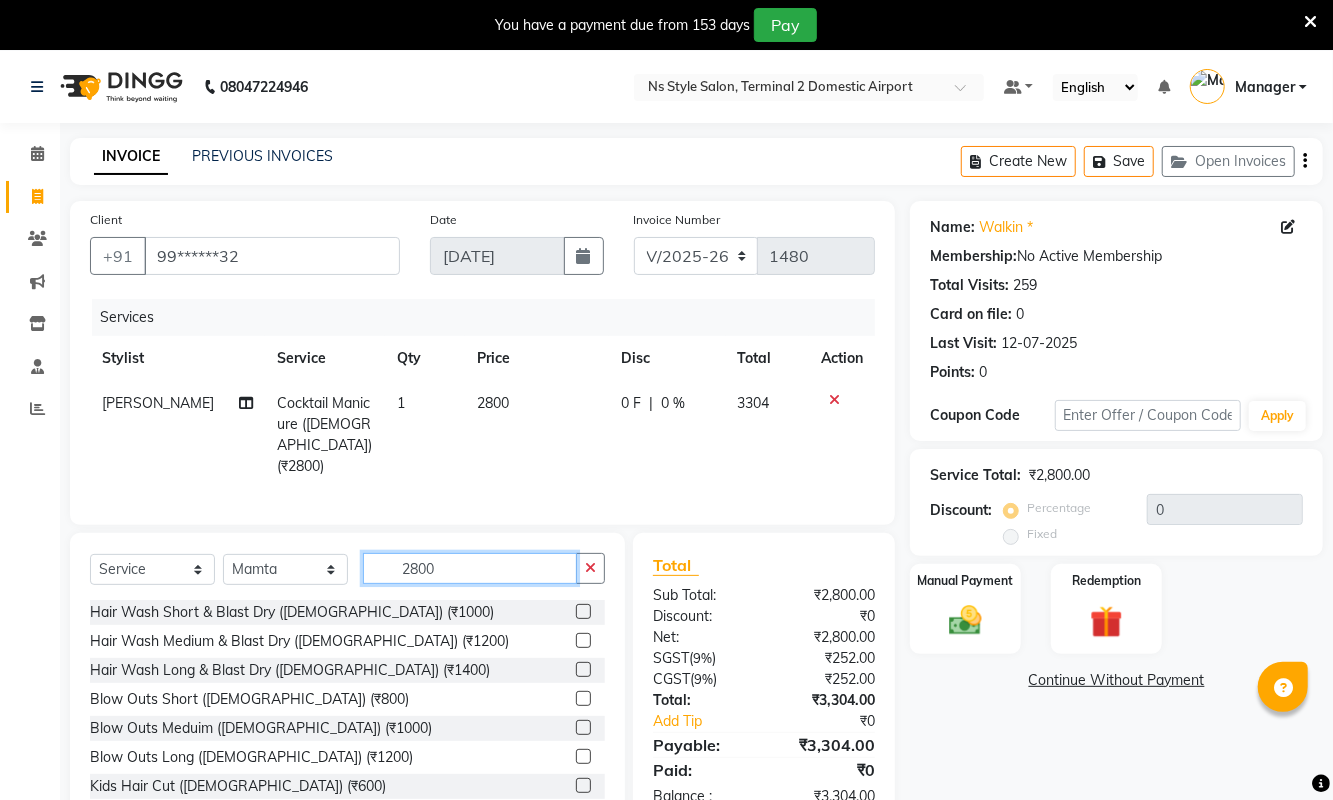 click on "2800" 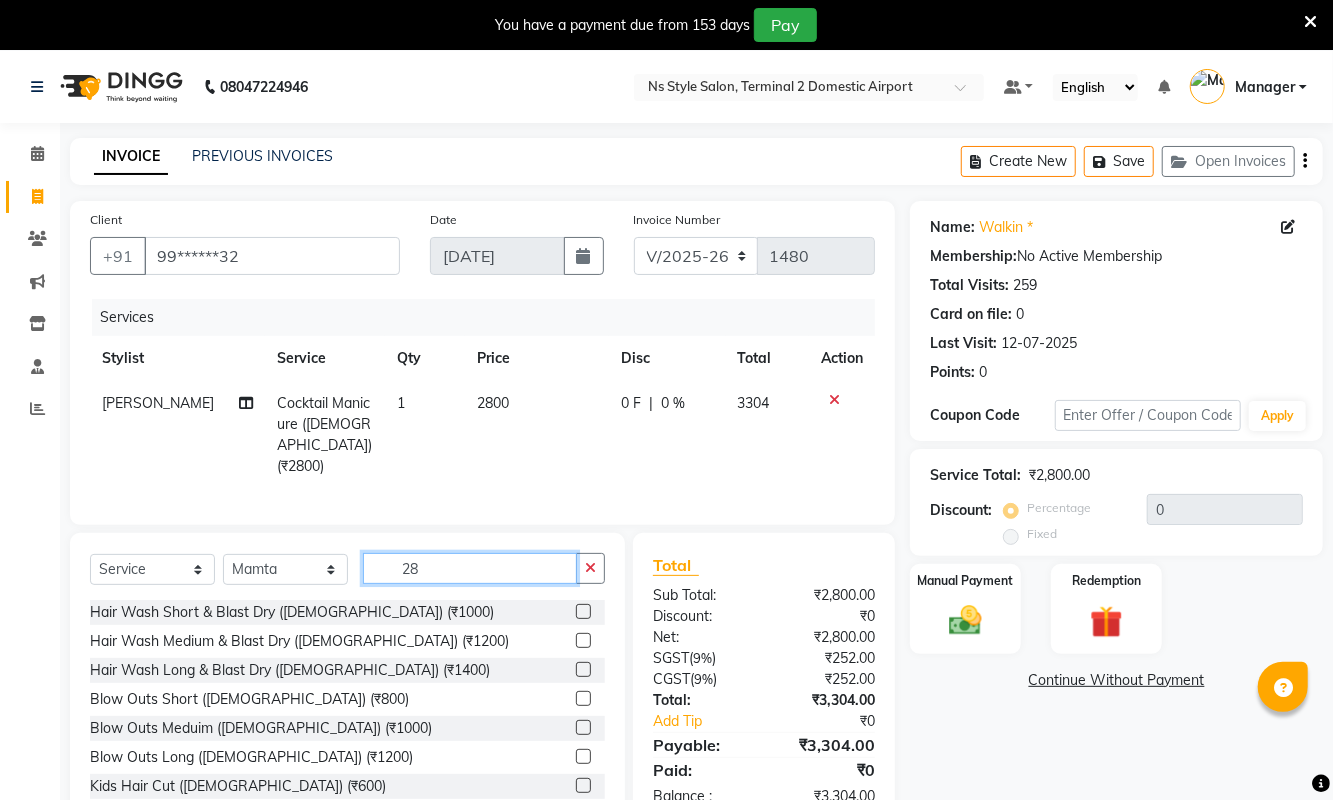 type on "2" 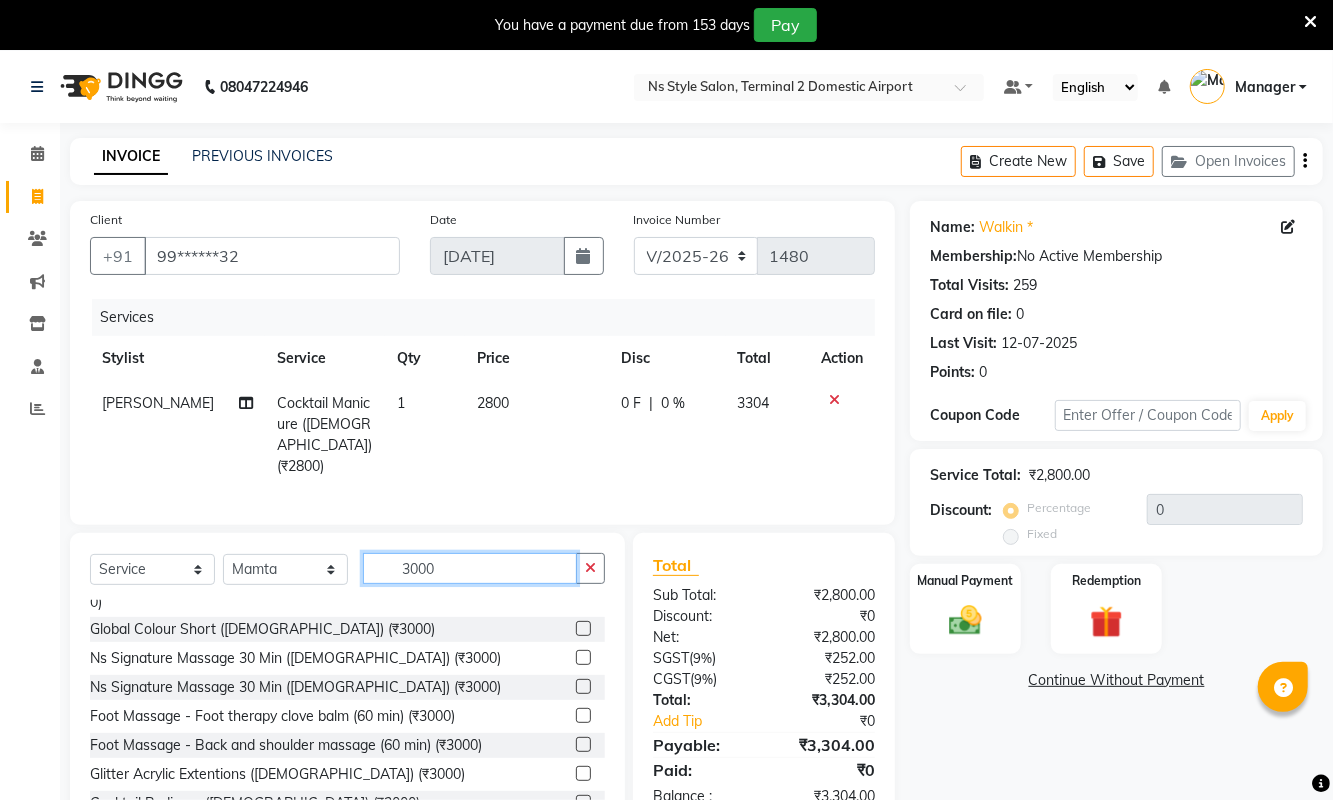 scroll, scrollTop: 137, scrollLeft: 0, axis: vertical 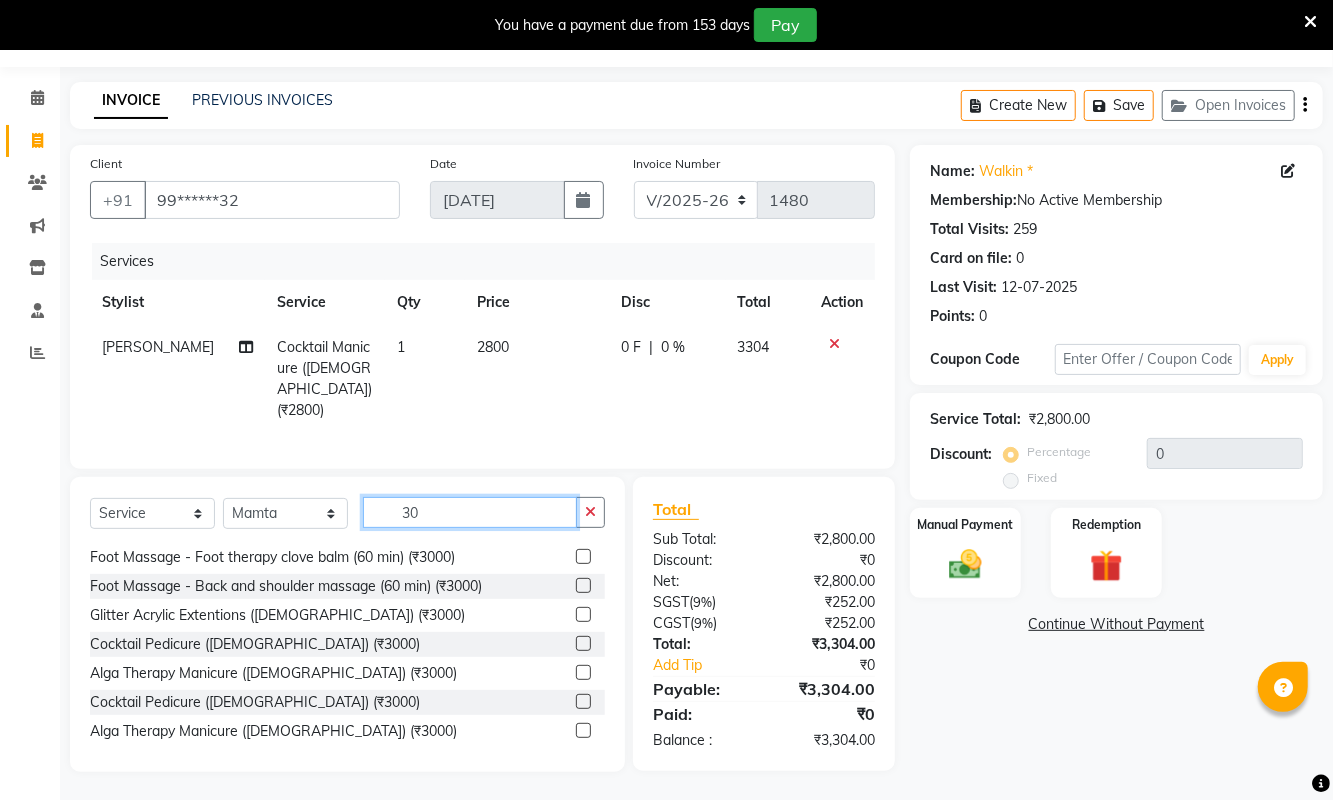 type on "3" 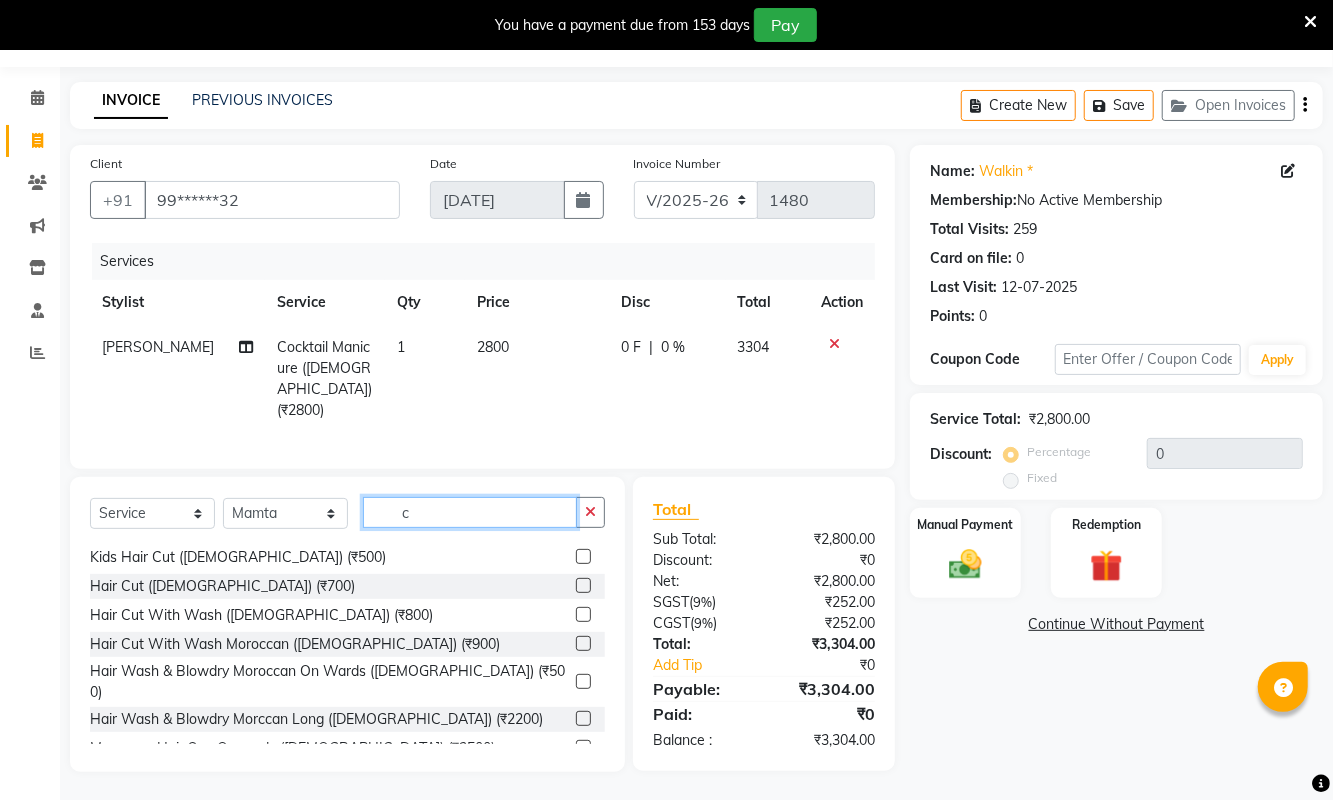 scroll, scrollTop: 44, scrollLeft: 0, axis: vertical 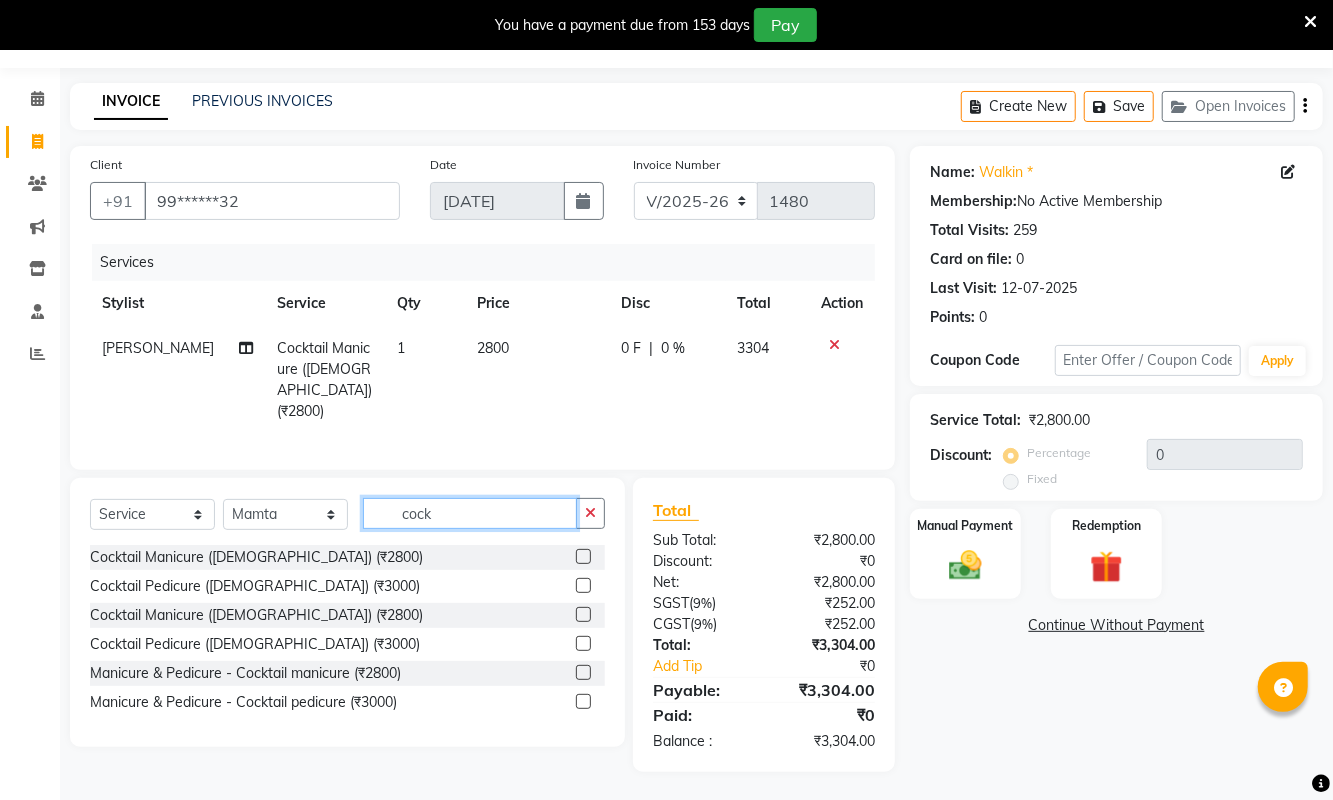 type on "cock" 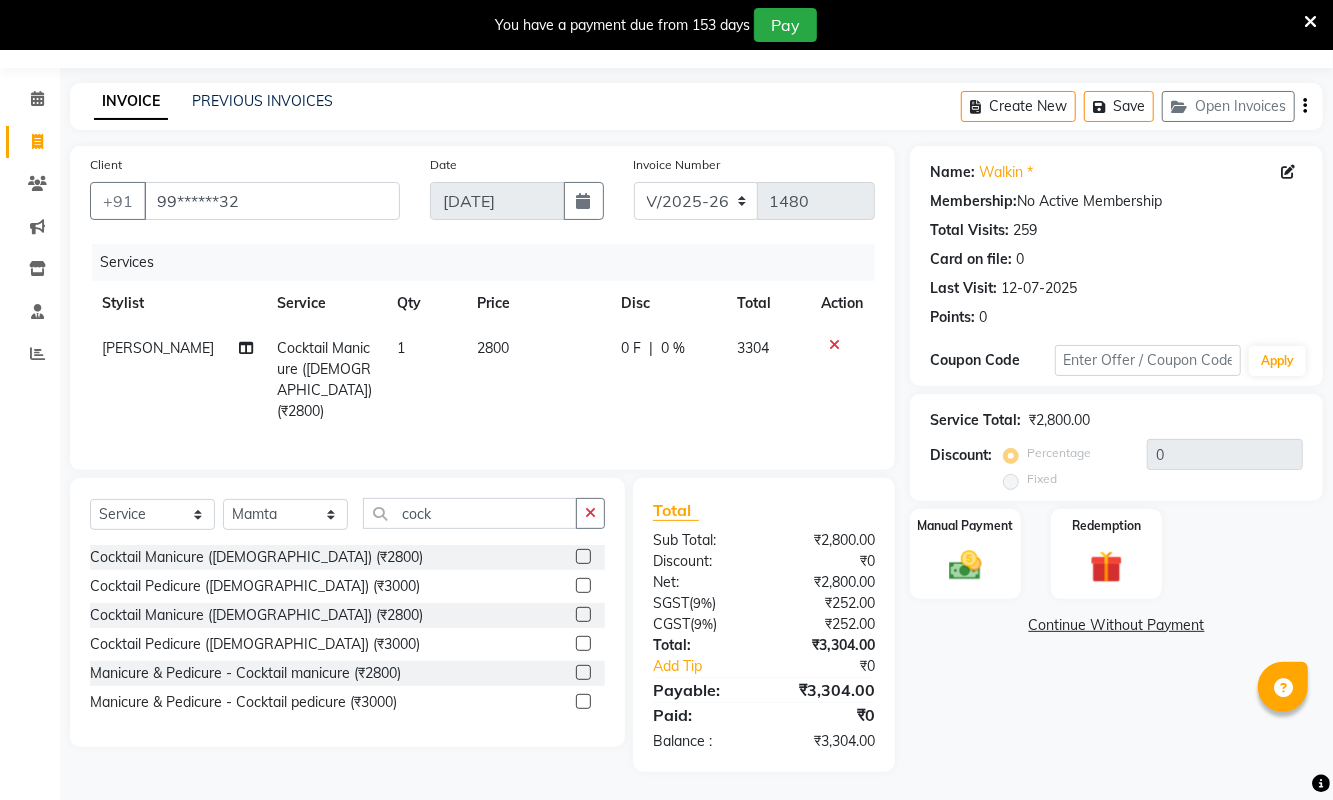 click 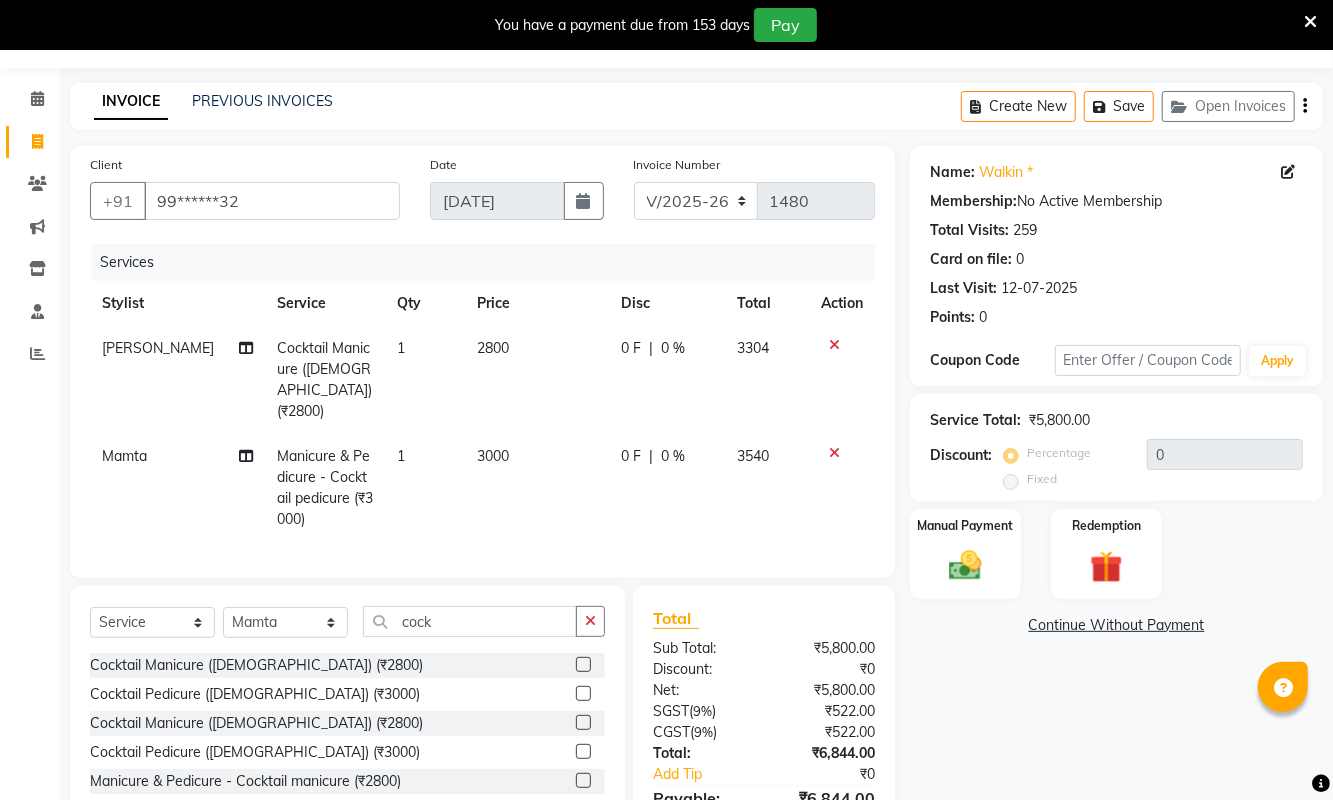 checkbox on "false" 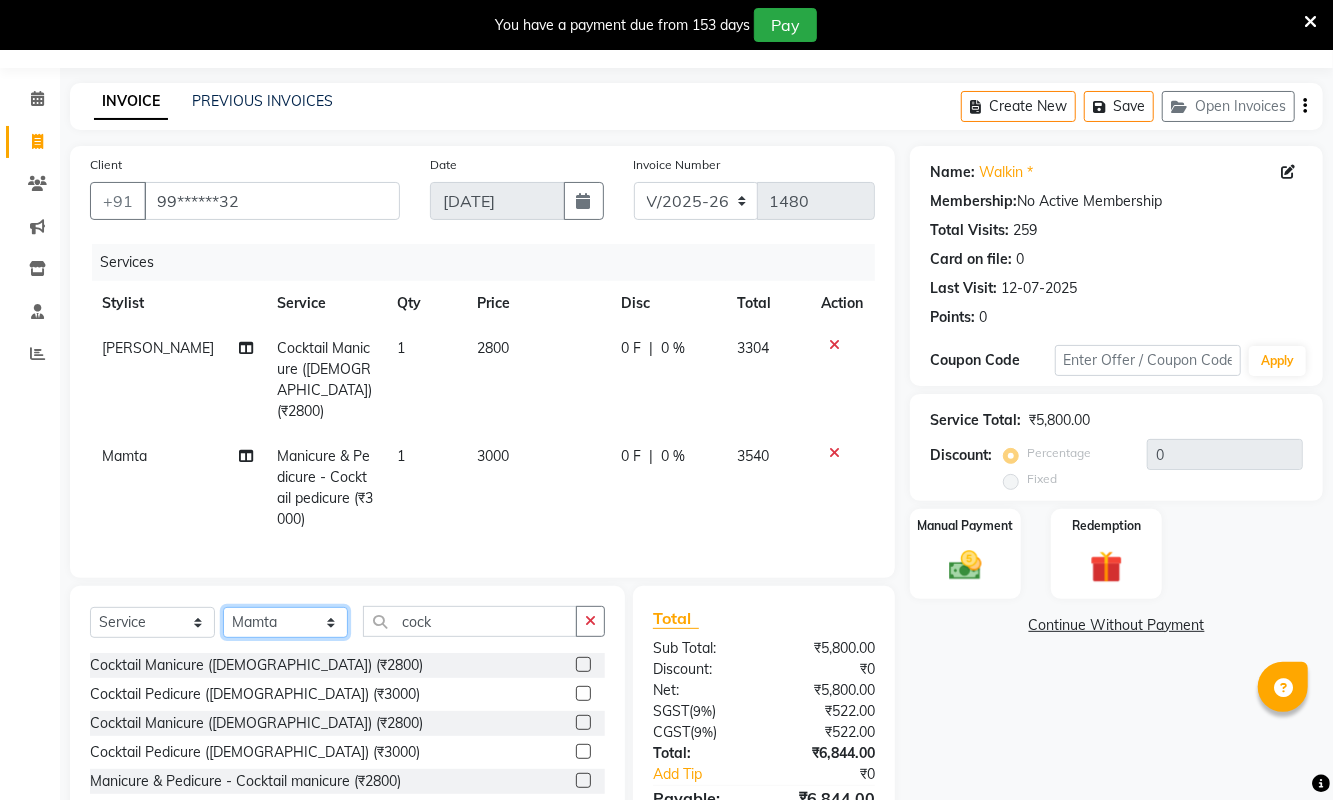 click on "Select Stylist ASHA ANIL JADHAV Dilshad Ahmad EHATESHAM ALI EVVA FARHEEN SHAIKH HEEBA ARIF SHAIKH HEER BAROT IMRAN SHAIKH Mamta  Manager MANISHA MD RAJ KHAN  MD SAMEER PARWEZ MIMII MOHAMMAD ALI RUPS SAKIB SUNENA TAK ZAREENA KHAN" 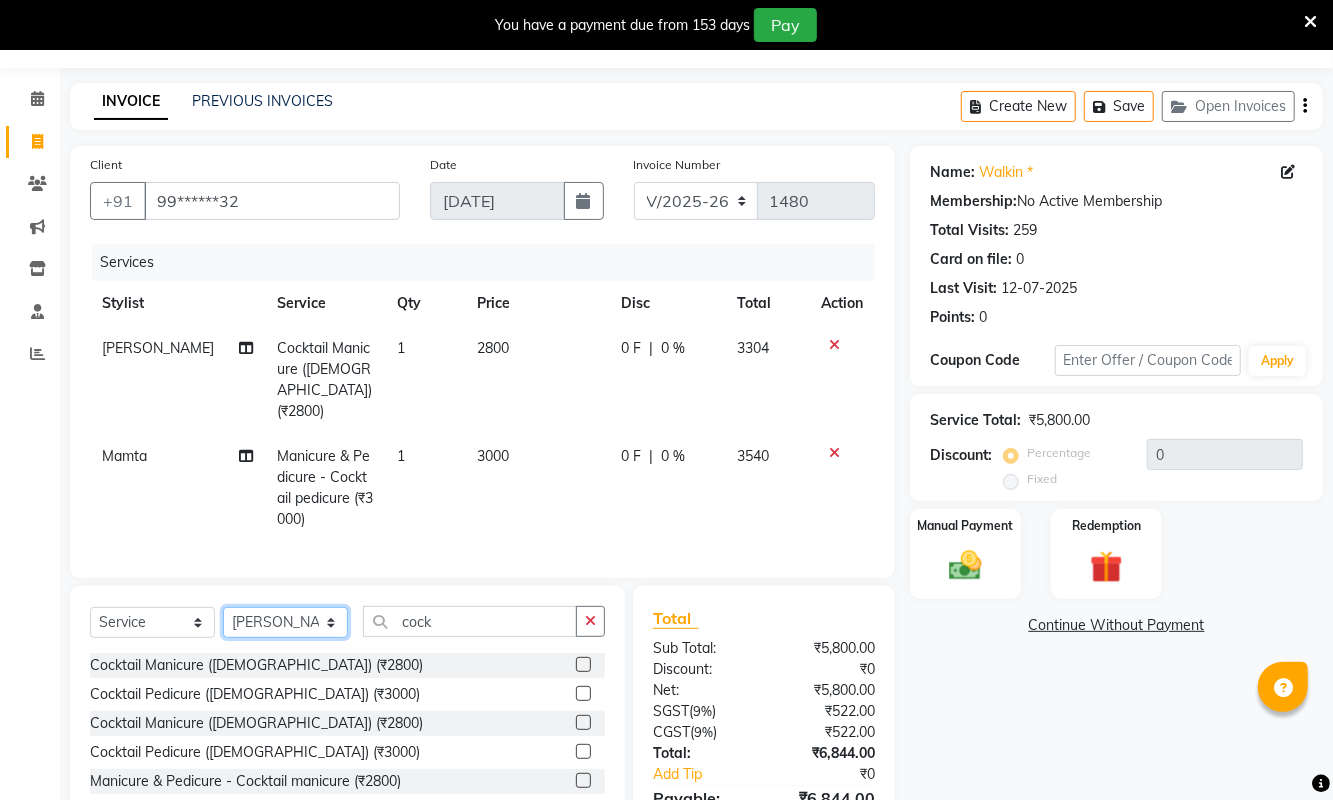 click on "Select Stylist ASHA ANIL JADHAV Dilshad Ahmad EHATESHAM ALI EVVA FARHEEN SHAIKH HEEBA ARIF SHAIKH HEER BAROT IMRAN SHAIKH Mamta  Manager MANISHA MD RAJ KHAN  MD SAMEER PARWEZ MIMII MOHAMMAD ALI RUPS SAKIB SUNENA TAK ZAREENA KHAN" 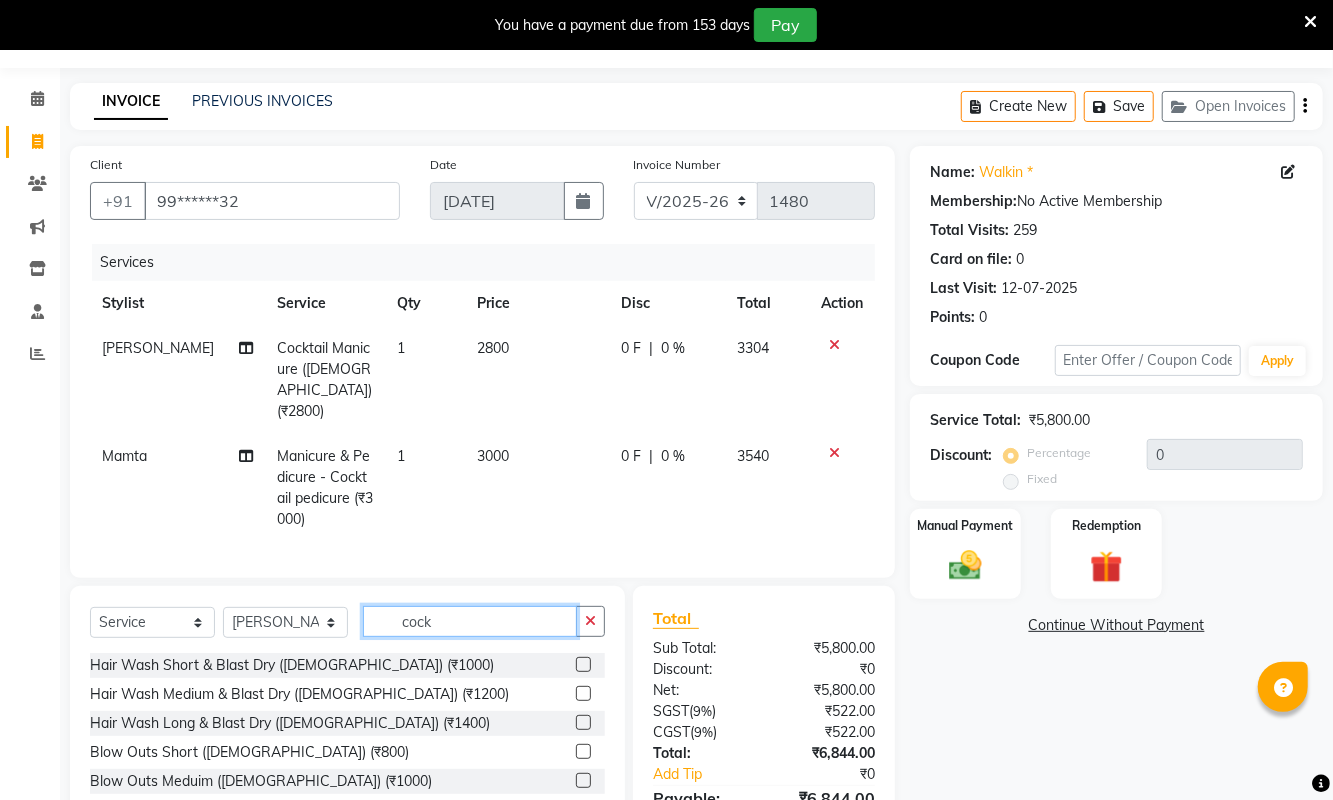 click on "cock" 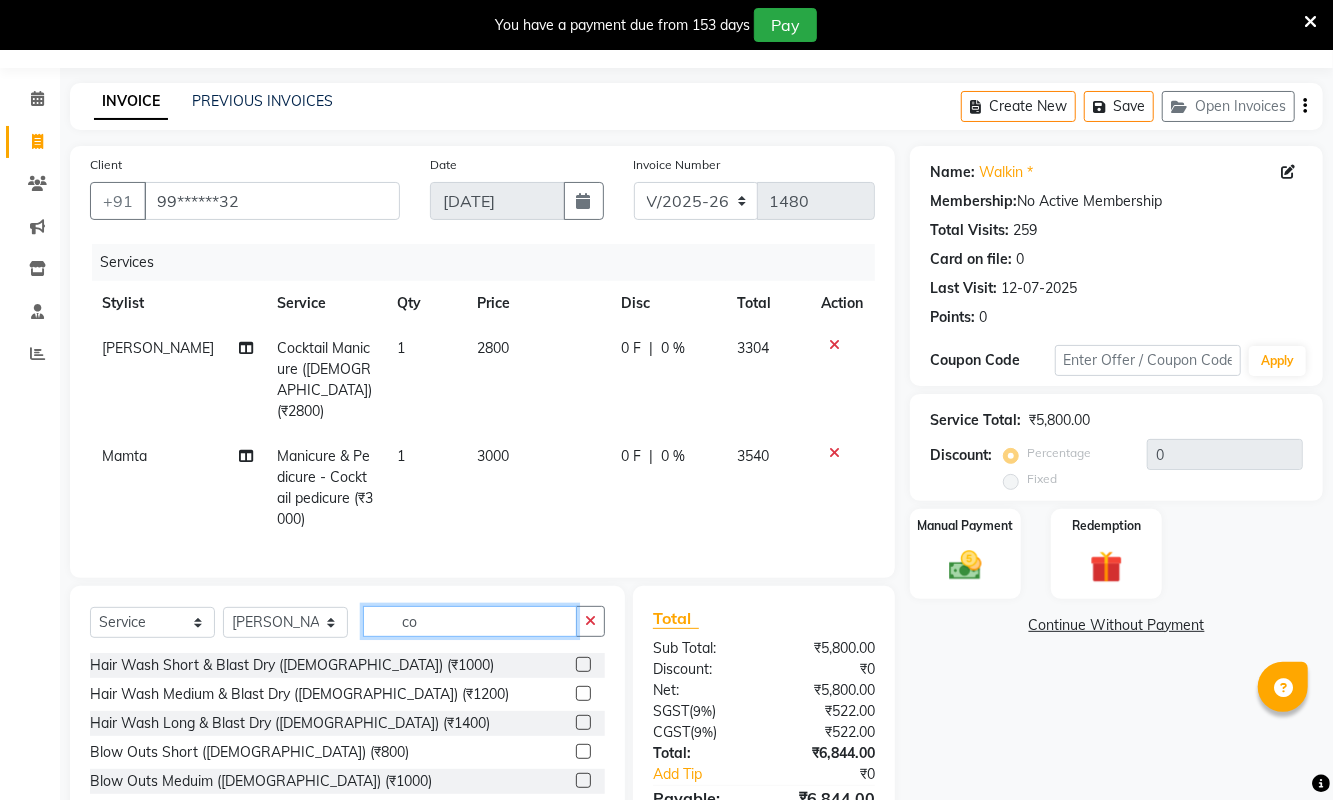 type on "c" 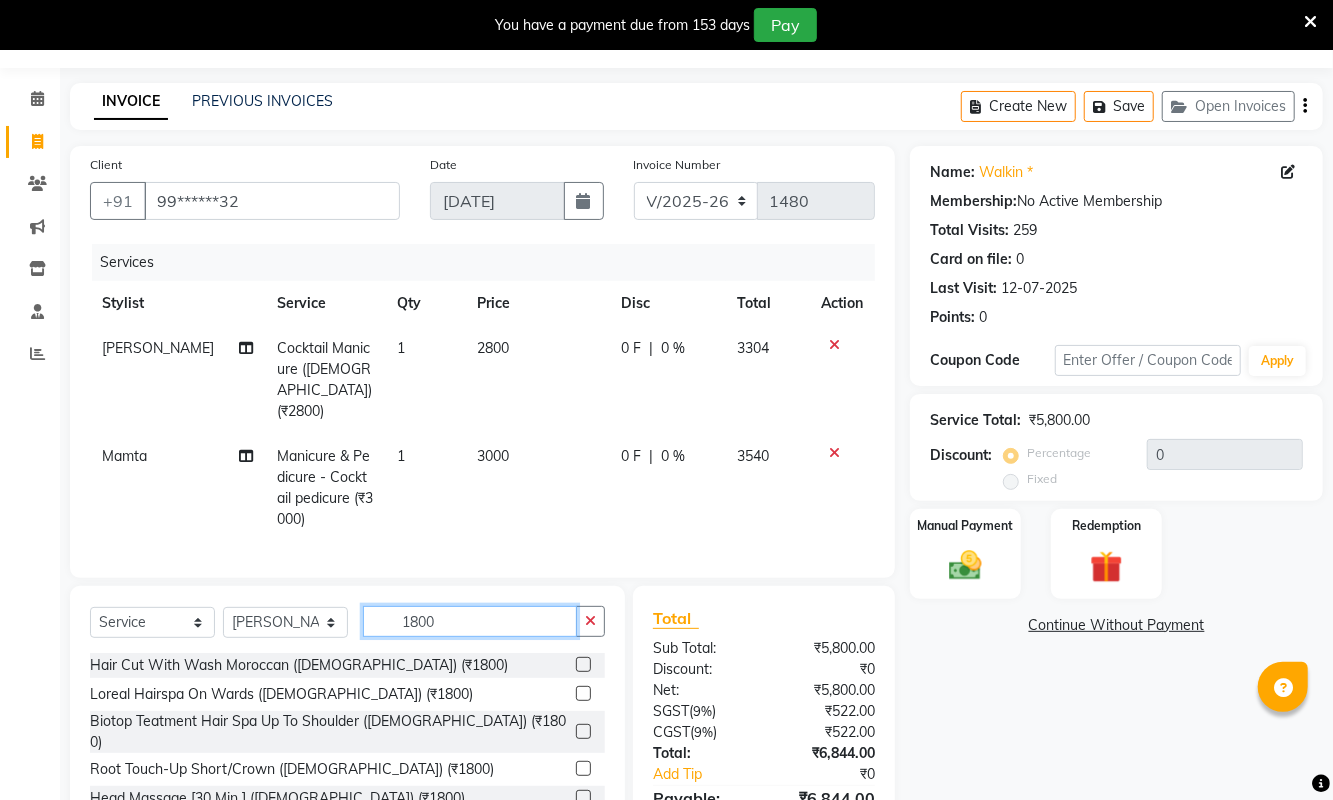 type on "1800" 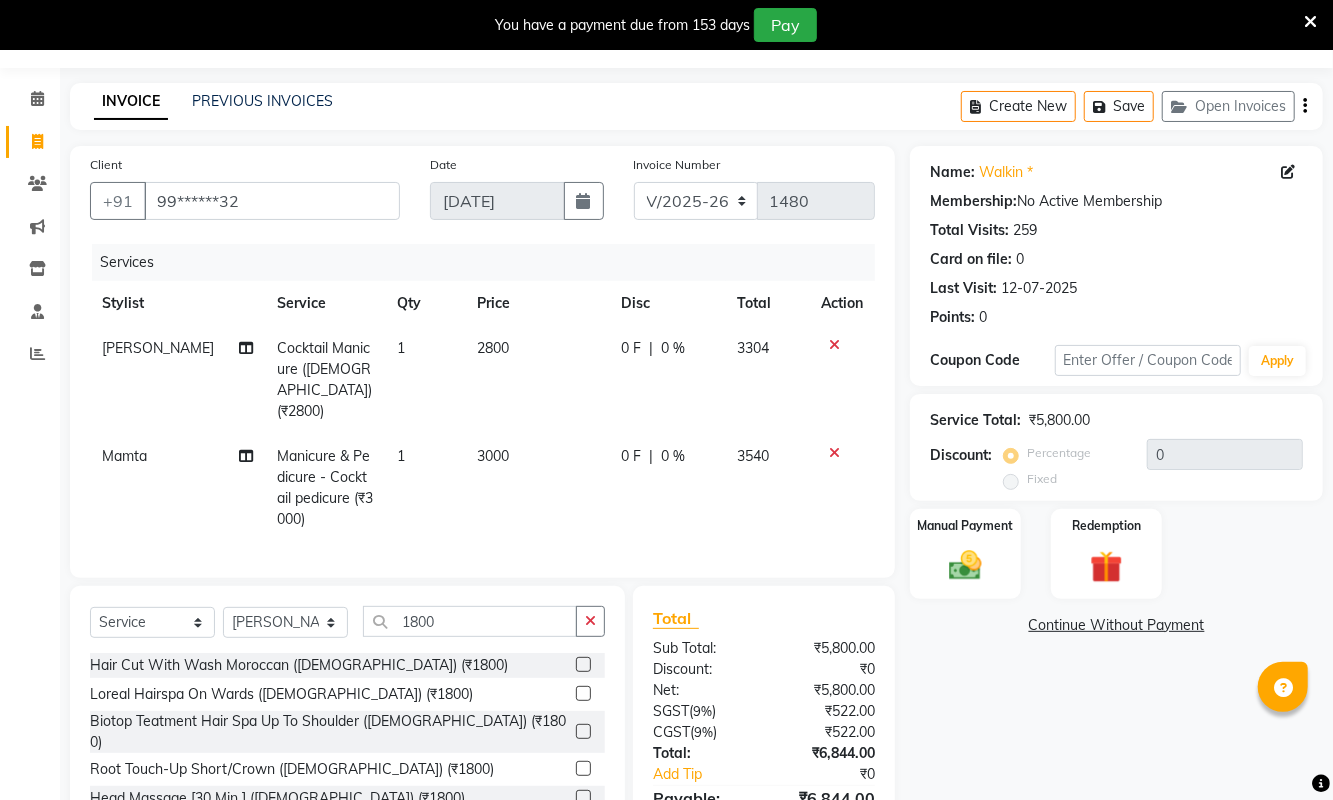 click 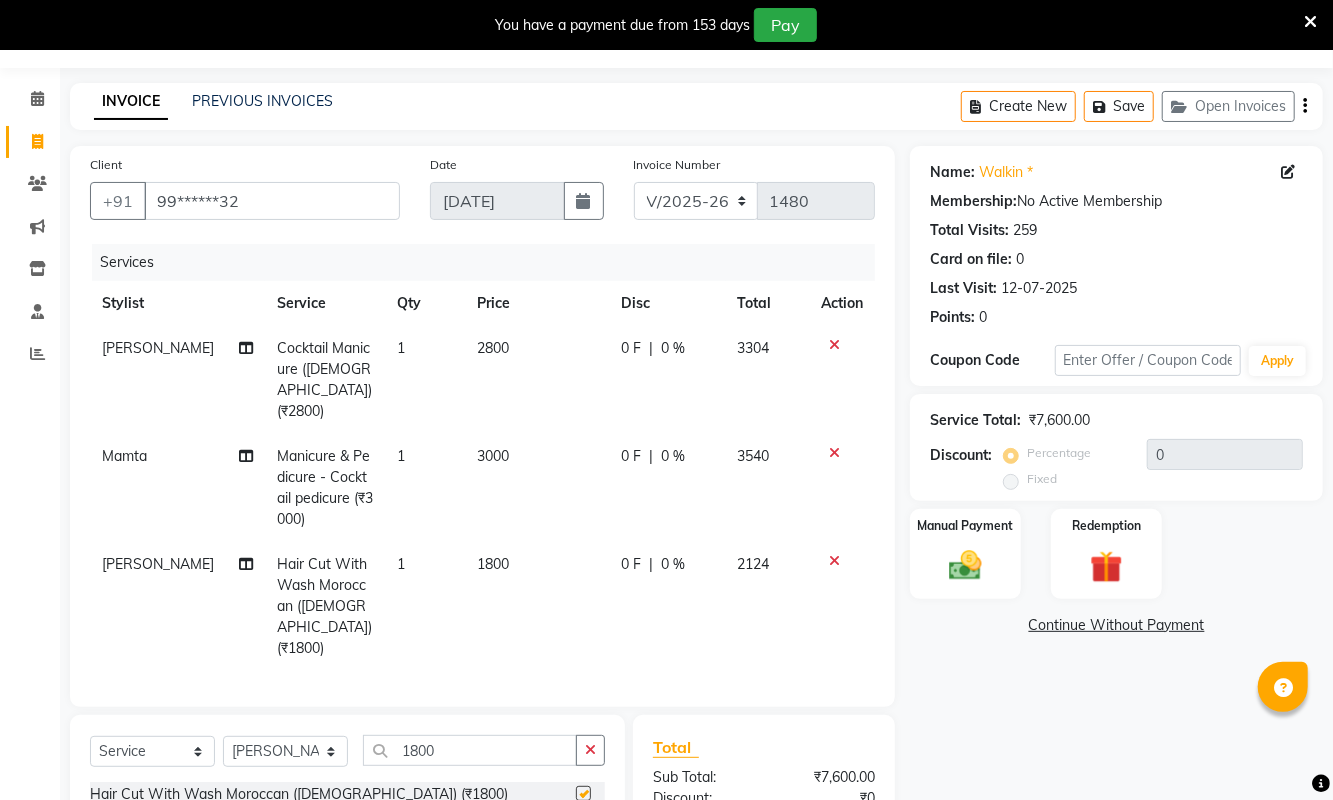 checkbox on "false" 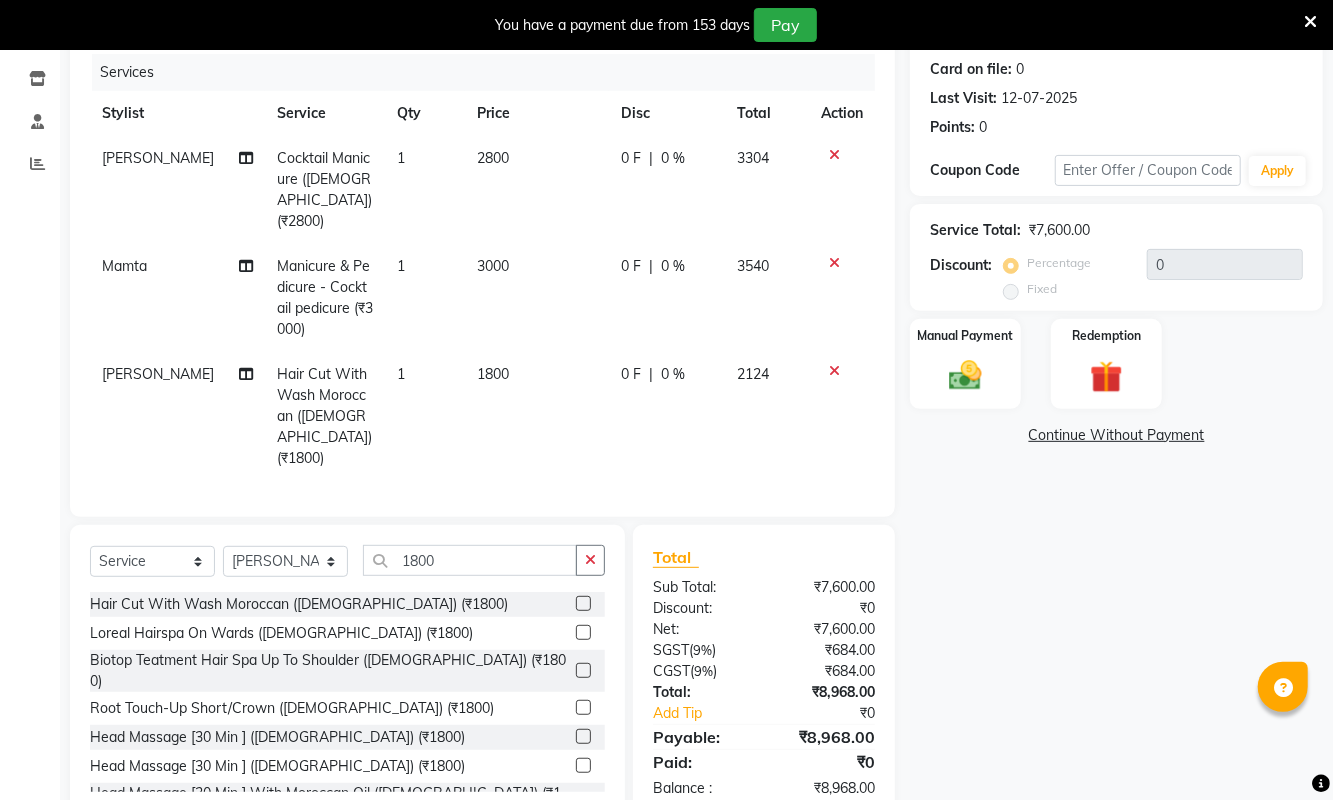 scroll, scrollTop: 249, scrollLeft: 0, axis: vertical 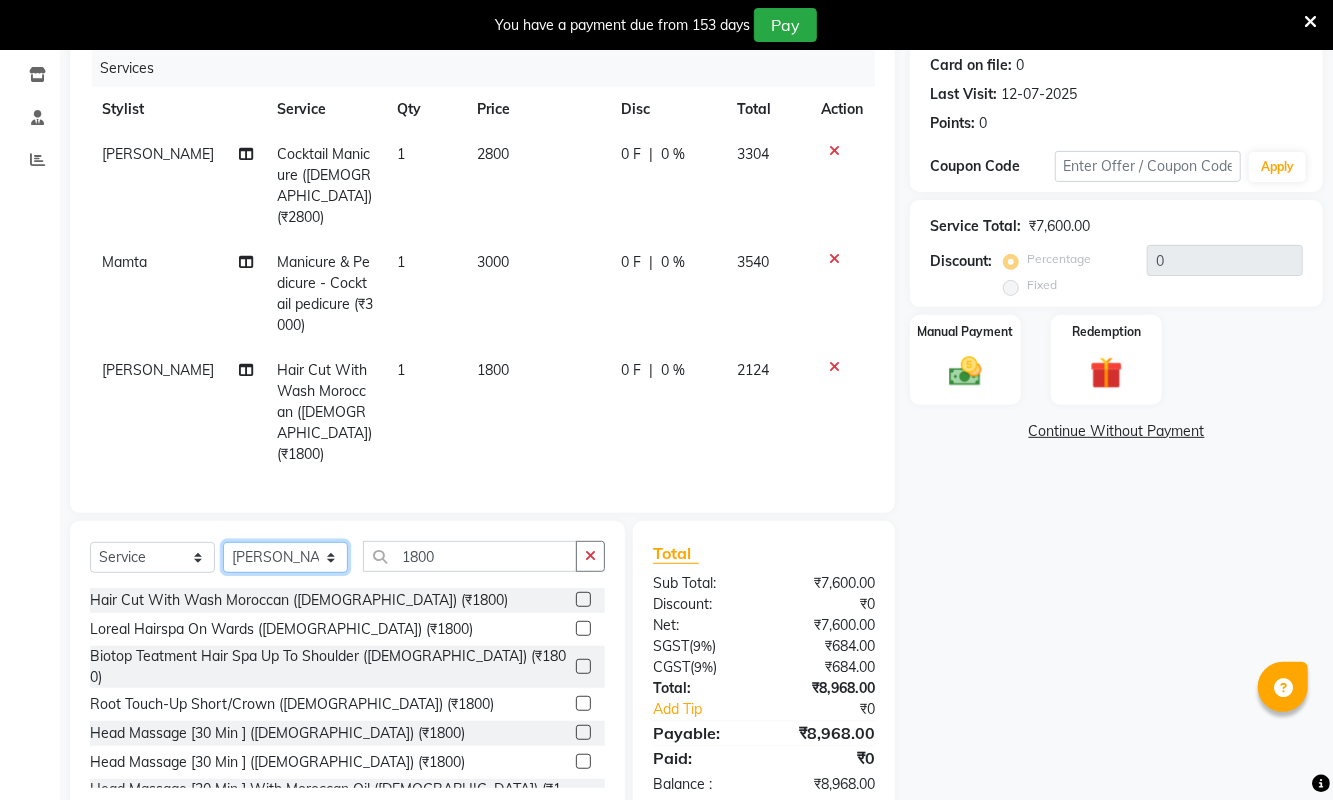 click on "Select Stylist ASHA ANIL JADHAV Dilshad Ahmad EHATESHAM ALI EVVA FARHEEN SHAIKH HEEBA ARIF SHAIKH HEER BAROT IMRAN SHAIKH Mamta  Manager MANISHA MD RAJ KHAN  MD SAMEER PARWEZ MIMII MOHAMMAD ALI RUPS SAKIB SUNENA TAK ZAREENA KHAN" 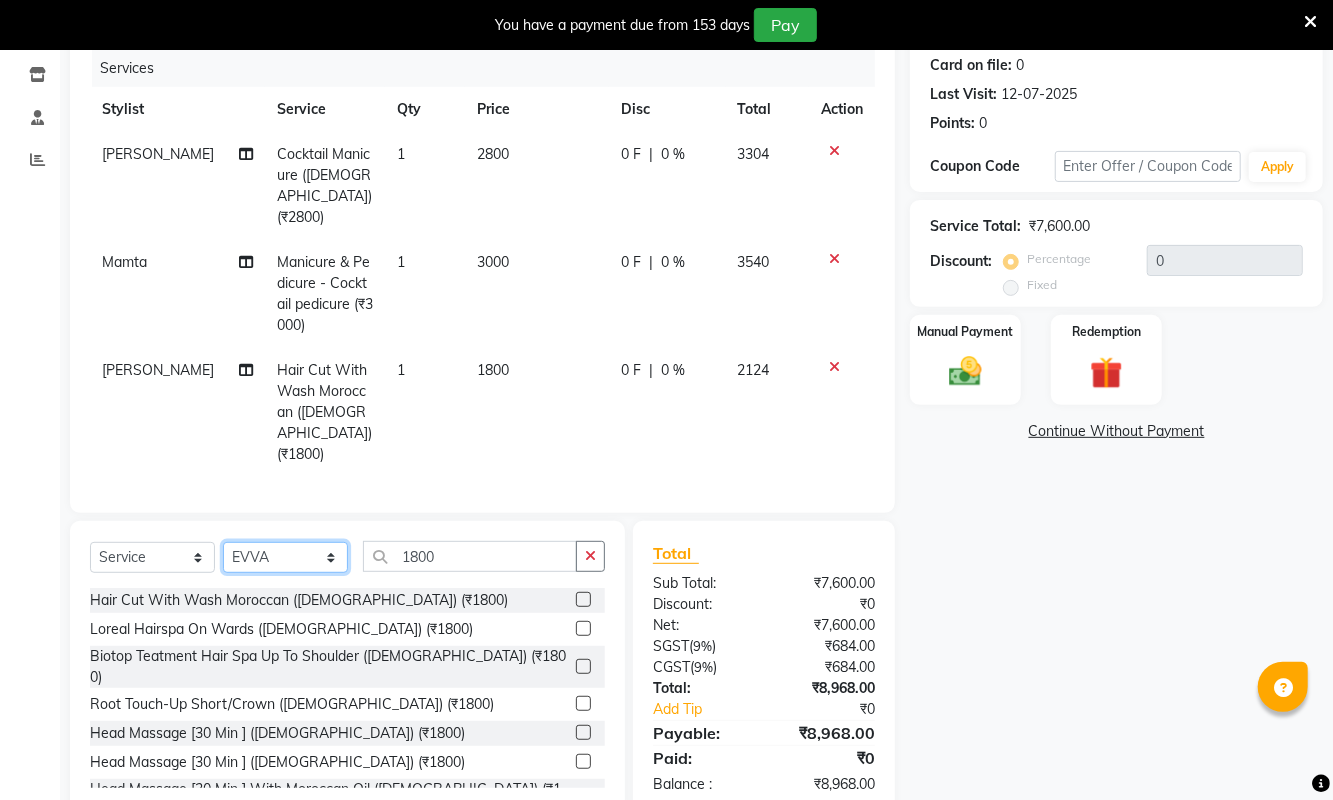 click on "Select Stylist ASHA ANIL JADHAV Dilshad Ahmad EHATESHAM ALI EVVA FARHEEN SHAIKH HEEBA ARIF SHAIKH HEER BAROT IMRAN SHAIKH Mamta  Manager MANISHA MD RAJ KHAN  MD SAMEER PARWEZ MIMII MOHAMMAD ALI RUPS SAKIB SUNENA TAK ZAREENA KHAN" 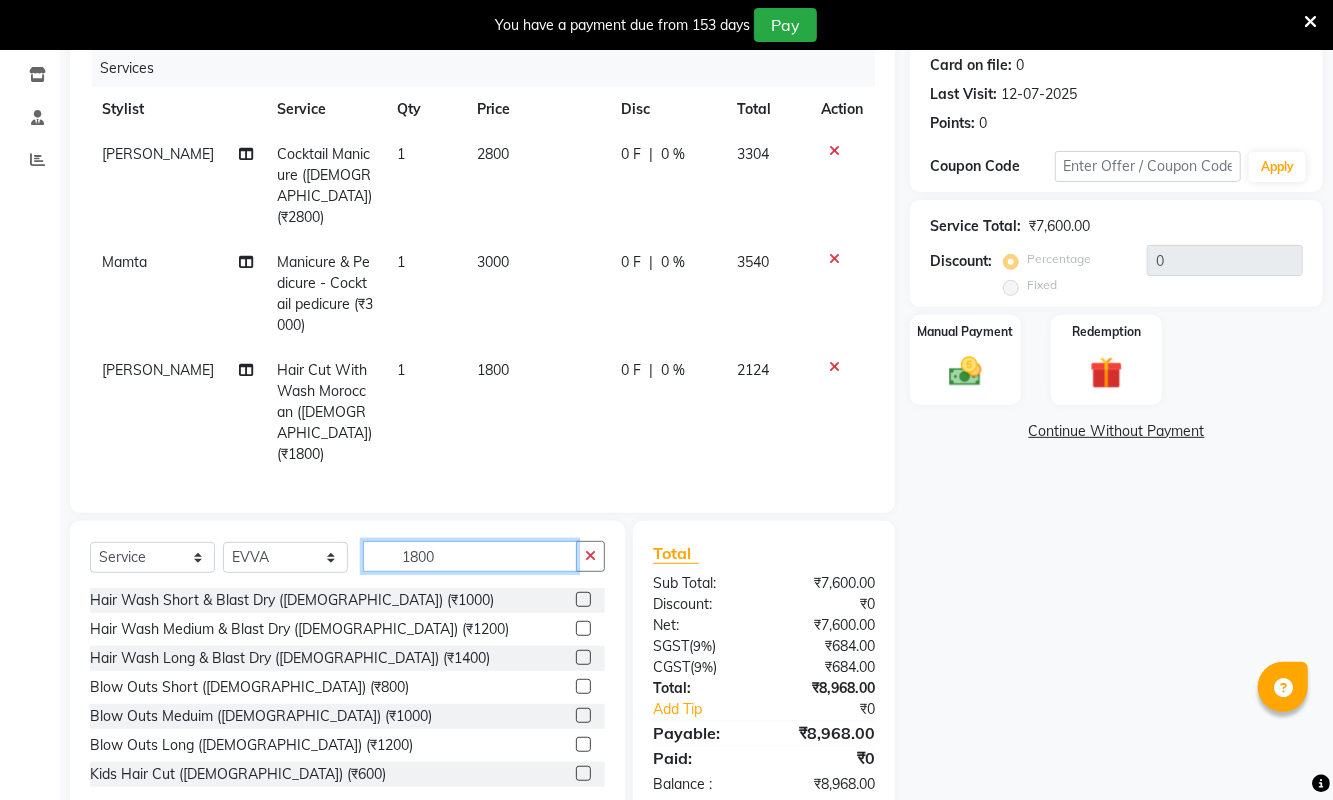 click on "1800" 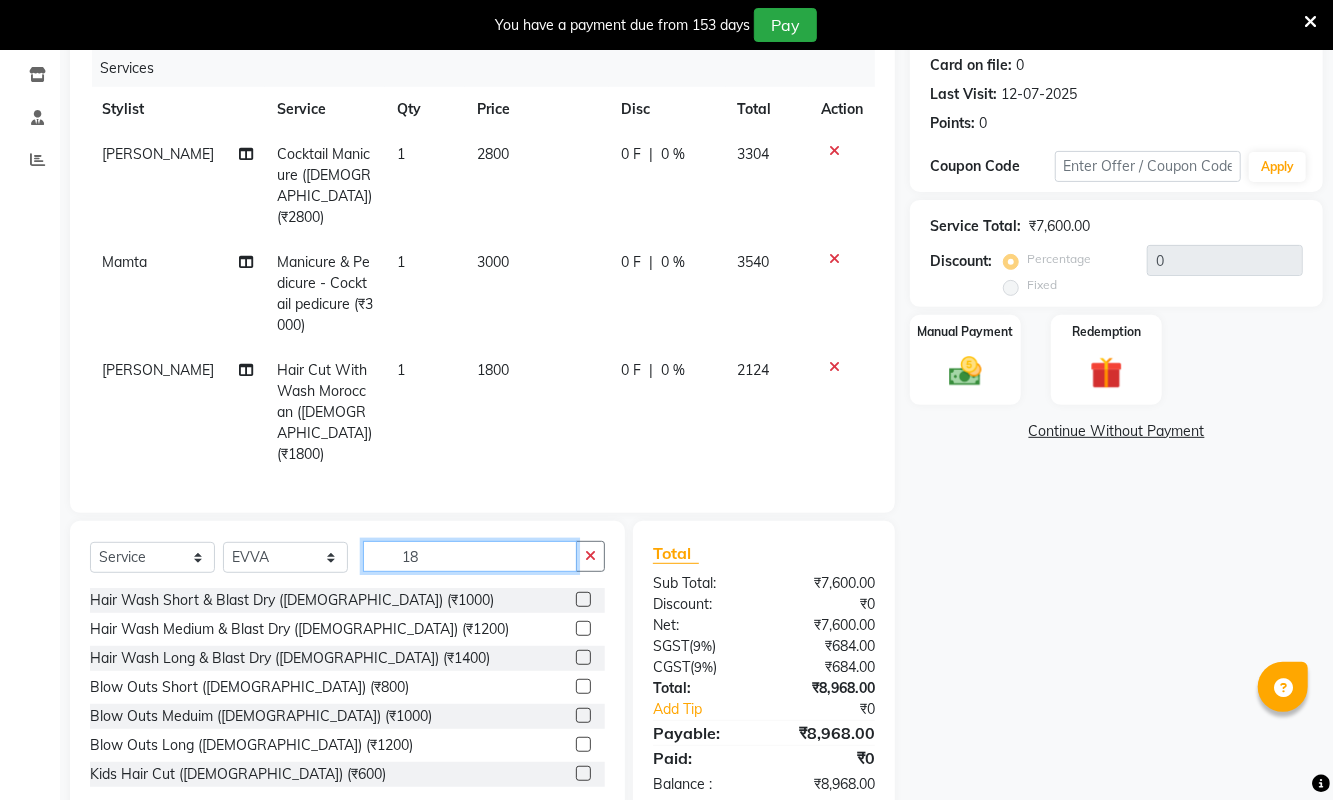type on "1" 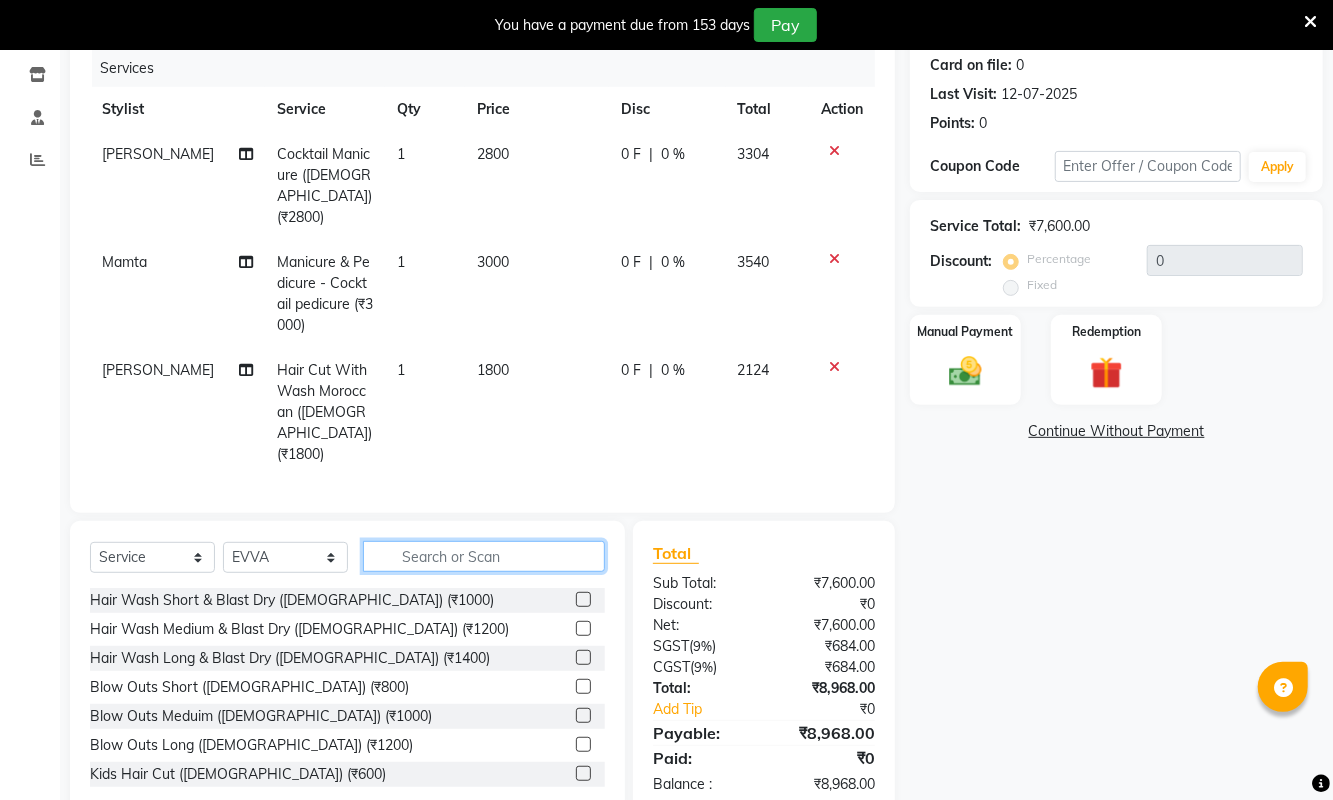click 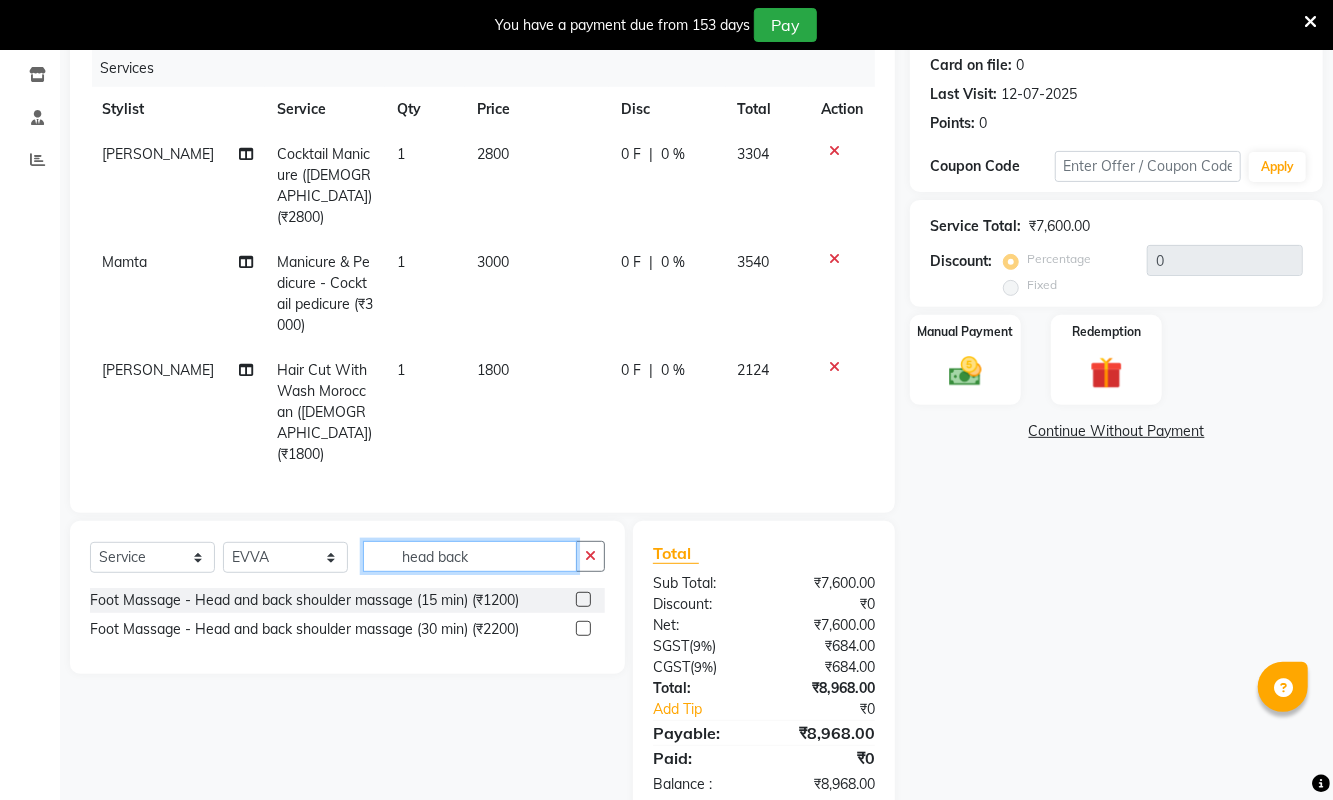type on "head back" 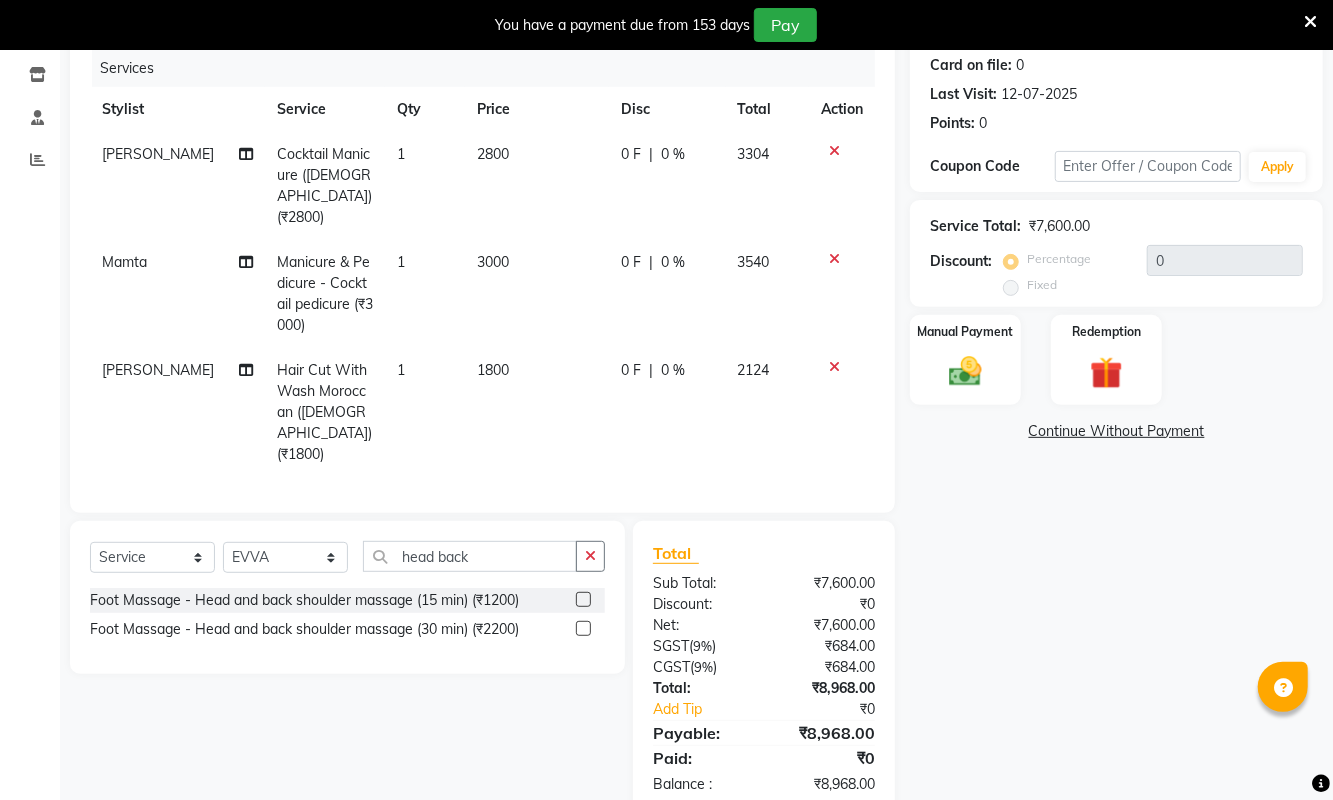 click 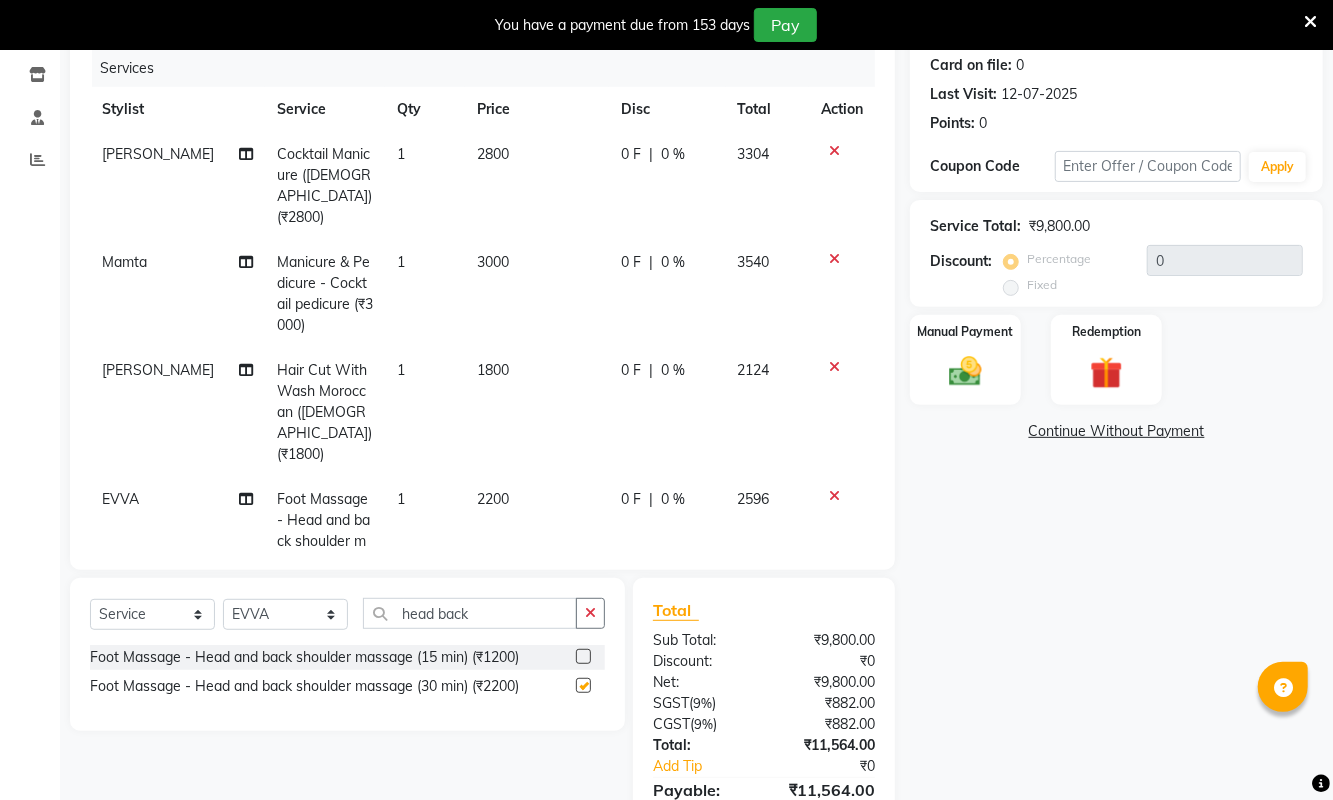 checkbox on "false" 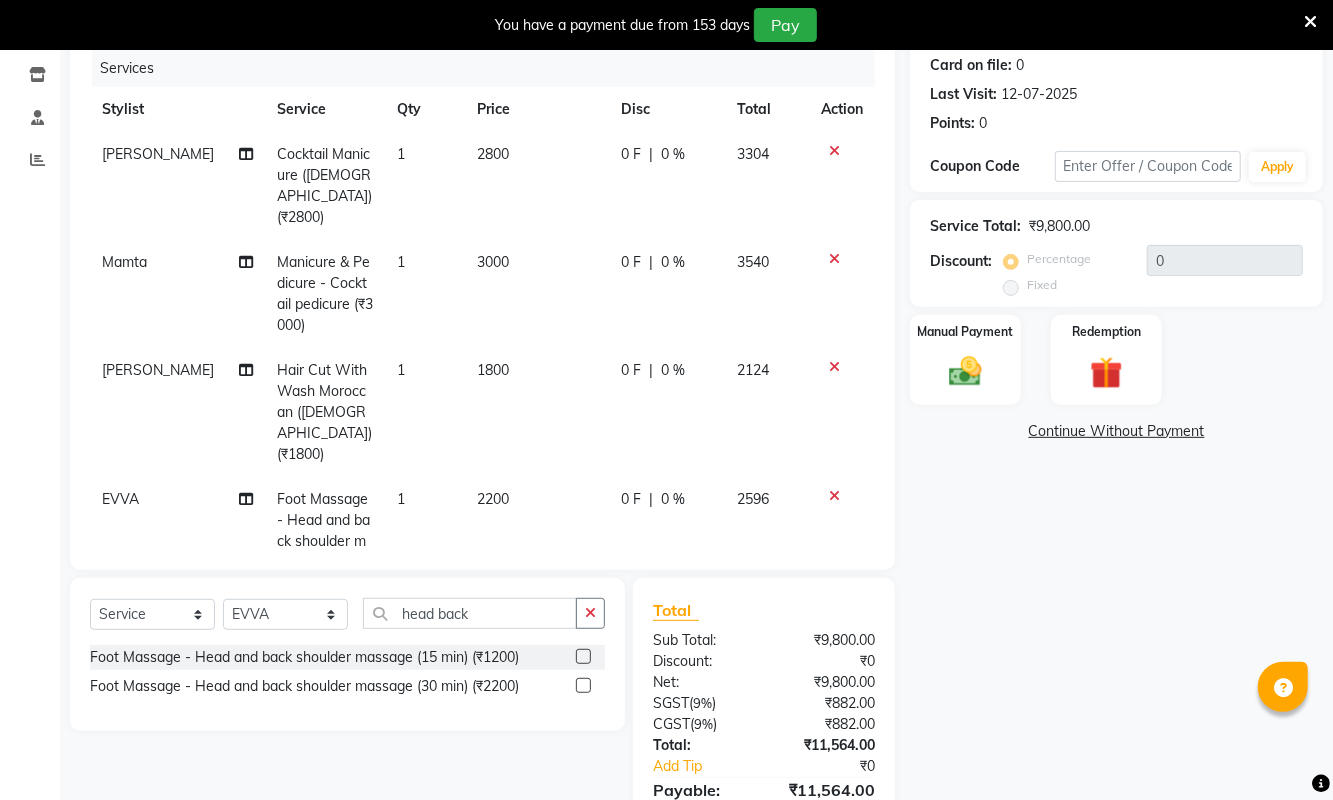 scroll, scrollTop: 48, scrollLeft: 0, axis: vertical 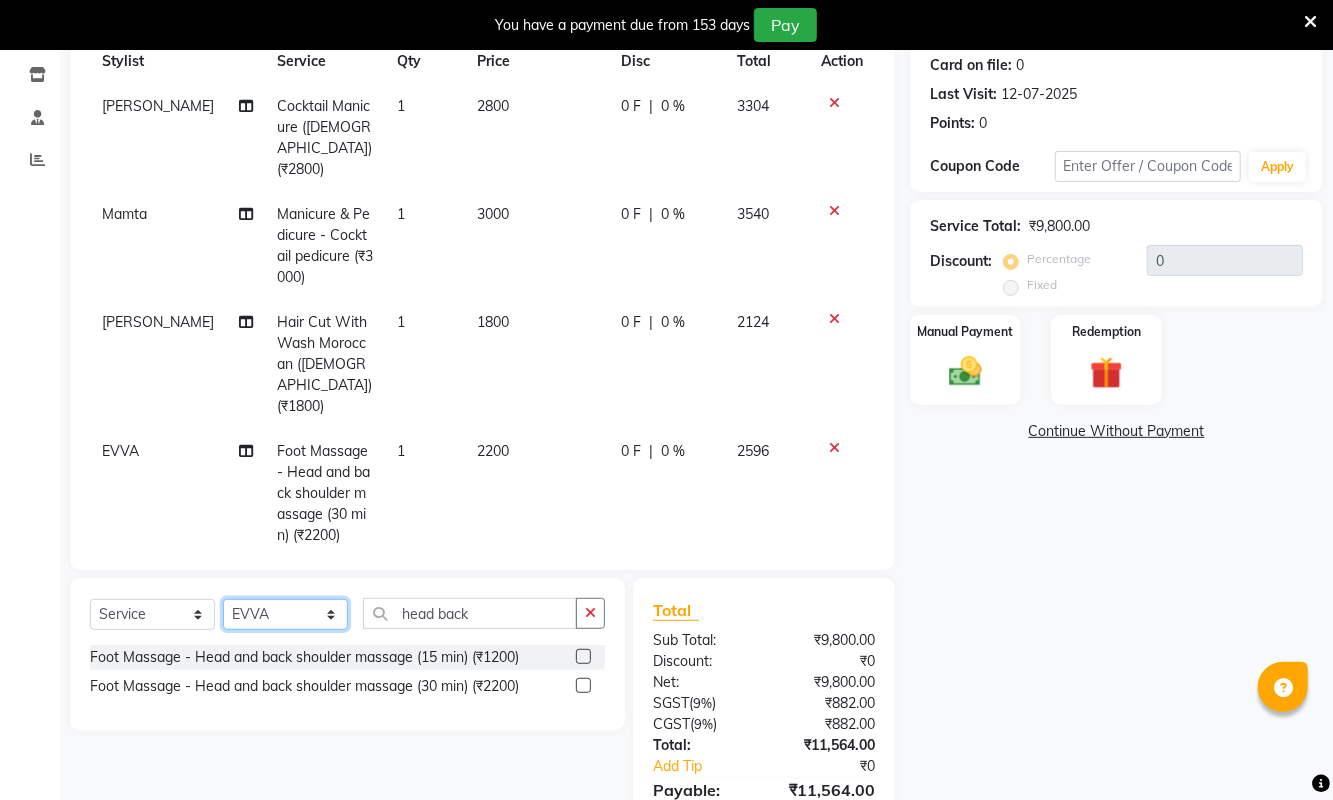 click on "Select Stylist ASHA ANIL JADHAV Dilshad Ahmad EHATESHAM ALI EVVA FARHEEN SHAIKH HEEBA ARIF SHAIKH HEER BAROT IMRAN SHAIKH Mamta  Manager MANISHA MD RAJ KHAN  MD SAMEER PARWEZ MIMII MOHAMMAD ALI RUPS SAKIB SUNENA TAK ZAREENA KHAN" 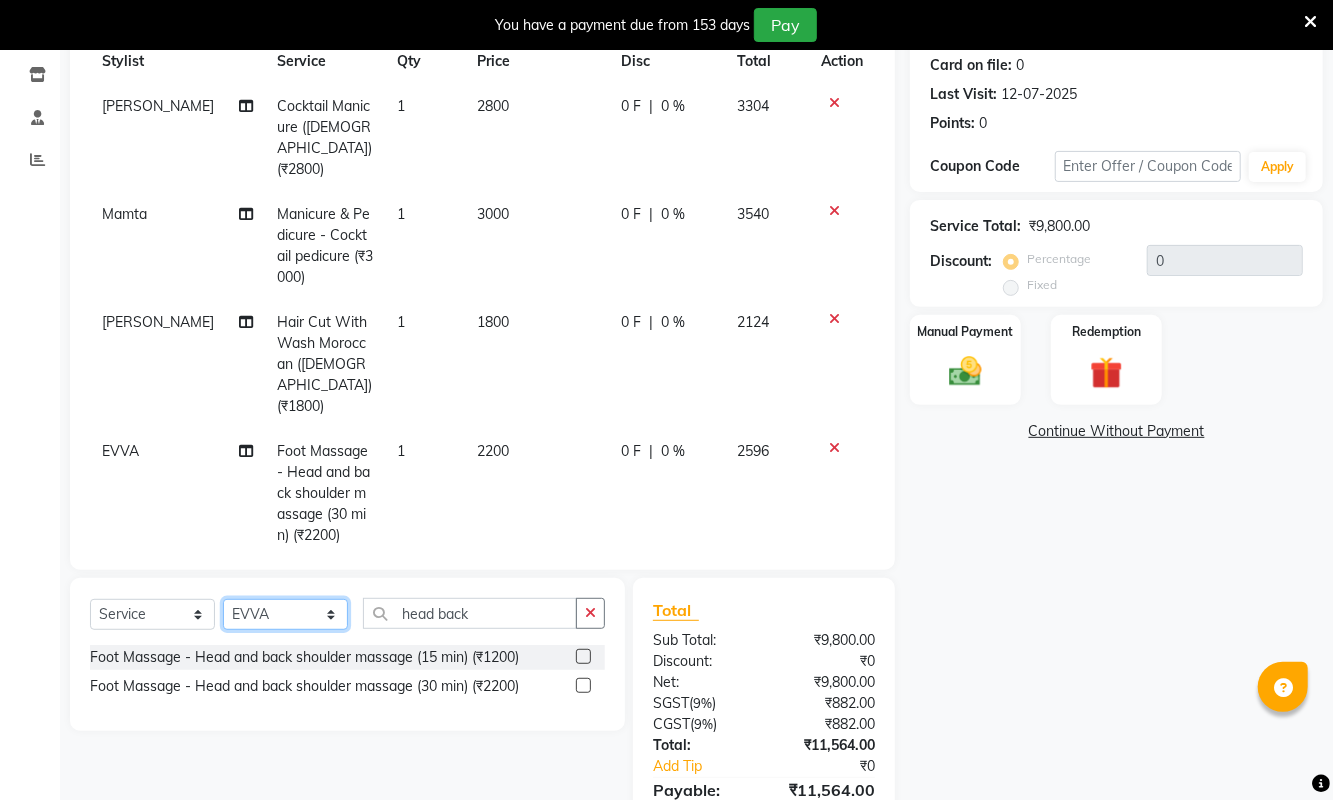 select on "39697" 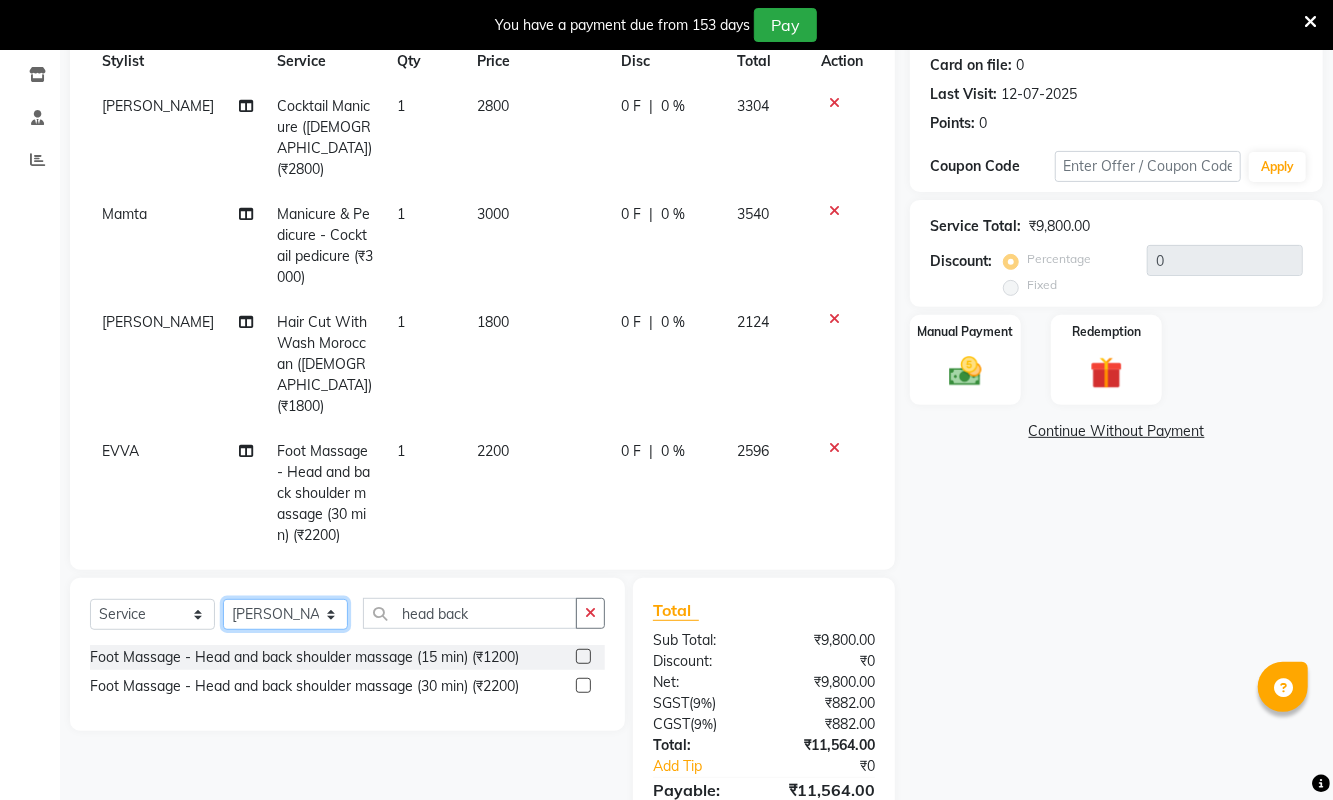 click on "Select Stylist ASHA ANIL JADHAV Dilshad Ahmad EHATESHAM ALI EVVA FARHEEN SHAIKH HEEBA ARIF SHAIKH HEER BAROT IMRAN SHAIKH Mamta  Manager MANISHA MD RAJ KHAN  MD SAMEER PARWEZ MIMII MOHAMMAD ALI RUPS SAKIB SUNENA TAK ZAREENA KHAN" 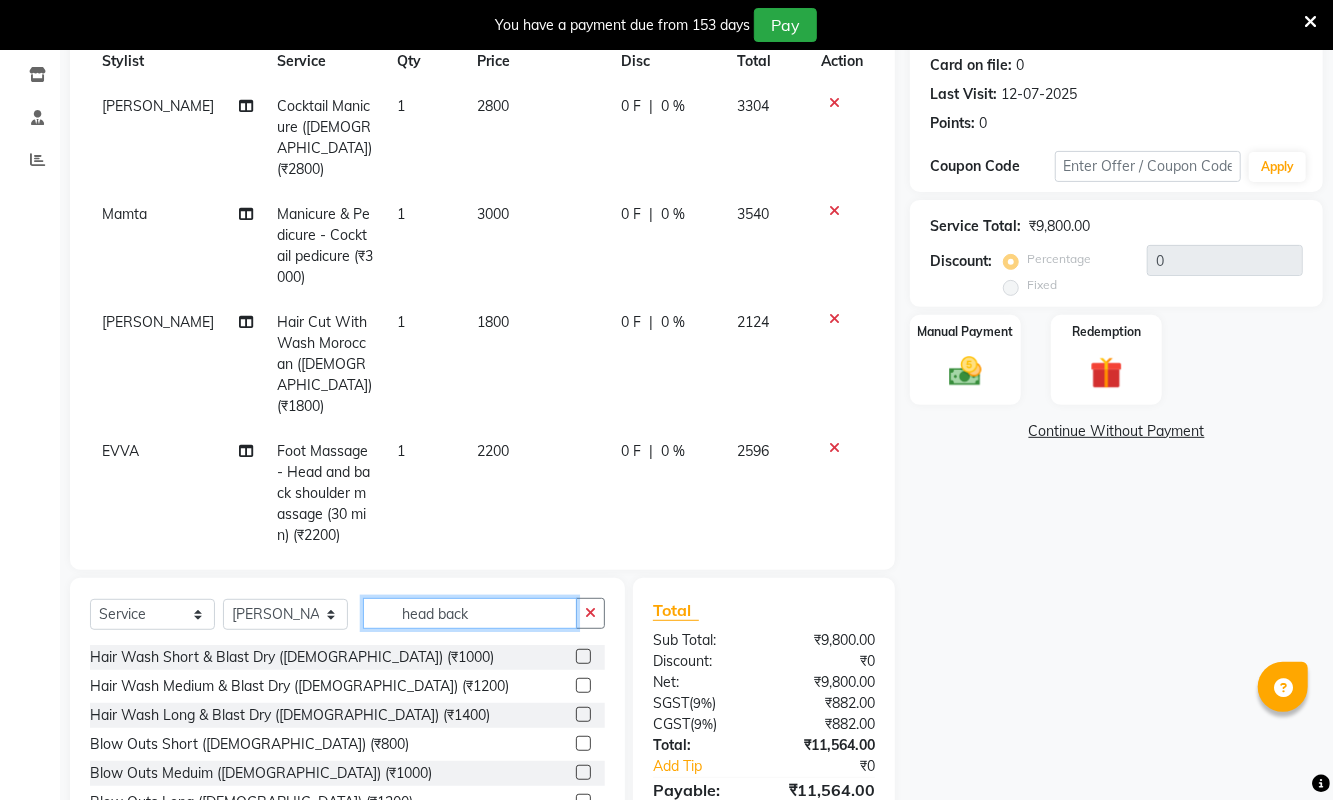 click on "head back" 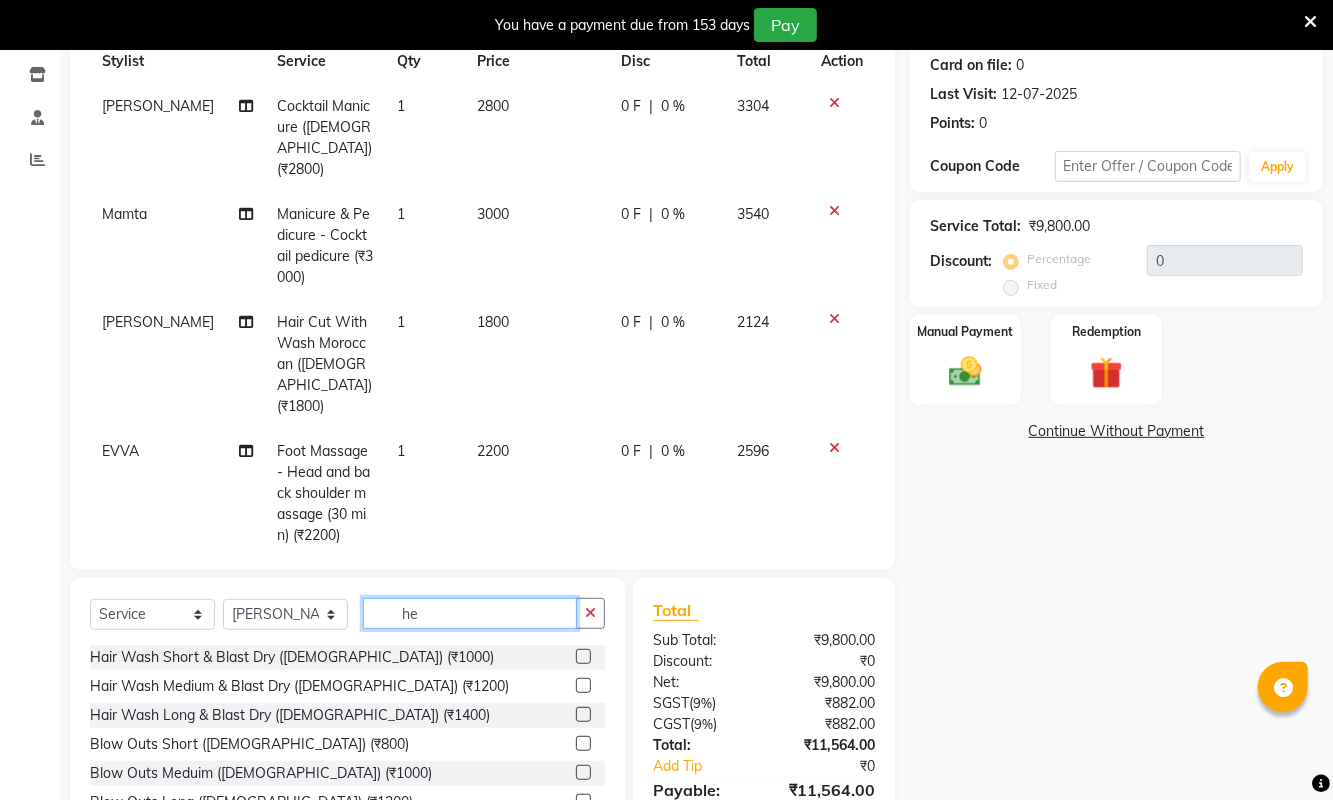 type on "h" 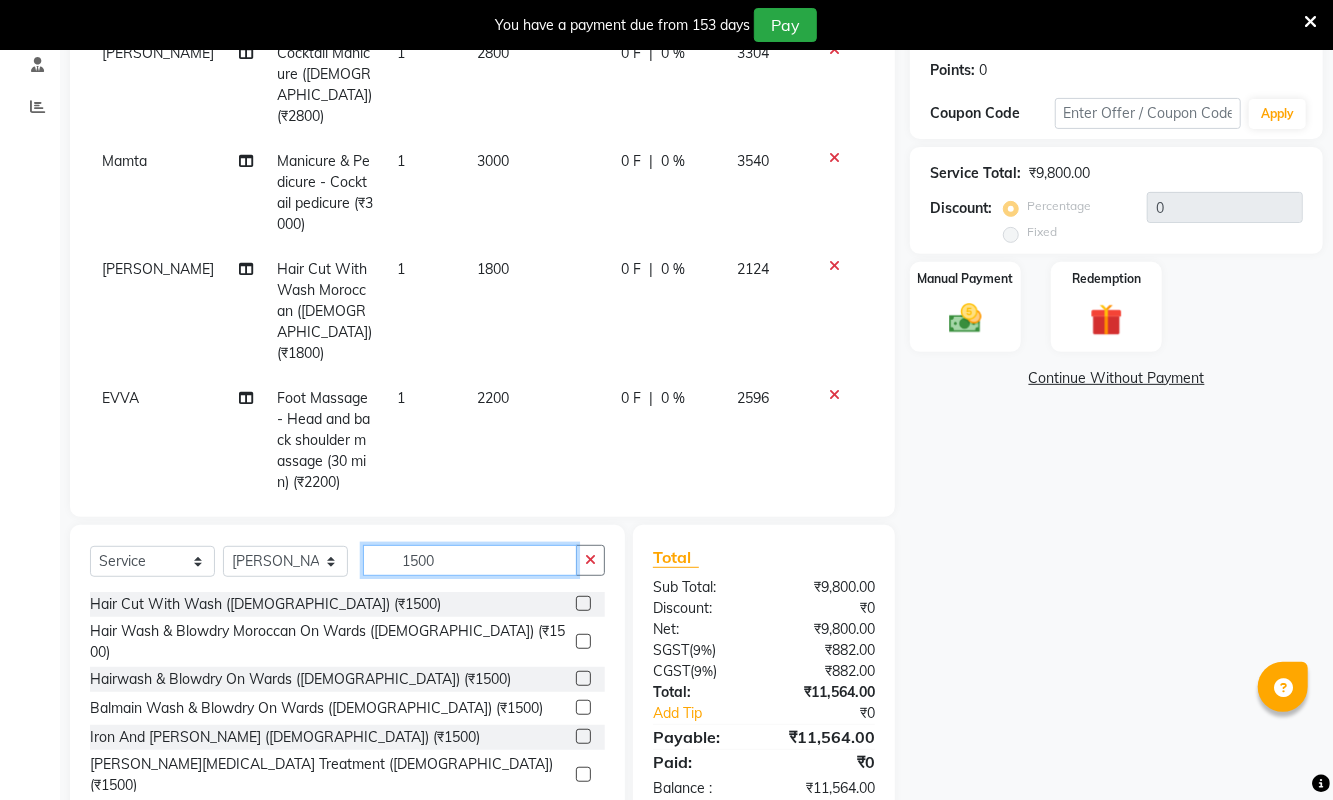 scroll, scrollTop: 352, scrollLeft: 0, axis: vertical 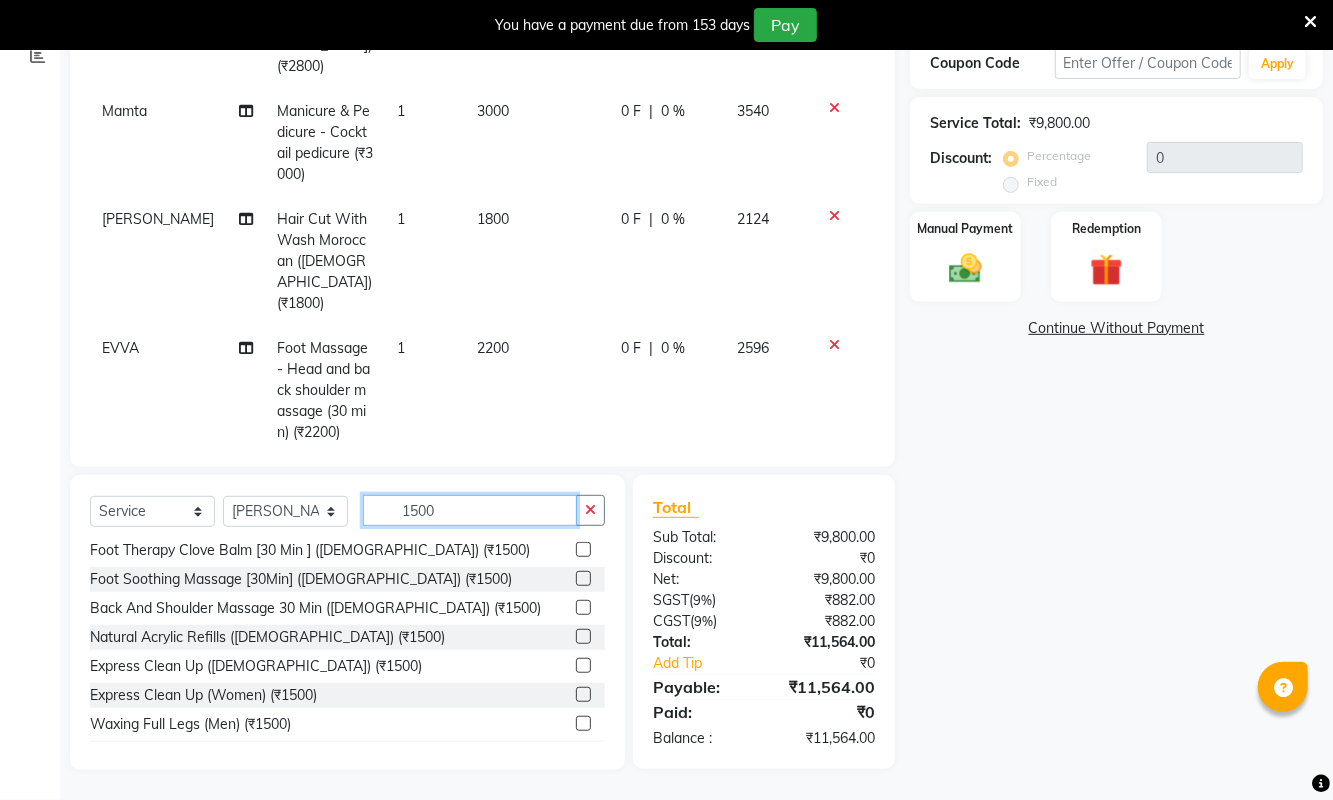 type on "1500" 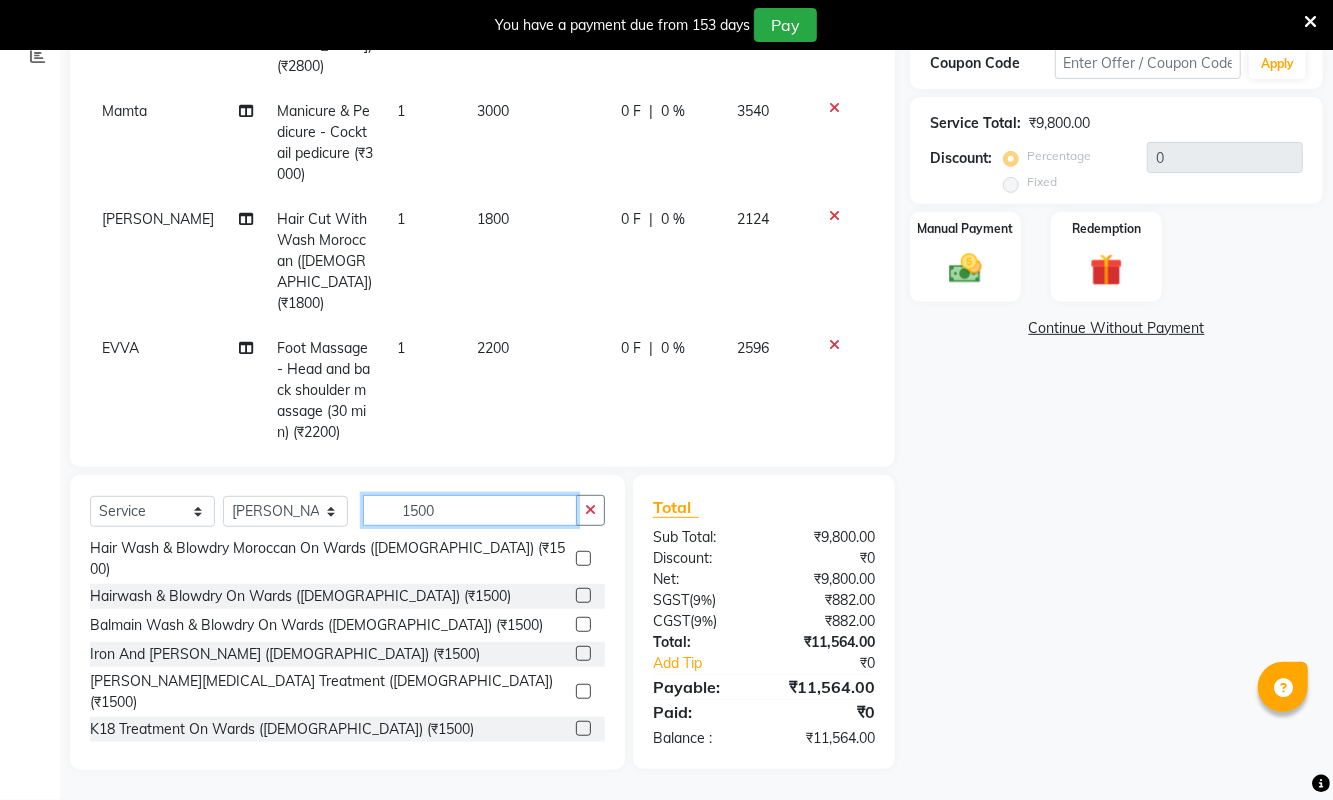 scroll, scrollTop: 0, scrollLeft: 0, axis: both 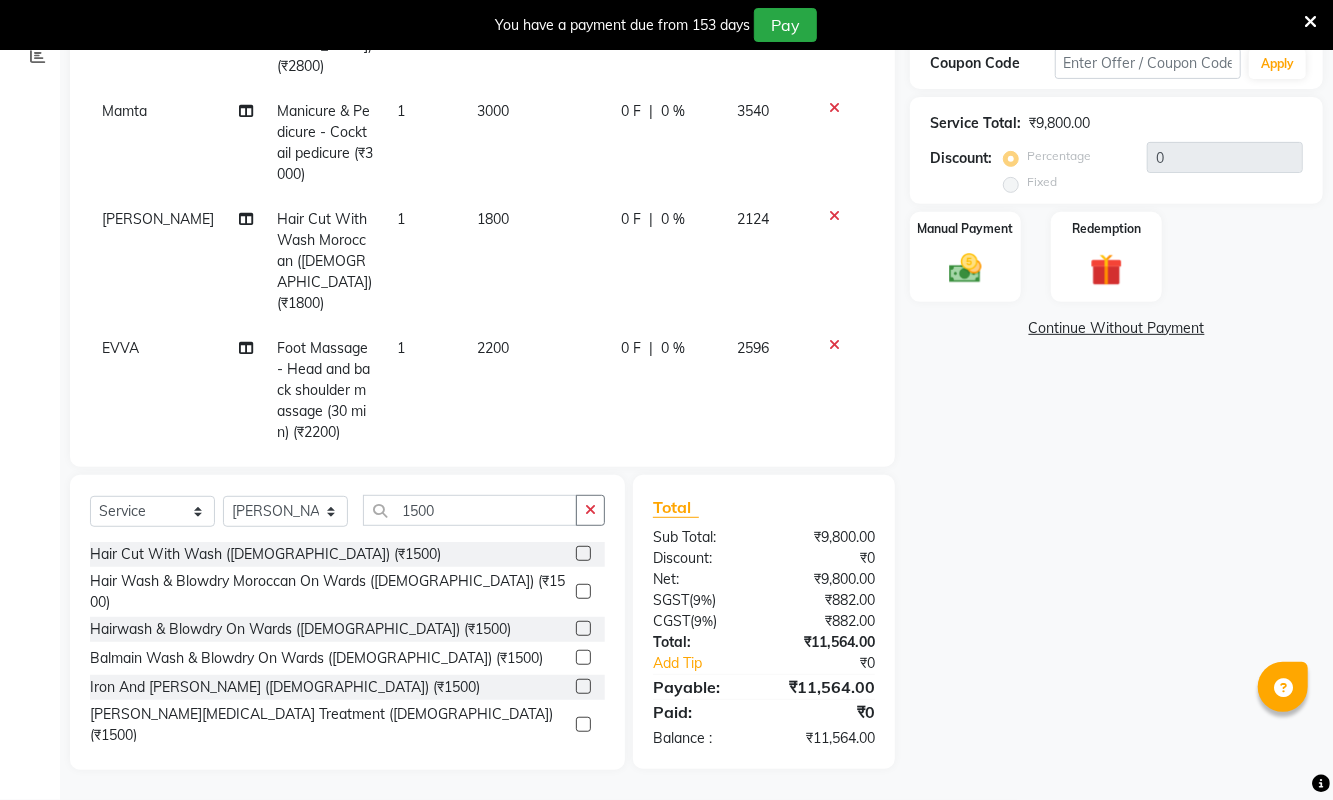 click 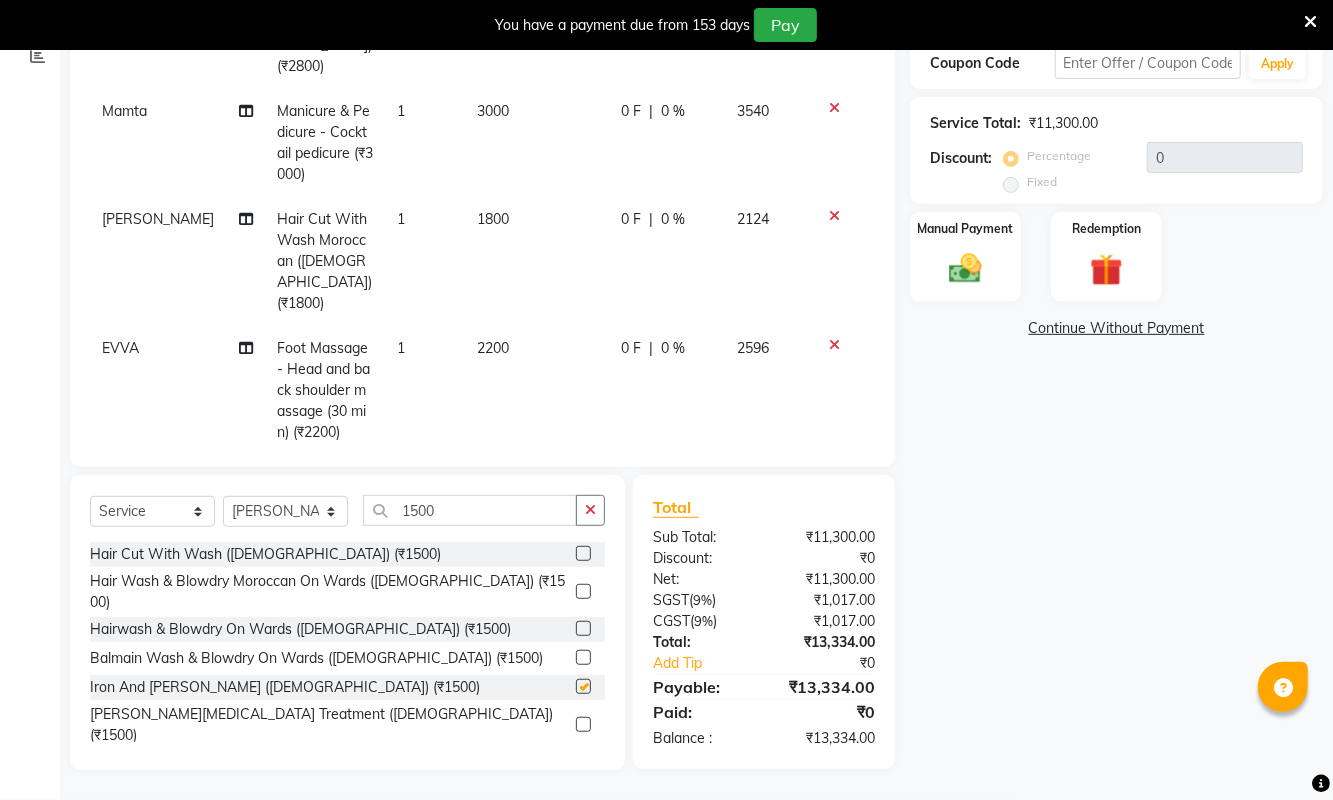 checkbox on "false" 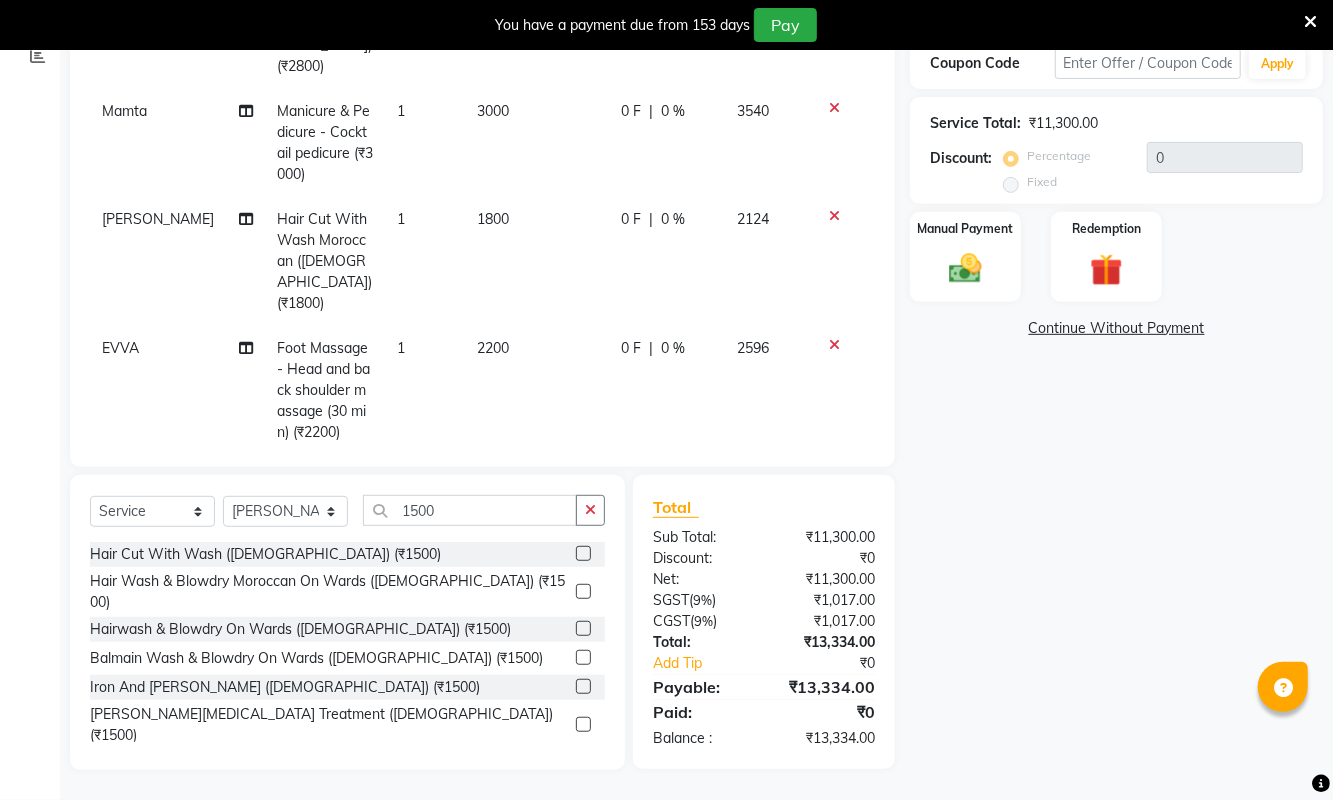 scroll, scrollTop: 0, scrollLeft: 0, axis: both 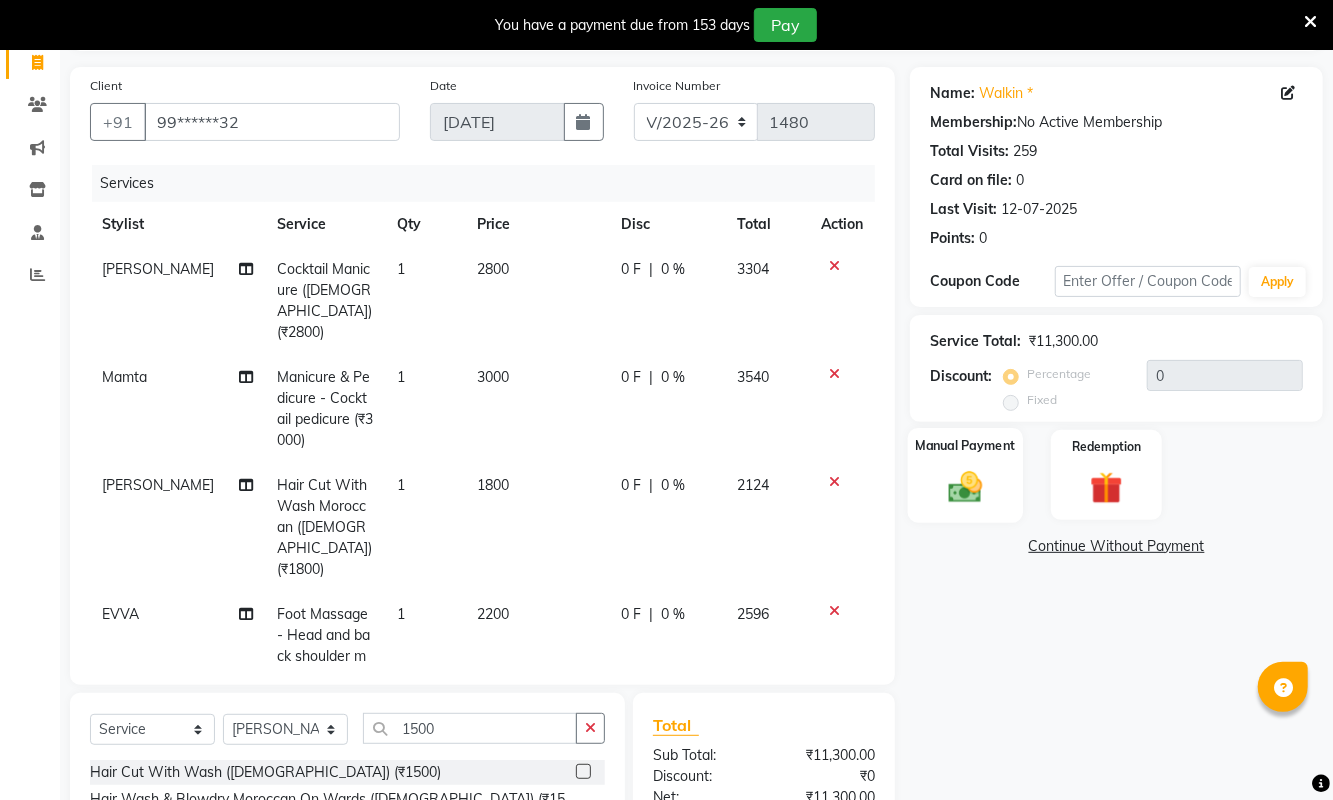 click 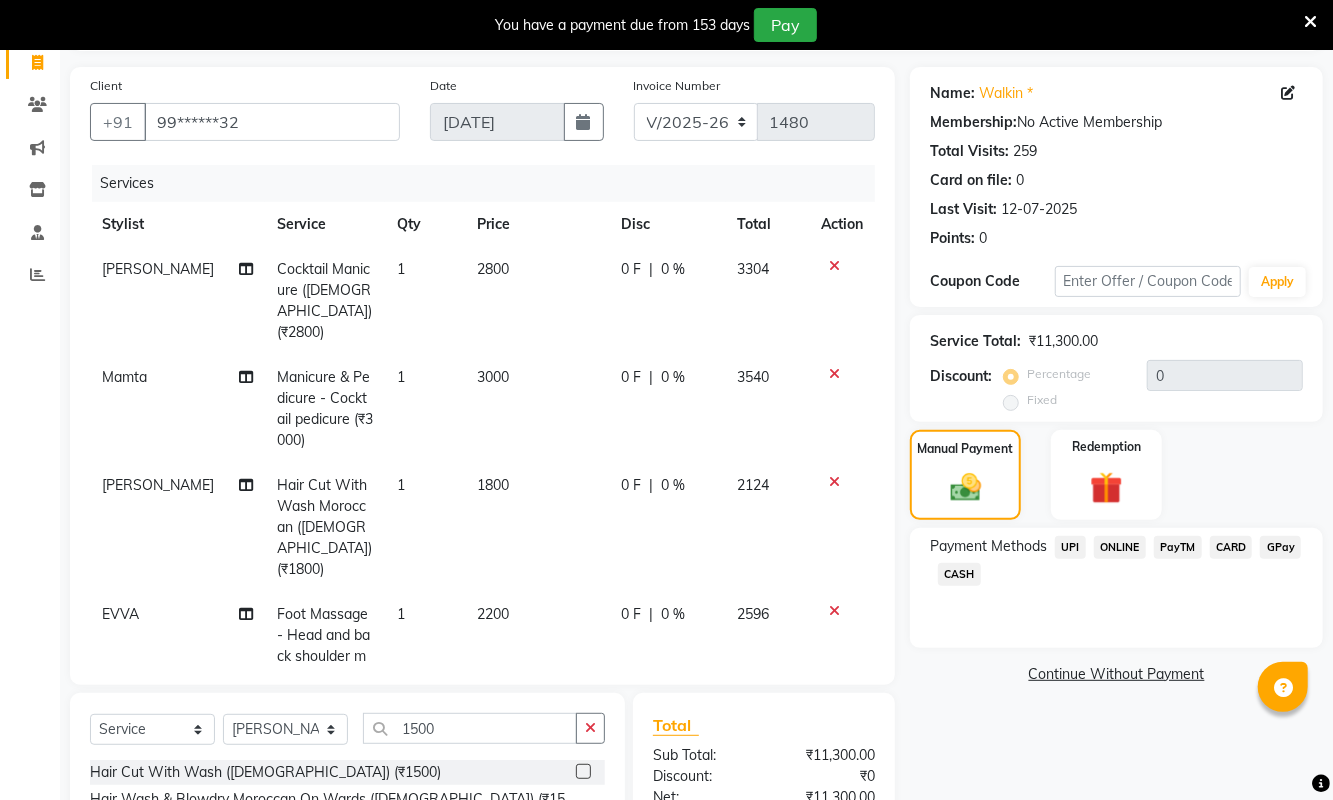 click on "CASH" 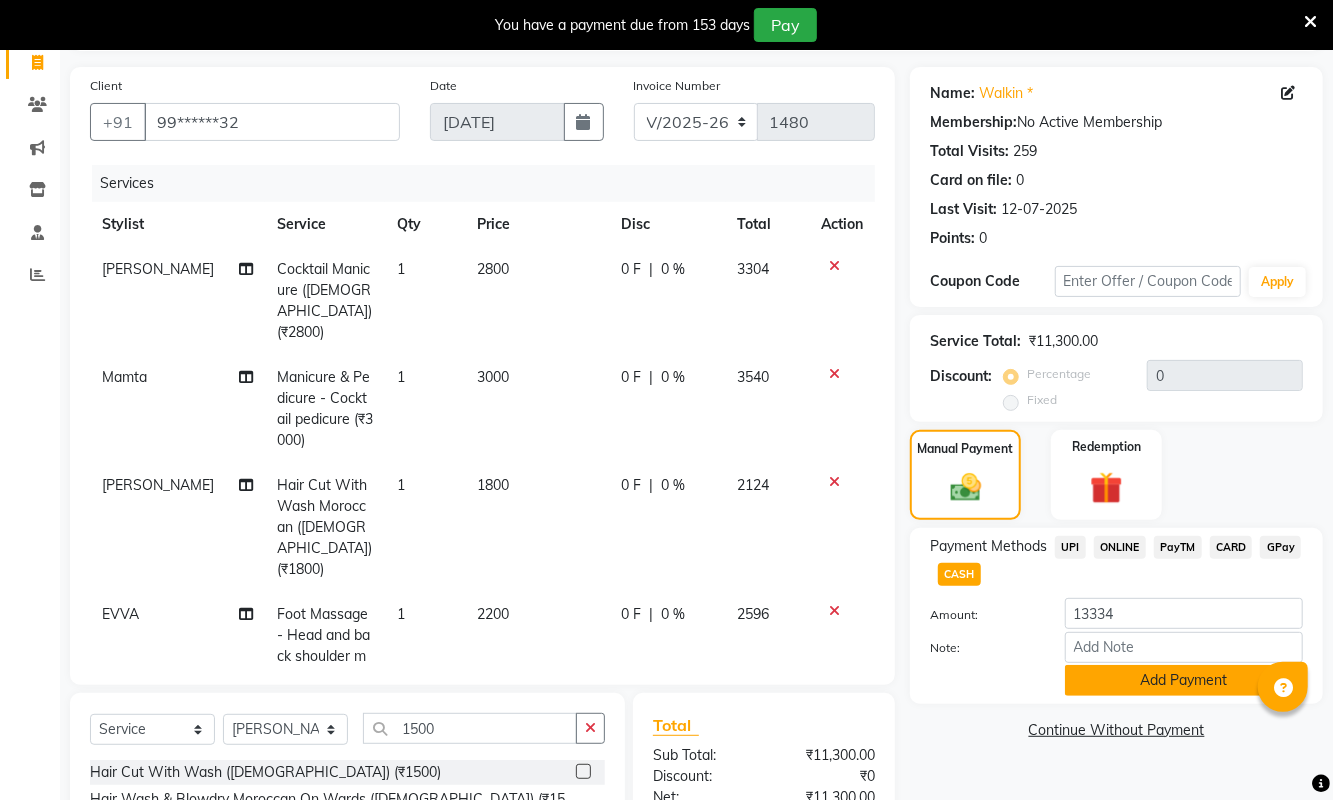 click on "Add Payment" 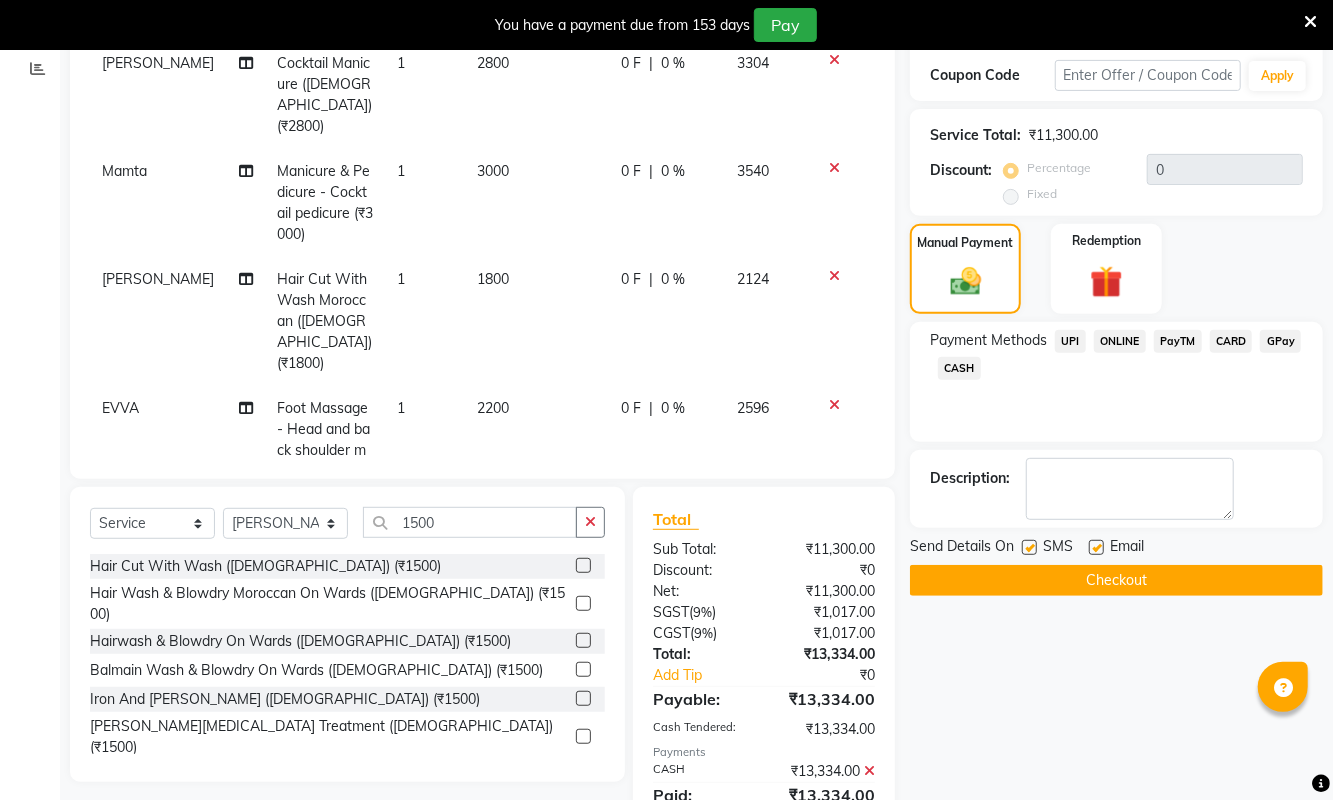 scroll, scrollTop: 353, scrollLeft: 0, axis: vertical 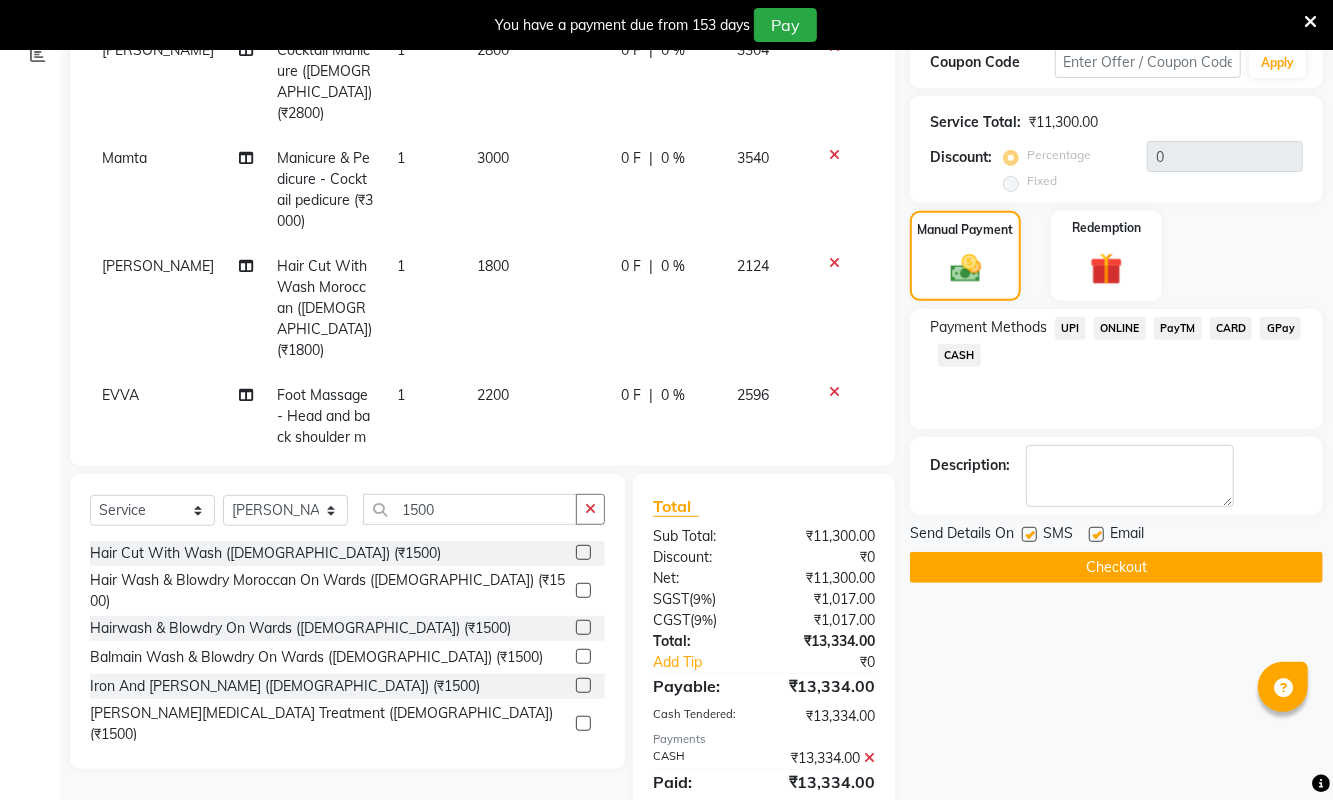 click on "Checkout" 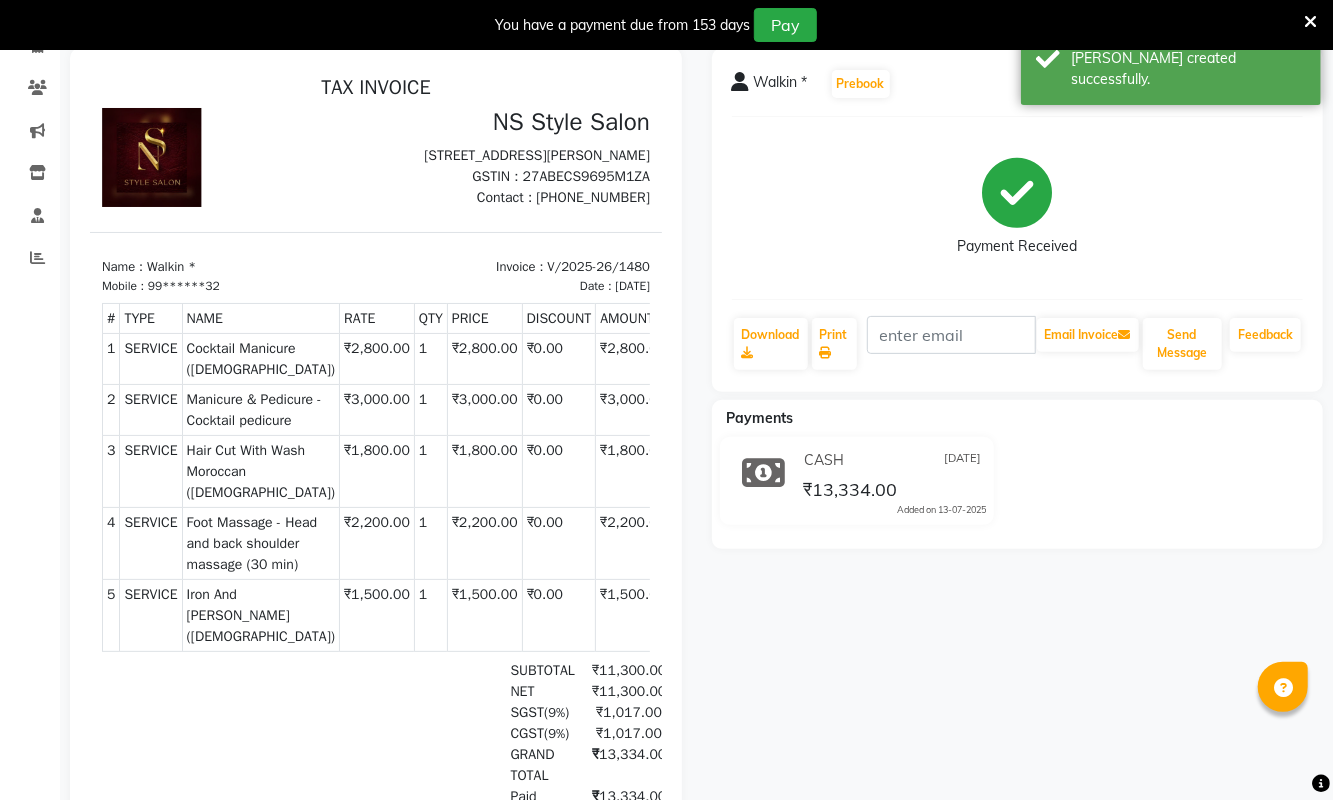 scroll, scrollTop: 0, scrollLeft: 0, axis: both 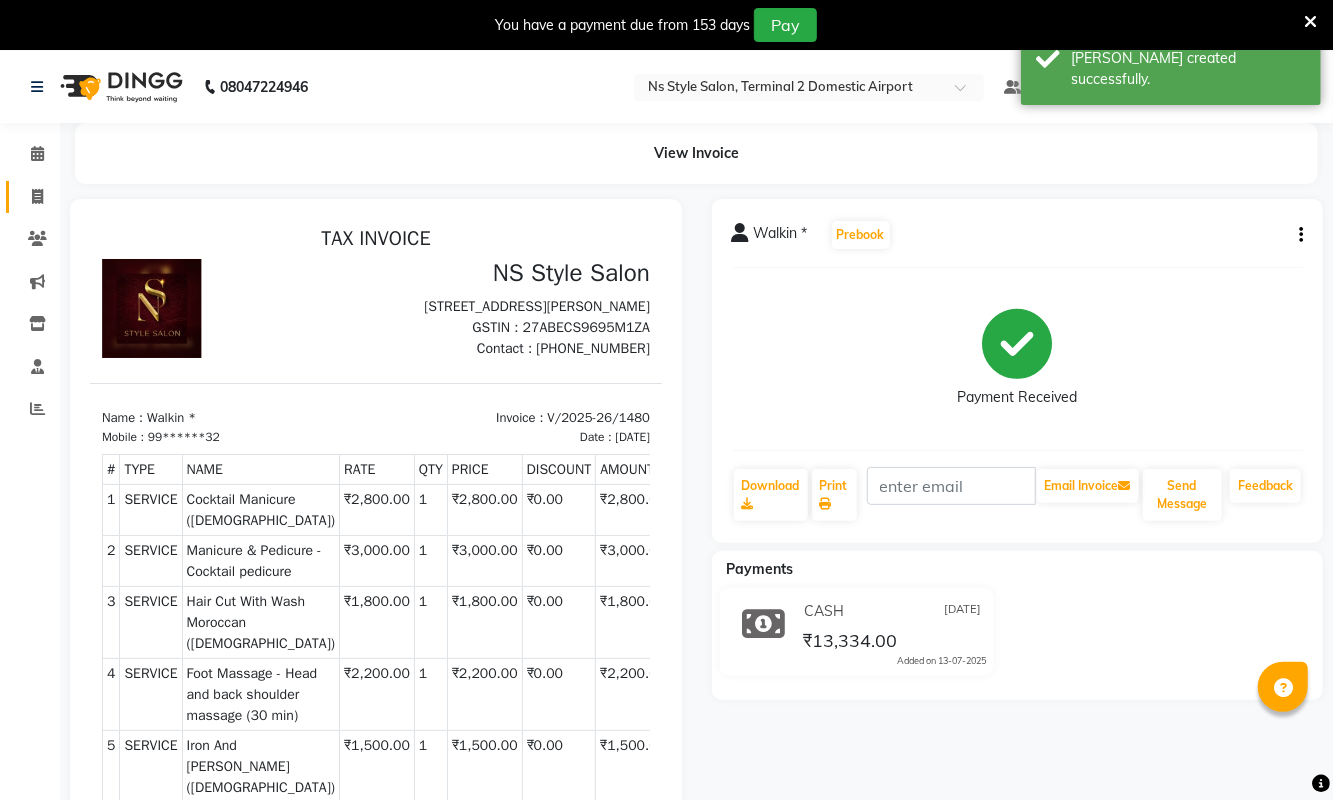click 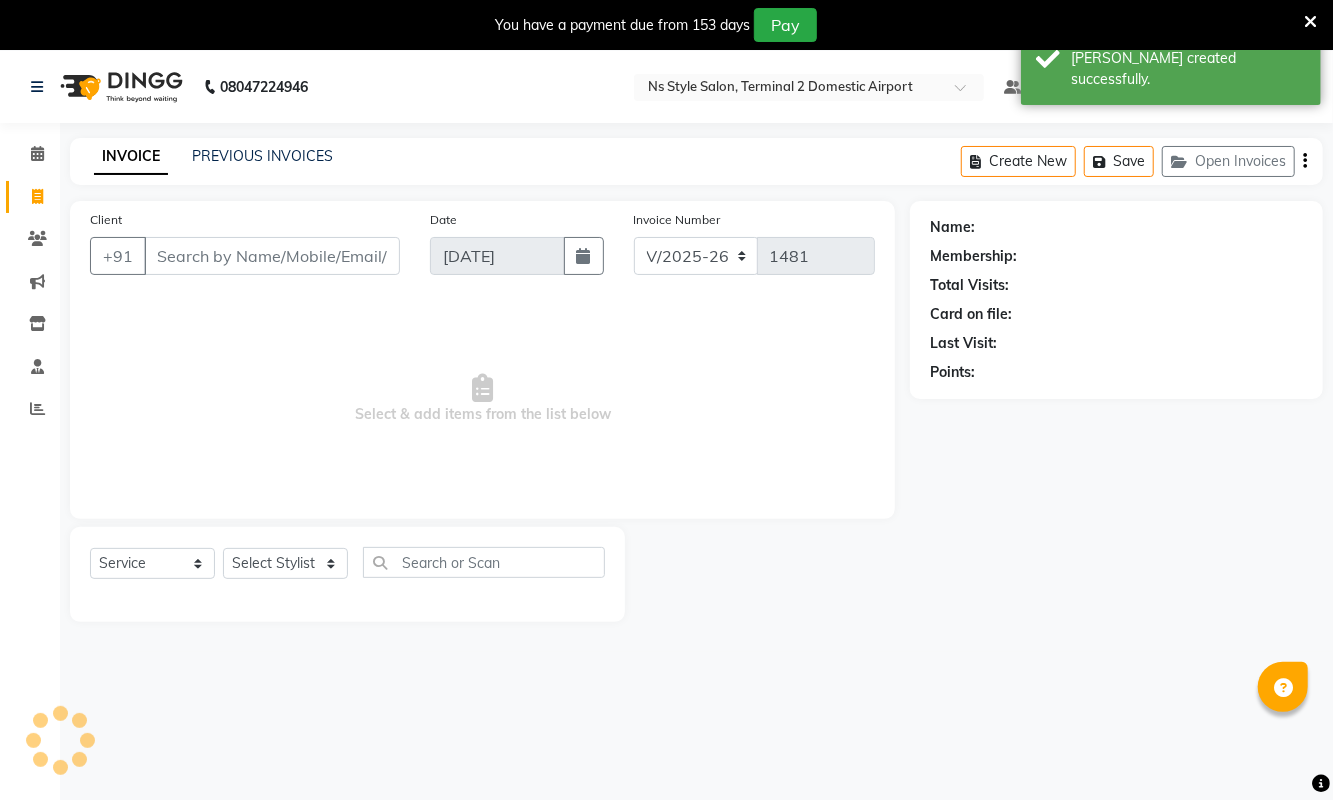 scroll, scrollTop: 51, scrollLeft: 0, axis: vertical 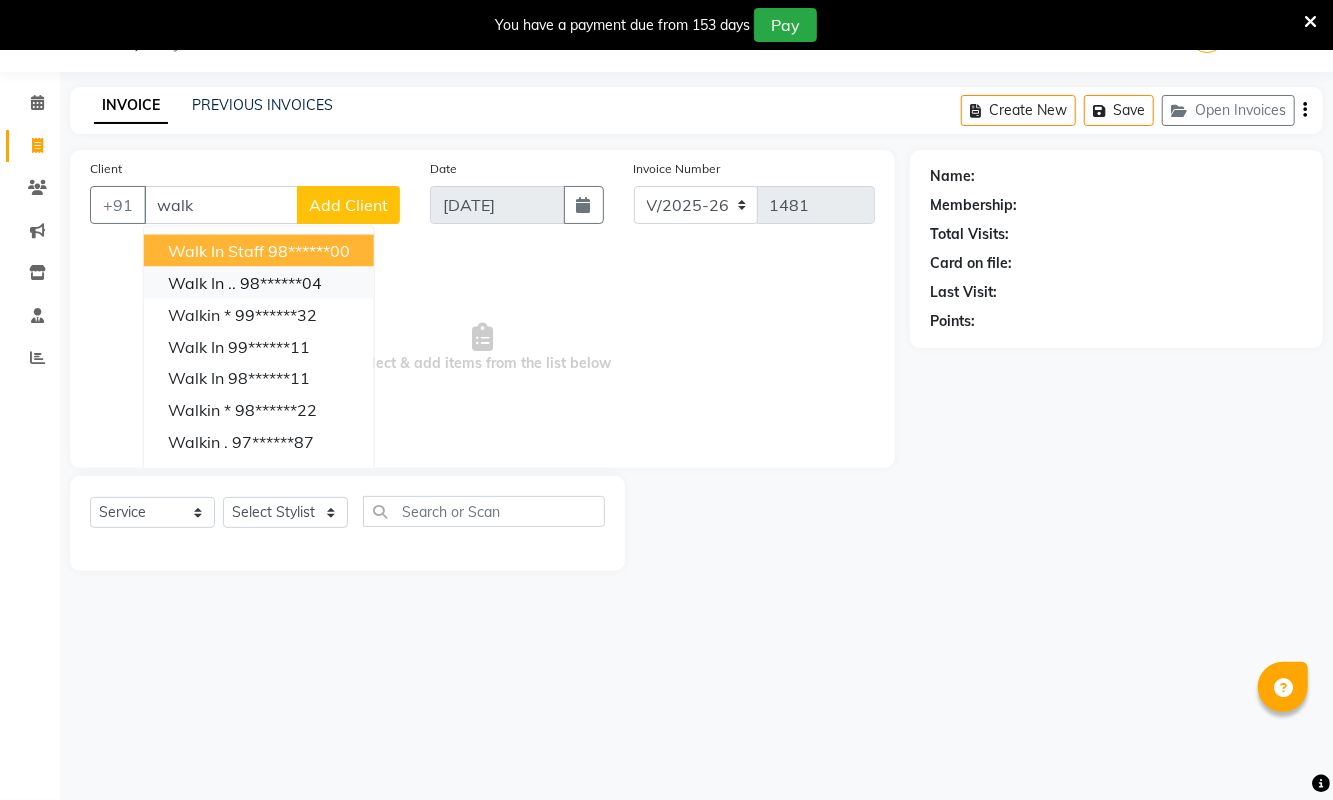 click on "98******04" at bounding box center [281, 283] 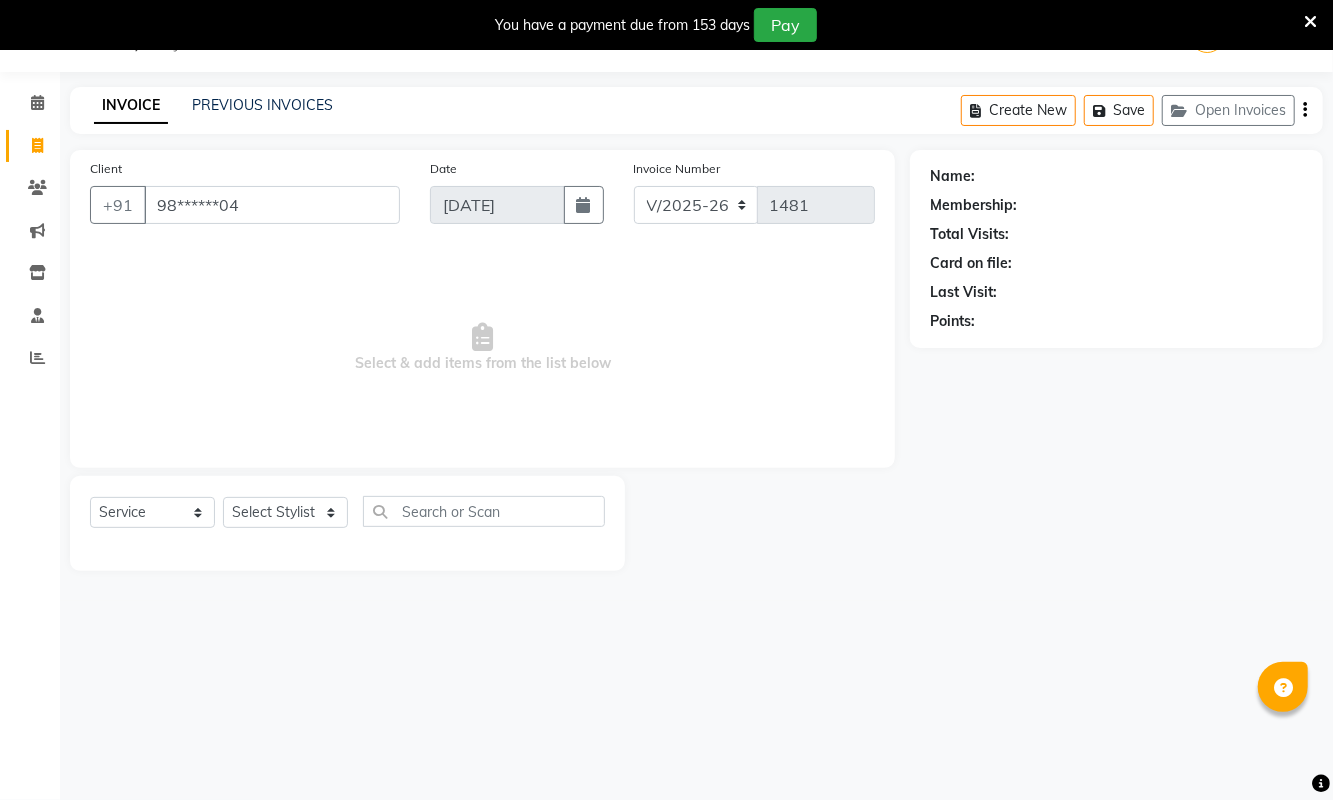 type on "98******04" 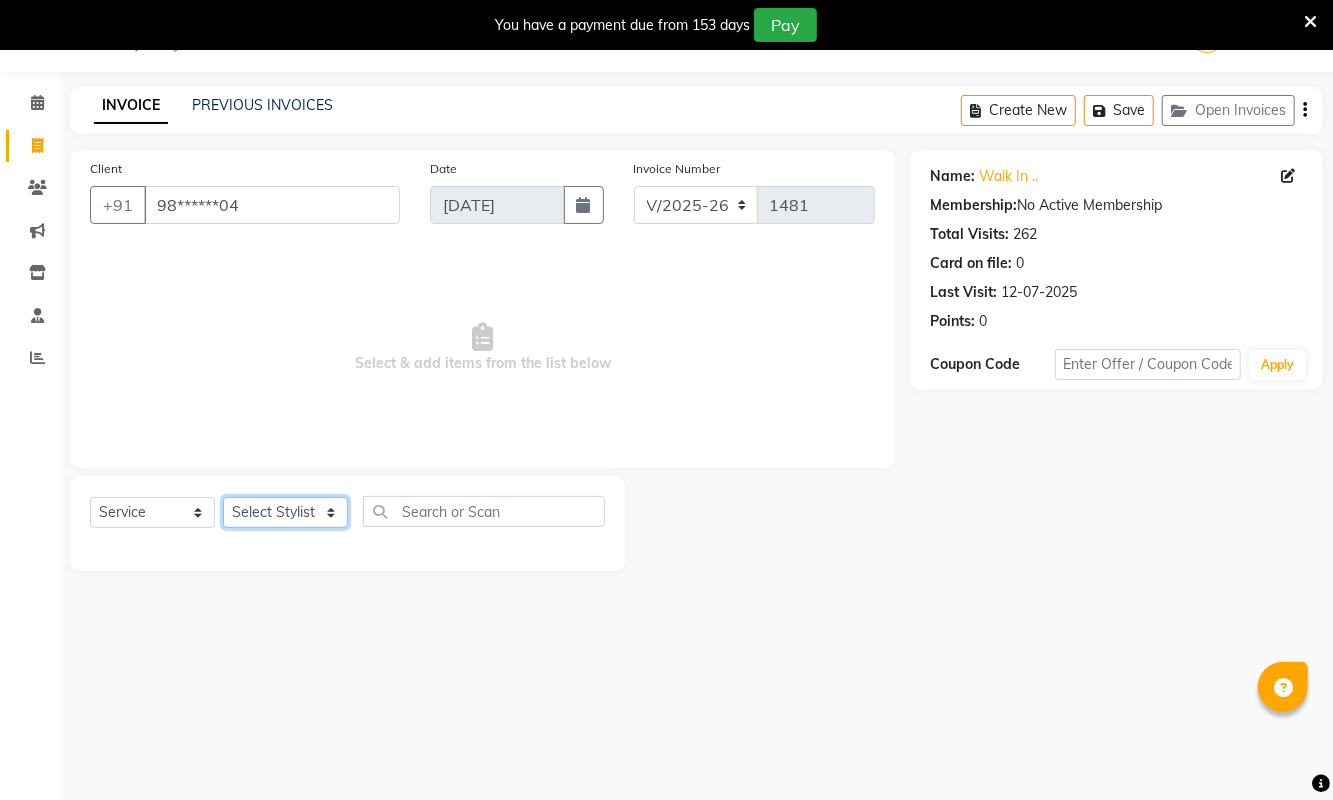 click on "Select Stylist ASHA ANIL JADHAV Dilshad Ahmad EHATESHAM ALI EVVA FARHEEN SHAIKH HEEBA ARIF SHAIKH HEER BAROT IMRAN SHAIKH Mamta  Manager MANISHA MD RAJ KHAN  MD SAMEER PARWEZ MIMII MOHAMMAD ALI RUPS SAKIB SUNENA TAK ZAREENA KHAN" 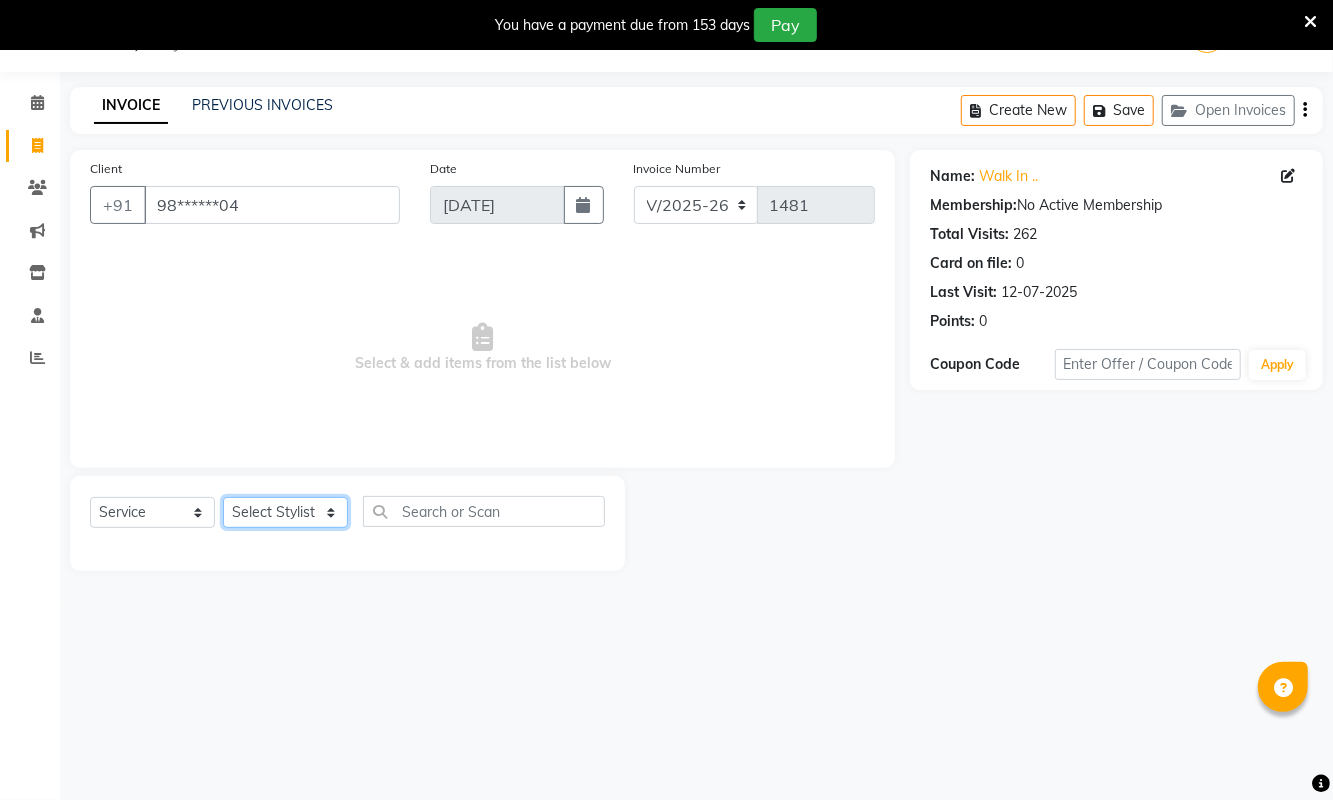select on "39697" 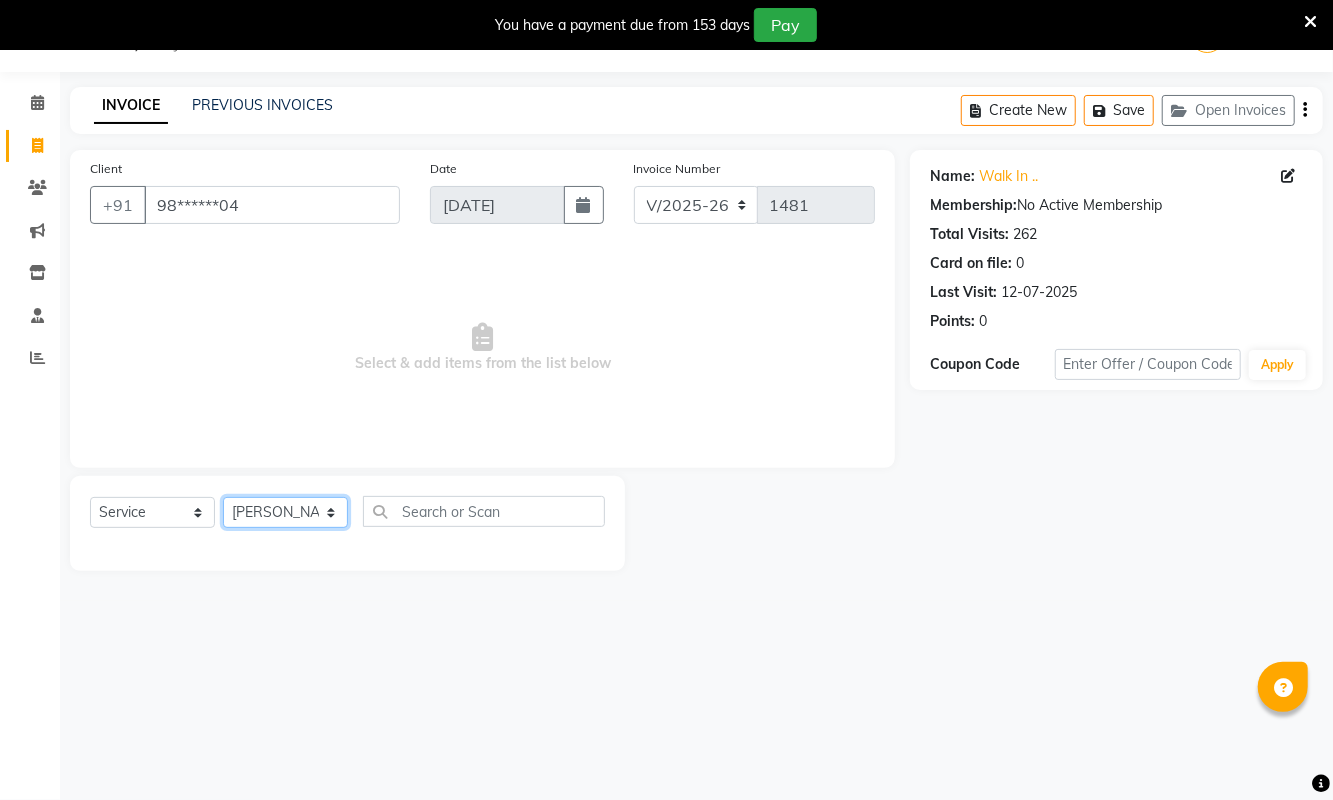 click on "Select Stylist ASHA ANIL JADHAV Dilshad Ahmad EHATESHAM ALI EVVA FARHEEN SHAIKH HEEBA ARIF SHAIKH HEER BAROT IMRAN SHAIKH Mamta  Manager MANISHA MD RAJ KHAN  MD SAMEER PARWEZ MIMII MOHAMMAD ALI RUPS SAKIB SUNENA TAK ZAREENA KHAN" 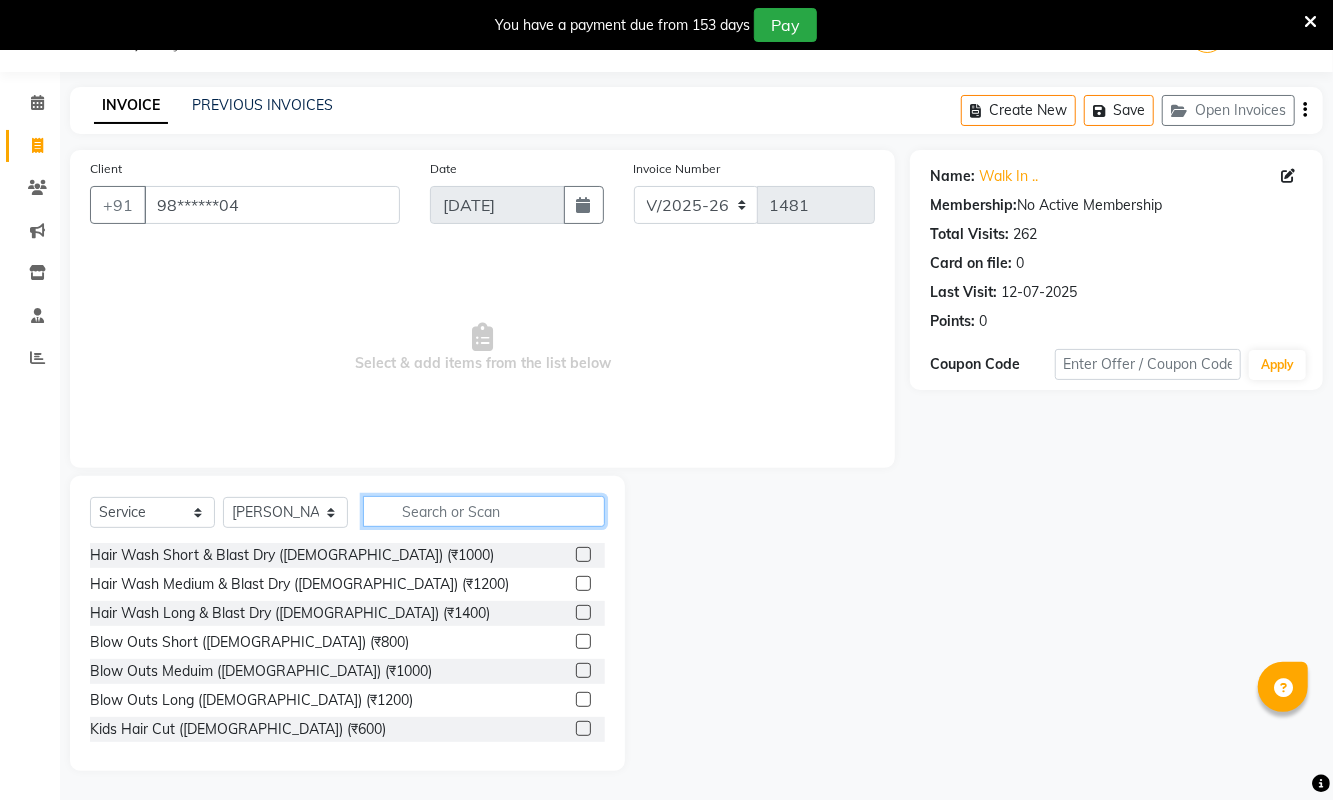 click 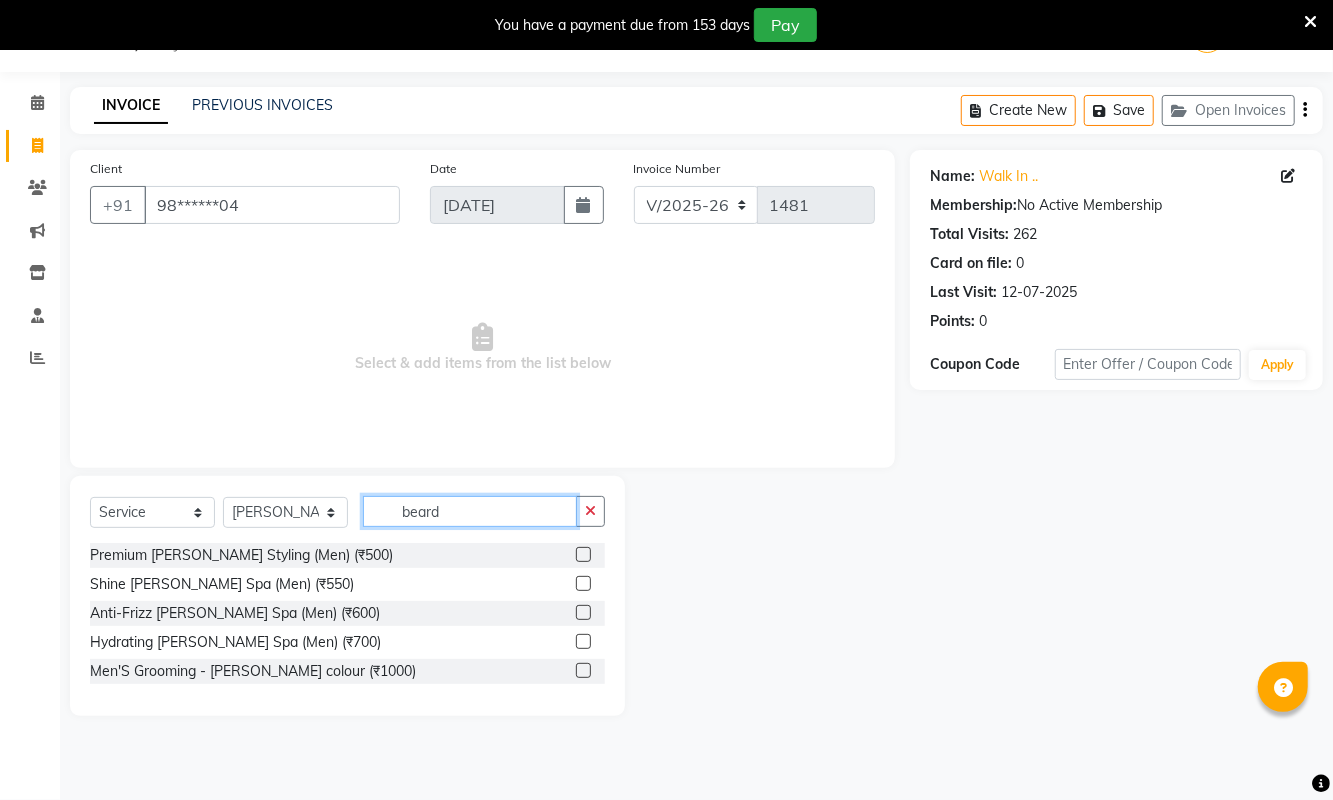 type on "beard" 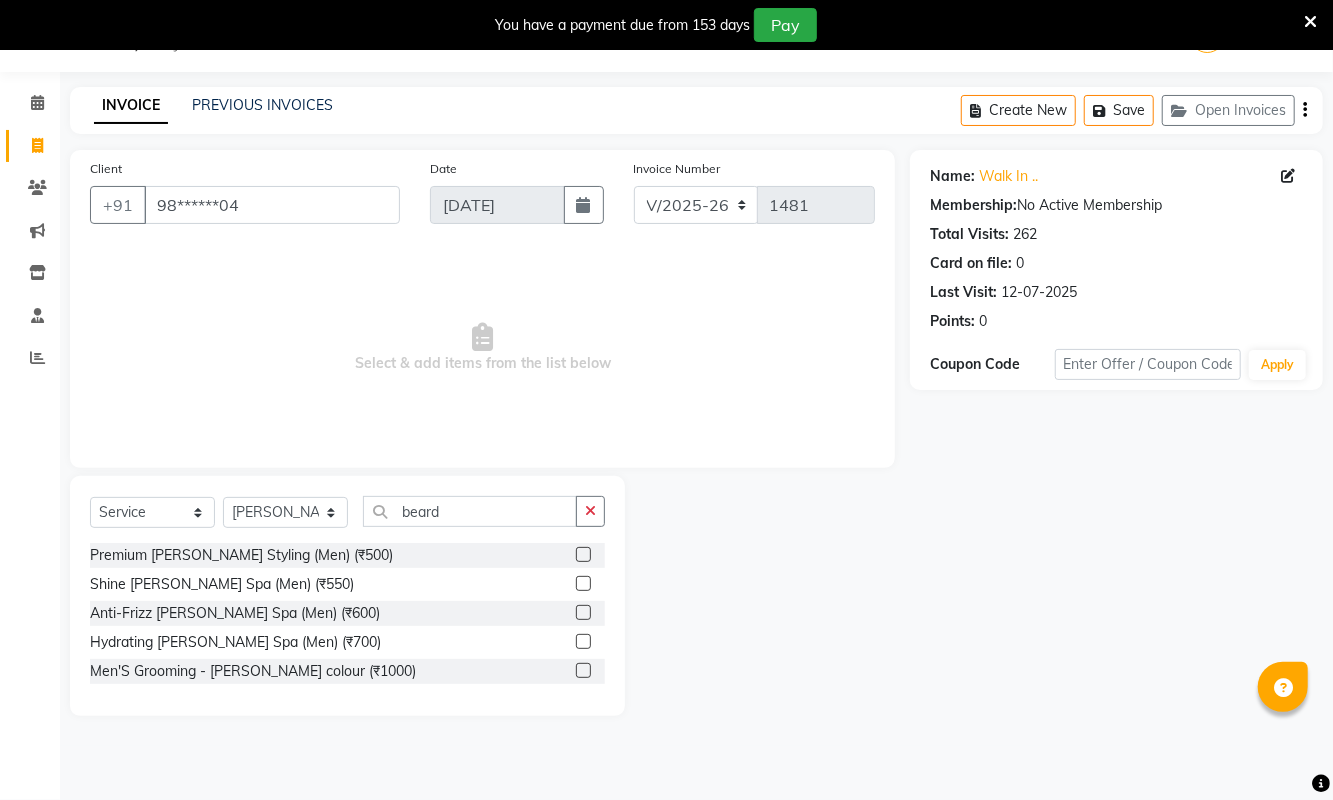 click 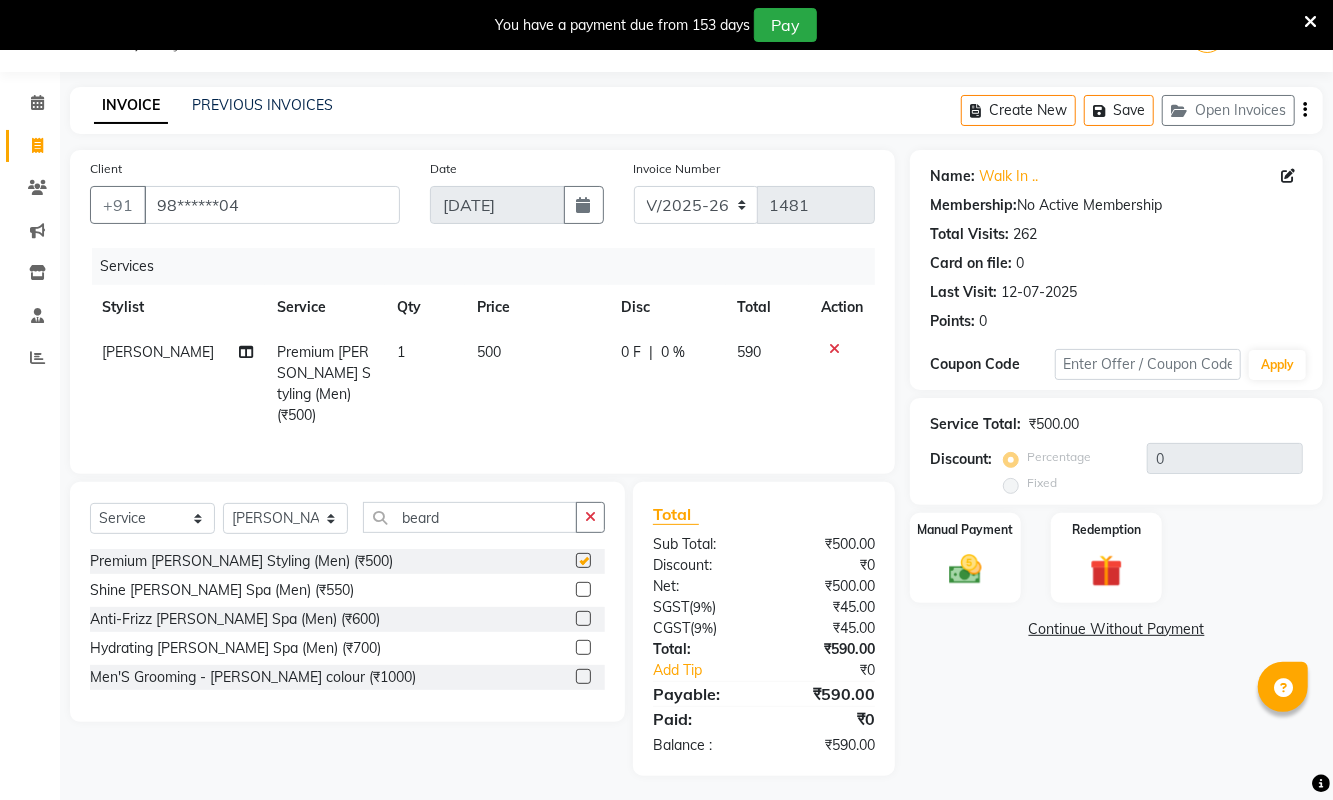 checkbox on "false" 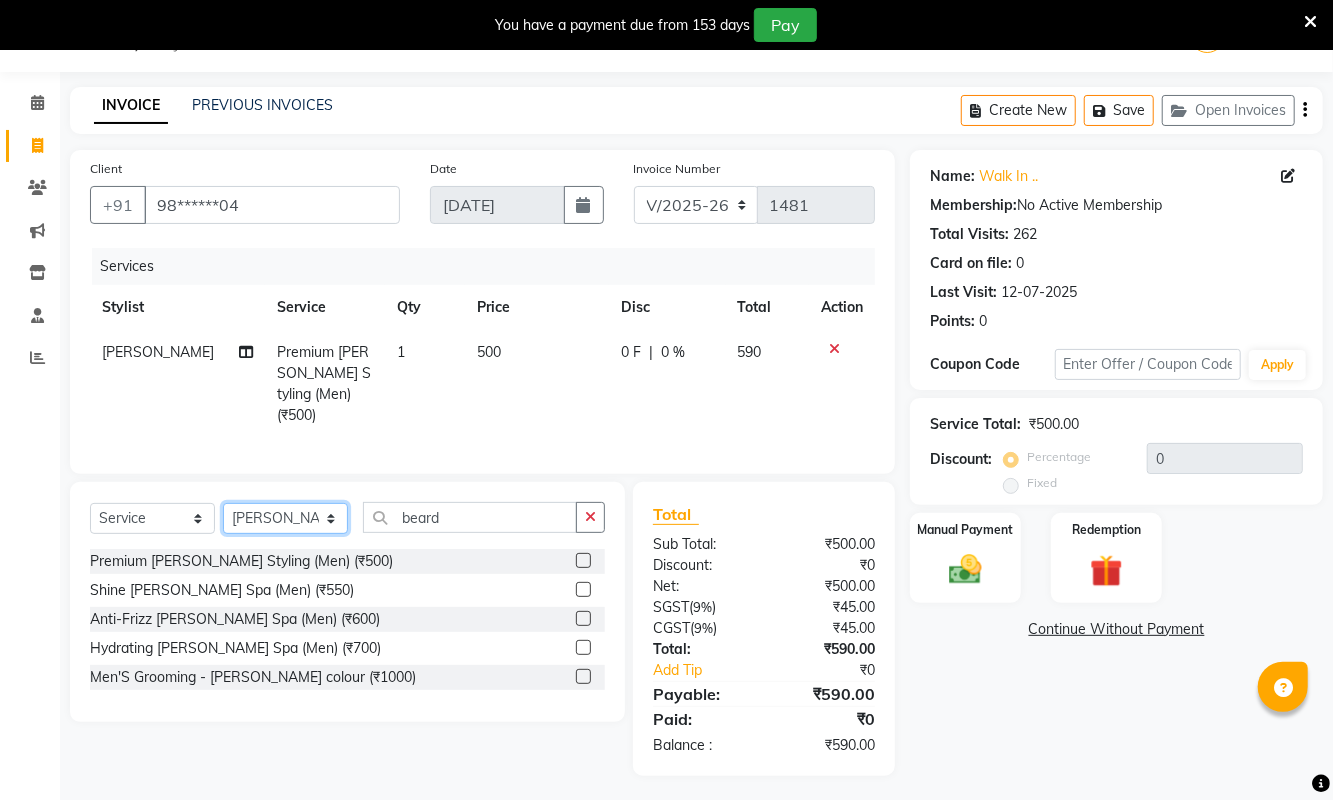 click on "Select Stylist ASHA ANIL JADHAV Dilshad Ahmad EHATESHAM ALI EVVA FARHEEN SHAIKH HEEBA ARIF SHAIKH HEER BAROT IMRAN SHAIKH Mamta  Manager MANISHA MD RAJ KHAN  MD SAMEER PARWEZ MIMII MOHAMMAD ALI RUPS SAKIB SUNENA TAK ZAREENA KHAN" 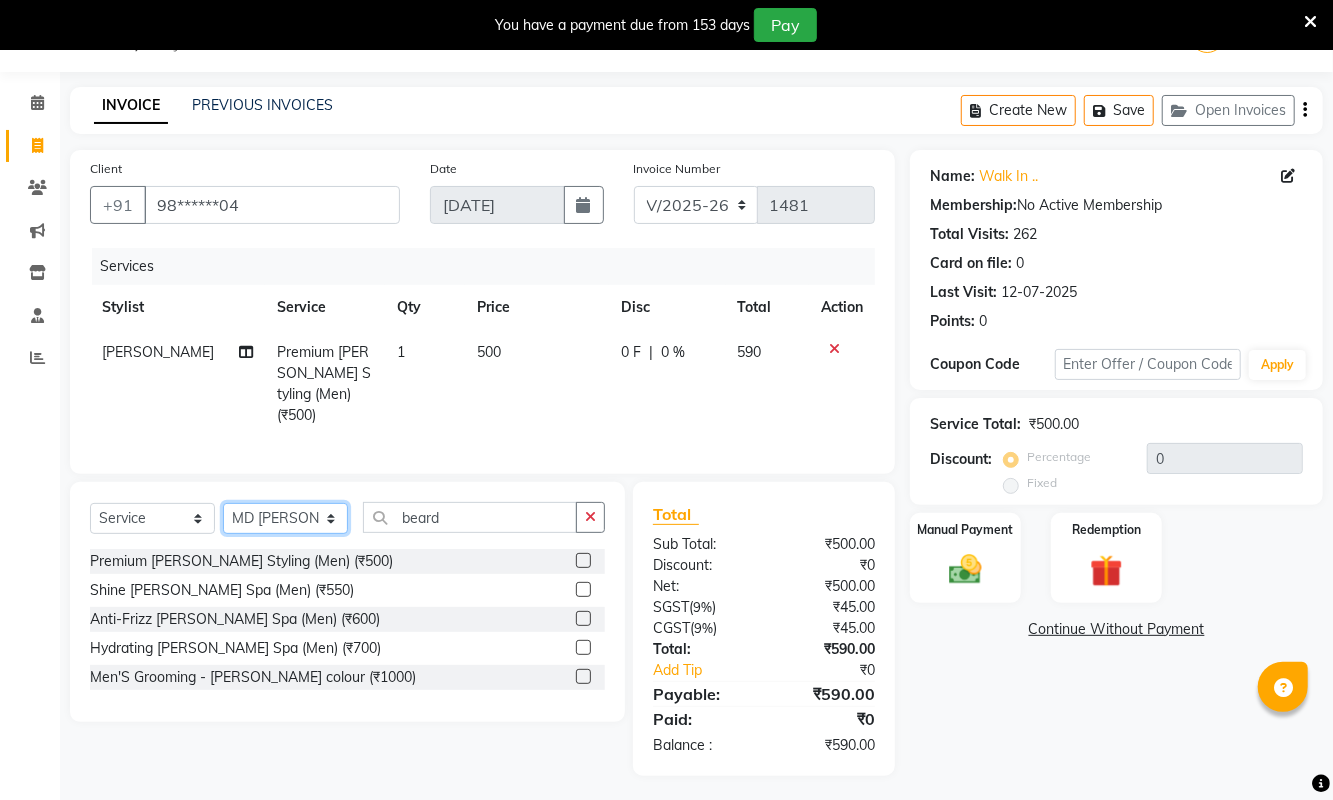 click on "Select Stylist ASHA ANIL JADHAV Dilshad Ahmad EHATESHAM ALI EVVA FARHEEN SHAIKH HEEBA ARIF SHAIKH HEER BAROT IMRAN SHAIKH Mamta  Manager MANISHA MD RAJ KHAN  MD SAMEER PARWEZ MIMII MOHAMMAD ALI RUPS SAKIB SUNENA TAK ZAREENA KHAN" 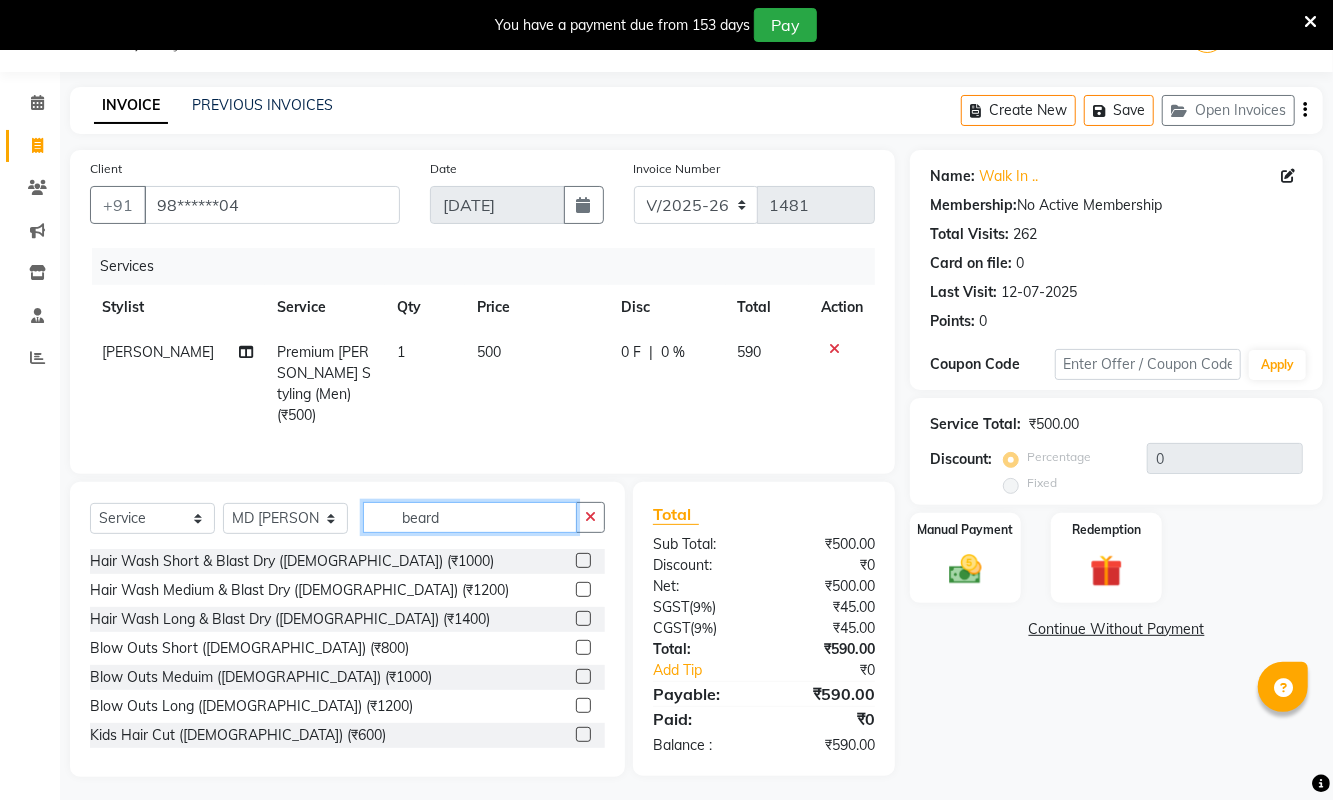 click on "beard" 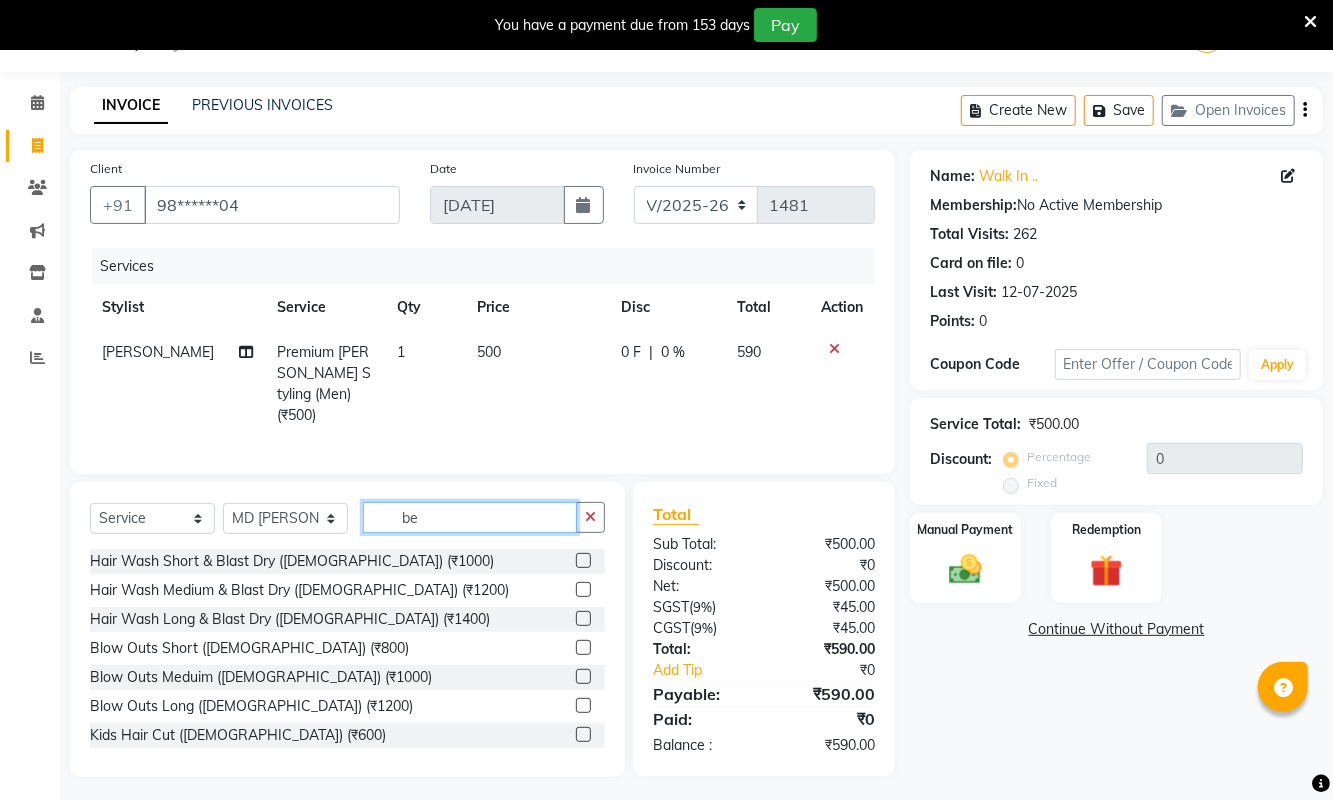 type on "b" 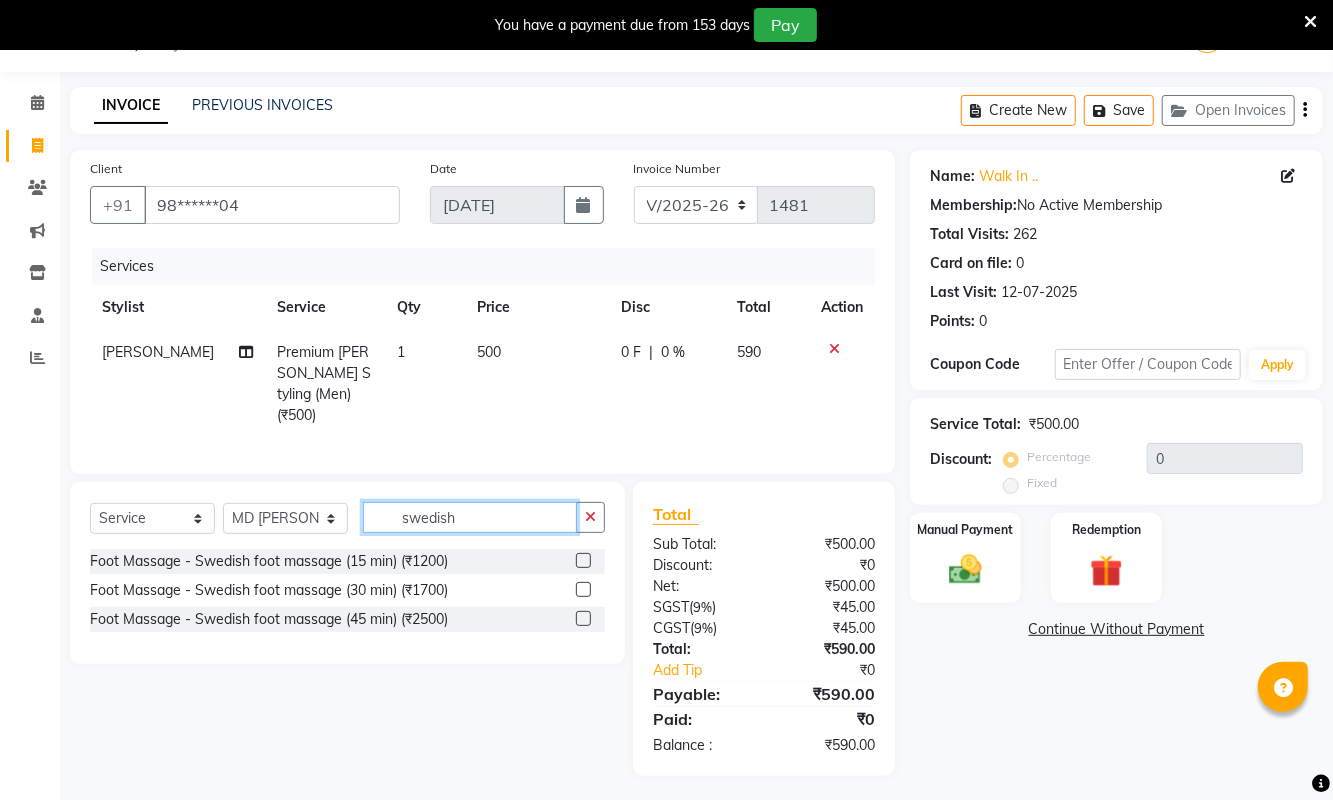 type on "swedish" 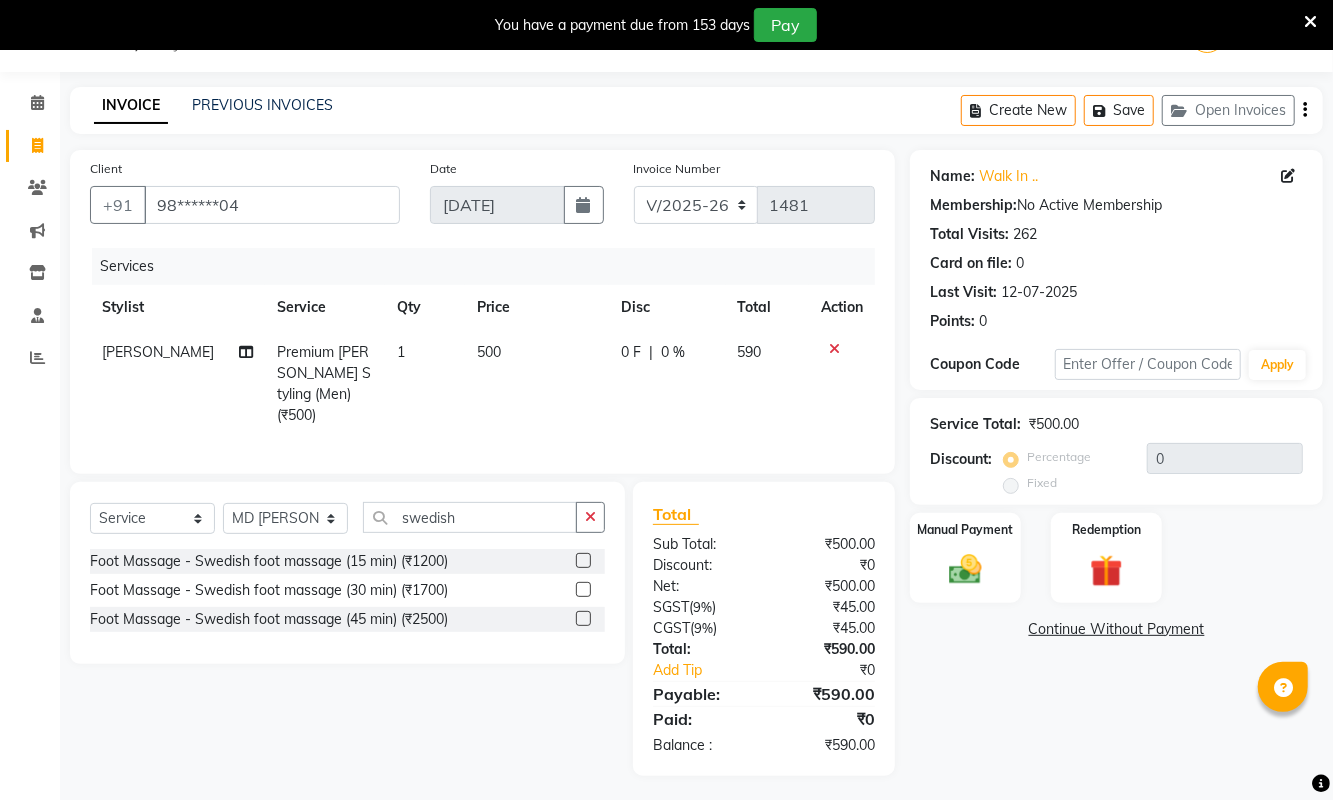 click 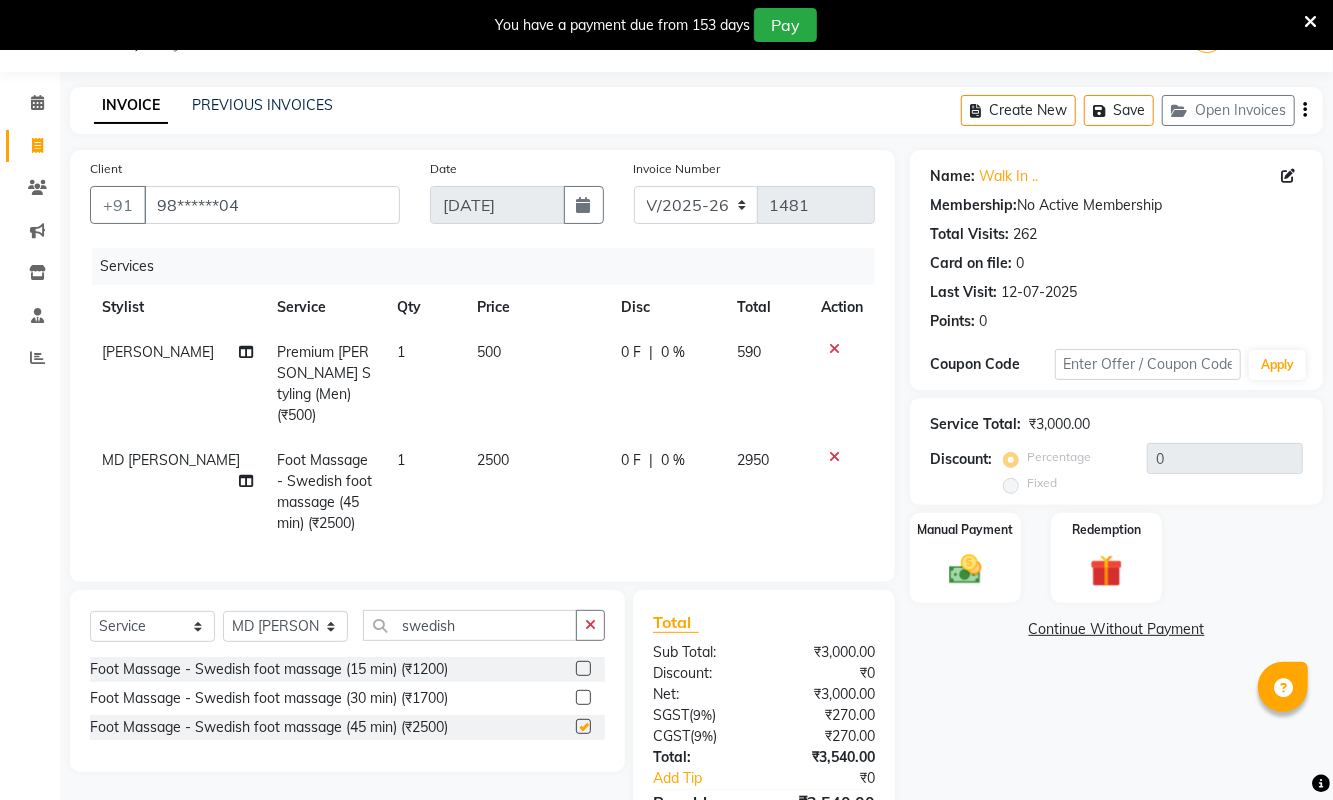 checkbox on "false" 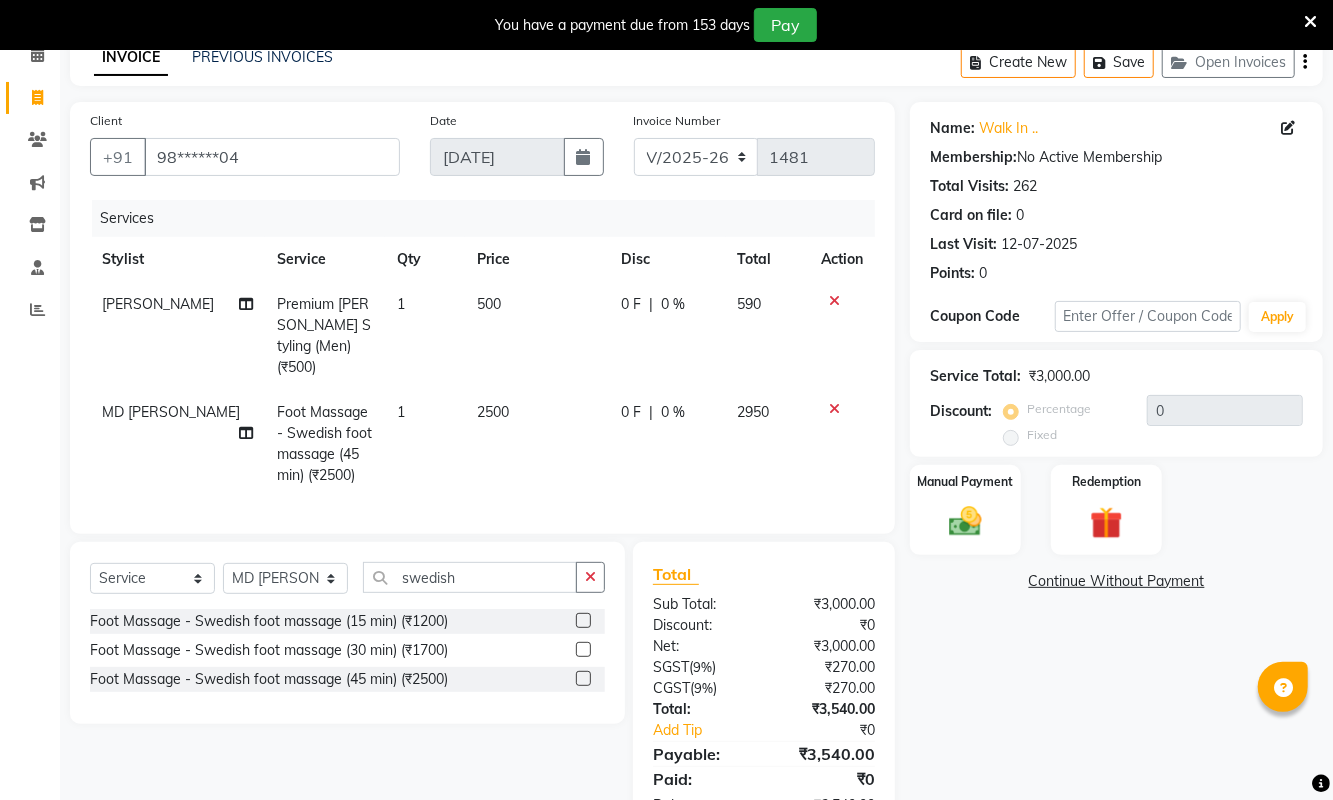 scroll, scrollTop: 108, scrollLeft: 0, axis: vertical 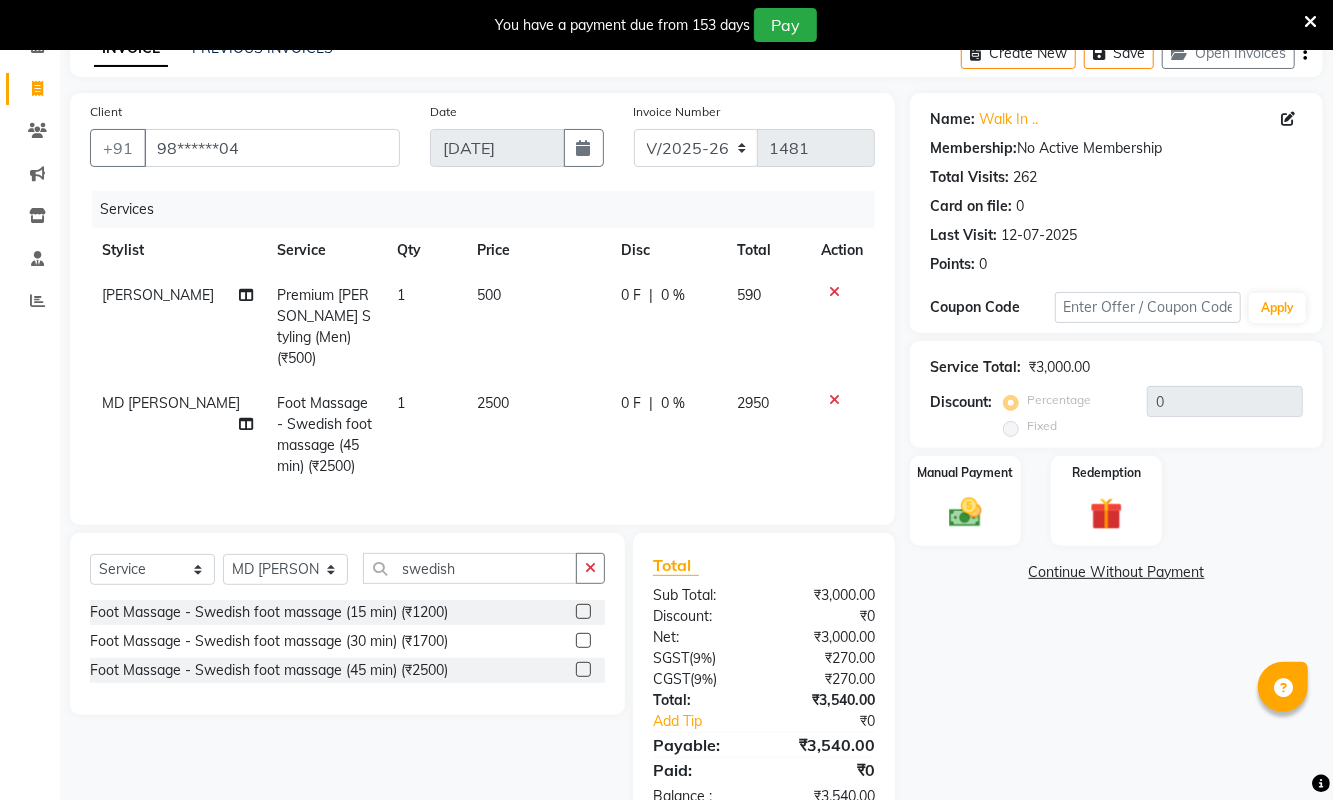 click 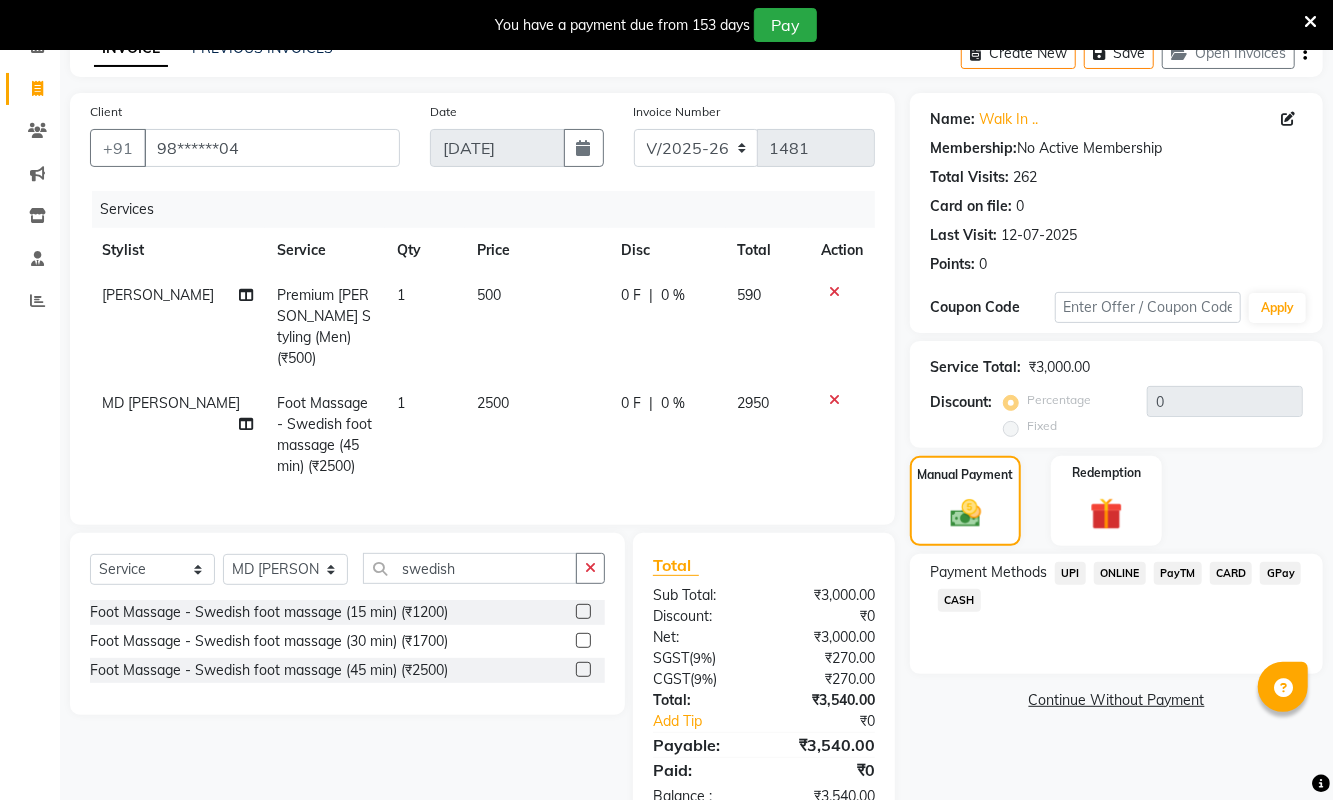 click on "CARD" 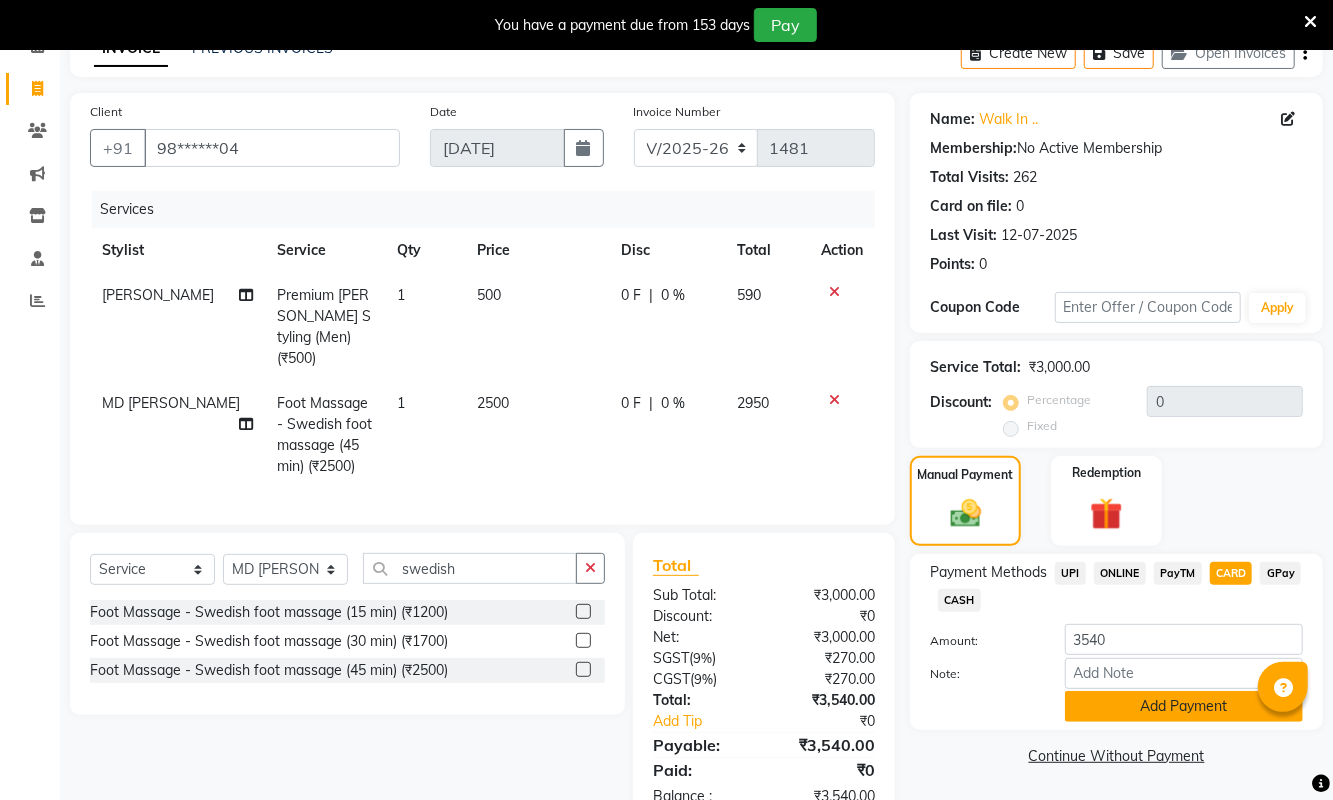 click on "Add Payment" 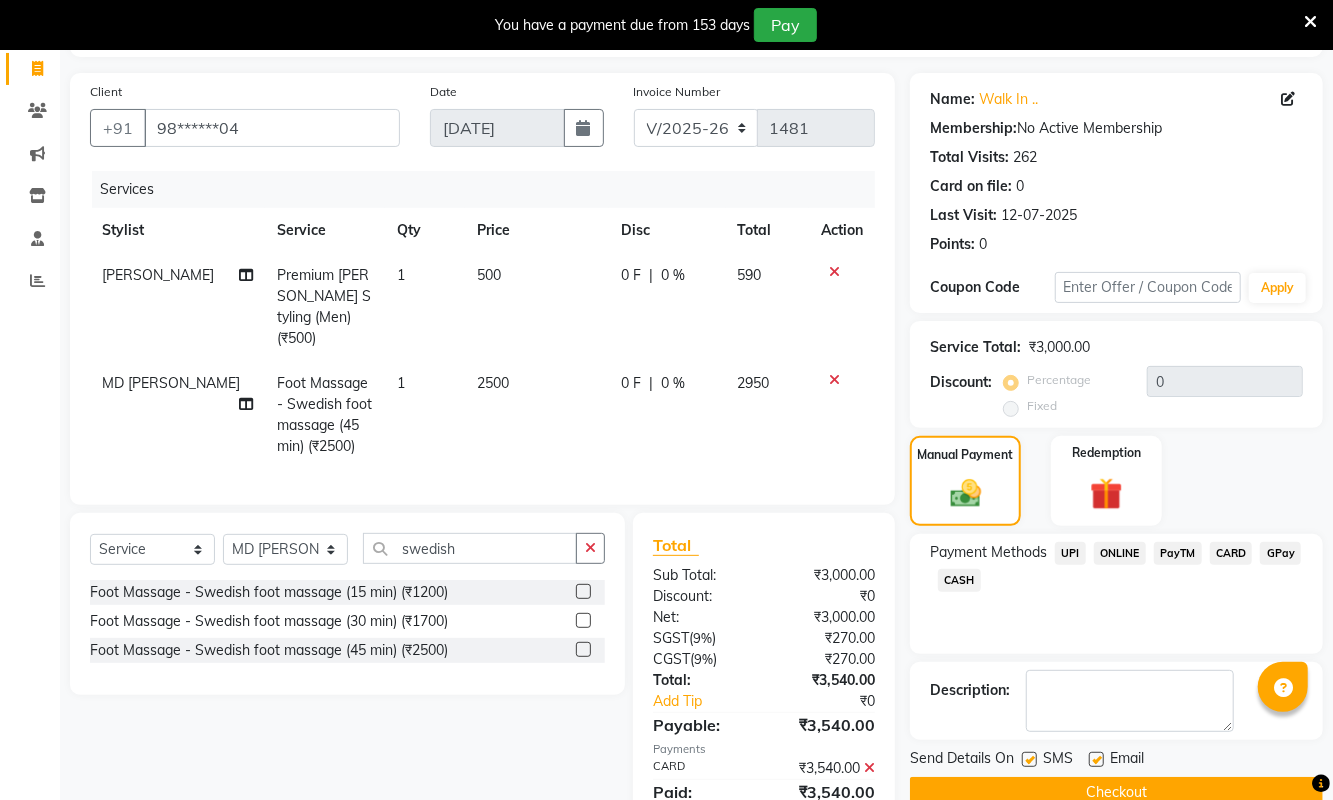scroll, scrollTop: 205, scrollLeft: 0, axis: vertical 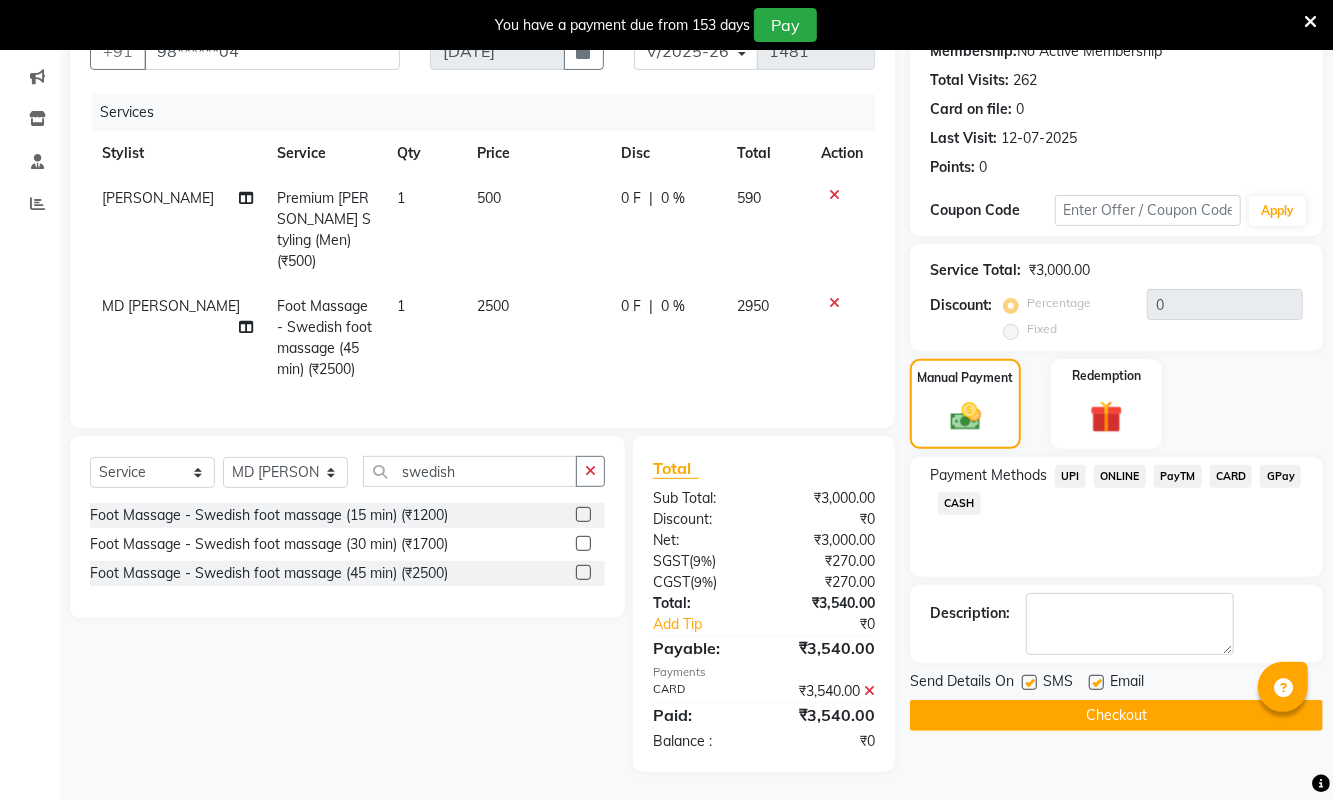 click on "Checkout" 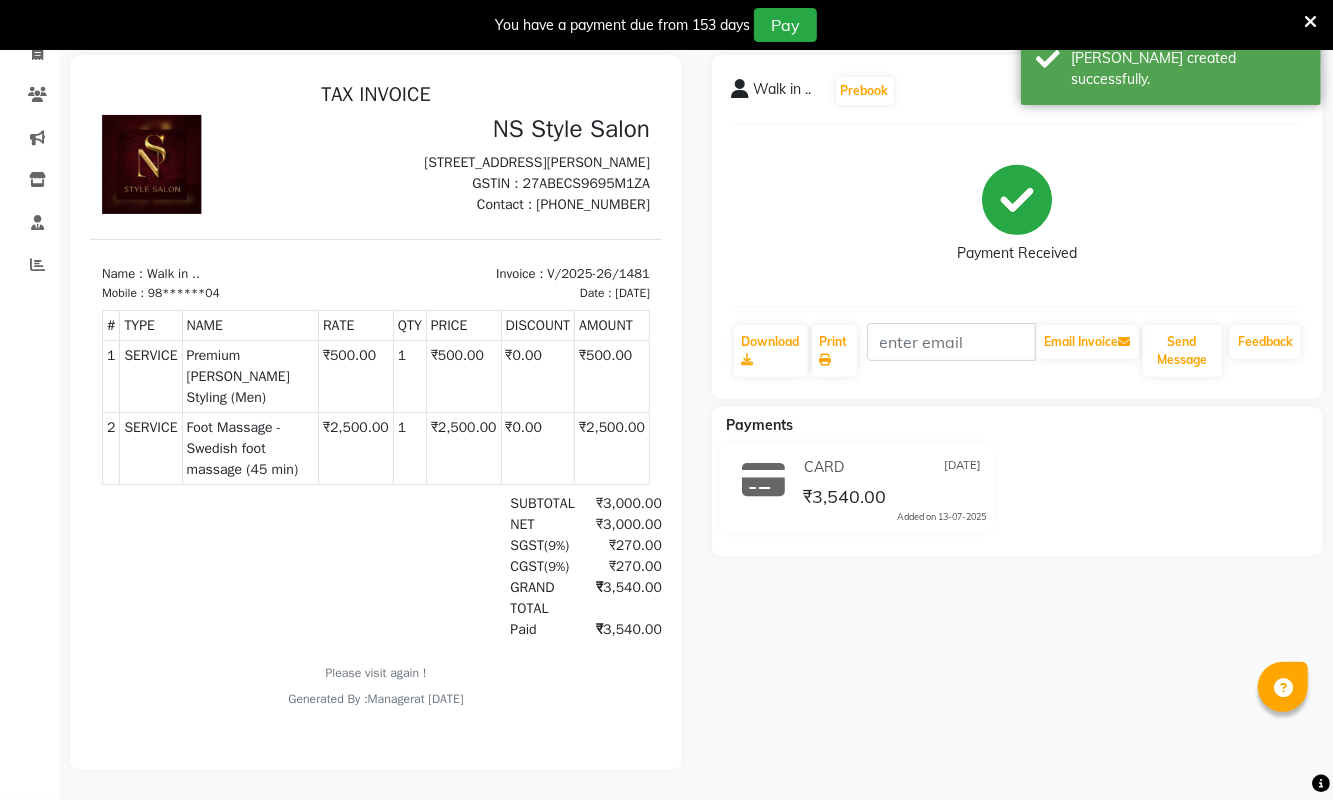 scroll, scrollTop: 0, scrollLeft: 0, axis: both 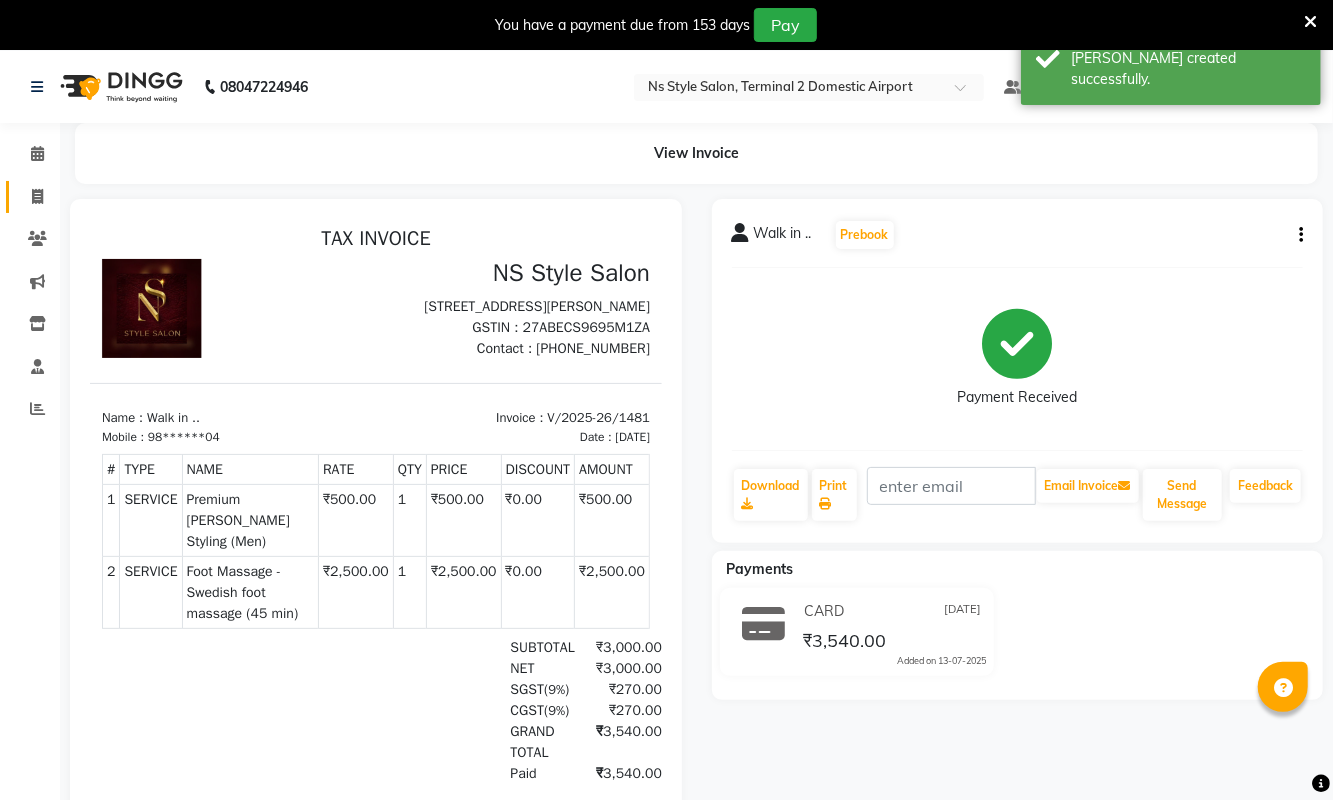 click 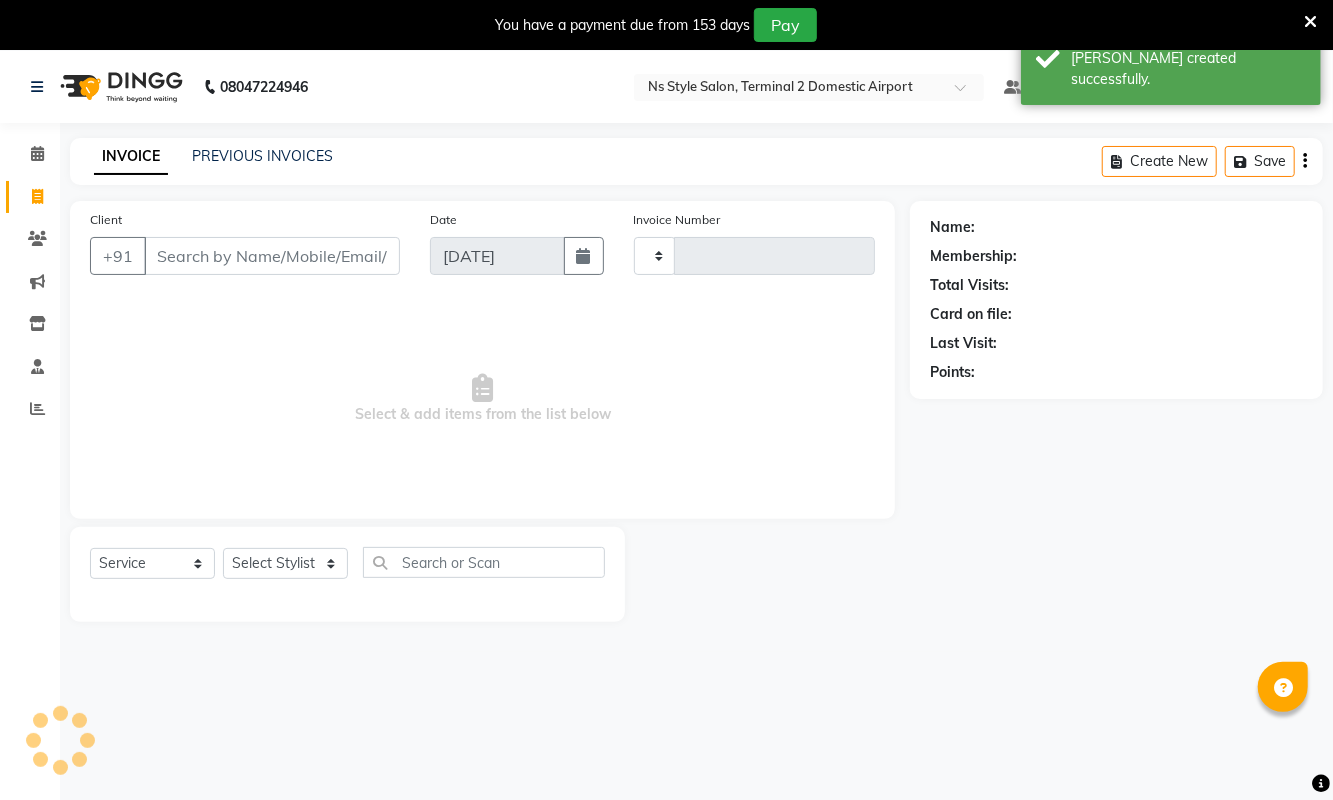 scroll, scrollTop: 51, scrollLeft: 0, axis: vertical 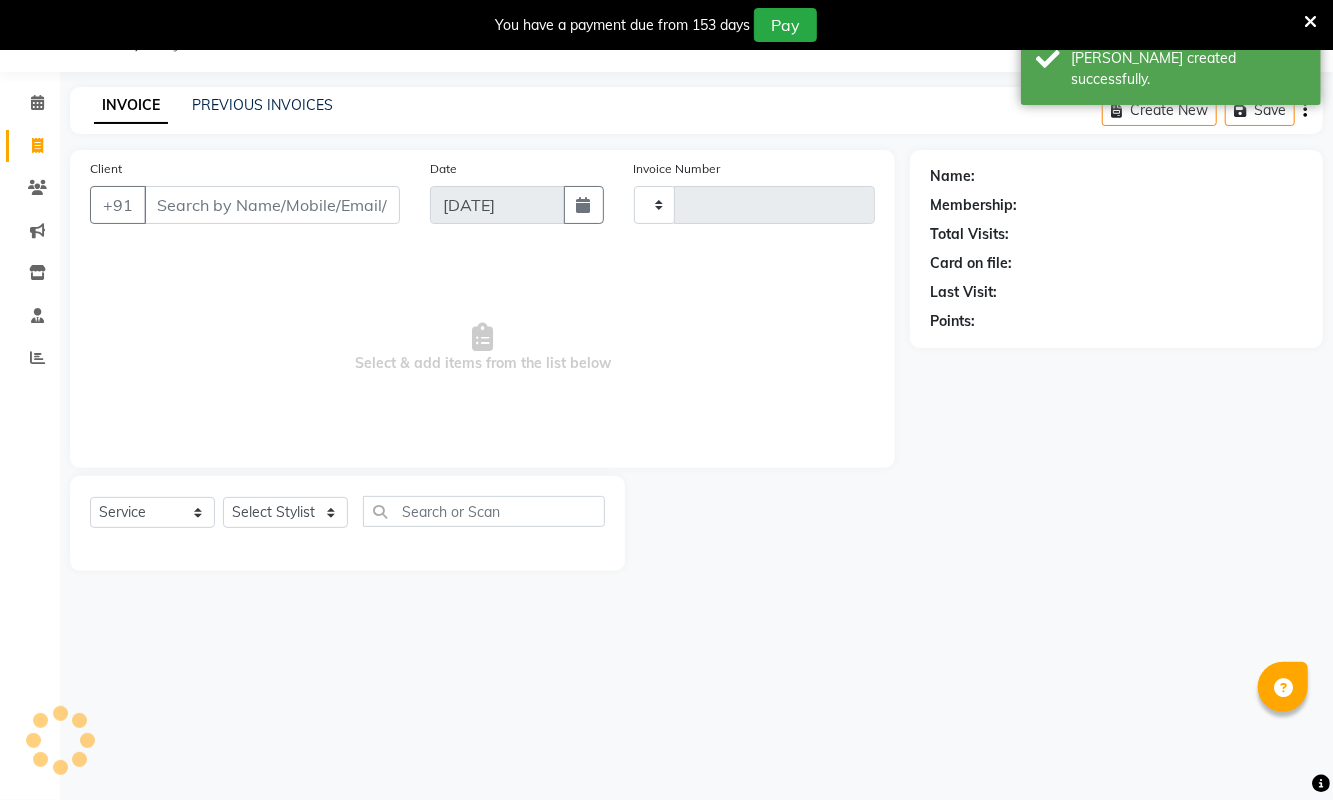 type on "1482" 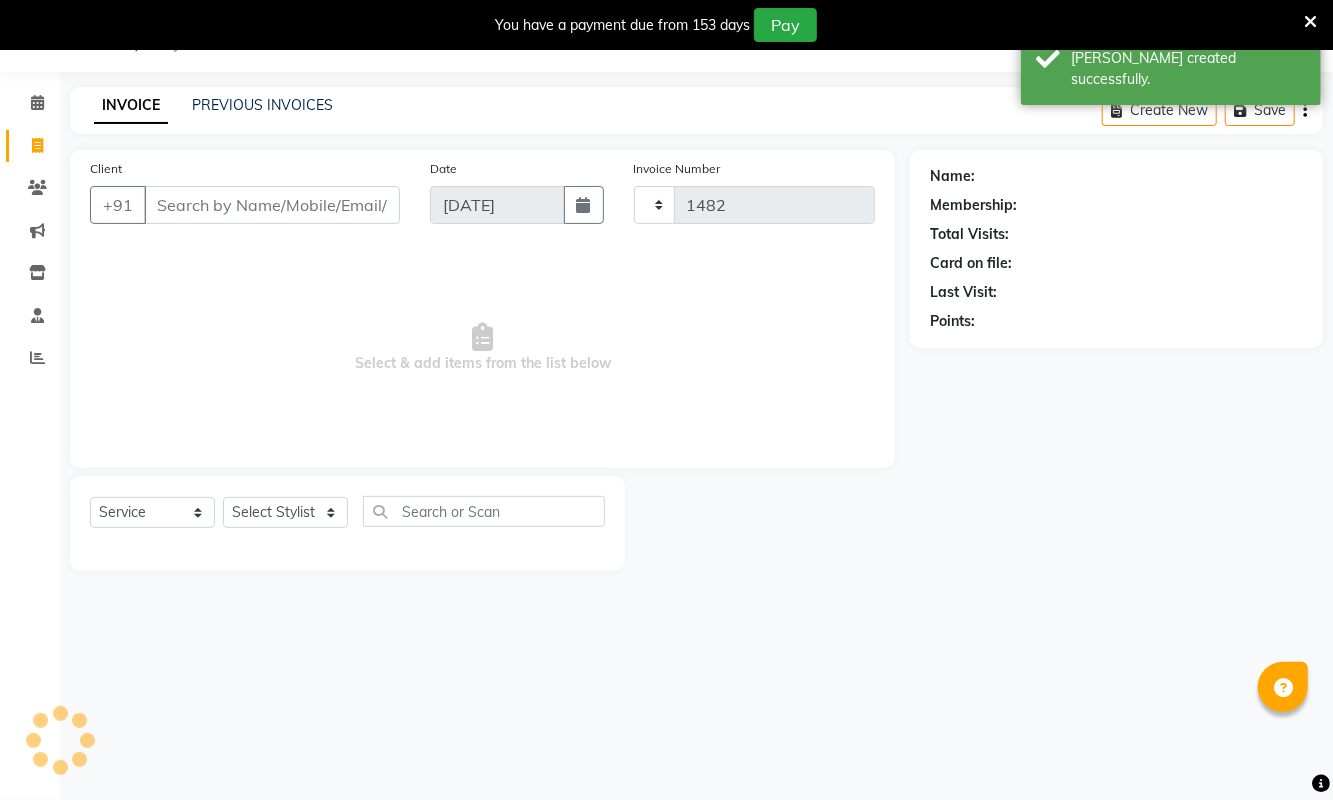 select on "5661" 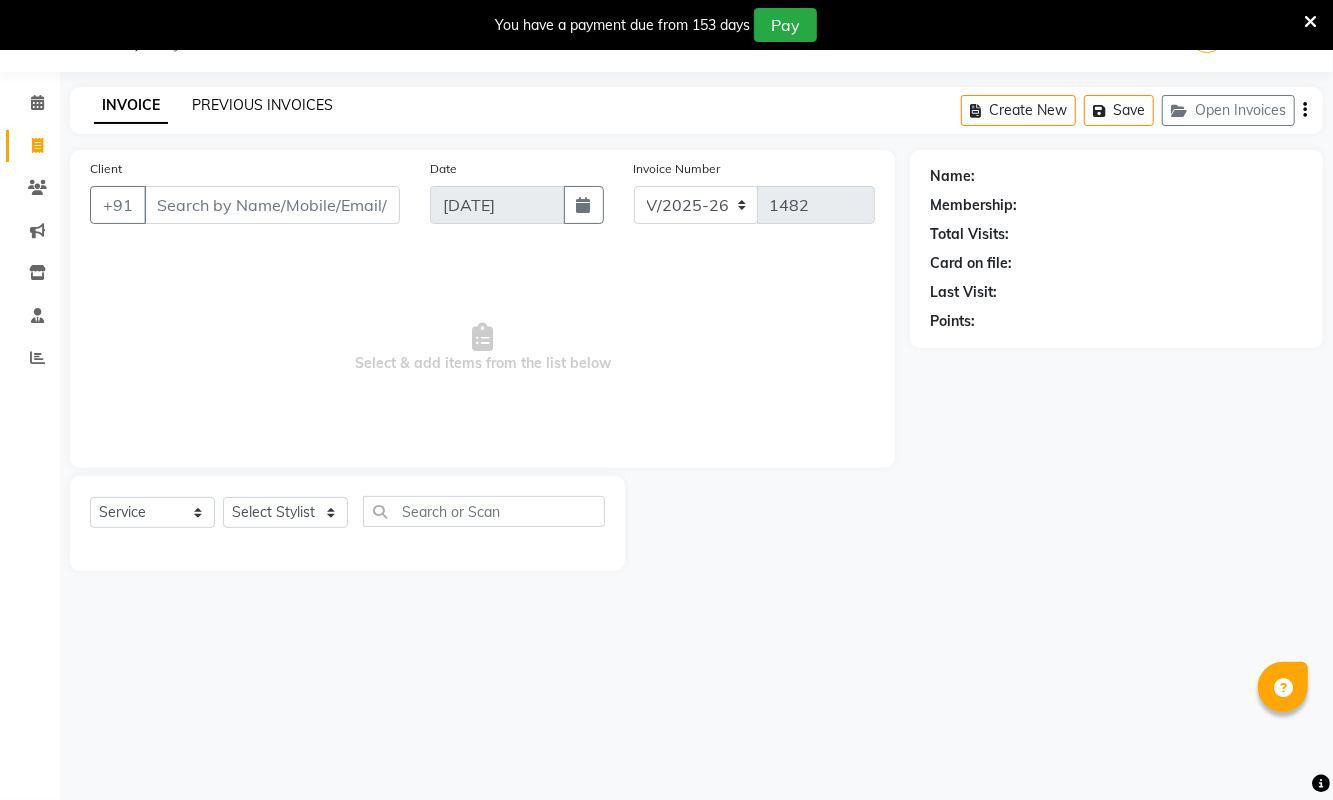 click on "PREVIOUS INVOICES" 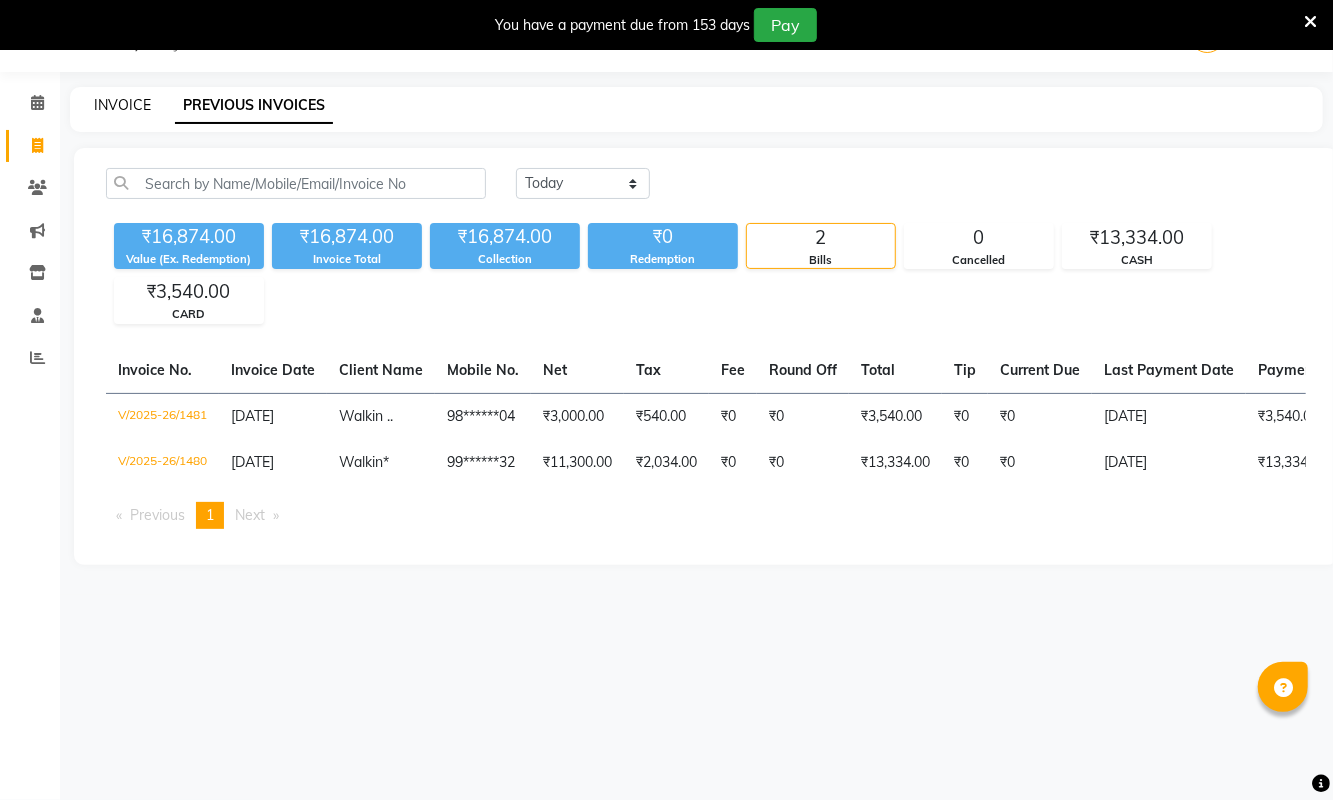 click on "INVOICE" 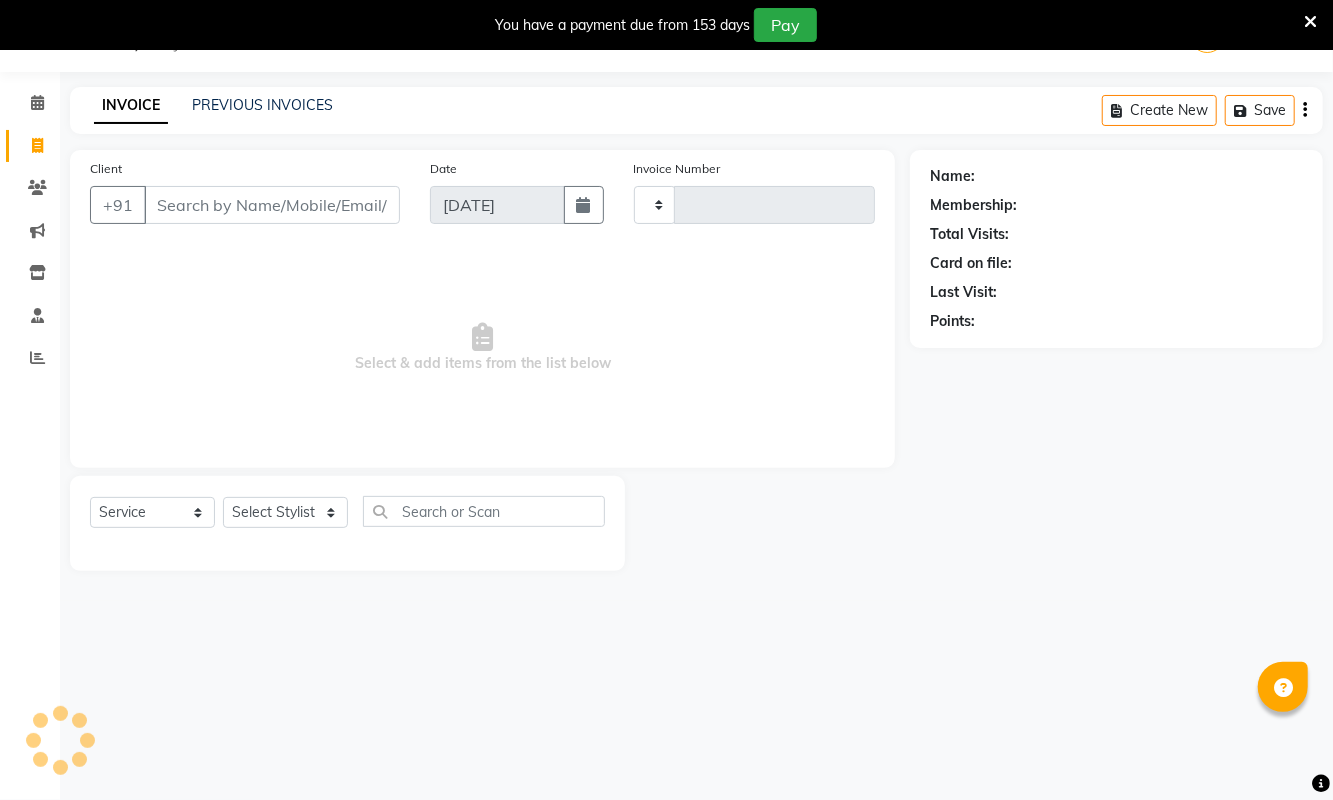 type on "1482" 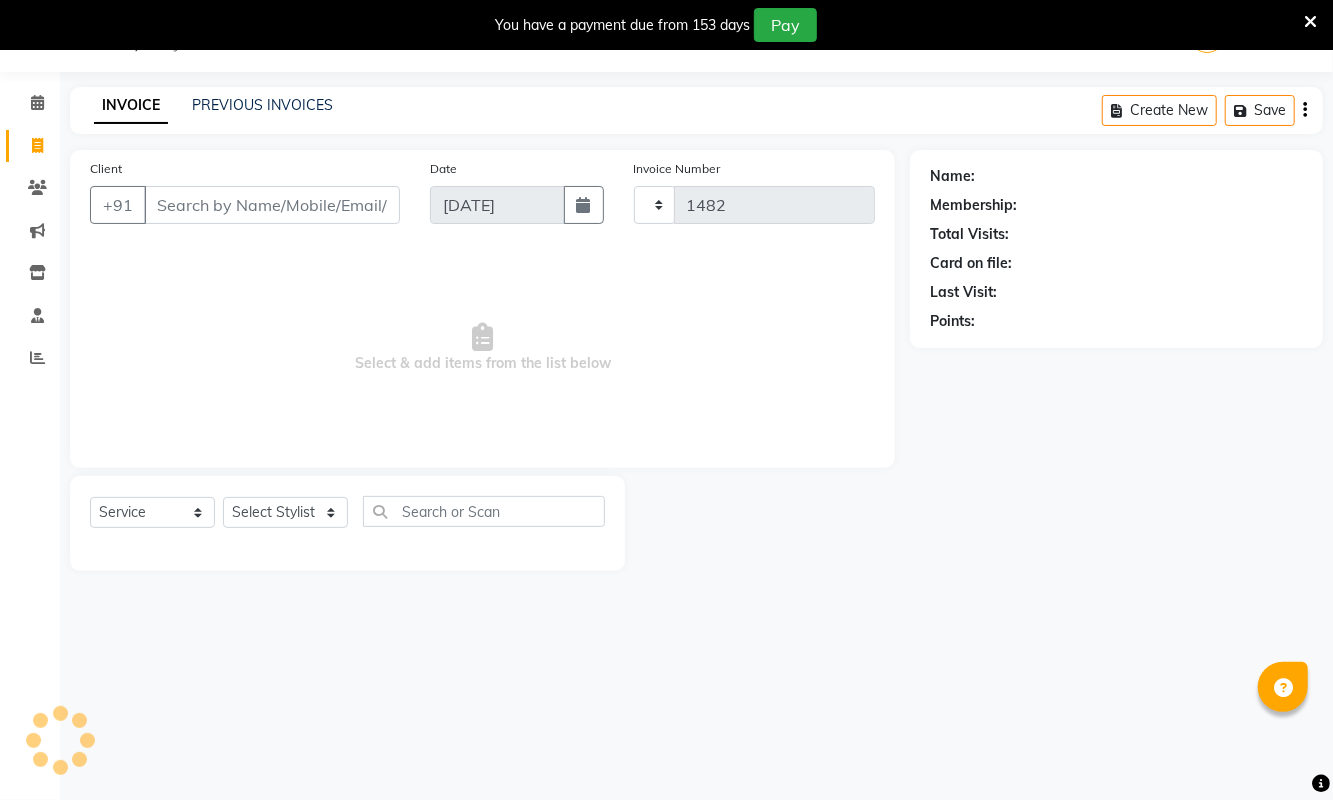 select on "5661" 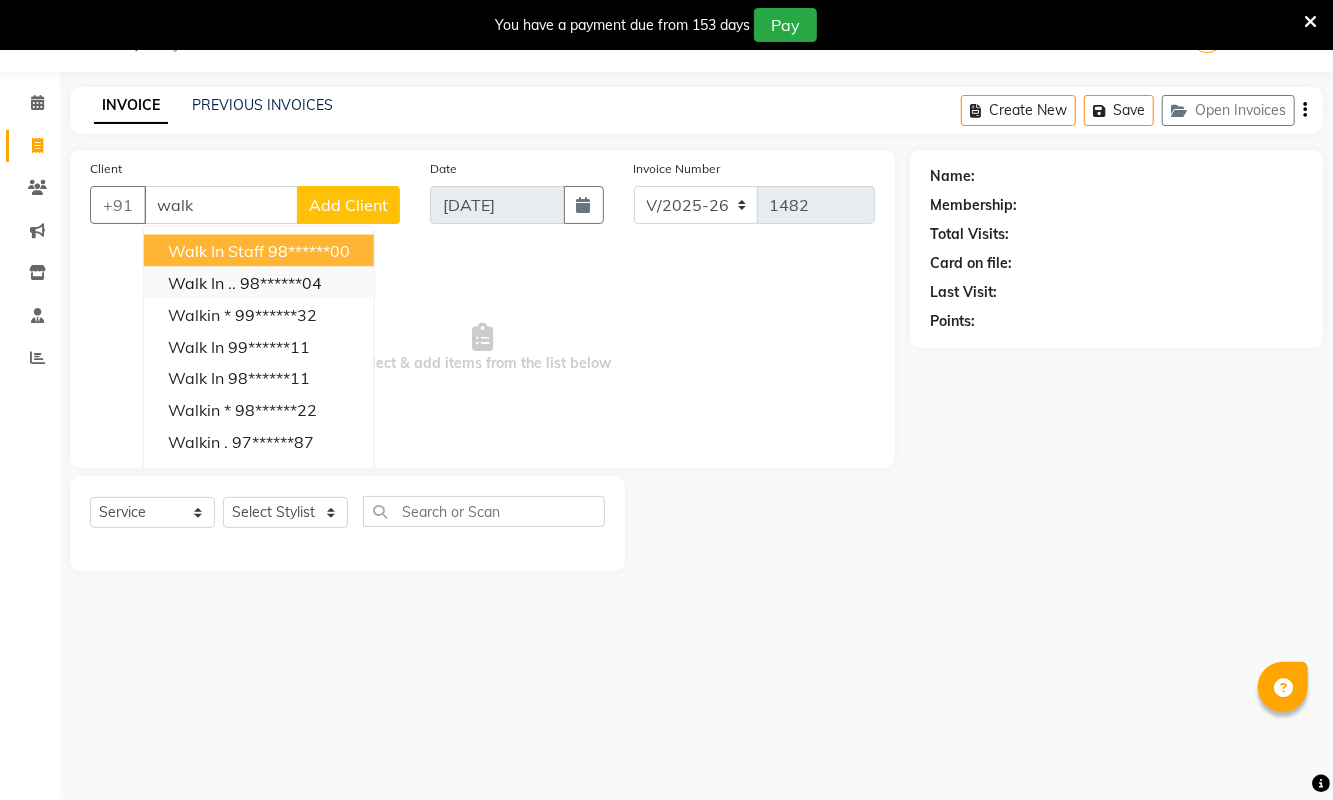 click on "98******04" at bounding box center [281, 283] 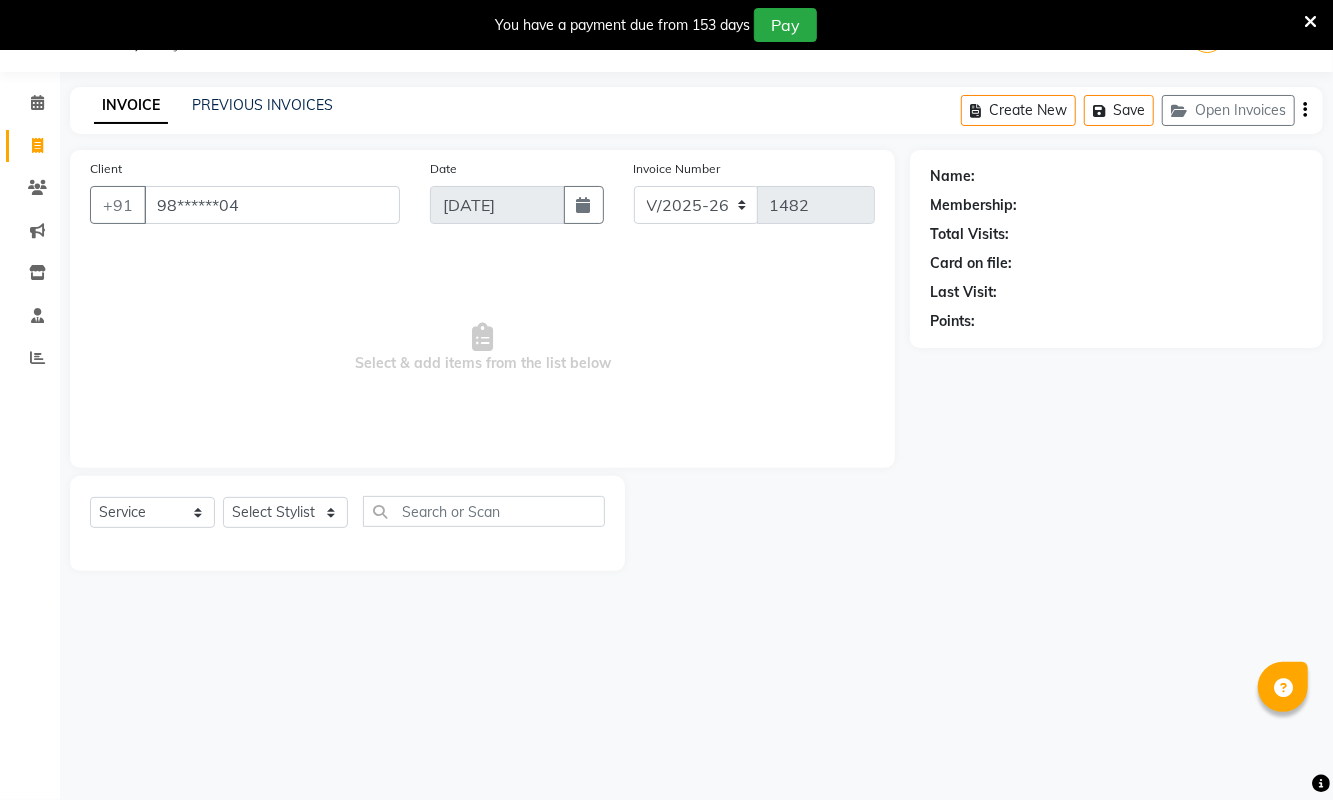type on "98******04" 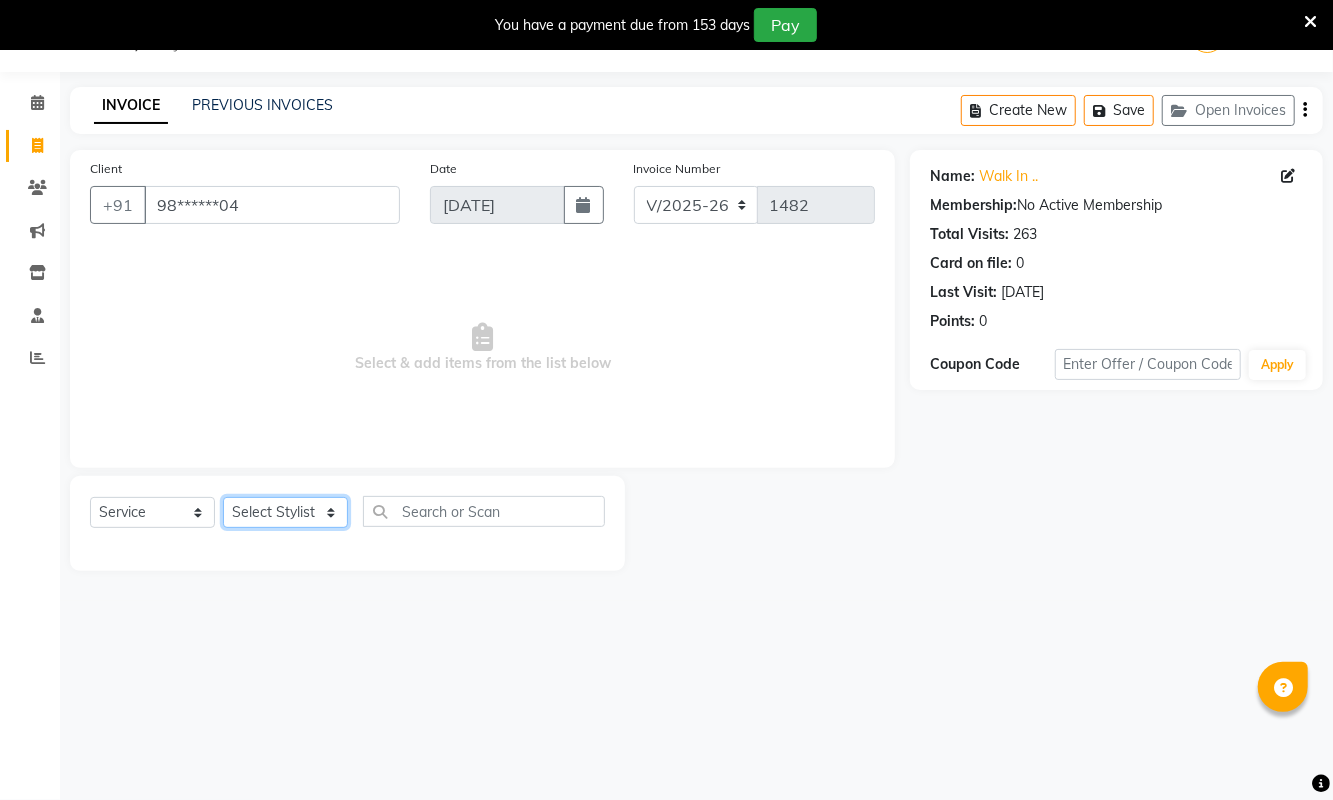 click on "Select Stylist ASHA ANIL JADHAV Dilshad Ahmad EHATESHAM ALI EVVA FARHEEN SHAIKH HEEBA ARIF SHAIKH HEER BAROT IMRAN SHAIKH Mamta  Manager MANISHA MD RAJ KHAN  MD SAMEER PARWEZ MIMII MOHAMMAD ALI RUPS SAKIB SUNENA TAK ZAREENA KHAN" 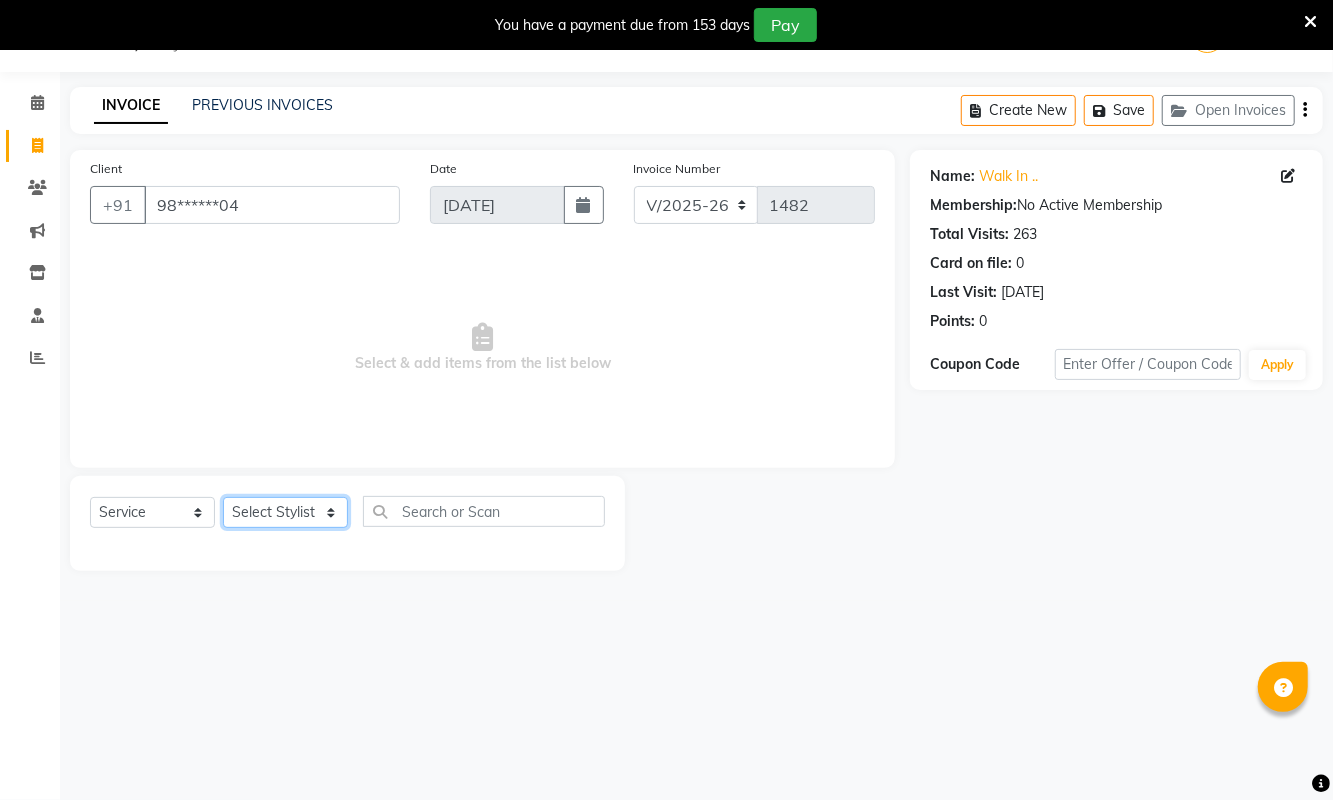 select on "39708" 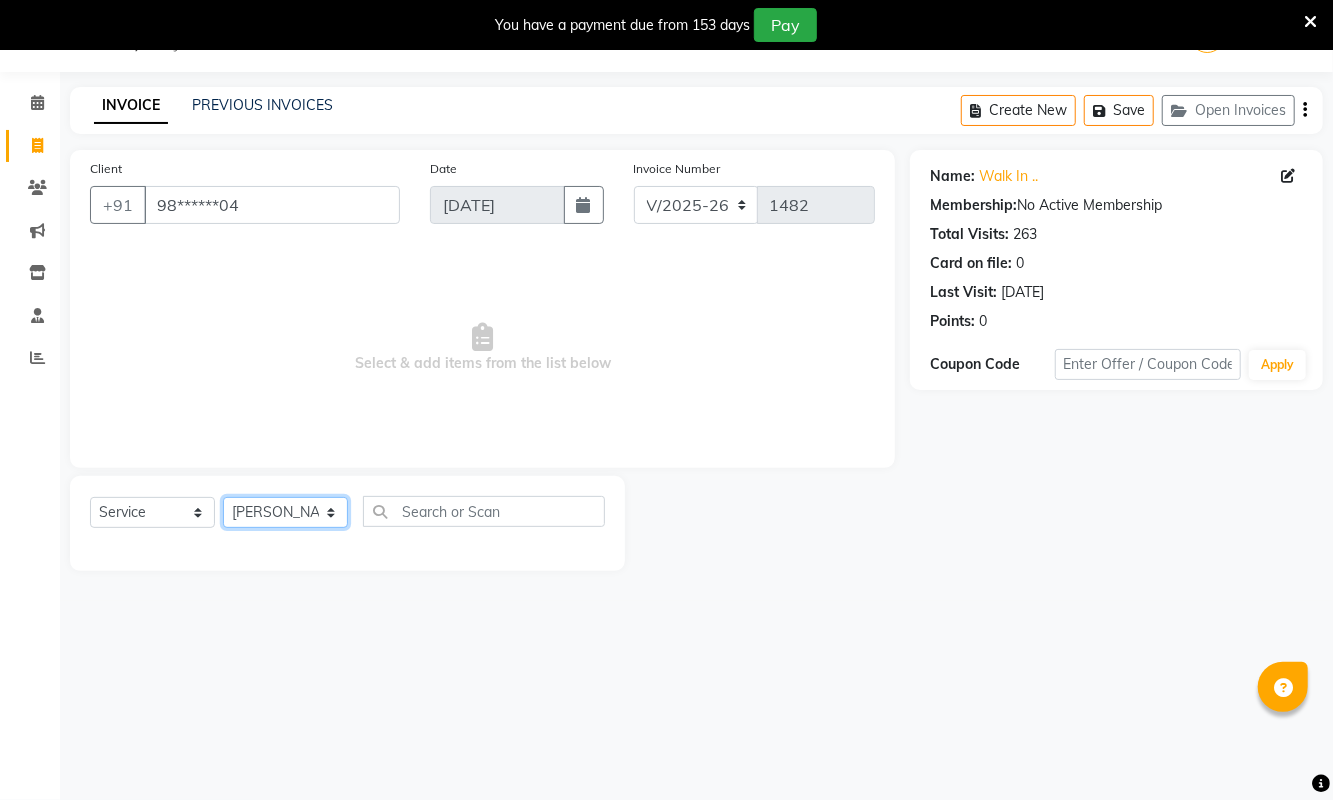 click on "Select Stylist ASHA ANIL JADHAV Dilshad Ahmad EHATESHAM ALI EVVA FARHEEN SHAIKH HEEBA ARIF SHAIKH HEER BAROT IMRAN SHAIKH Mamta  Manager MANISHA MD RAJ KHAN  MD SAMEER PARWEZ MIMII MOHAMMAD ALI RUPS SAKIB SUNENA TAK ZAREENA KHAN" 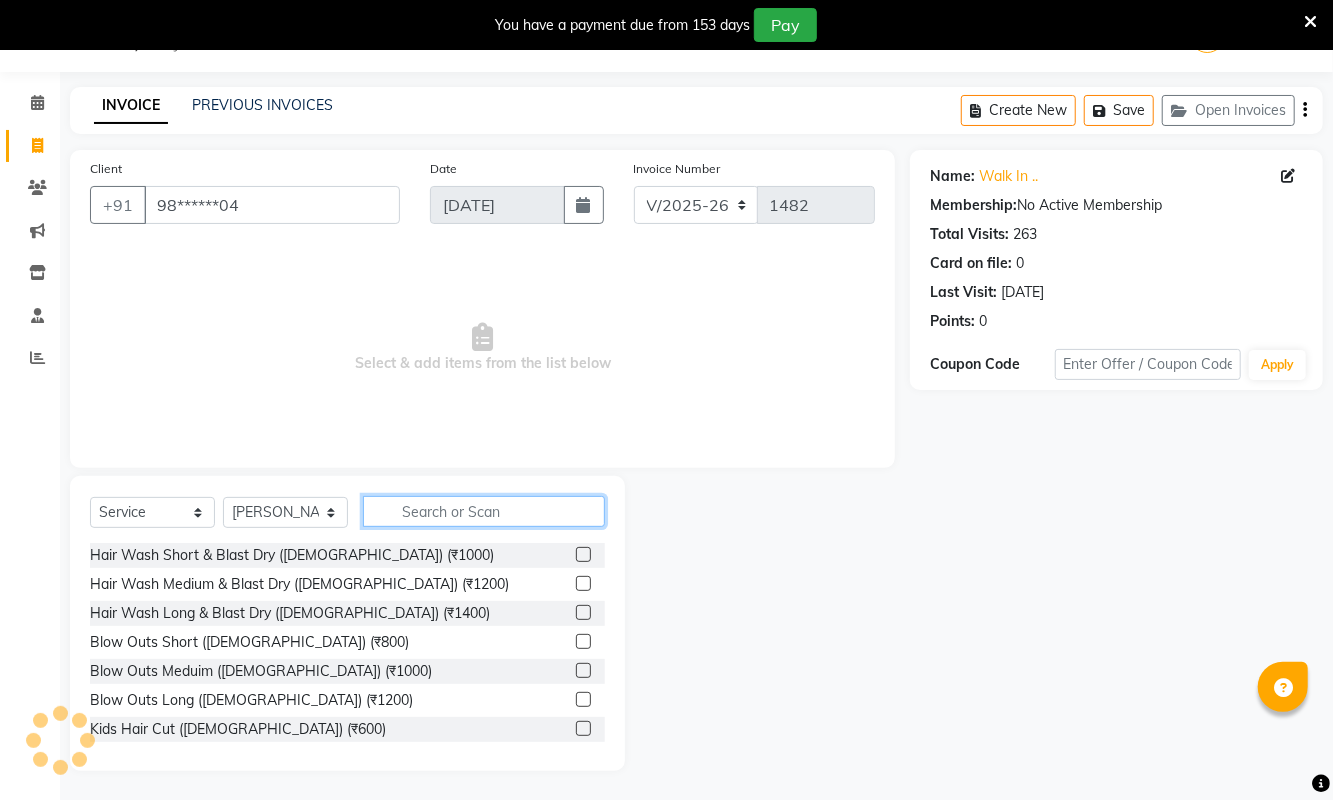 click 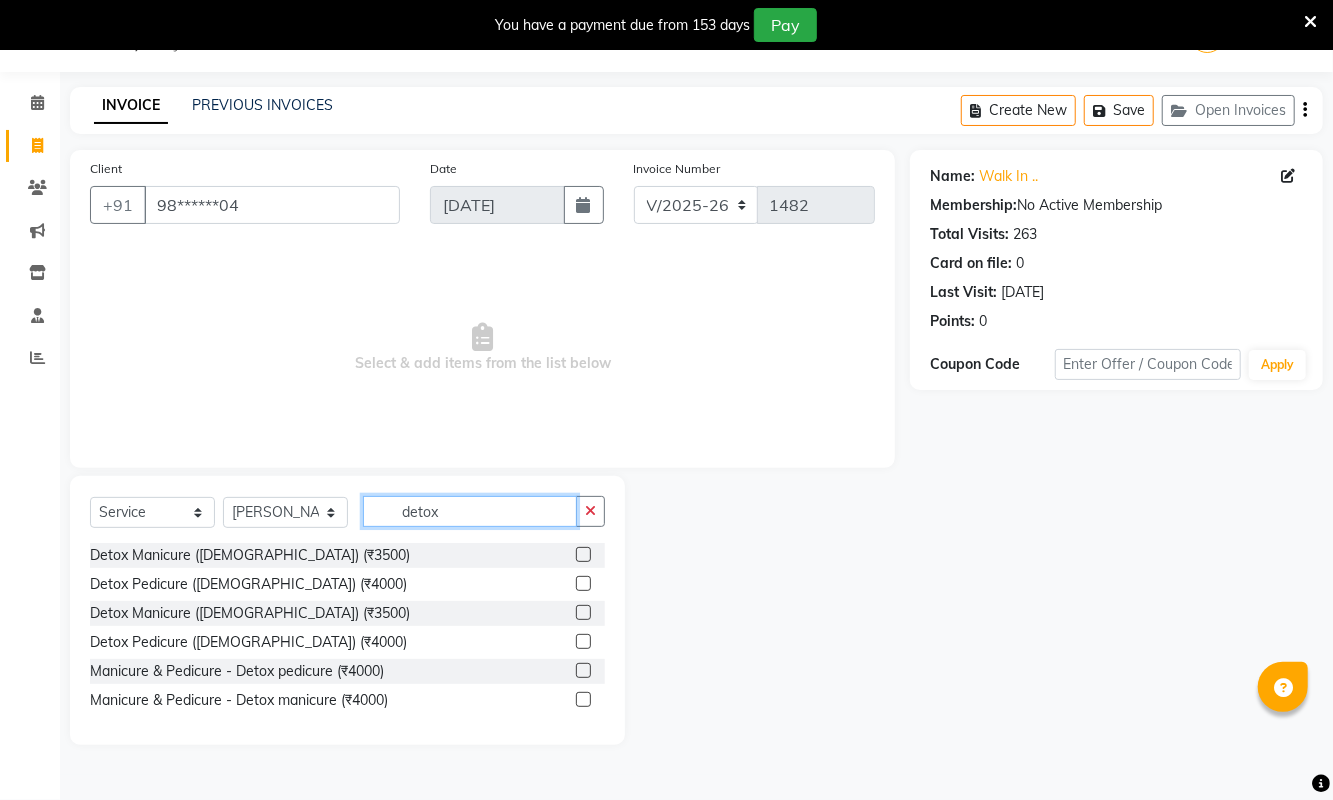 type on "detox" 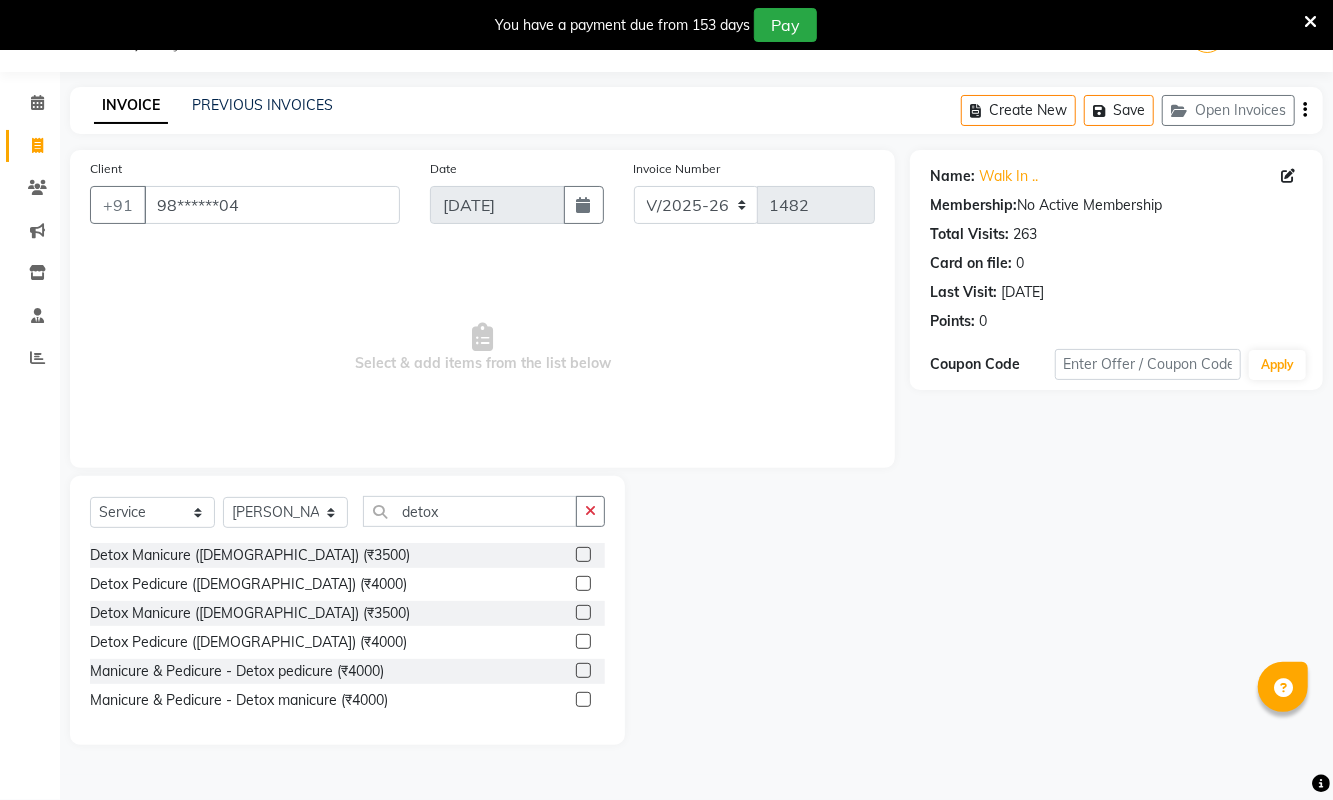 click 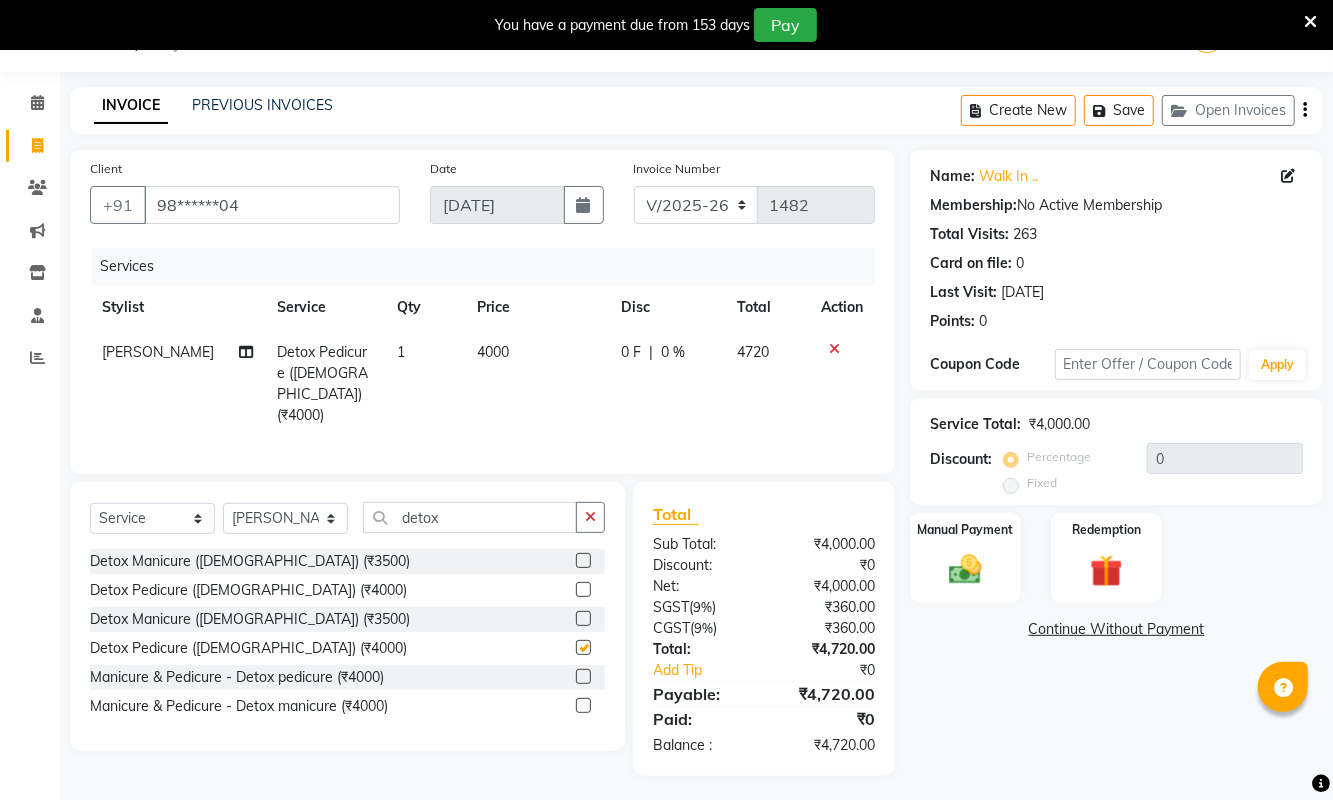 checkbox on "false" 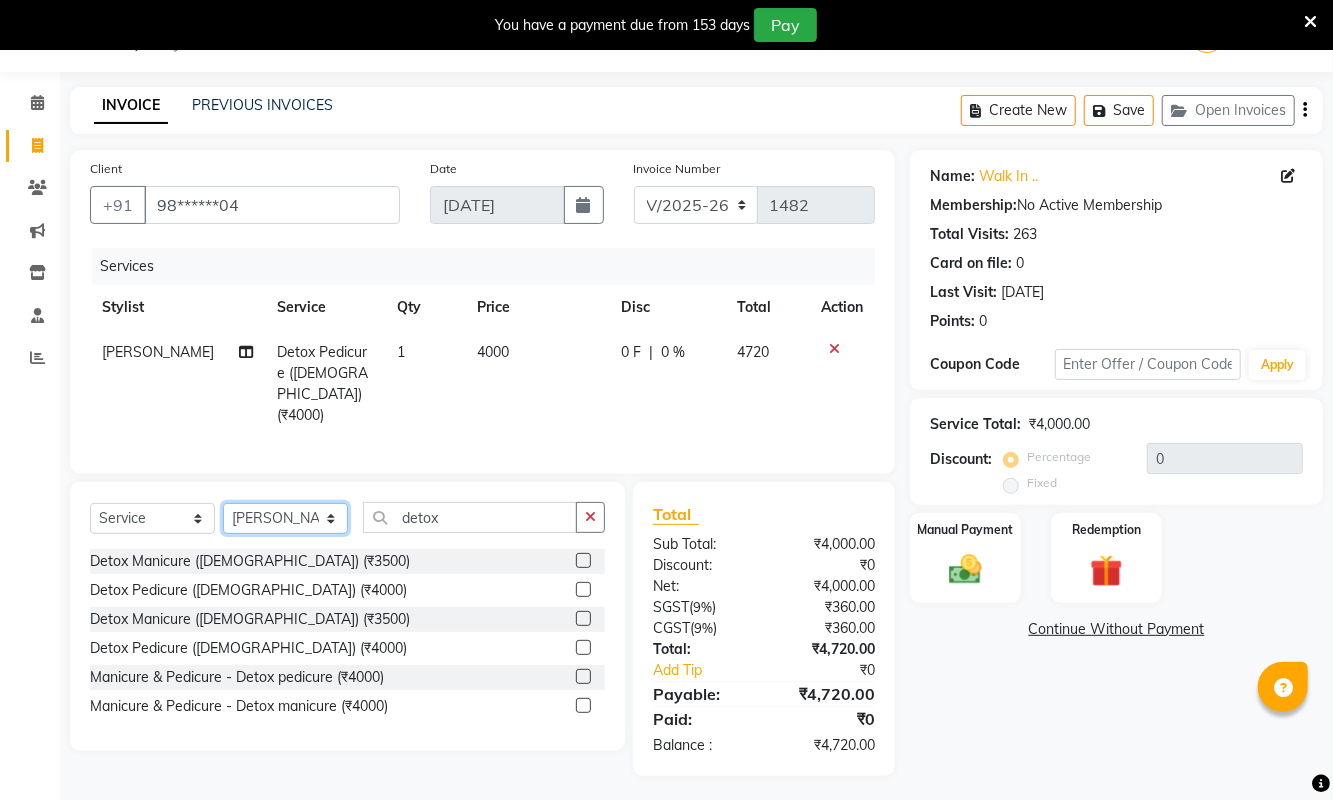 click on "Select Stylist ASHA ANIL JADHAV Dilshad Ahmad EHATESHAM ALI EVVA FARHEEN SHAIKH HEEBA ARIF SHAIKH HEER BAROT IMRAN SHAIKH Mamta  Manager MANISHA MD RAJ KHAN  MD SAMEER PARWEZ MIMII MOHAMMAD ALI RUPS SAKIB SUNENA TAK ZAREENA KHAN" 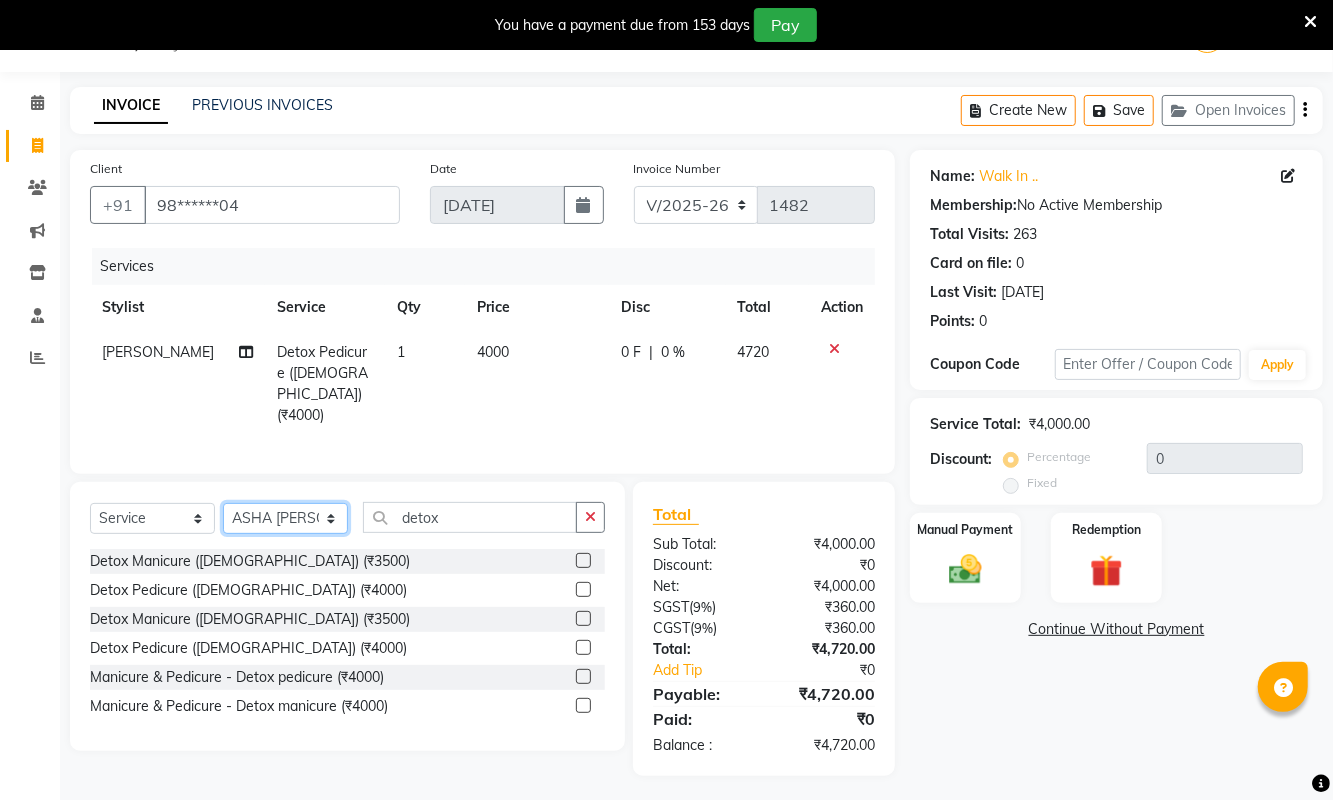 click on "Select Stylist ASHA ANIL JADHAV Dilshad Ahmad EHATESHAM ALI EVVA FARHEEN SHAIKH HEEBA ARIF SHAIKH HEER BAROT IMRAN SHAIKH Mamta  Manager MANISHA MD RAJ KHAN  MD SAMEER PARWEZ MIMII MOHAMMAD ALI RUPS SAKIB SUNENA TAK ZAREENA KHAN" 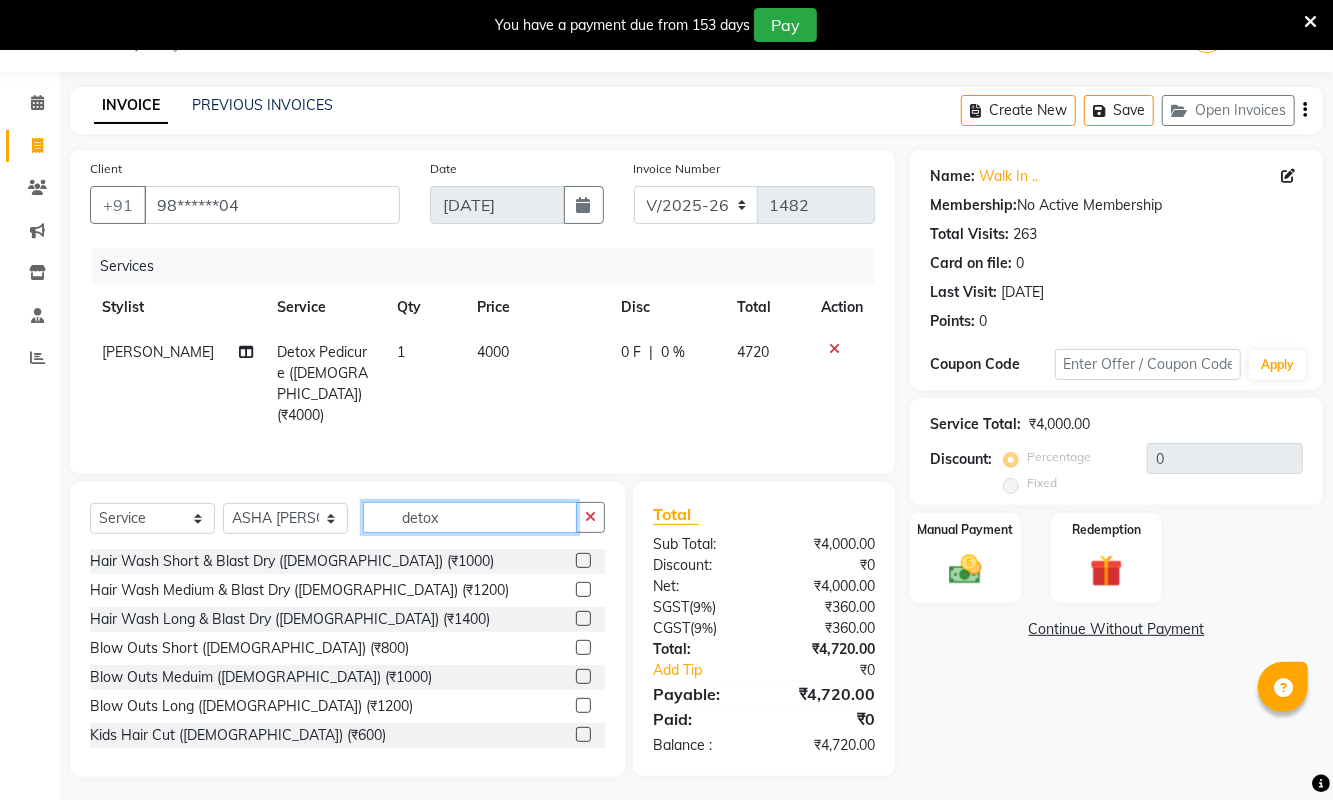 click on "detox" 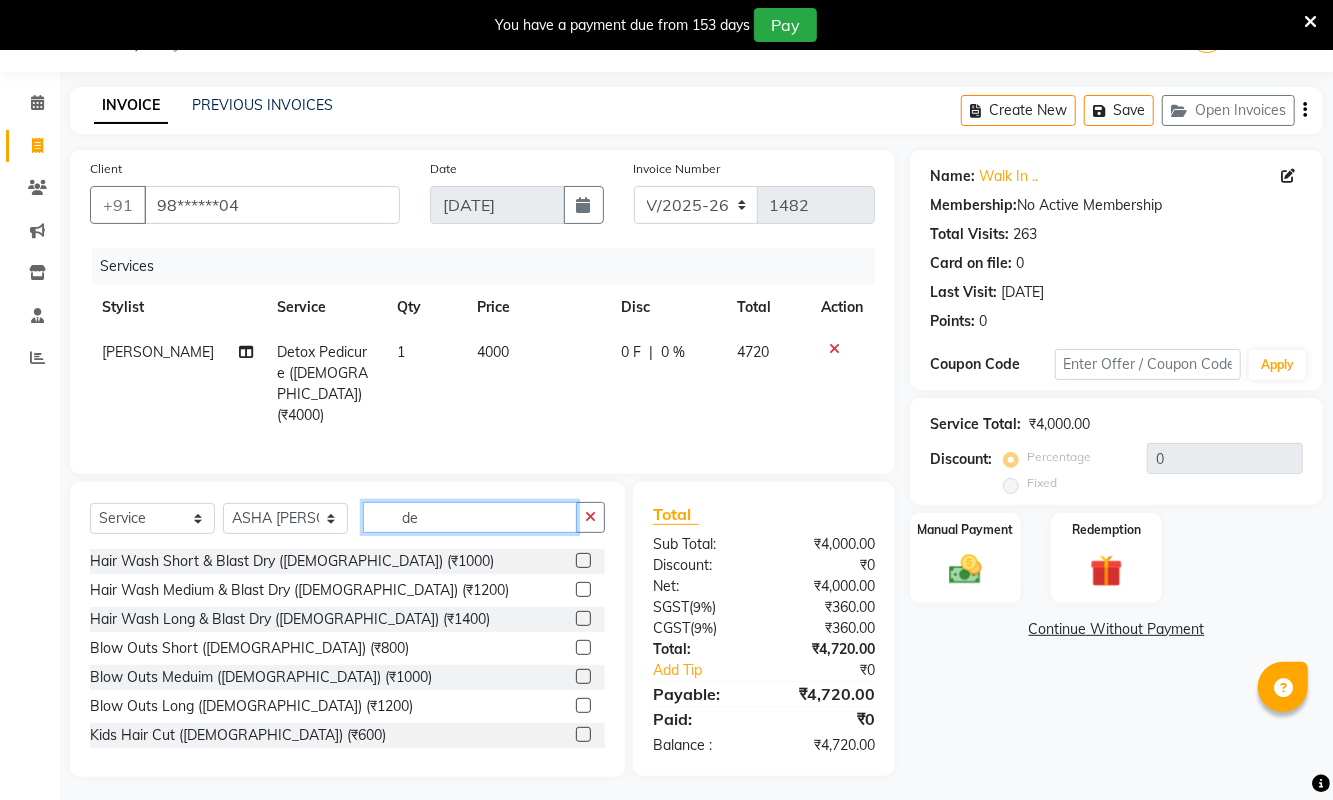 type on "d" 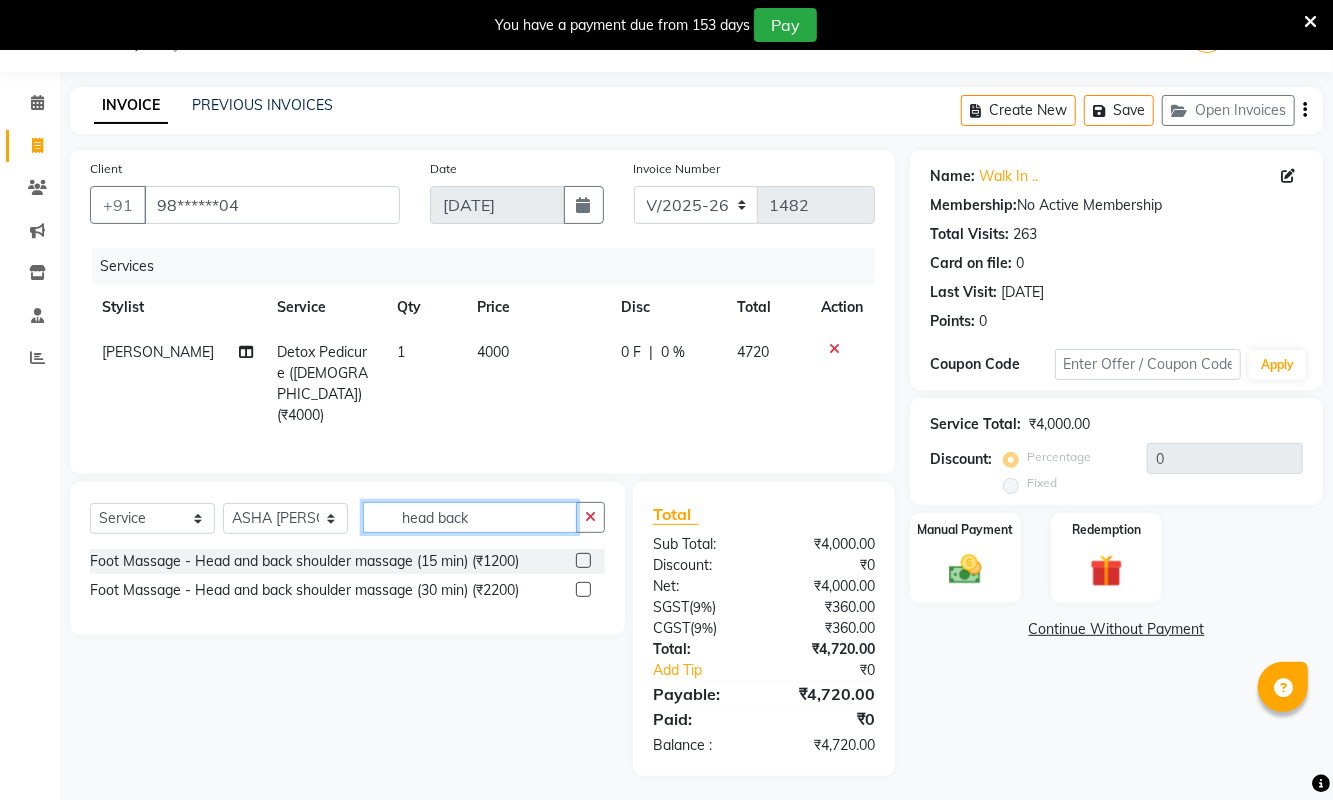 type on "head back" 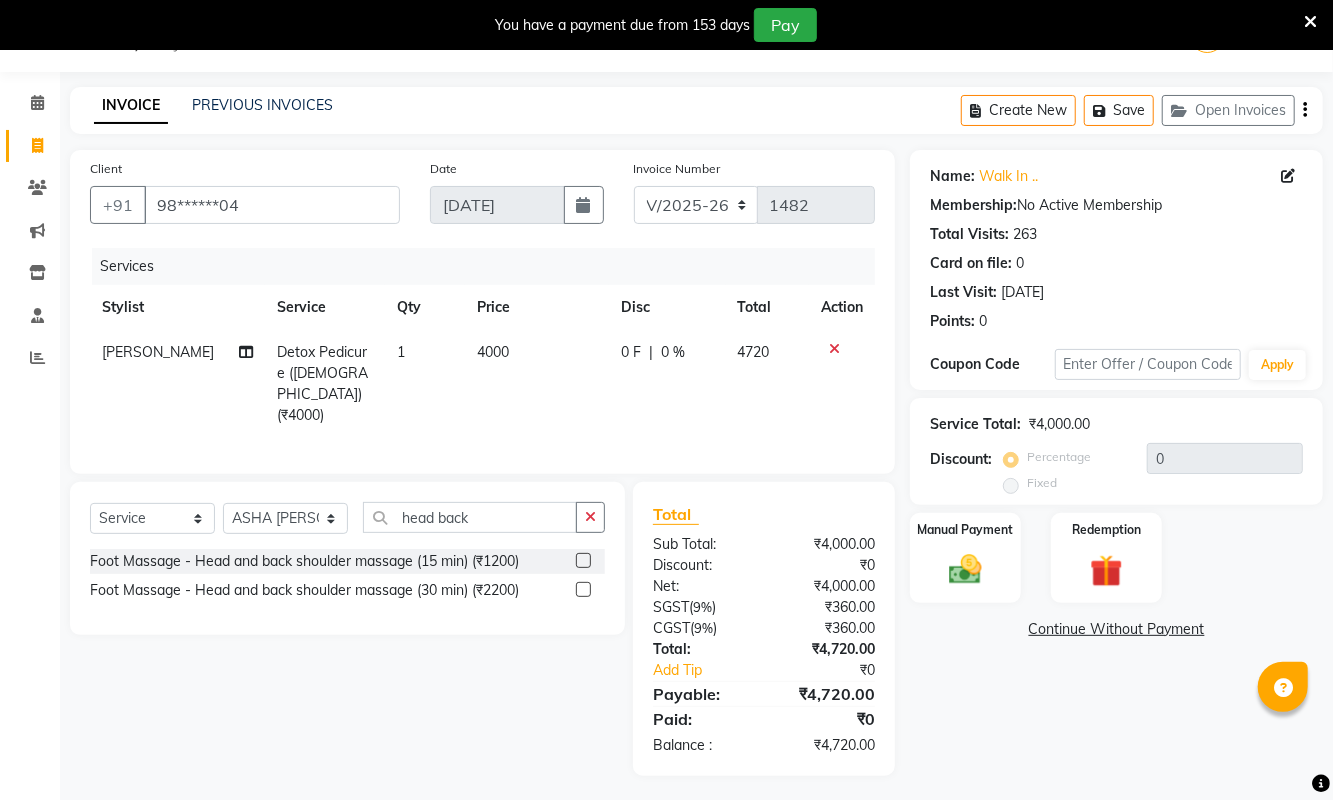 click 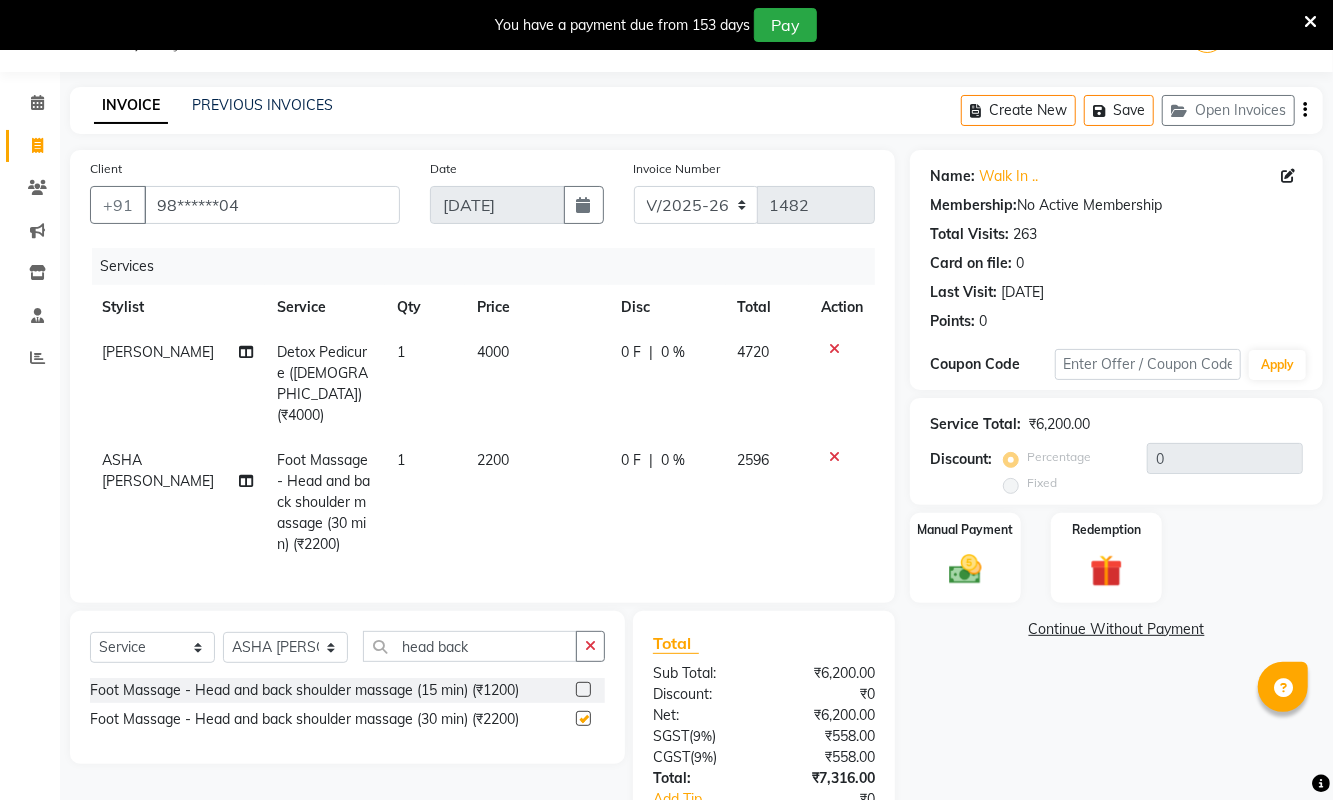 checkbox on "false" 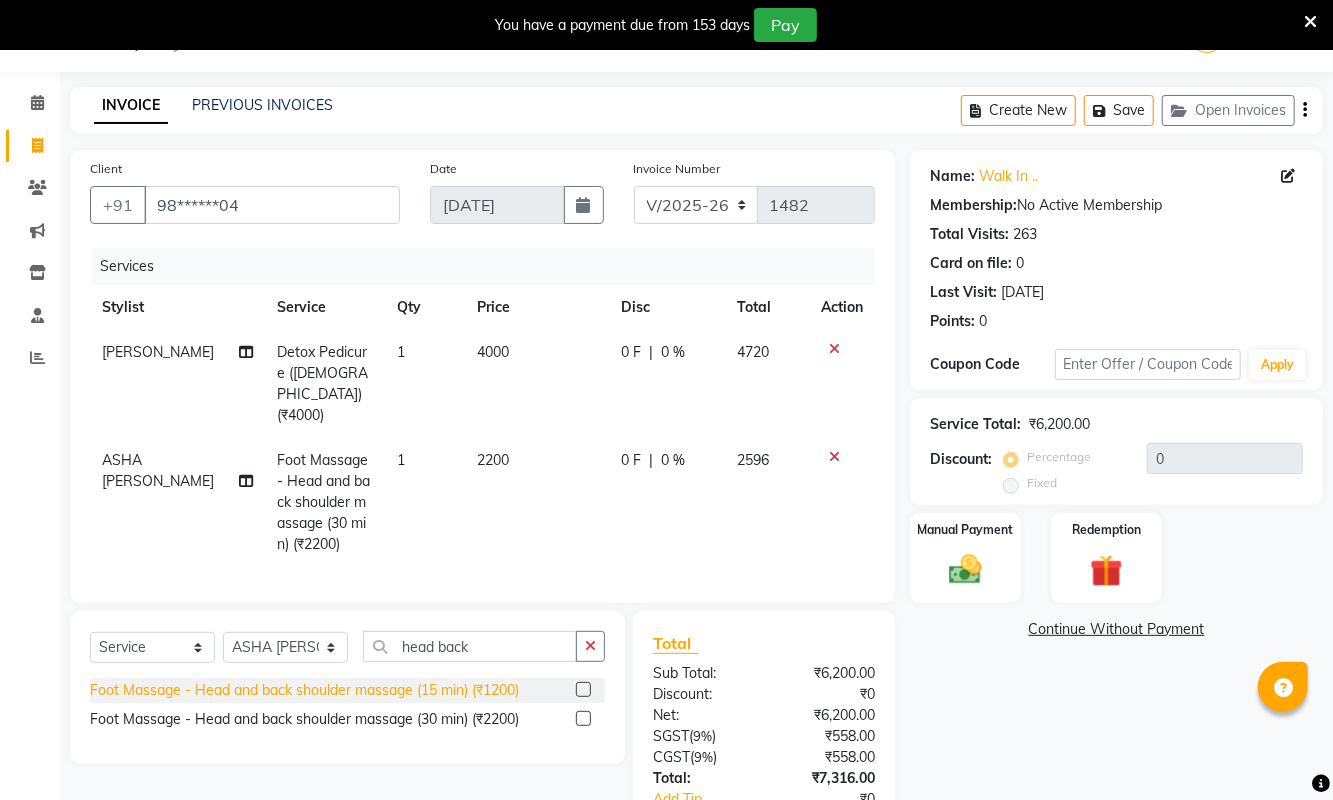click on "Foot Massage - Head and back shoulder massage (15 min) (₹1200)" 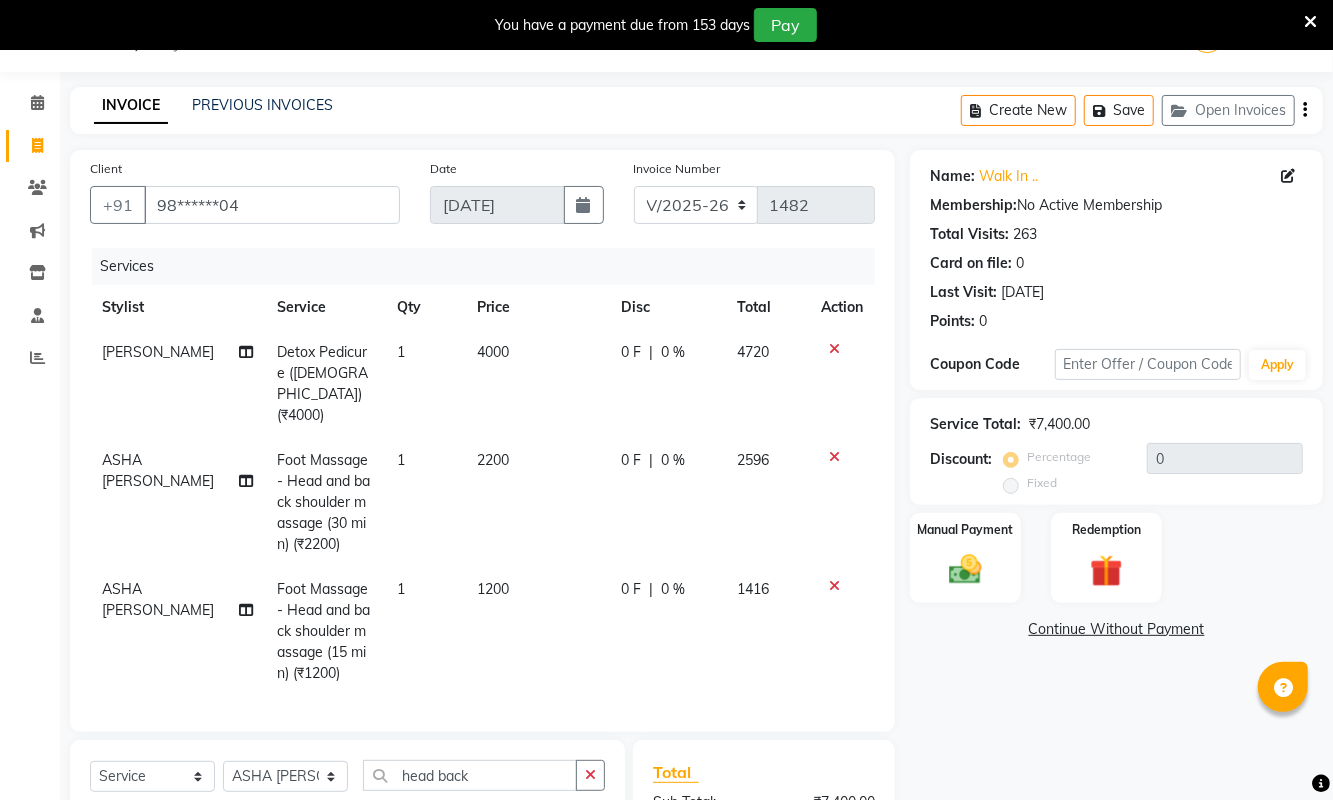 checkbox on "false" 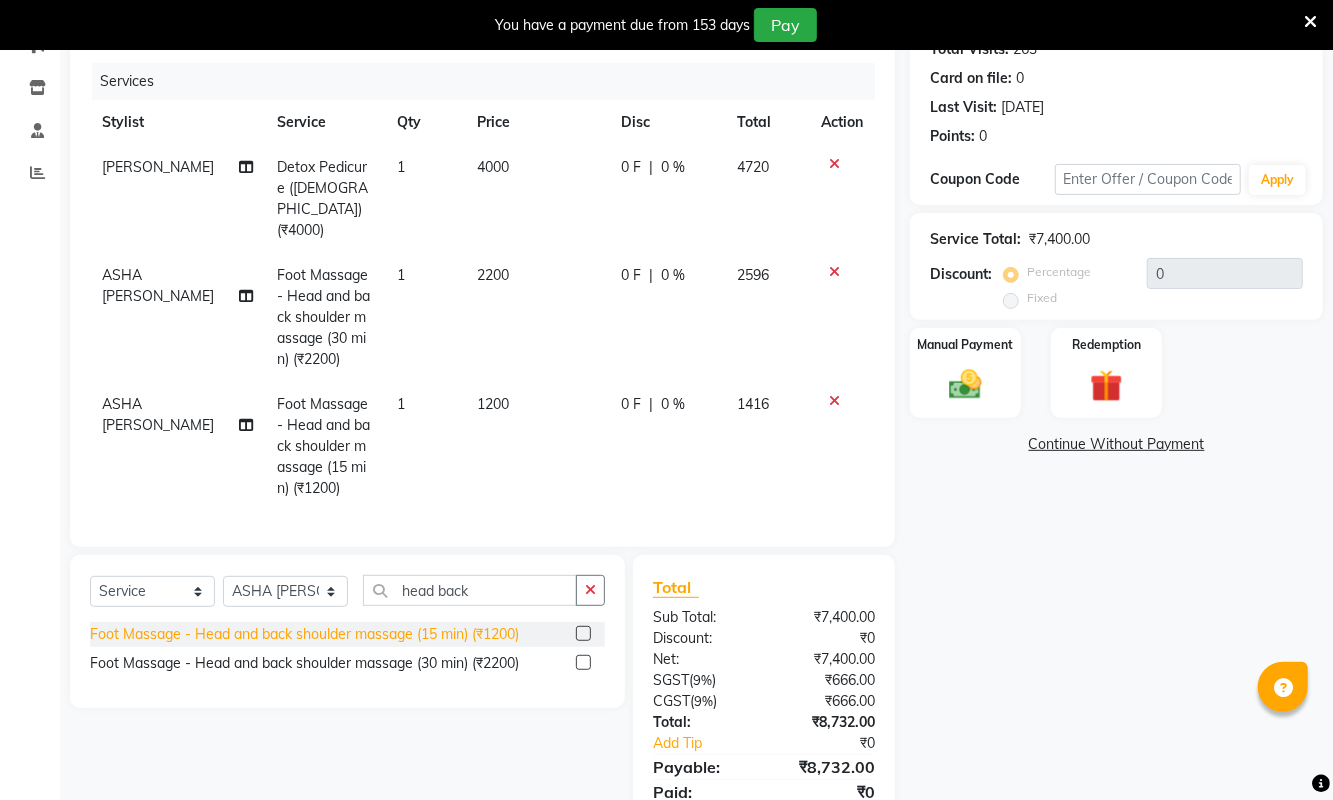 scroll, scrollTop: 244, scrollLeft: 0, axis: vertical 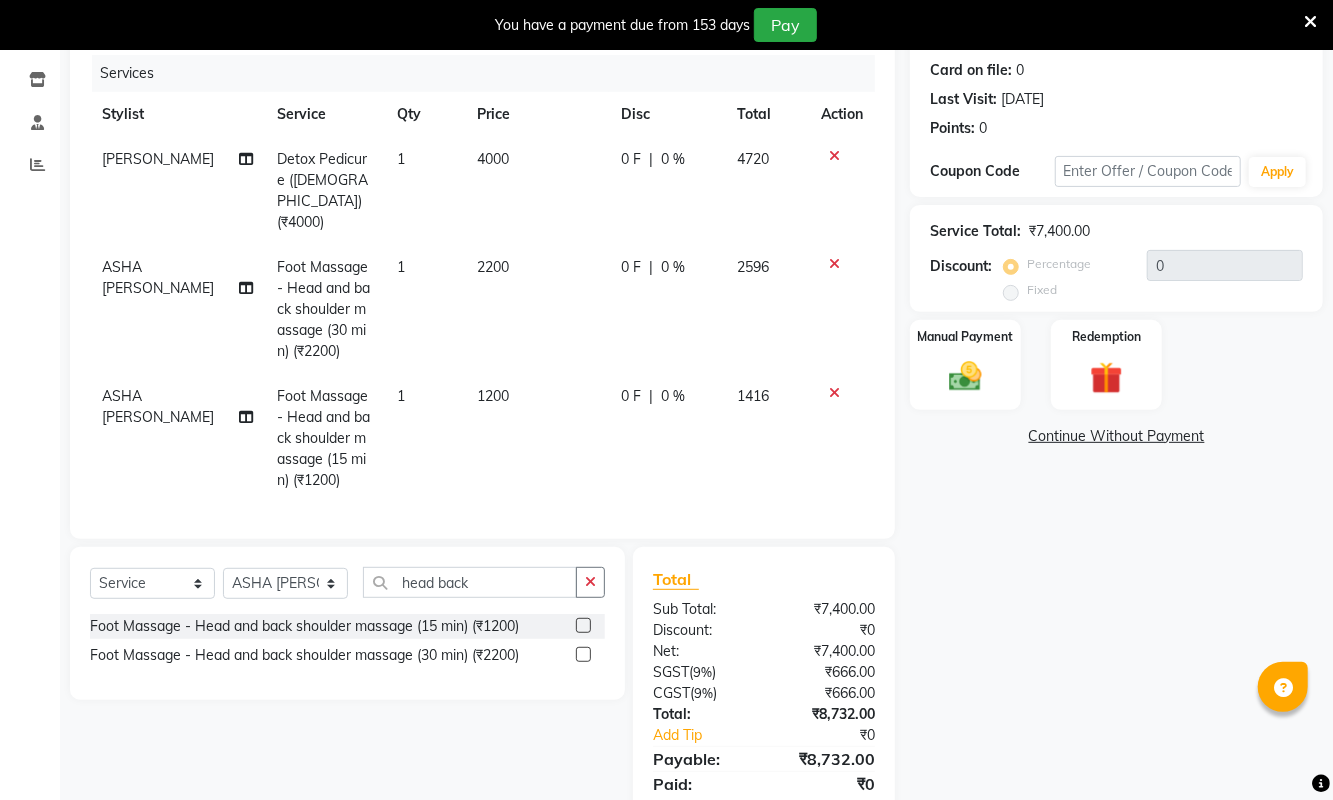 click 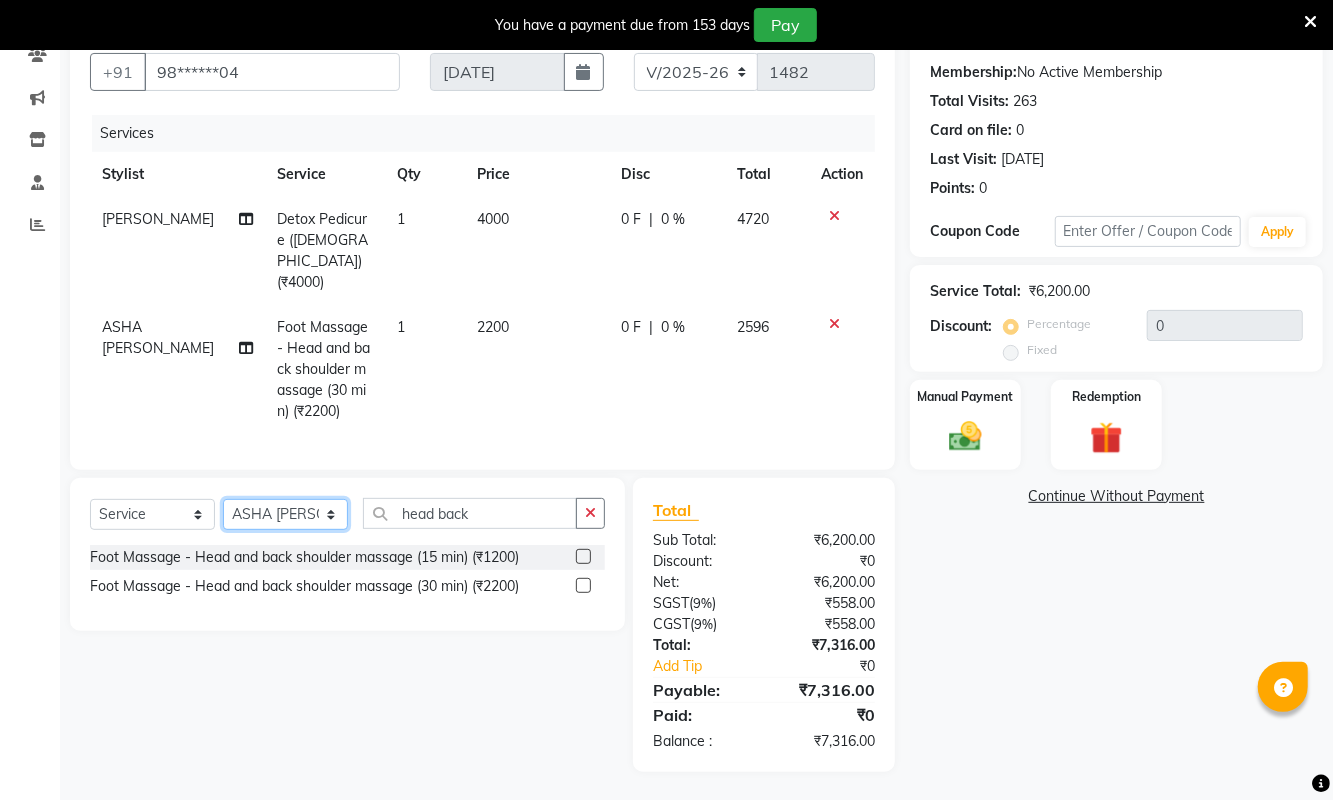 click on "Select Stylist ASHA ANIL JADHAV Dilshad Ahmad EHATESHAM ALI EVVA FARHEEN SHAIKH HEEBA ARIF SHAIKH HEER BAROT IMRAN SHAIKH Mamta  Manager MANISHA MD RAJ KHAN  MD SAMEER PARWEZ MIMII MOHAMMAD ALI RUPS SAKIB SUNENA TAK ZAREENA KHAN" 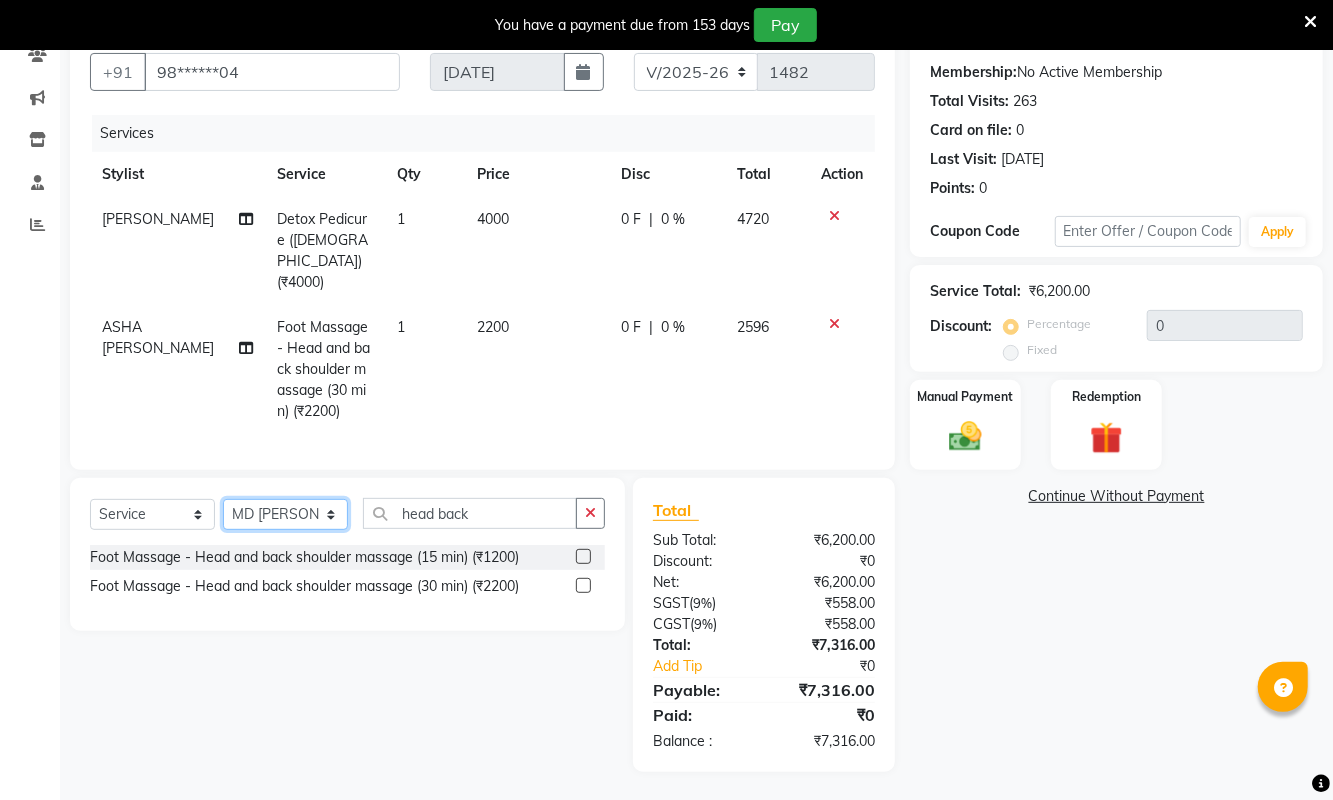 click on "Select Stylist ASHA ANIL JADHAV Dilshad Ahmad EHATESHAM ALI EVVA FARHEEN SHAIKH HEEBA ARIF SHAIKH HEER BAROT IMRAN SHAIKH Mamta  Manager MANISHA MD RAJ KHAN  MD SAMEER PARWEZ MIMII MOHAMMAD ALI RUPS SAKIB SUNENA TAK ZAREENA KHAN" 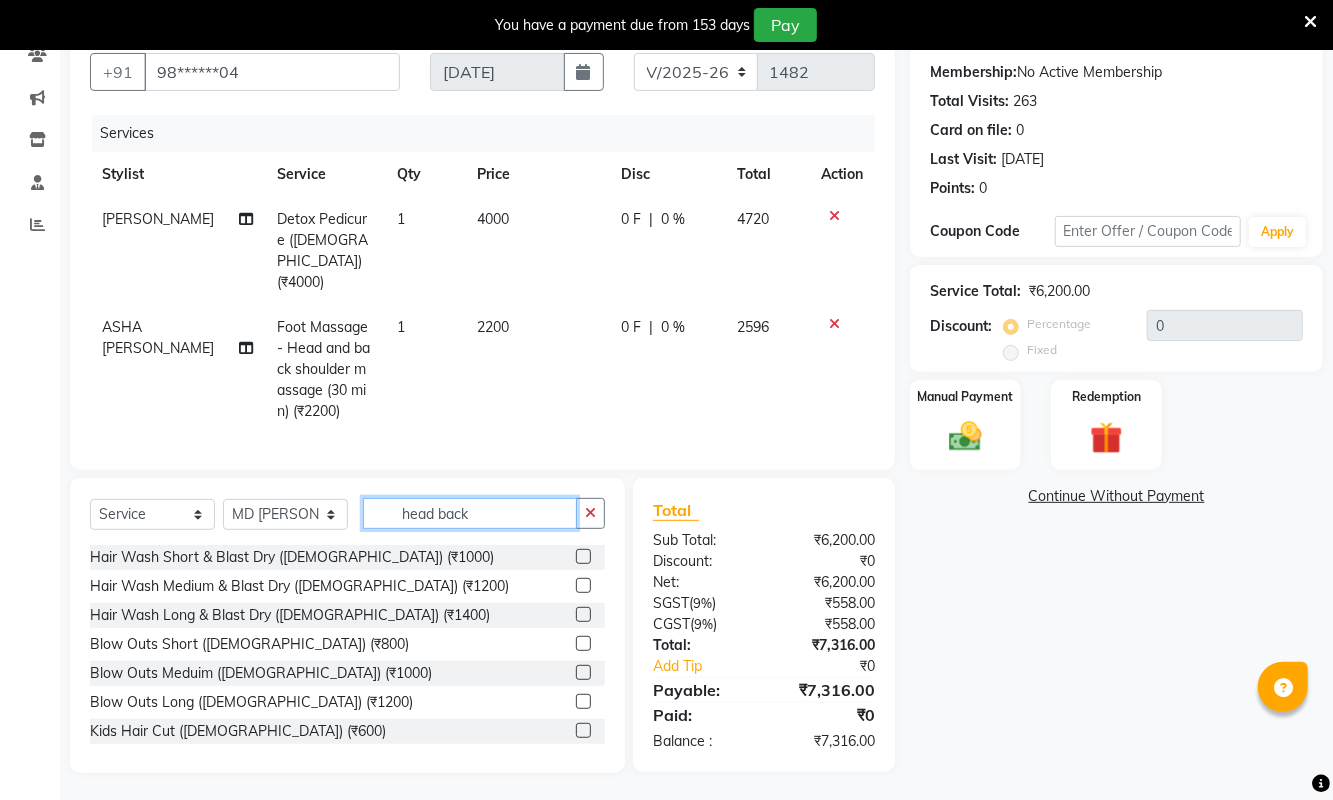 click on "head back" 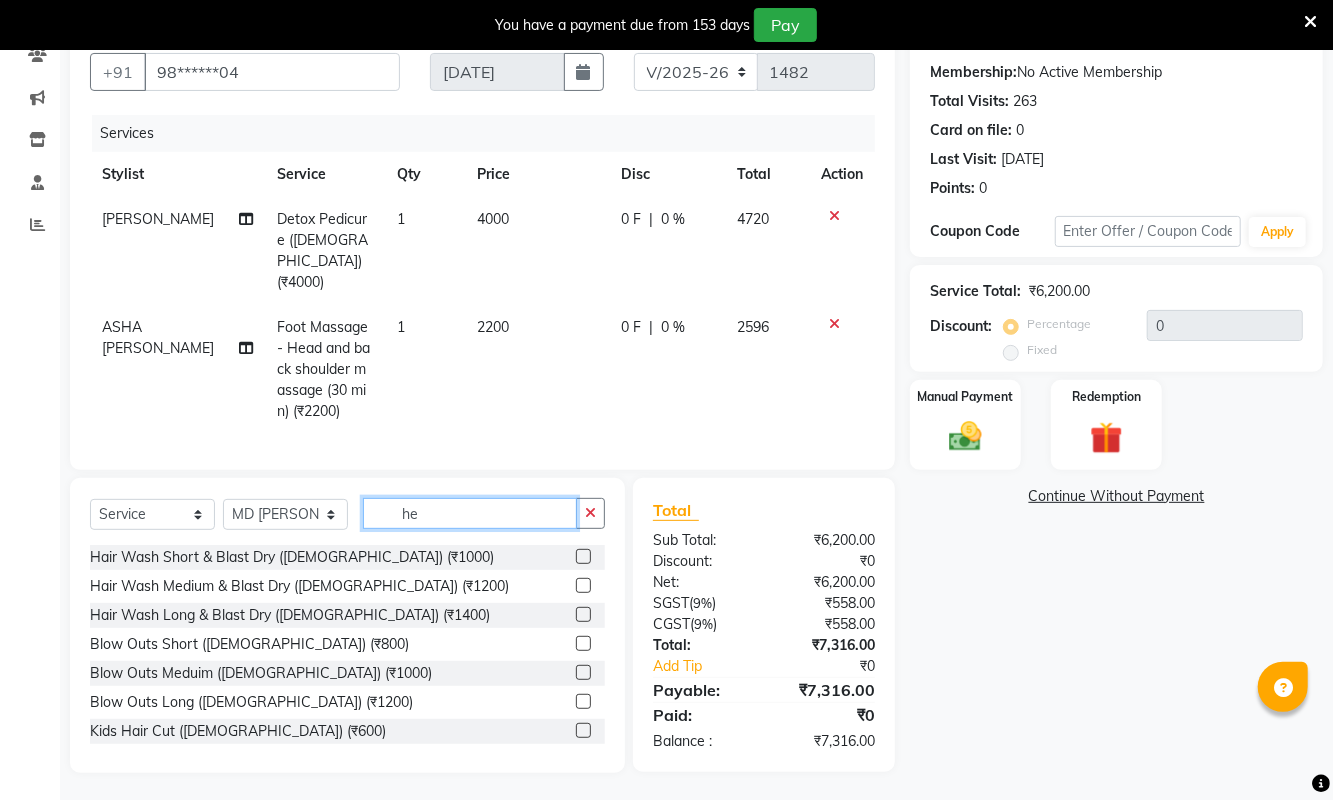 type on "h" 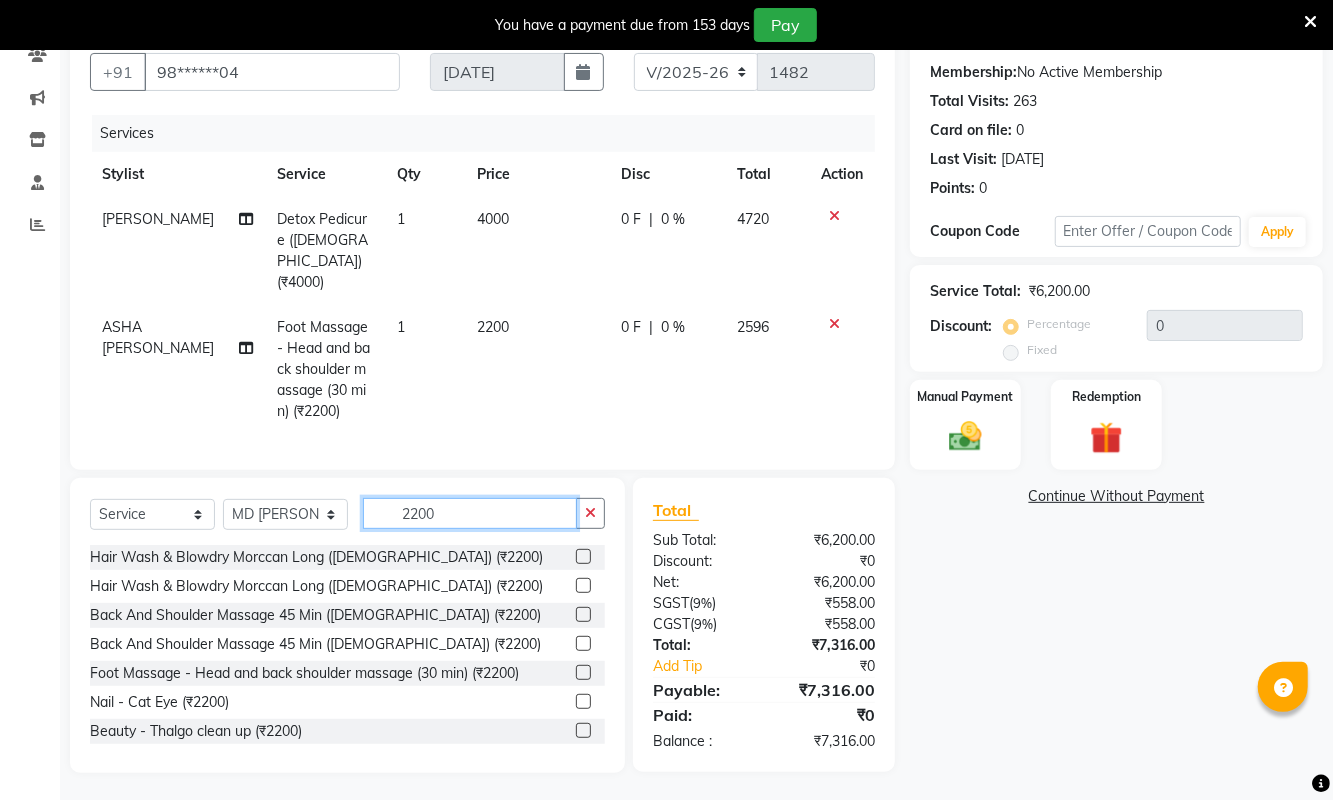 type on "2200" 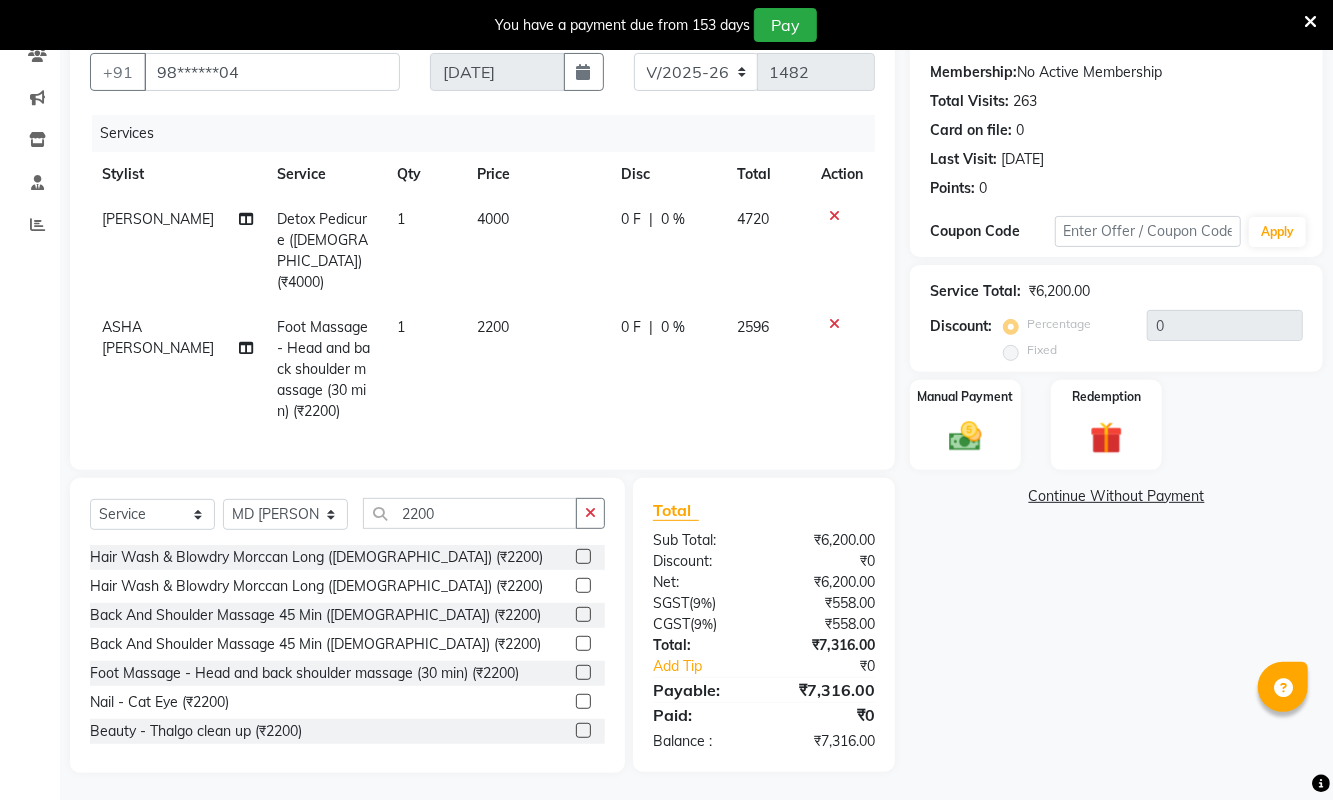 click 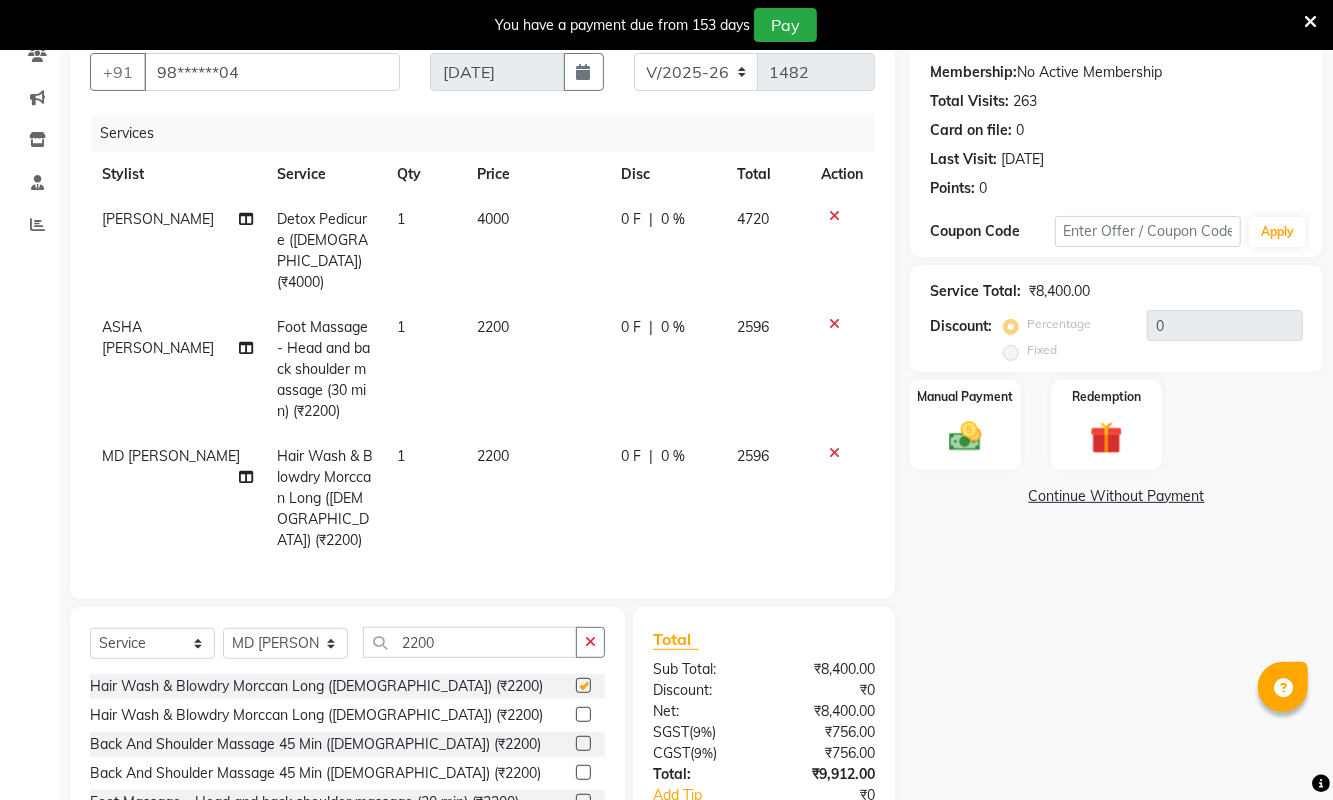 checkbox on "false" 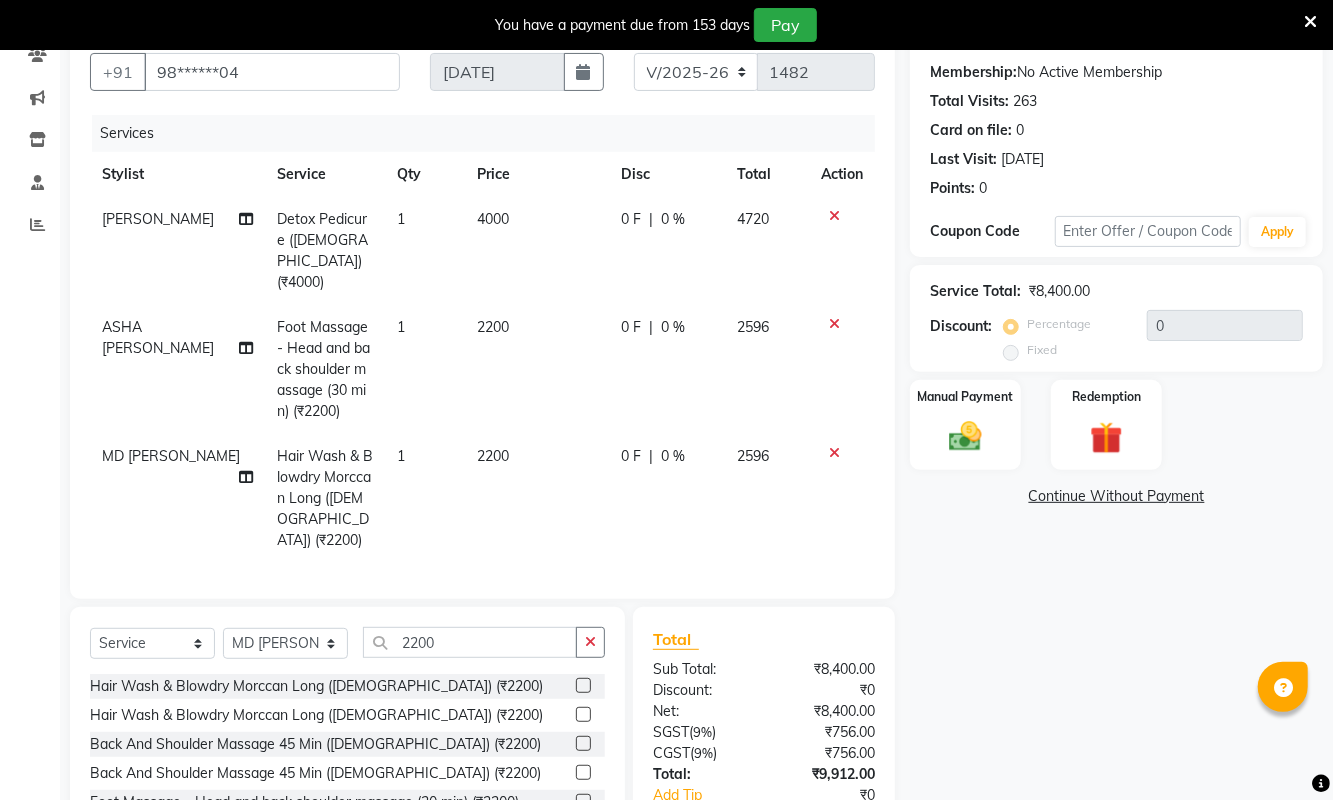 scroll, scrollTop: 294, scrollLeft: 0, axis: vertical 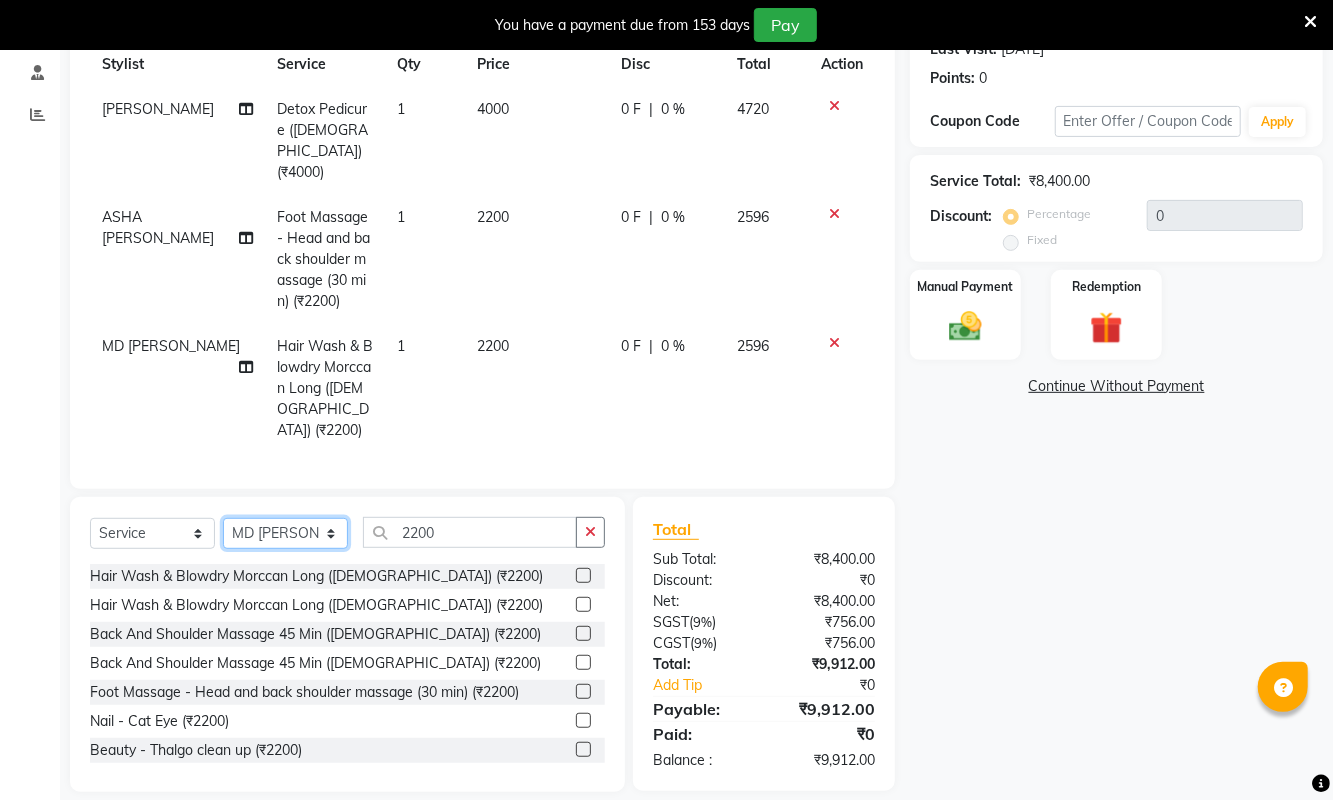 click on "Select Stylist ASHA ANIL JADHAV Dilshad Ahmad EHATESHAM ALI EVVA FARHEEN SHAIKH HEEBA ARIF SHAIKH HEER BAROT IMRAN SHAIKH Mamta  Manager MANISHA MD RAJ KHAN  MD SAMEER PARWEZ MIMII MOHAMMAD ALI RUPS SAKIB SUNENA TAK ZAREENA KHAN" 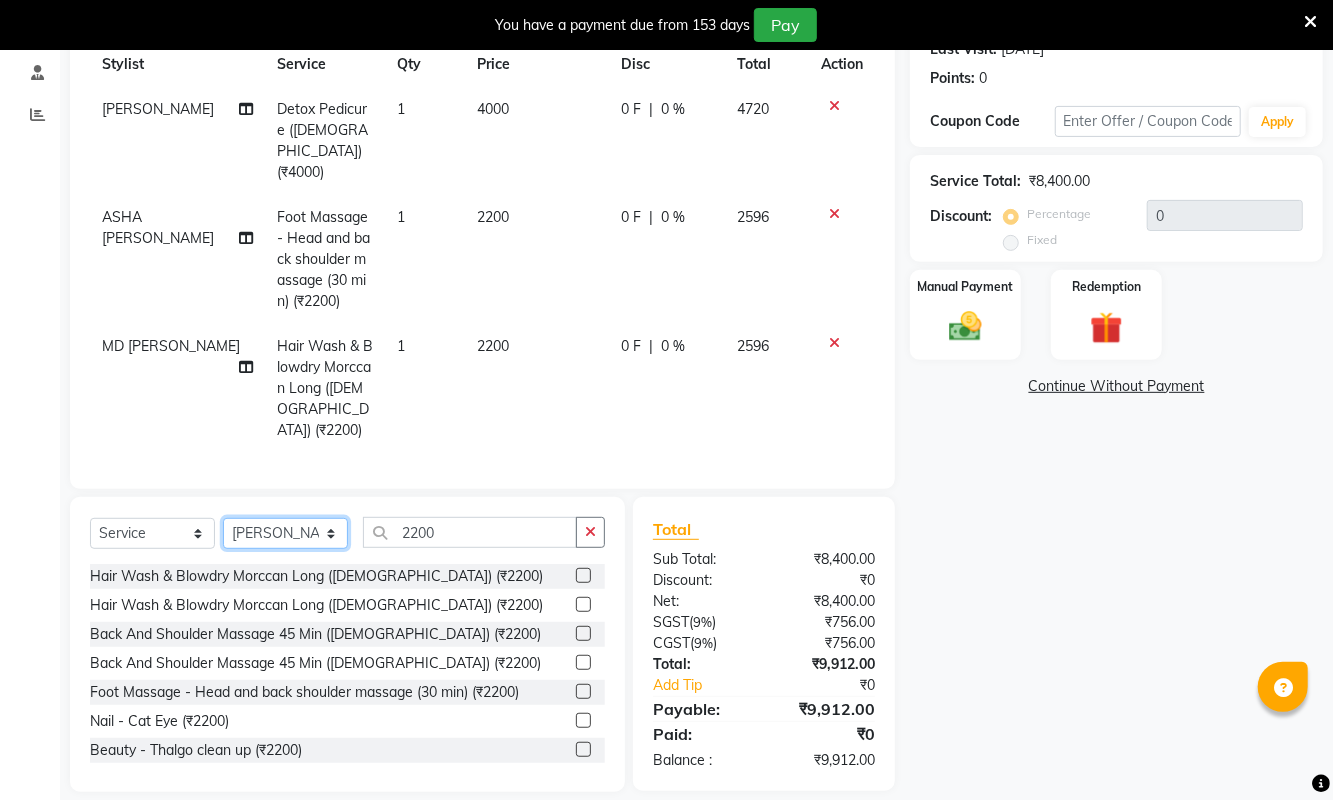 click on "Select Stylist ASHA ANIL JADHAV Dilshad Ahmad EHATESHAM ALI EVVA FARHEEN SHAIKH HEEBA ARIF SHAIKH HEER BAROT IMRAN SHAIKH Mamta  Manager MANISHA MD RAJ KHAN  MD SAMEER PARWEZ MIMII MOHAMMAD ALI RUPS SAKIB SUNENA TAK ZAREENA KHAN" 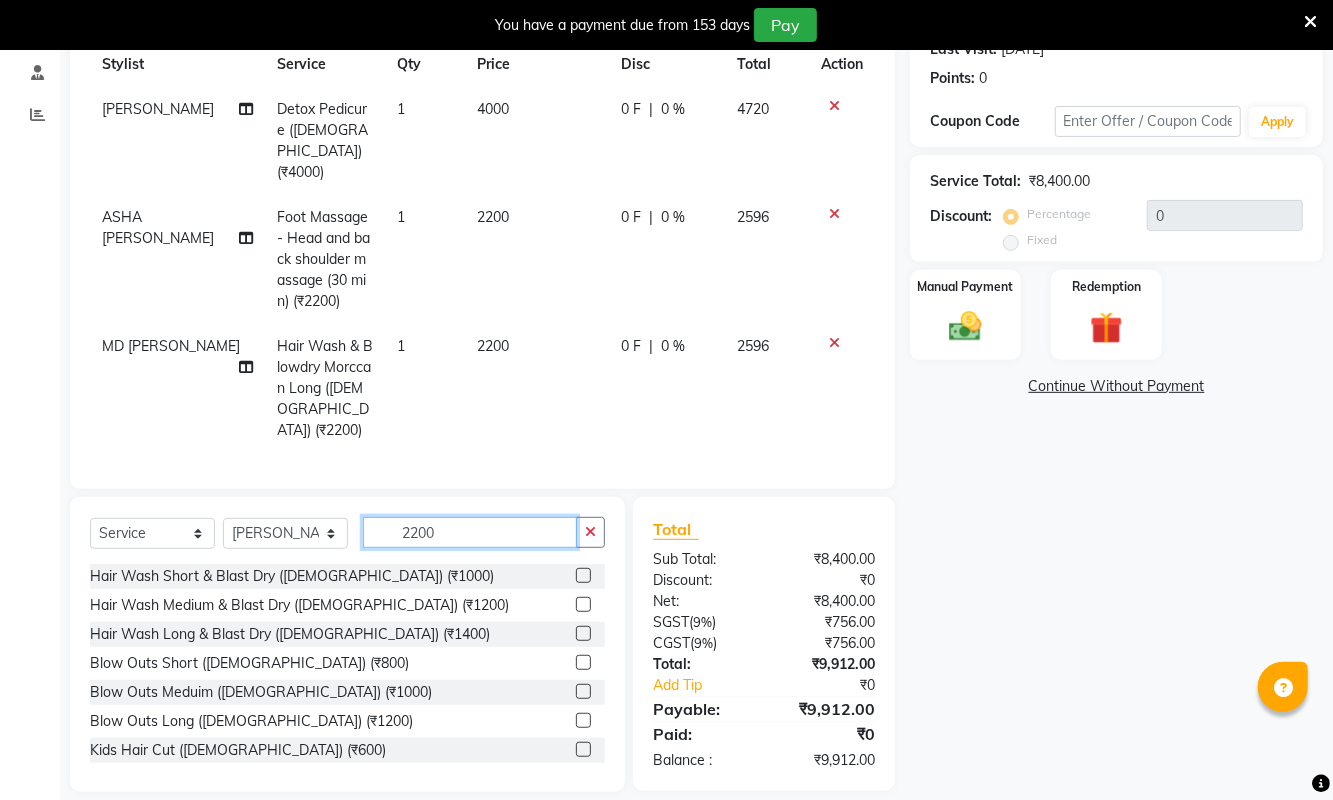 click on "2200" 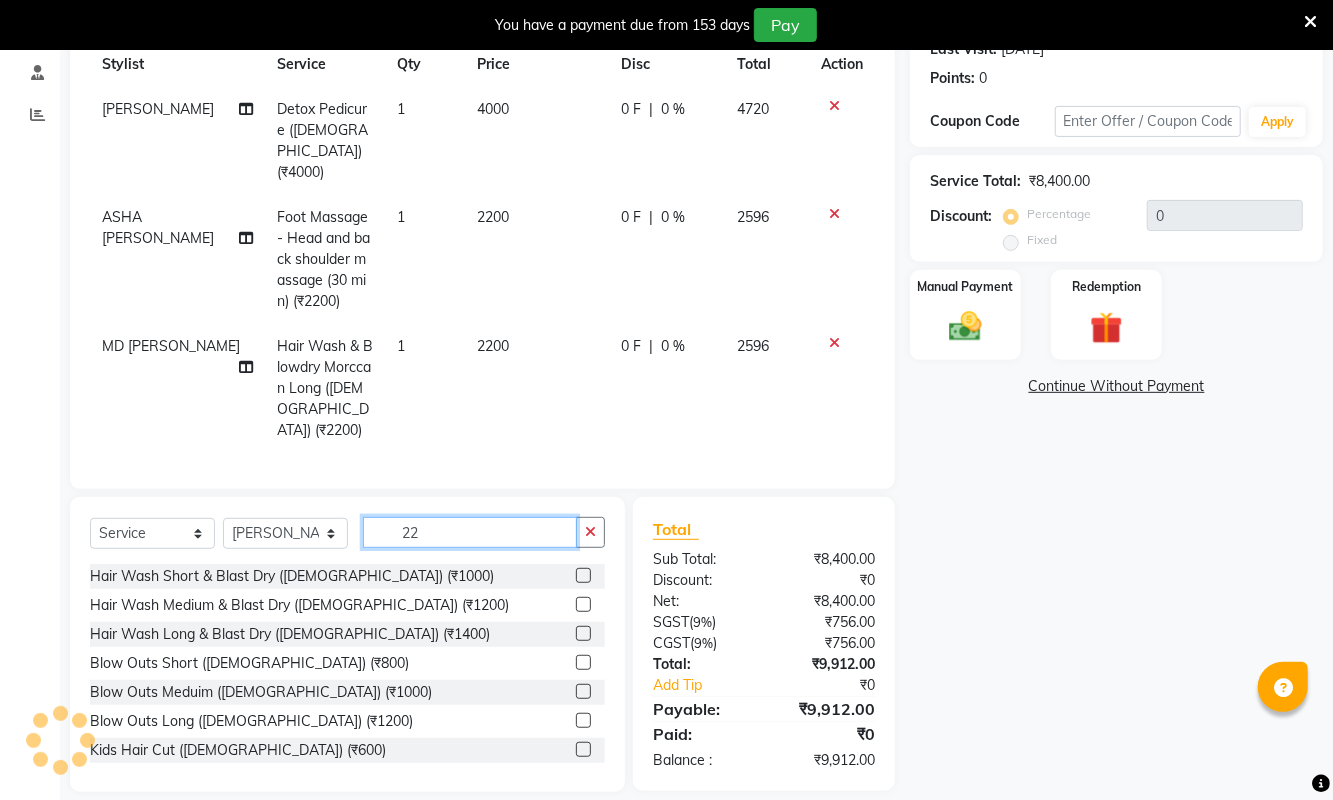 type on "2" 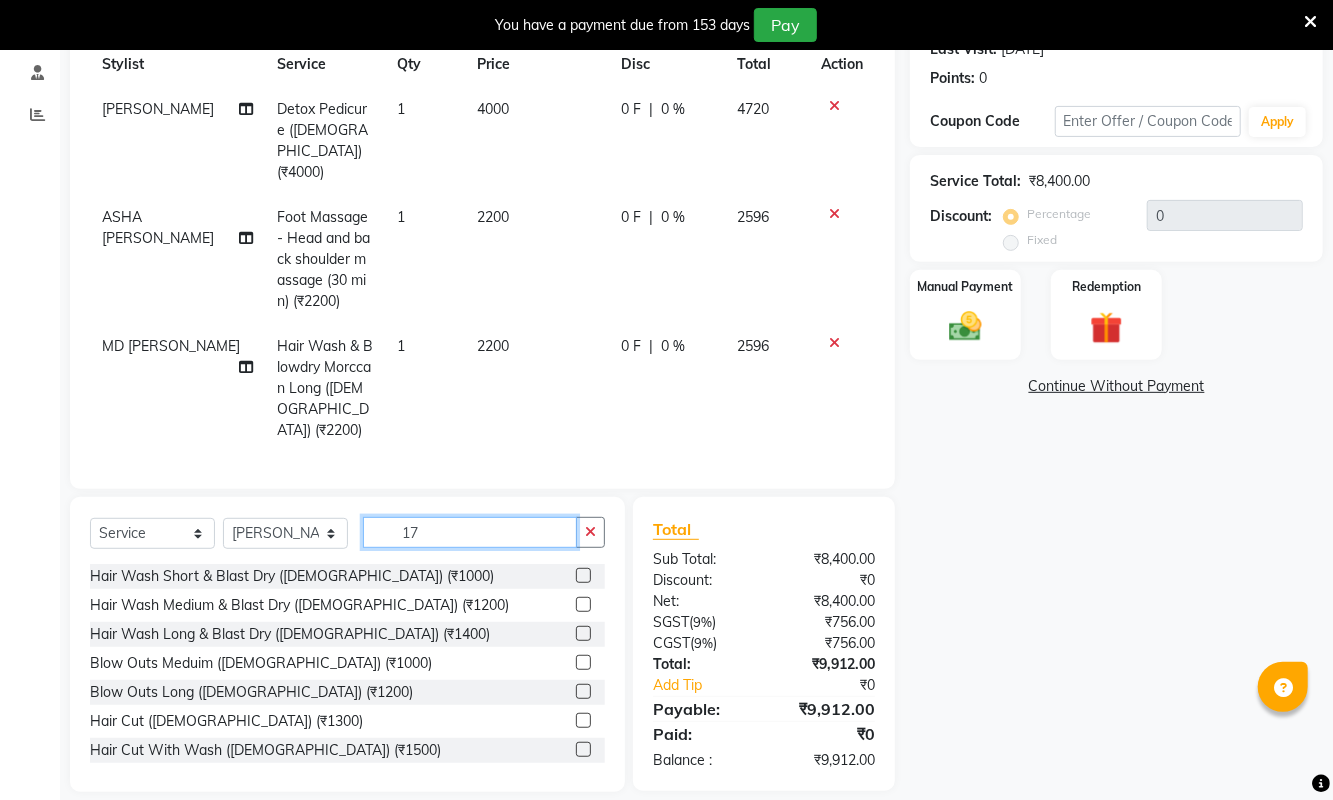 scroll, scrollTop: 293, scrollLeft: 0, axis: vertical 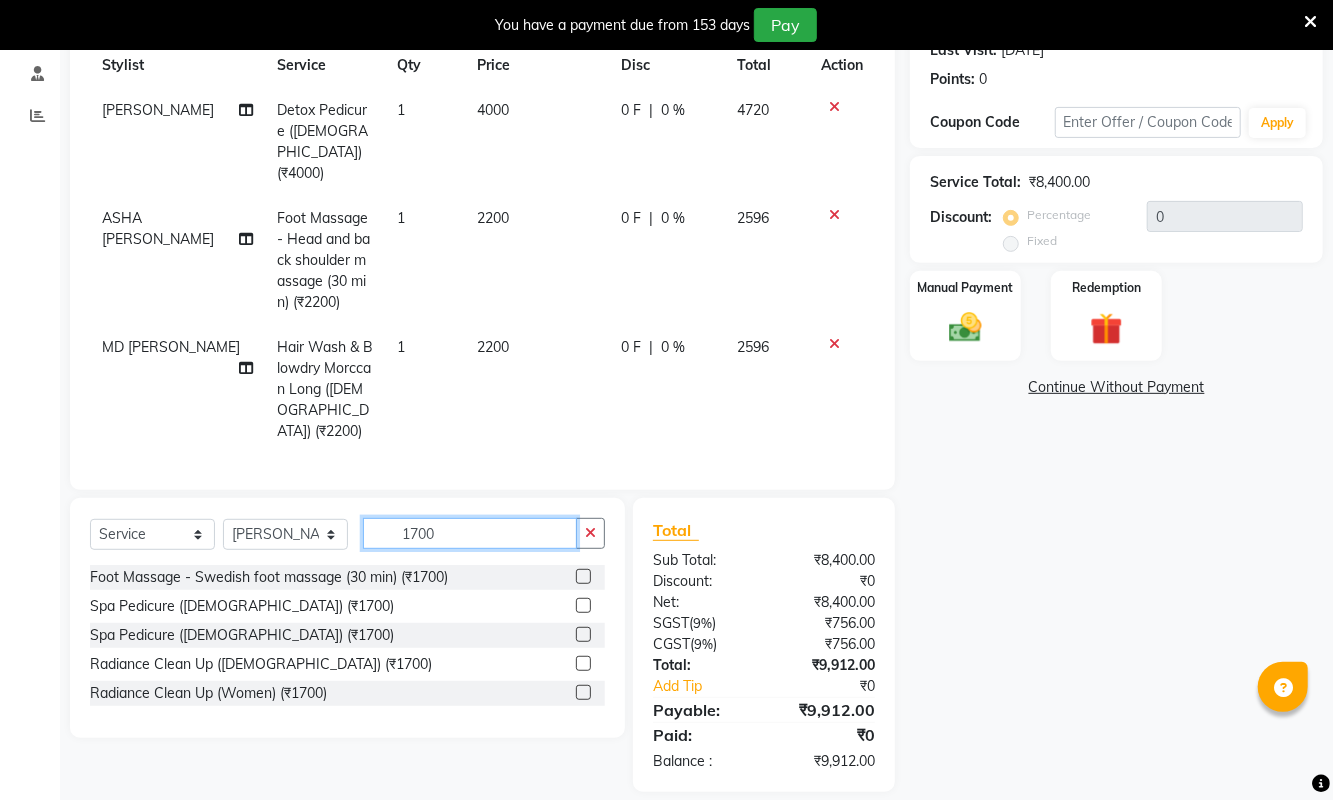 type on "1700" 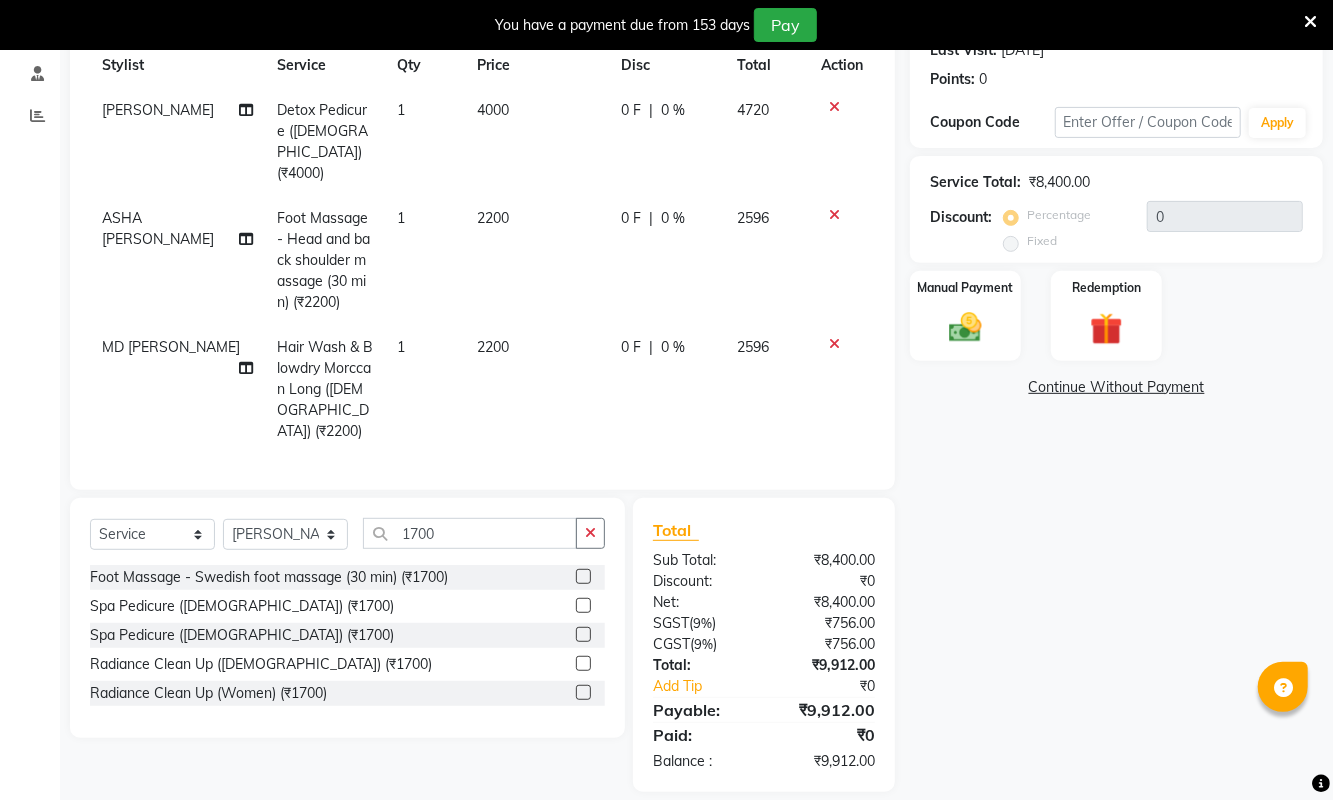 click 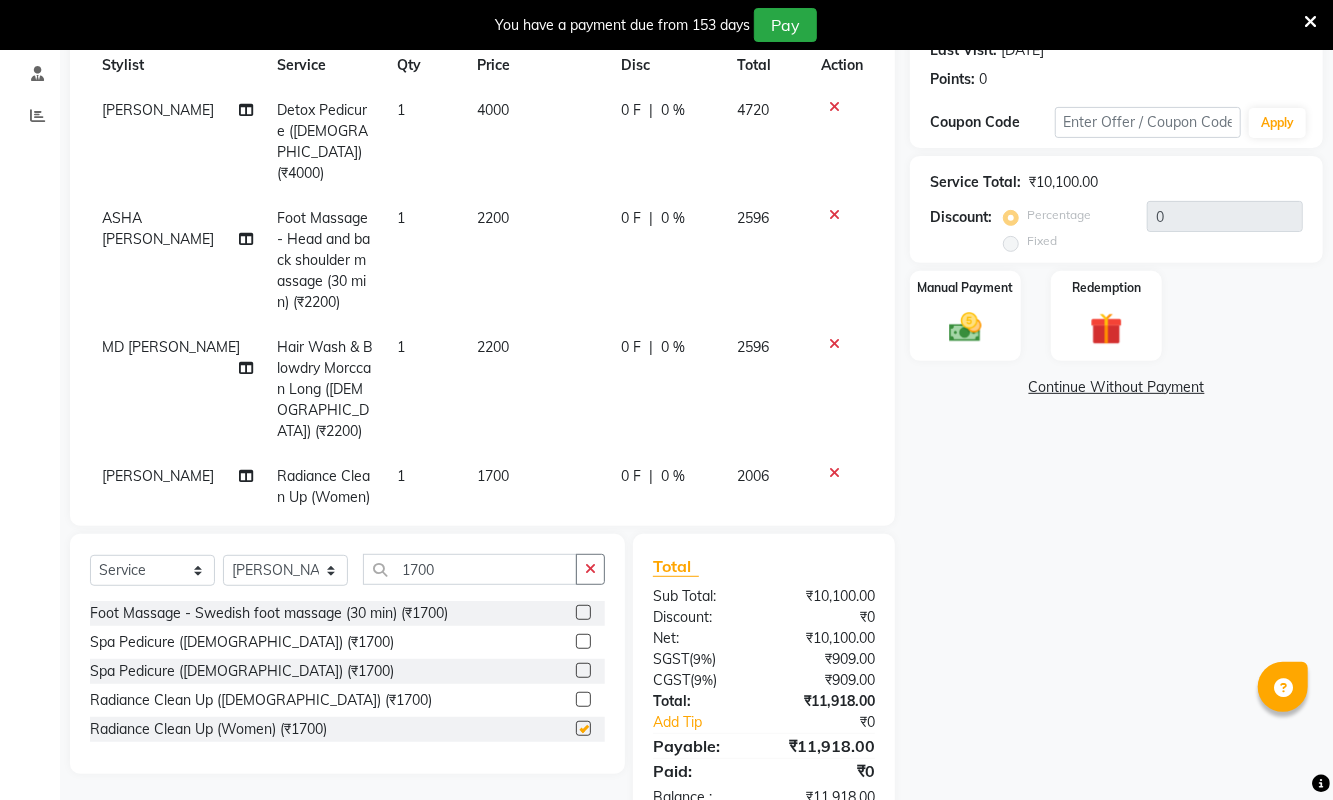 checkbox on "false" 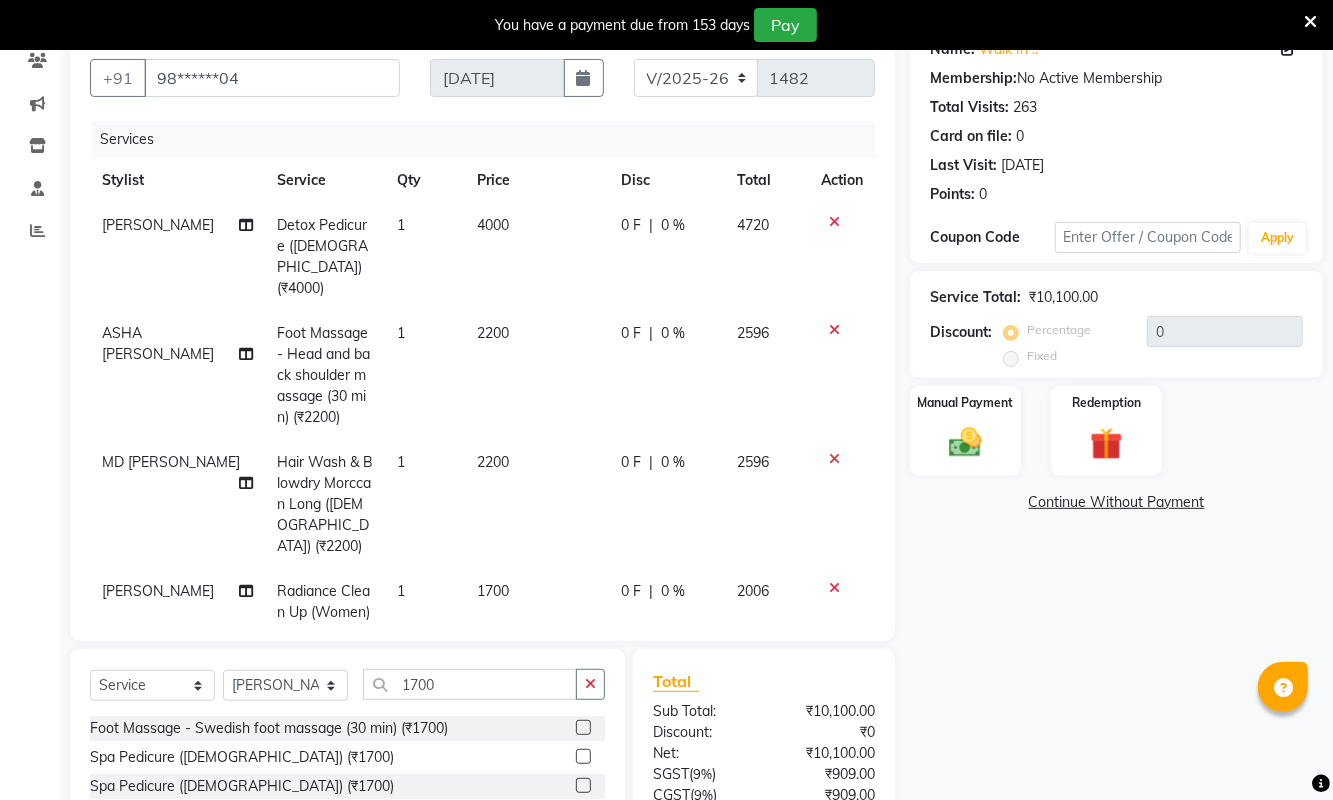 scroll, scrollTop: 190, scrollLeft: 0, axis: vertical 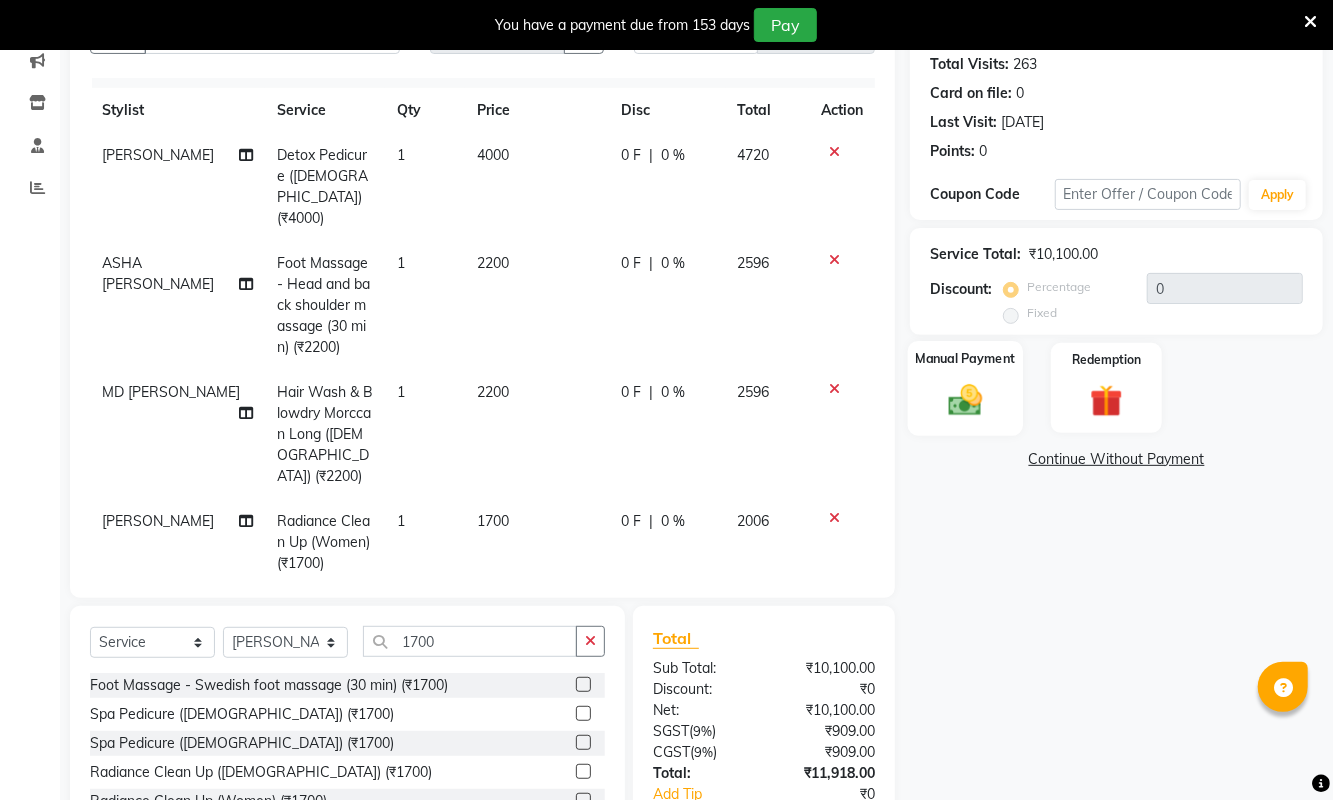 click 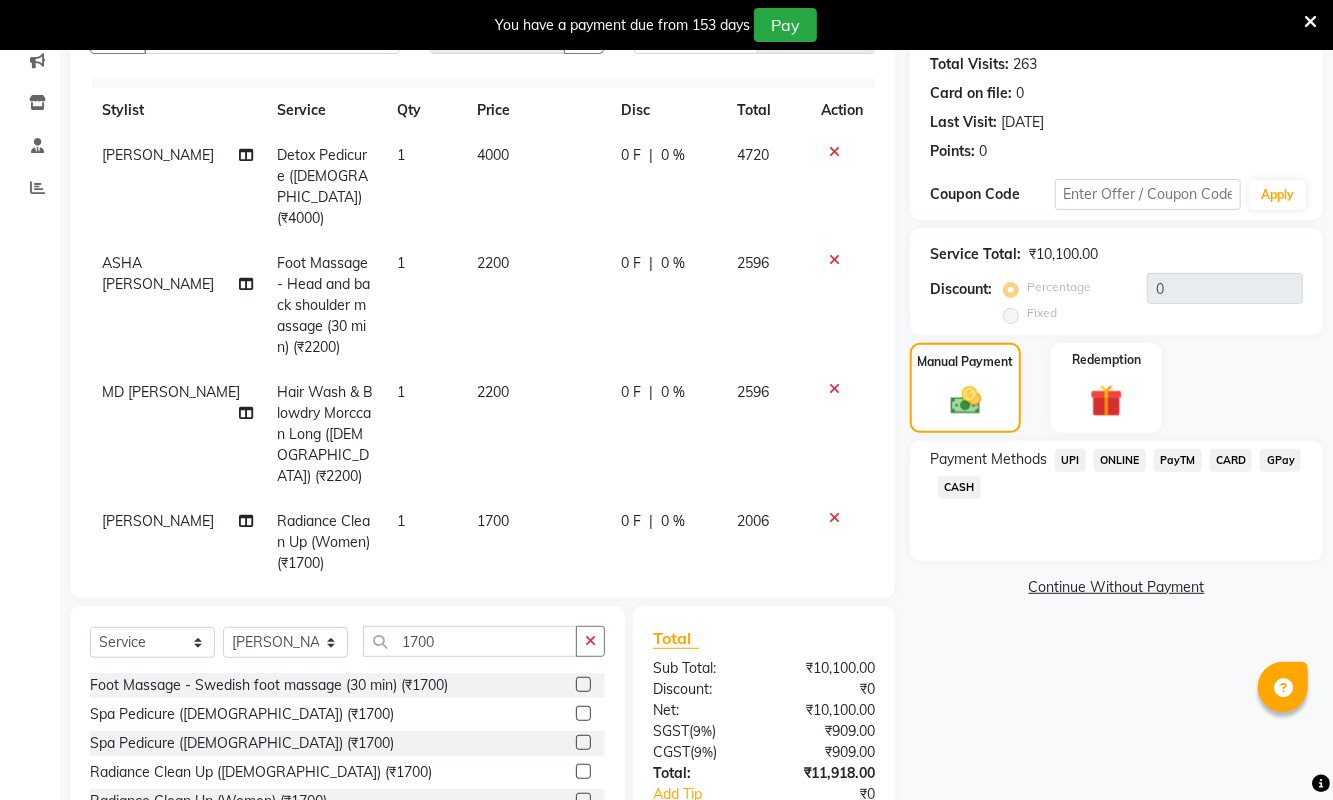 click on "CASH" 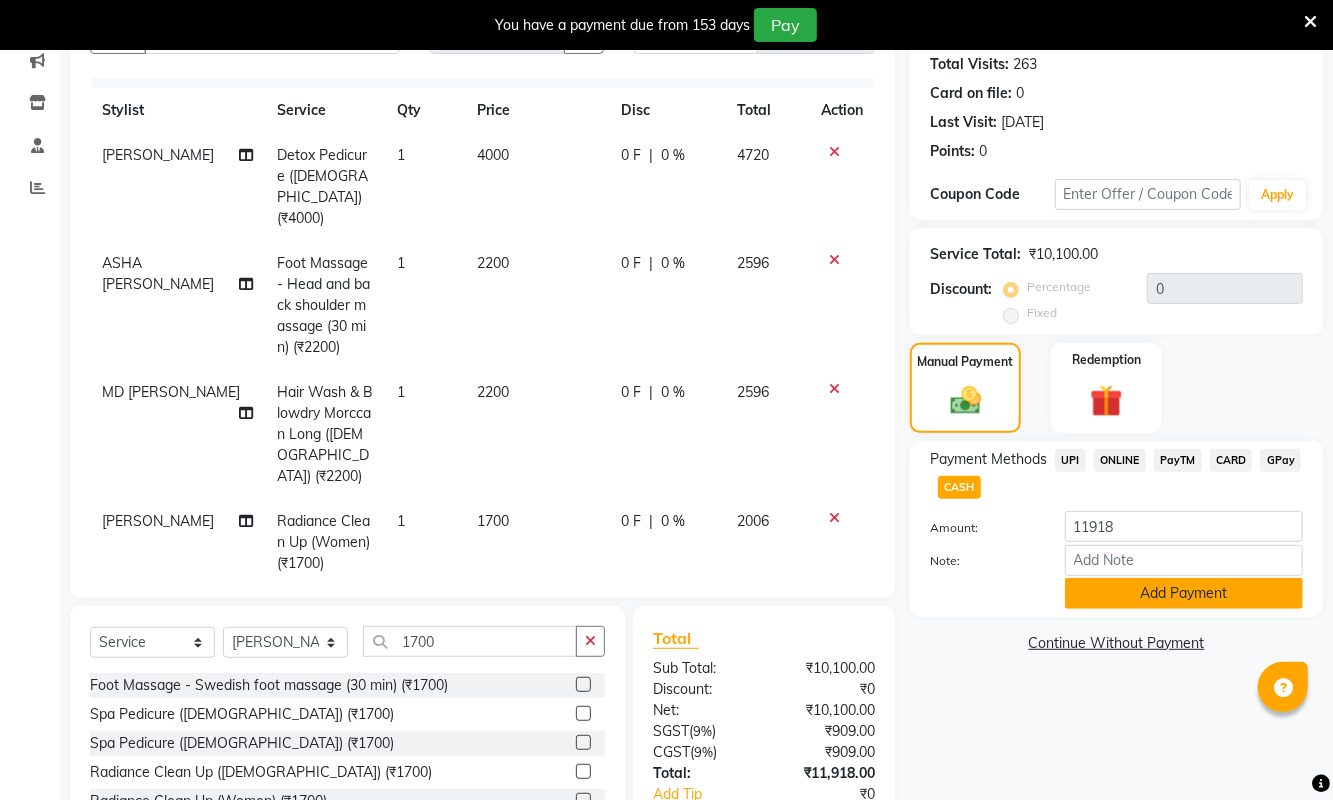click on "Add Payment" 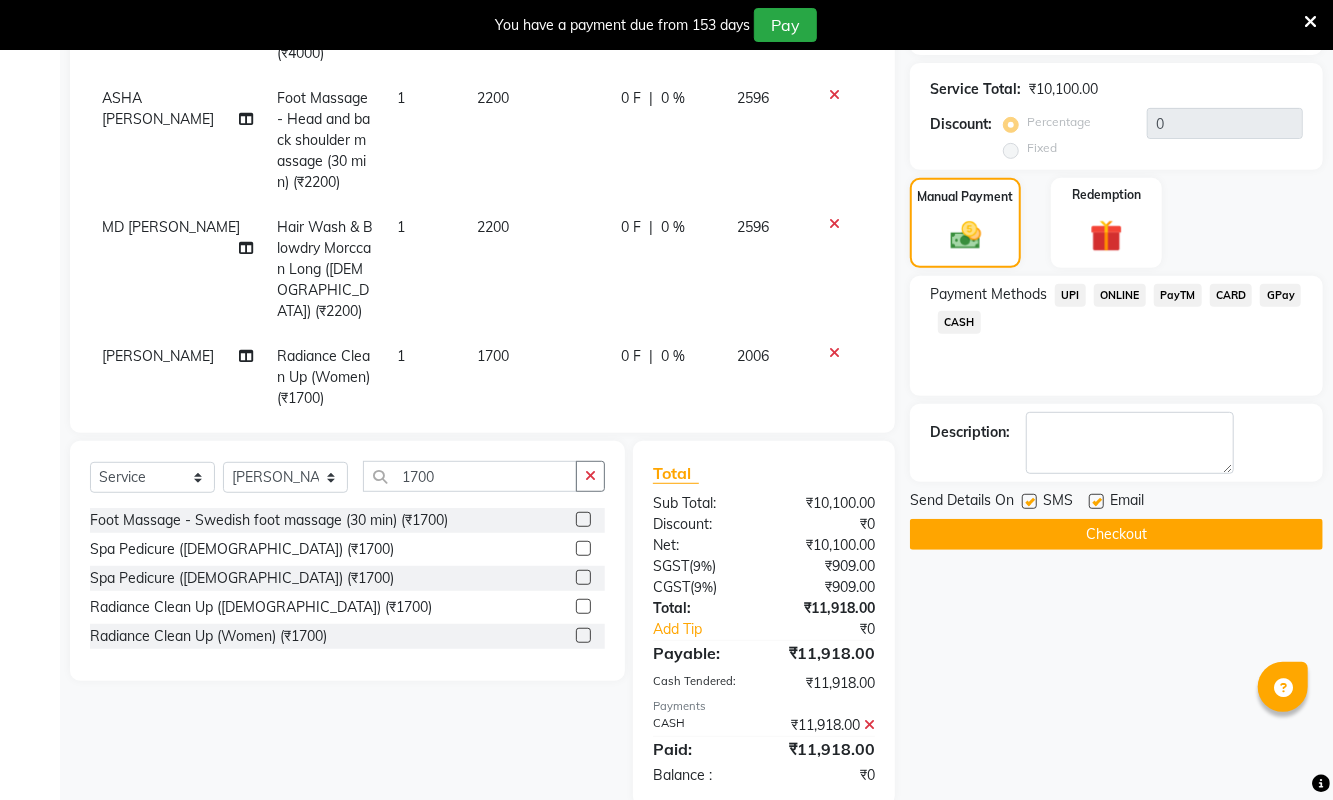 scroll, scrollTop: 392, scrollLeft: 0, axis: vertical 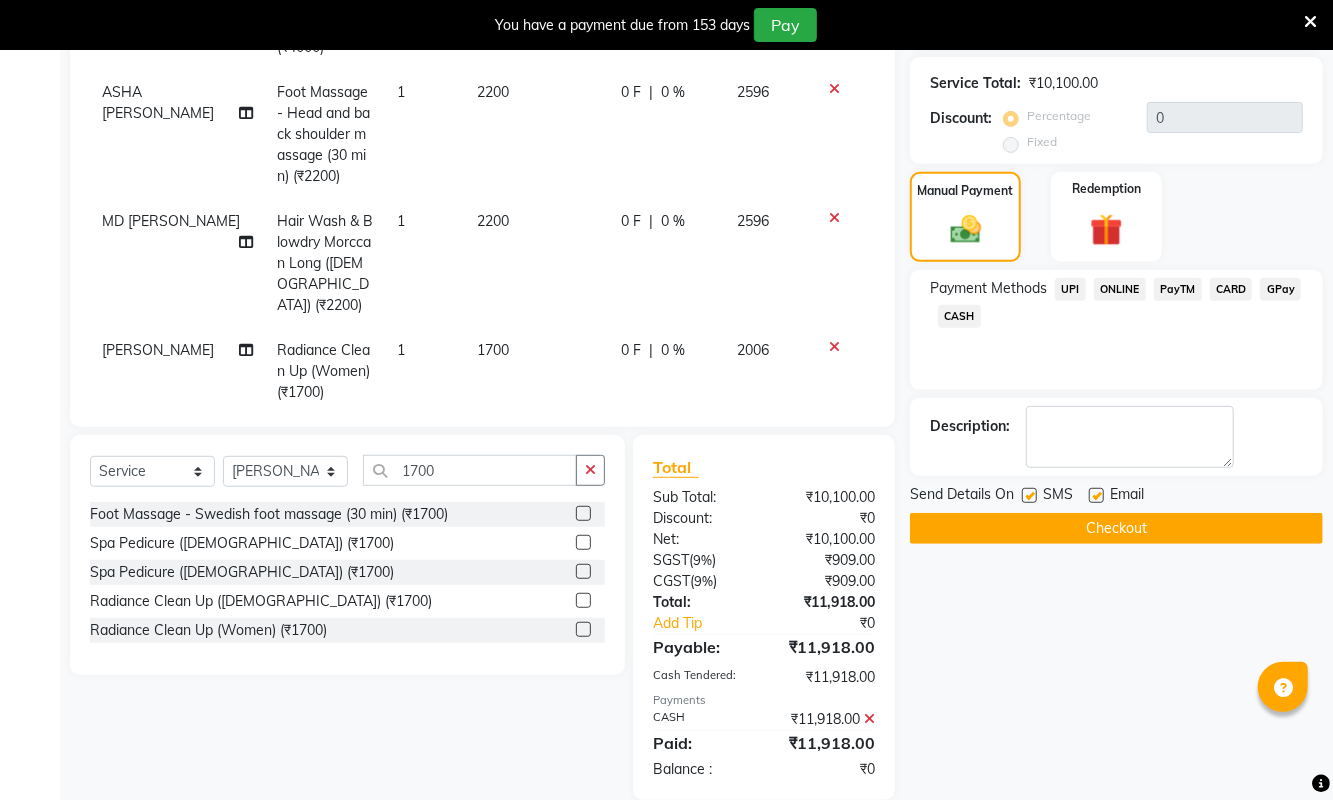 click on "Checkout" 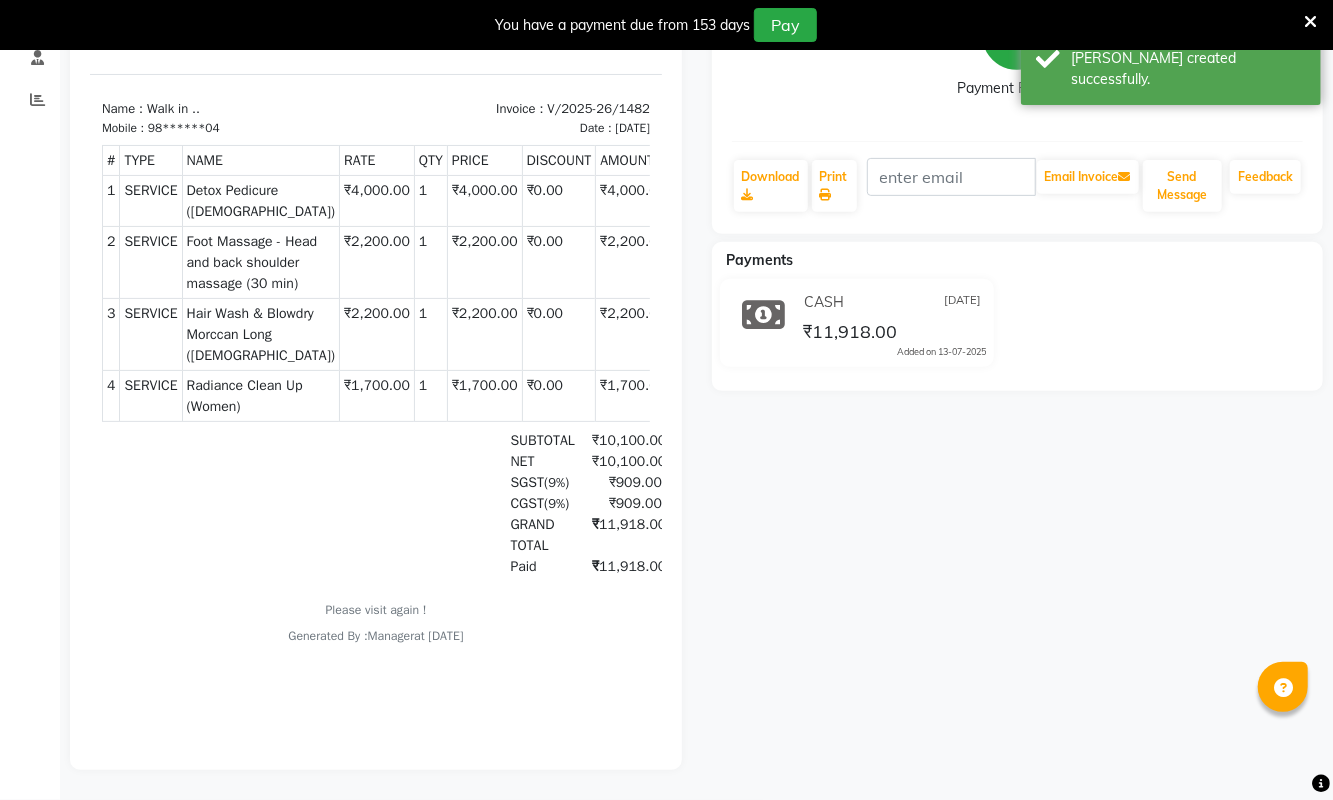 scroll, scrollTop: 0, scrollLeft: 0, axis: both 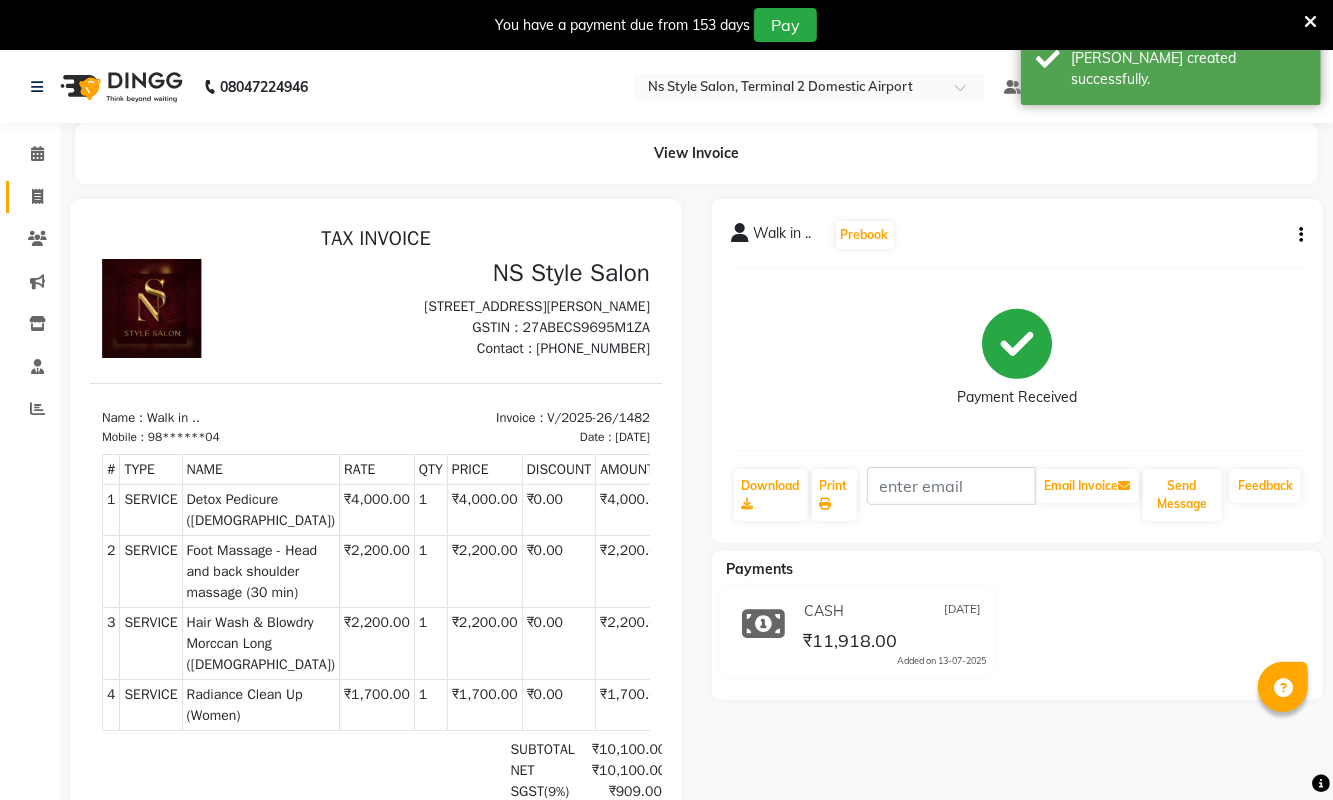 click on "Invoice" 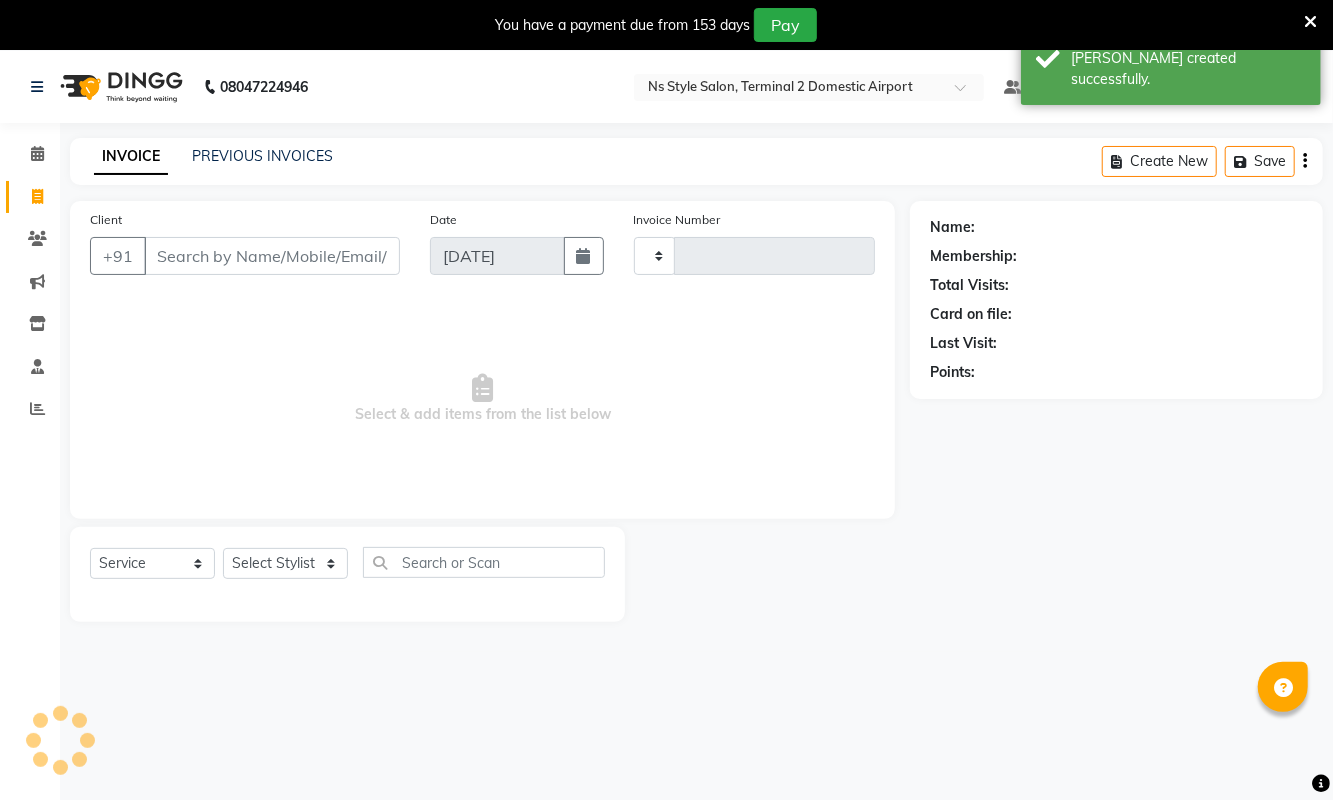scroll, scrollTop: 51, scrollLeft: 0, axis: vertical 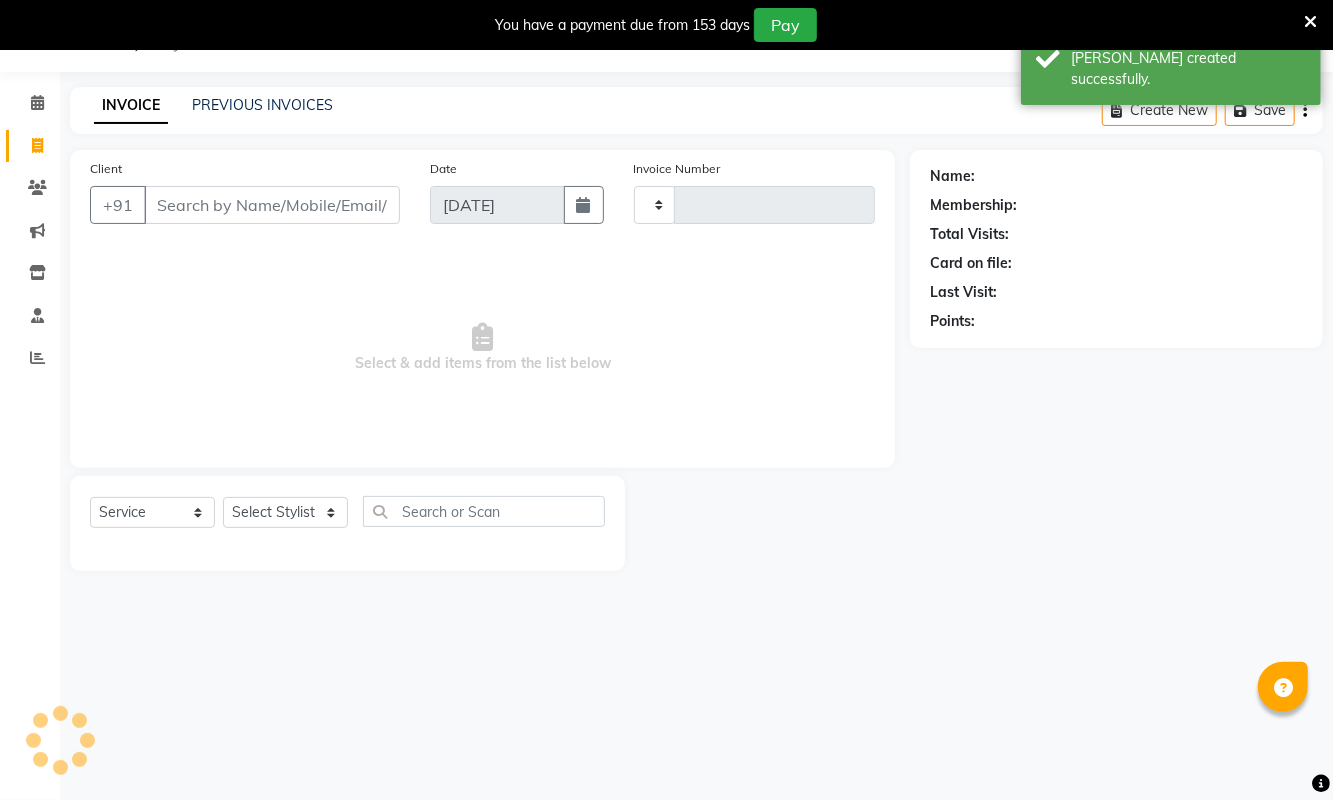 type on "1483" 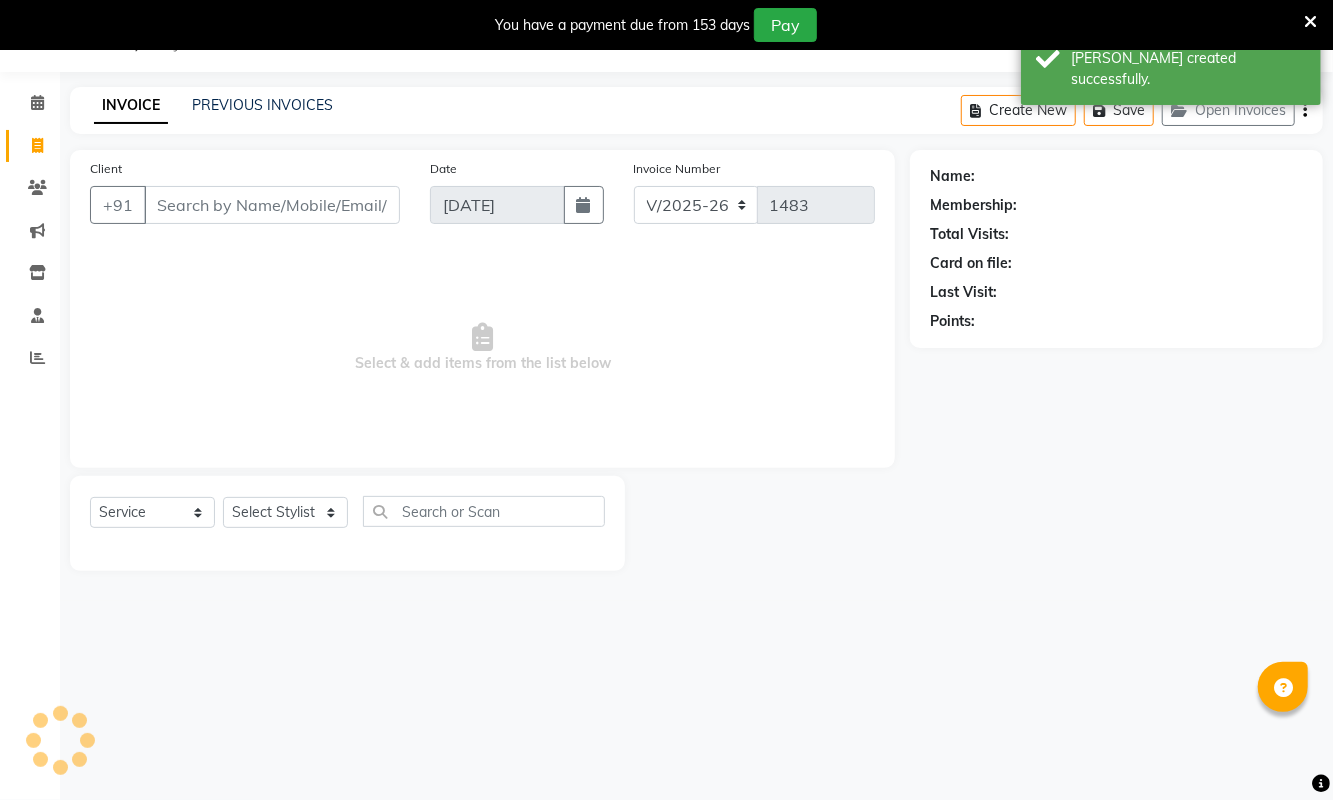 click on "Client" at bounding box center [272, 205] 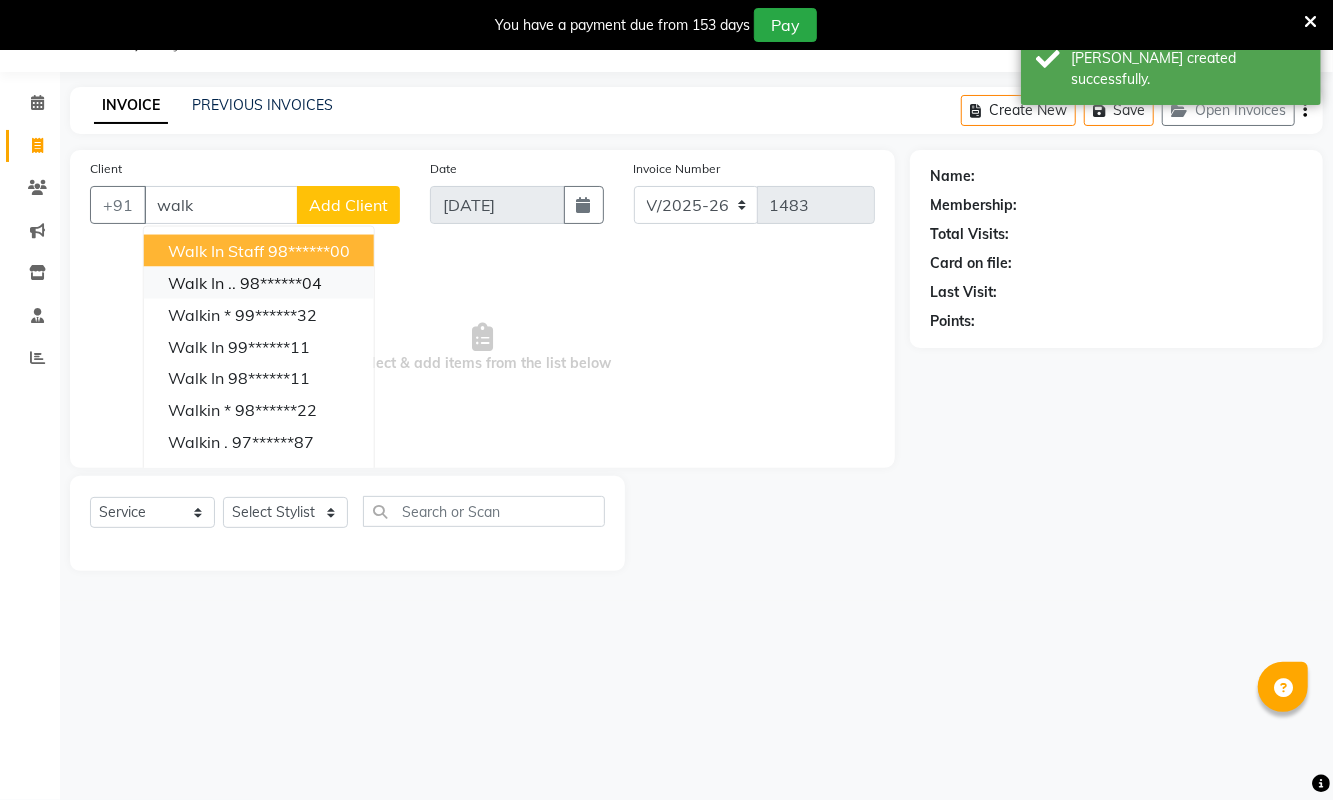click on "98******04" at bounding box center (281, 283) 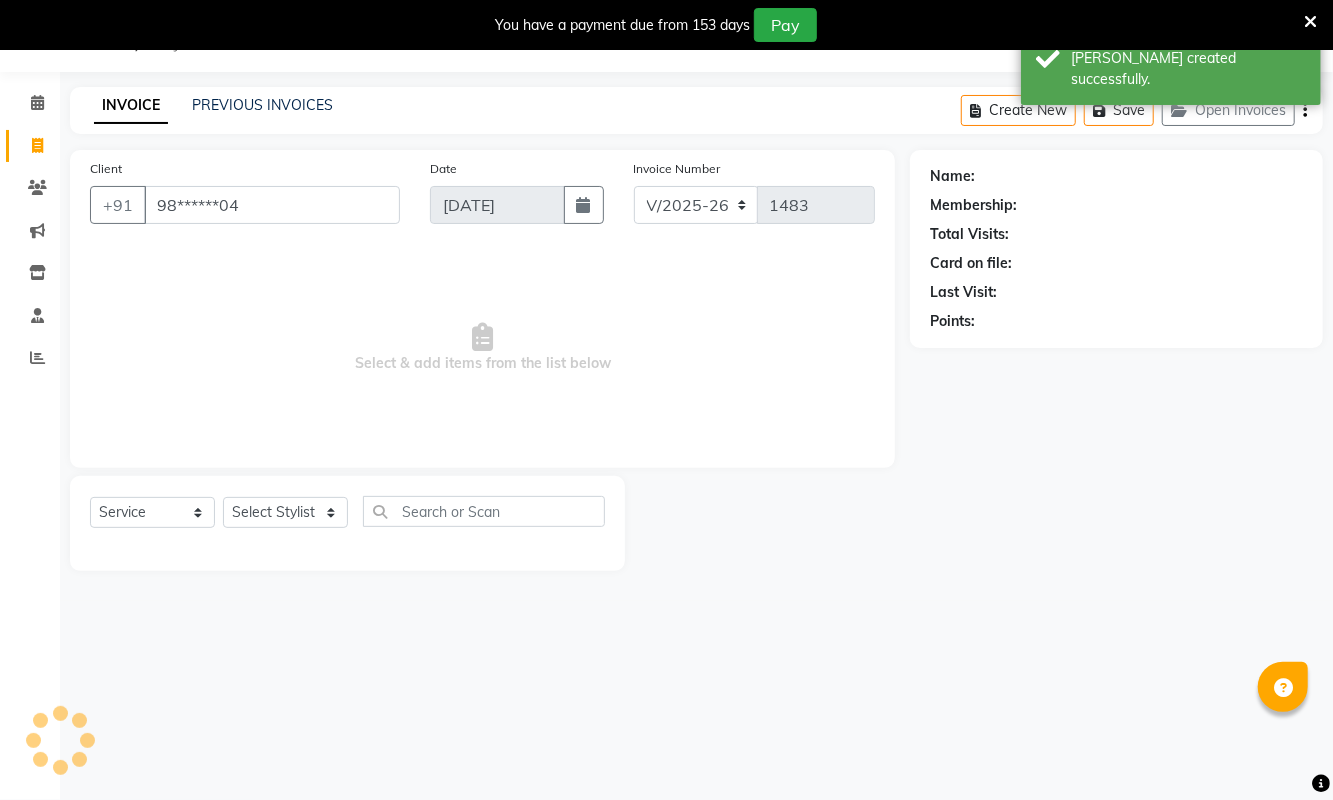 type on "98******04" 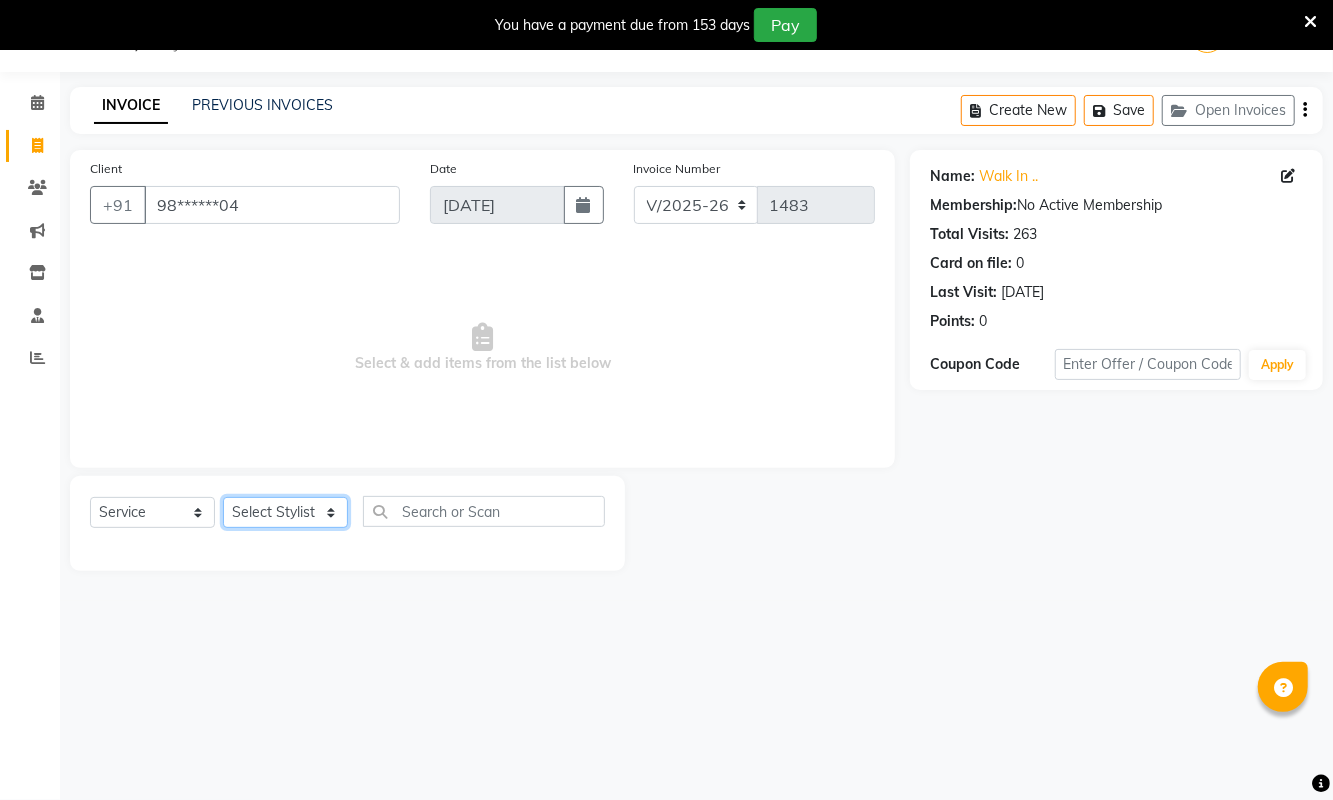 click on "Select Stylist ASHA ANIL JADHAV Dilshad Ahmad EHATESHAM ALI EVVA FARHEEN SHAIKH HEEBA ARIF SHAIKH HEER BAROT IMRAN SHAIKH Mamta  Manager MANISHA MD RAJ KHAN  MD SAMEER PARWEZ MIMII MOHAMMAD ALI RUPS SAKIB SUNENA TAK ZAREENA KHAN" 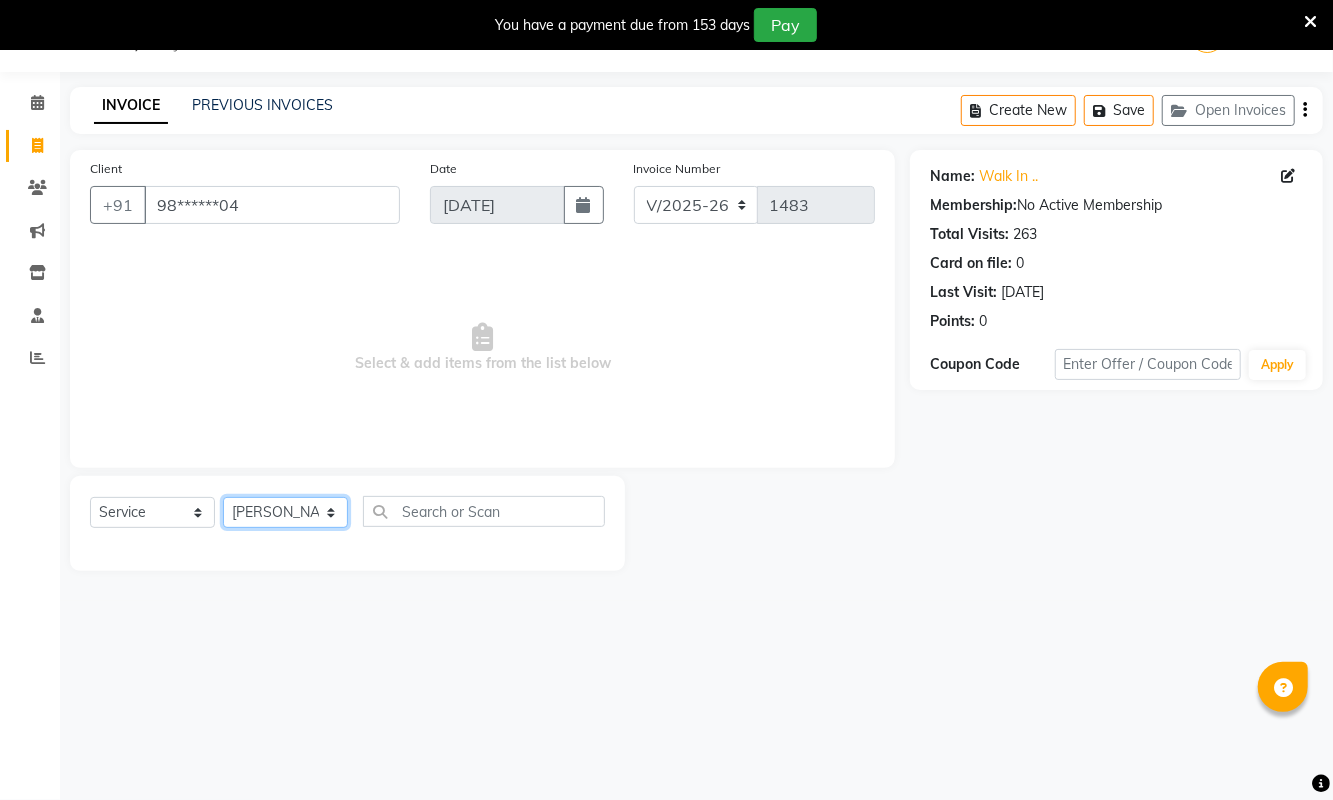 click on "Select Stylist ASHA ANIL JADHAV Dilshad Ahmad EHATESHAM ALI EVVA FARHEEN SHAIKH HEEBA ARIF SHAIKH HEER BAROT IMRAN SHAIKH Mamta  Manager MANISHA MD RAJ KHAN  MD SAMEER PARWEZ MIMII MOHAMMAD ALI RUPS SAKIB SUNENA TAK ZAREENA KHAN" 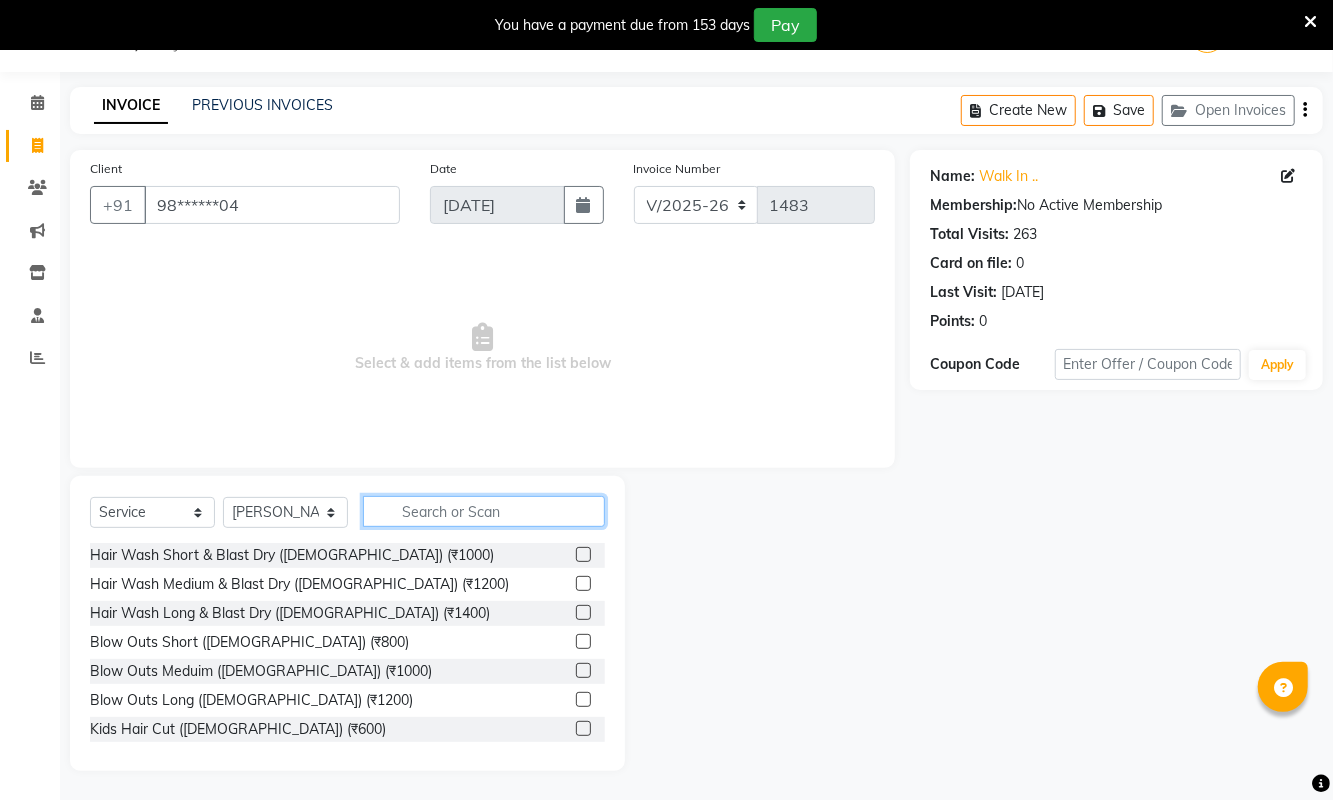 click 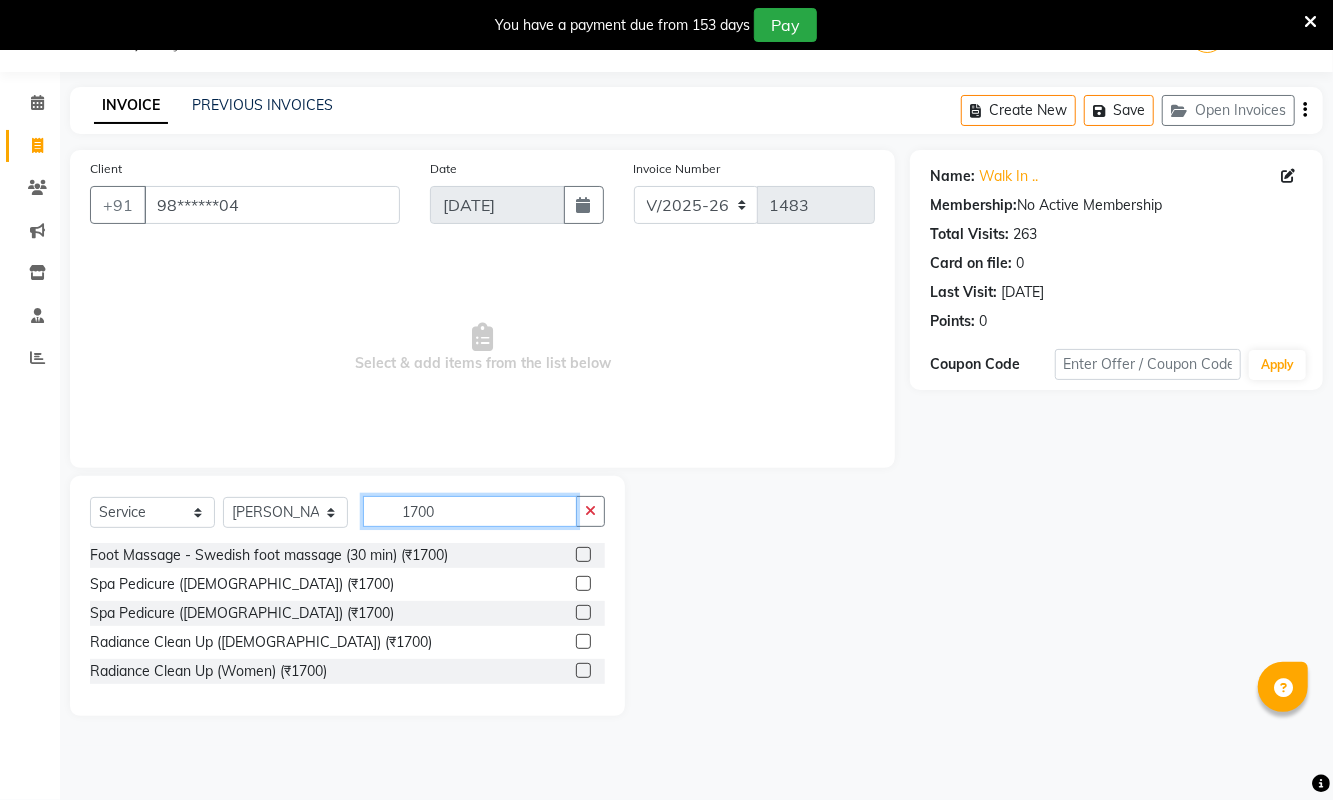 type on "1700" 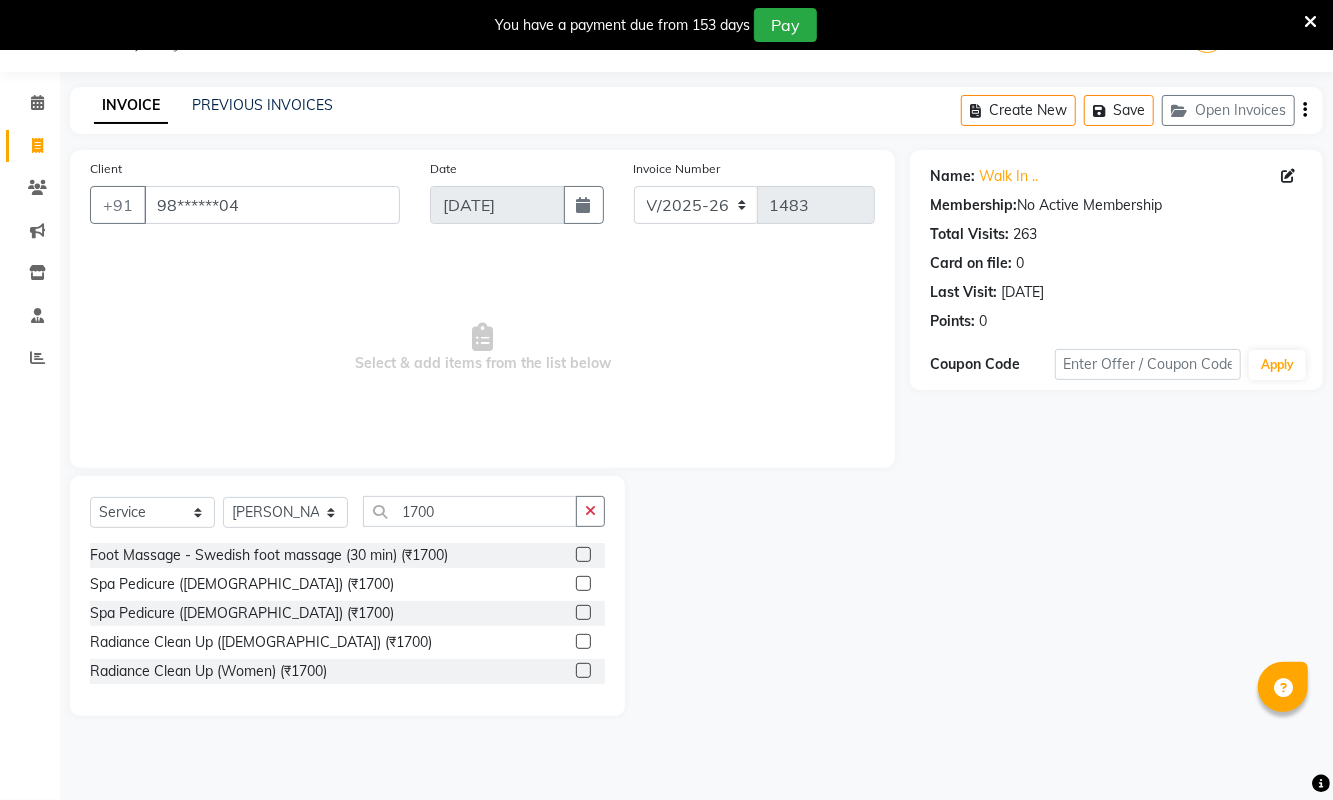 click 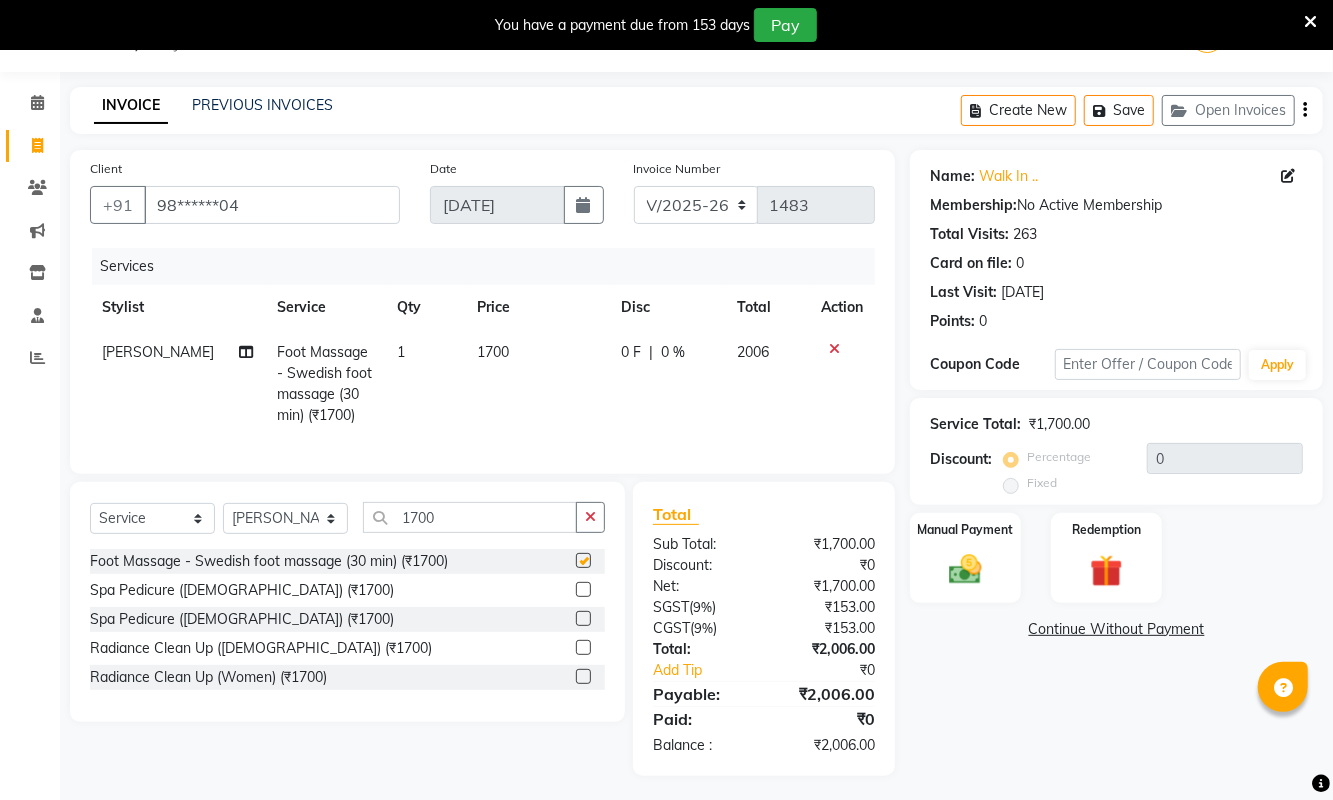 checkbox on "false" 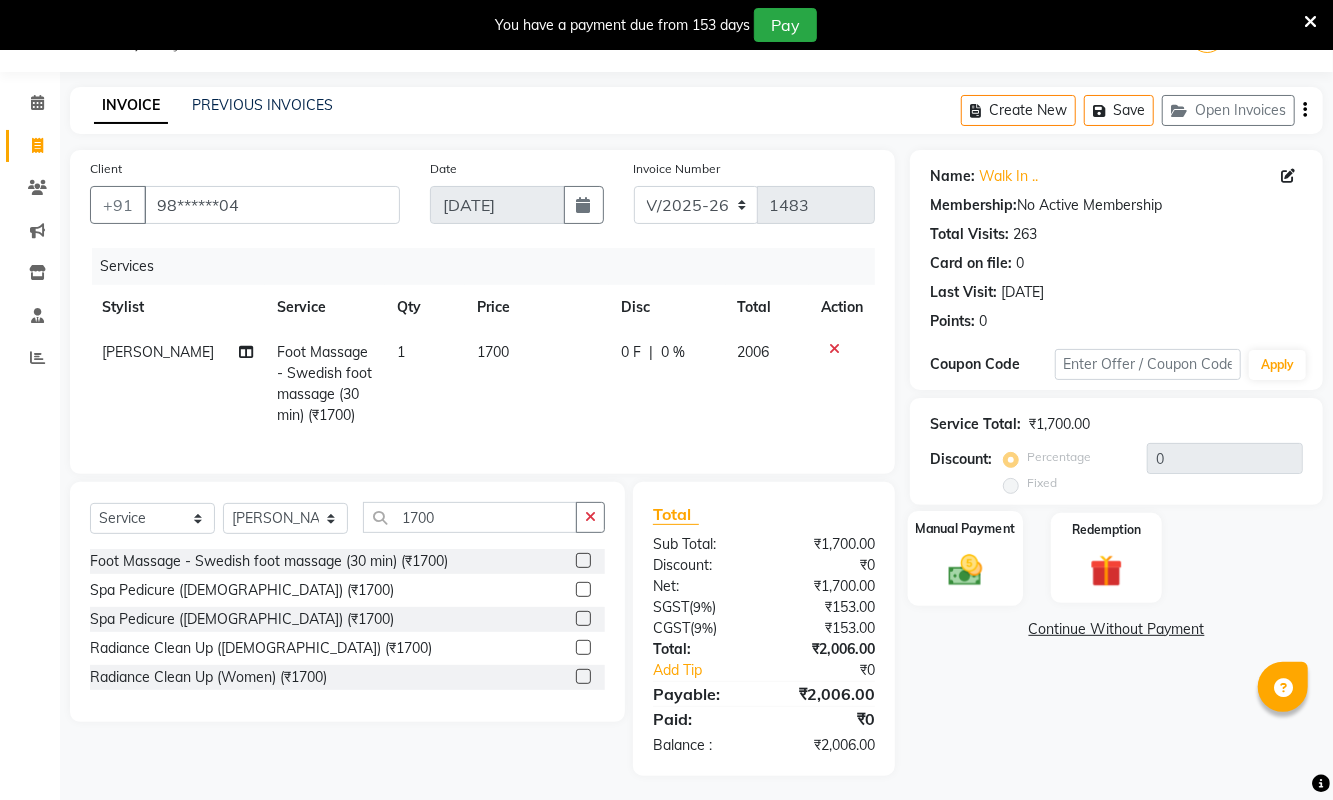 click 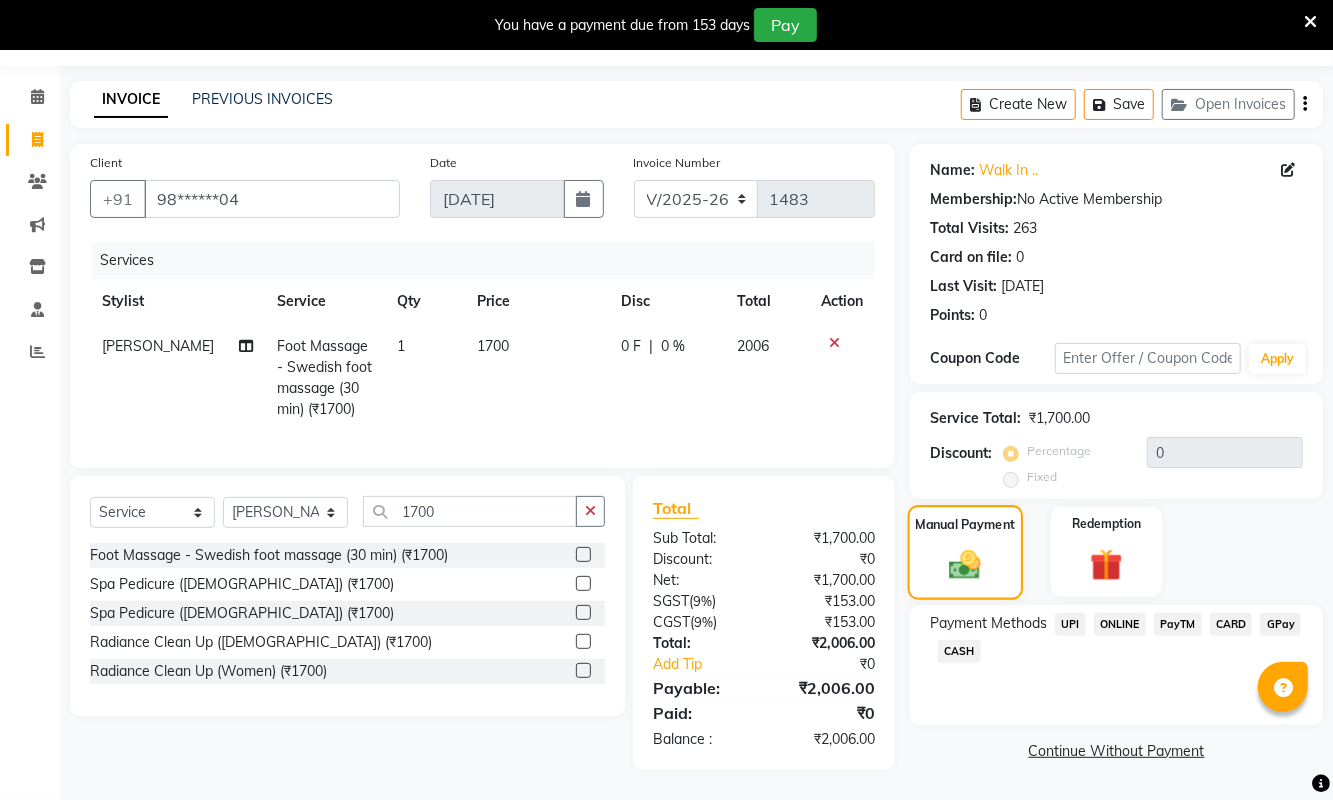 scroll, scrollTop: 76, scrollLeft: 0, axis: vertical 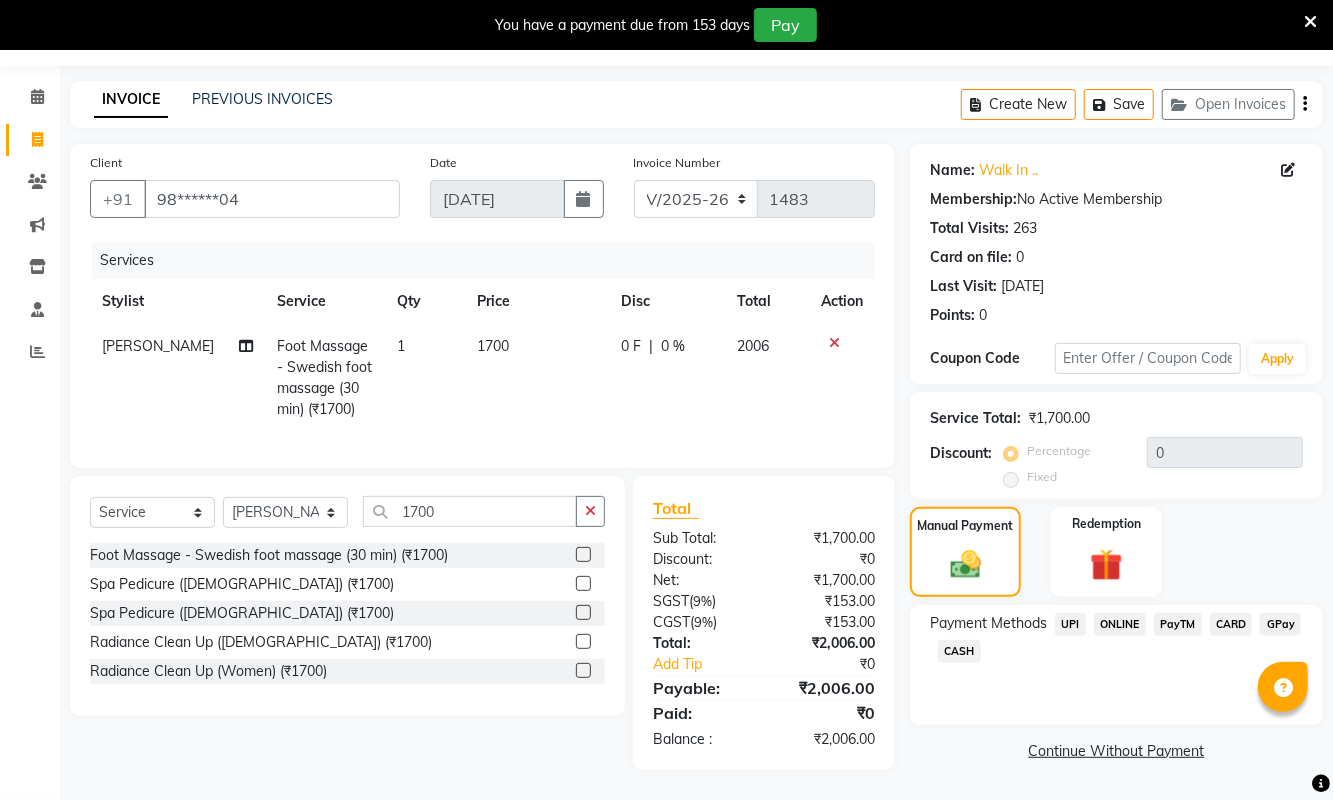 click on "CARD" 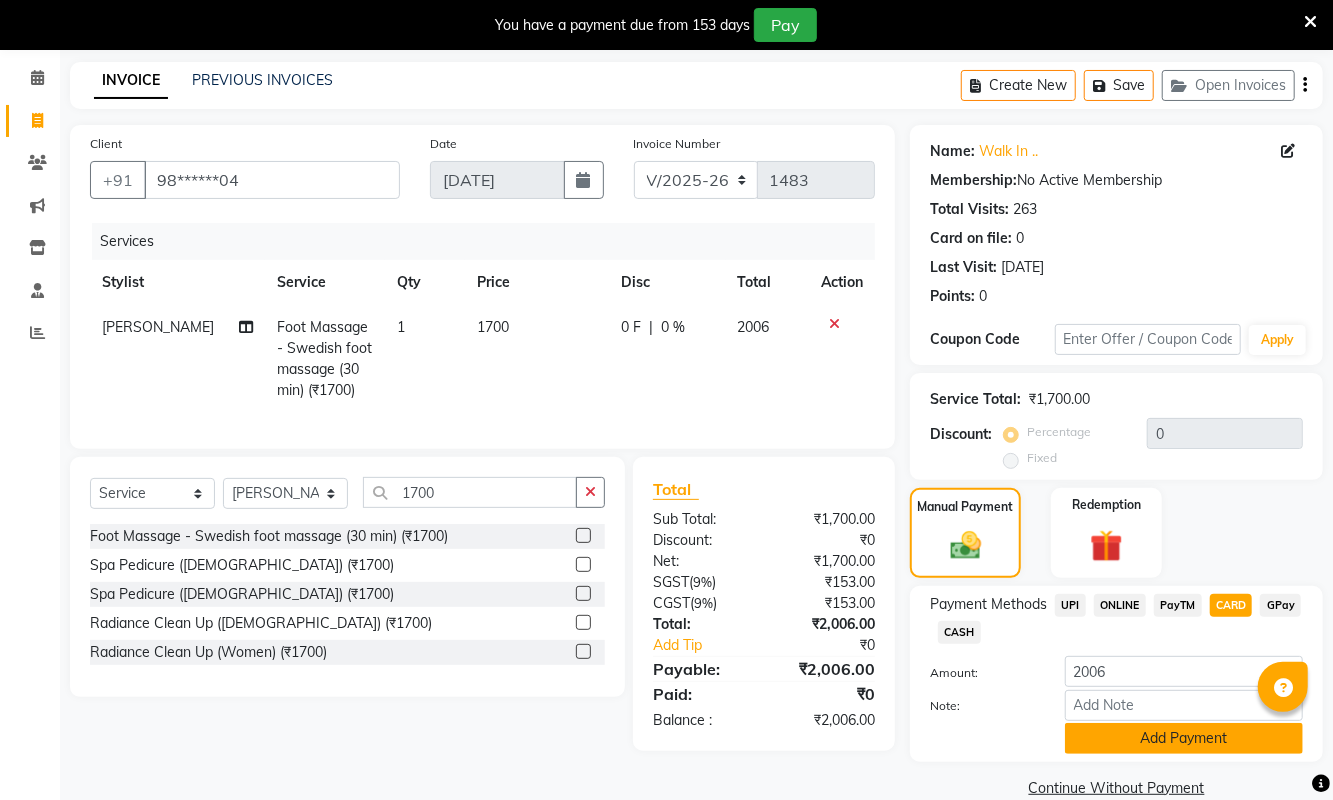 click on "Add Payment" 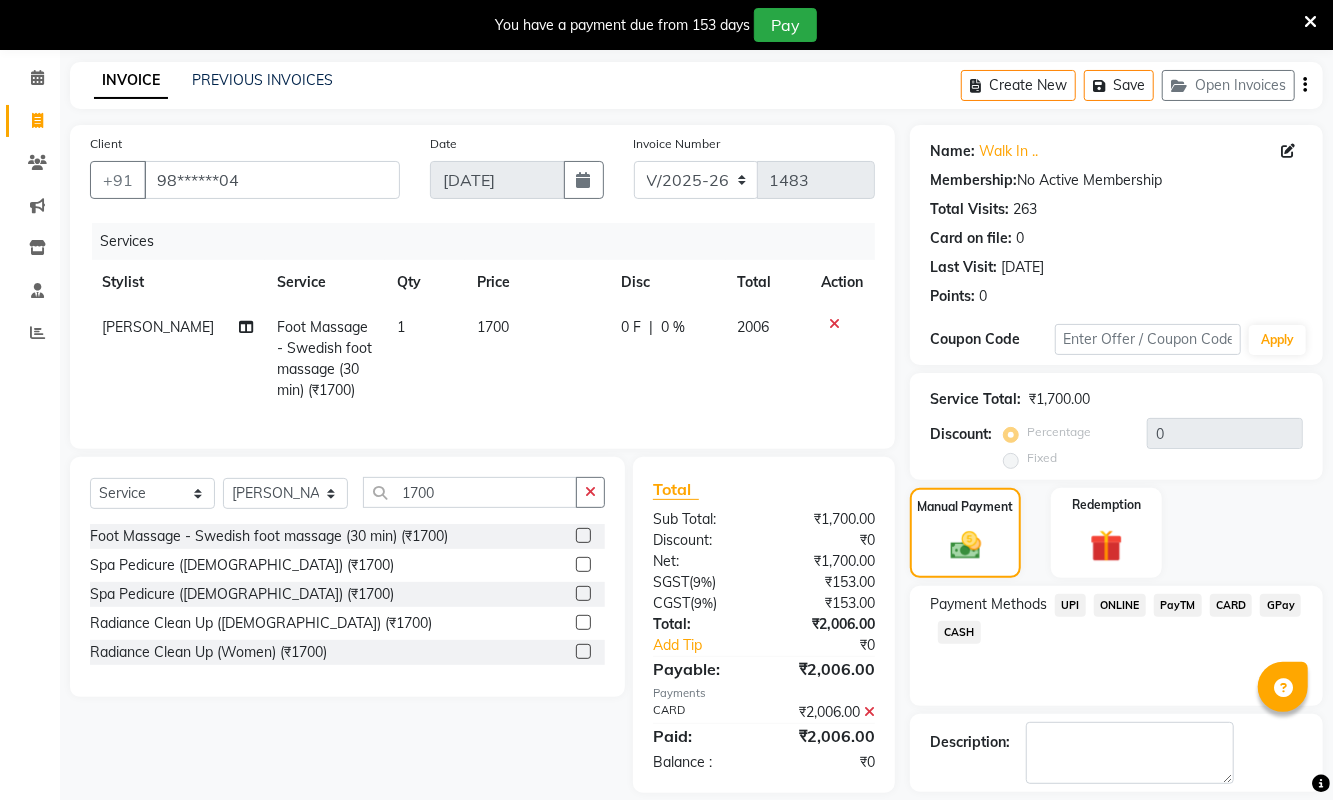 scroll, scrollTop: 167, scrollLeft: 0, axis: vertical 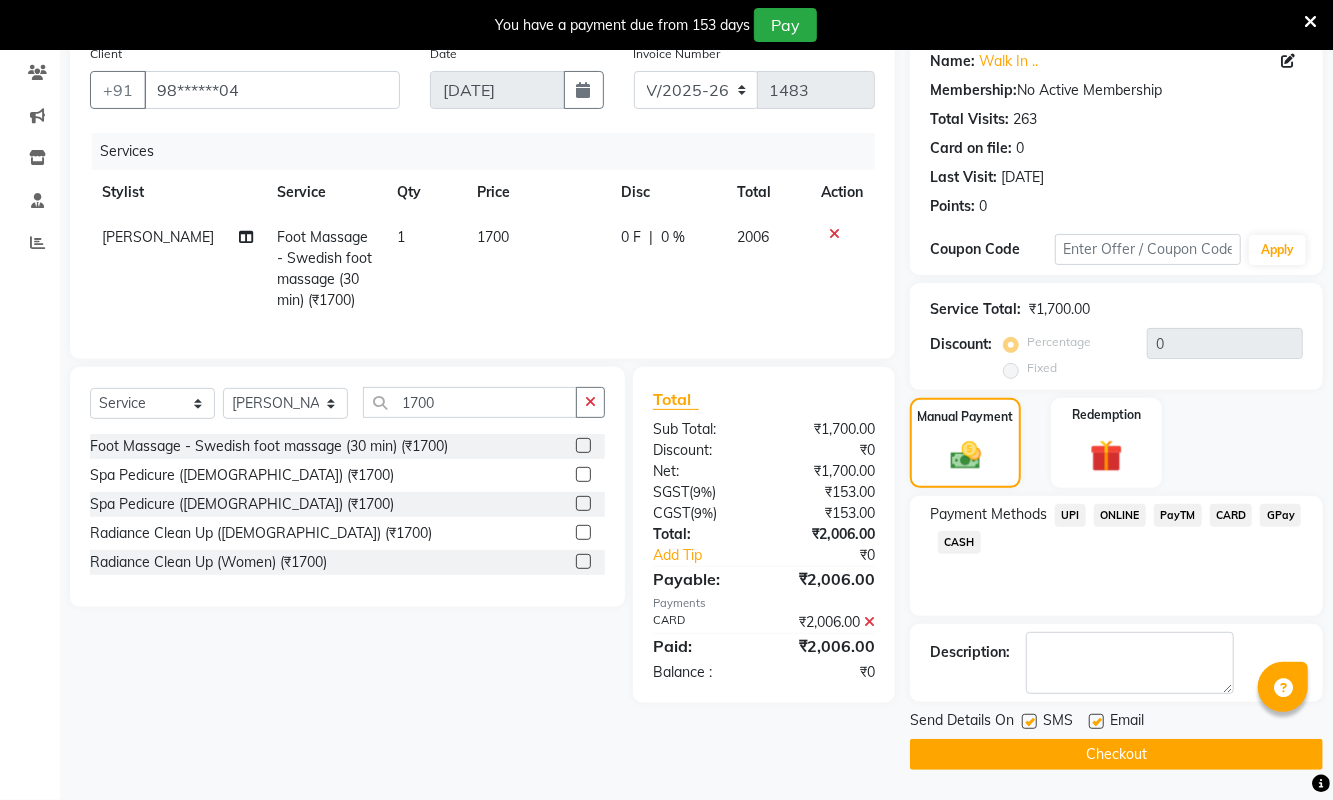 click on "Checkout" 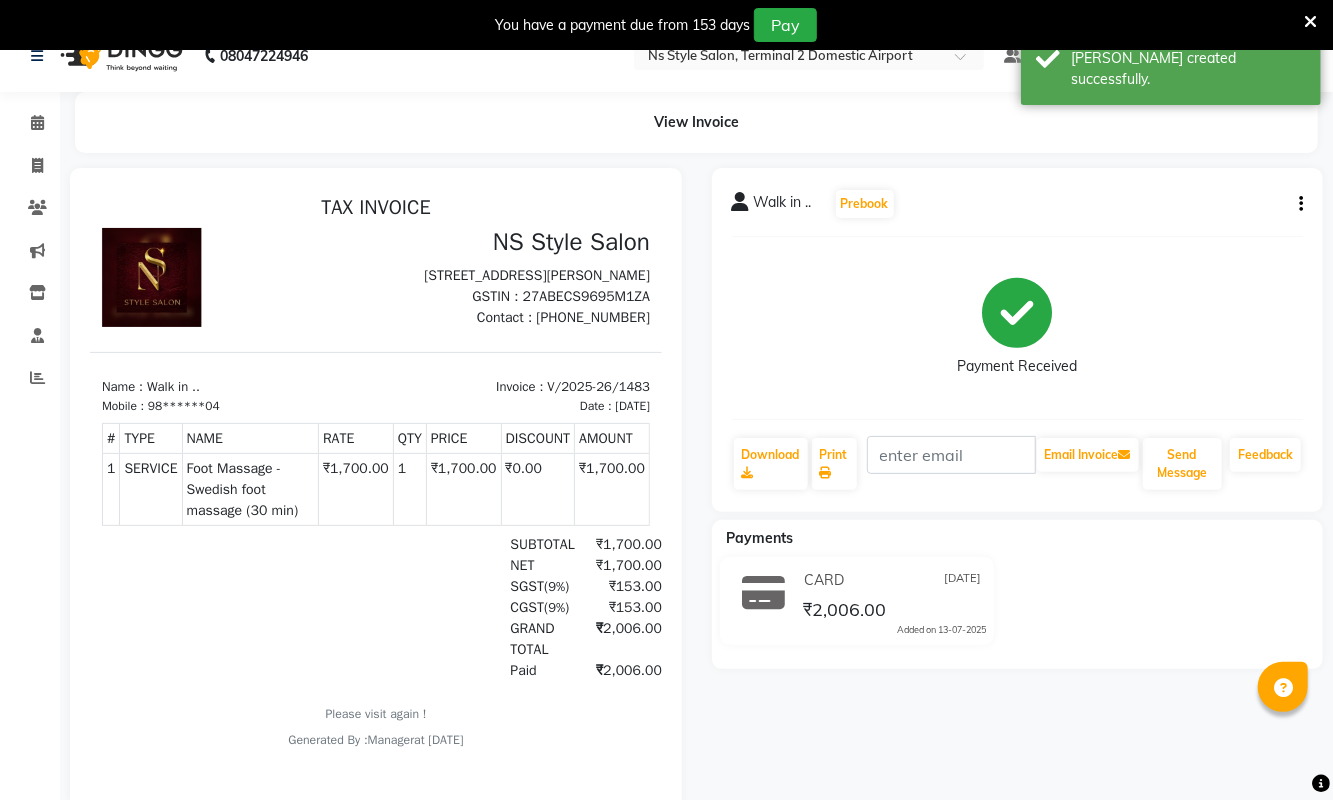 scroll, scrollTop: 0, scrollLeft: 0, axis: both 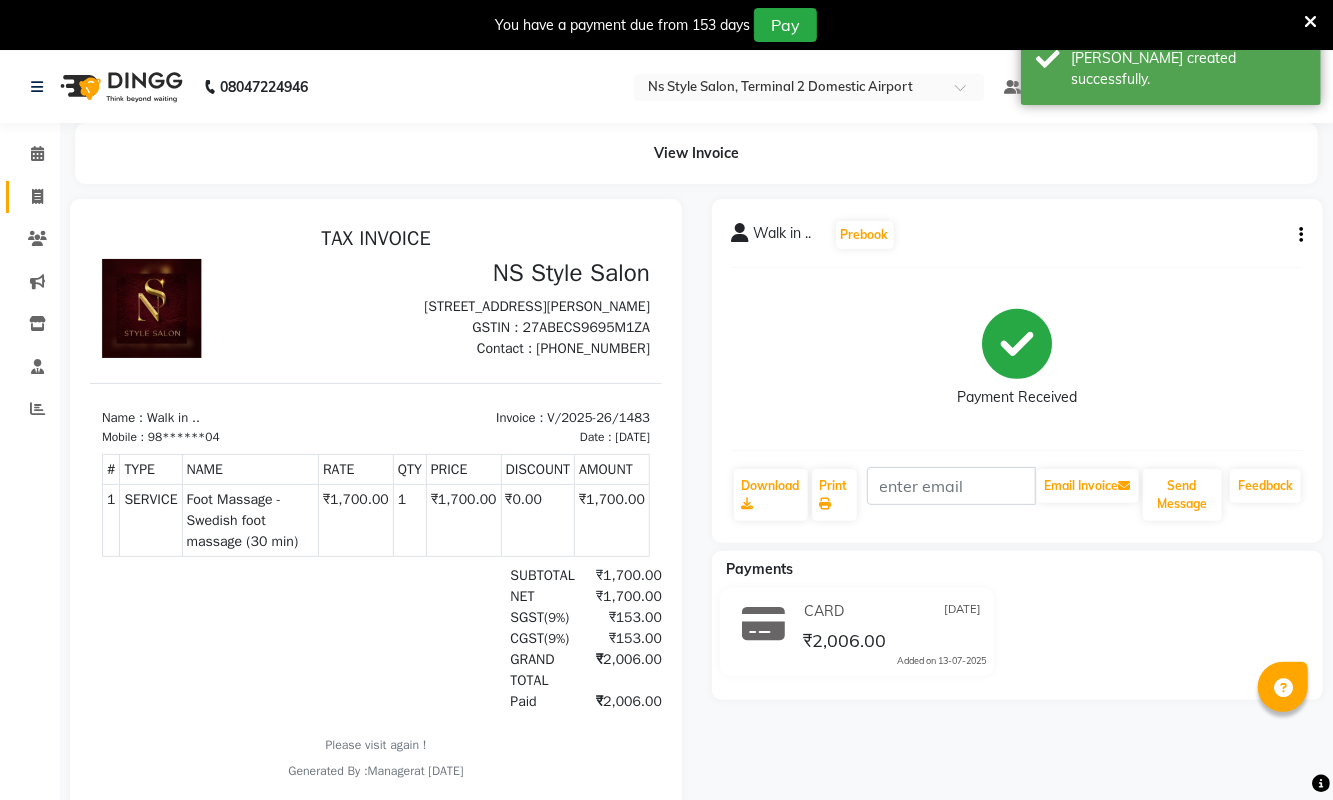 click 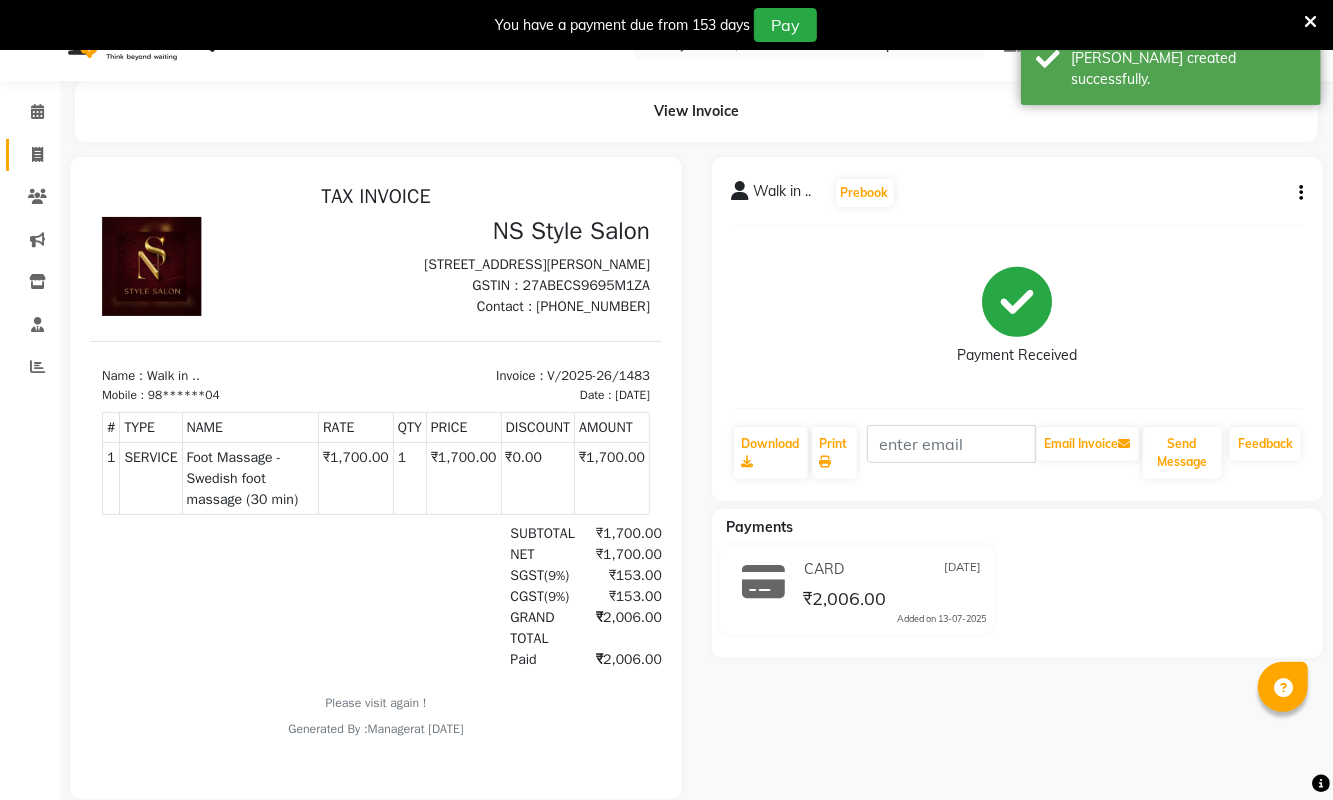select on "5661" 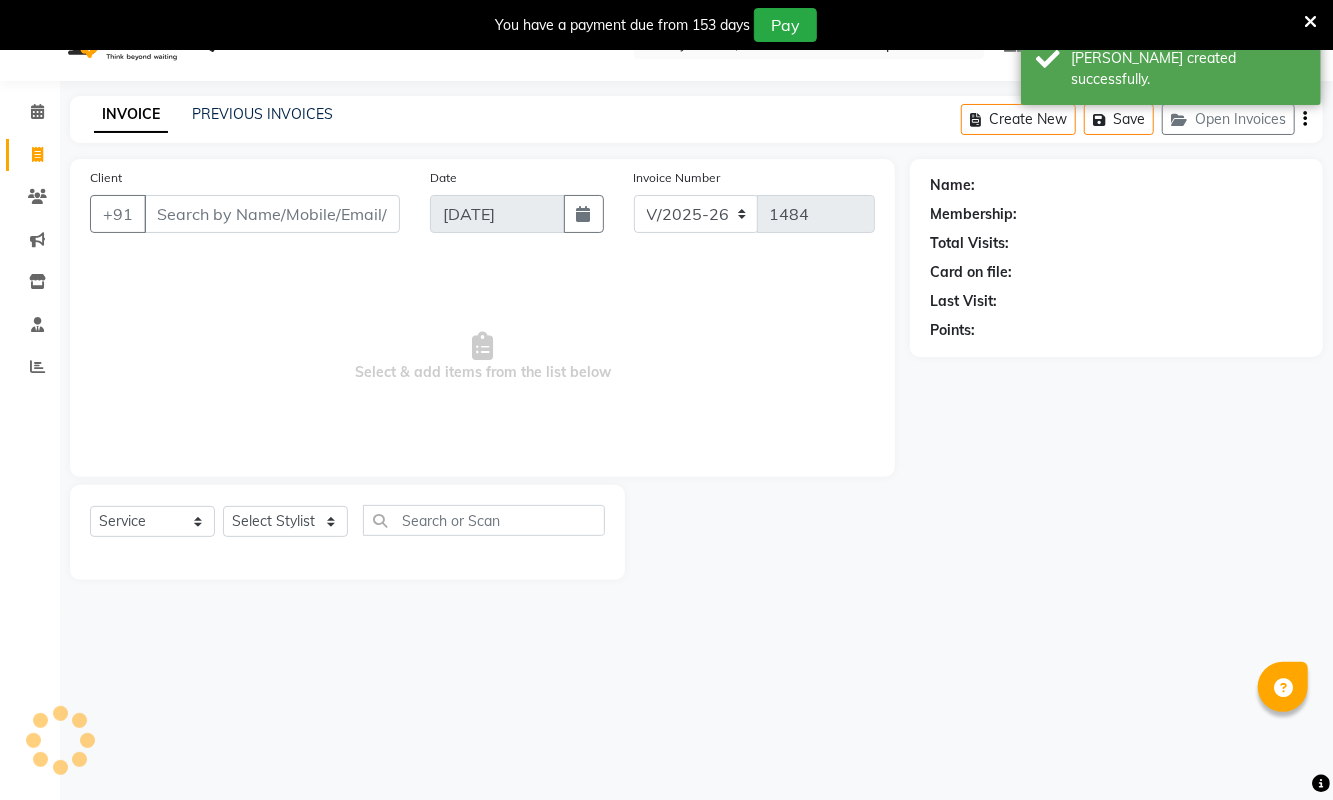 scroll, scrollTop: 51, scrollLeft: 0, axis: vertical 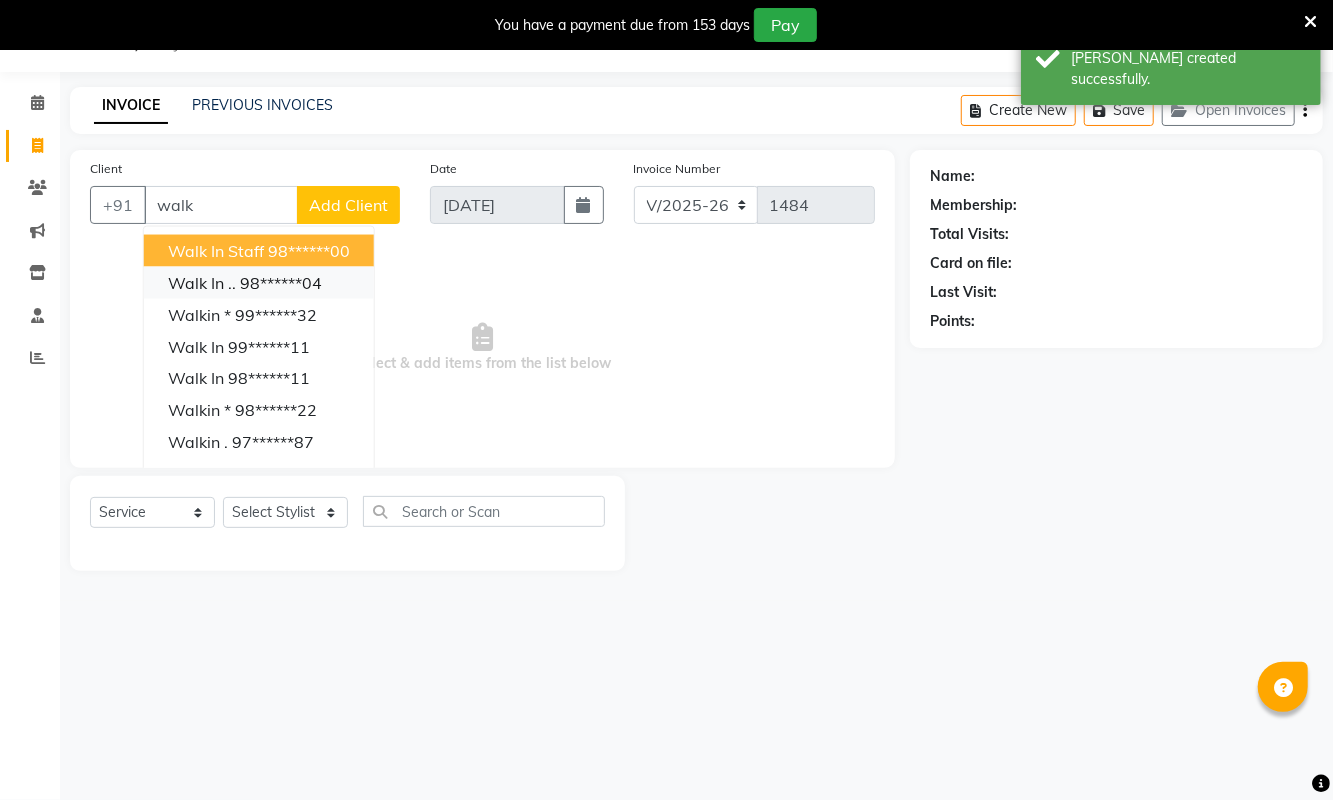 click on "98******04" at bounding box center [281, 283] 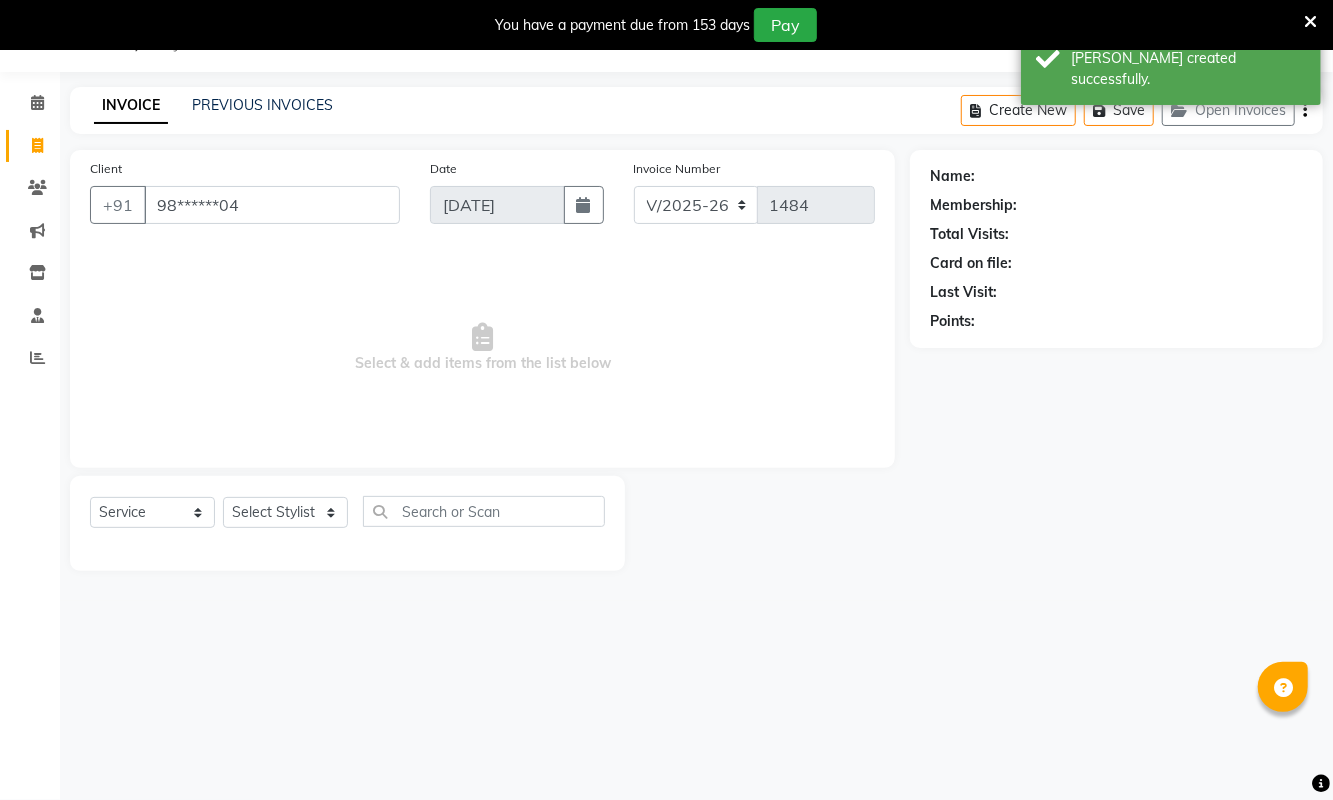 type on "98******04" 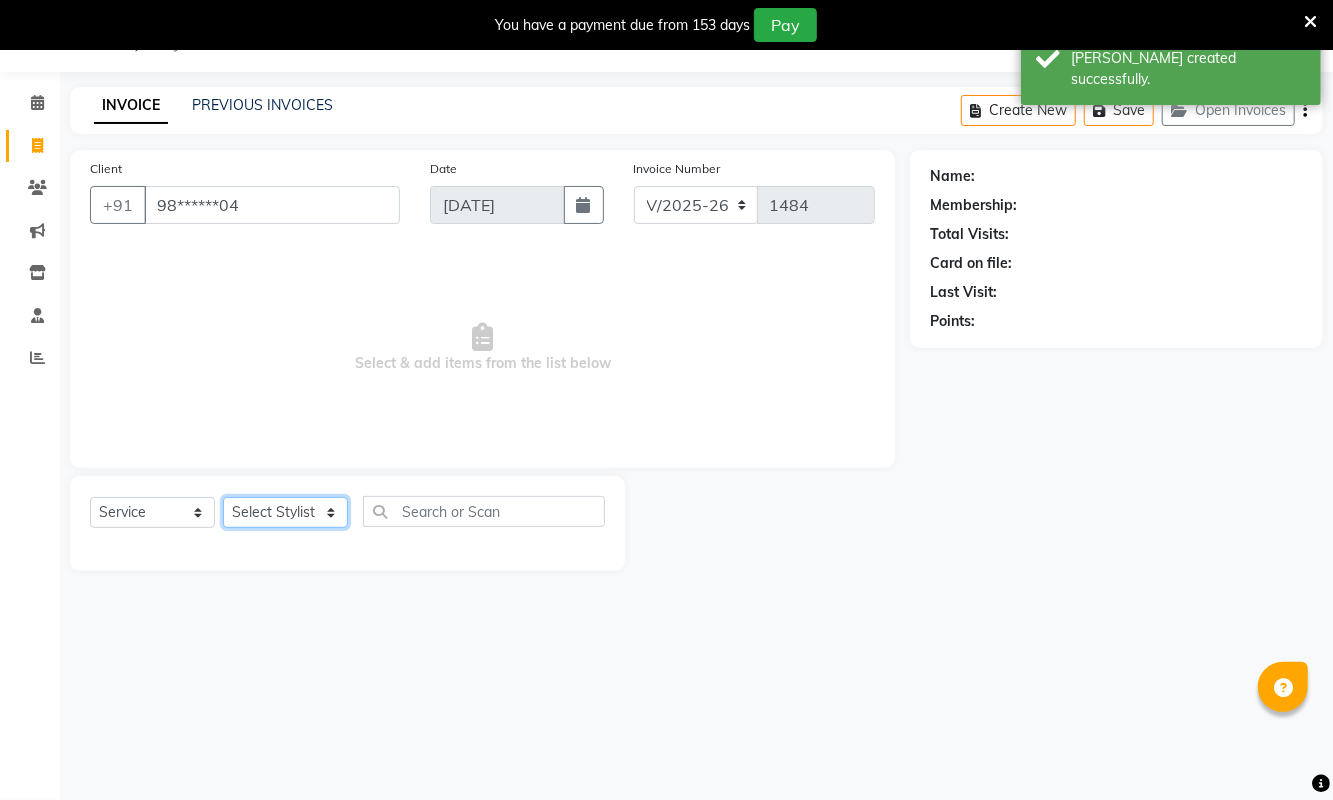 click on "Select Stylist ASHA ANIL JADHAV Dilshad Ahmad EHATESHAM ALI EVVA FARHEEN SHAIKH HEEBA ARIF SHAIKH HEER BAROT IMRAN SHAIKH Mamta  Manager MANISHA MD RAJ KHAN  MD SAMEER PARWEZ MIMII MOHAMMAD ALI RUPS SAKIB SUNENA TAK ZAREENA KHAN" 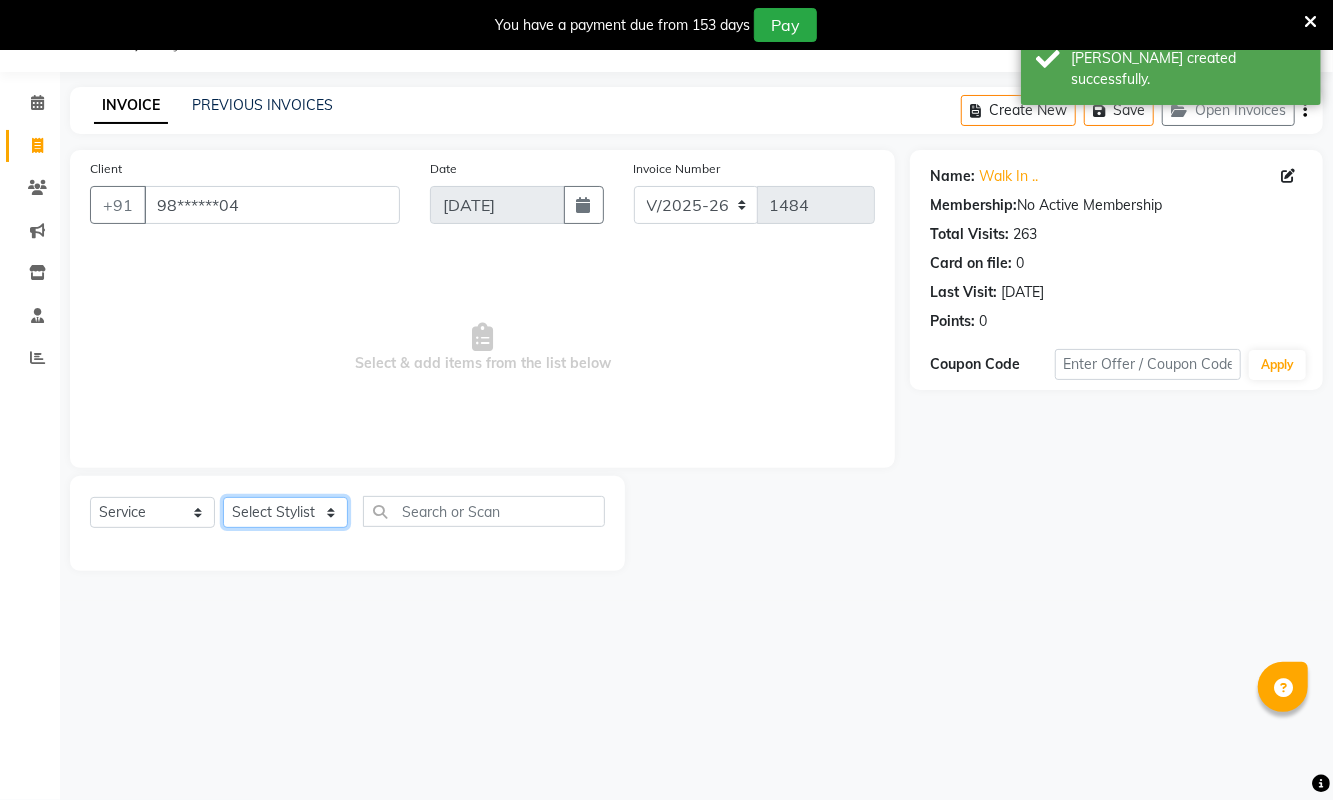 select on "39694" 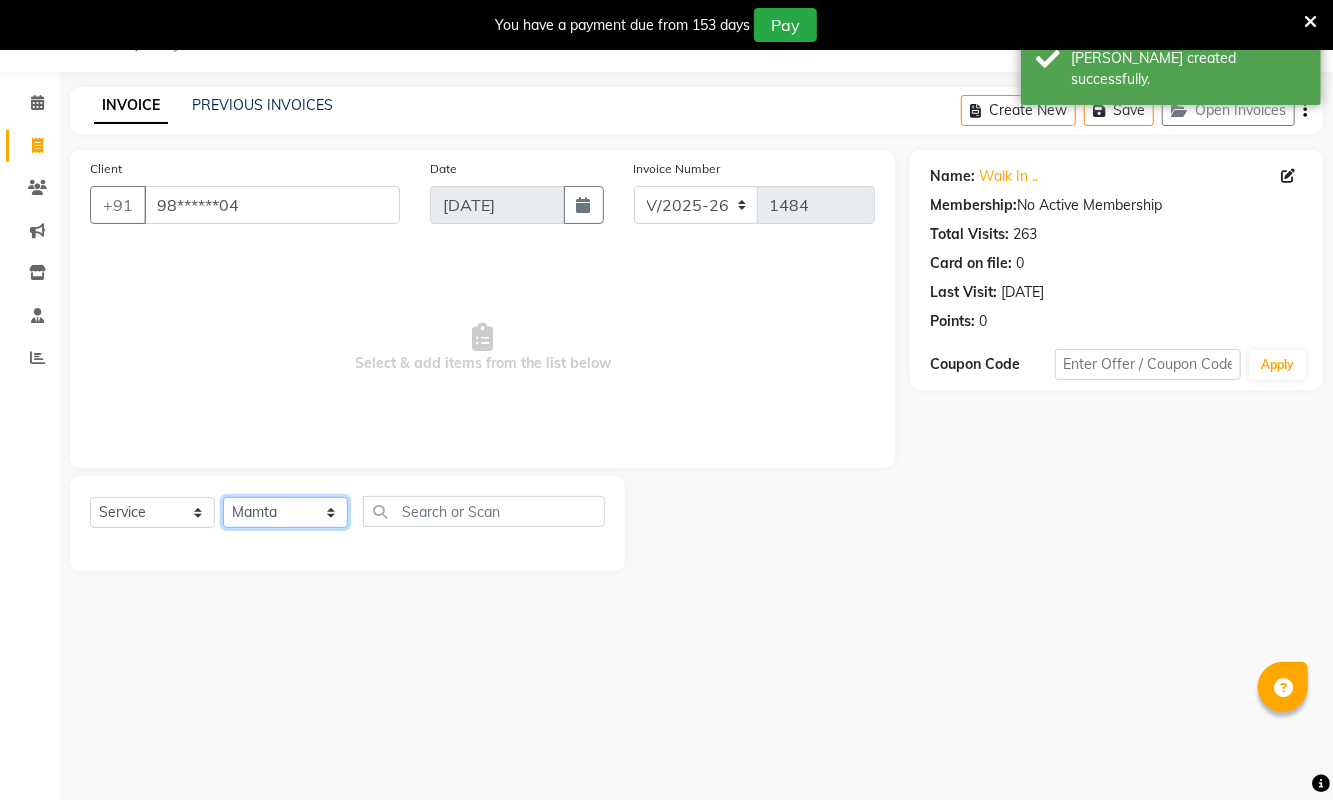click on "Select Stylist ASHA ANIL JADHAV Dilshad Ahmad EHATESHAM ALI EVVA FARHEEN SHAIKH HEEBA ARIF SHAIKH HEER BAROT IMRAN SHAIKH Mamta  Manager MANISHA MD RAJ KHAN  MD SAMEER PARWEZ MIMII MOHAMMAD ALI RUPS SAKIB SUNENA TAK ZAREENA KHAN" 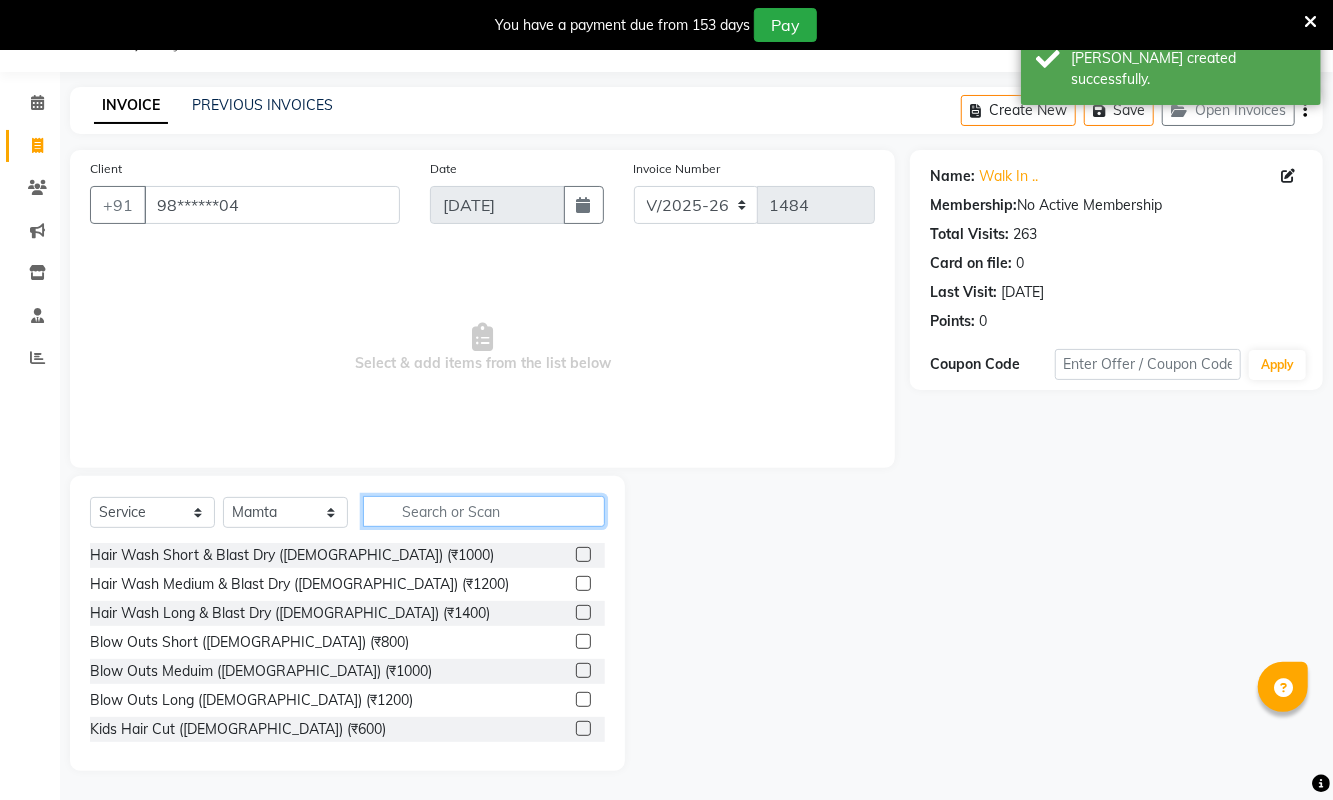 click 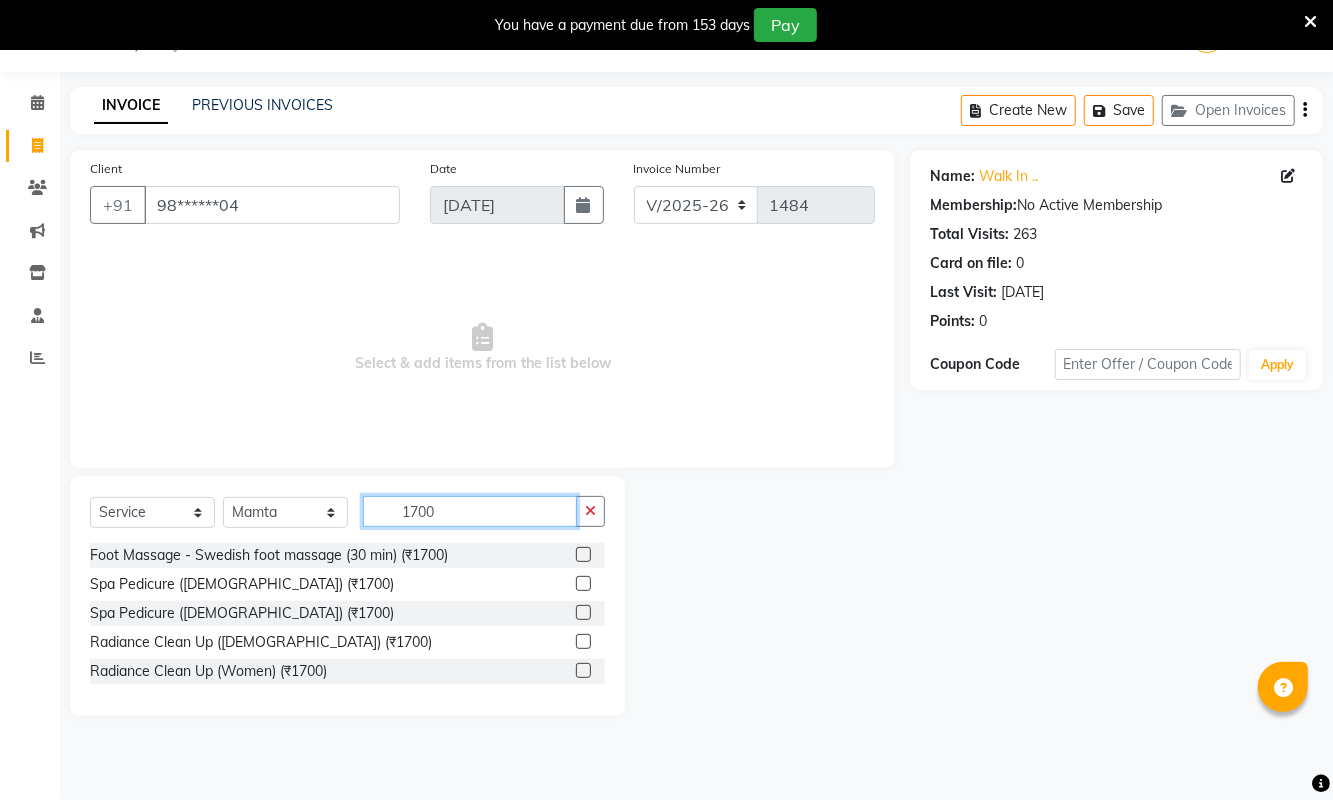 type on "1700" 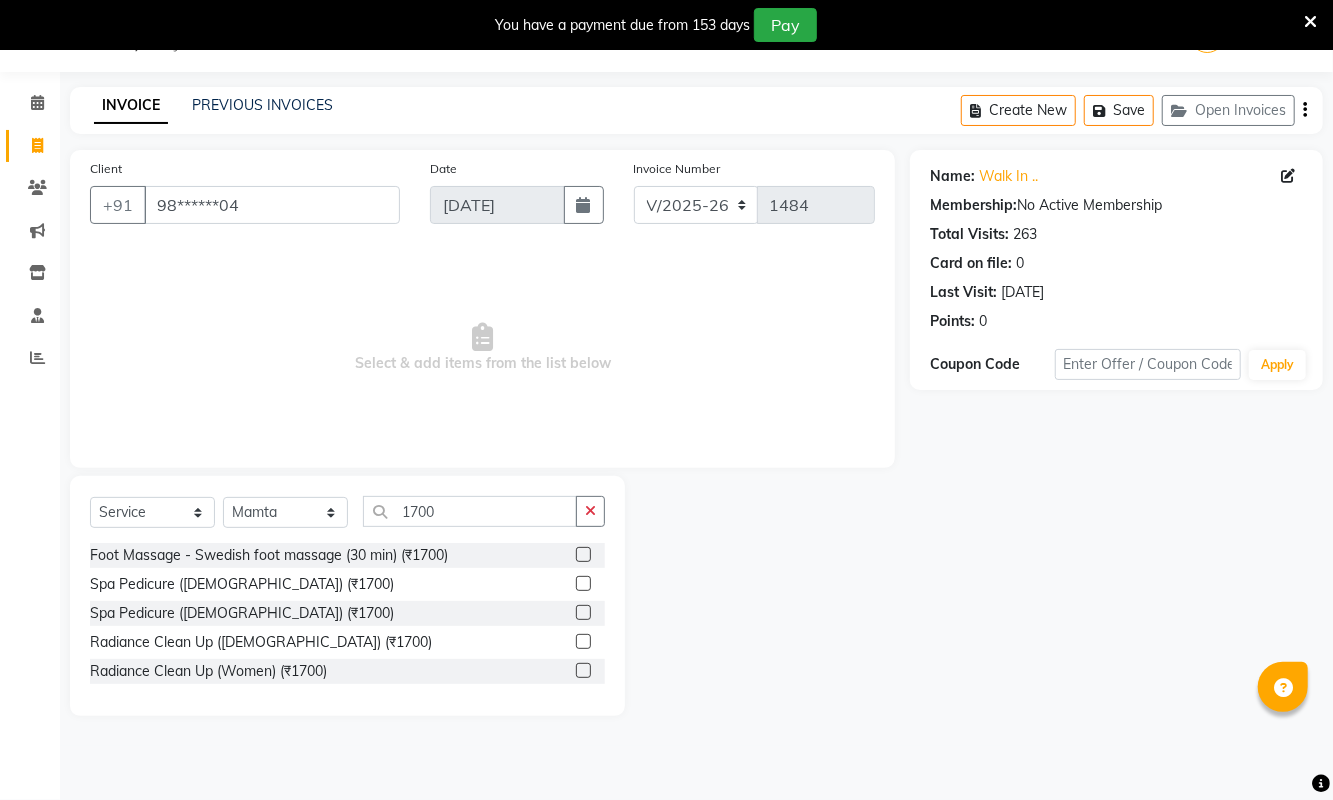click 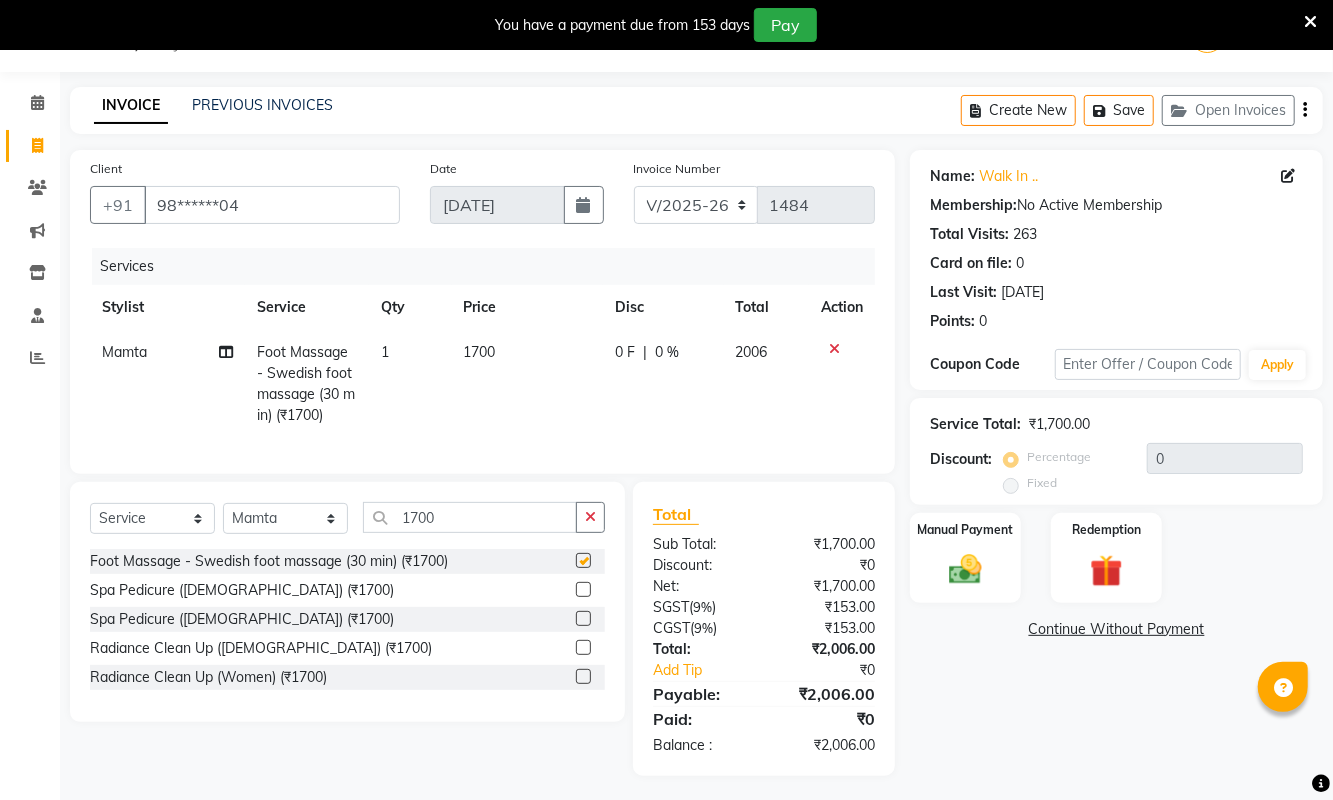 checkbox on "false" 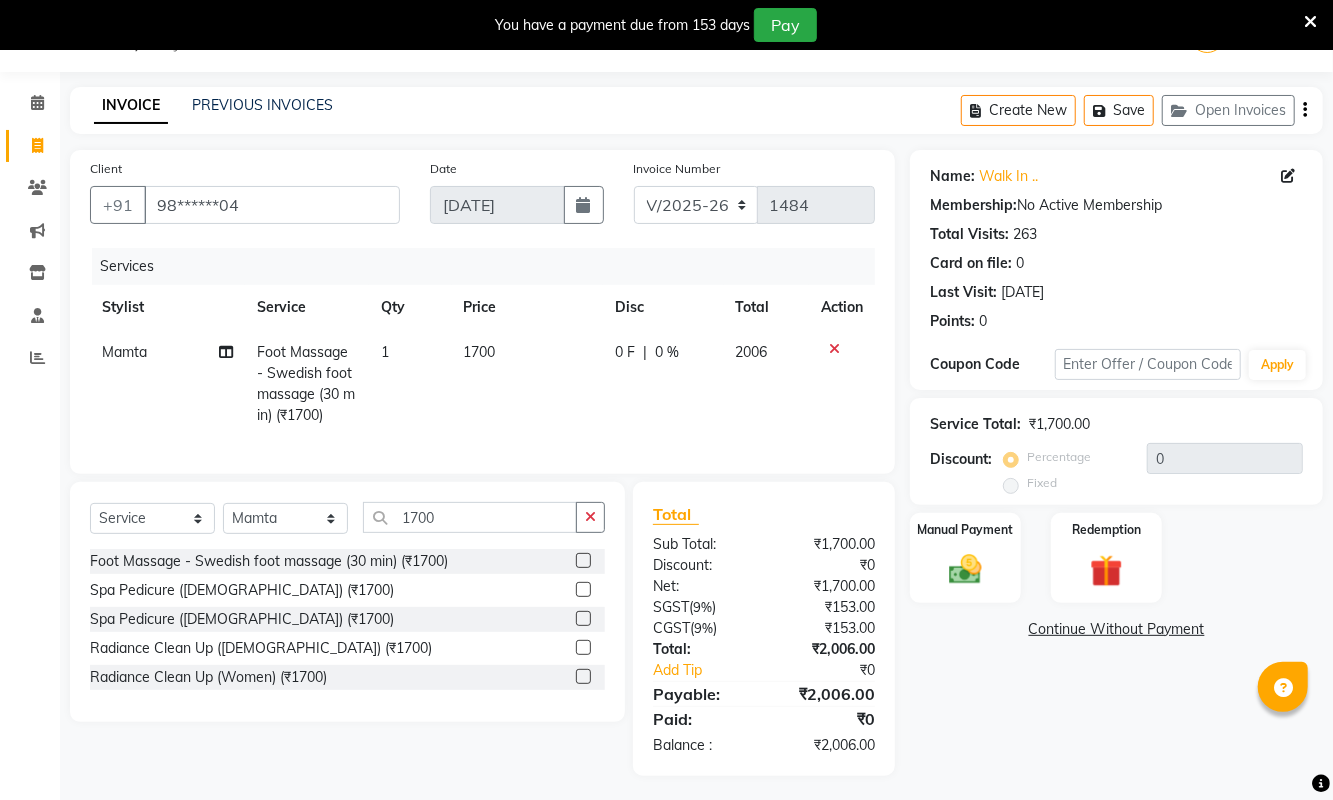 click 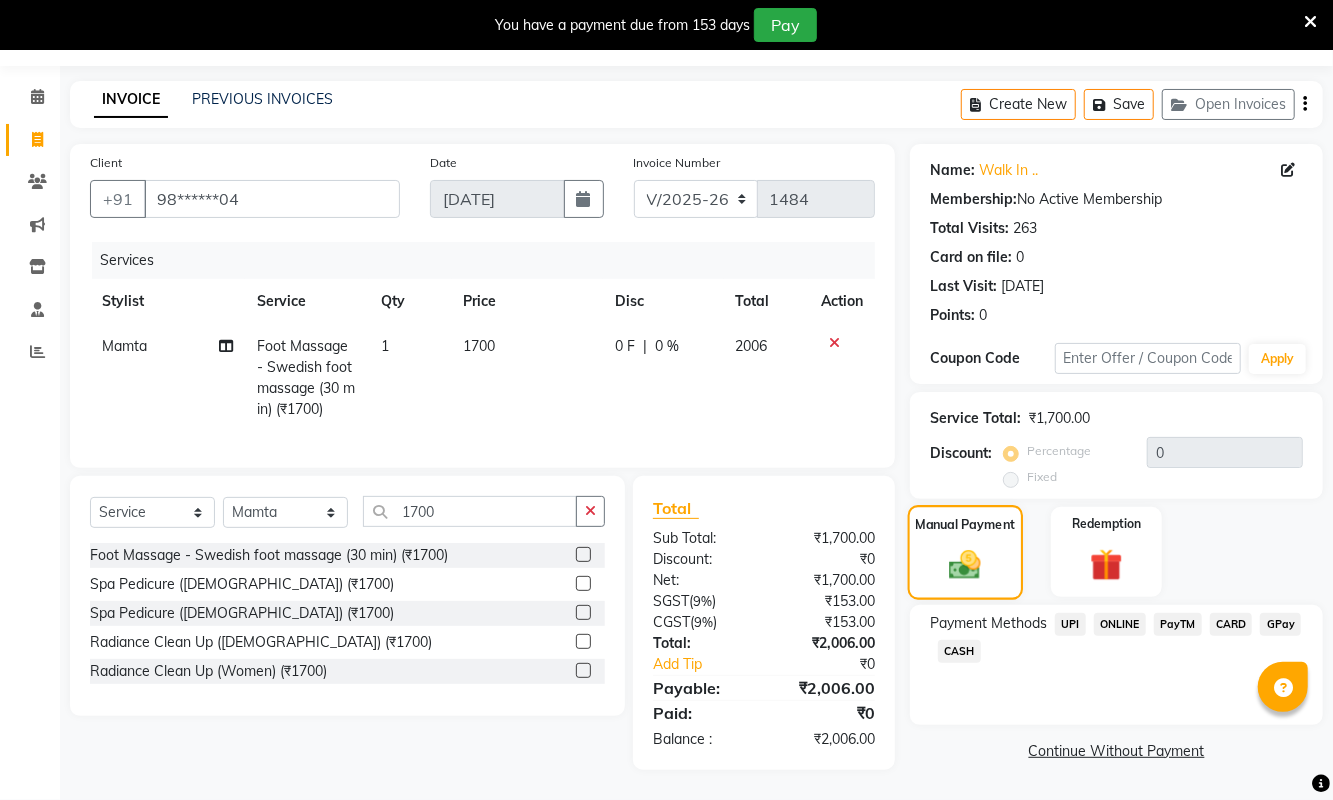 scroll, scrollTop: 76, scrollLeft: 0, axis: vertical 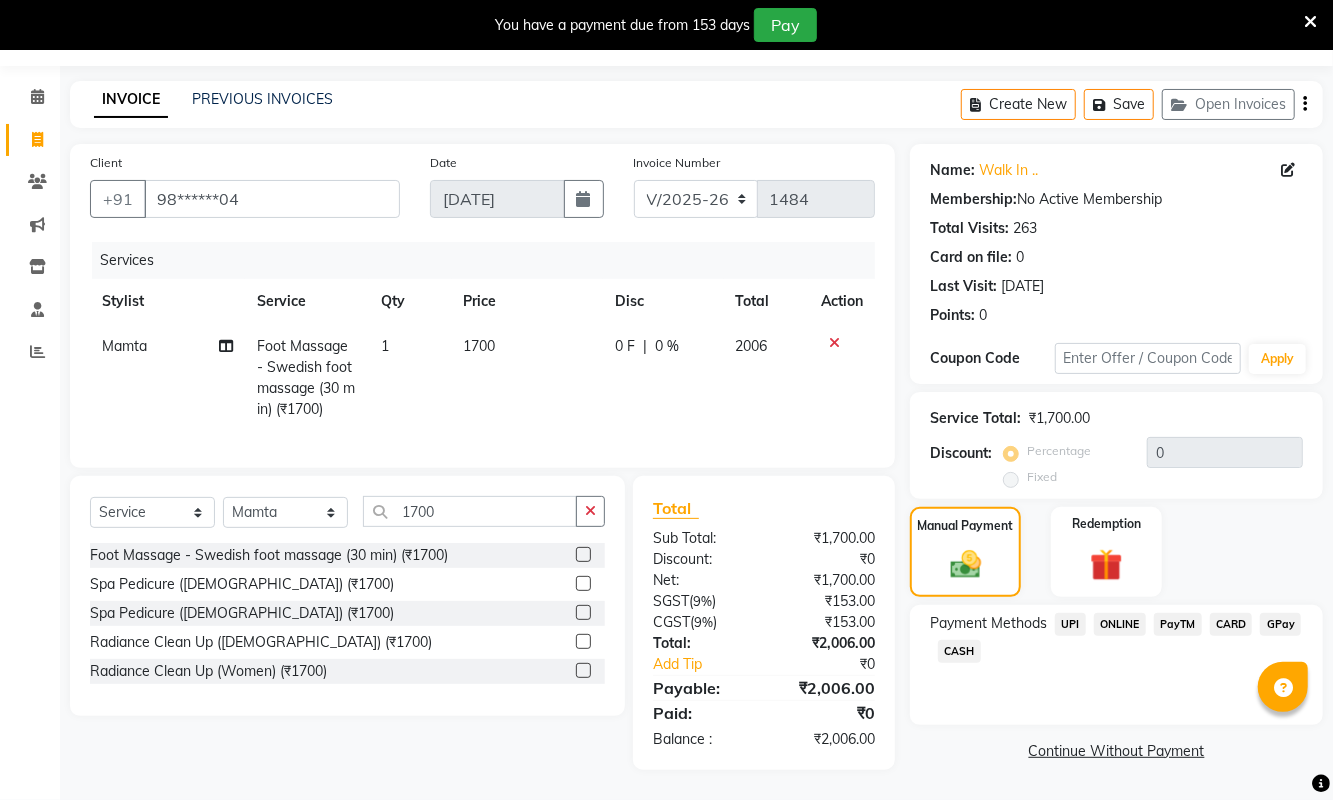 click on "CARD" 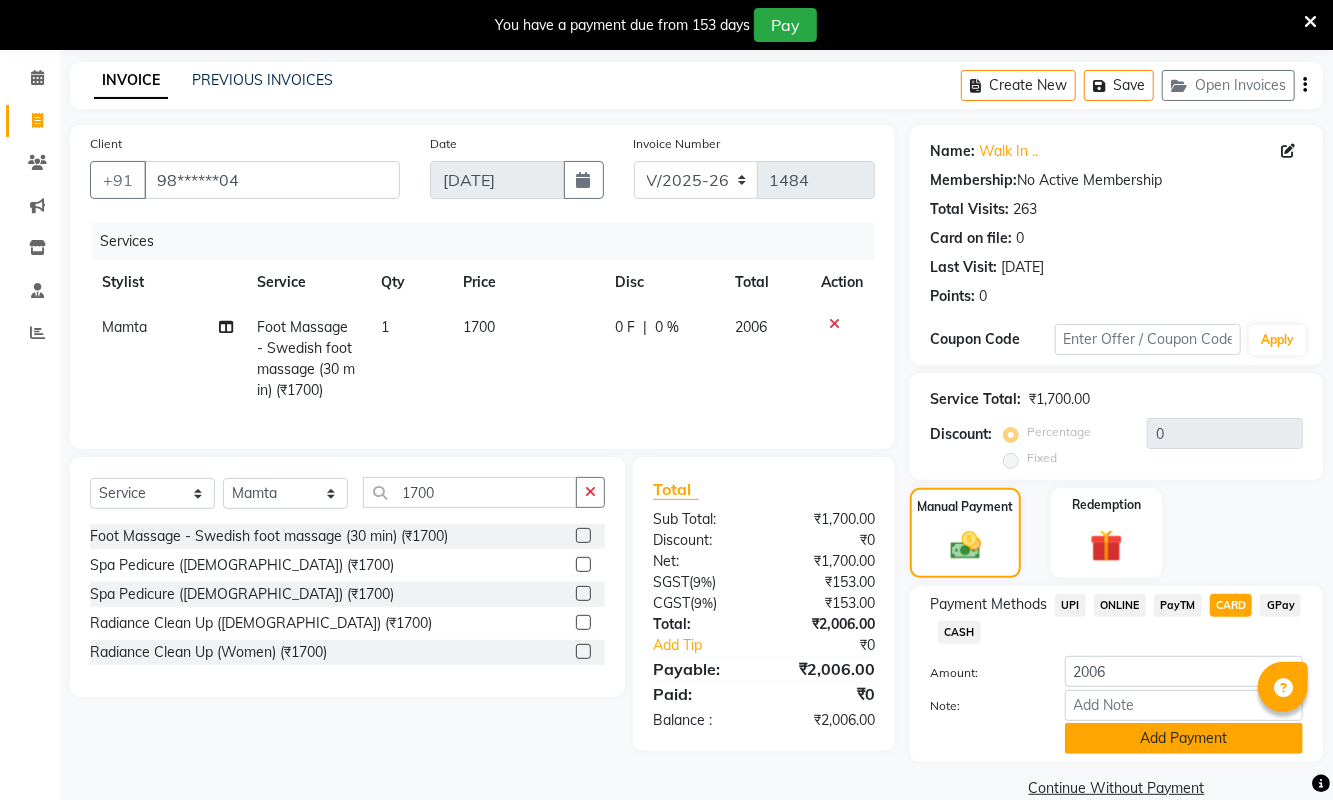 click on "Add Payment" 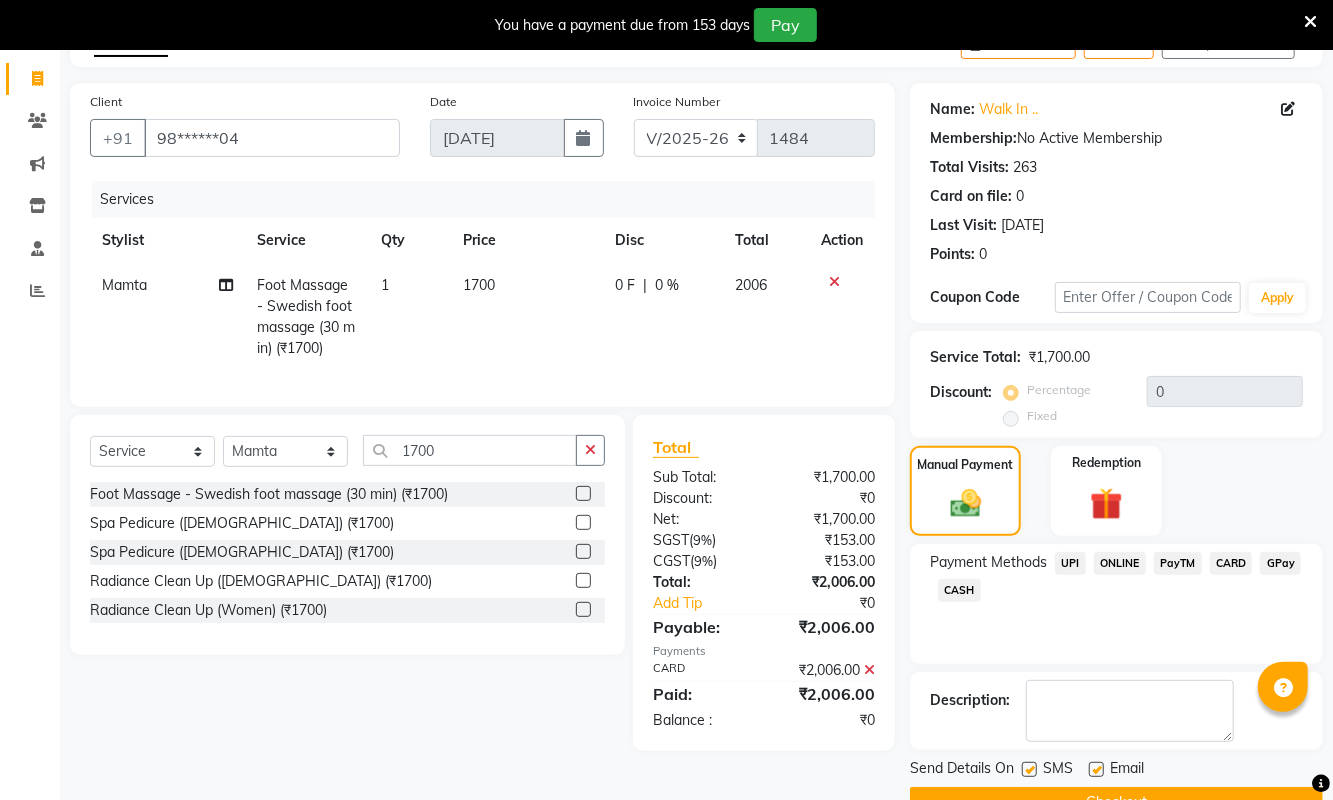 scroll, scrollTop: 167, scrollLeft: 0, axis: vertical 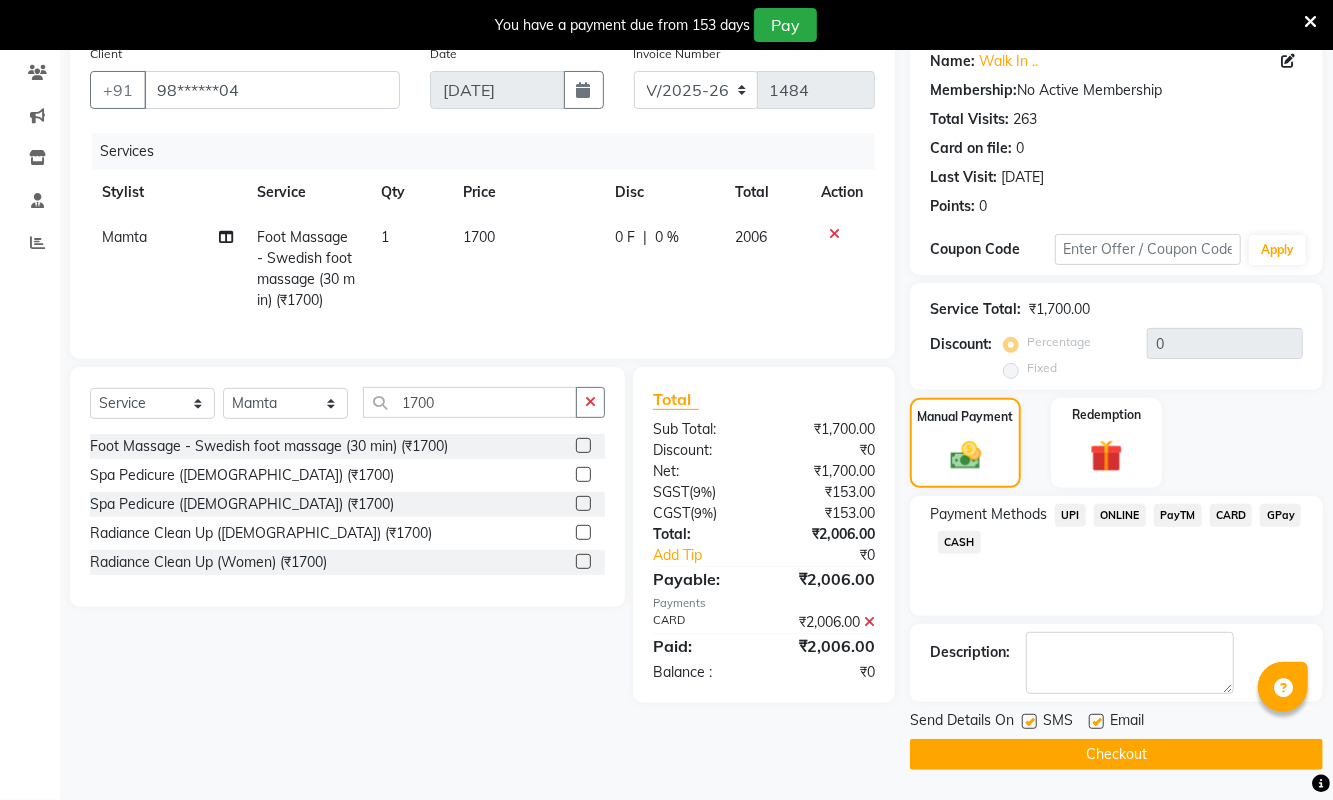 click on "Checkout" 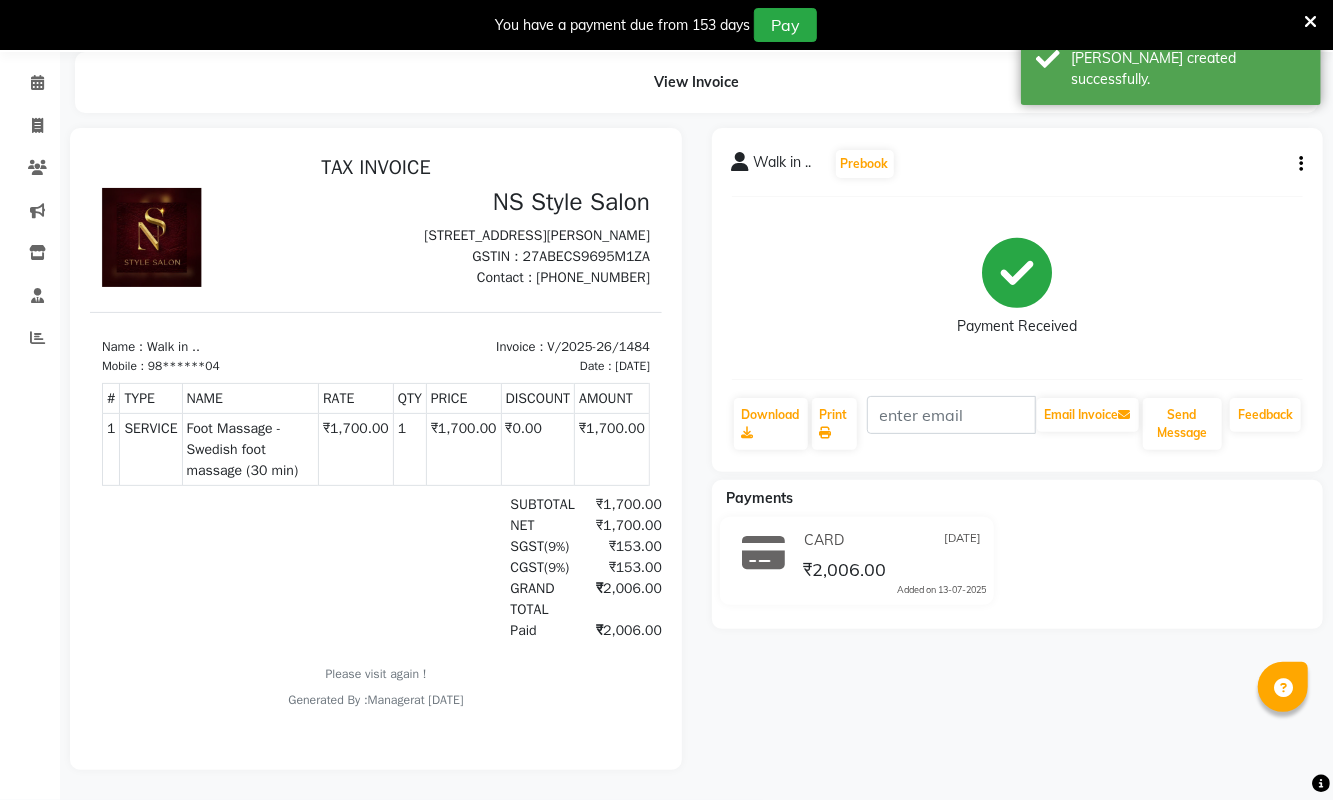 scroll, scrollTop: 0, scrollLeft: 0, axis: both 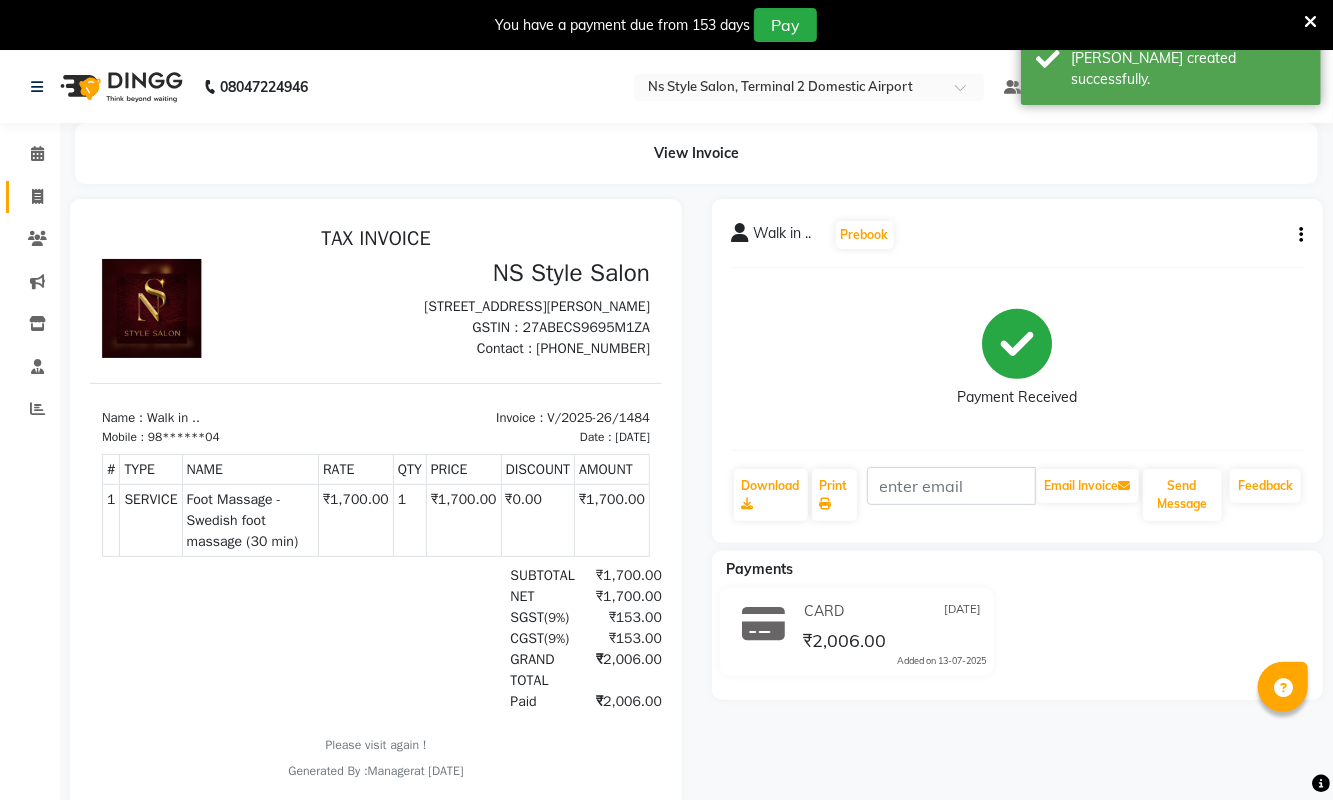 click 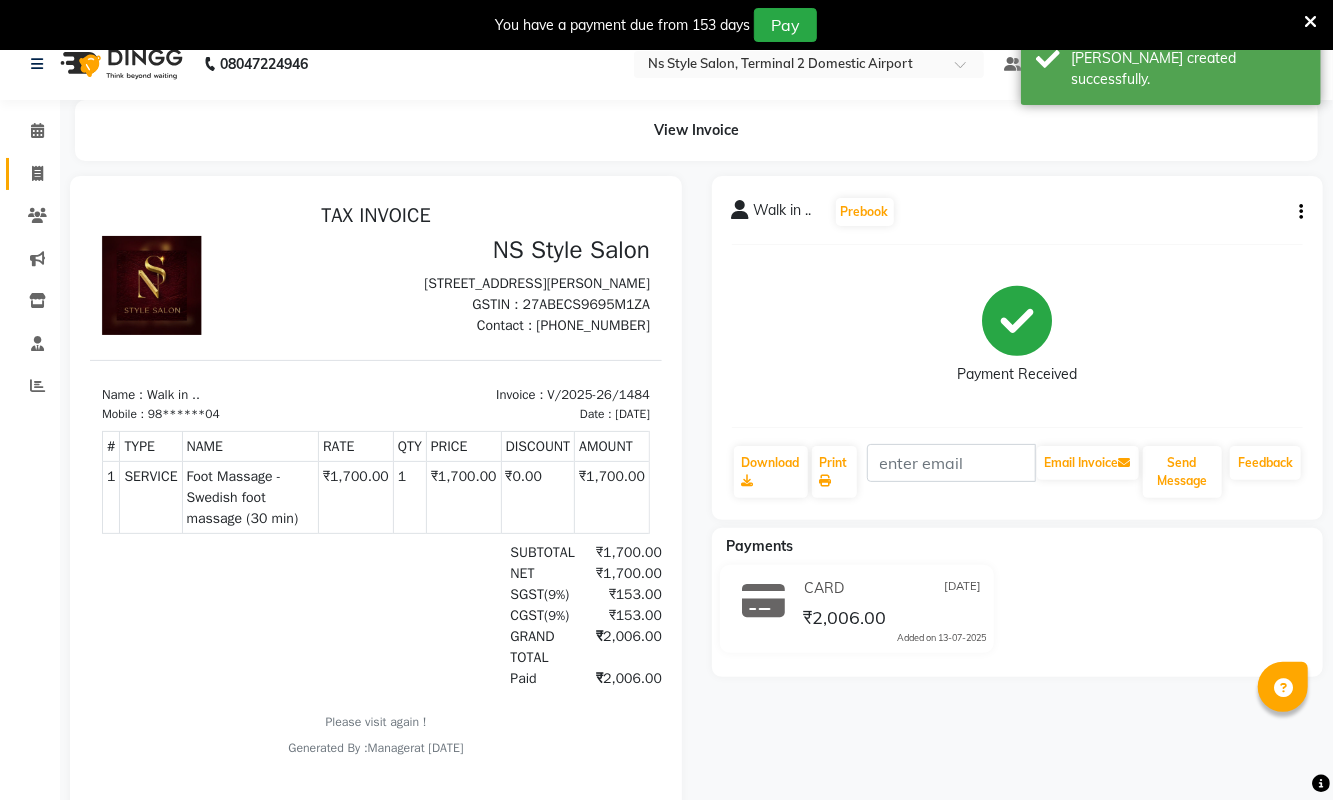select on "5661" 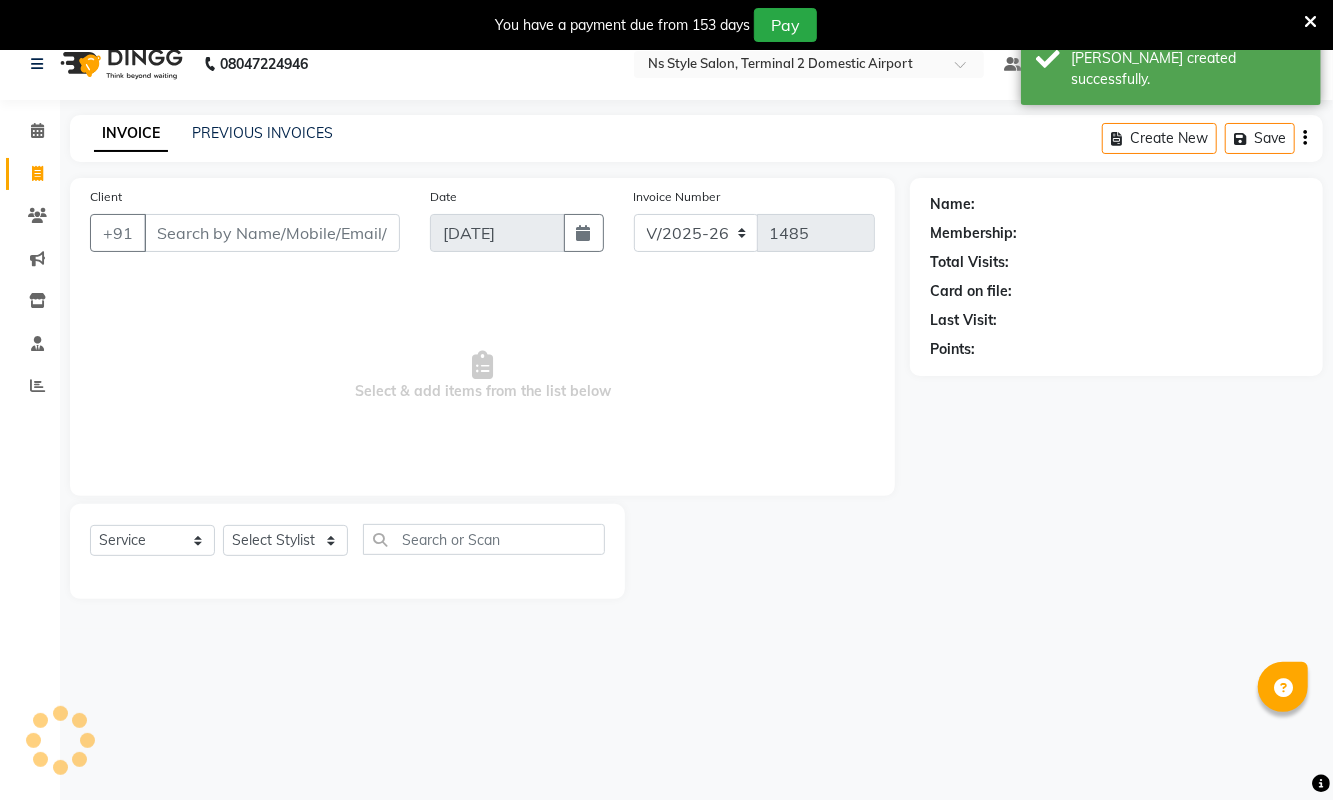scroll, scrollTop: 51, scrollLeft: 0, axis: vertical 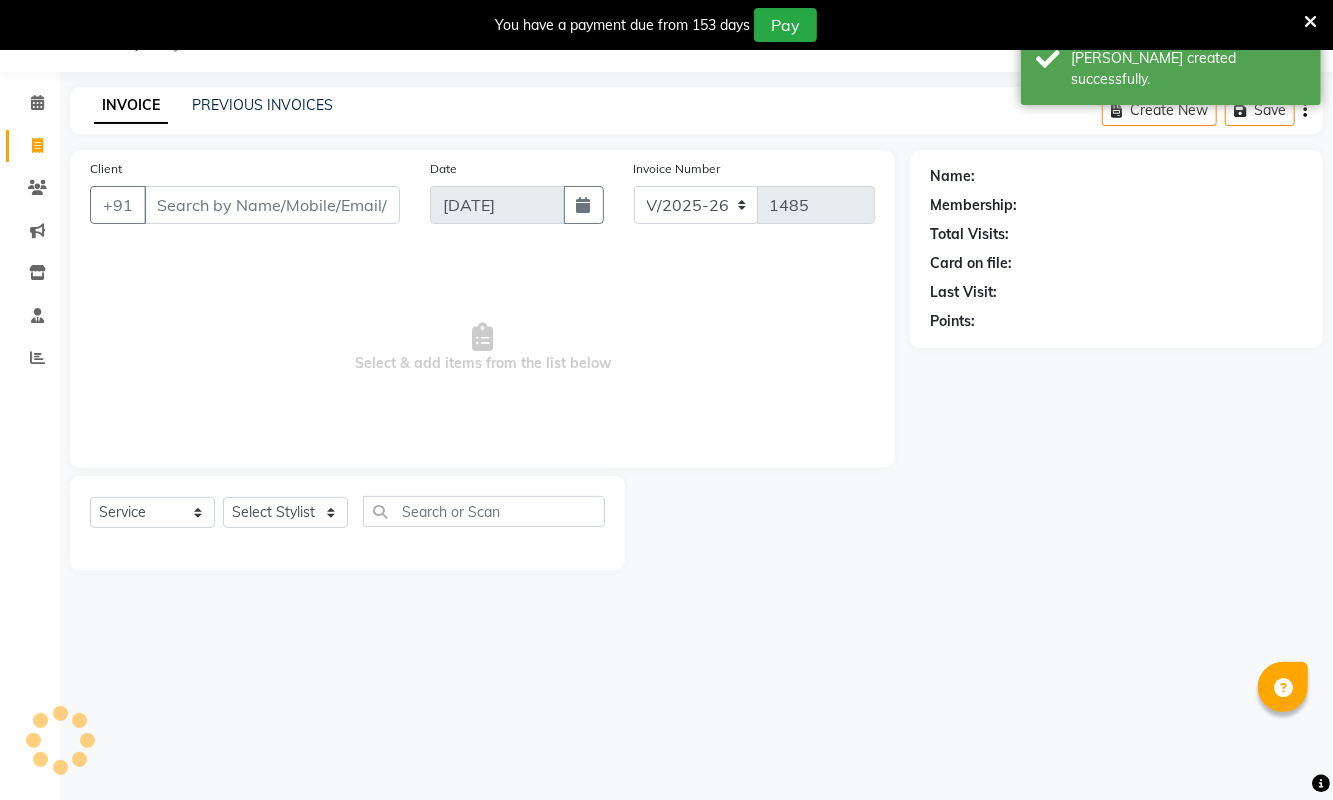 click on "Client" at bounding box center (272, 205) 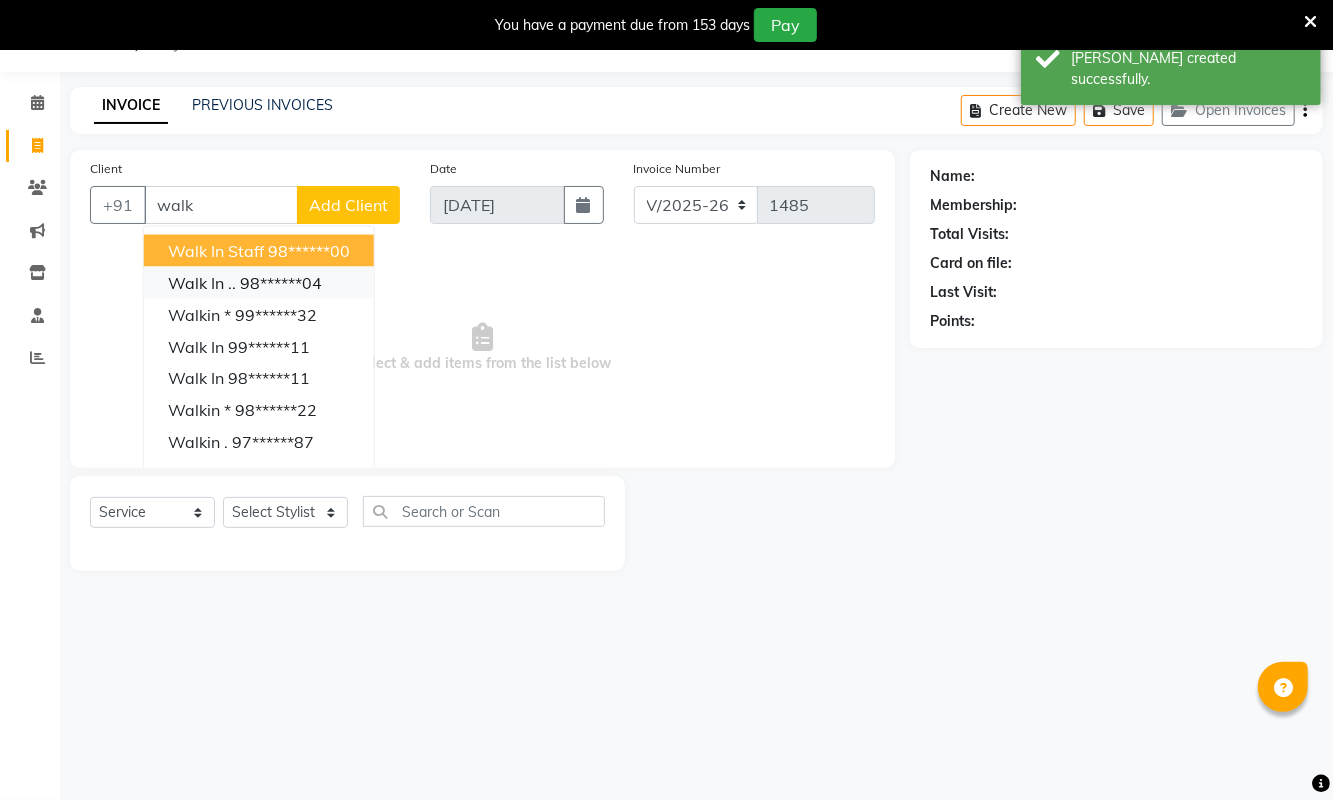 click on "98******04" at bounding box center (281, 283) 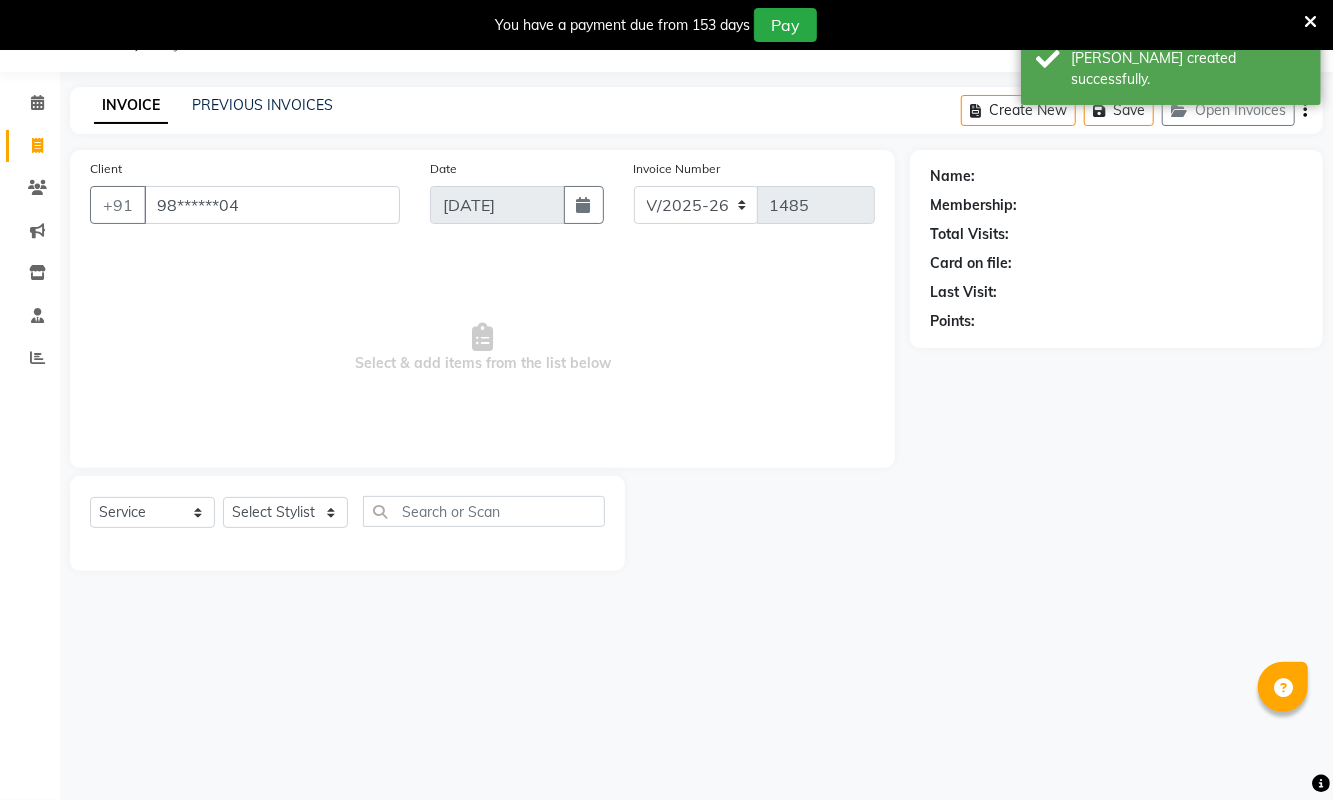 type on "98******04" 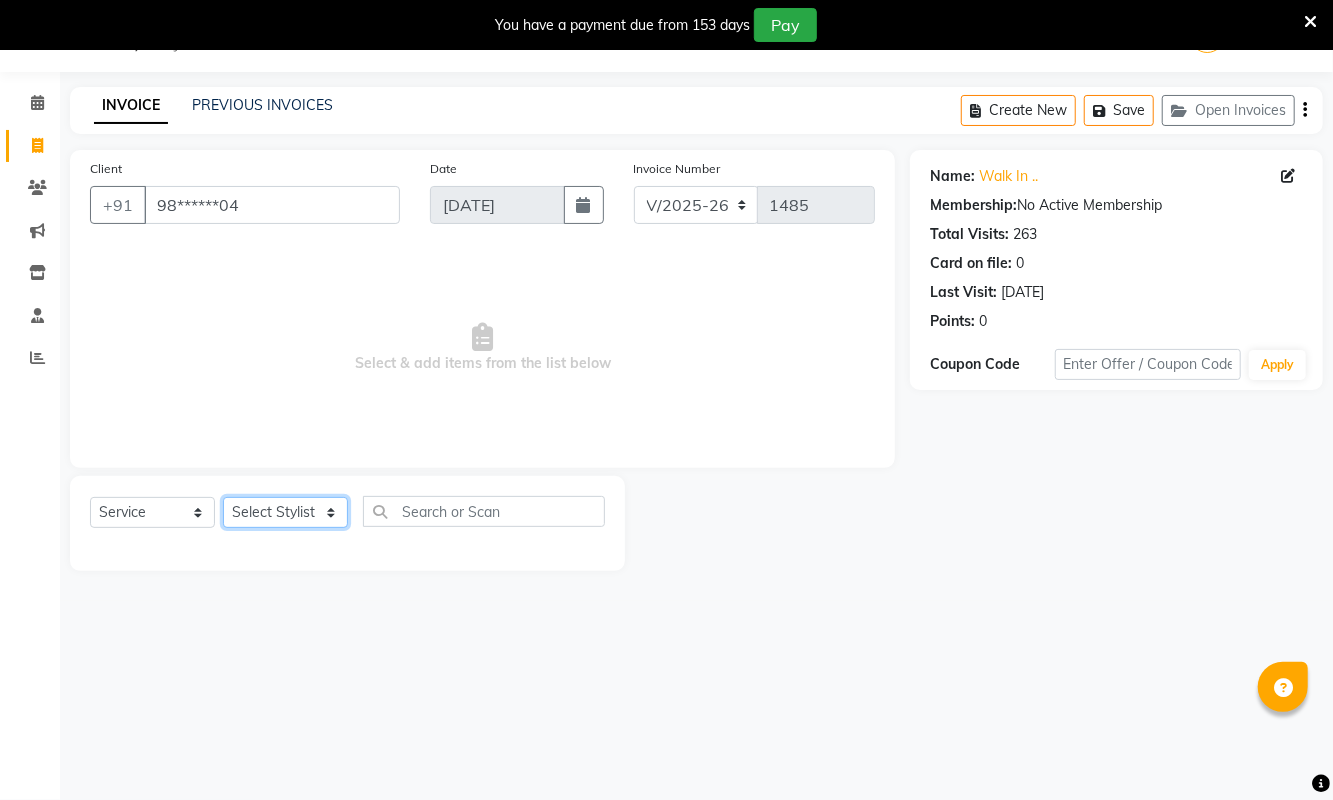 click on "Select Stylist ASHA ANIL JADHAV Dilshad Ahmad EHATESHAM ALI EVVA FARHEEN SHAIKH HEEBA ARIF SHAIKH HEER BAROT IMRAN SHAIKH Mamta  Manager MANISHA MD RAJ KHAN  MD SAMEER PARWEZ MIMII MOHAMMAD ALI RUPS SAKIB SUNENA TAK ZAREENA KHAN" 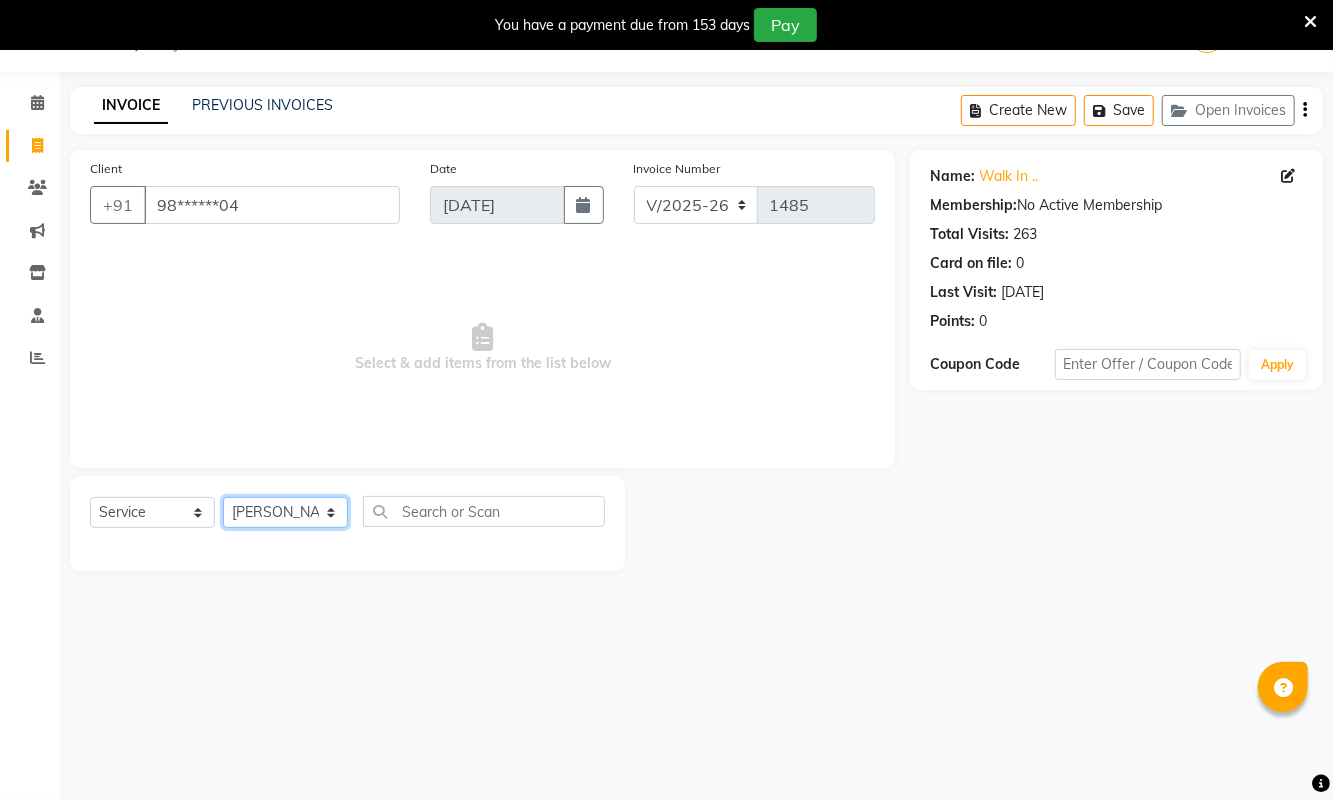 click on "Select Stylist ASHA ANIL JADHAV Dilshad Ahmad EHATESHAM ALI EVVA FARHEEN SHAIKH HEEBA ARIF SHAIKH HEER BAROT IMRAN SHAIKH Mamta  Manager MANISHA MD RAJ KHAN  MD SAMEER PARWEZ MIMII MOHAMMAD ALI RUPS SAKIB SUNENA TAK ZAREENA KHAN" 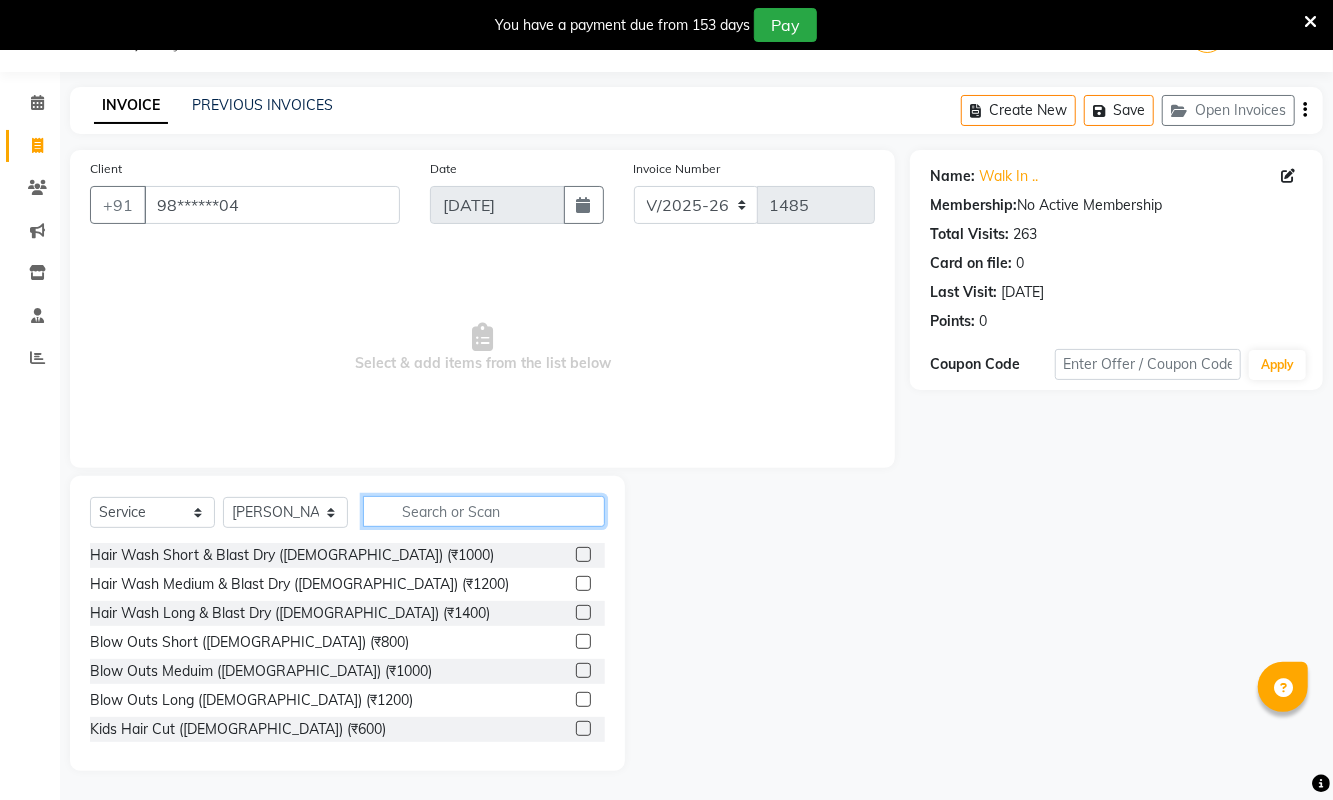 click 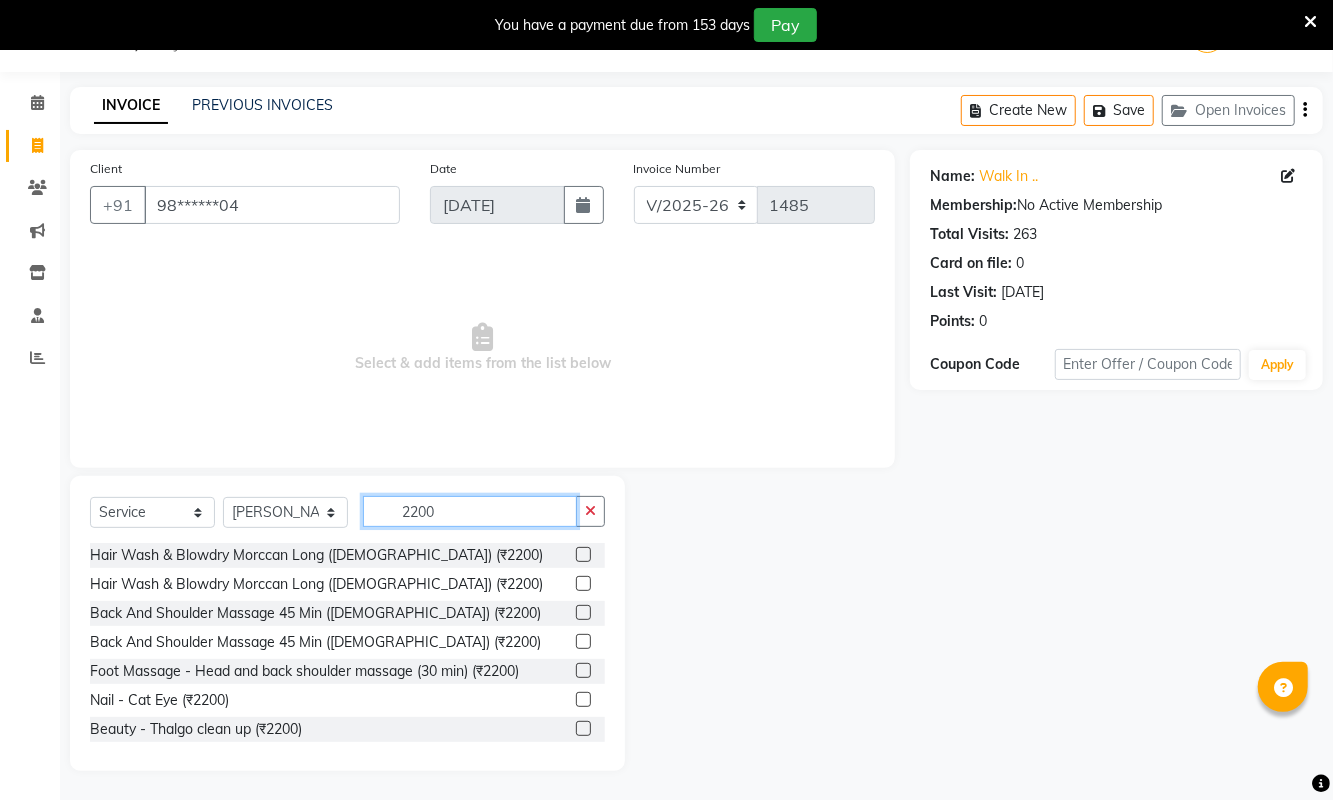 type on "2200" 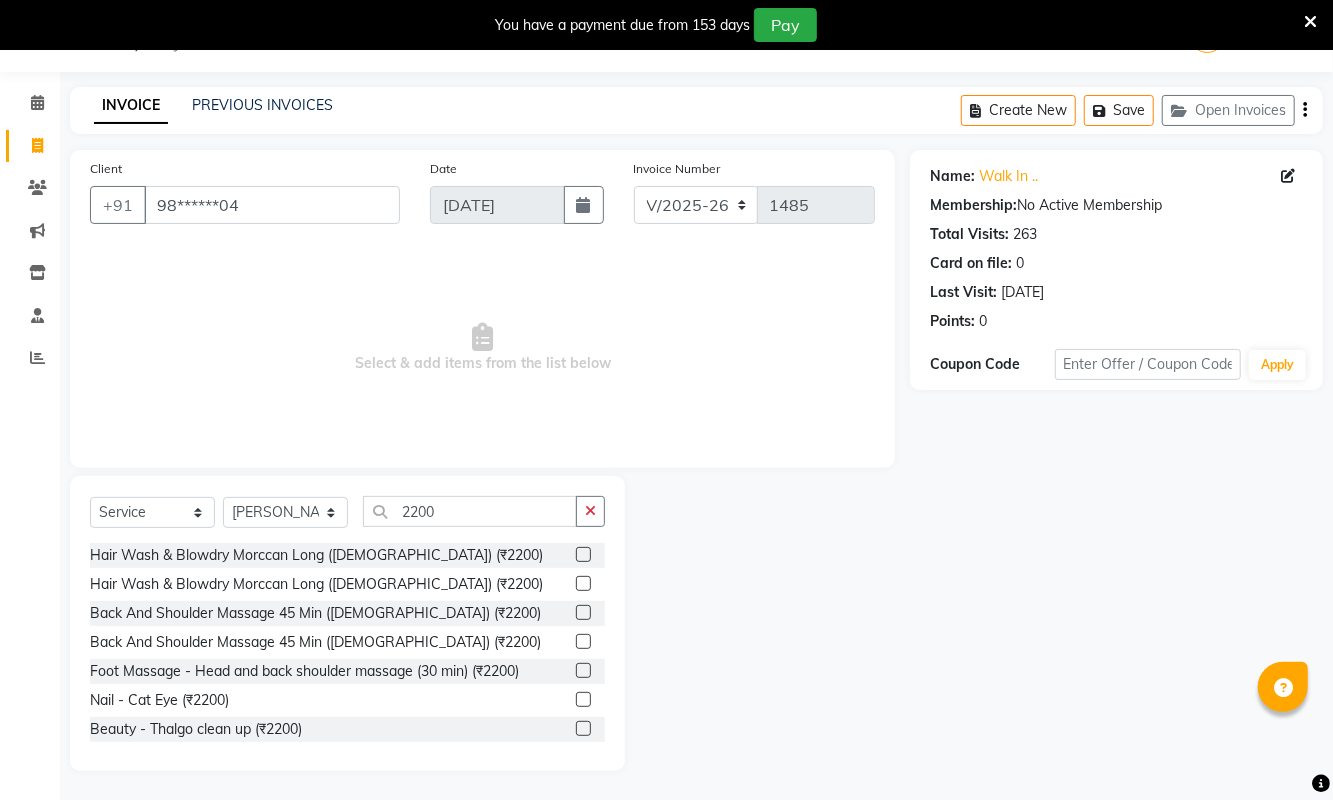 click 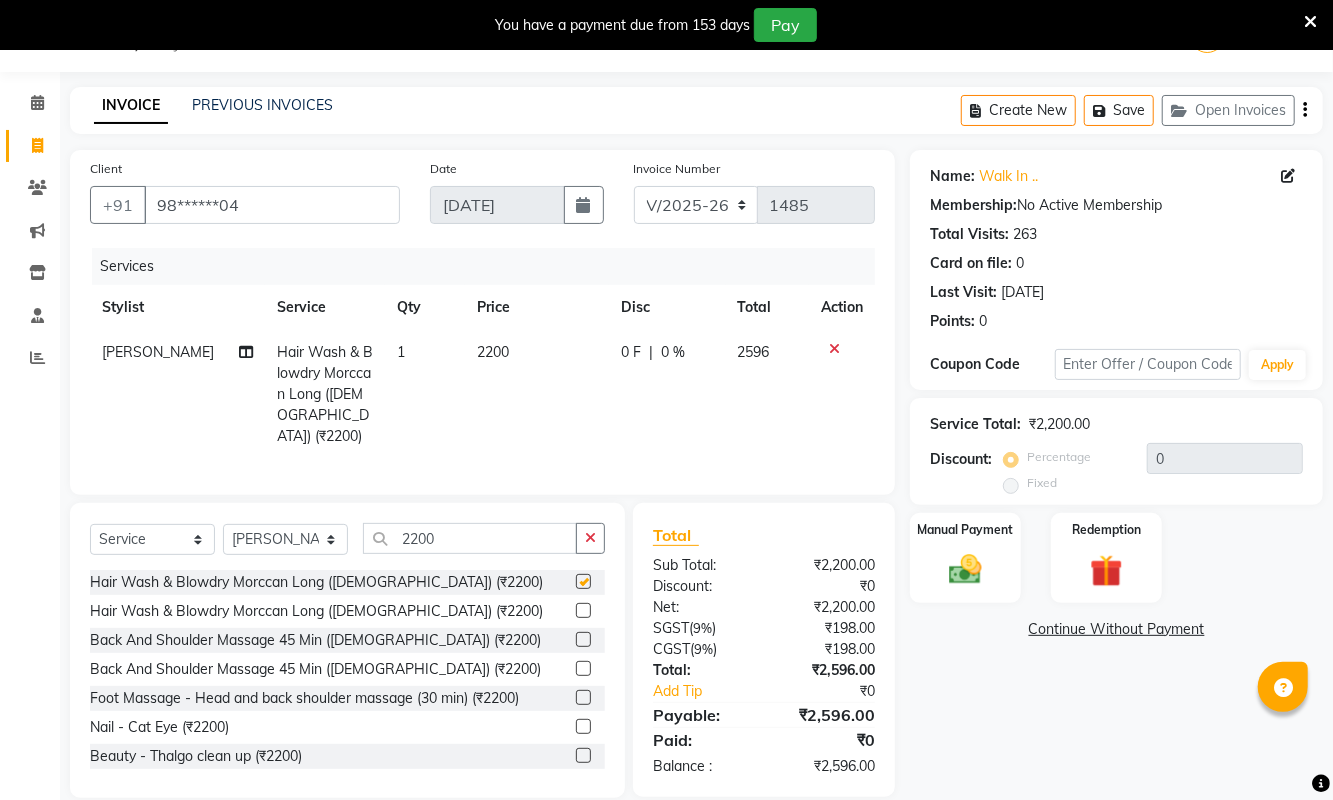 checkbox on "false" 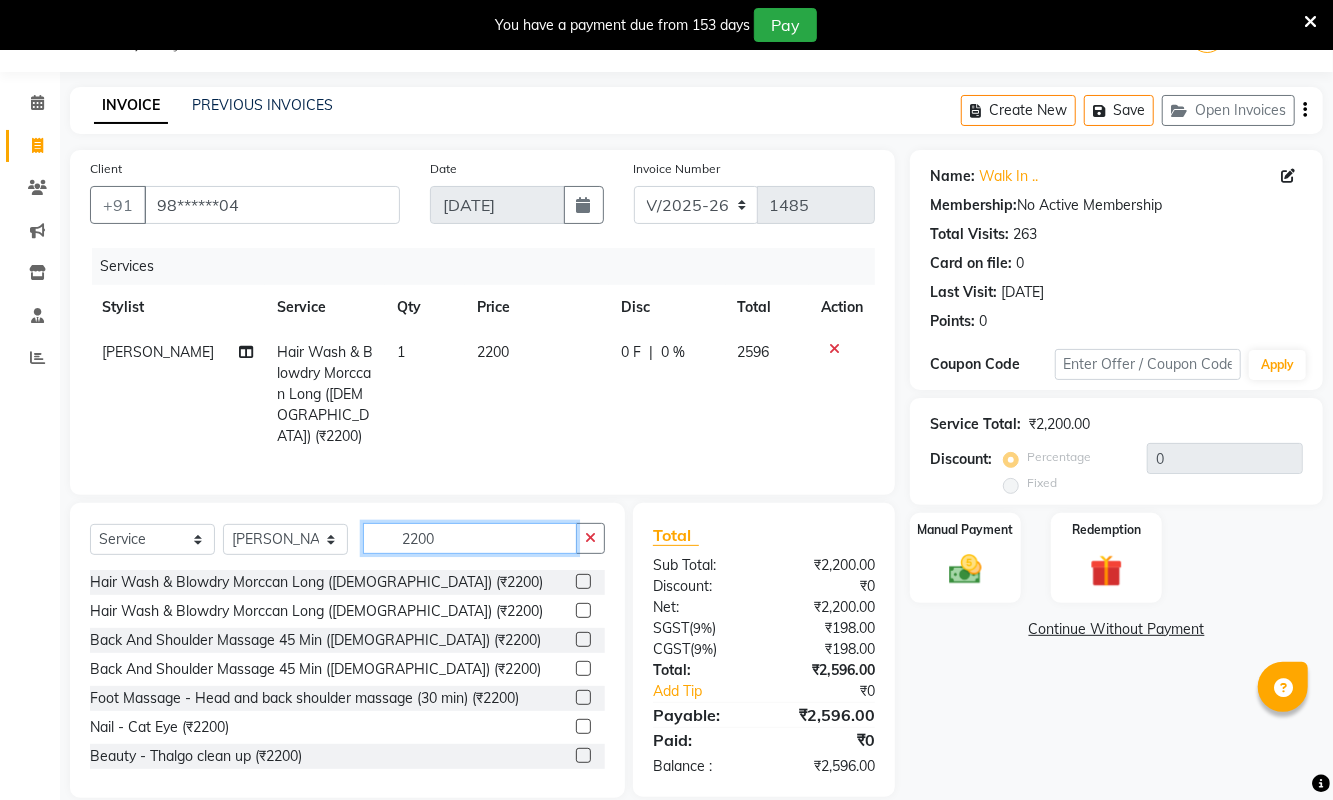 click on "2200" 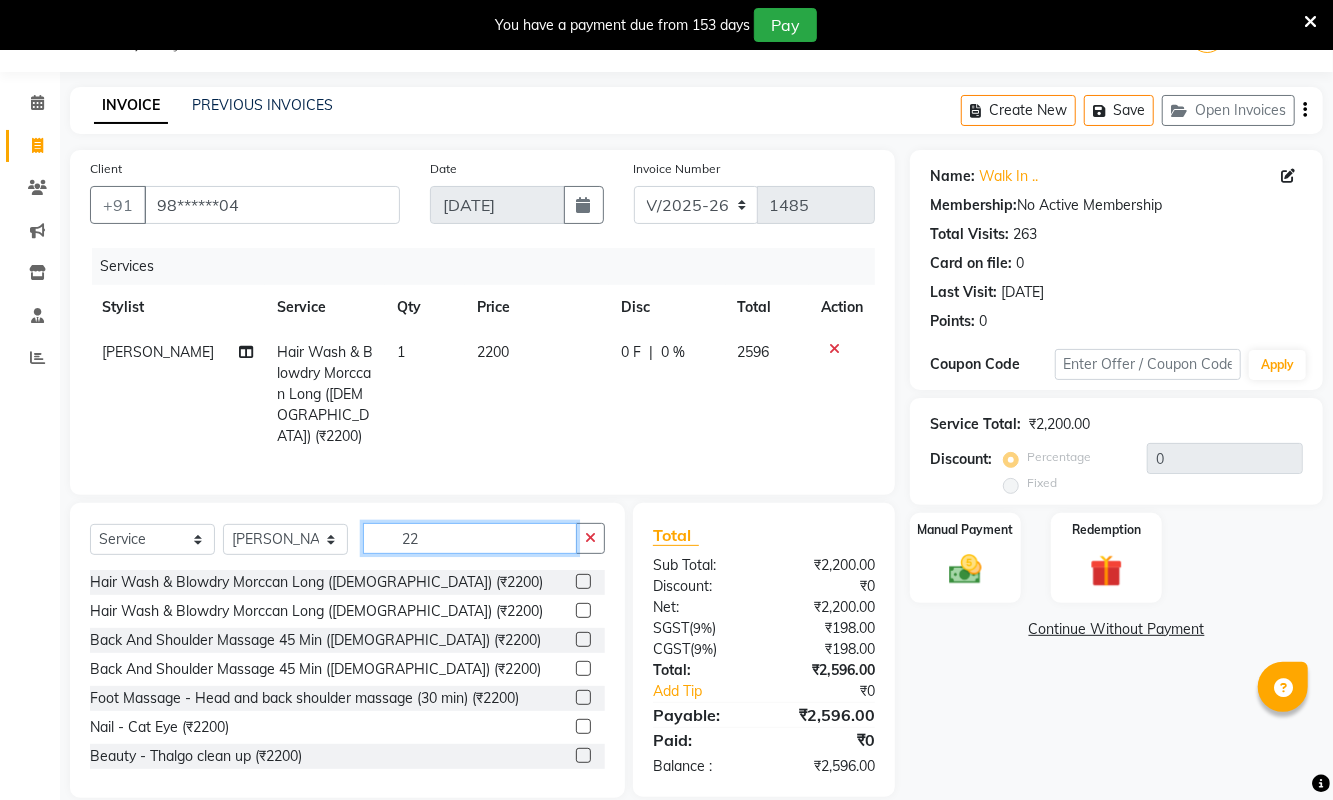type on "2" 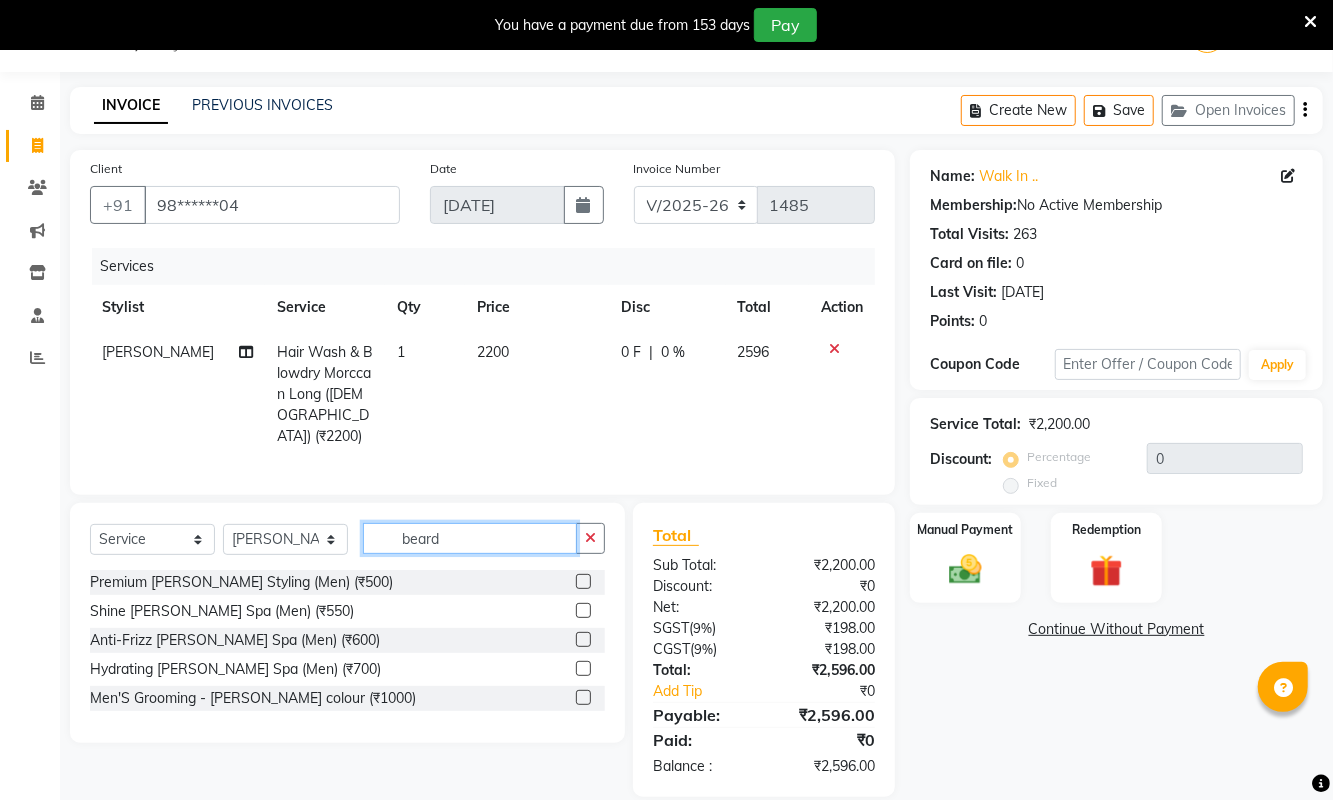 type on "beard" 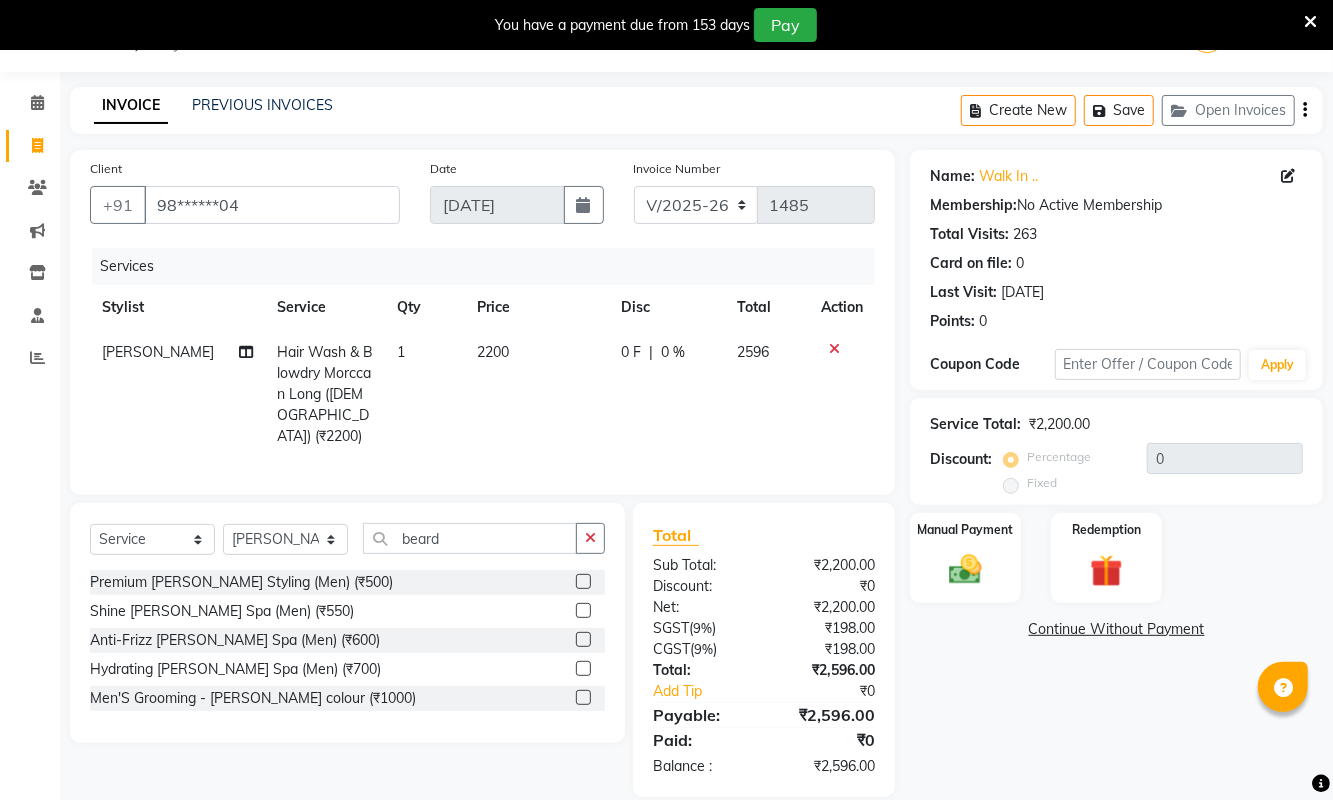 click 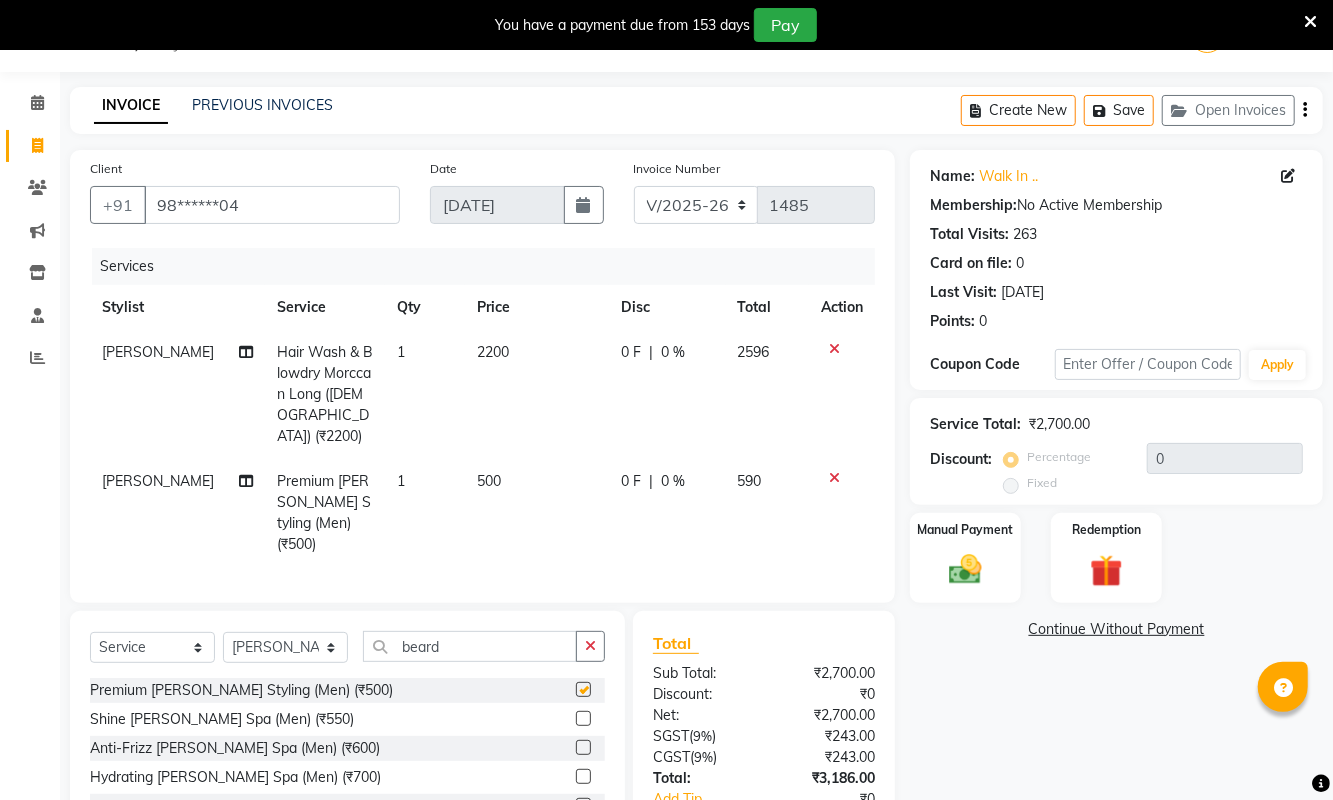 checkbox on "false" 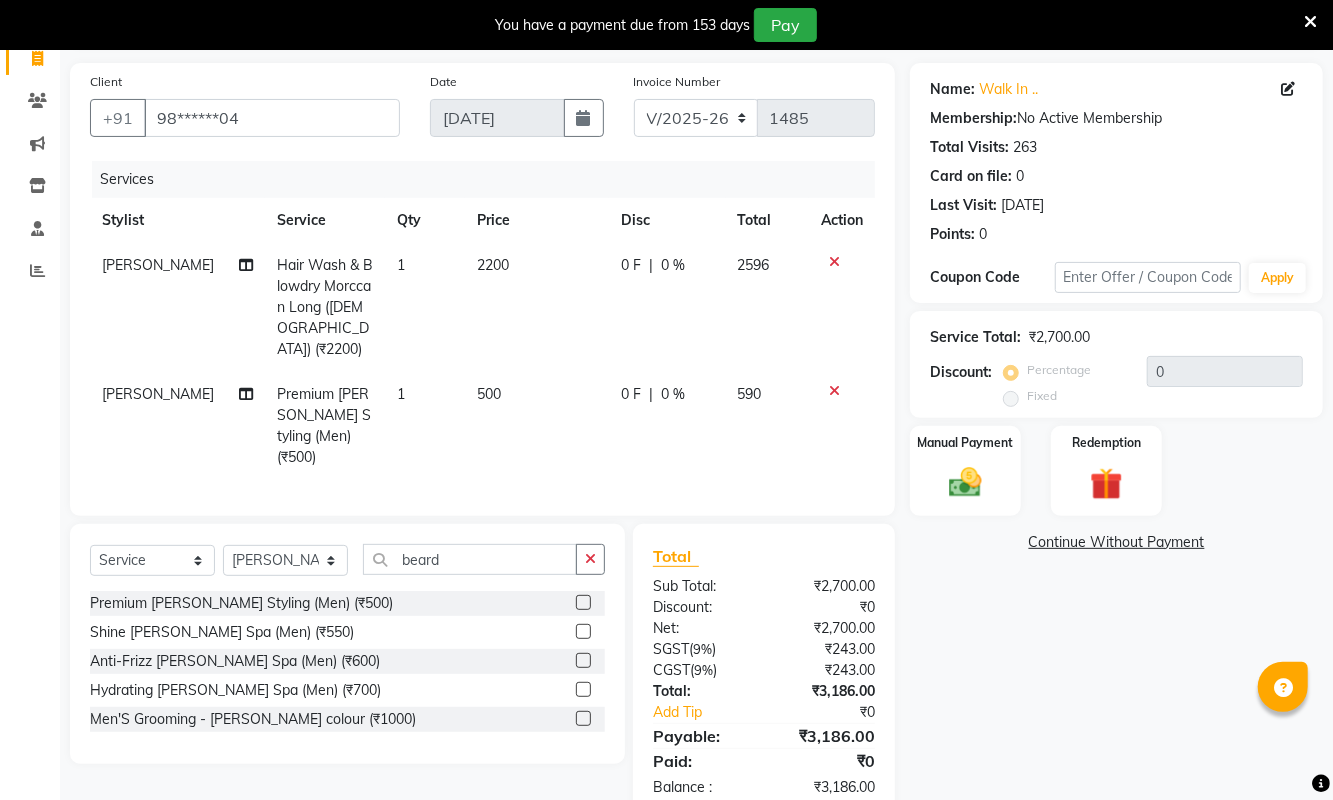 scroll, scrollTop: 151, scrollLeft: 0, axis: vertical 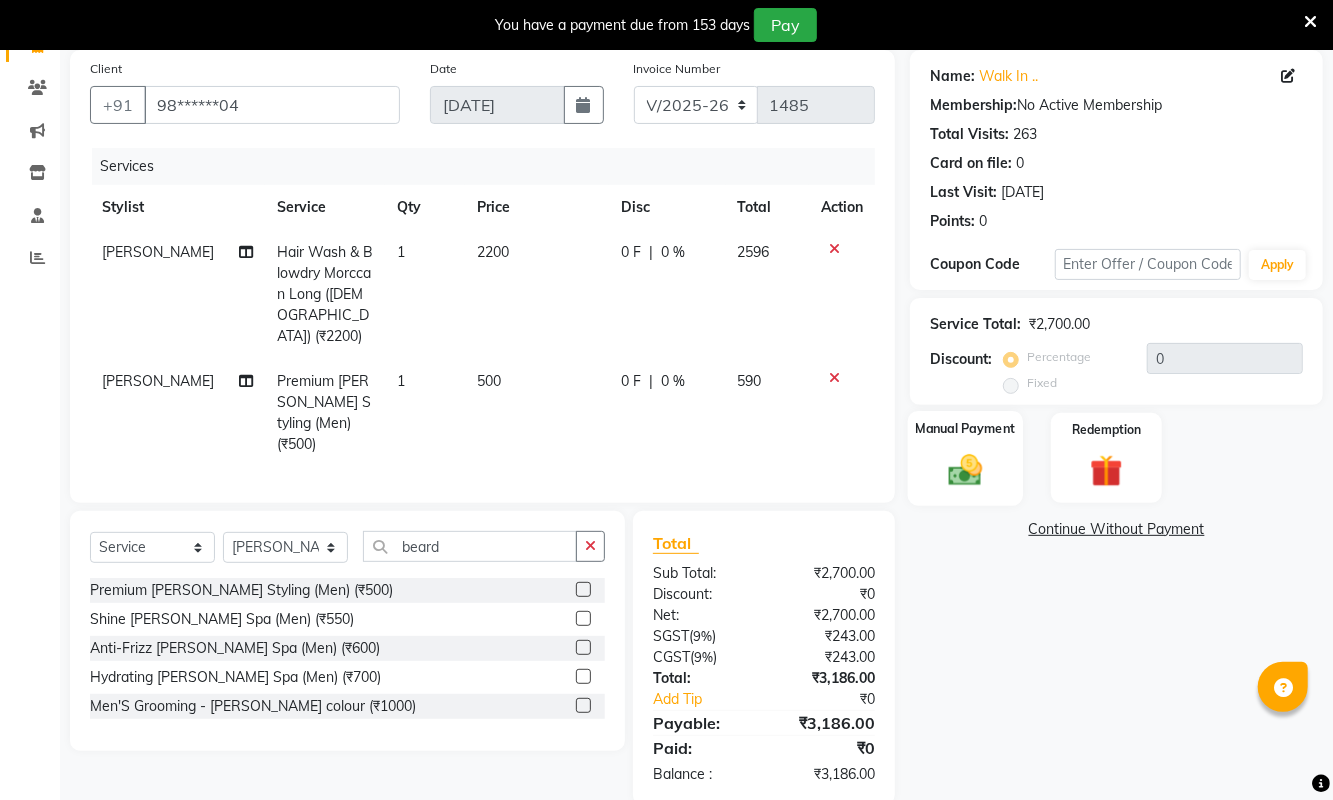 click 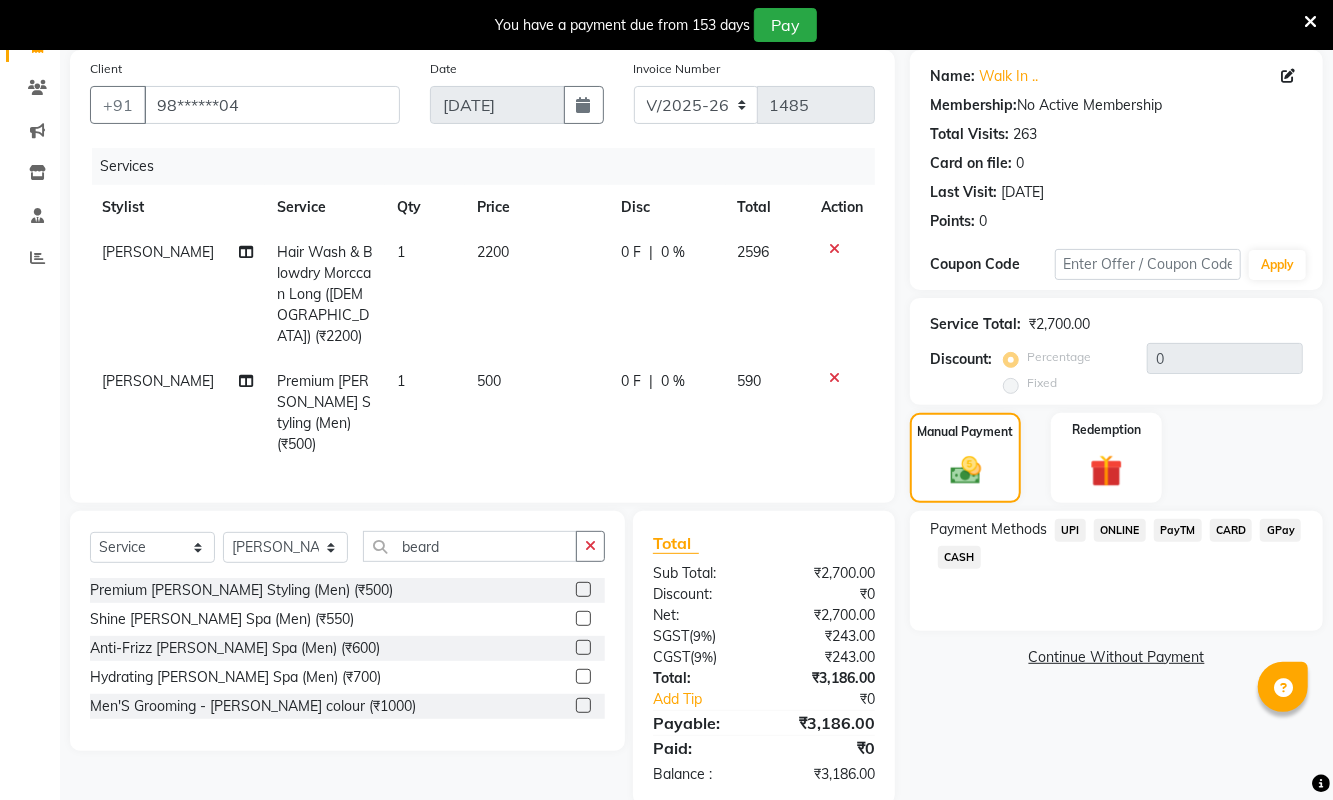 click on "CARD" 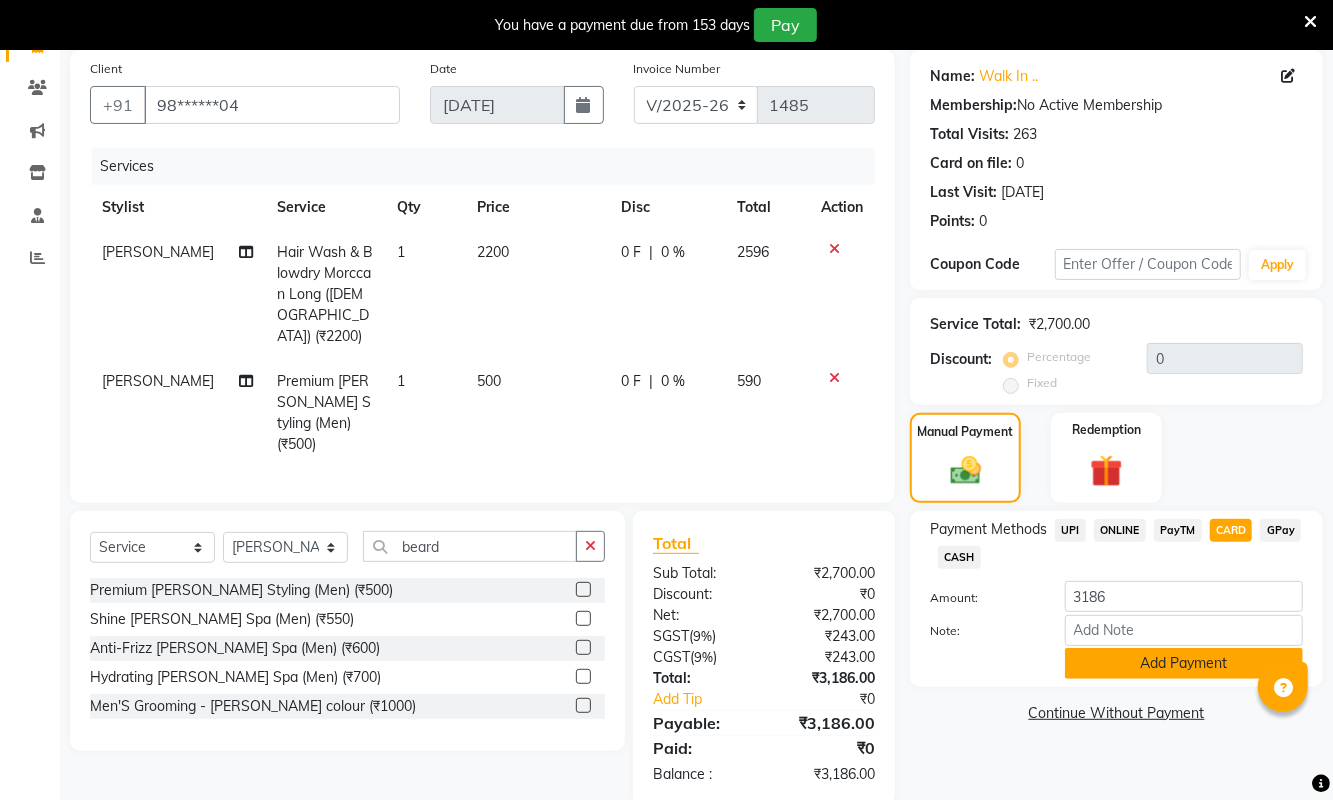 click on "Add Payment" 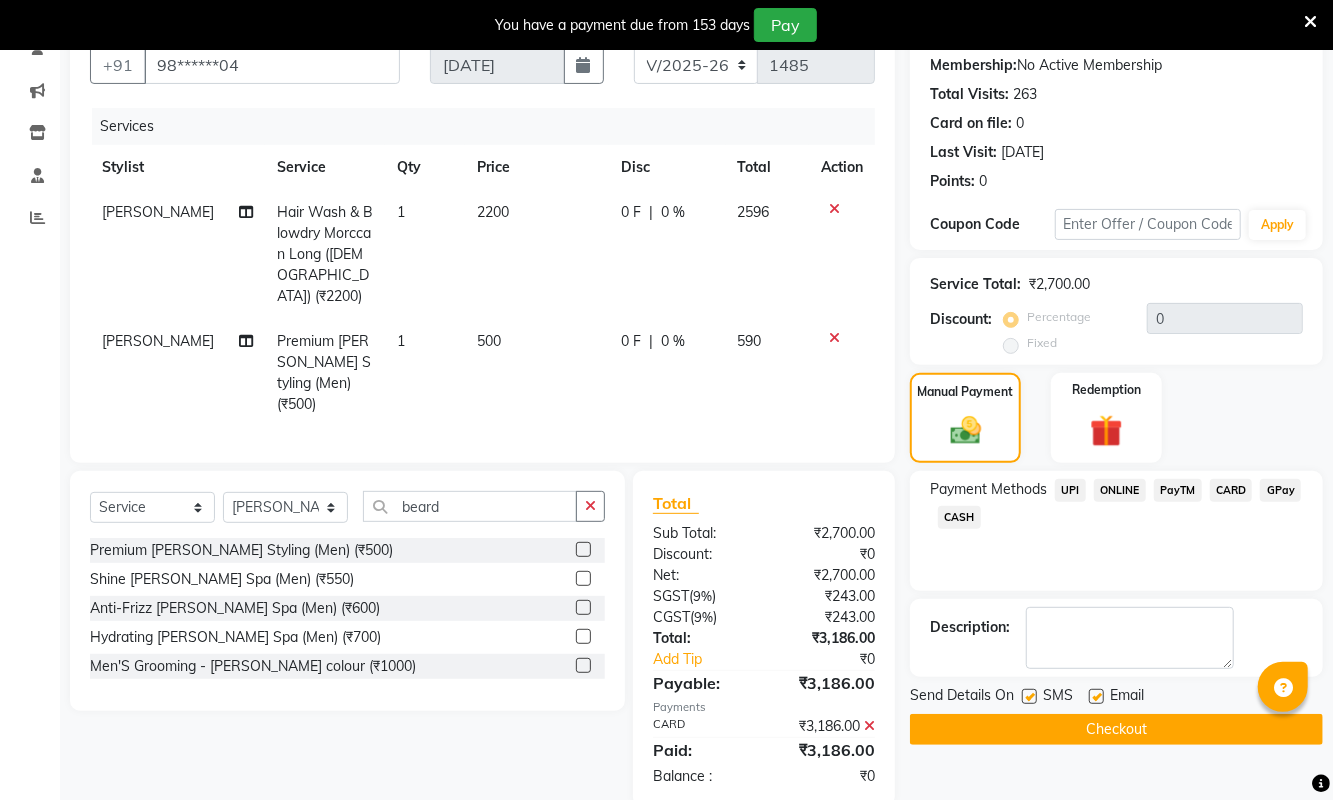 scroll, scrollTop: 205, scrollLeft: 0, axis: vertical 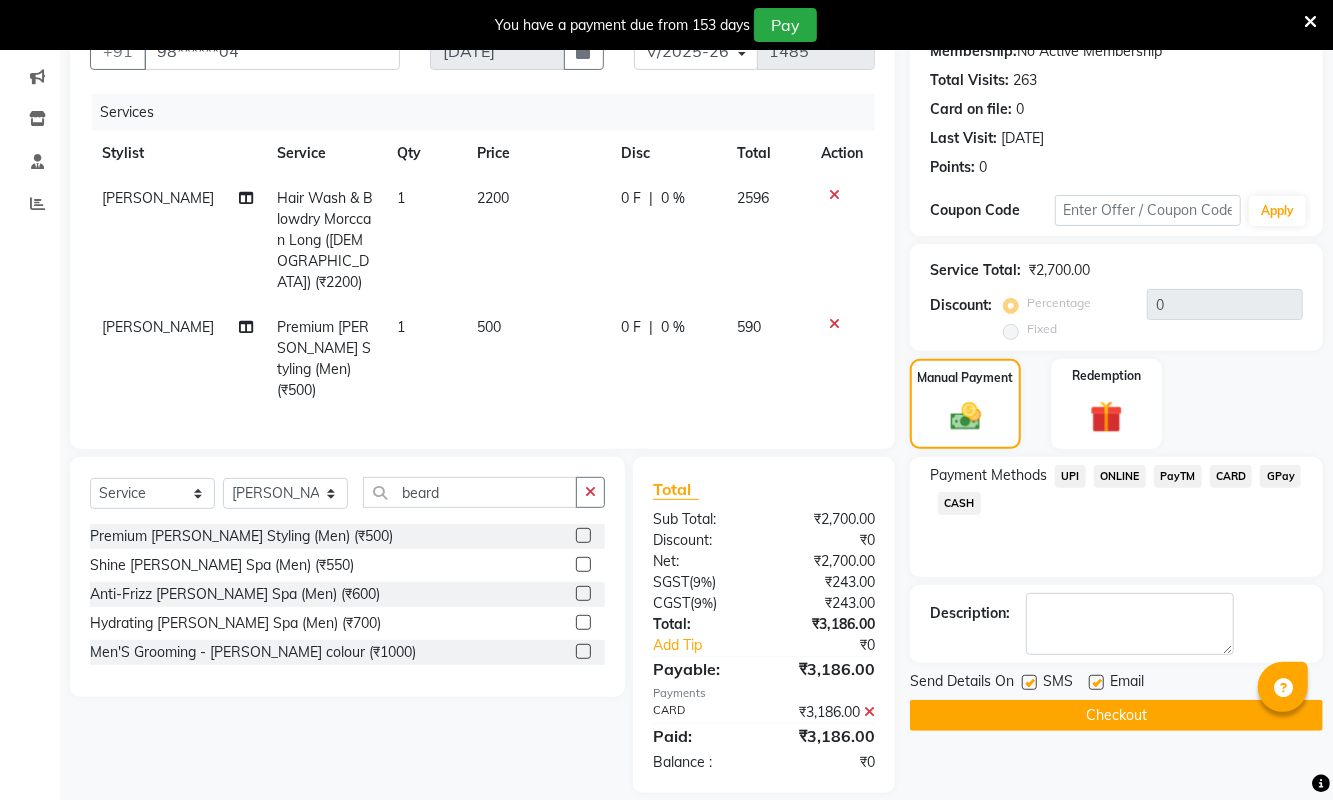 click on "Checkout" 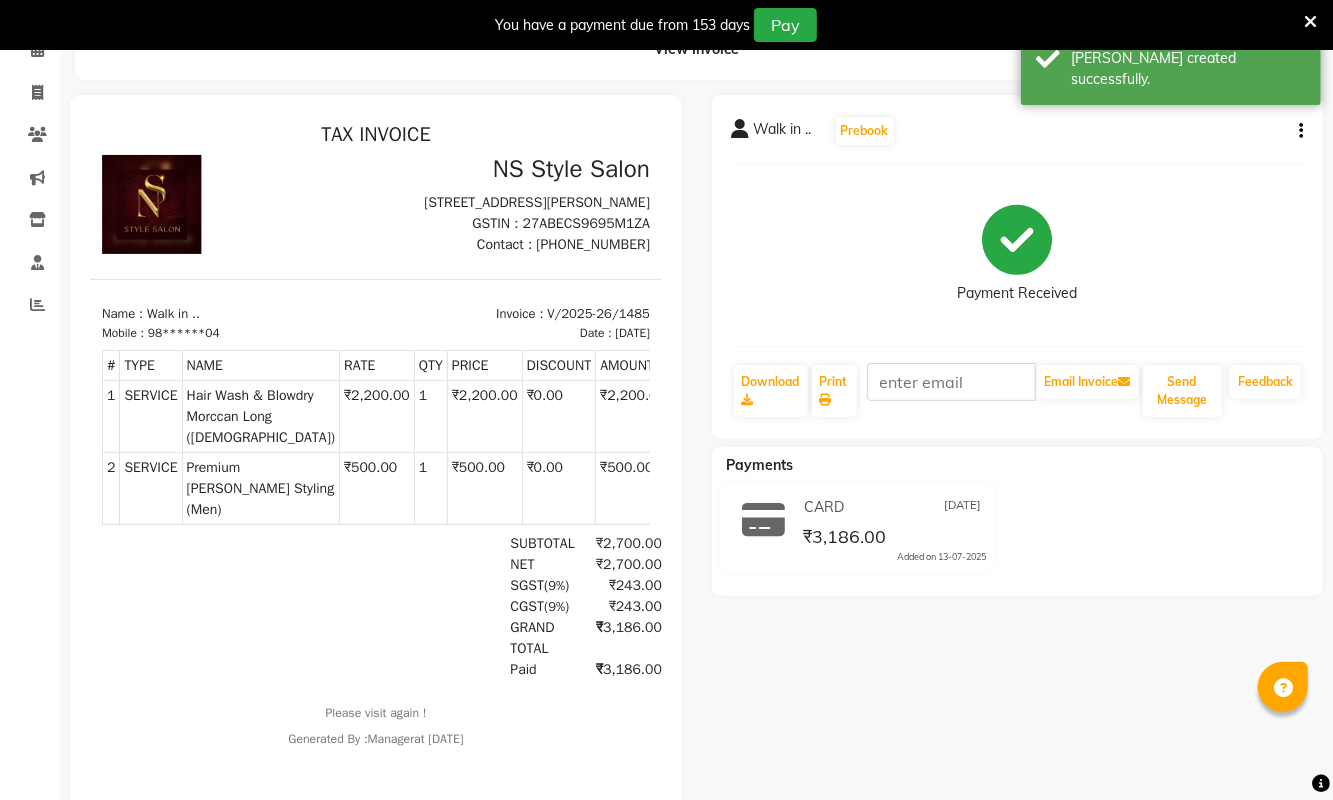 scroll, scrollTop: 0, scrollLeft: 0, axis: both 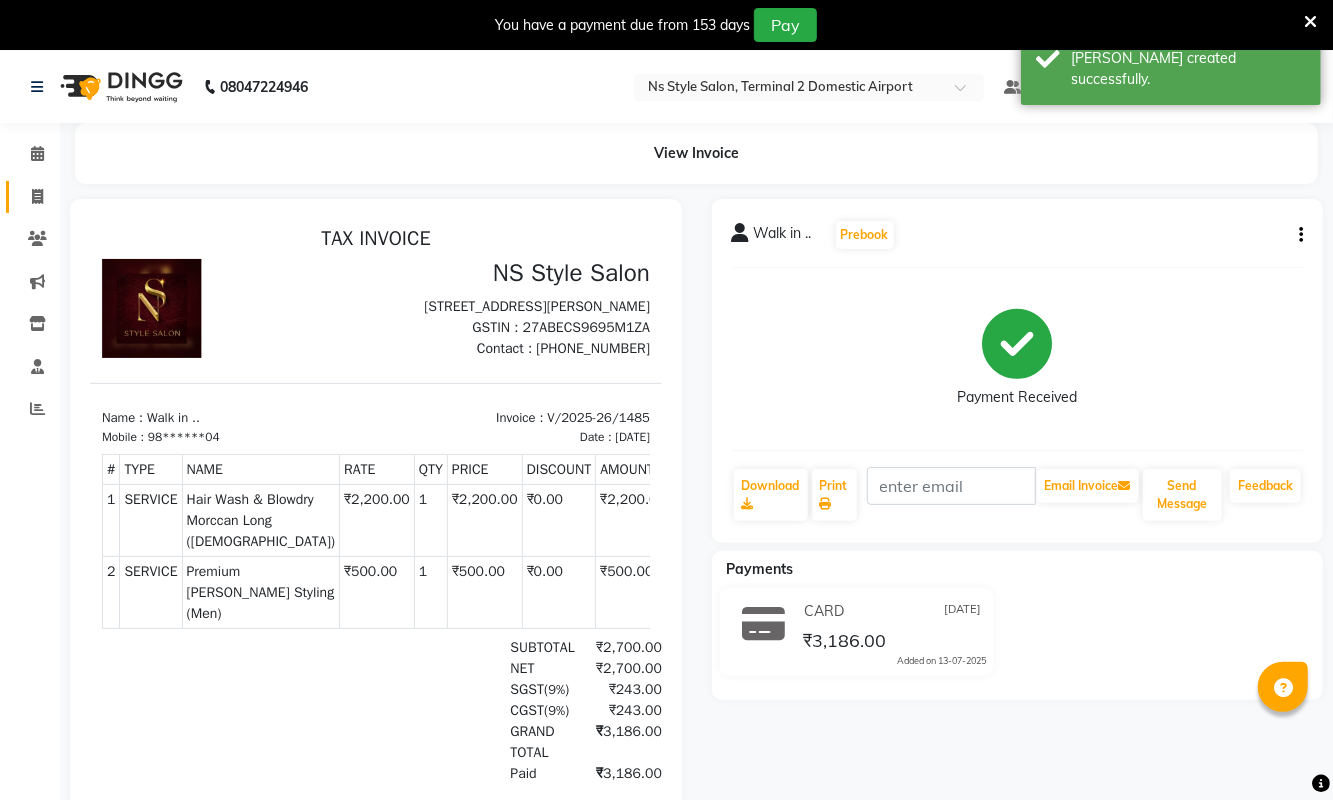 click 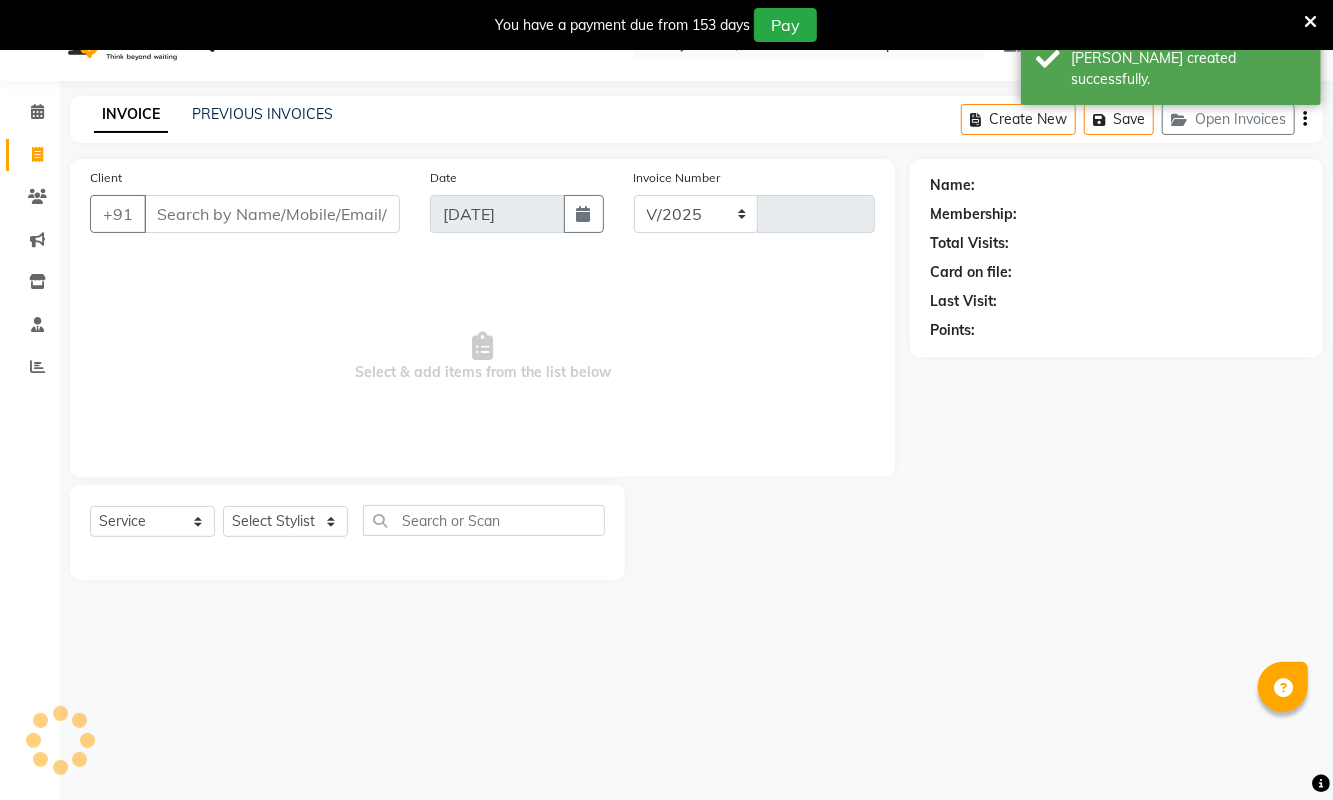 select on "5661" 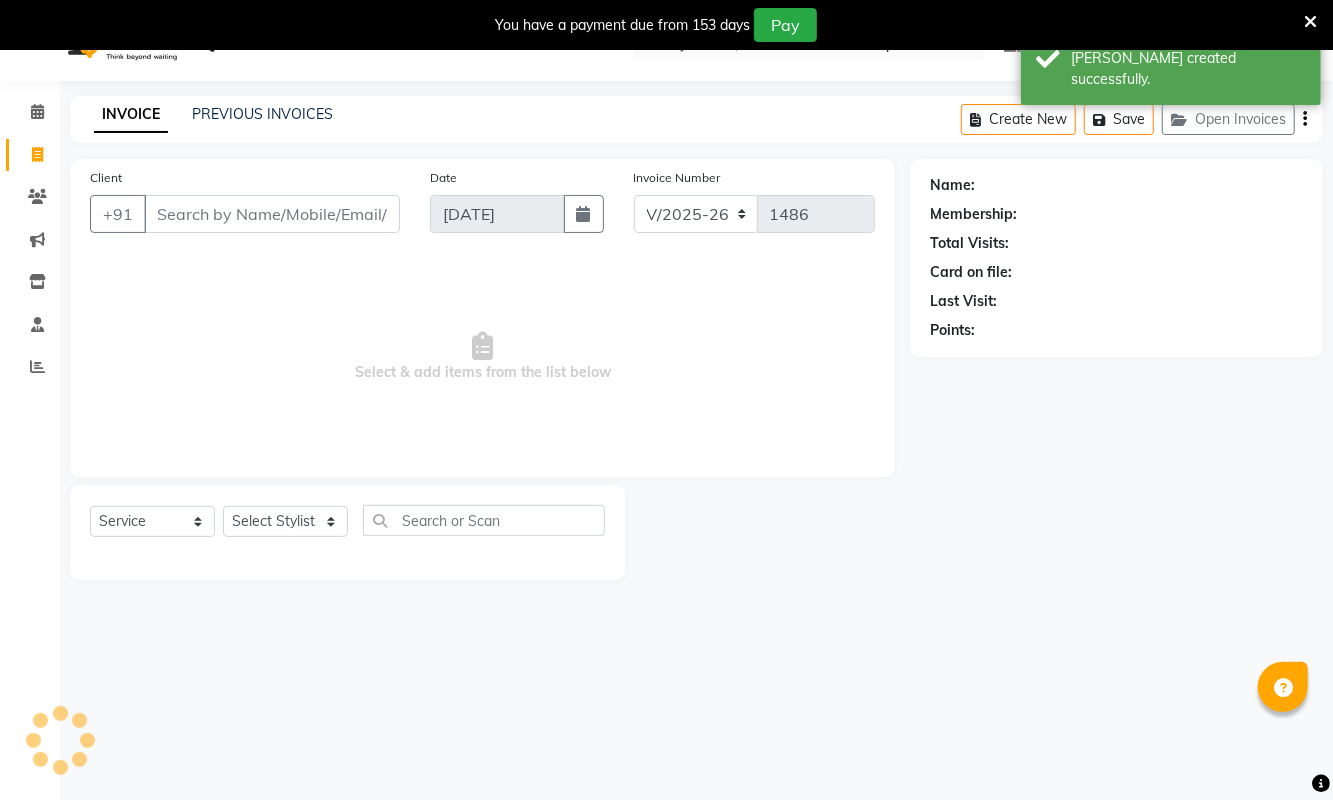 scroll, scrollTop: 51, scrollLeft: 0, axis: vertical 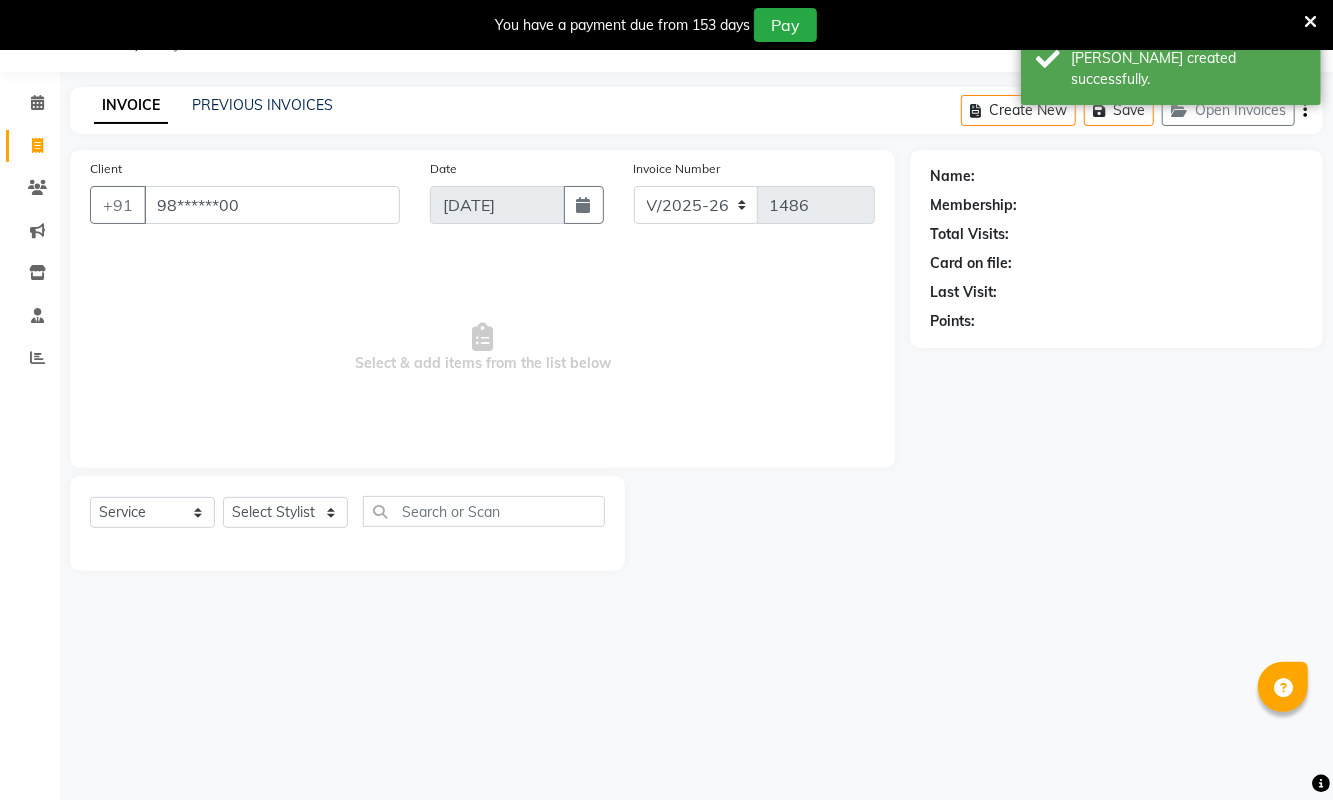 type on "98******00" 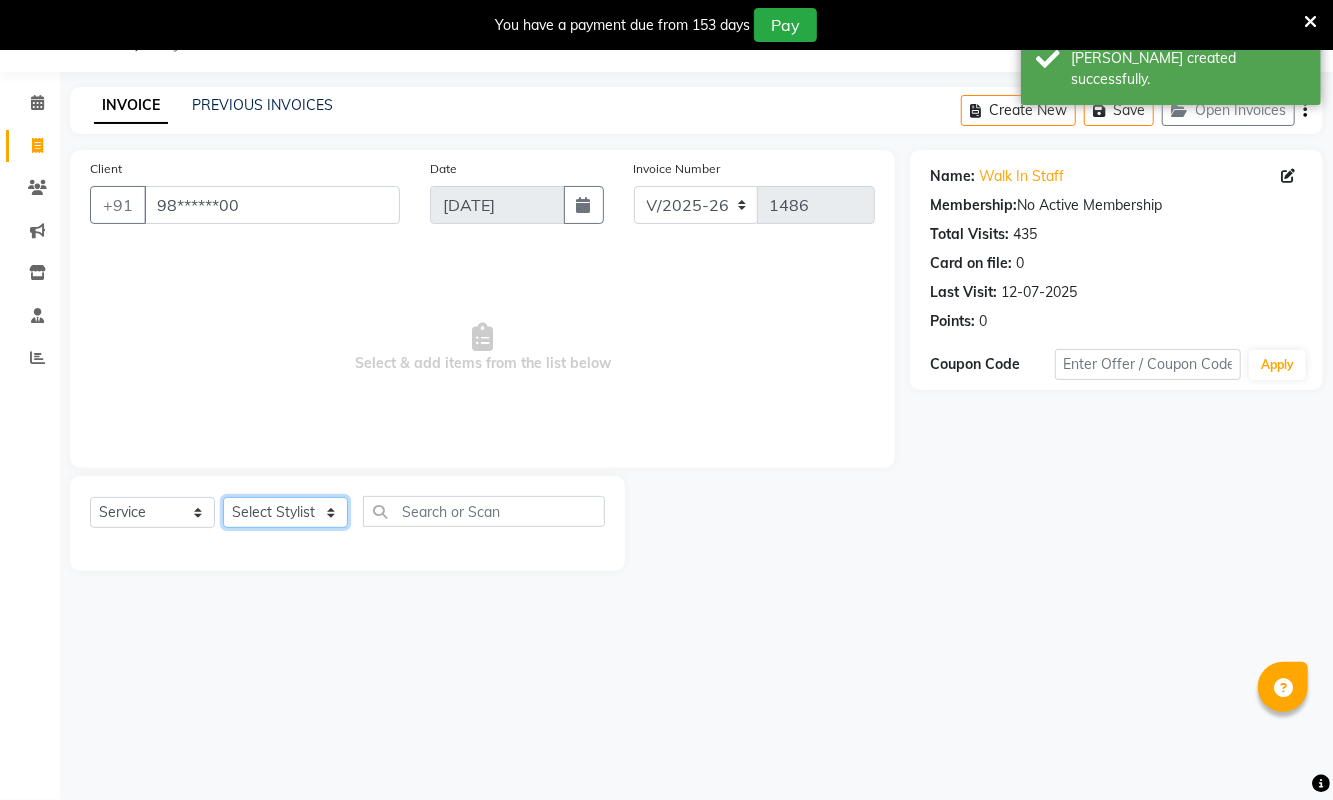 click on "Select Stylist ASHA ANIL JADHAV Dilshad Ahmad EHATESHAM ALI EVVA FARHEEN SHAIKH HEEBA ARIF SHAIKH HEER BAROT IMRAN SHAIKH Mamta  Manager MANISHA MD RAJ KHAN  MD SAMEER PARWEZ MIMII MOHAMMAD ALI RUPS SAKIB SUNENA TAK ZAREENA KHAN" 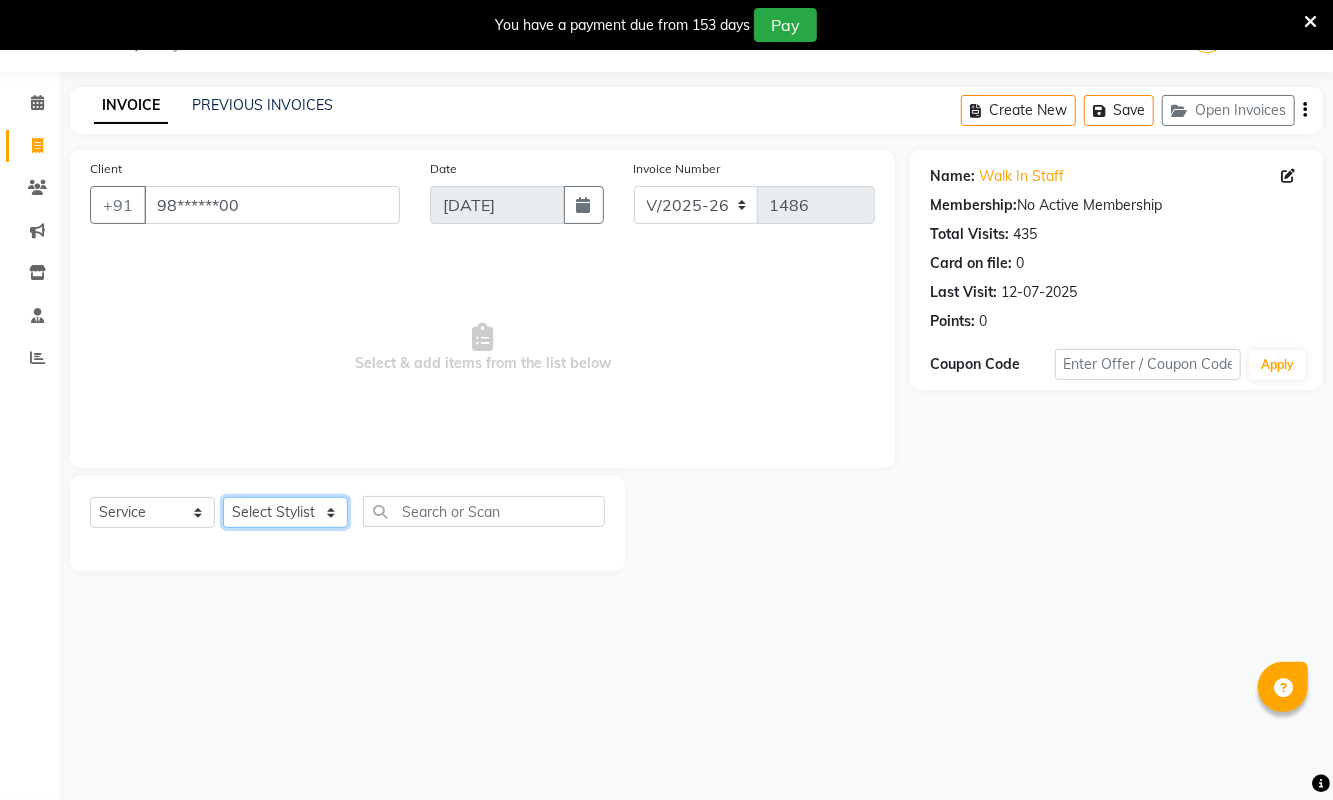 select on "39694" 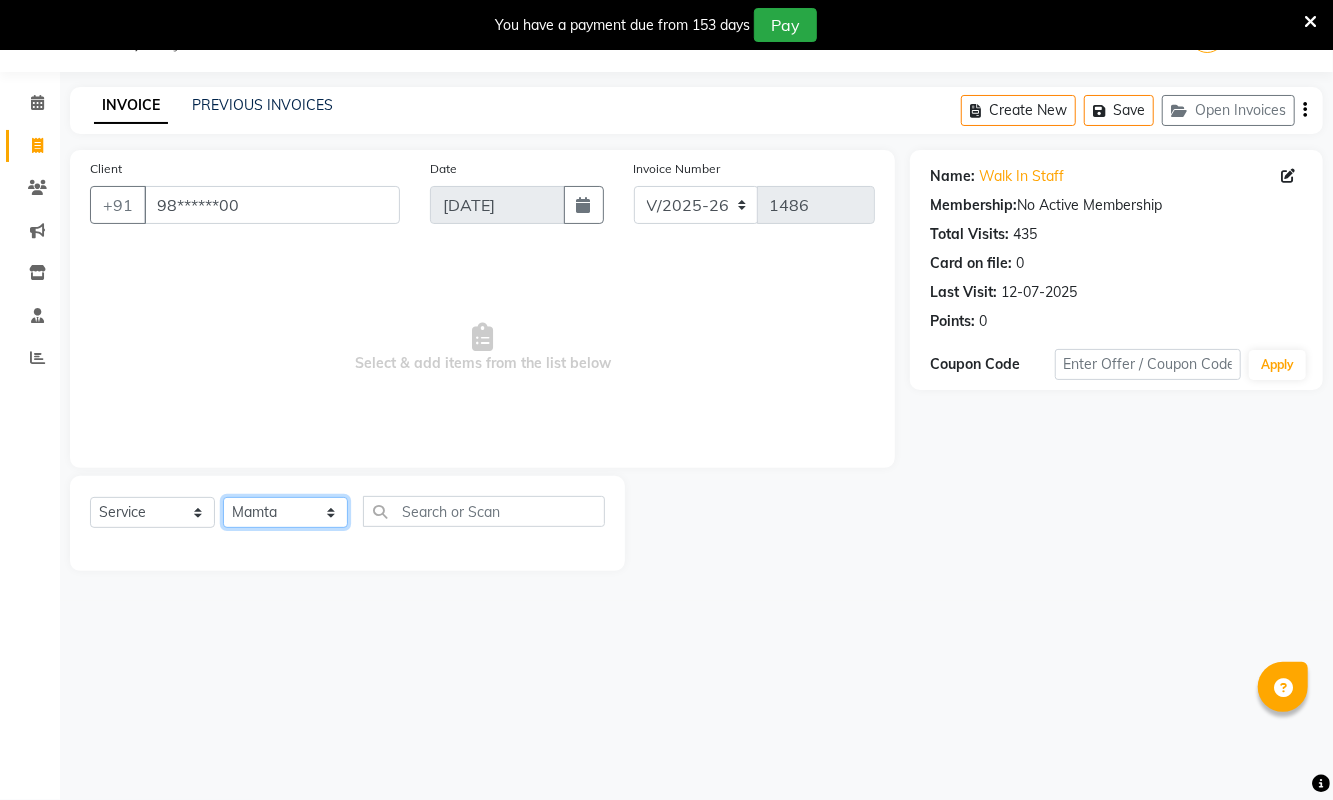 click on "Select Stylist ASHA ANIL JADHAV Dilshad Ahmad EHATESHAM ALI EVVA FARHEEN SHAIKH HEEBA ARIF SHAIKH HEER BAROT IMRAN SHAIKH Mamta  Manager MANISHA MD RAJ KHAN  MD SAMEER PARWEZ MIMII MOHAMMAD ALI RUPS SAKIB SUNENA TAK ZAREENA KHAN" 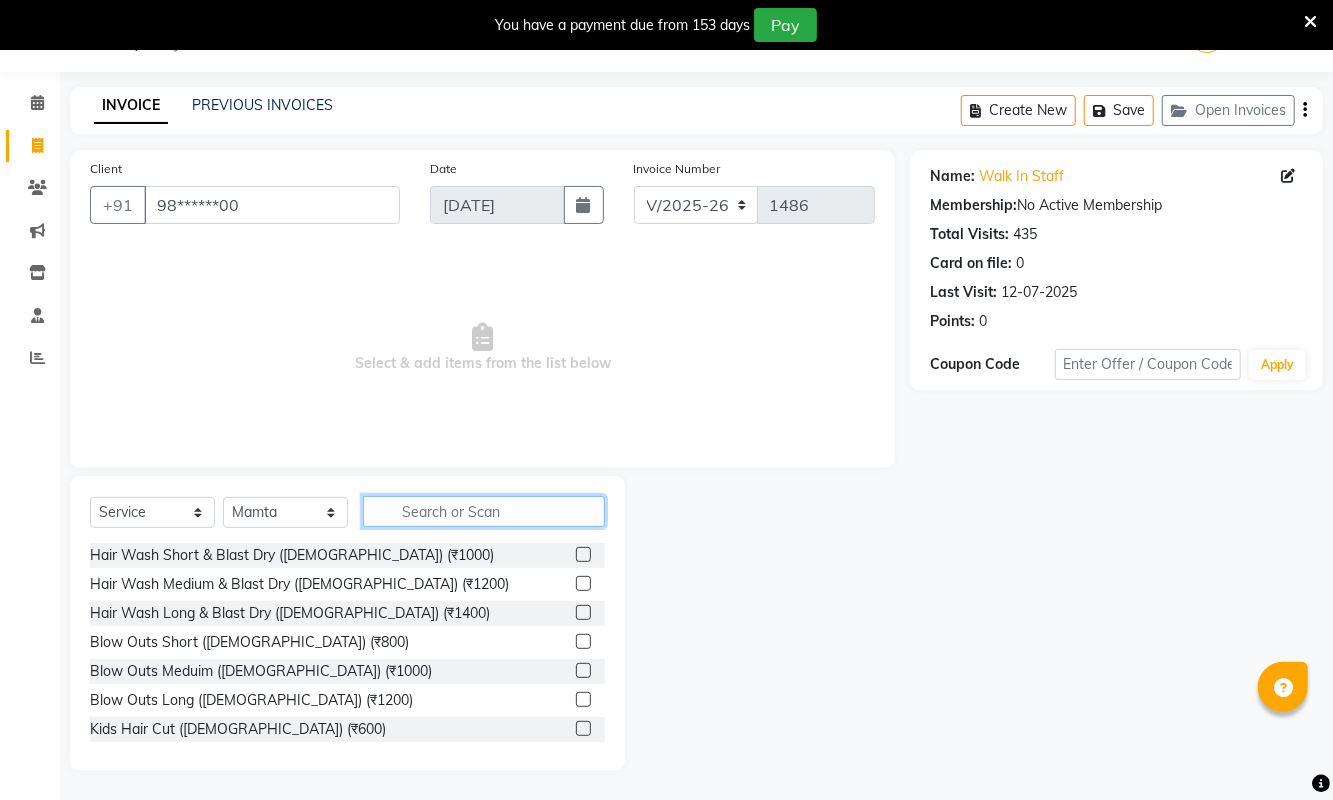click 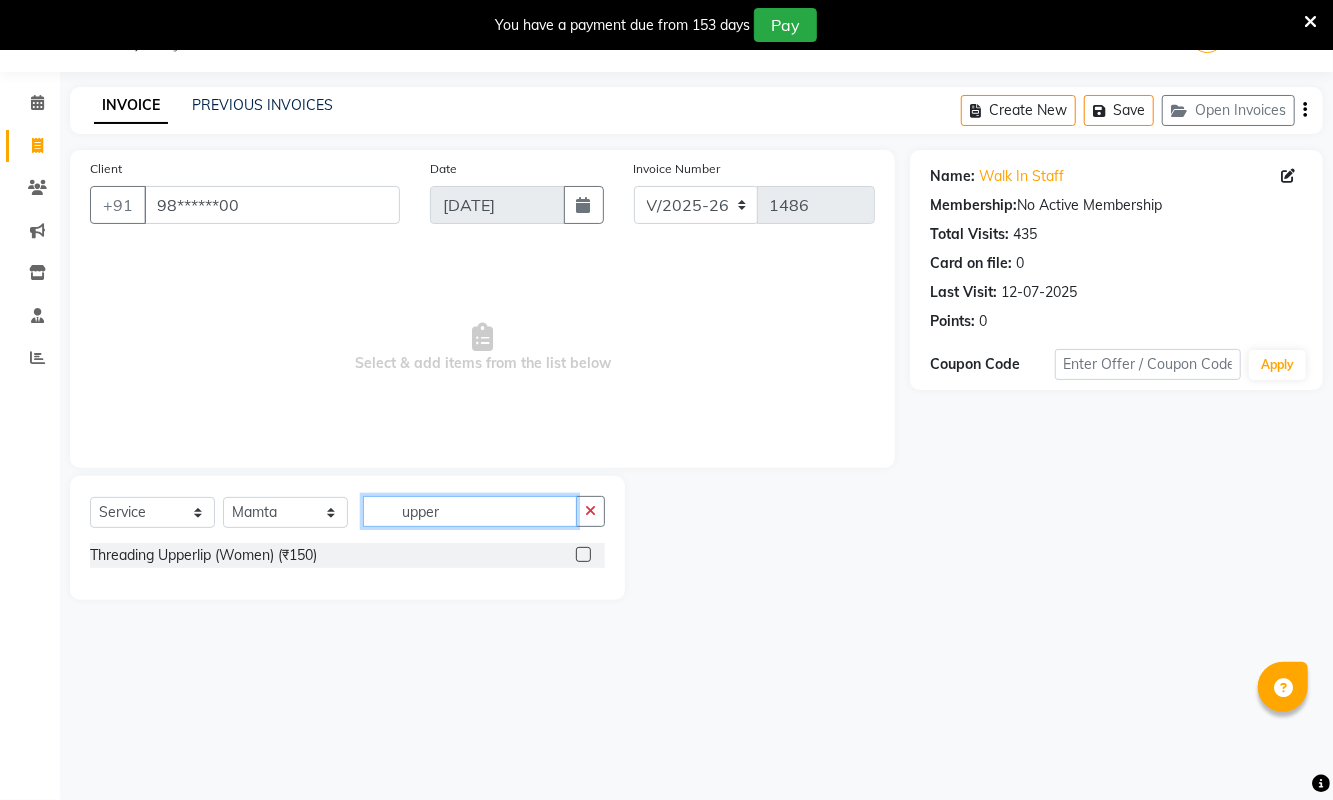 type on "upper" 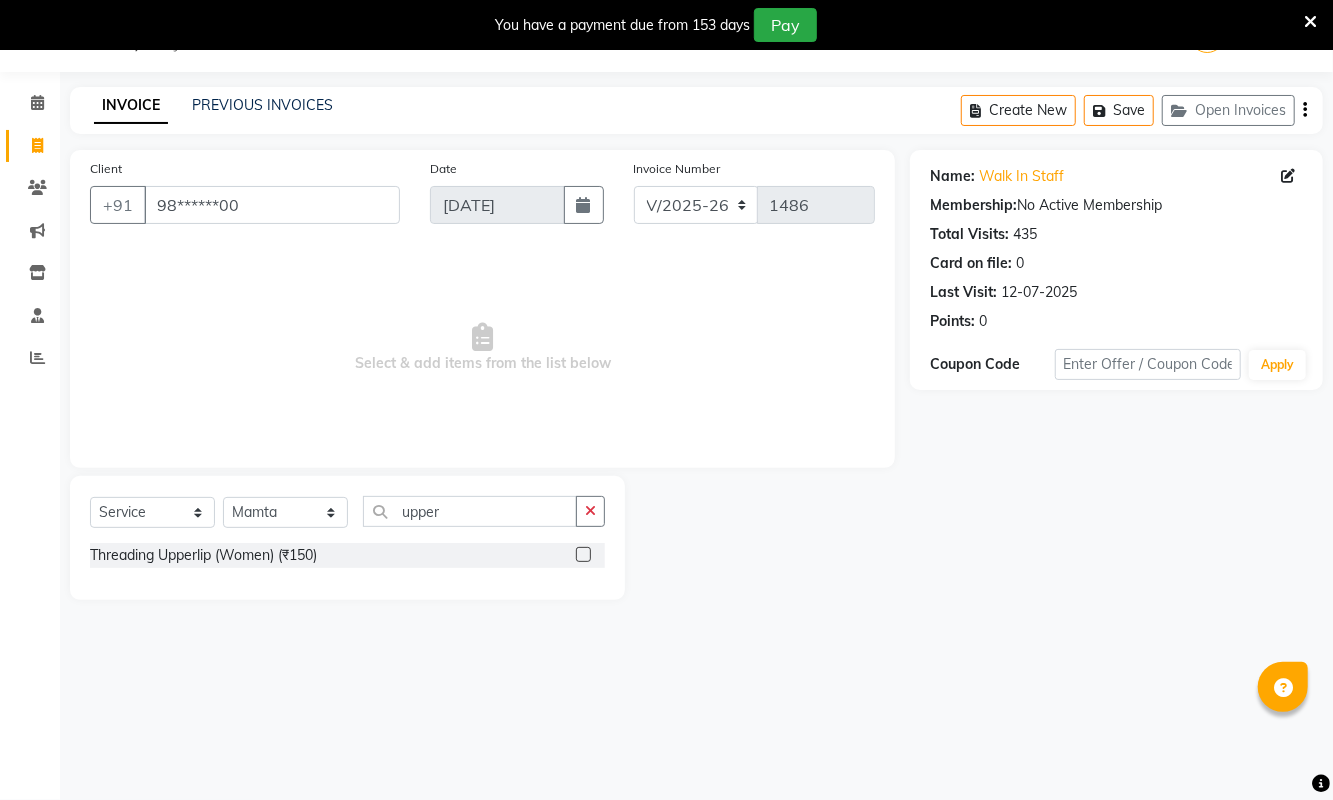 click 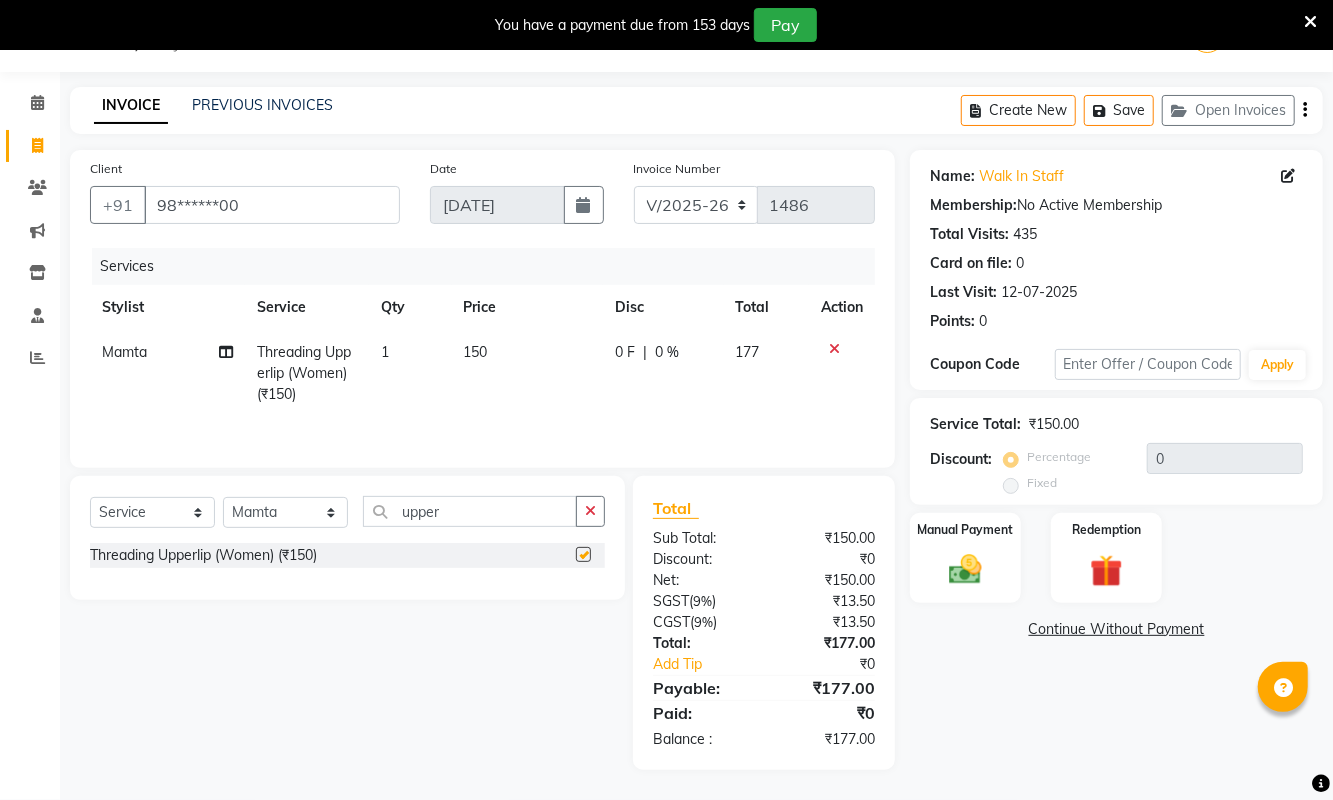 checkbox on "false" 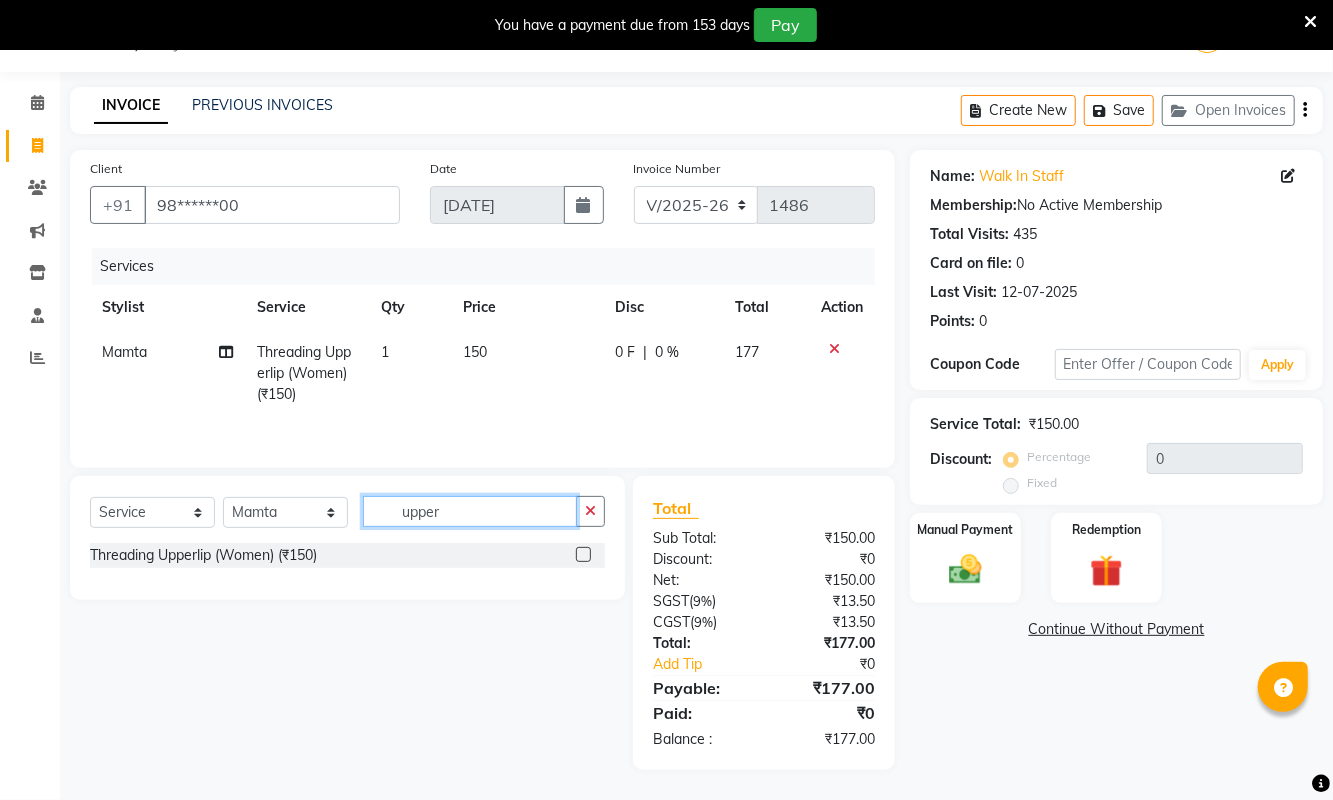 click on "upper" 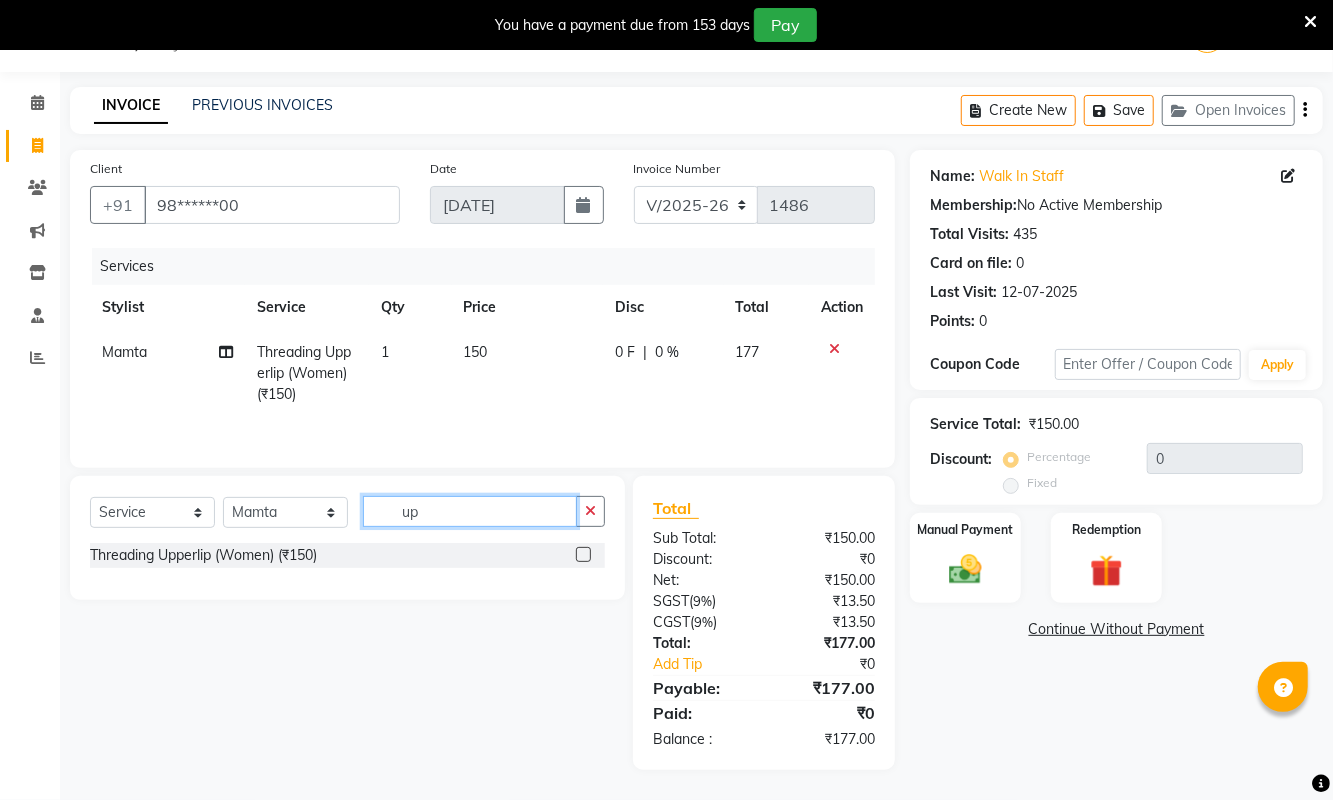 type on "u" 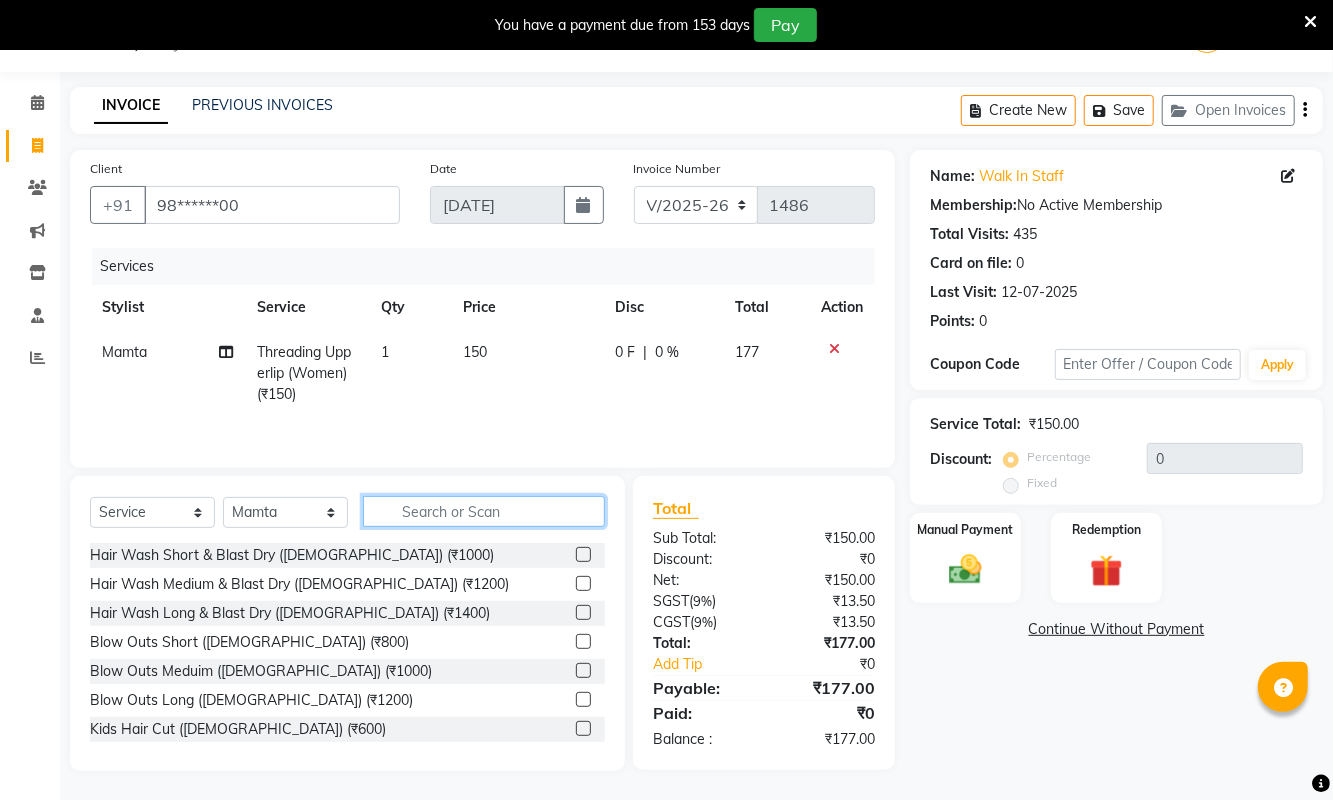 type 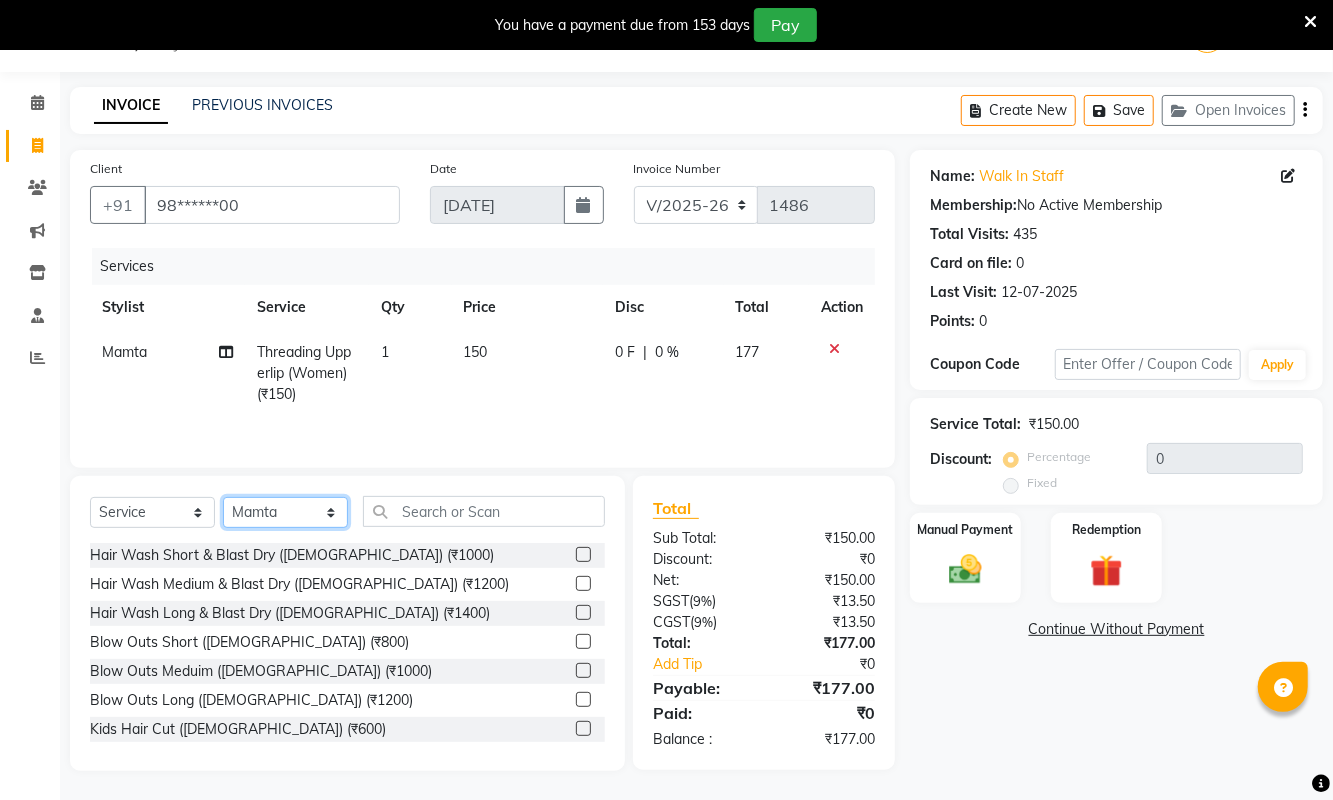 click on "Select Stylist ASHA ANIL JADHAV Dilshad Ahmad EHATESHAM ALI EVVA FARHEEN SHAIKH HEEBA ARIF SHAIKH HEER BAROT IMRAN SHAIKH Mamta  Manager MANISHA MD RAJ KHAN  MD SAMEER PARWEZ MIMII MOHAMMAD ALI RUPS SAKIB SUNENA TAK ZAREENA KHAN" 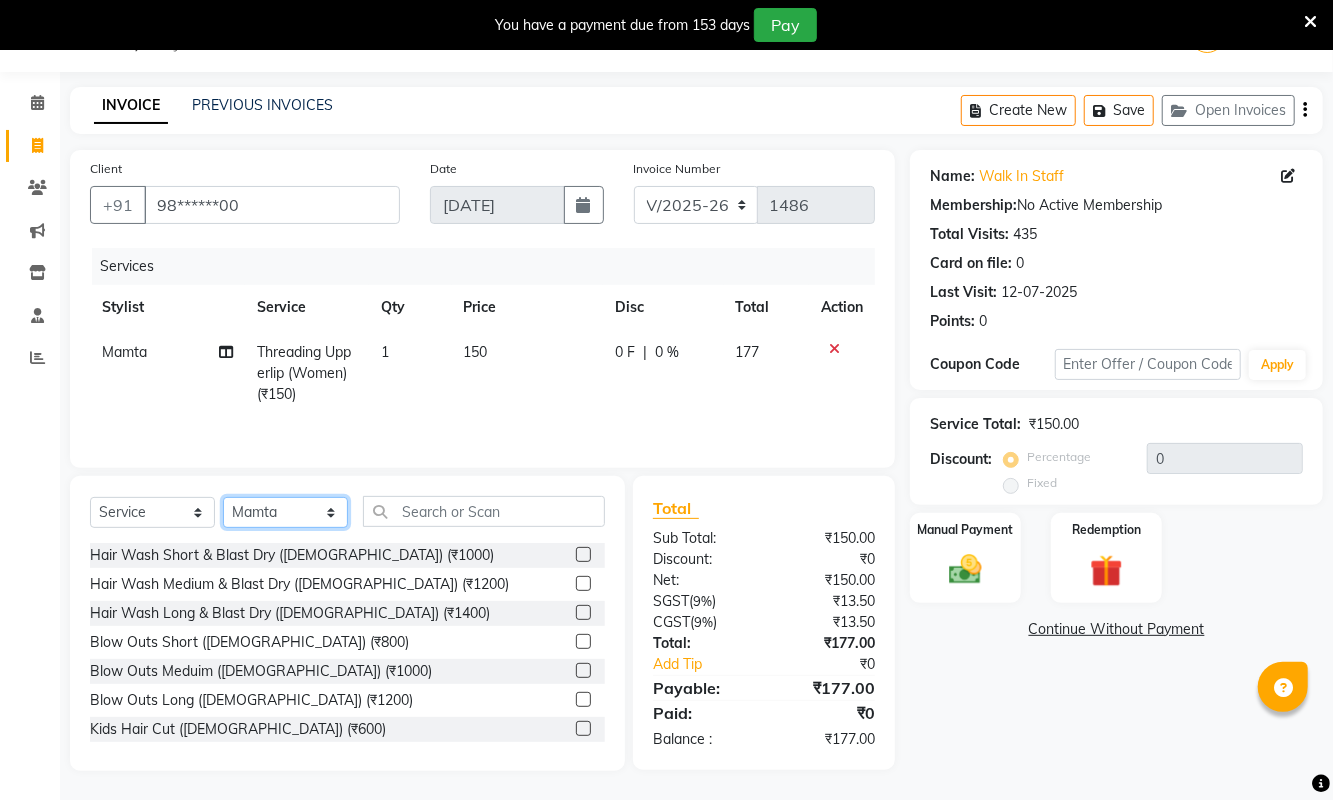 select on "39692" 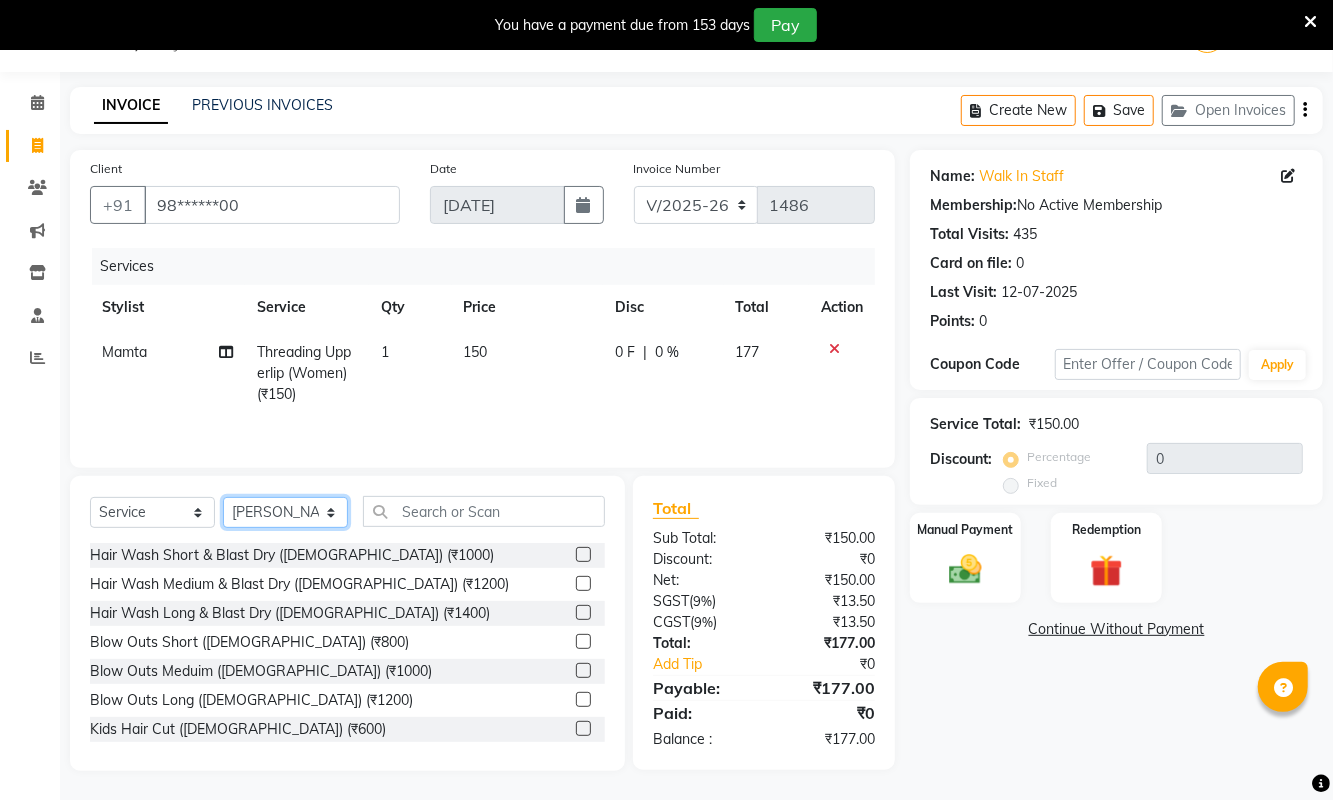 click on "Select Stylist ASHA ANIL JADHAV Dilshad Ahmad EHATESHAM ALI EVVA FARHEEN SHAIKH HEEBA ARIF SHAIKH HEER BAROT IMRAN SHAIKH Mamta  Manager MANISHA MD RAJ KHAN  MD SAMEER PARWEZ MIMII MOHAMMAD ALI RUPS SAKIB SUNENA TAK ZAREENA KHAN" 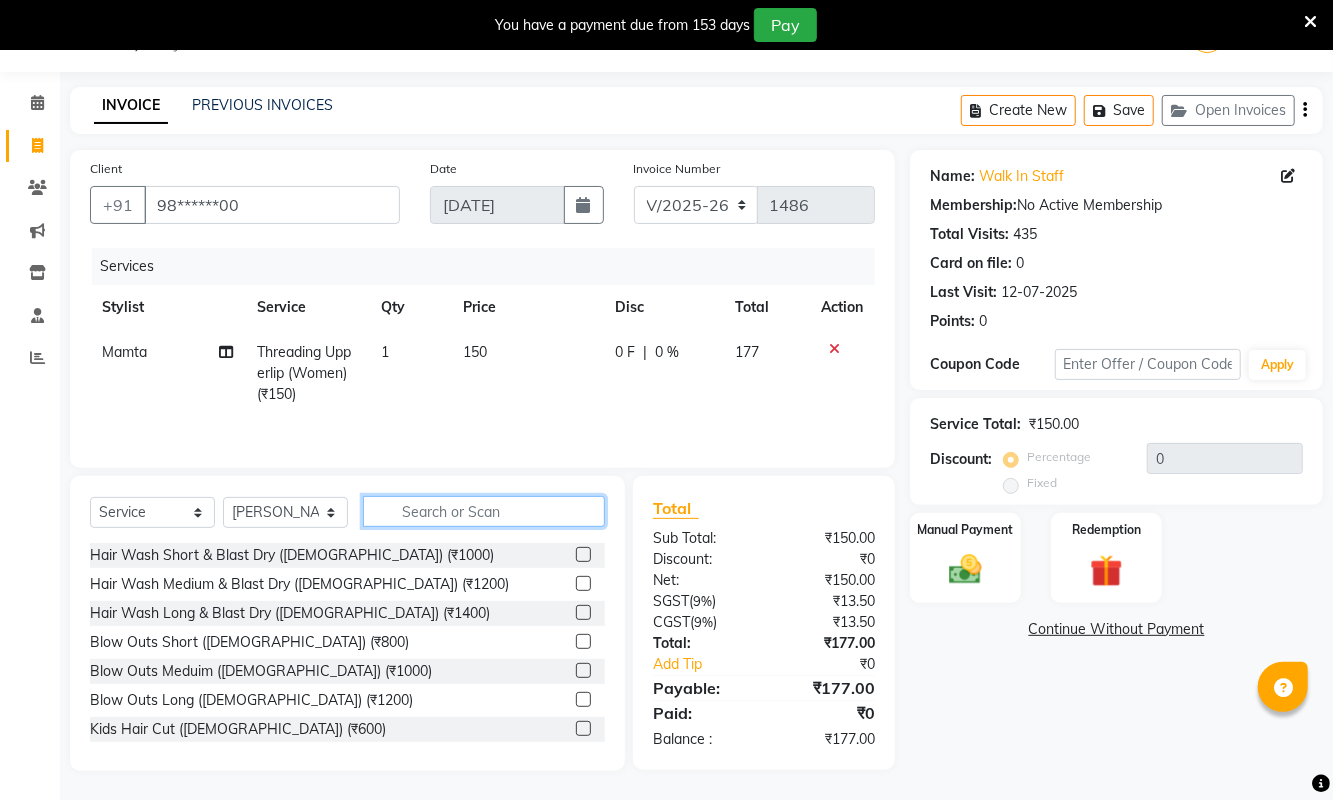 click 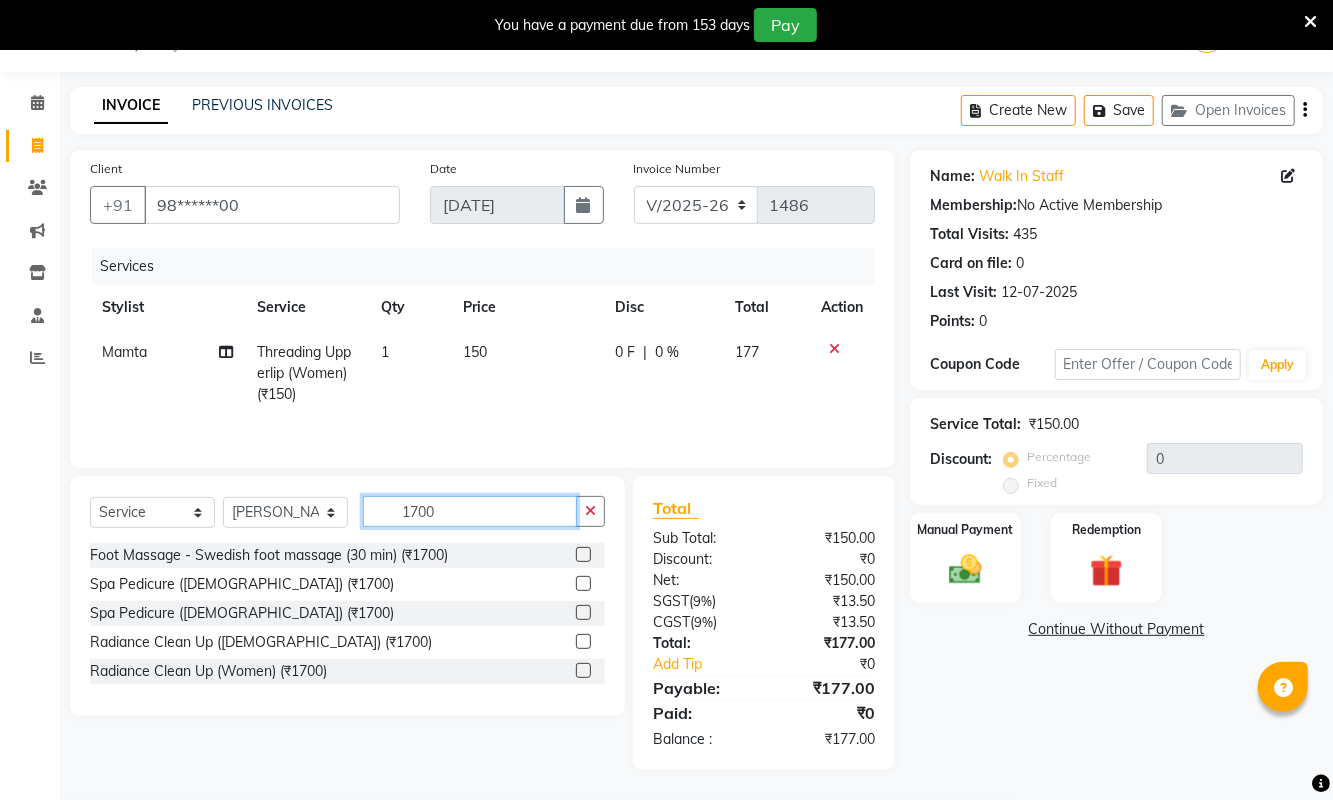 type on "1700" 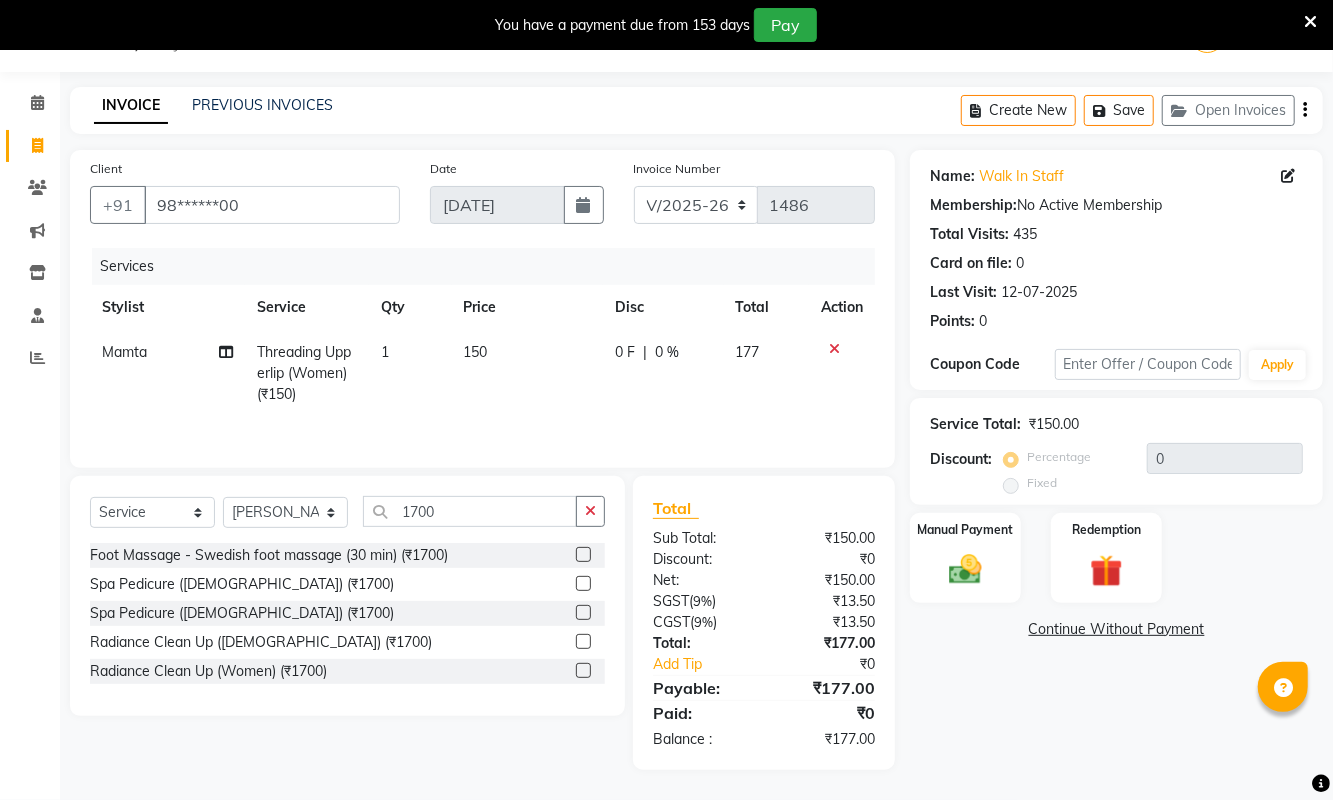click 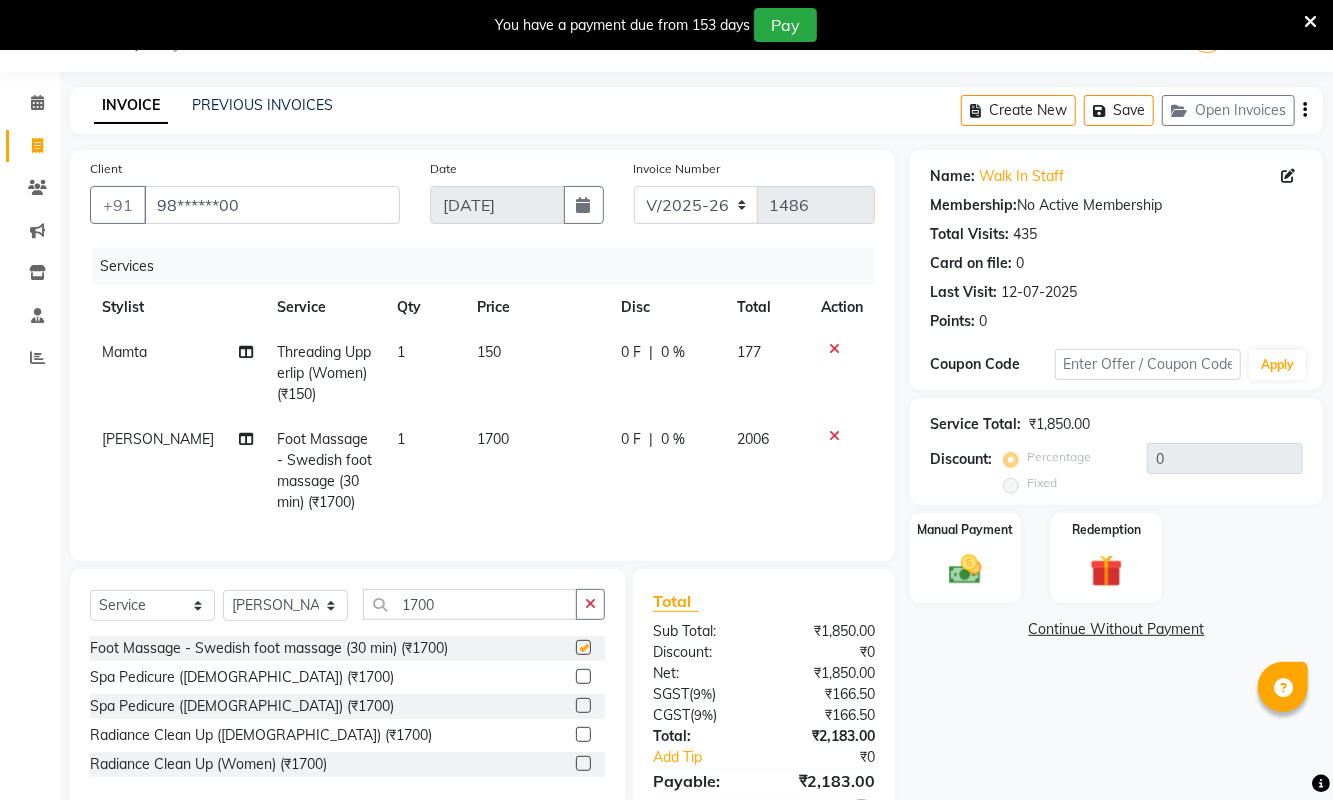 checkbox on "false" 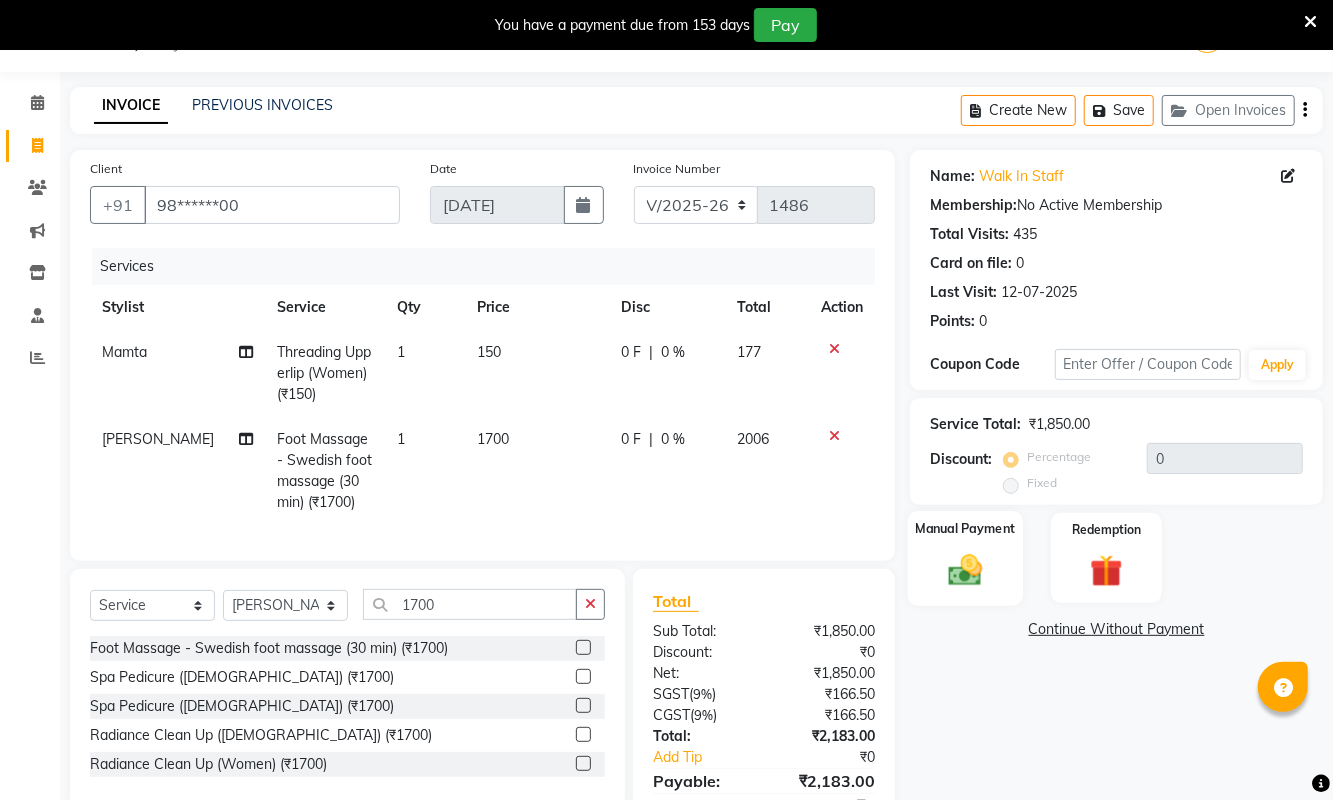 click 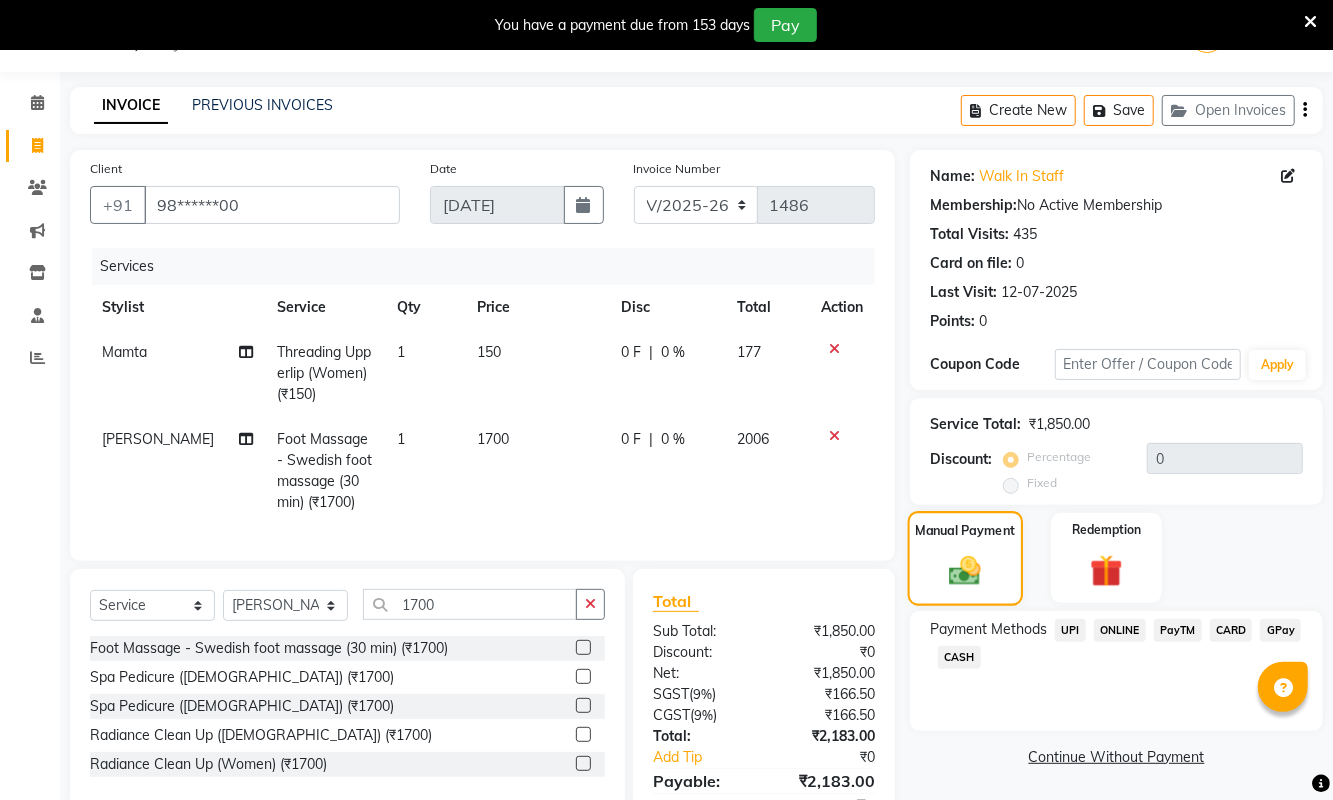 scroll, scrollTop: 163, scrollLeft: 0, axis: vertical 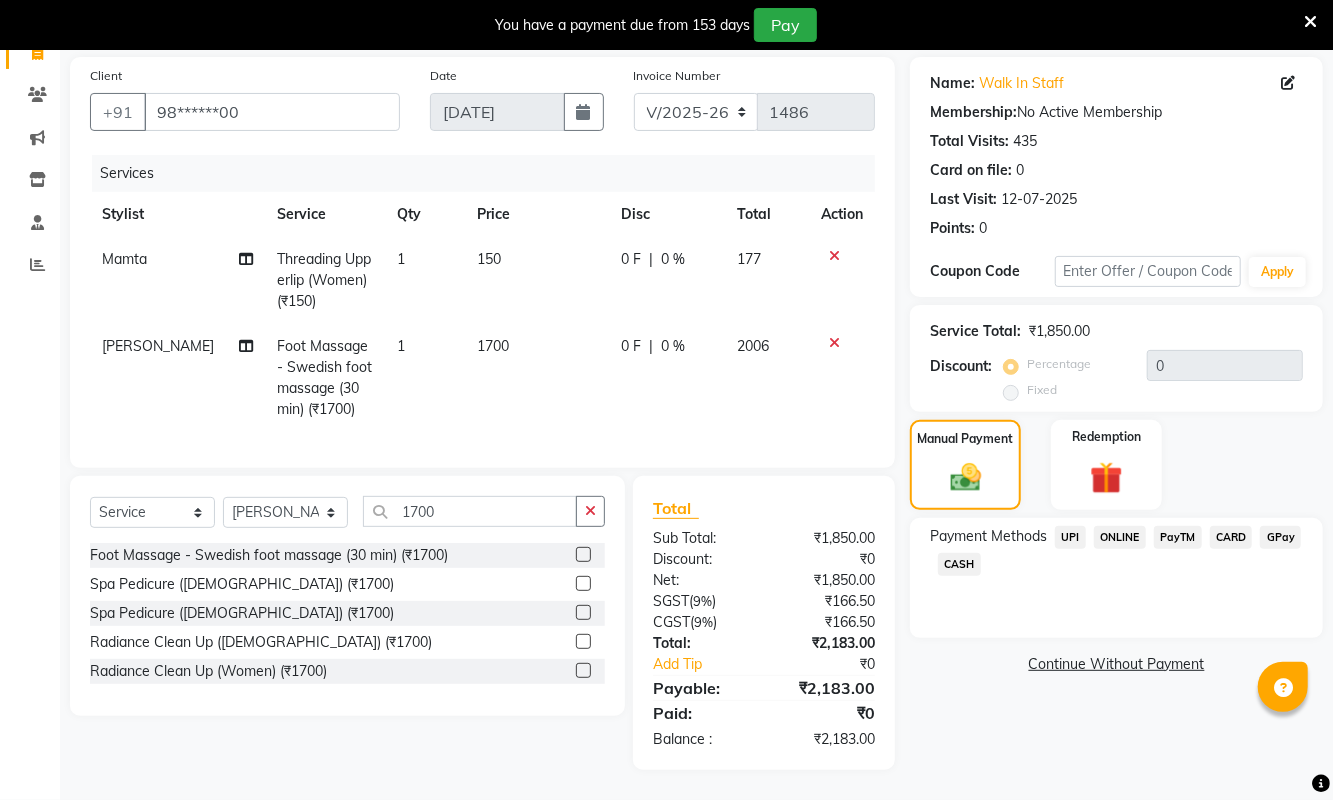 click on "CARD" 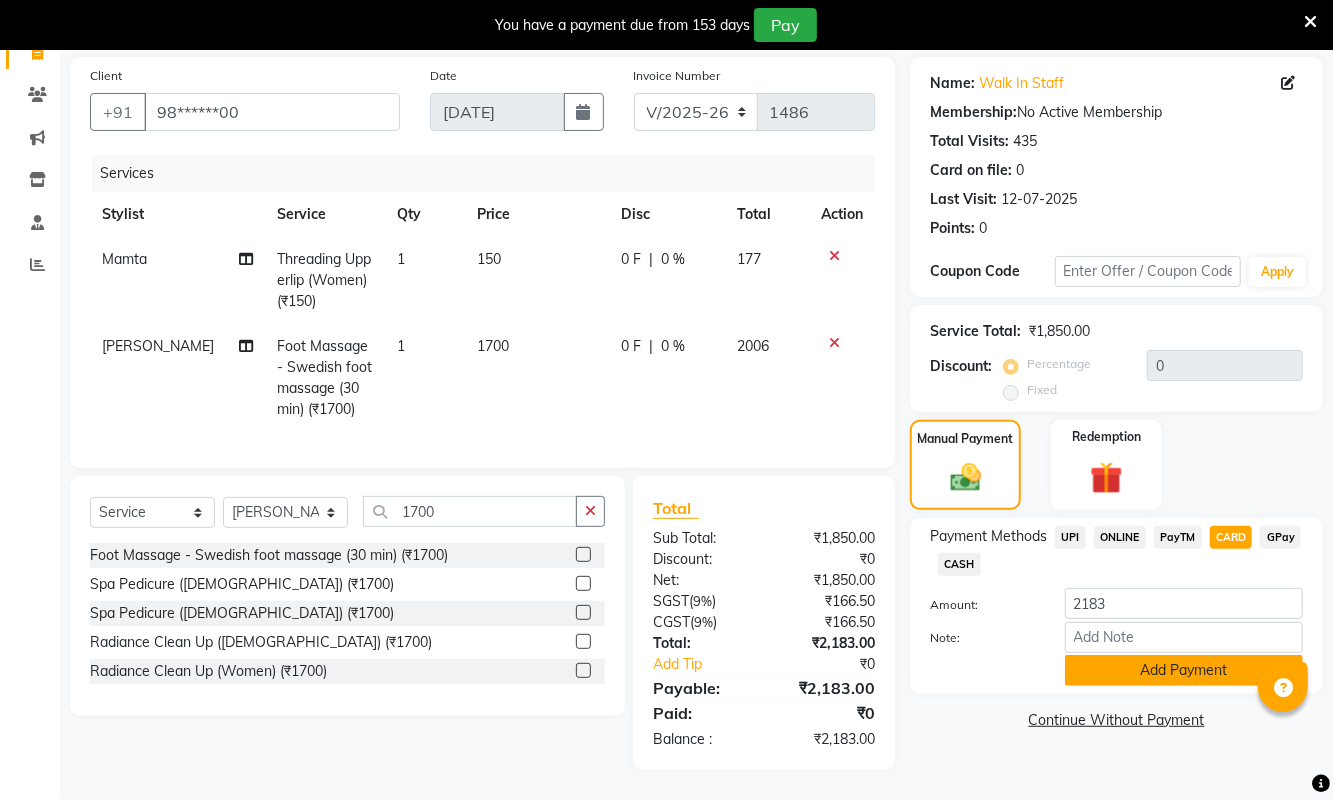 click on "Add Payment" 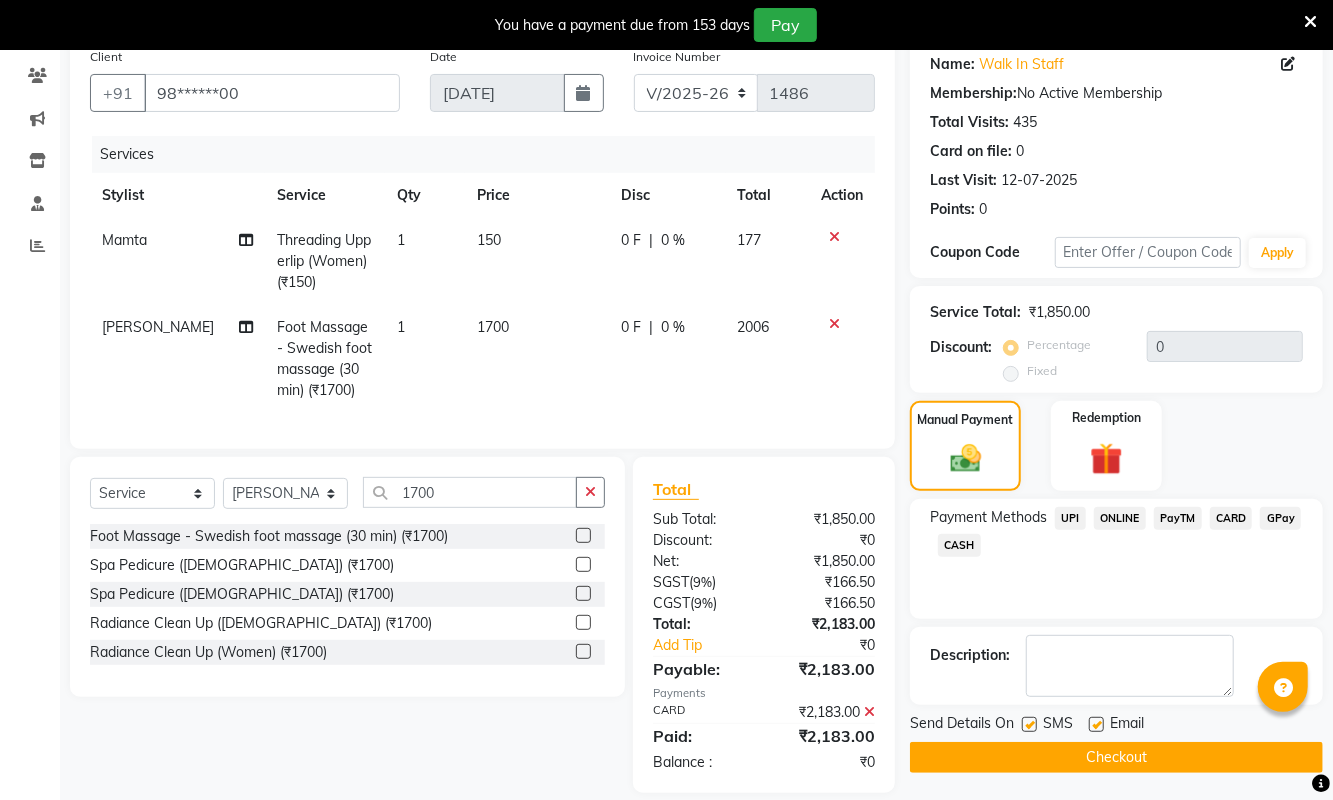 click on "Checkout" 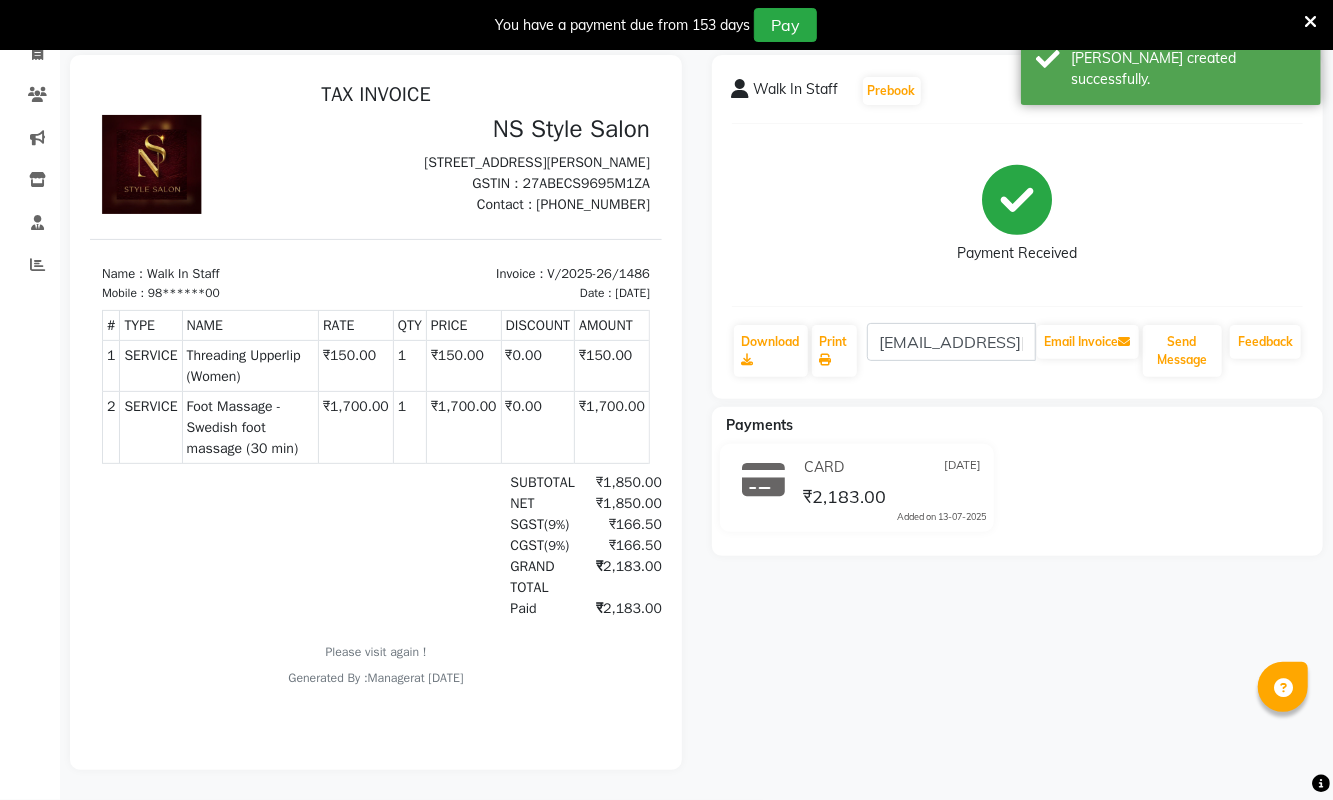 scroll, scrollTop: 0, scrollLeft: 0, axis: both 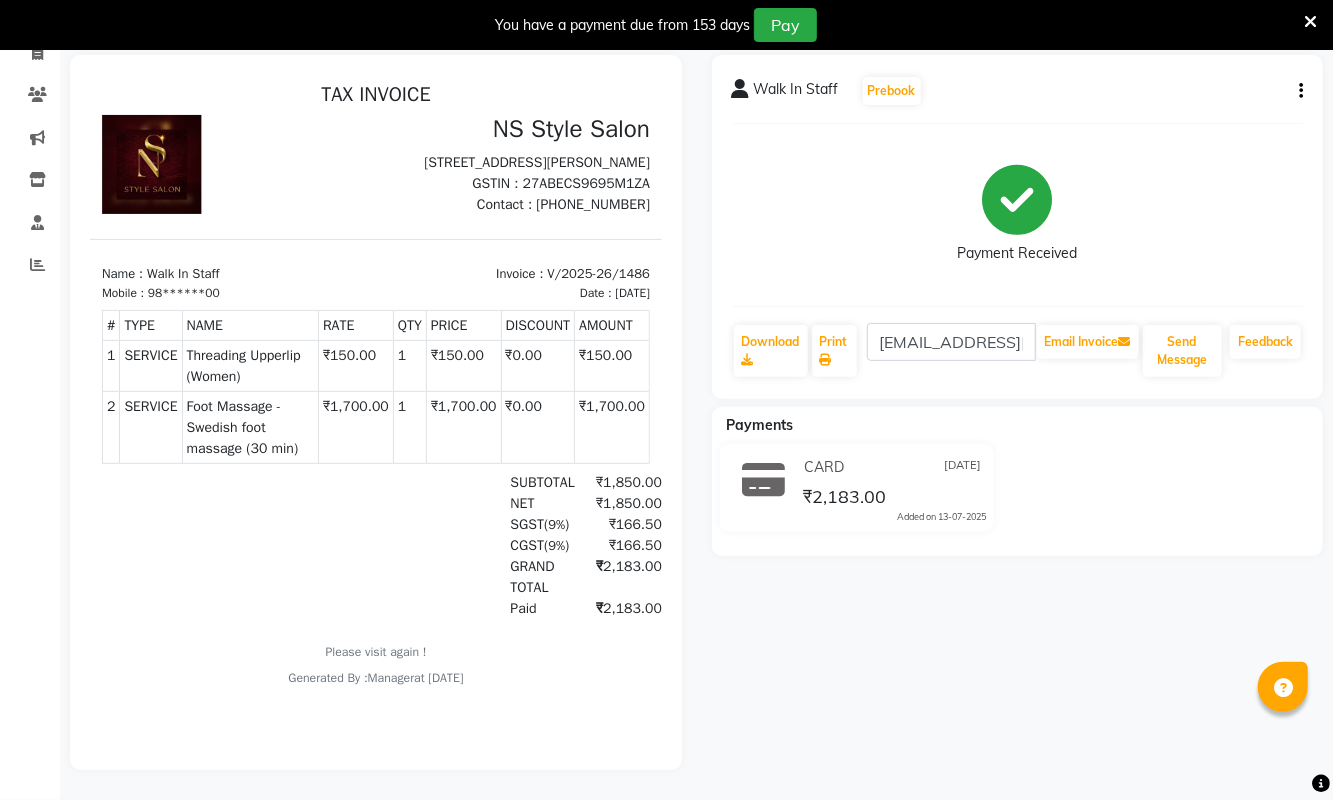 click on "GRAND TOTAL
₹2,183.00" at bounding box center [466, 576] 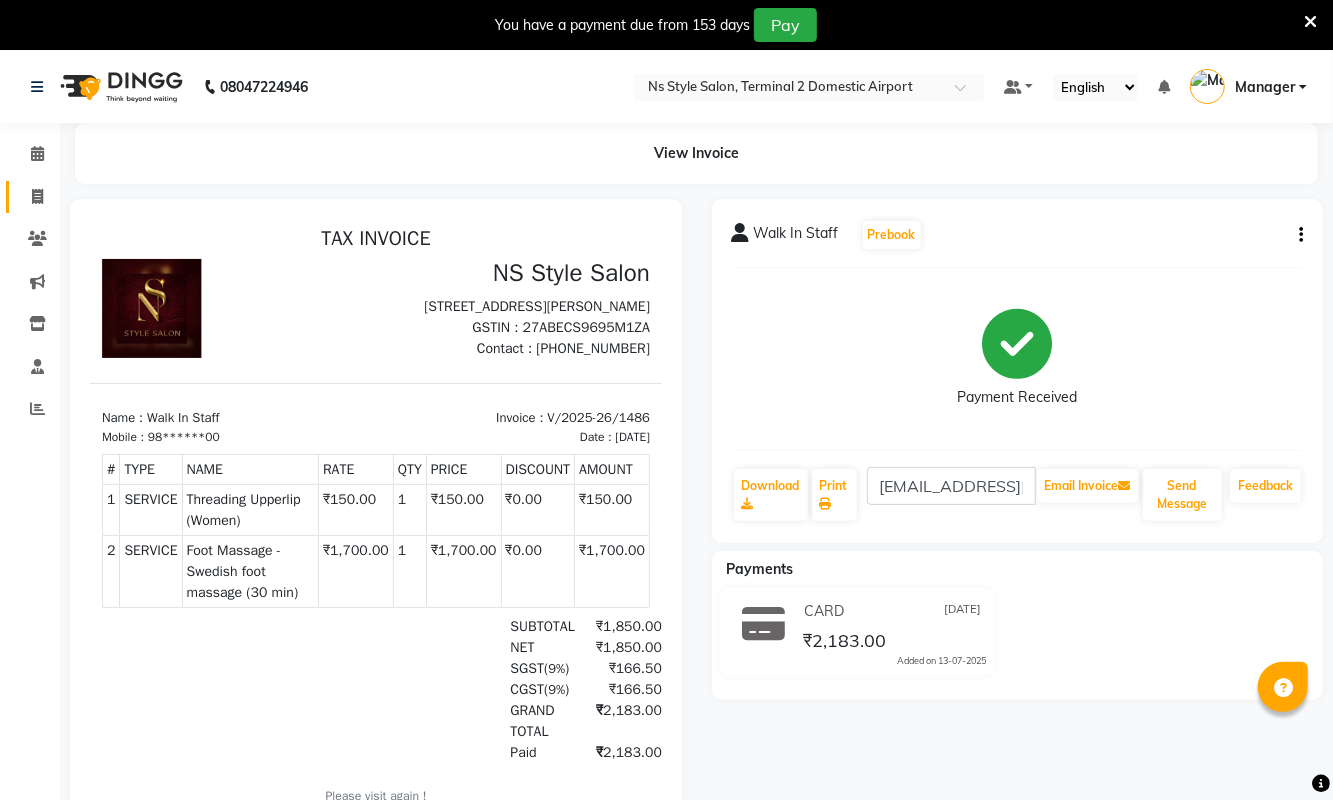 click 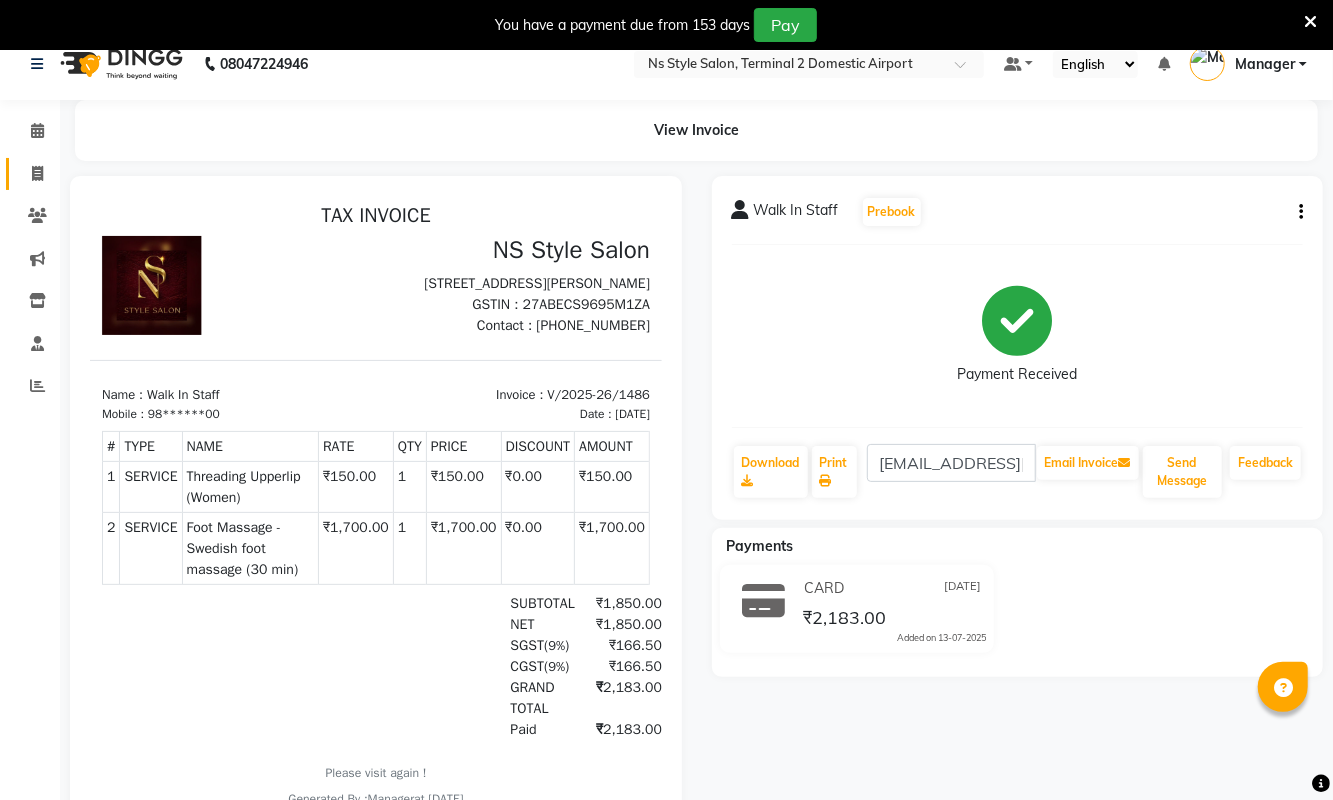 select on "service" 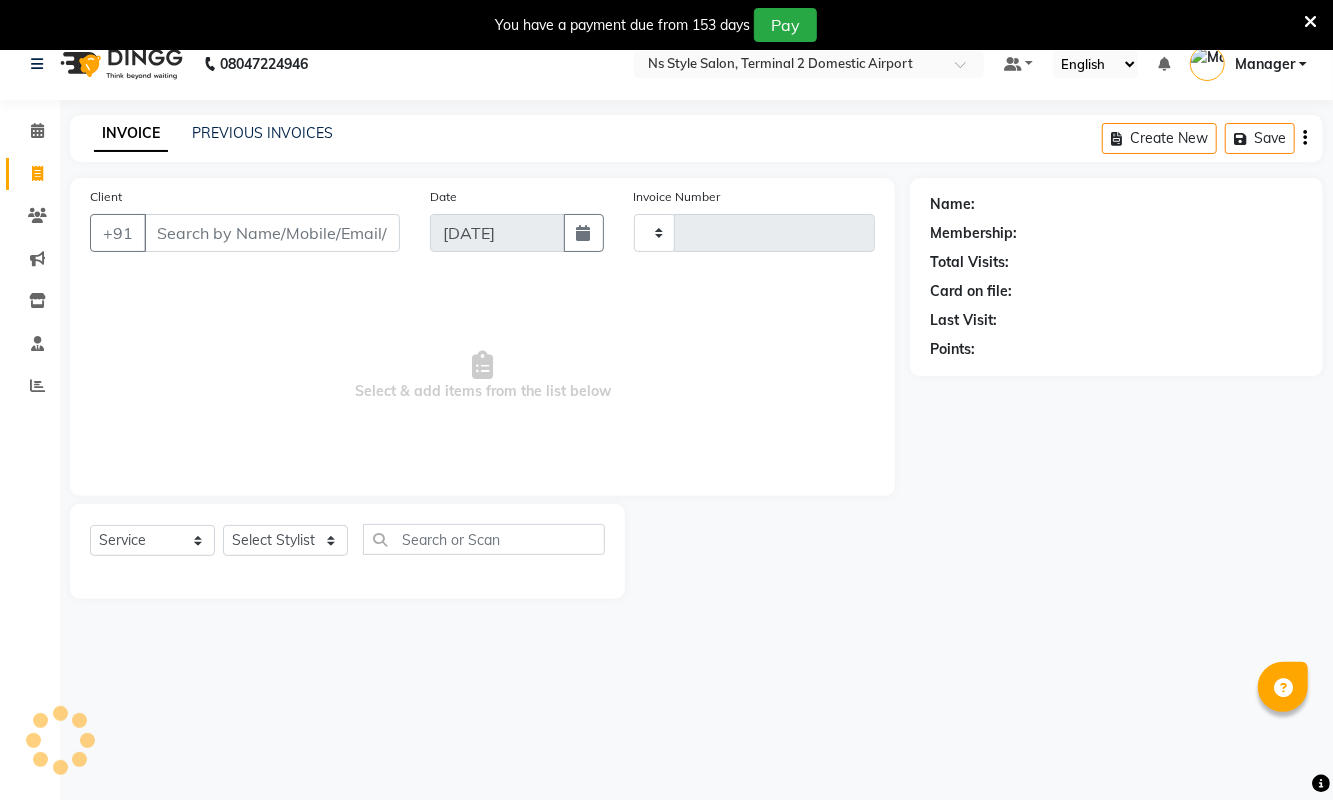 type on "1487" 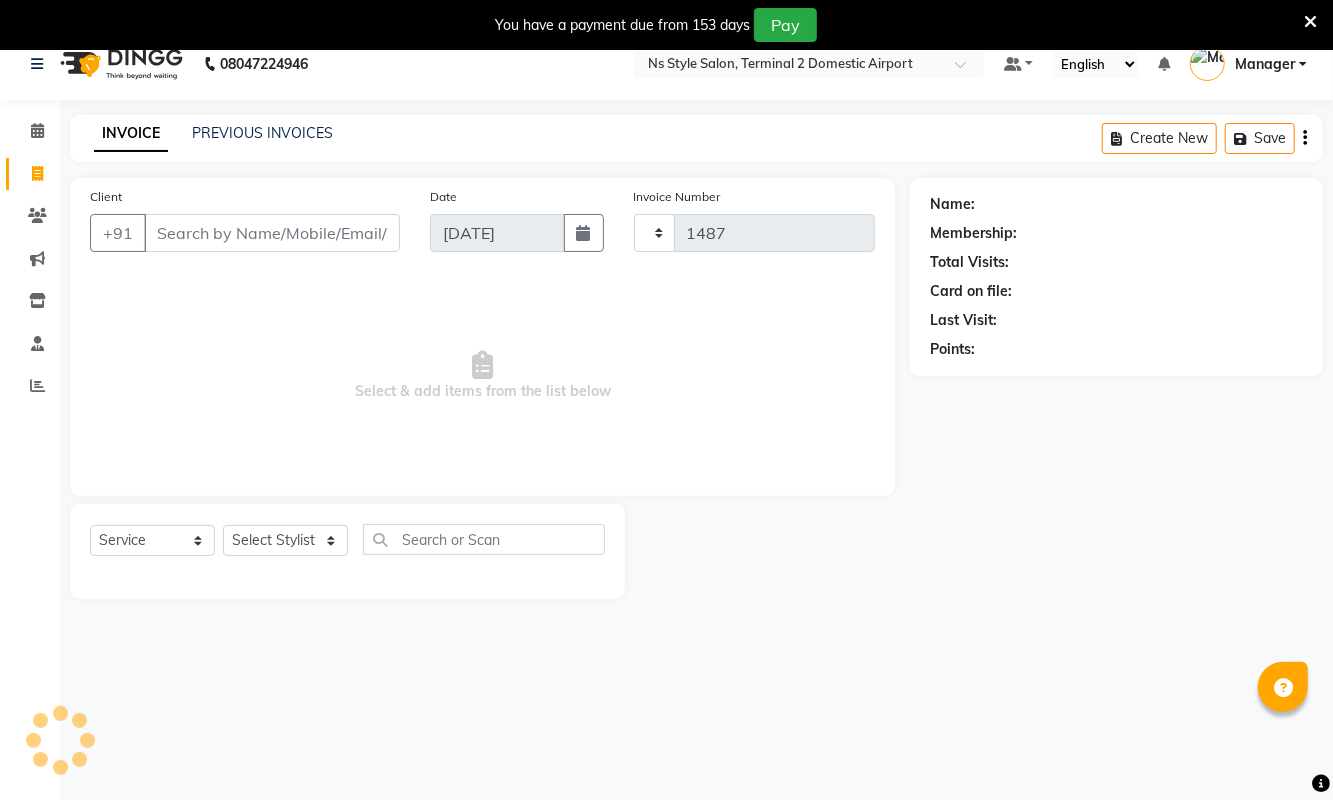 select on "5661" 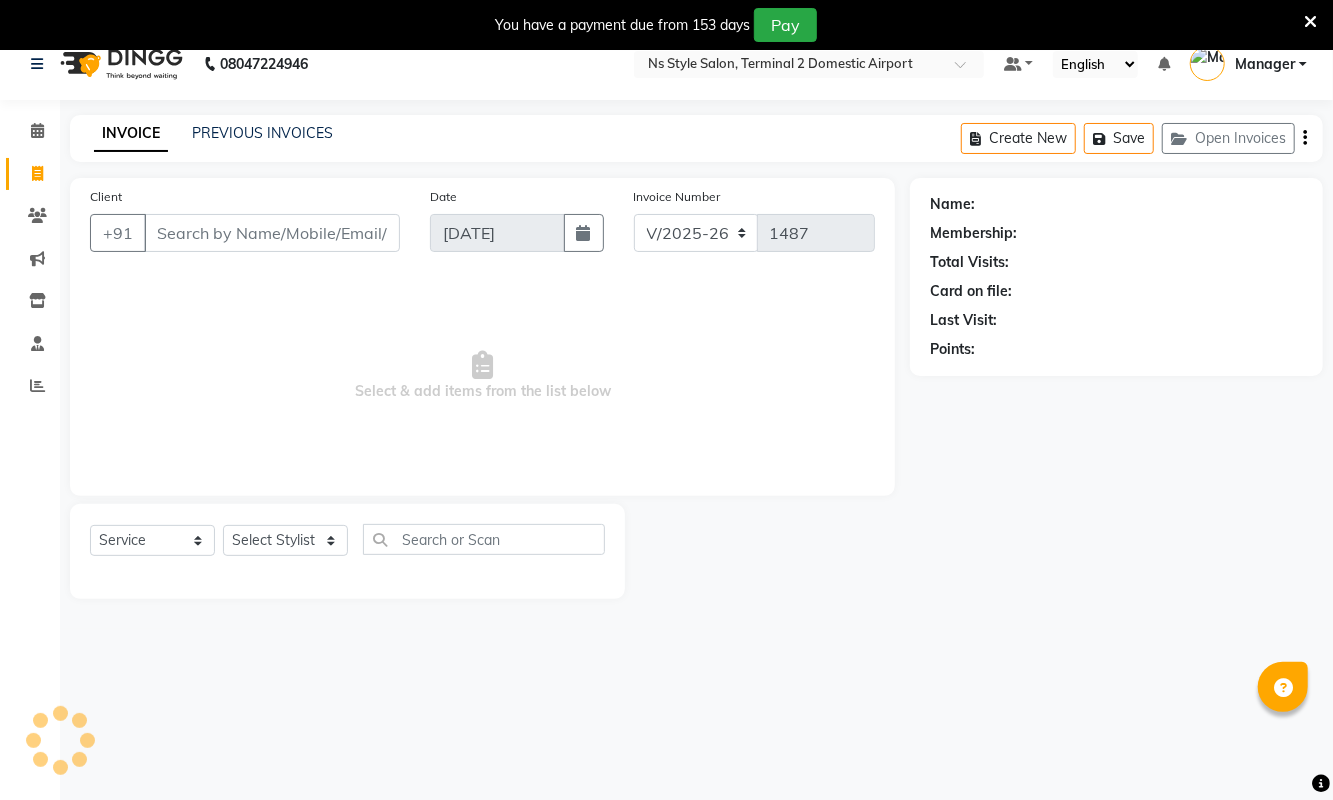 scroll, scrollTop: 51, scrollLeft: 0, axis: vertical 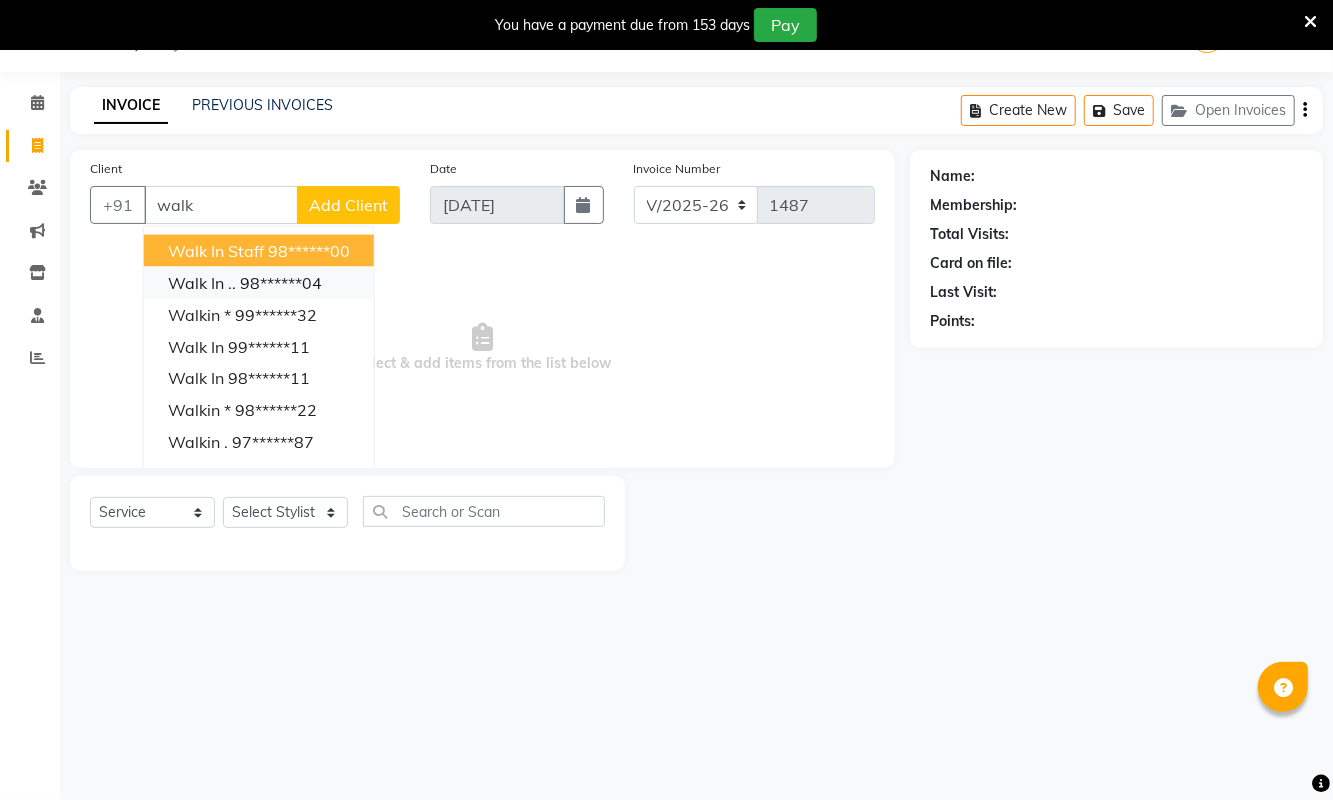 click on "Walk in ..  98******04" at bounding box center (259, 283) 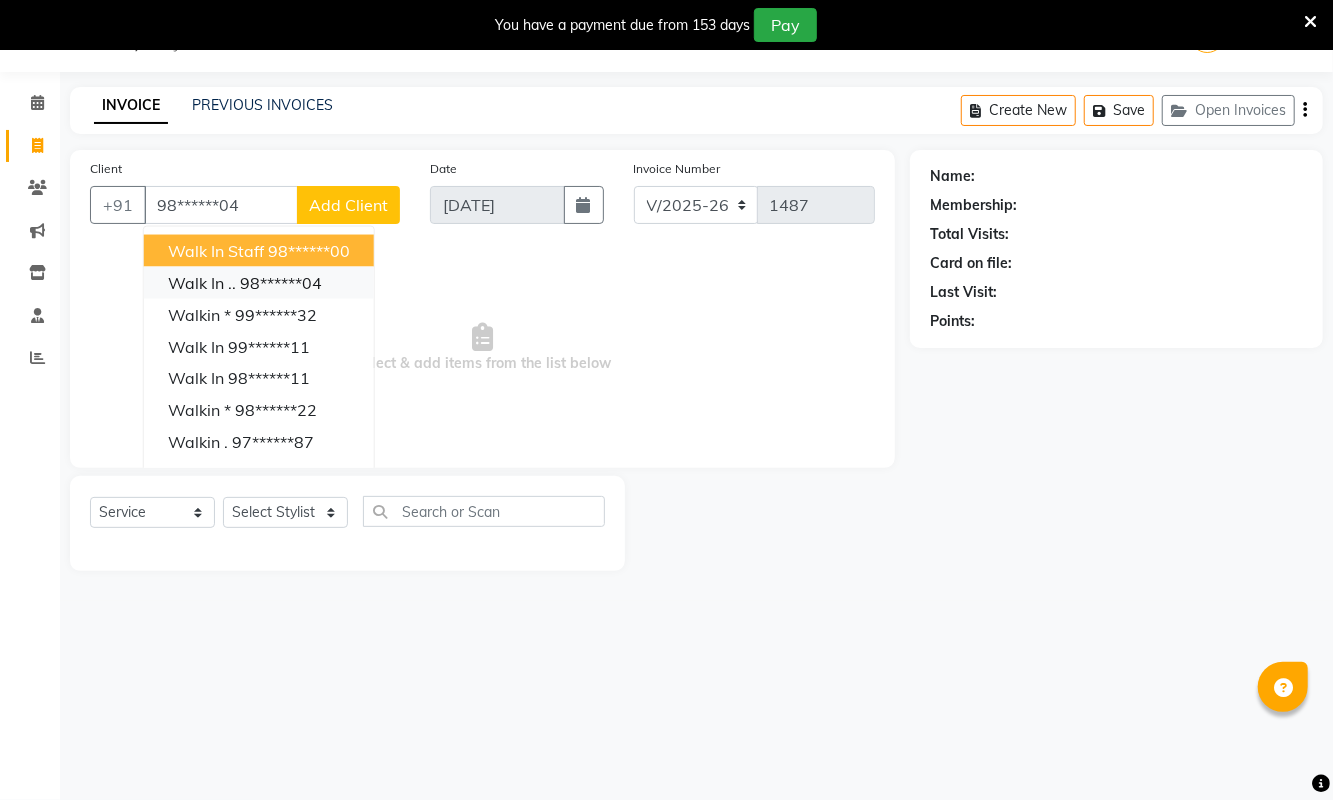 type on "98******04" 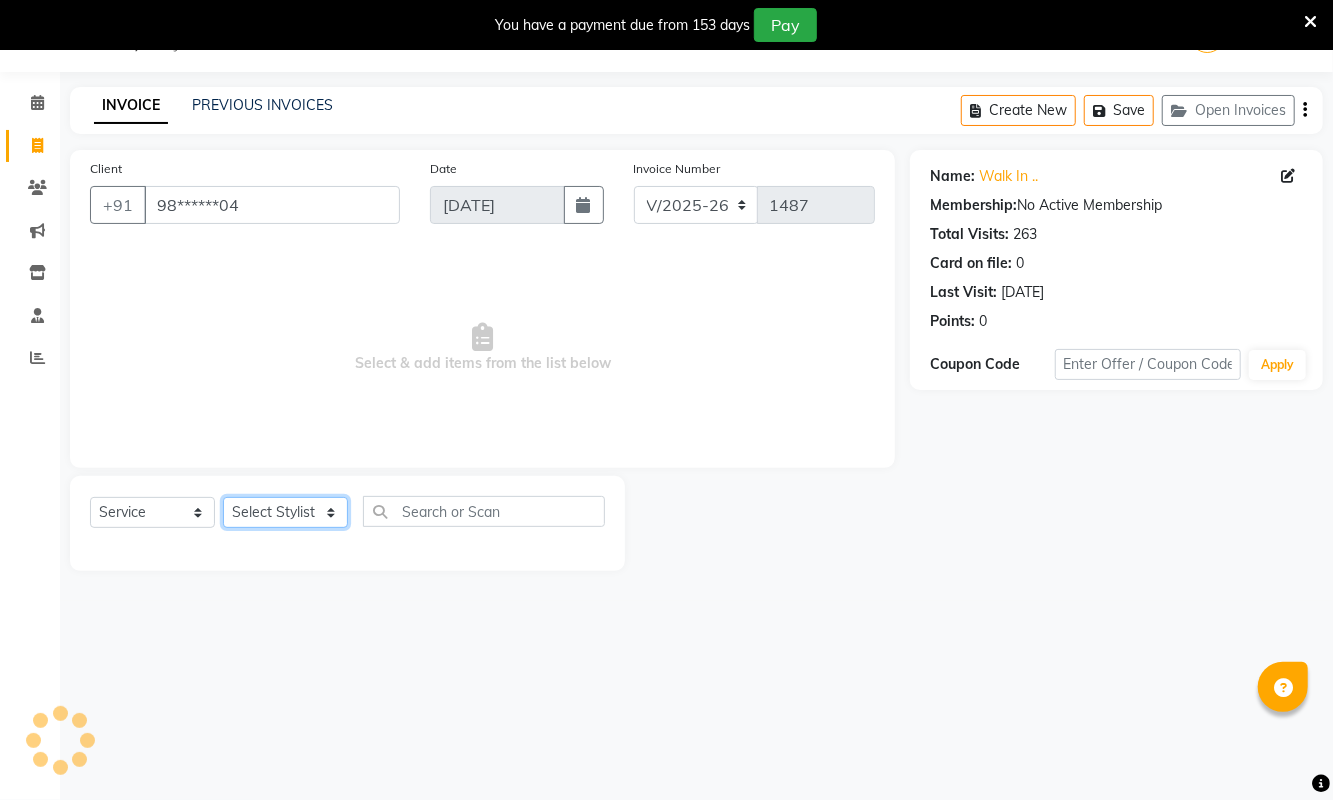 click on "Select Stylist ASHA ANIL JADHAV Dilshad Ahmad EHATESHAM ALI EVVA FARHEEN SHAIKH HEEBA ARIF SHAIKH HEER BAROT IMRAN SHAIKH Mamta  Manager MANISHA MD RAJ KHAN  MD SAMEER PARWEZ MIMII MOHAMMAD ALI RUPS SAKIB SUNENA TAK ZAREENA KHAN" 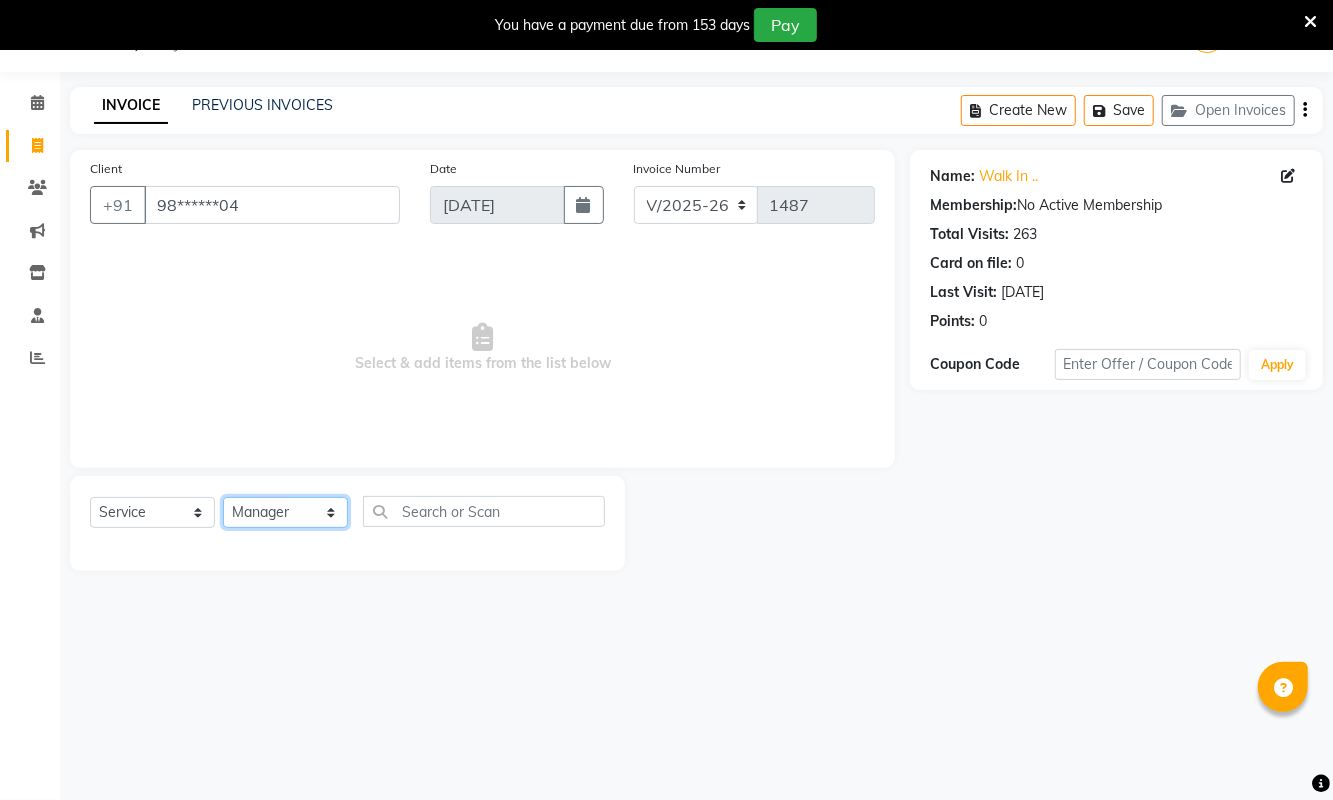 click on "Select Stylist ASHA ANIL JADHAV Dilshad Ahmad EHATESHAM ALI EVVA FARHEEN SHAIKH HEEBA ARIF SHAIKH HEER BAROT IMRAN SHAIKH Mamta  Manager MANISHA MD RAJ KHAN  MD SAMEER PARWEZ MIMII MOHAMMAD ALI RUPS SAKIB SUNENA TAK ZAREENA KHAN" 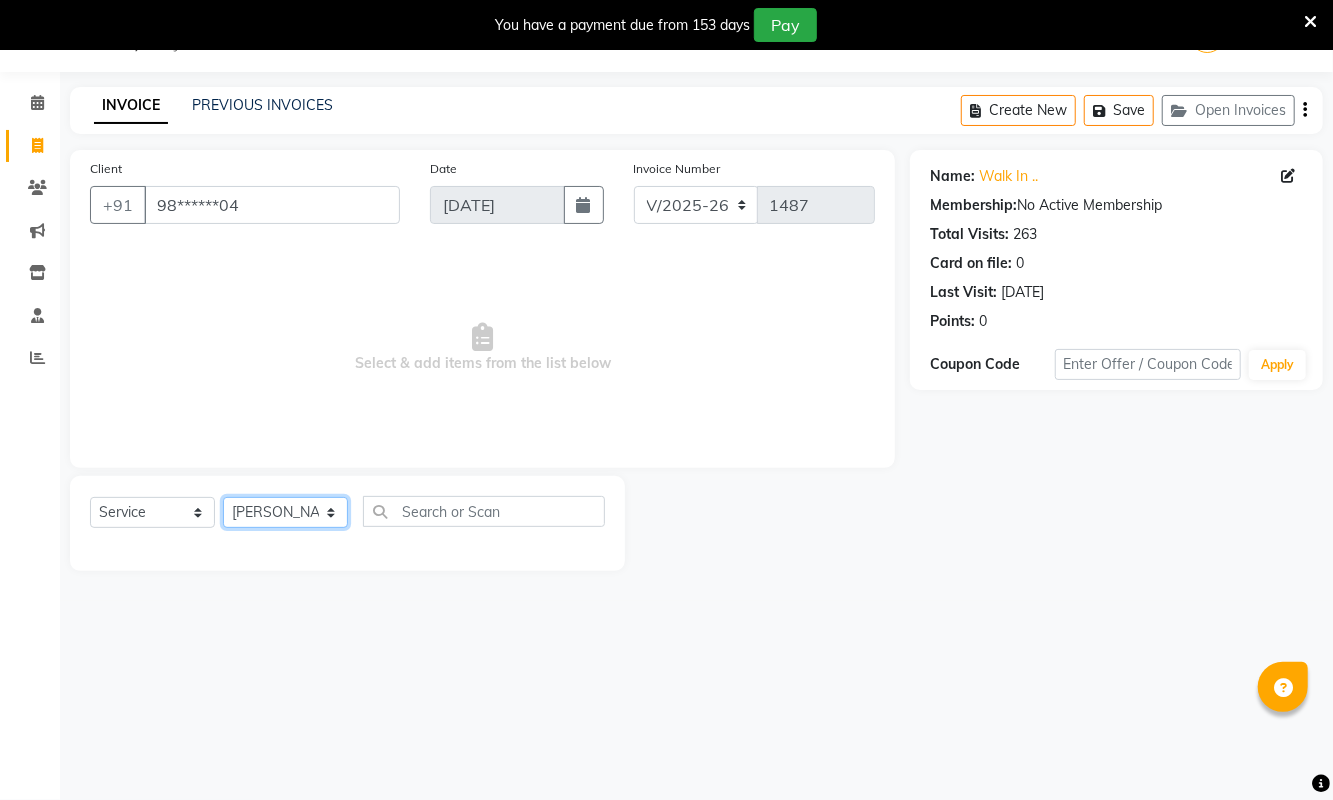 click on "Select Stylist ASHA ANIL JADHAV Dilshad Ahmad EHATESHAM ALI EVVA FARHEEN SHAIKH HEEBA ARIF SHAIKH HEER BAROT IMRAN SHAIKH Mamta  Manager MANISHA MD RAJ KHAN  MD SAMEER PARWEZ MIMII MOHAMMAD ALI RUPS SAKIB SUNENA TAK ZAREENA KHAN" 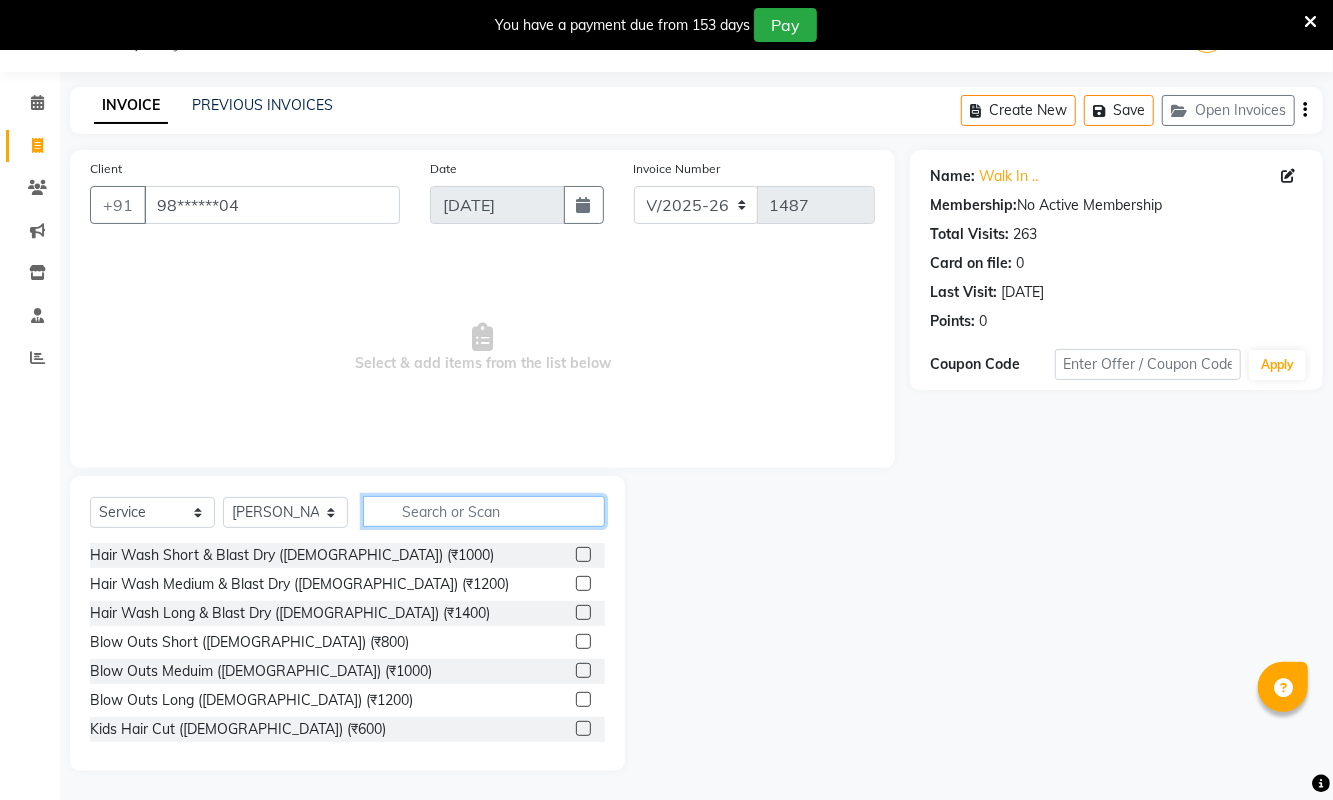 click 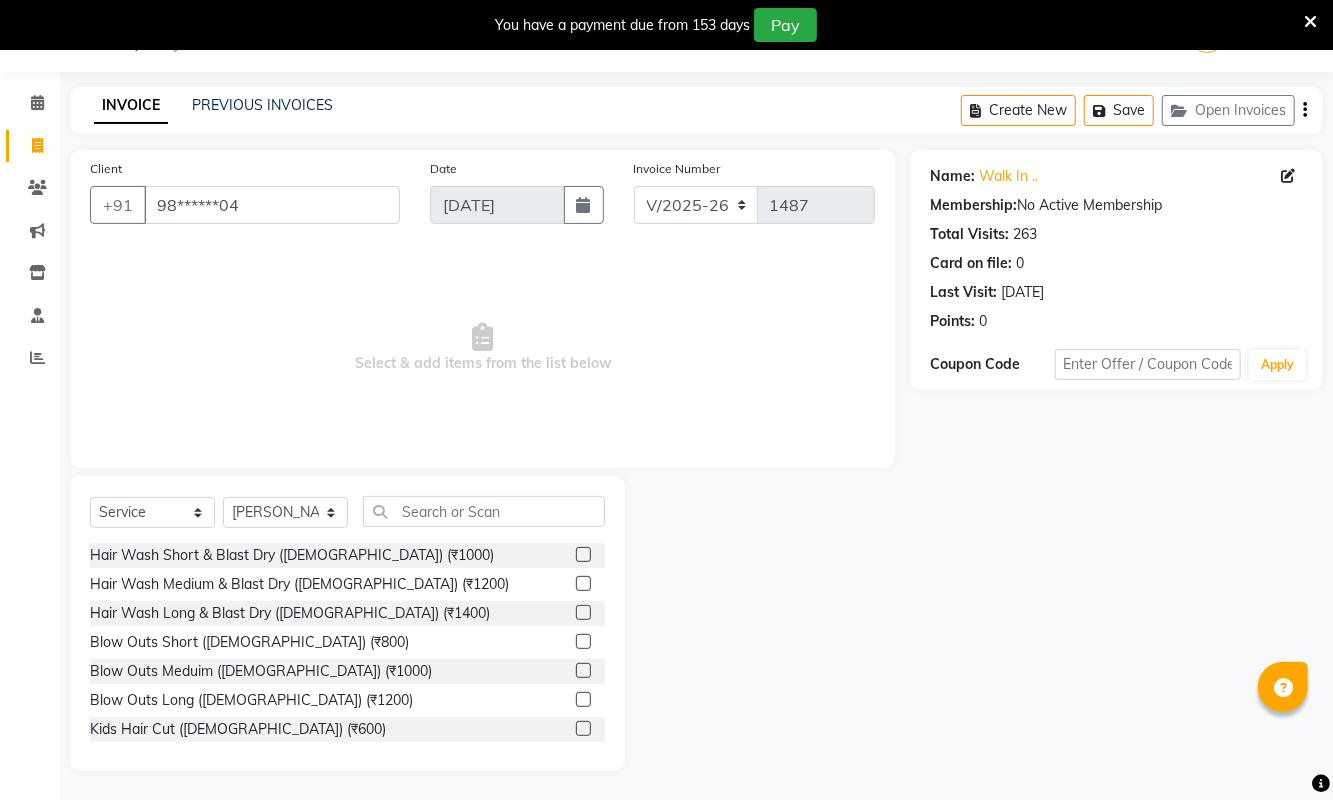 click 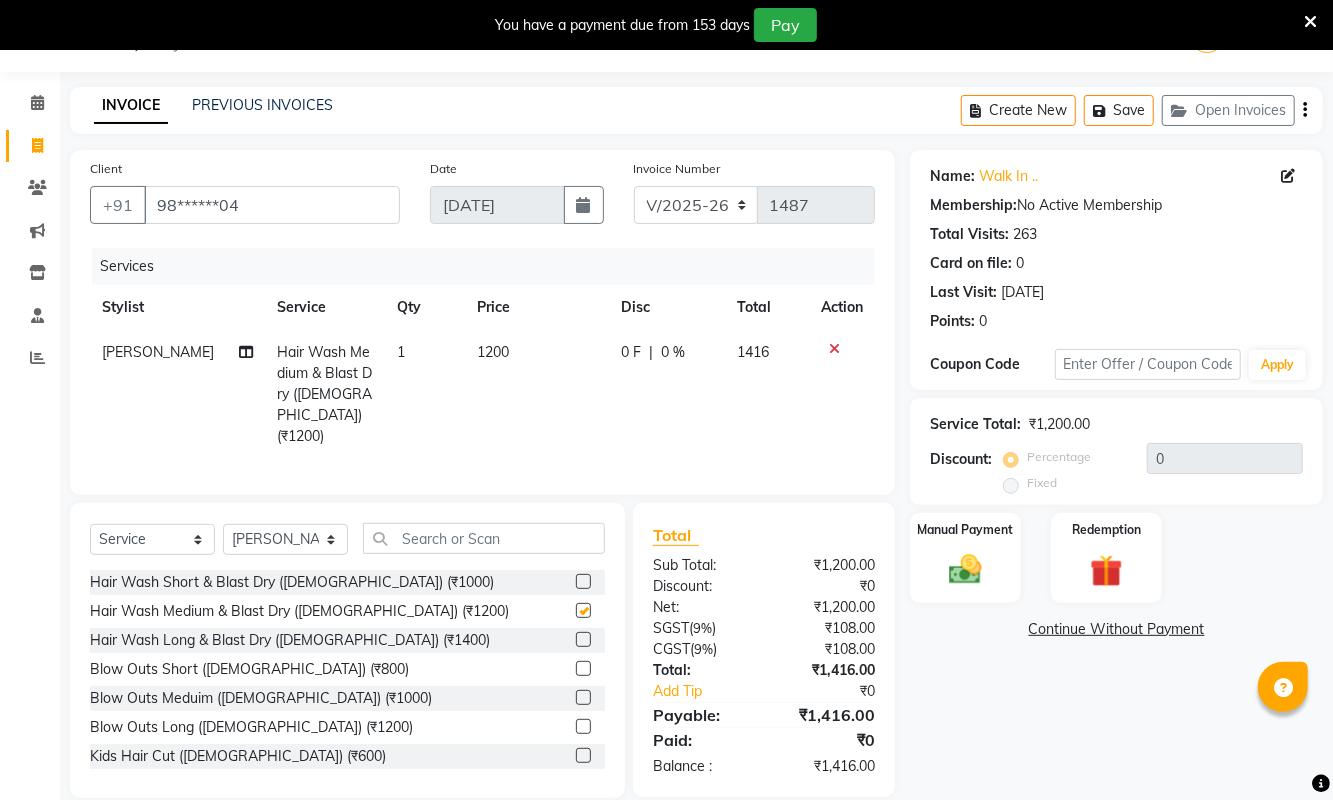 checkbox on "false" 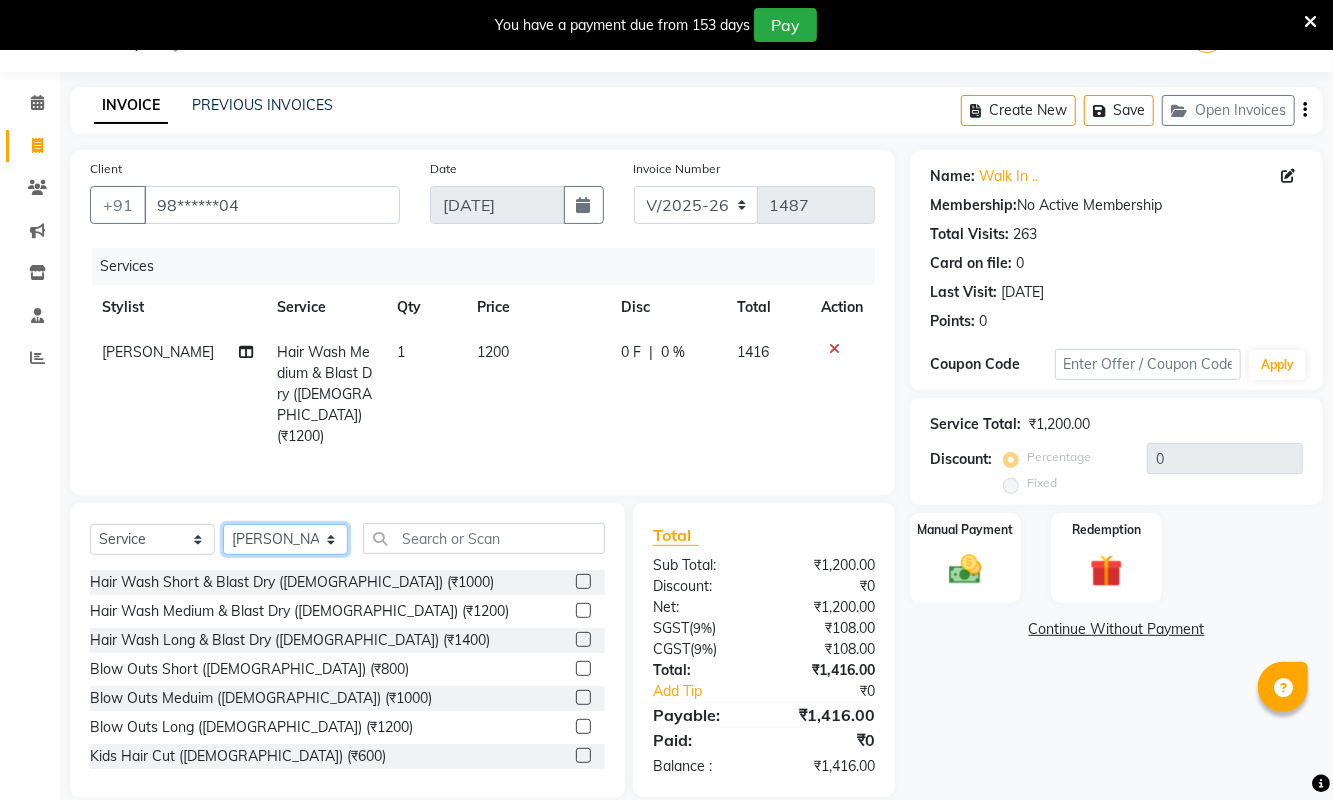 click on "Select Stylist ASHA ANIL JADHAV Dilshad Ahmad EHATESHAM ALI EVVA FARHEEN SHAIKH HEEBA ARIF SHAIKH HEER BAROT IMRAN SHAIKH Mamta  Manager MANISHA MD RAJ KHAN  MD SAMEER PARWEZ MIMII MOHAMMAD ALI RUPS SAKIB SUNENA TAK ZAREENA KHAN" 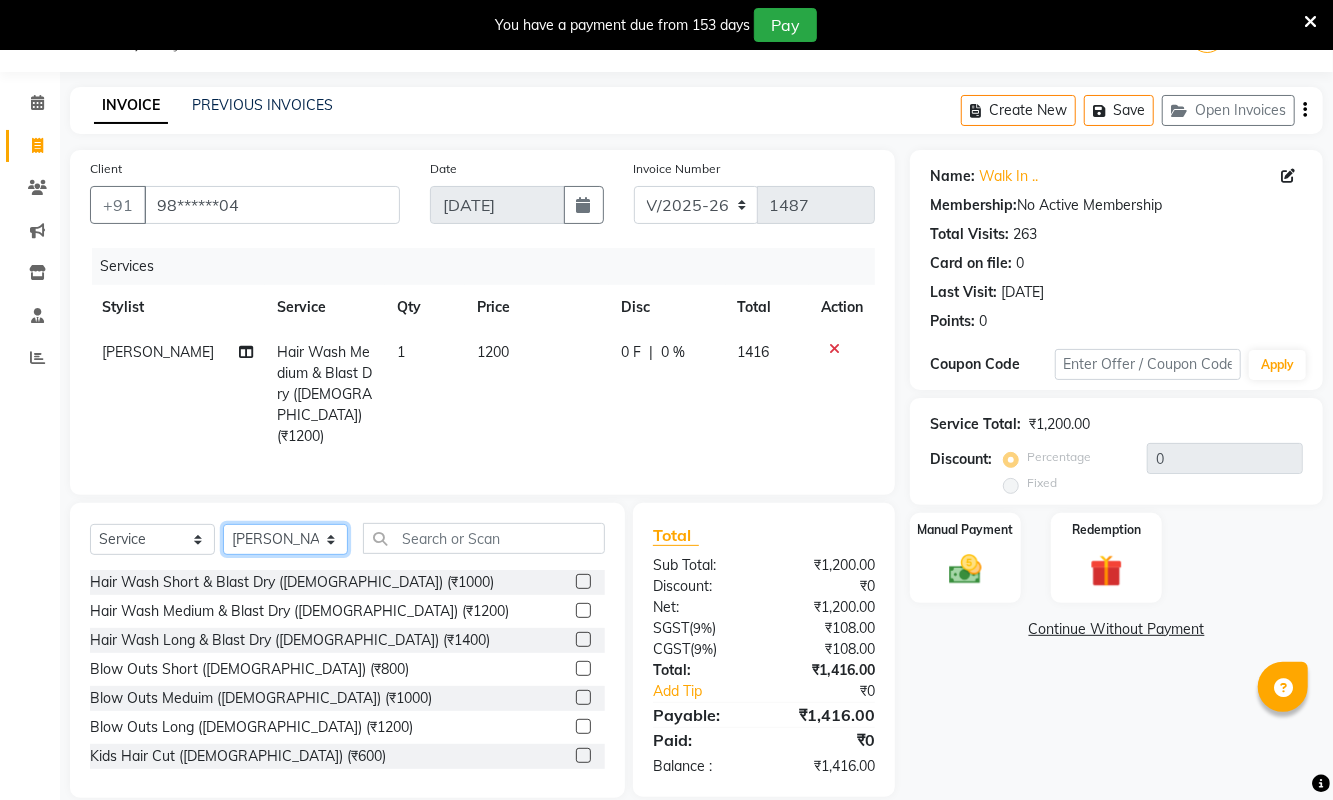 select on "39692" 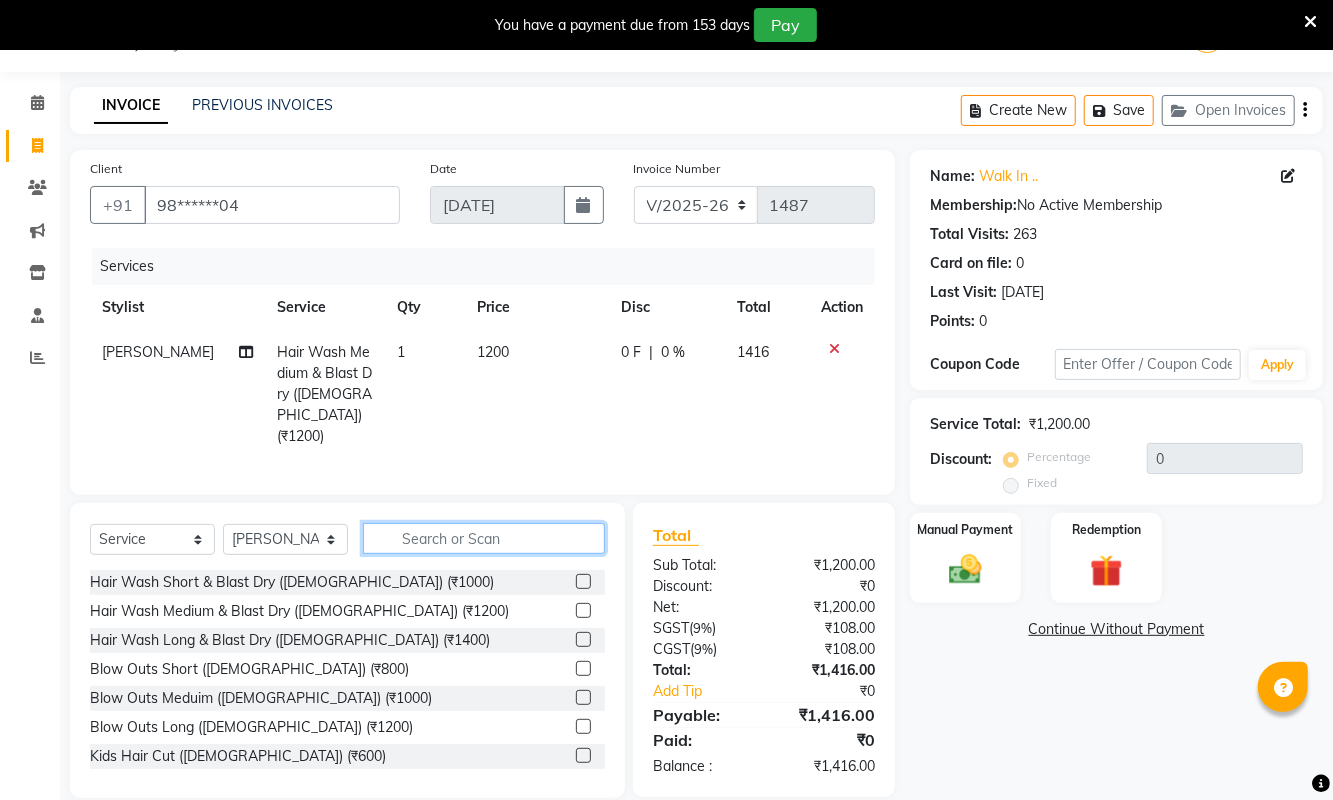click 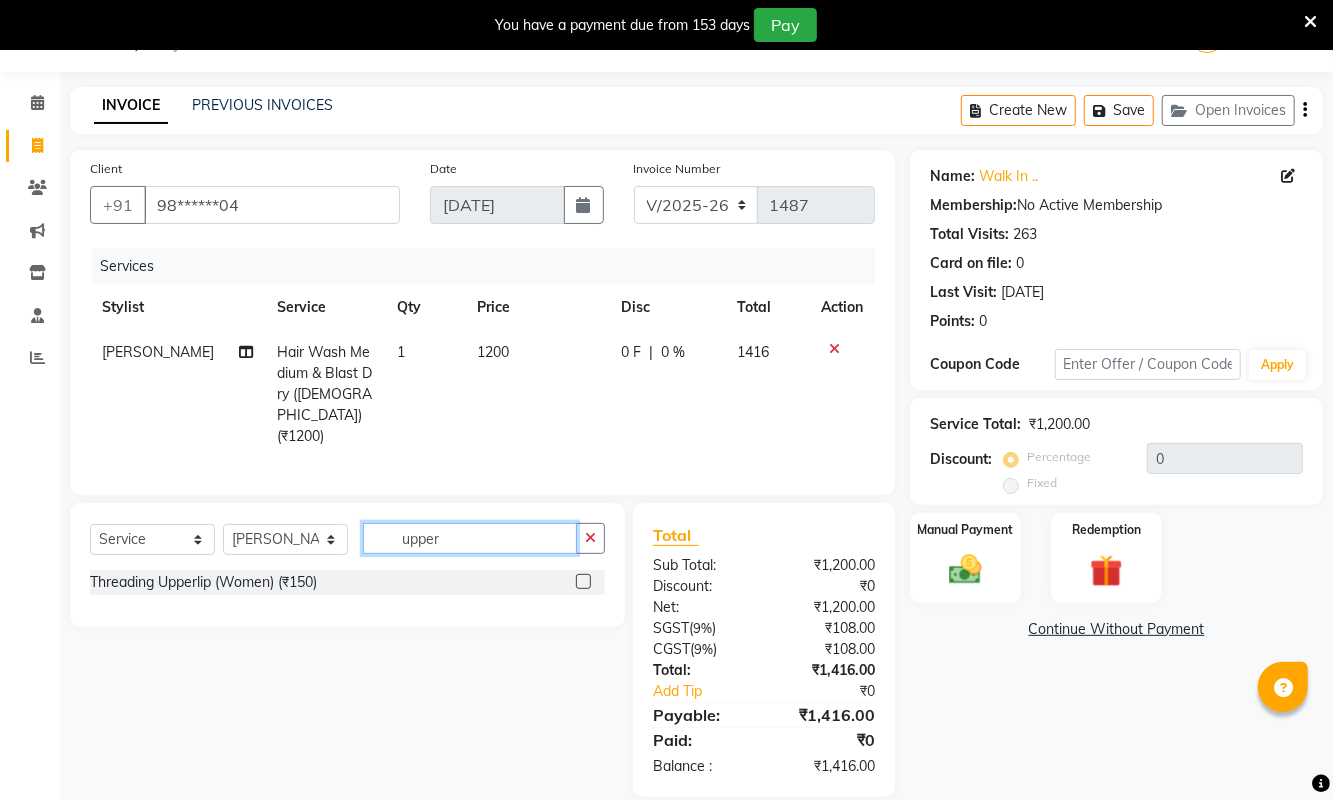 type on "upper" 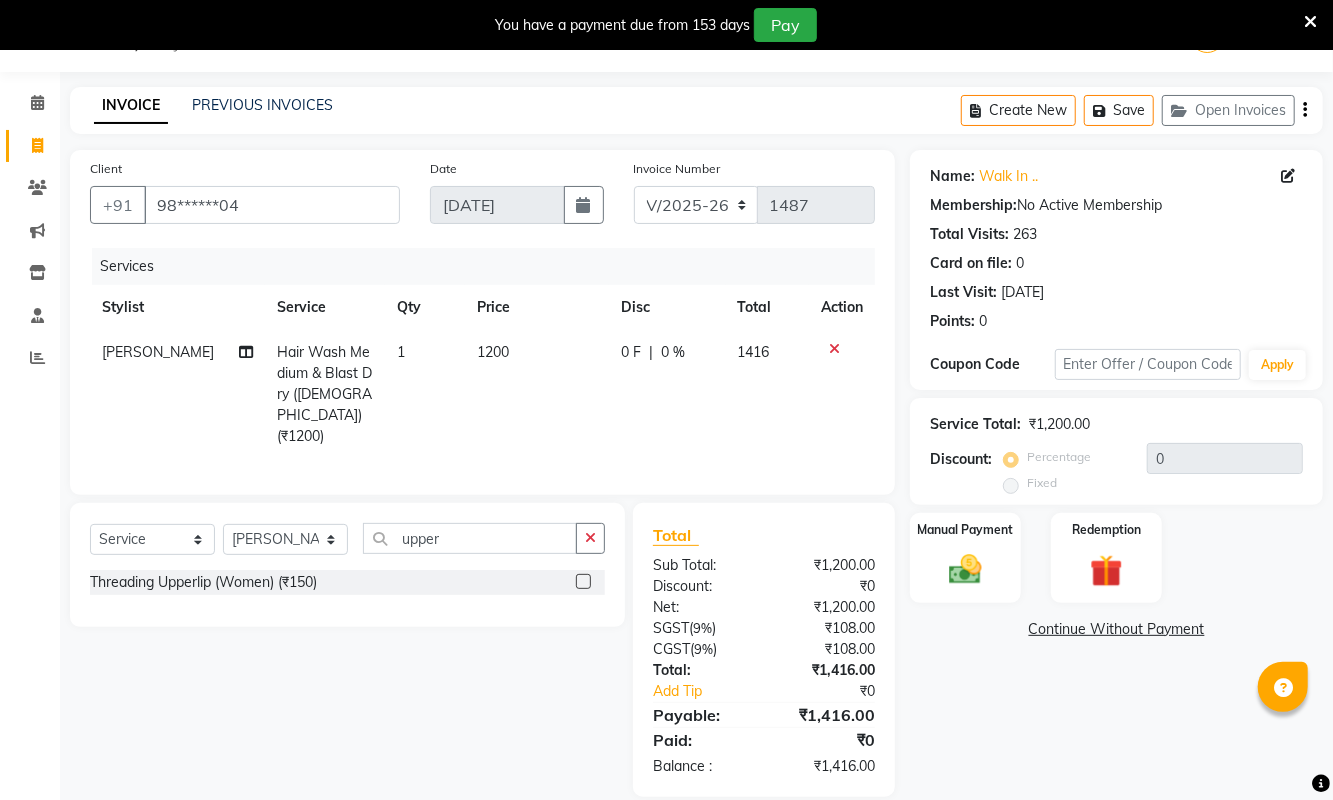 click 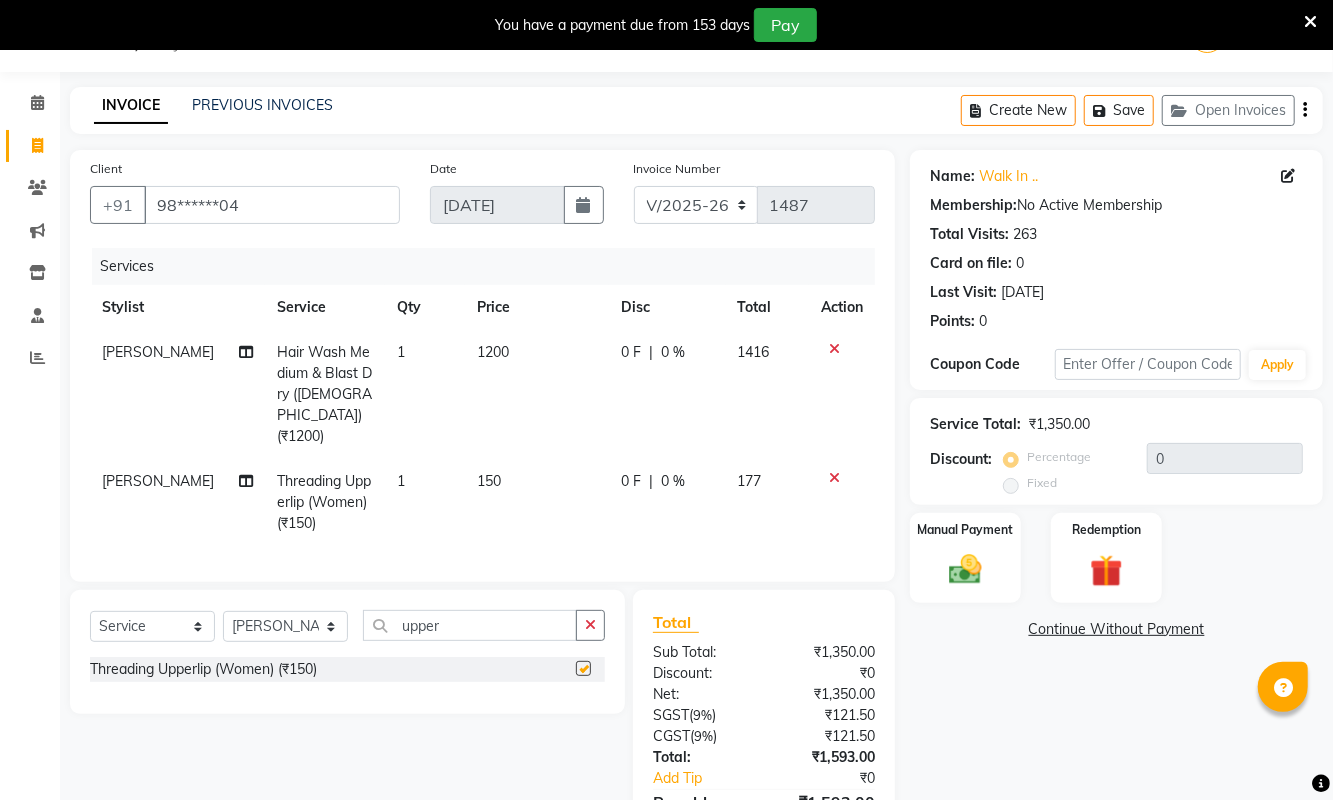 checkbox on "false" 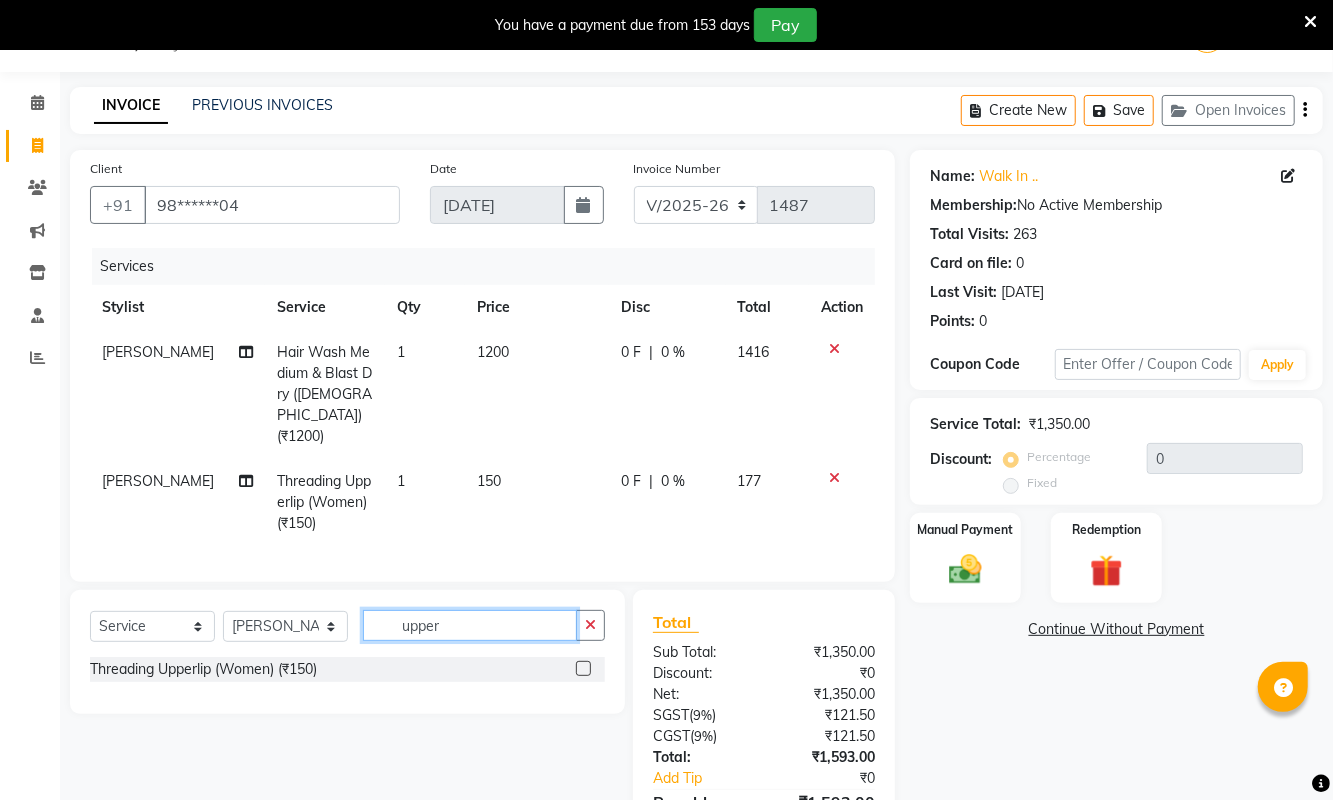 click on "upper" 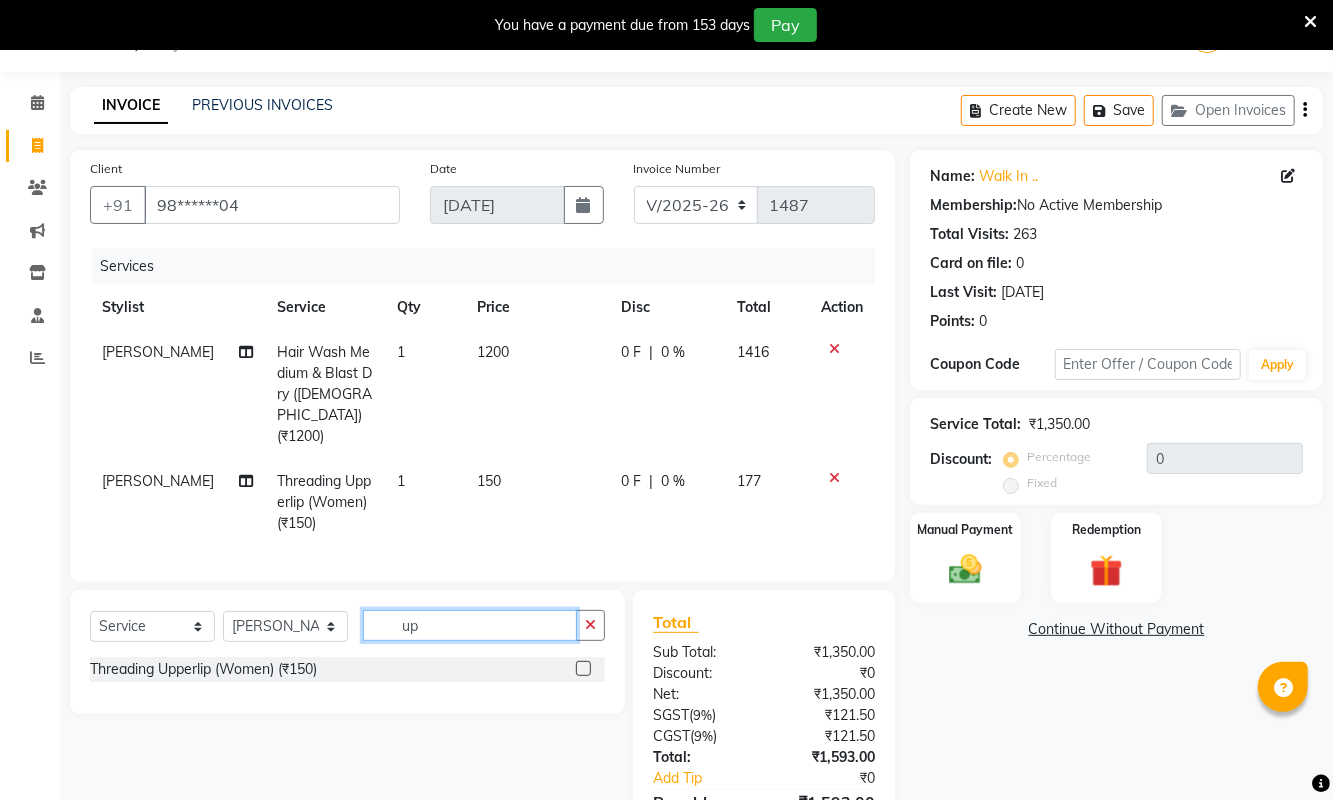 type on "u" 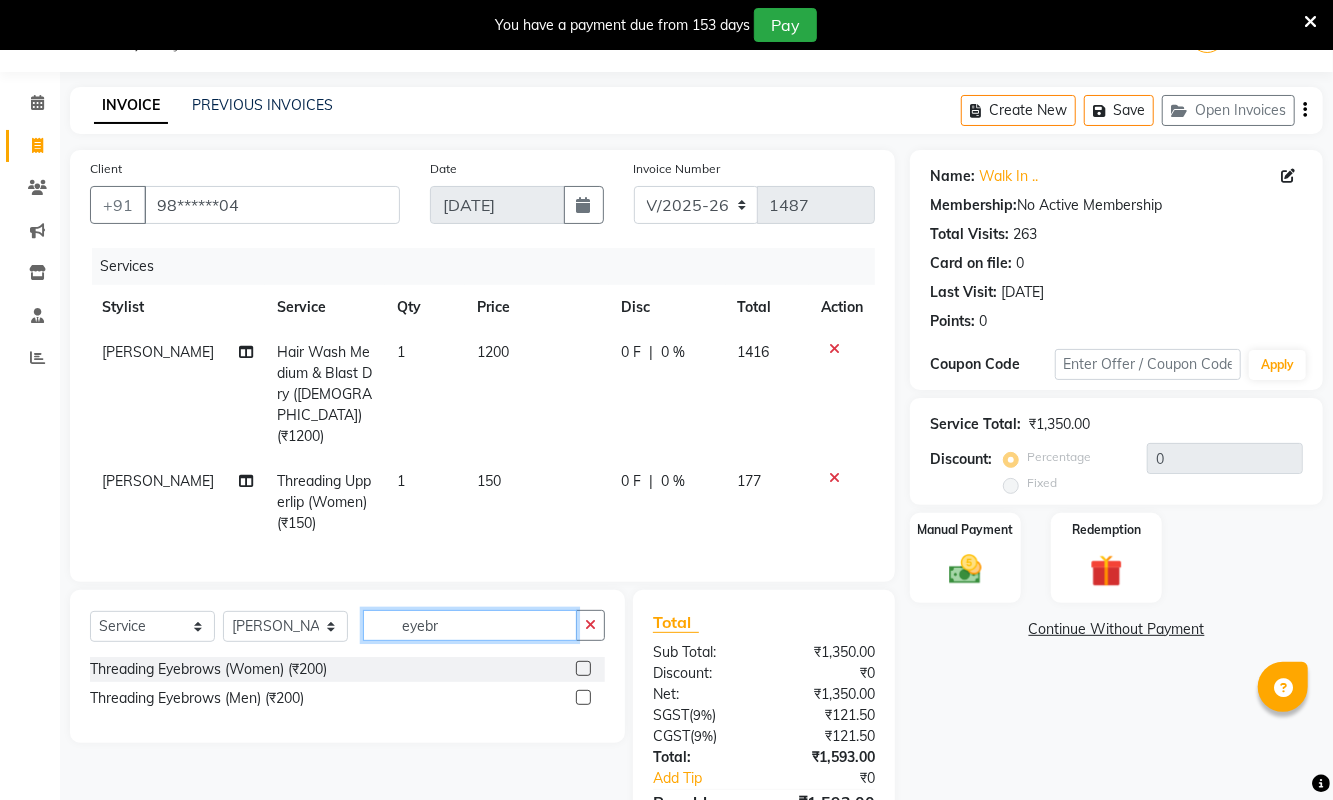 type on "eyebr" 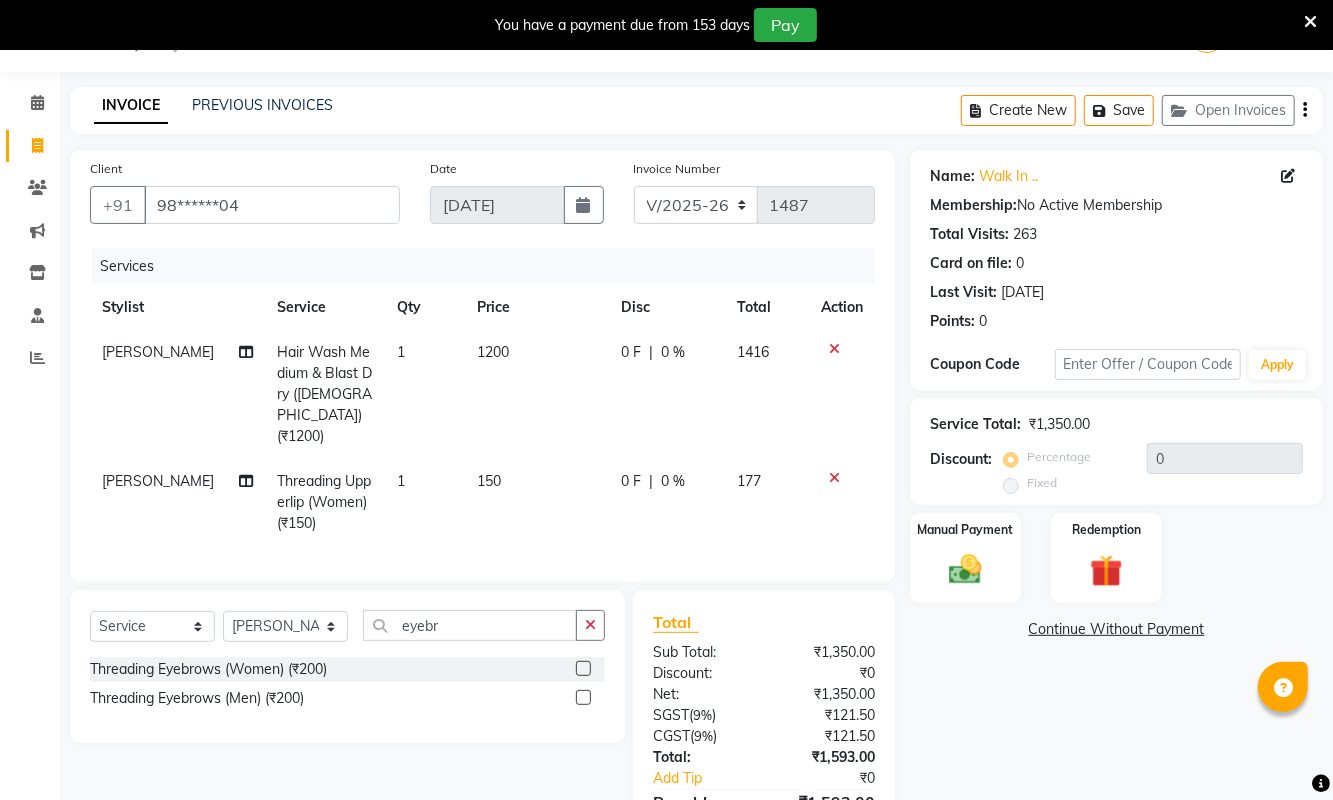 click 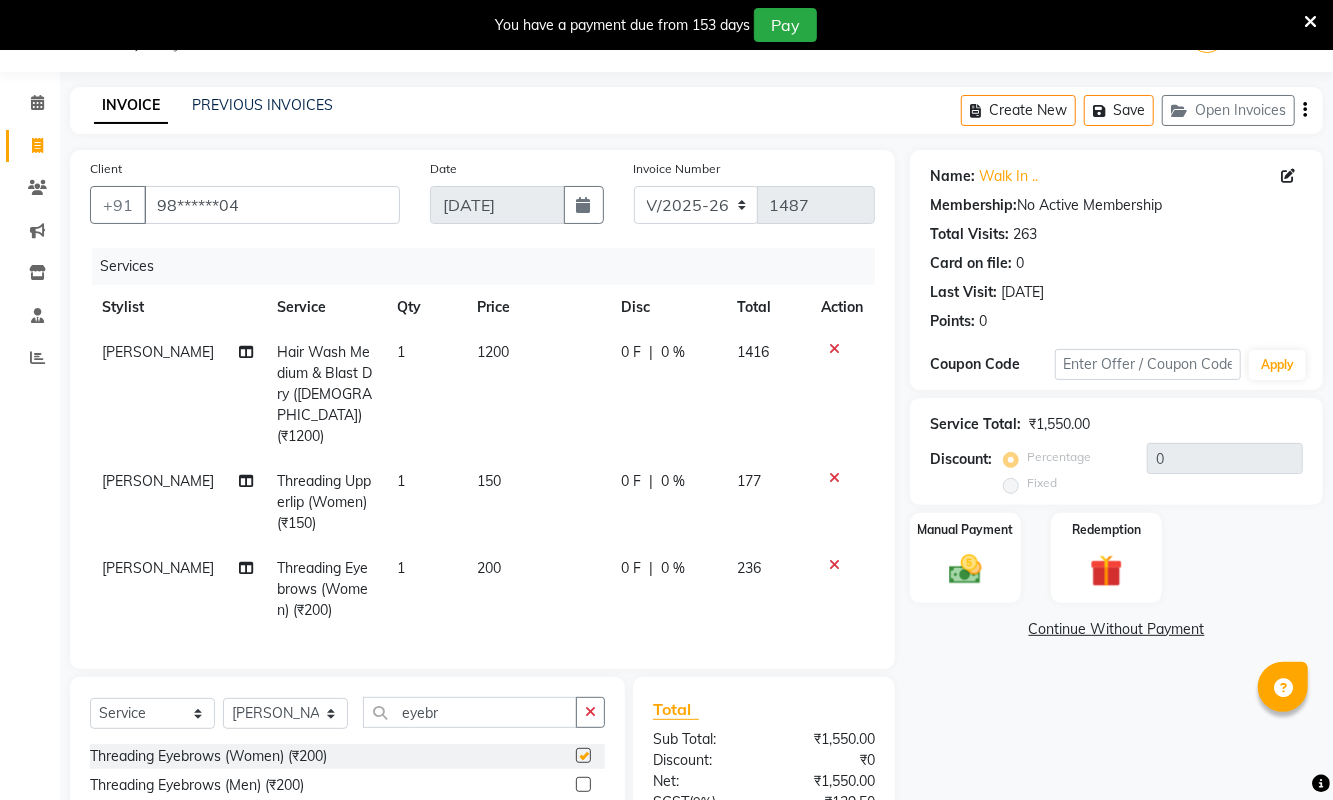 checkbox on "false" 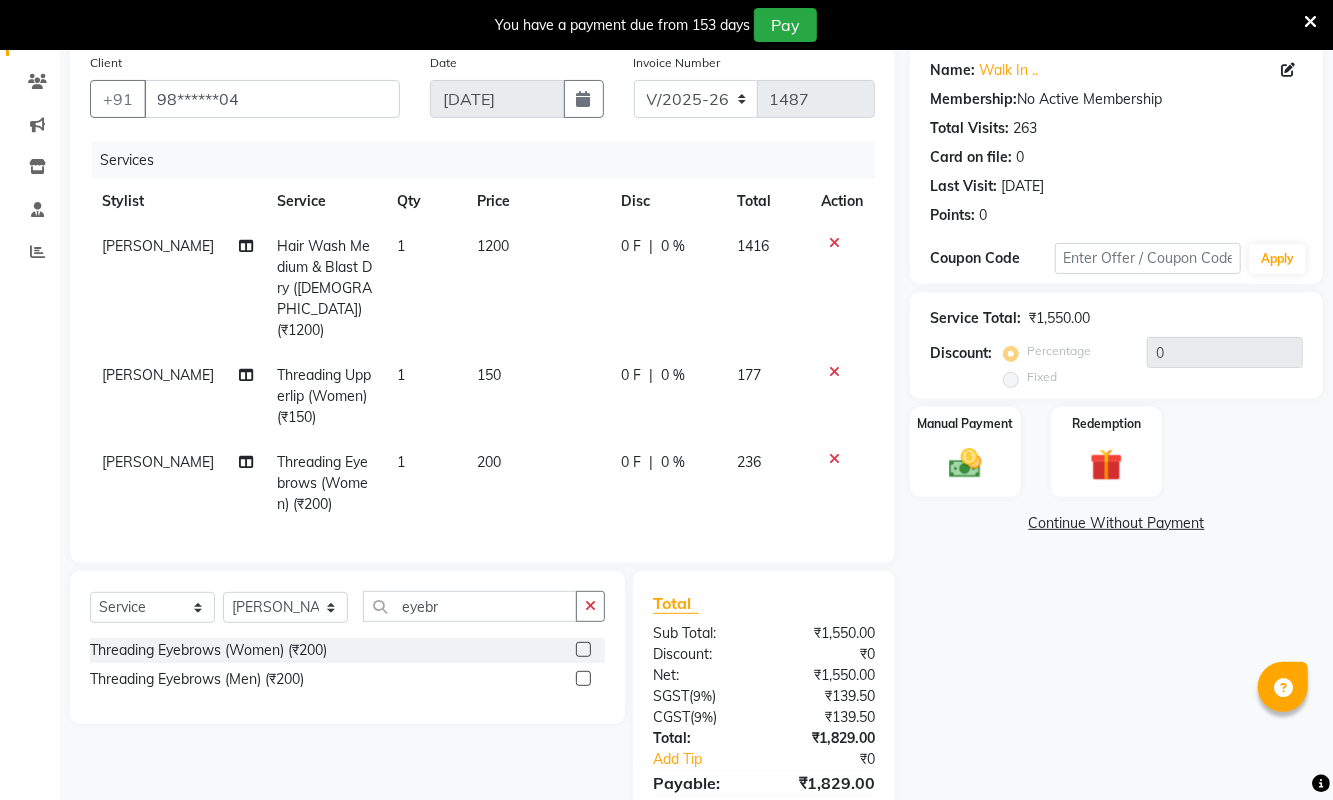 scroll, scrollTop: 155, scrollLeft: 0, axis: vertical 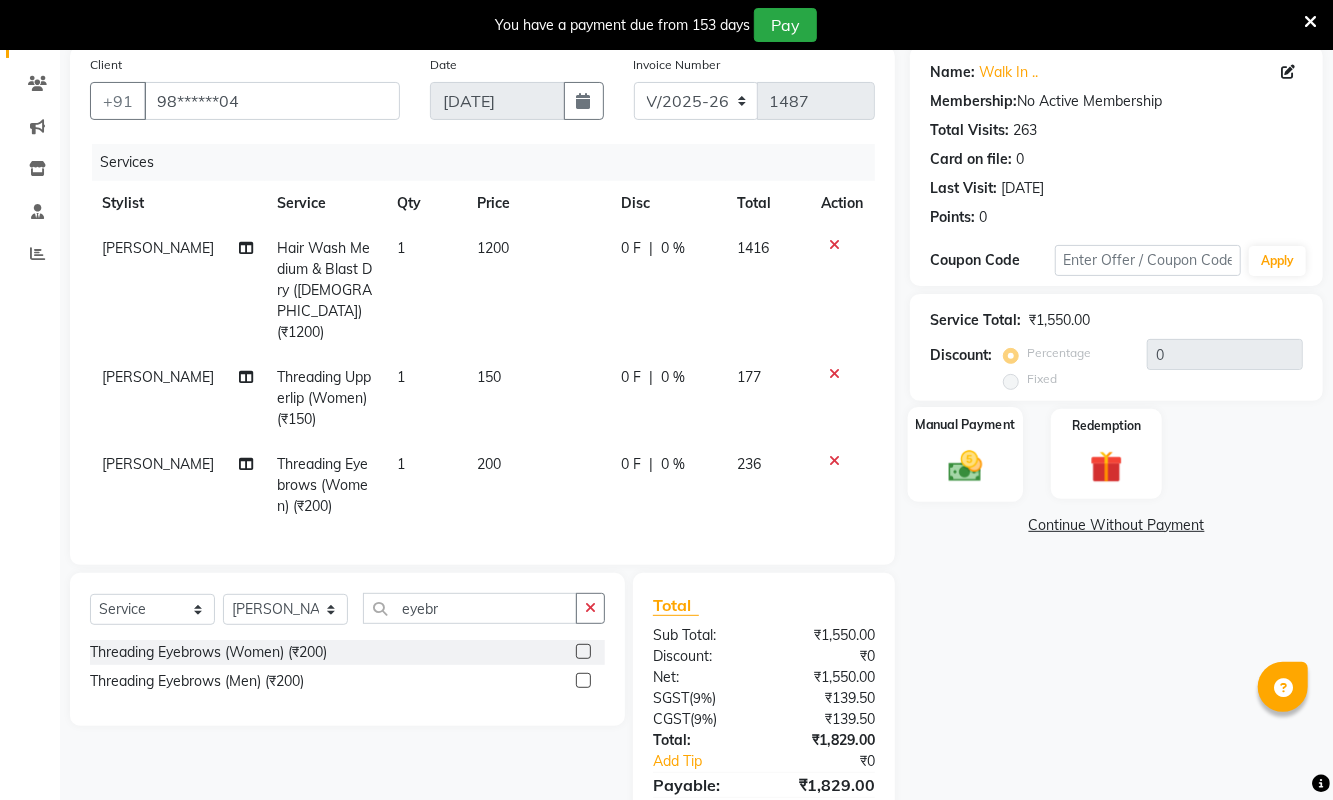 click 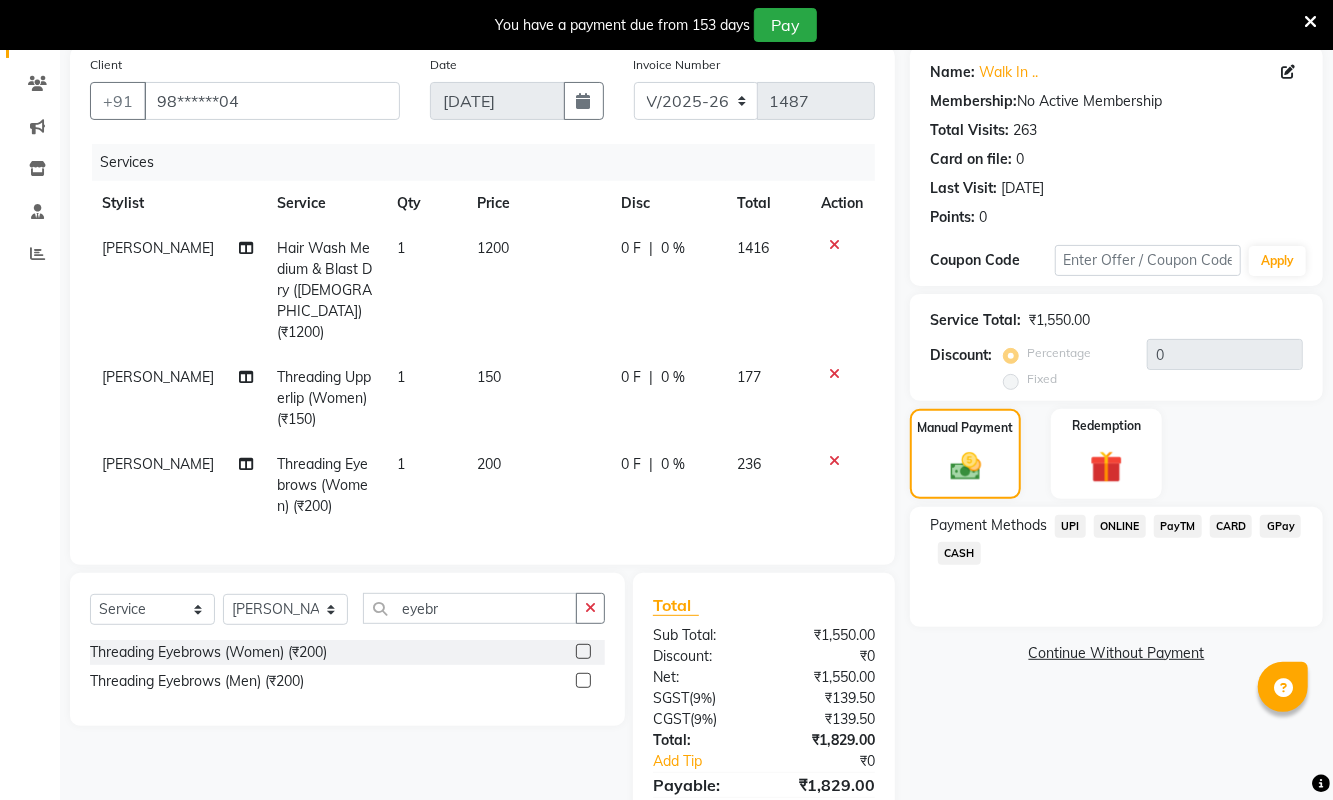 click on "CARD" 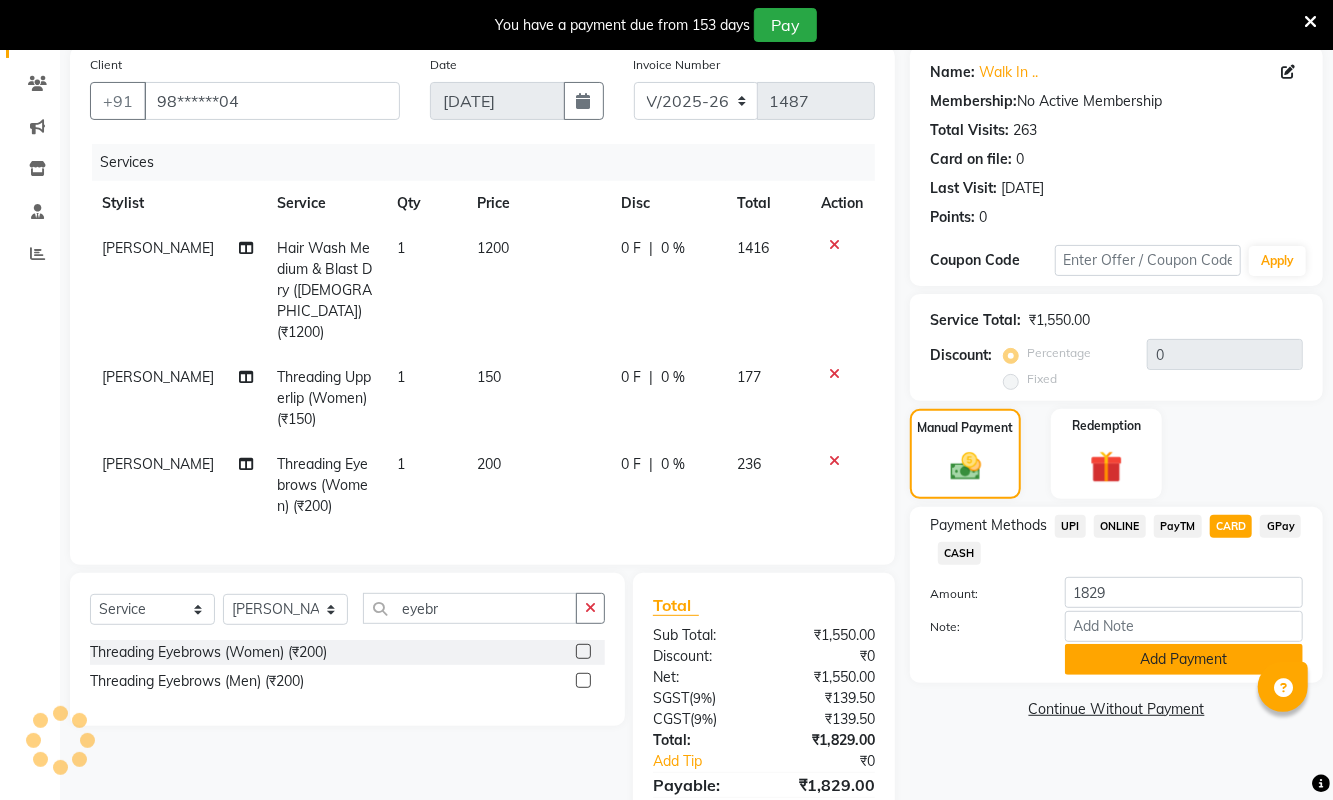 click on "Add Payment" 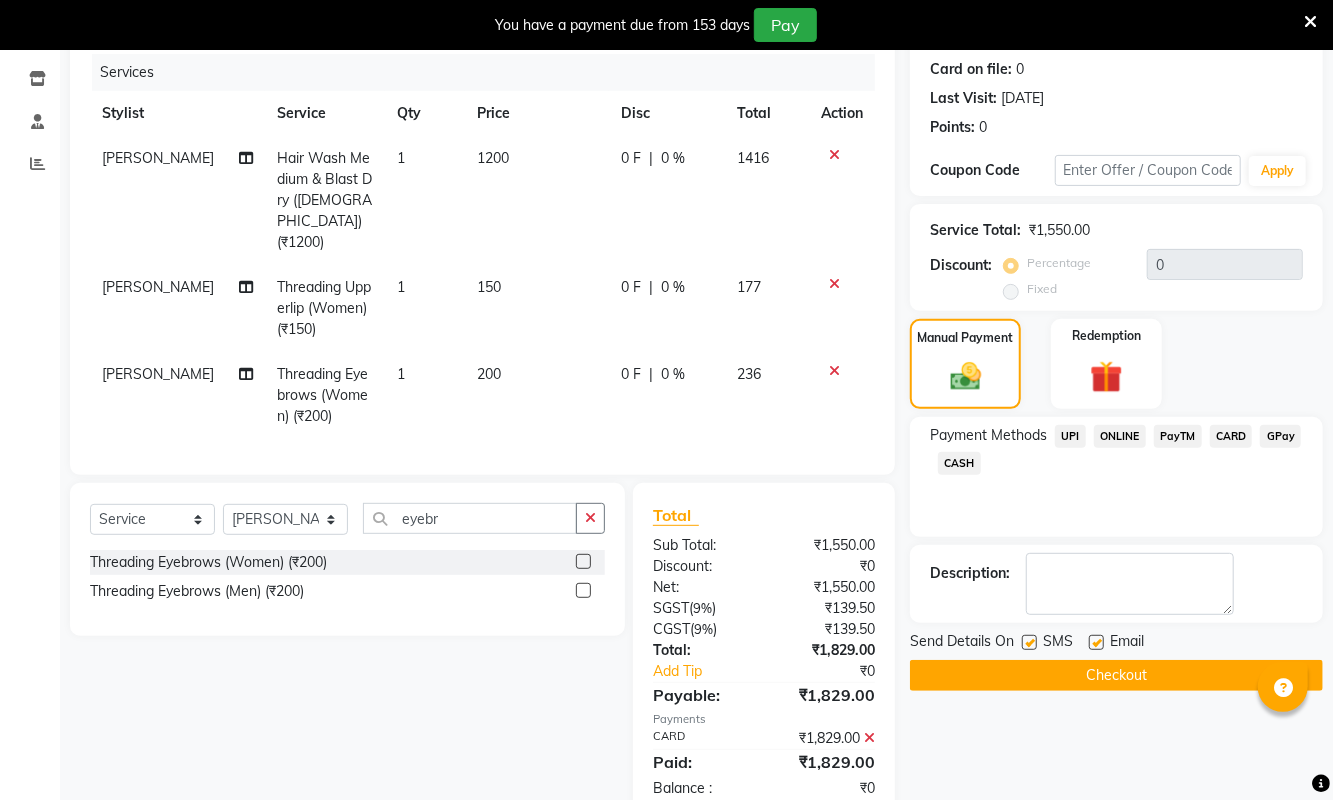 scroll, scrollTop: 293, scrollLeft: 0, axis: vertical 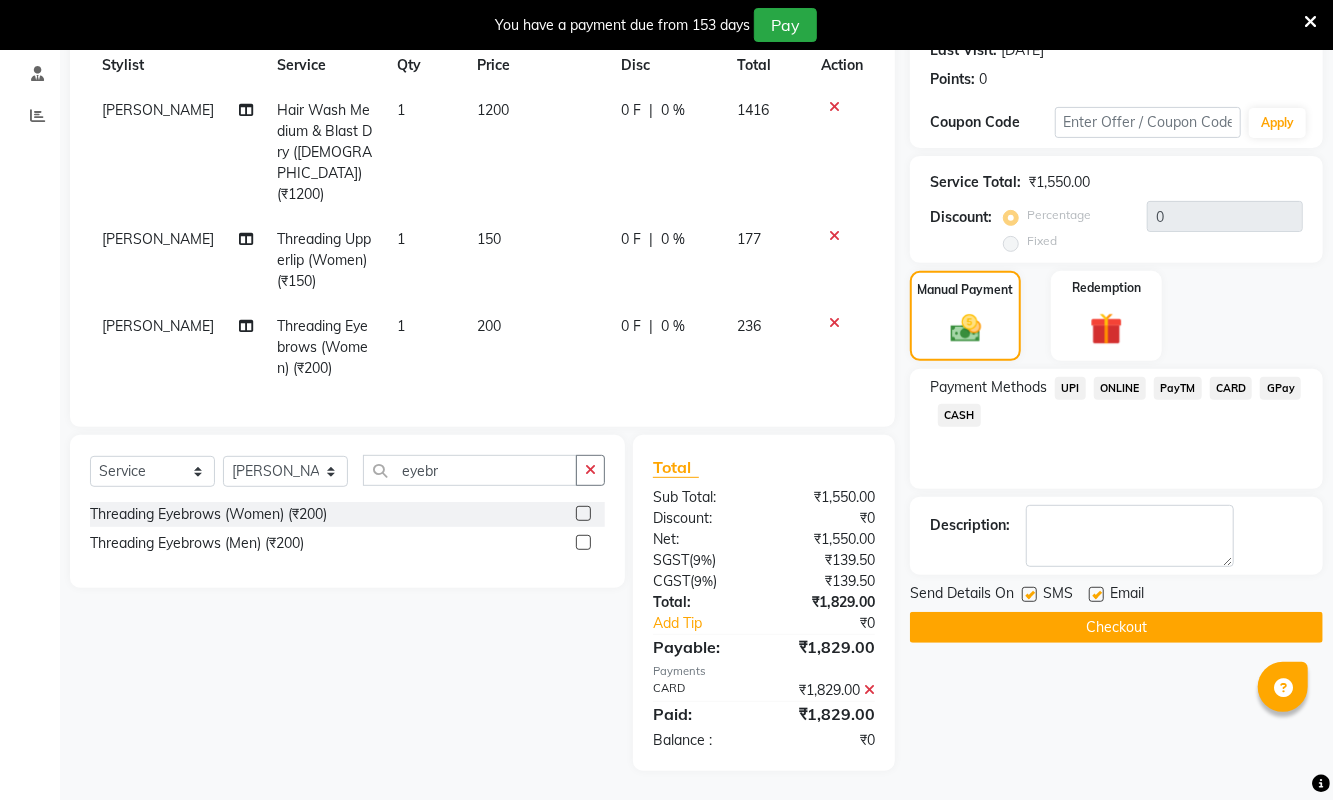 click on "Checkout" 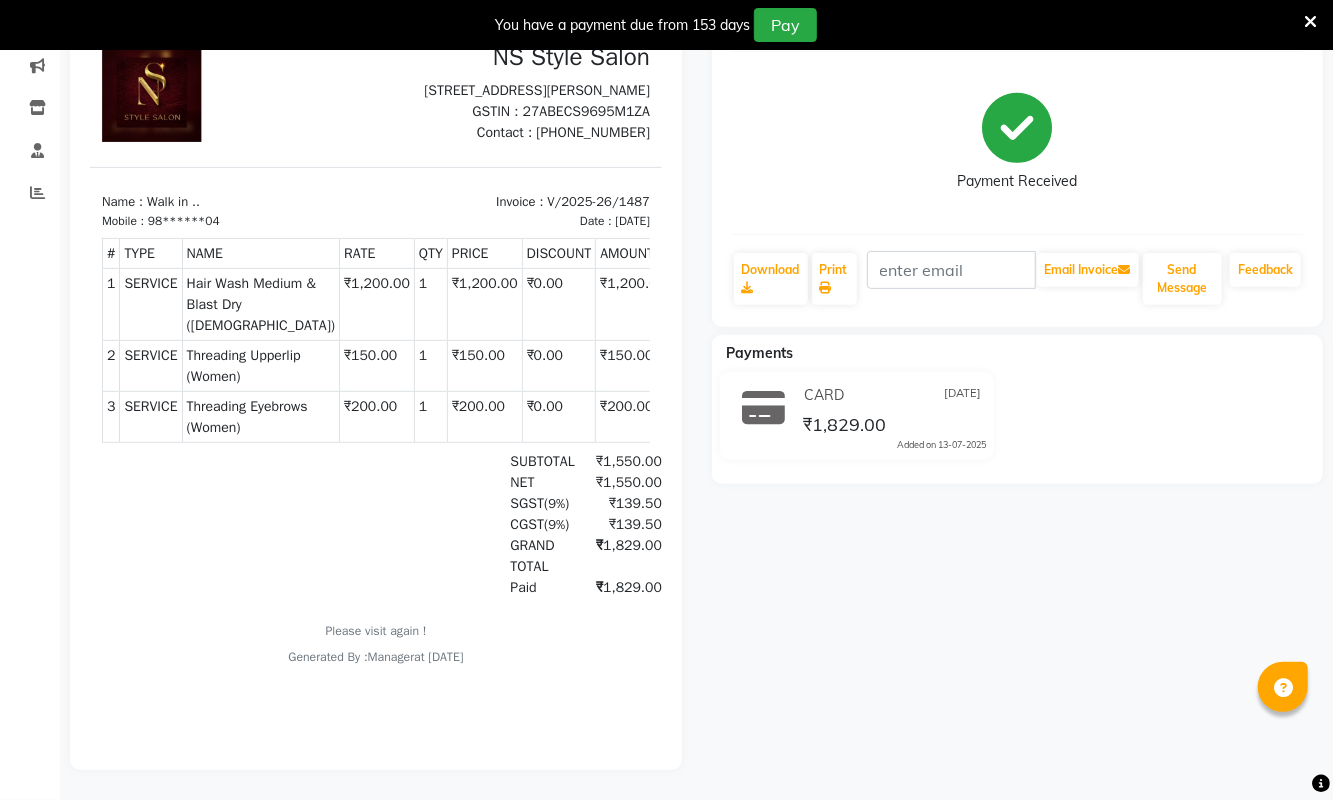 scroll, scrollTop: 0, scrollLeft: 0, axis: both 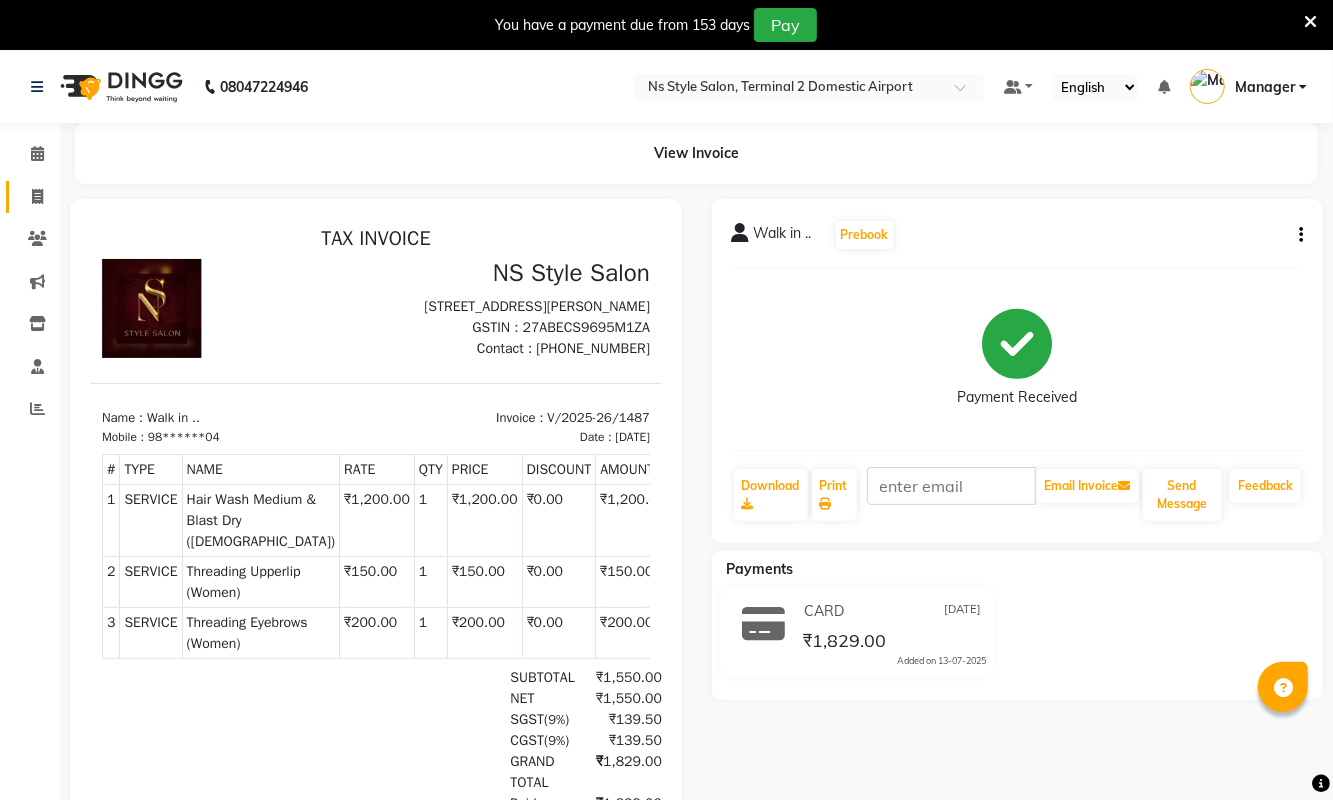 click 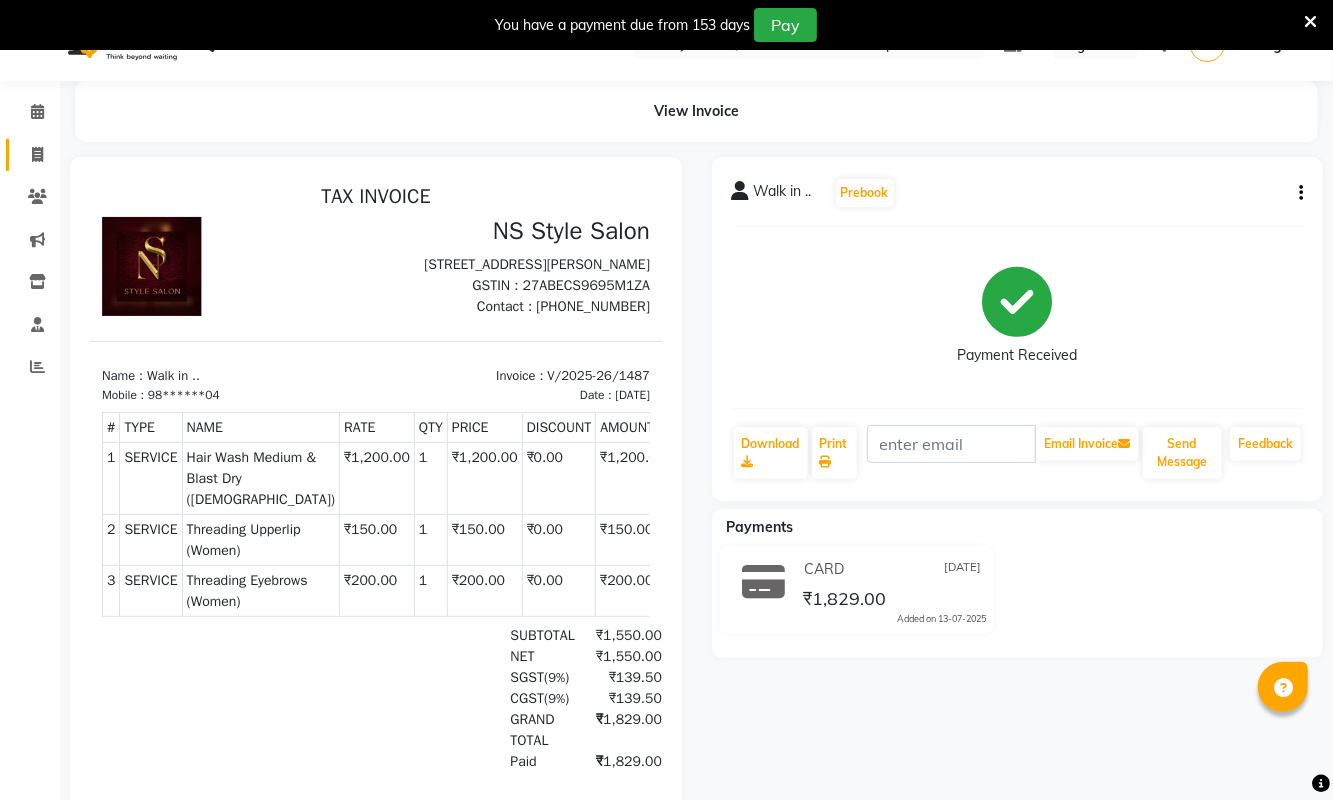 select on "service" 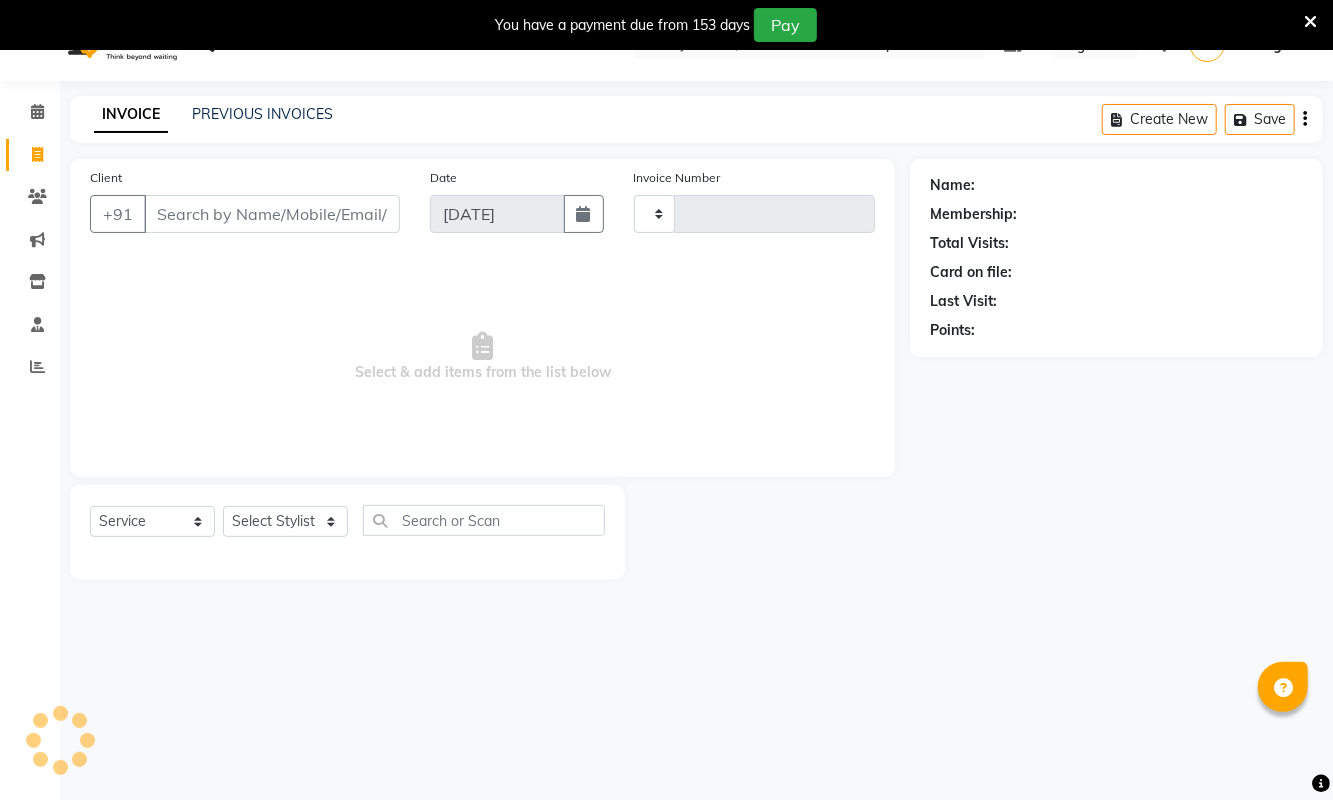 scroll, scrollTop: 51, scrollLeft: 0, axis: vertical 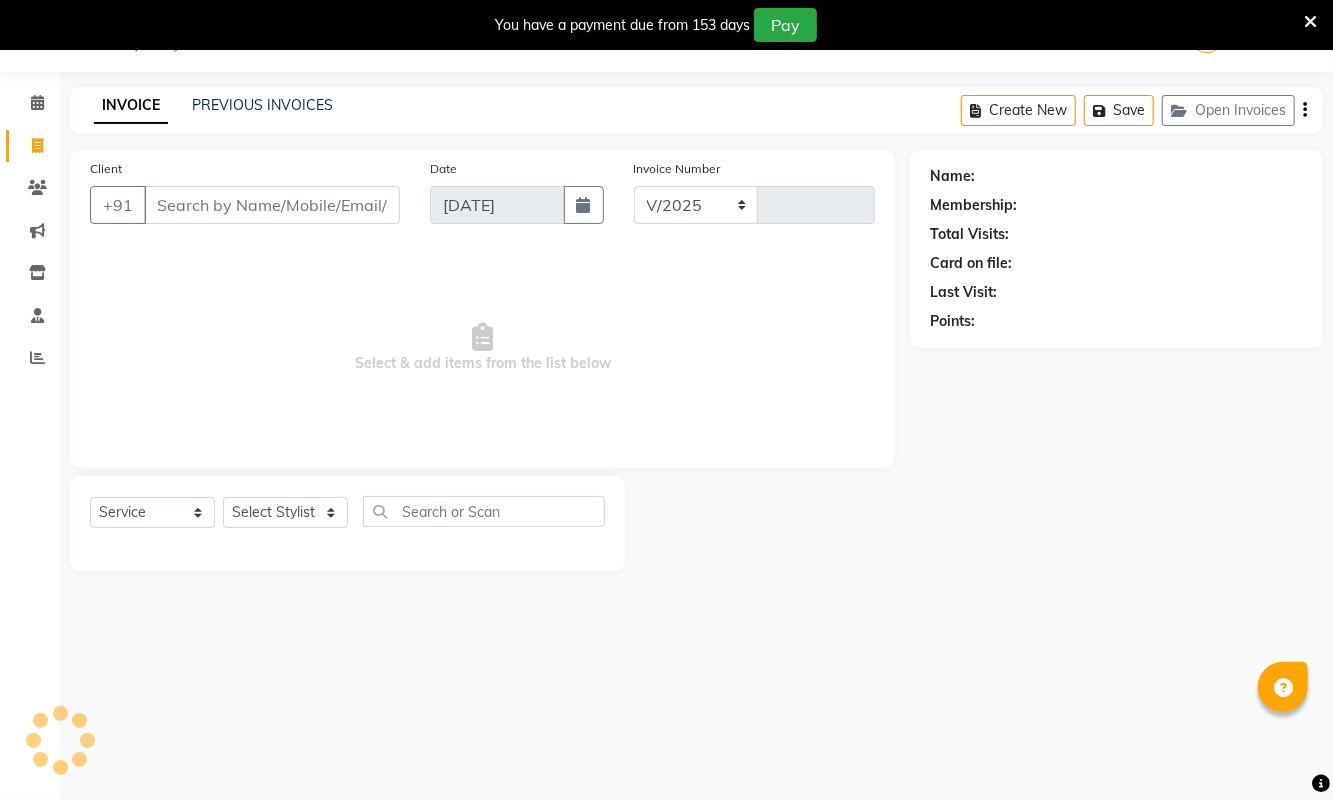 select on "5661" 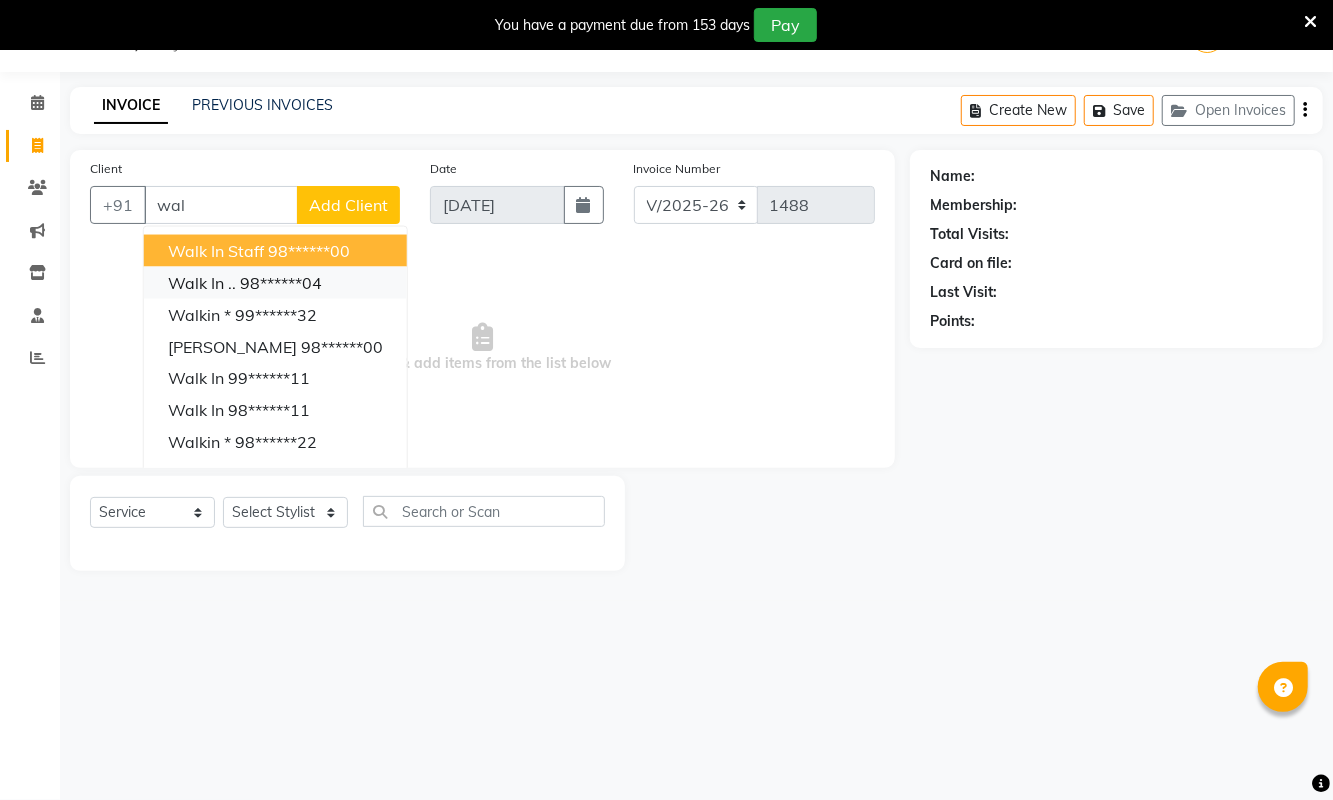 click on "98******04" at bounding box center [281, 283] 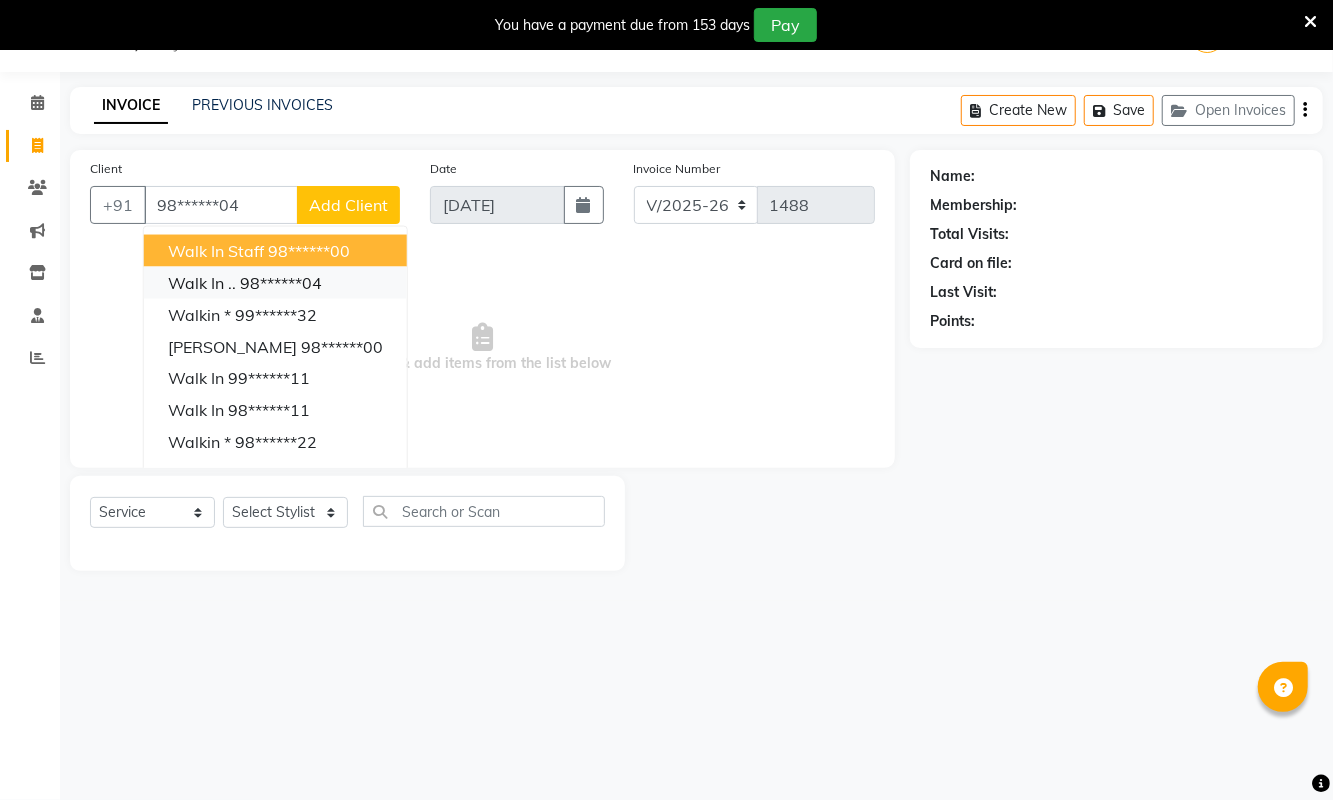 type on "98******04" 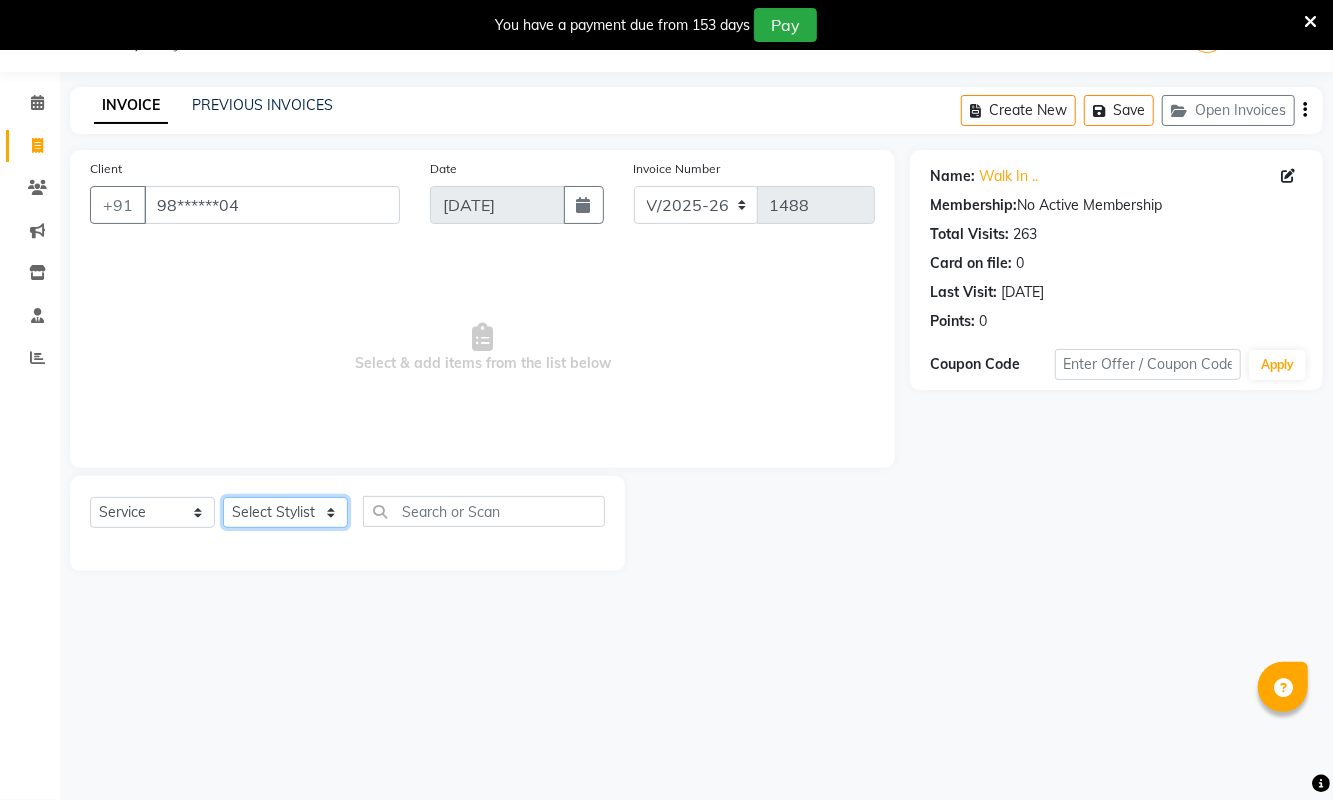 click on "Select Stylist ASHA ANIL JADHAV Dilshad Ahmad EHATESHAM ALI EVVA FARHEEN SHAIKH HEEBA ARIF SHAIKH HEER BAROT IMRAN SHAIKH Mamta  Manager MANISHA MD RAJ KHAN  MD SAMEER PARWEZ MIMII MOHAMMAD ALI RUPS SAKIB SUNENA TAK ZAREENA KHAN" 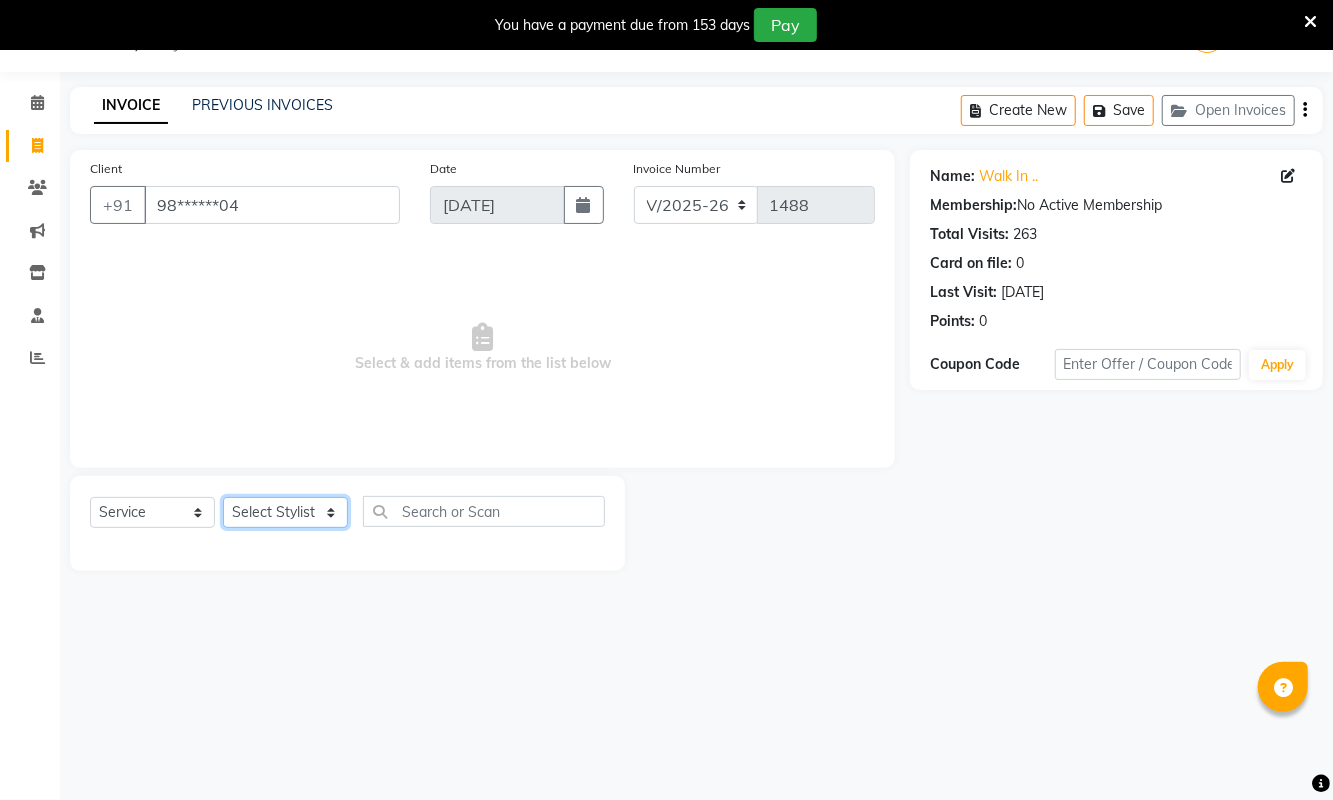 select on "54478" 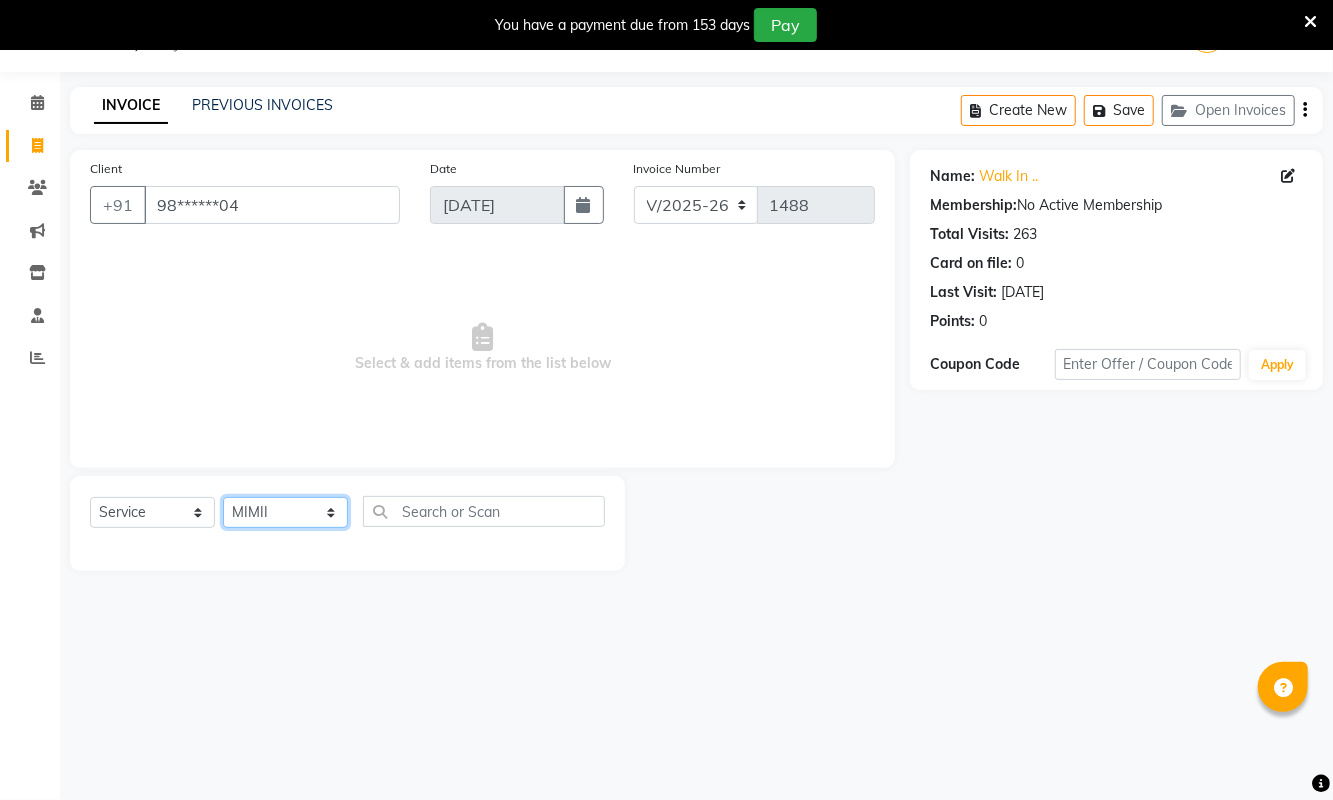 click on "Select Stylist ASHA ANIL JADHAV Dilshad Ahmad EHATESHAM ALI EVVA FARHEEN SHAIKH HEEBA ARIF SHAIKH HEER BAROT IMRAN SHAIKH Mamta  Manager MANISHA MD RAJ KHAN  MD SAMEER PARWEZ MIMII MOHAMMAD ALI RUPS SAKIB SUNENA TAK ZAREENA KHAN" 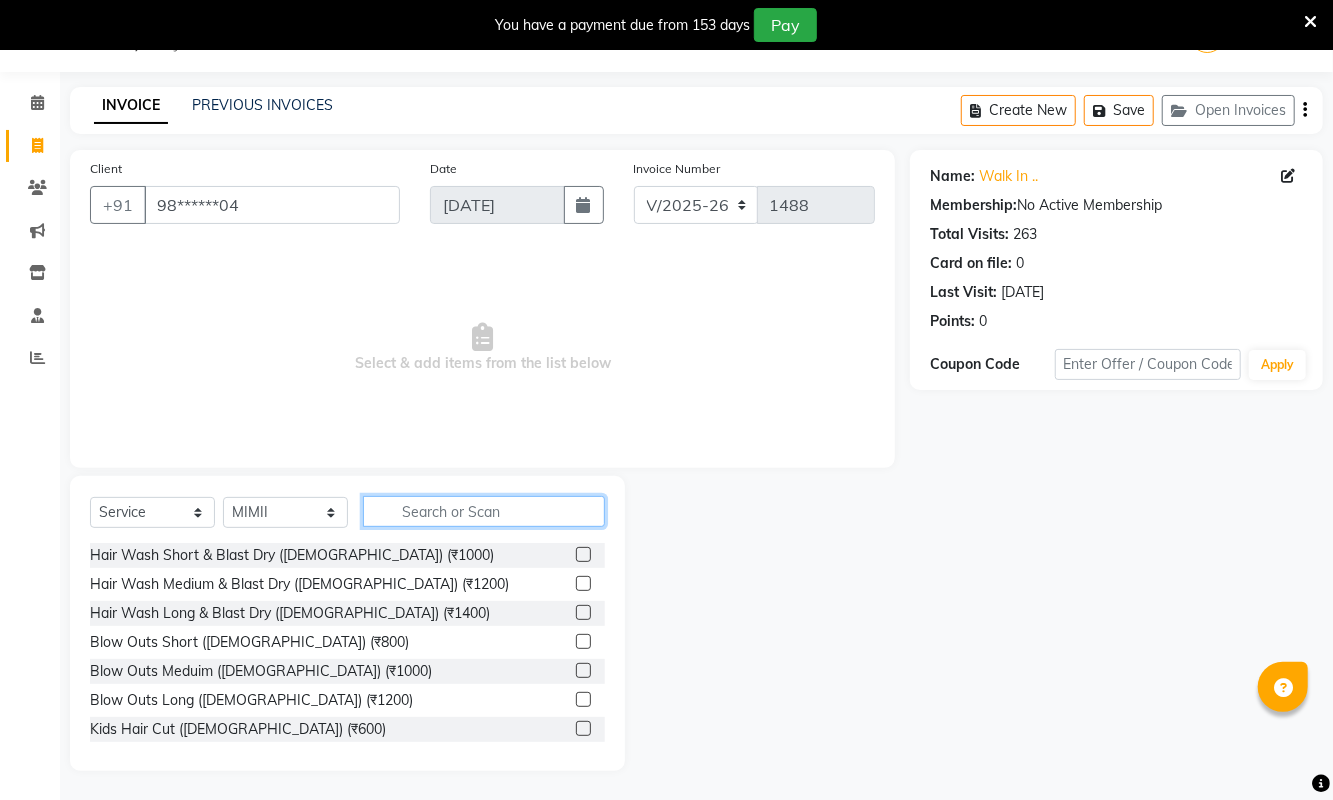 click 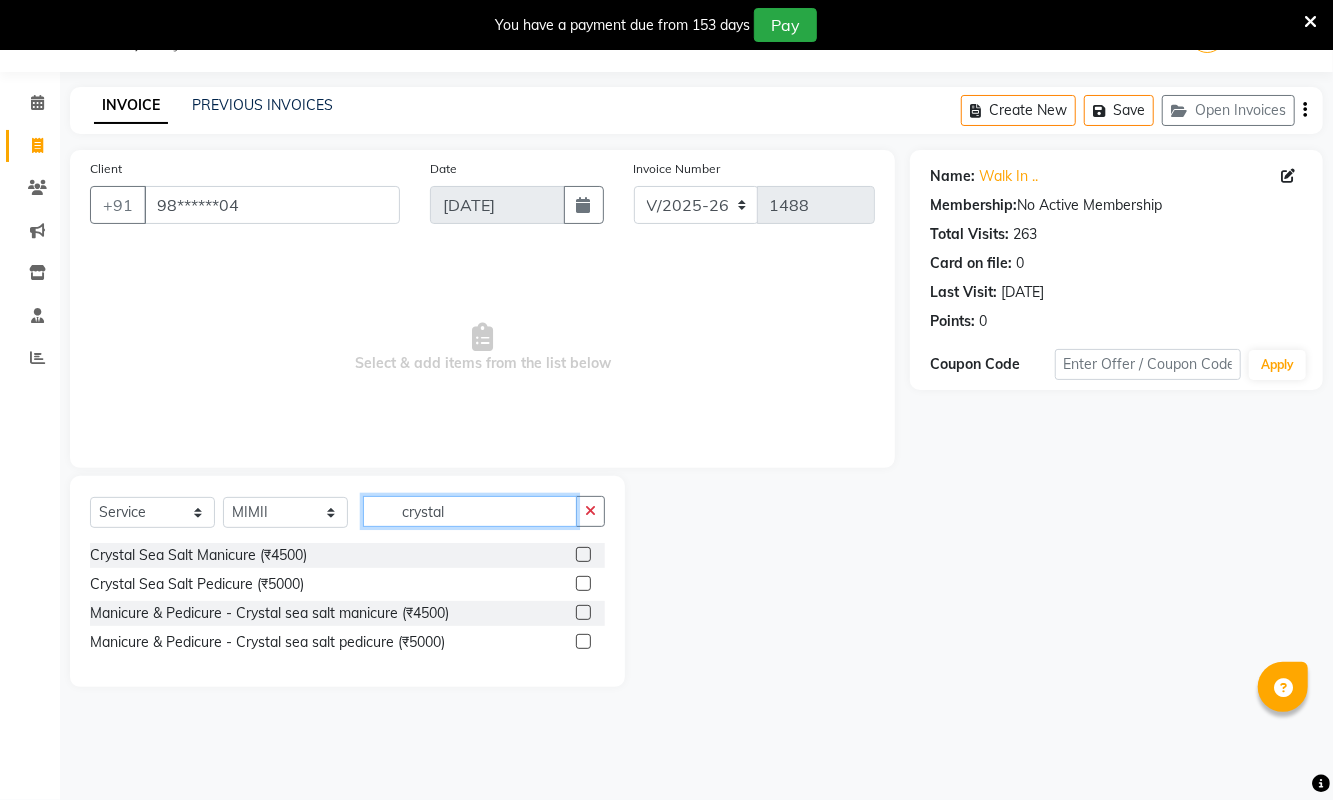 type on "crystal" 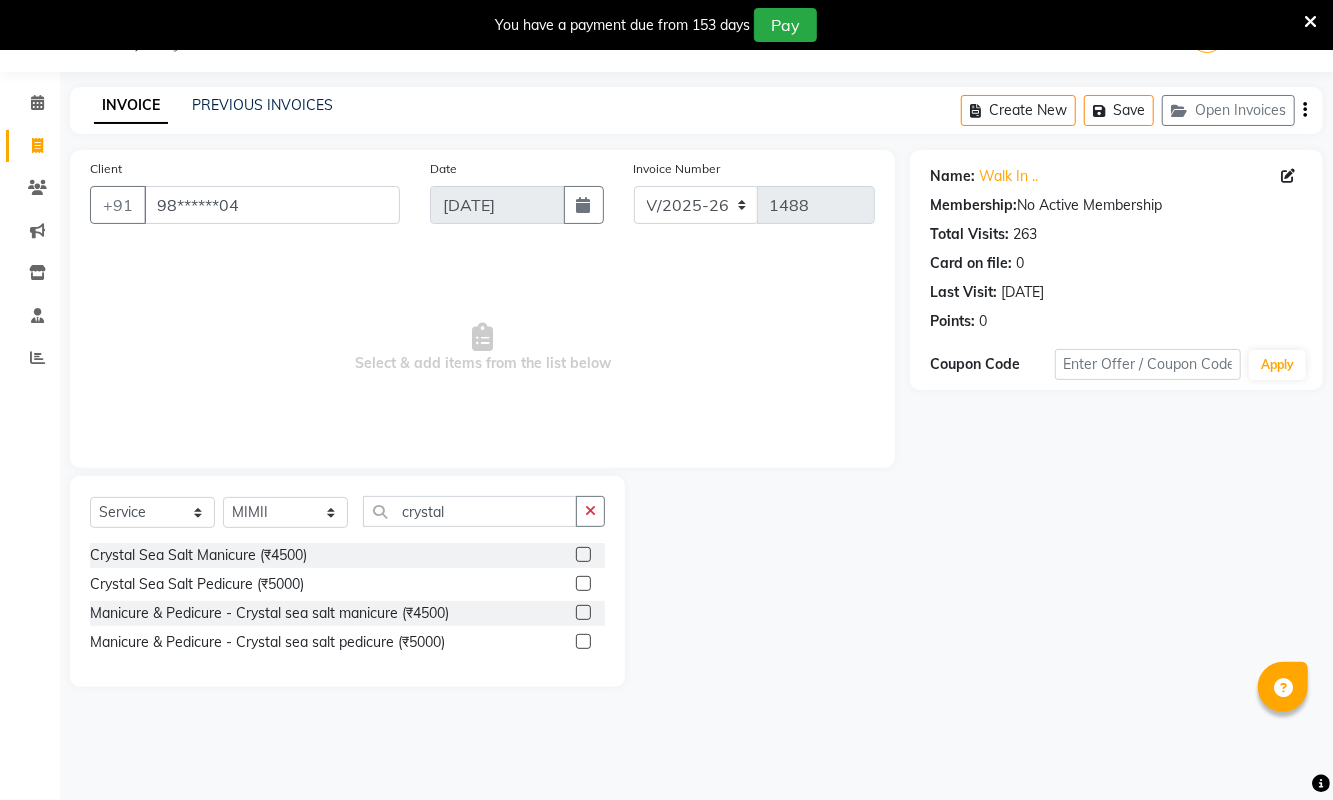 click 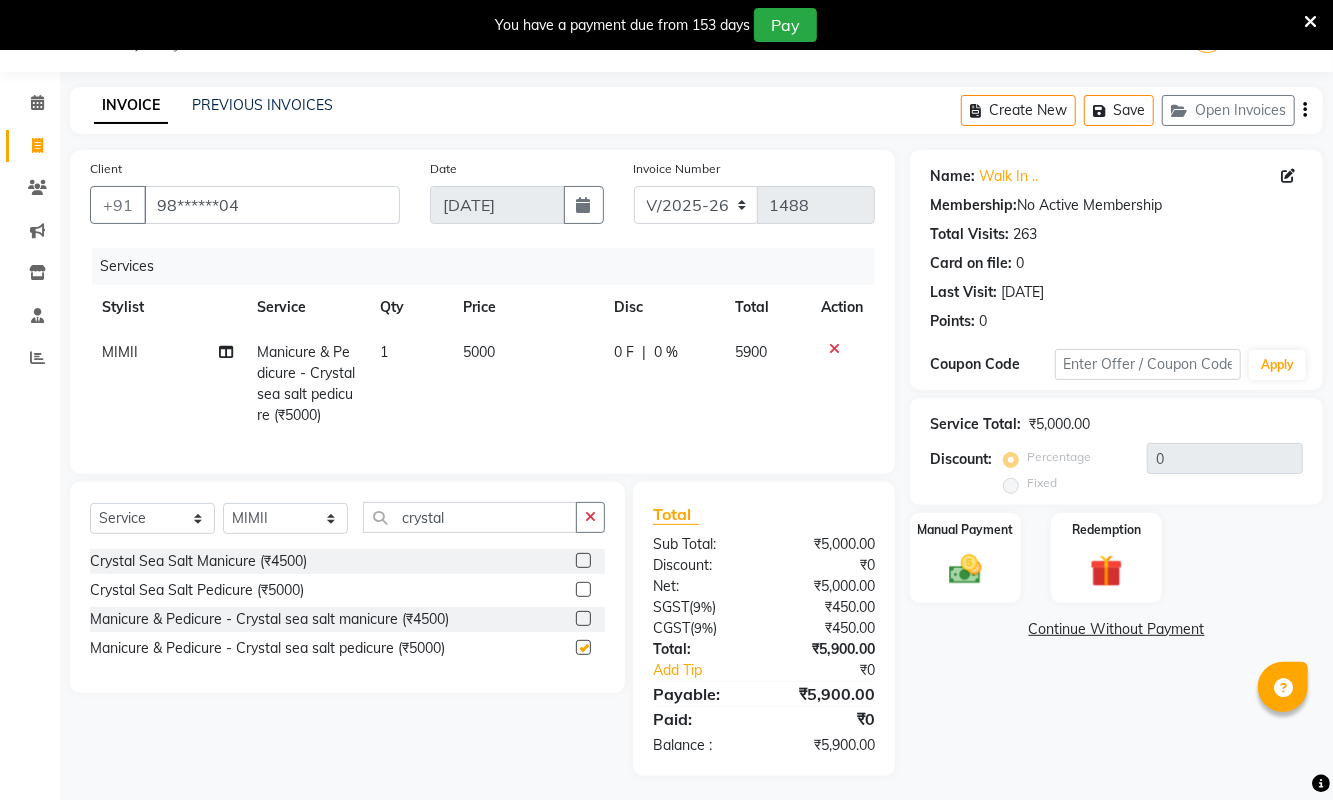 checkbox on "false" 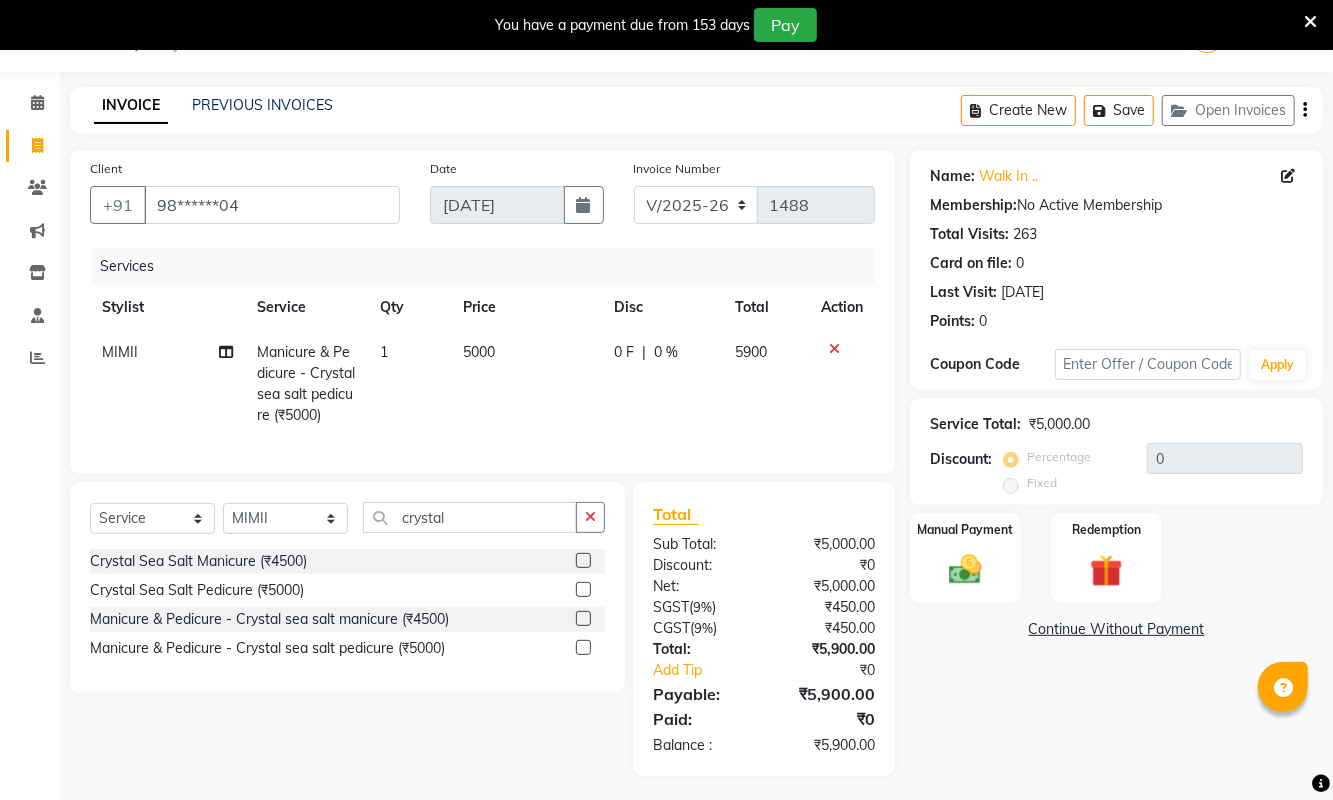 scroll, scrollTop: 76, scrollLeft: 0, axis: vertical 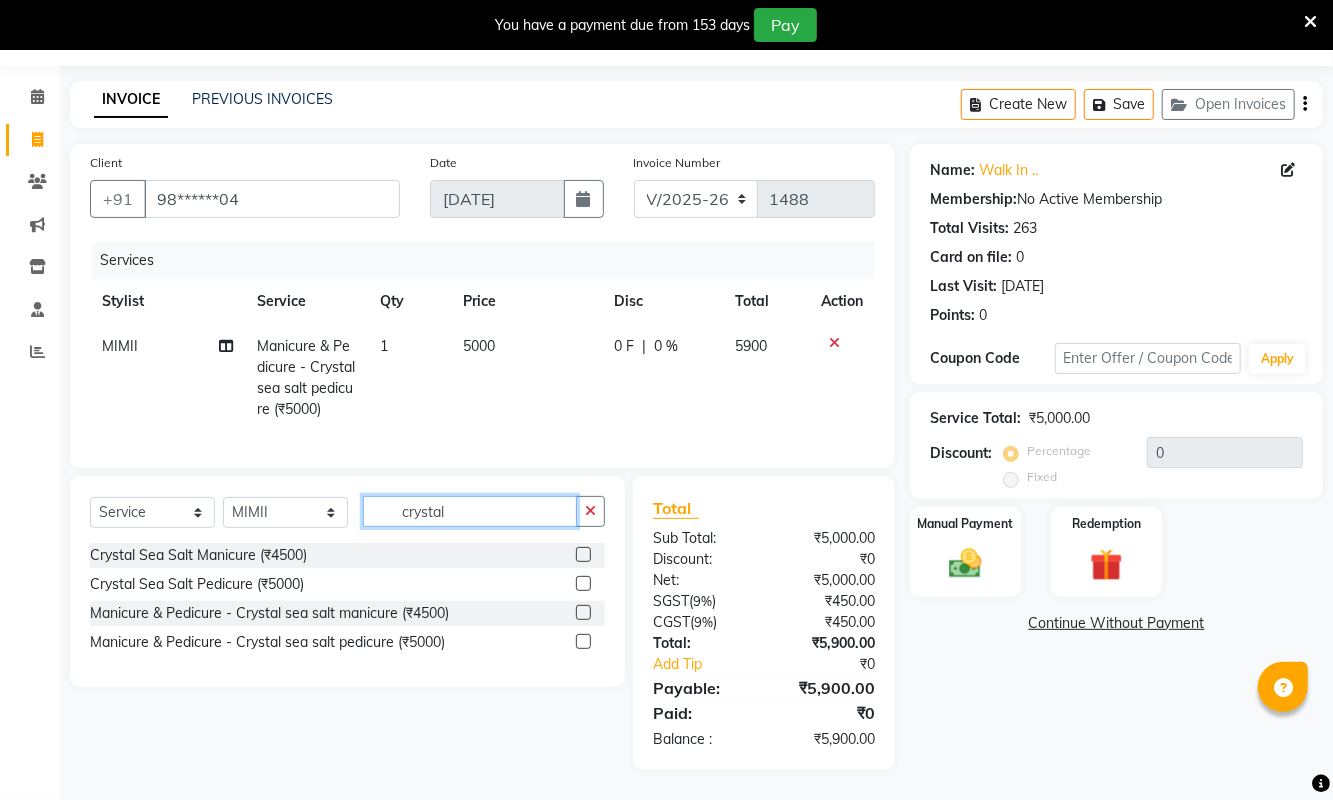 click on "crystal" 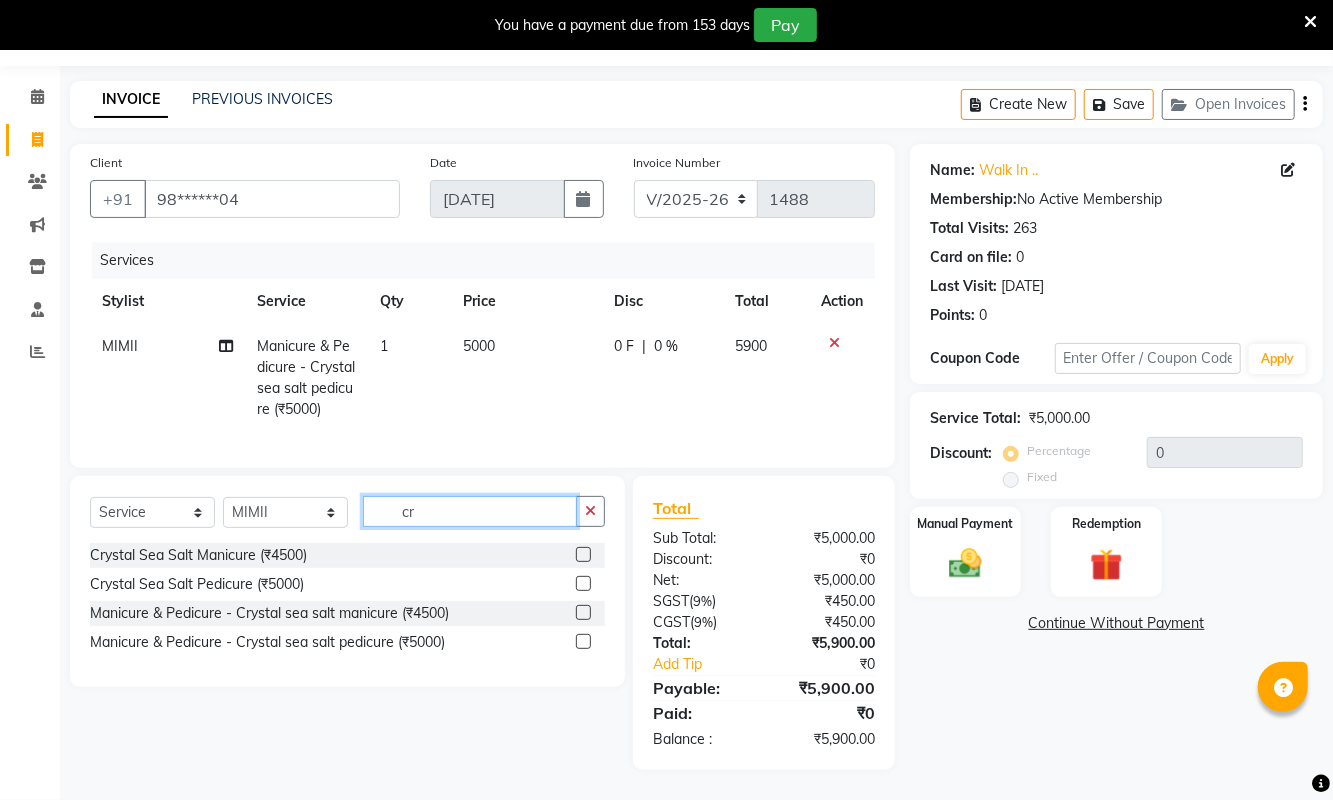 type on "c" 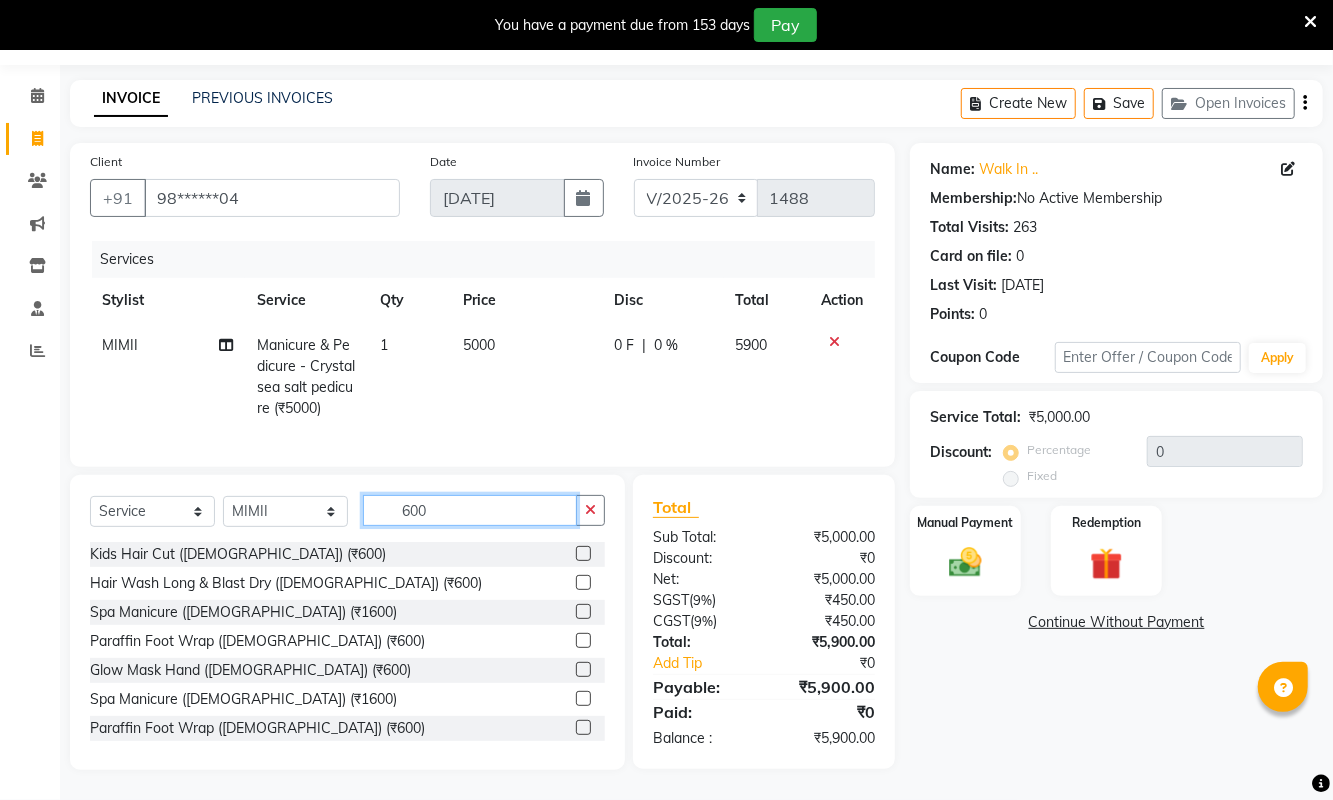 type on "600" 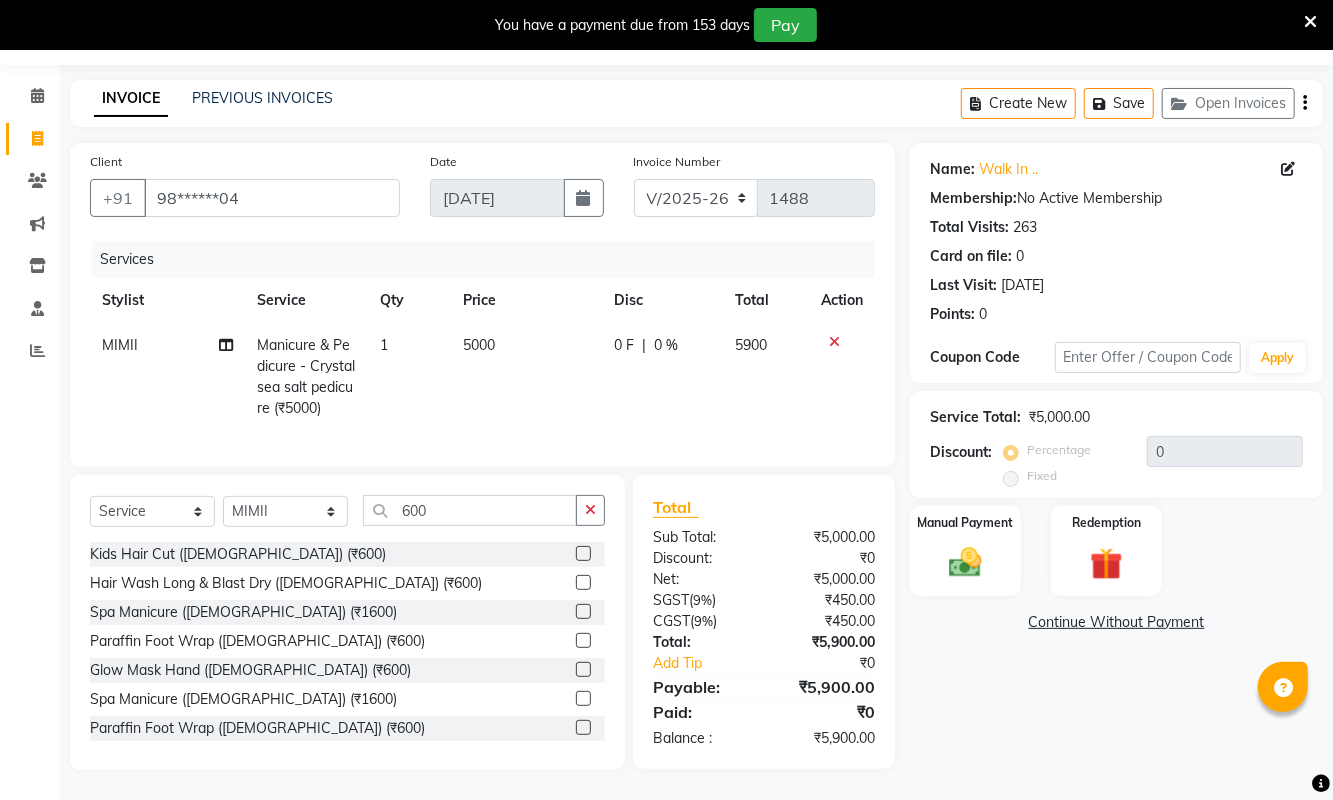 click on "Spa Manicure (Female) (₹1600)" 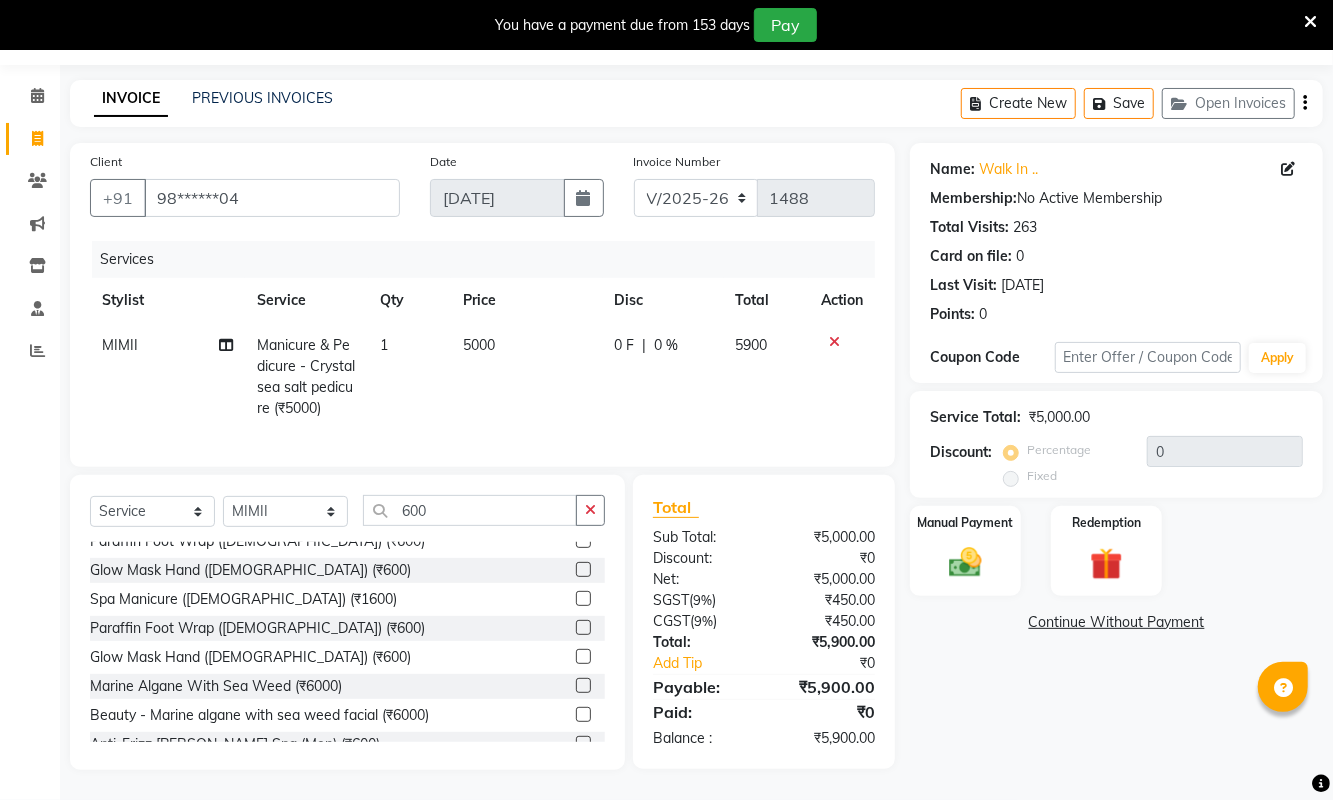 scroll, scrollTop: 99, scrollLeft: 0, axis: vertical 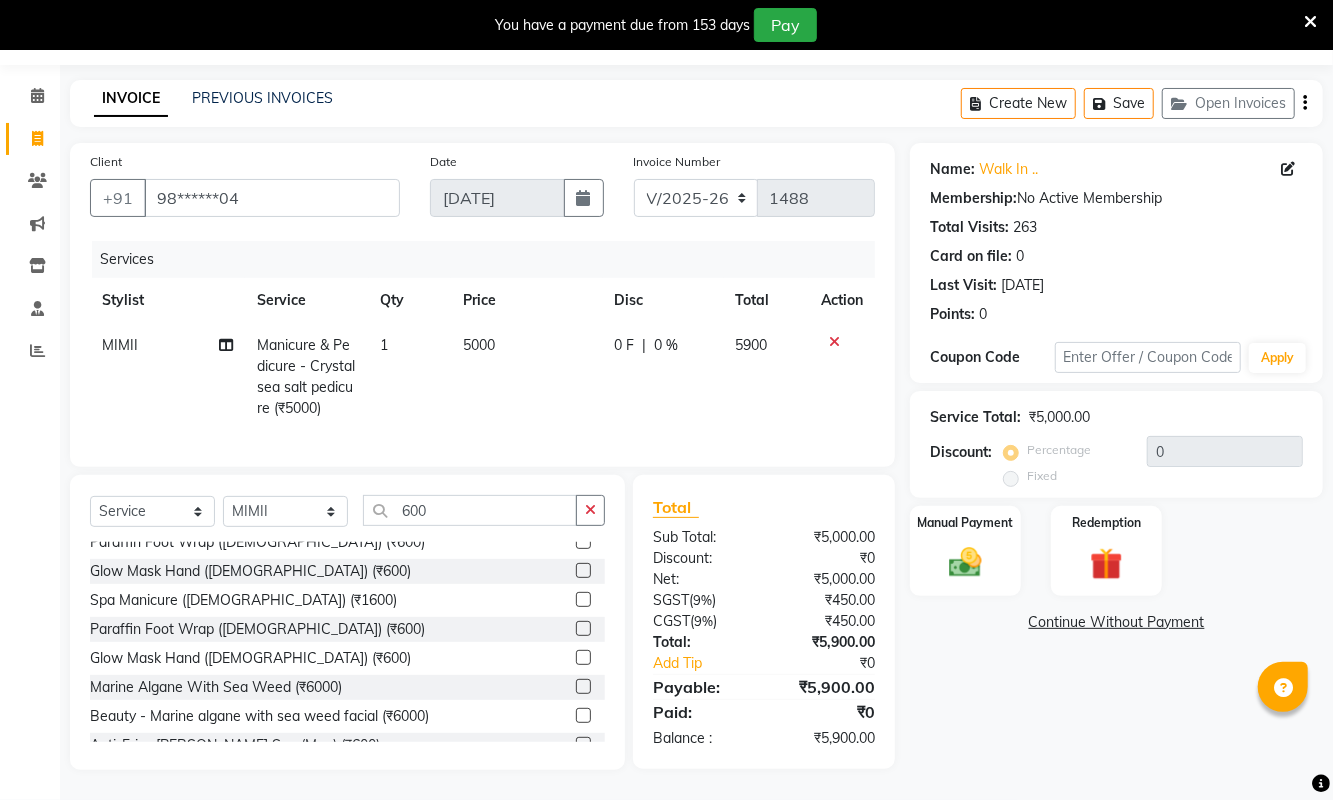 click 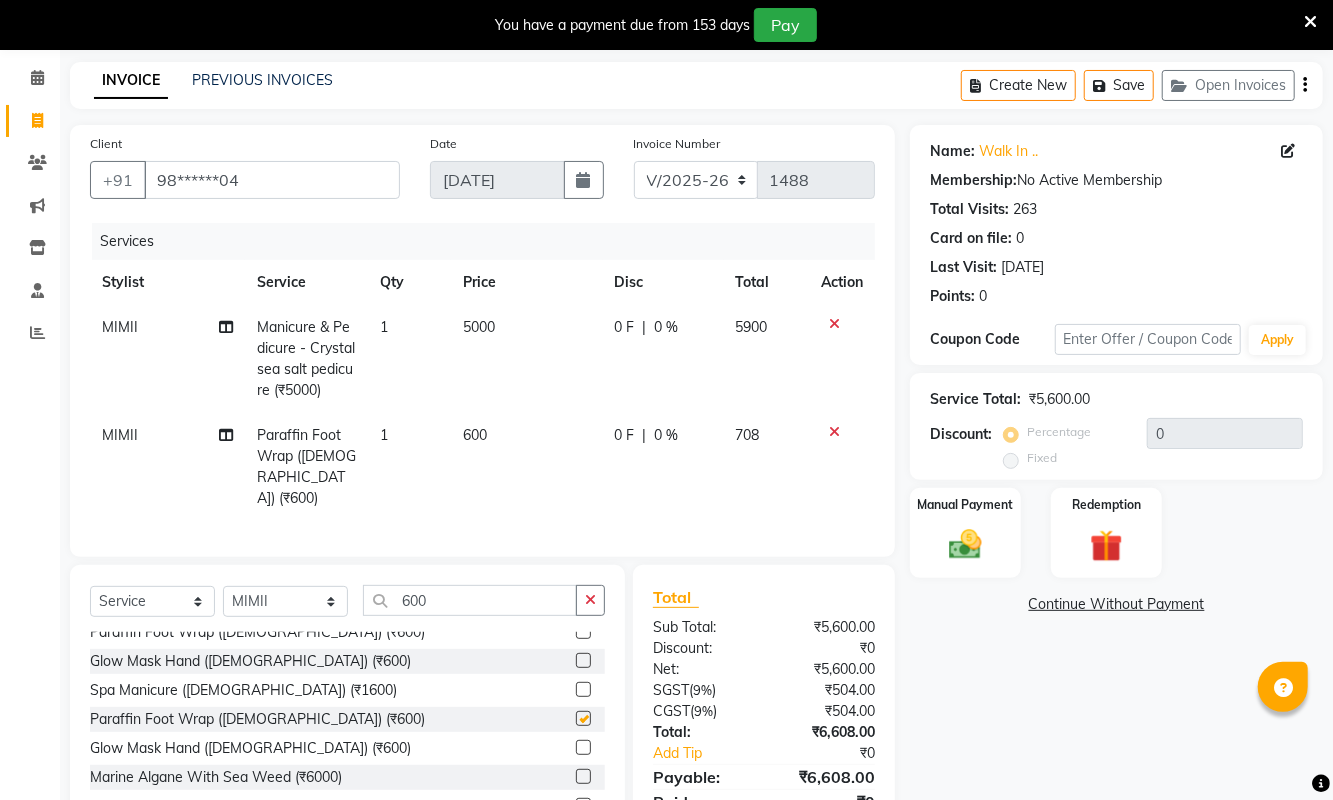 checkbox on "false" 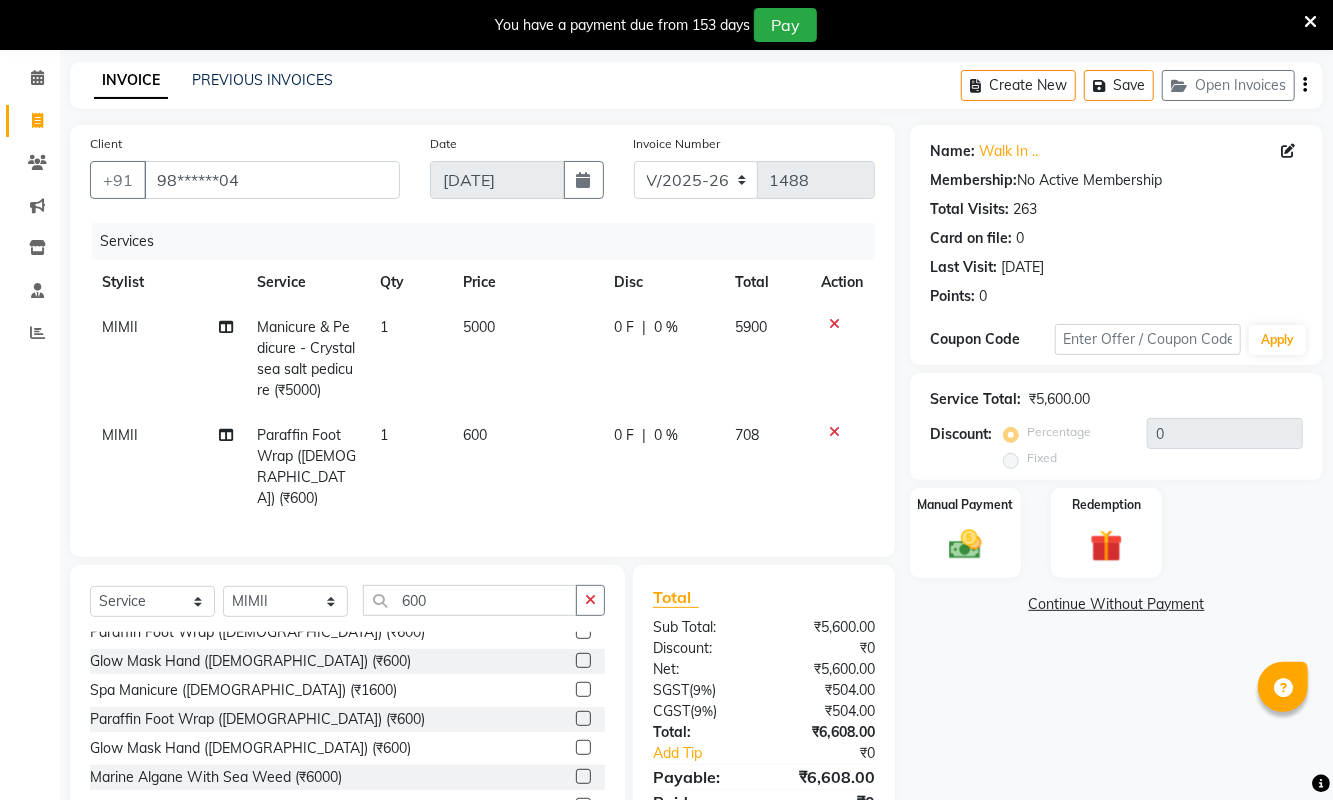 click on "Select  Service  Product  Membership  Package Voucher Prepaid Gift Card  Select Stylist ASHA ANIL JADHAV Dilshad Ahmad EHATESHAM ALI EVVA FARHEEN SHAIKH HEEBA ARIF SHAIKH HEER BAROT IMRAN SHAIKH Mamta  Manager MANISHA MD RAJ KHAN  MD SAMEER PARWEZ MIMII MOHAMMAD ALI RUPS SAKIB SUNENA TAK ZAREENA KHAN  600" 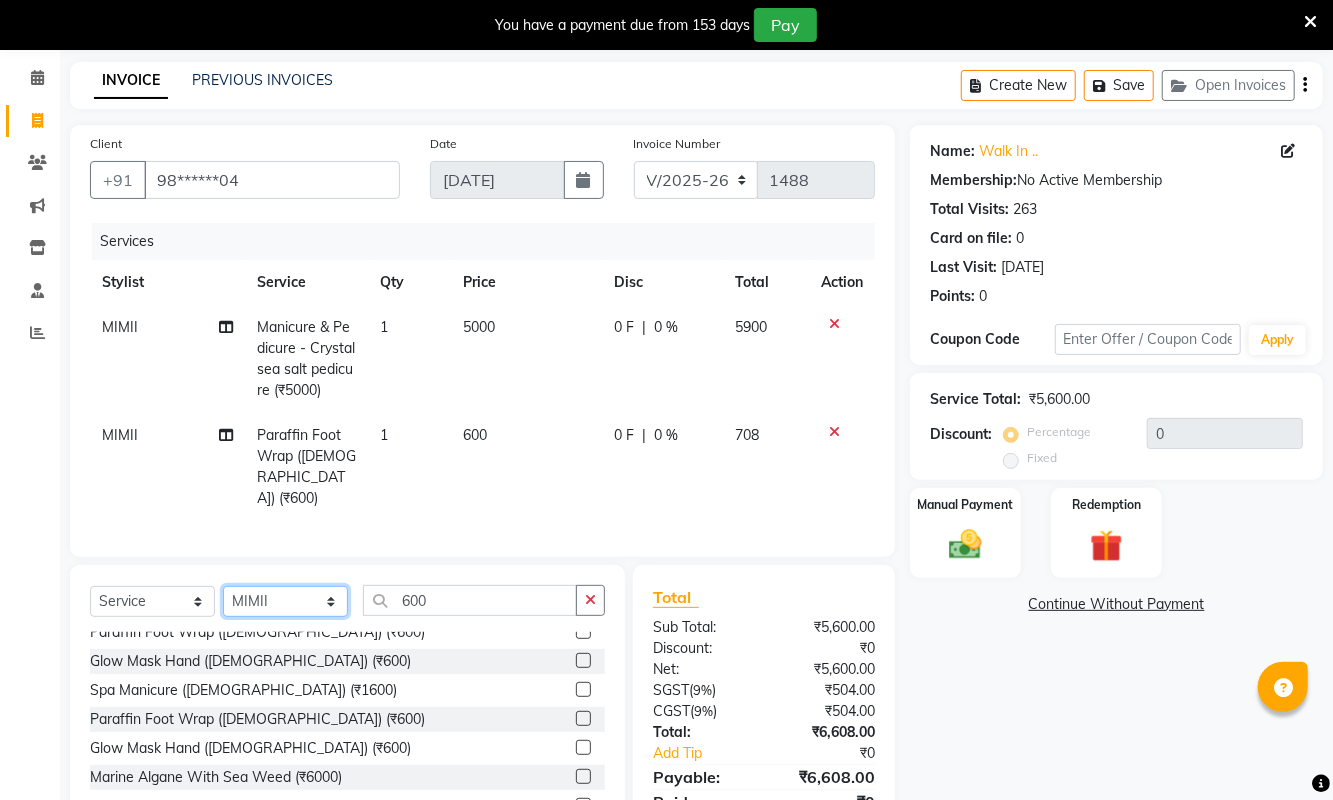 click on "Select Stylist ASHA ANIL JADHAV Dilshad Ahmad EHATESHAM ALI EVVA FARHEEN SHAIKH HEEBA ARIF SHAIKH HEER BAROT IMRAN SHAIKH Mamta  Manager MANISHA MD RAJ KHAN  MD SAMEER PARWEZ MIMII MOHAMMAD ALI RUPS SAKIB SUNENA TAK ZAREENA KHAN" 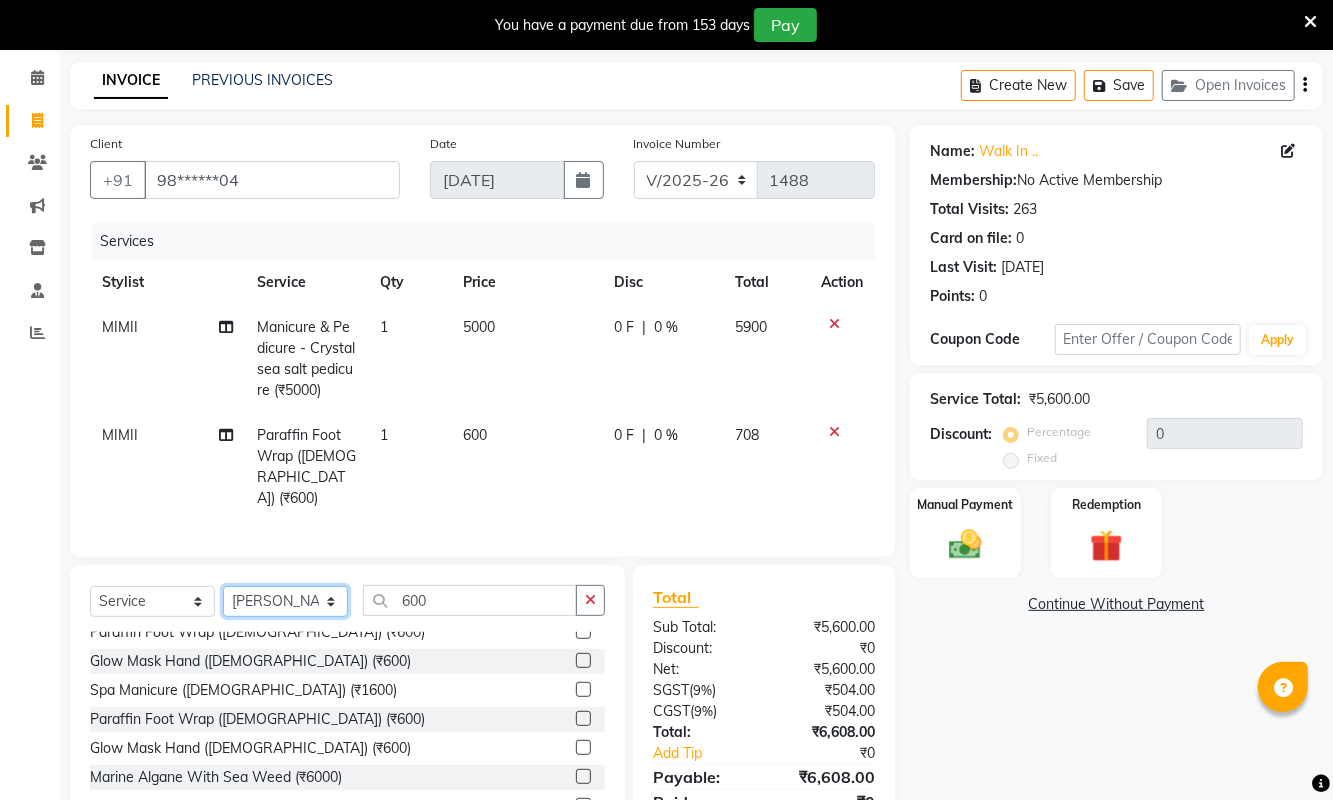 click on "Select Stylist ASHA ANIL JADHAV Dilshad Ahmad EHATESHAM ALI EVVA FARHEEN SHAIKH HEEBA ARIF SHAIKH HEER BAROT IMRAN SHAIKH Mamta  Manager MANISHA MD RAJ KHAN  MD SAMEER PARWEZ MIMII MOHAMMAD ALI RUPS SAKIB SUNENA TAK ZAREENA KHAN" 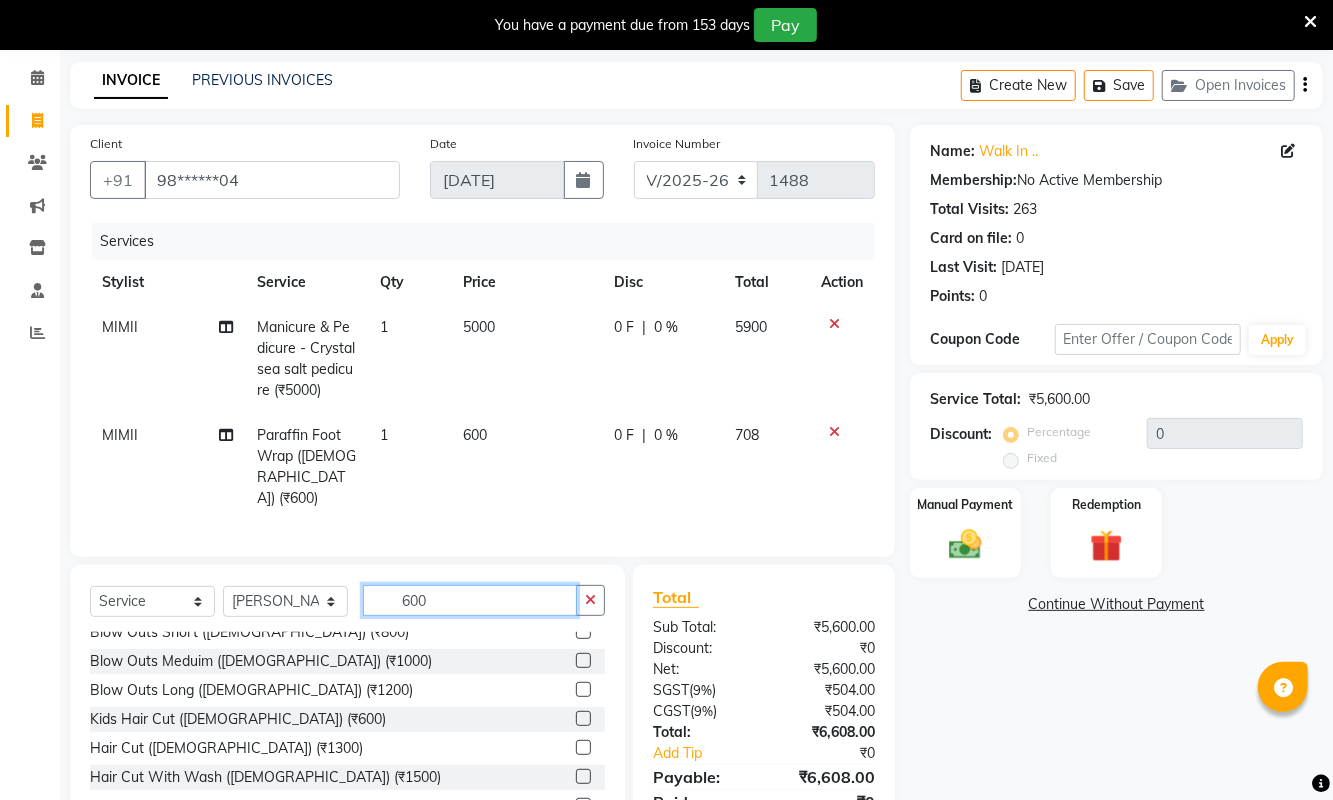 click on "600" 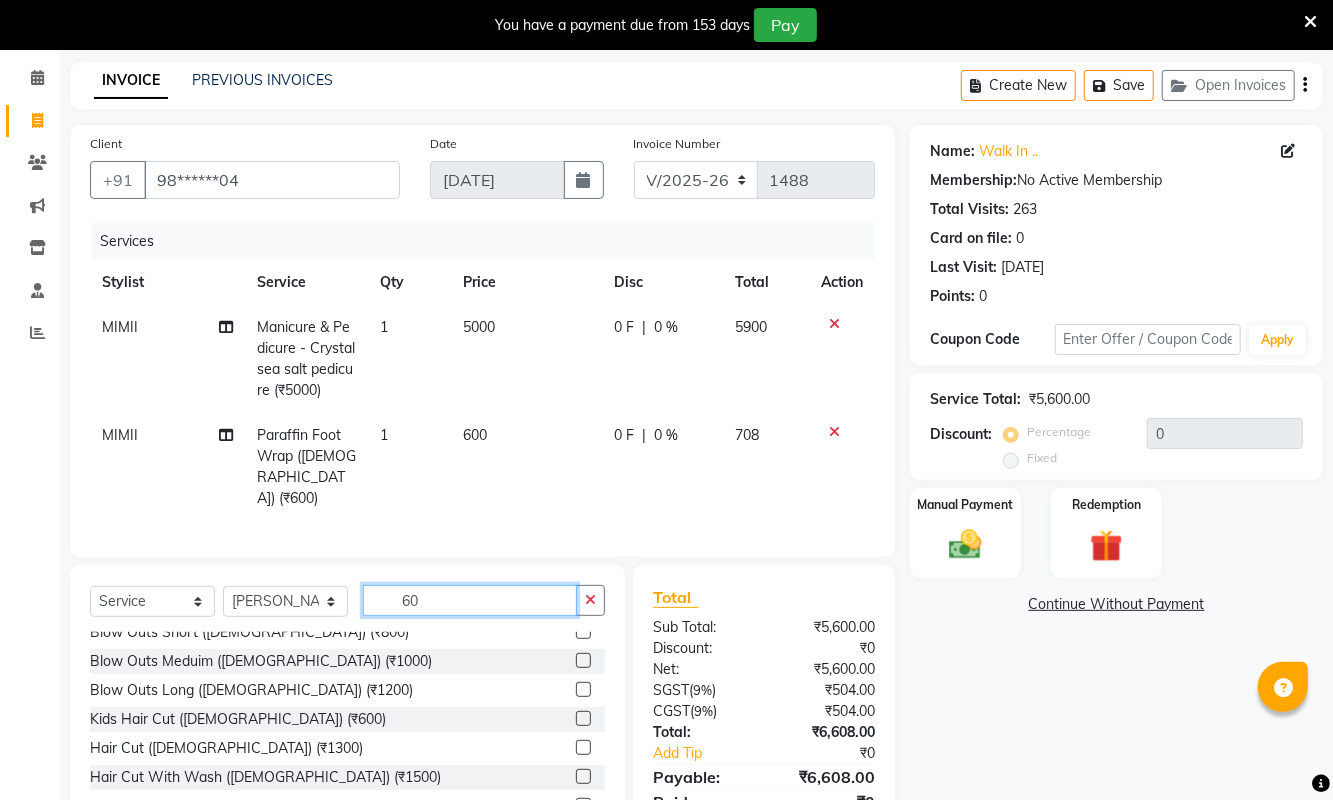 type on "6" 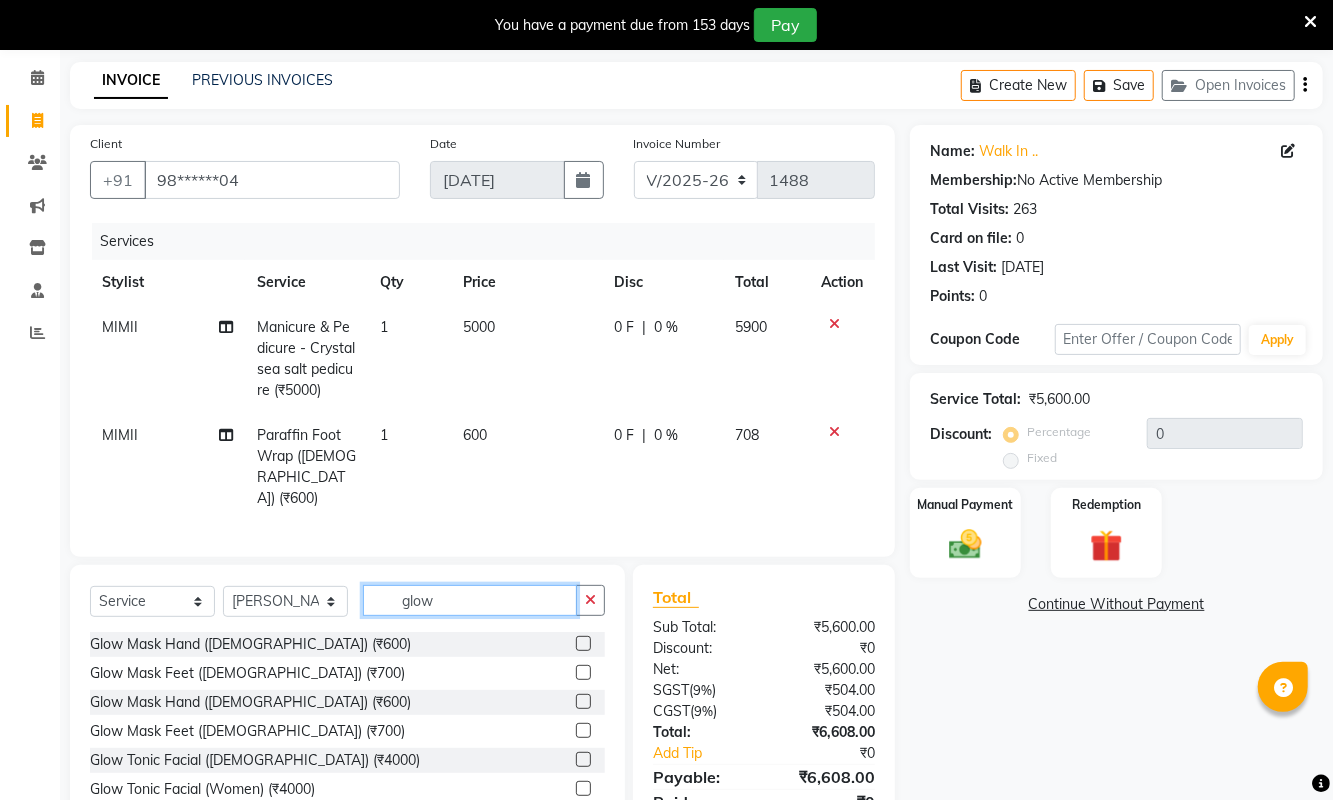 scroll, scrollTop: 0, scrollLeft: 0, axis: both 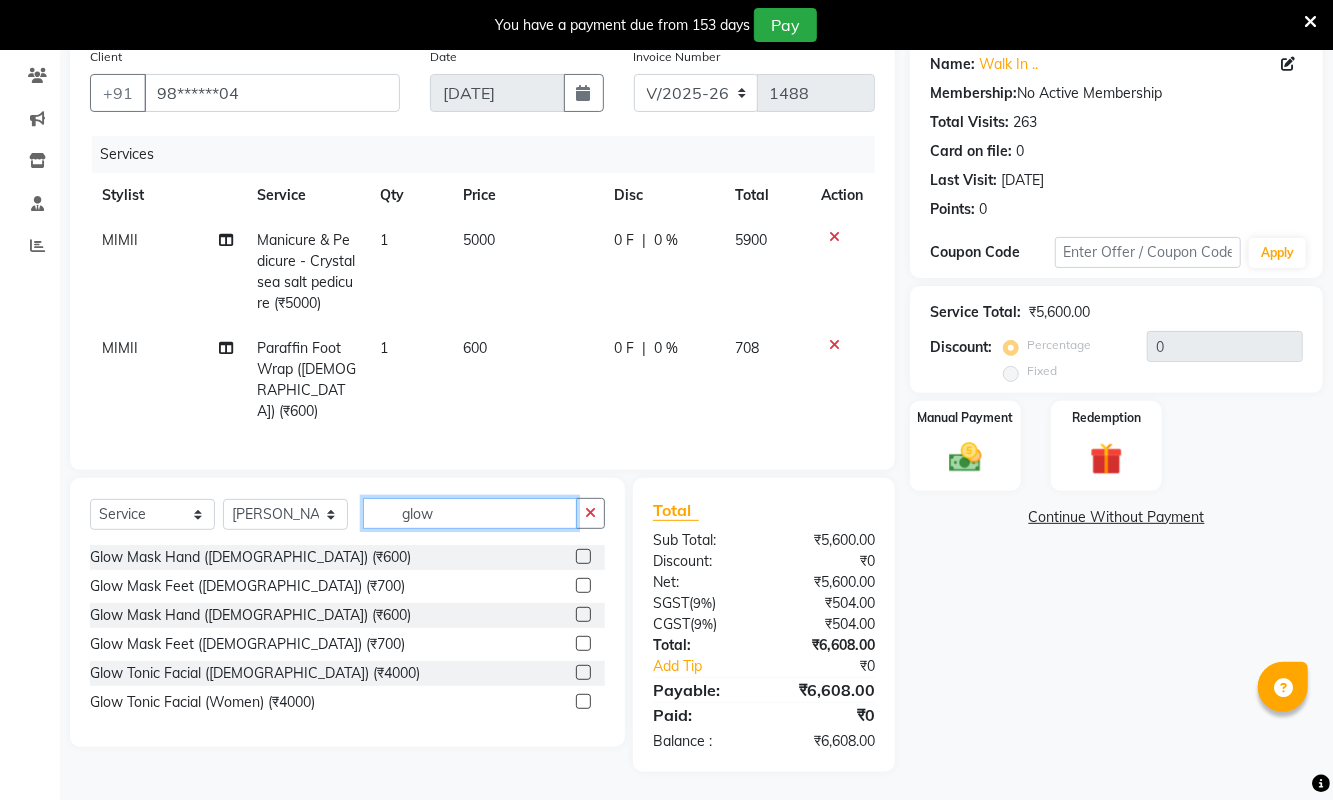 type on "glow" 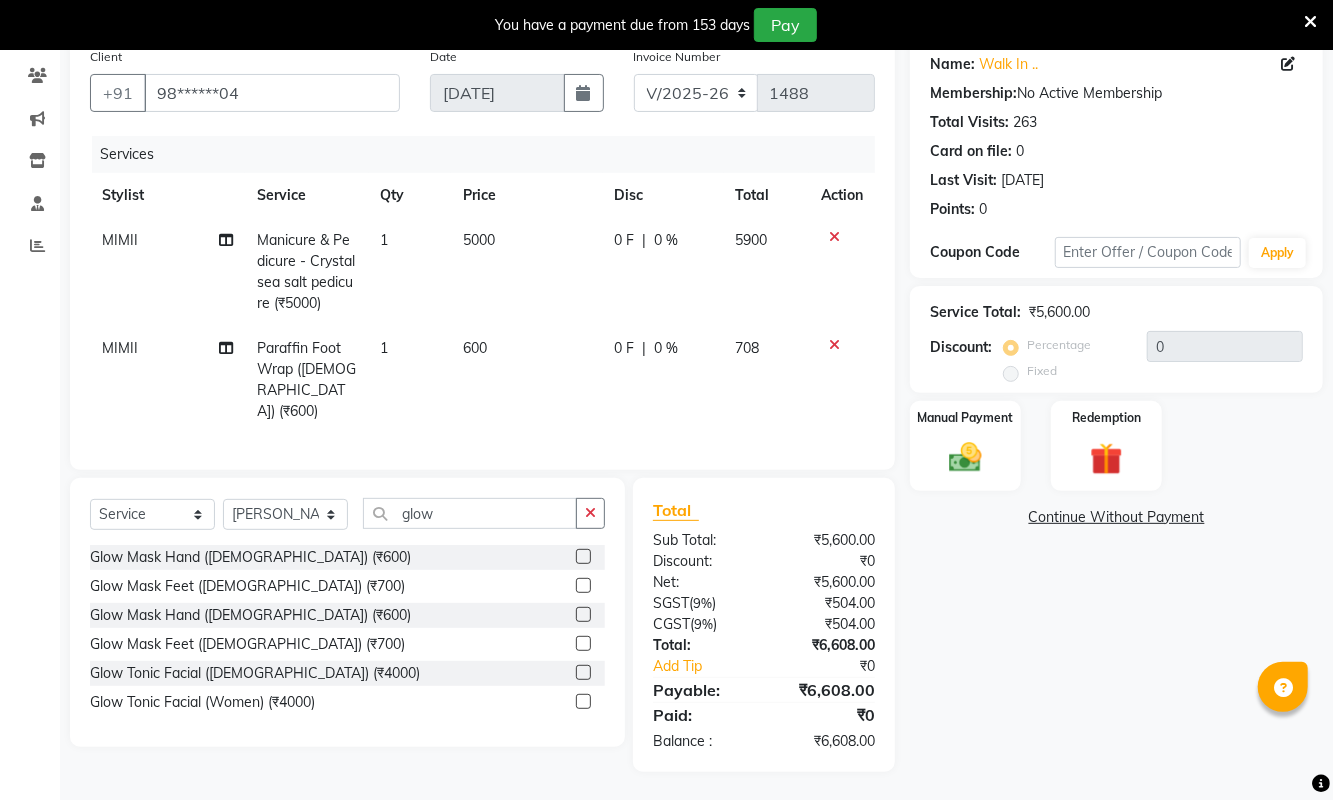 click 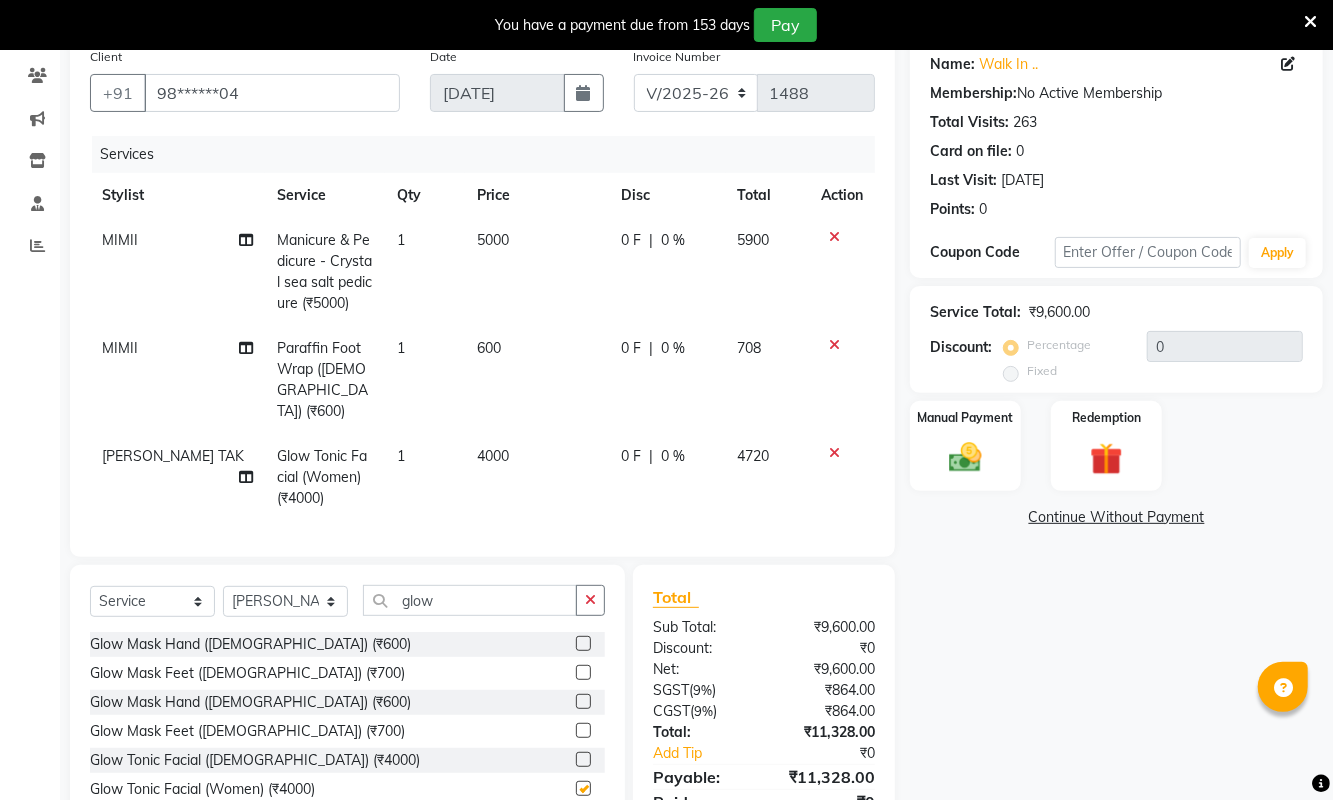 checkbox on "false" 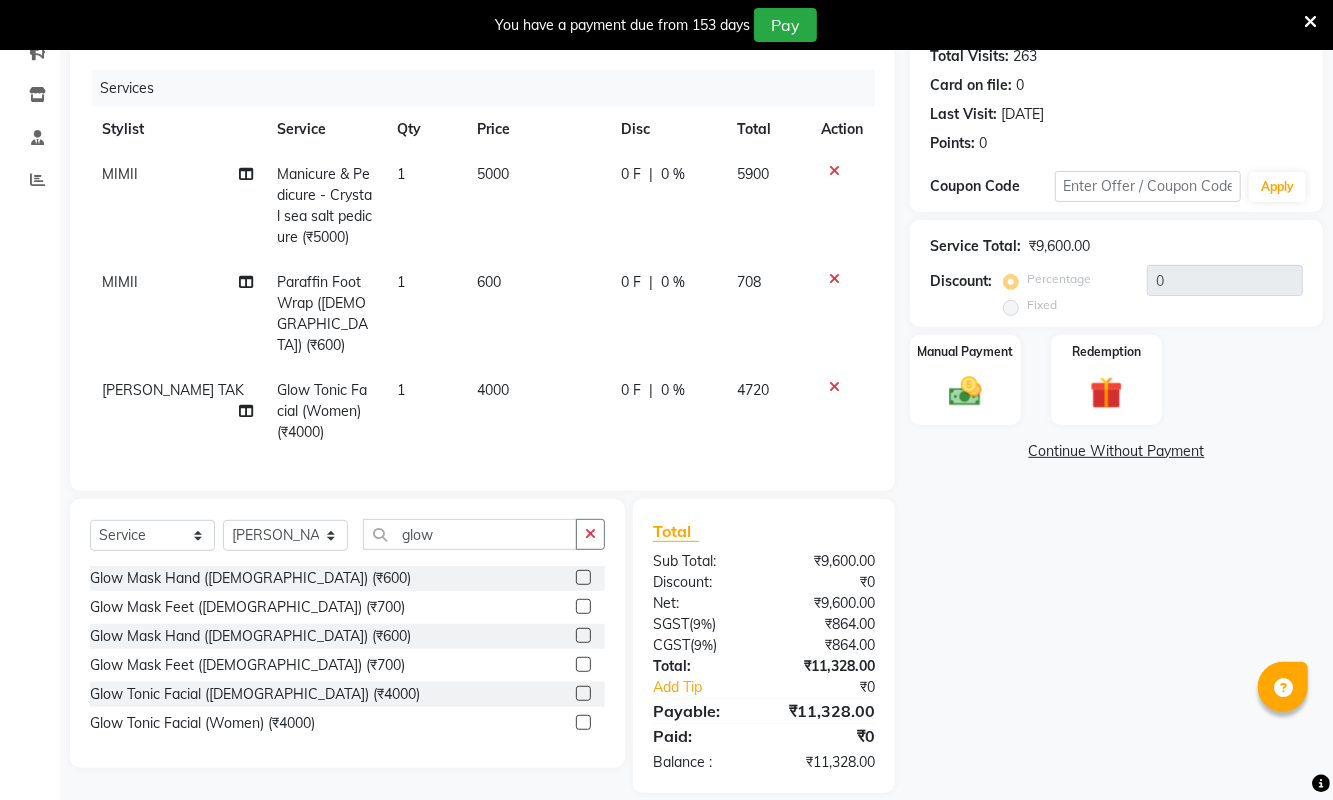 scroll, scrollTop: 244, scrollLeft: 0, axis: vertical 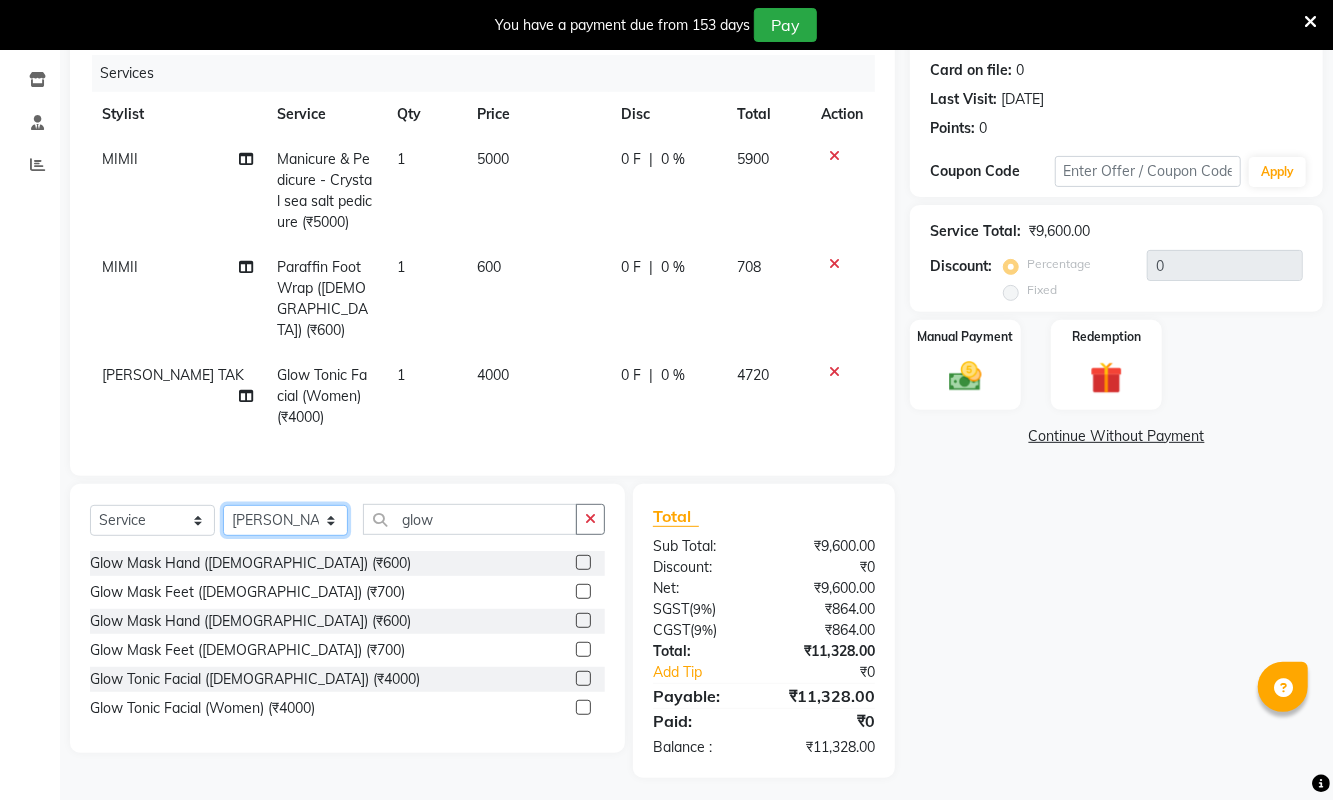 click on "Select Stylist ASHA ANIL JADHAV Dilshad Ahmad EHATESHAM ALI EVVA FARHEEN SHAIKH HEEBA ARIF SHAIKH HEER BAROT IMRAN SHAIKH Mamta  Manager MANISHA MD RAJ KHAN  MD SAMEER PARWEZ MIMII MOHAMMAD ALI RUPS SAKIB SUNENA TAK ZAREENA KHAN" 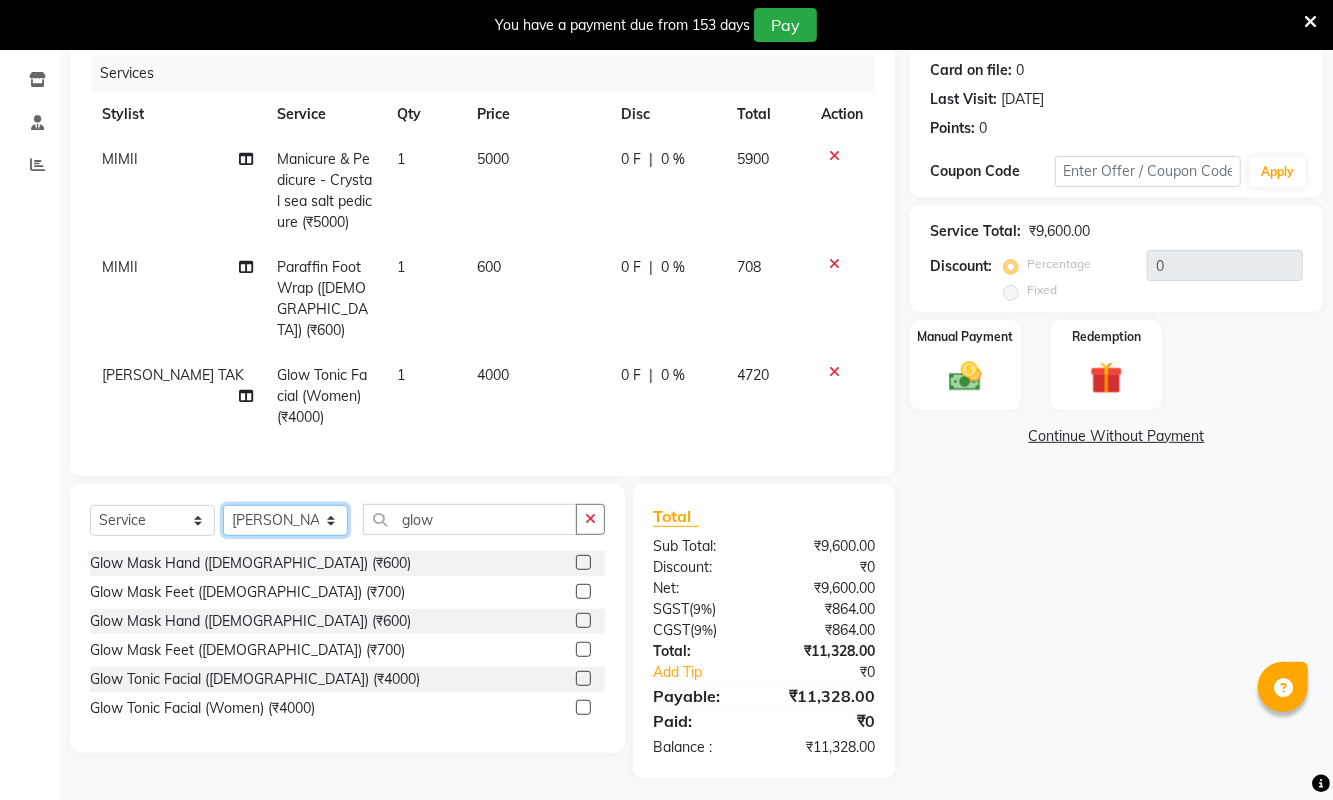 select on "39695" 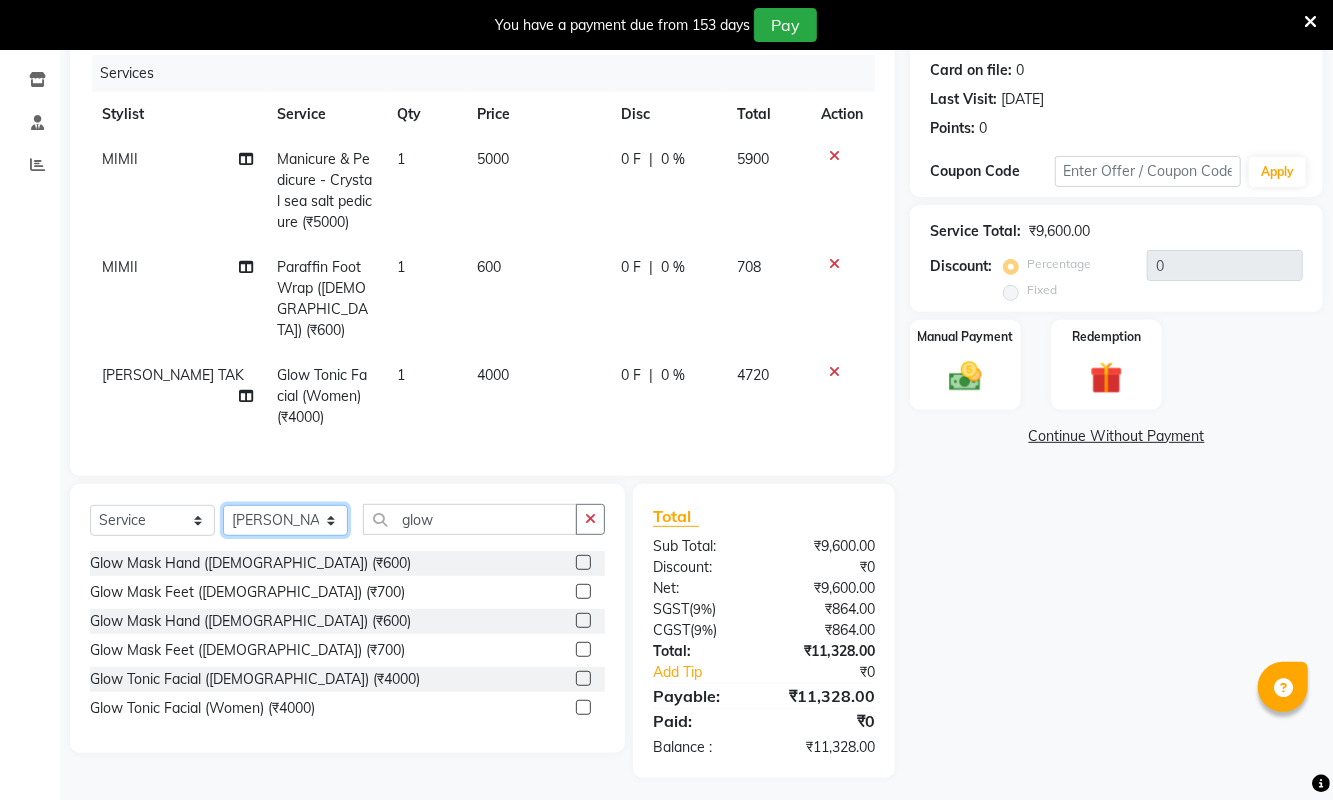 click on "Select Stylist ASHA ANIL JADHAV Dilshad Ahmad EHATESHAM ALI EVVA FARHEEN SHAIKH HEEBA ARIF SHAIKH HEER BAROT IMRAN SHAIKH Mamta  Manager MANISHA MD RAJ KHAN  MD SAMEER PARWEZ MIMII MOHAMMAD ALI RUPS SAKIB SUNENA TAK ZAREENA KHAN" 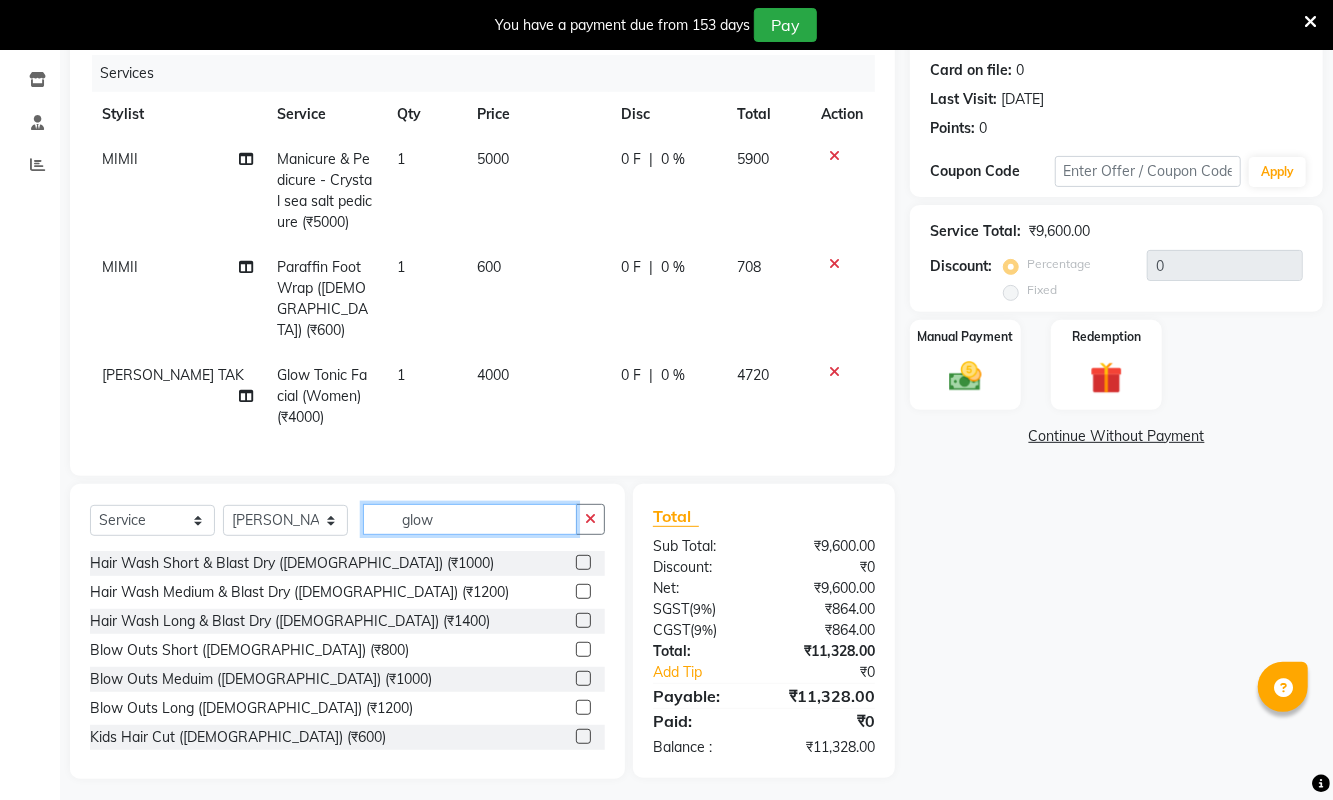 click on "glow" 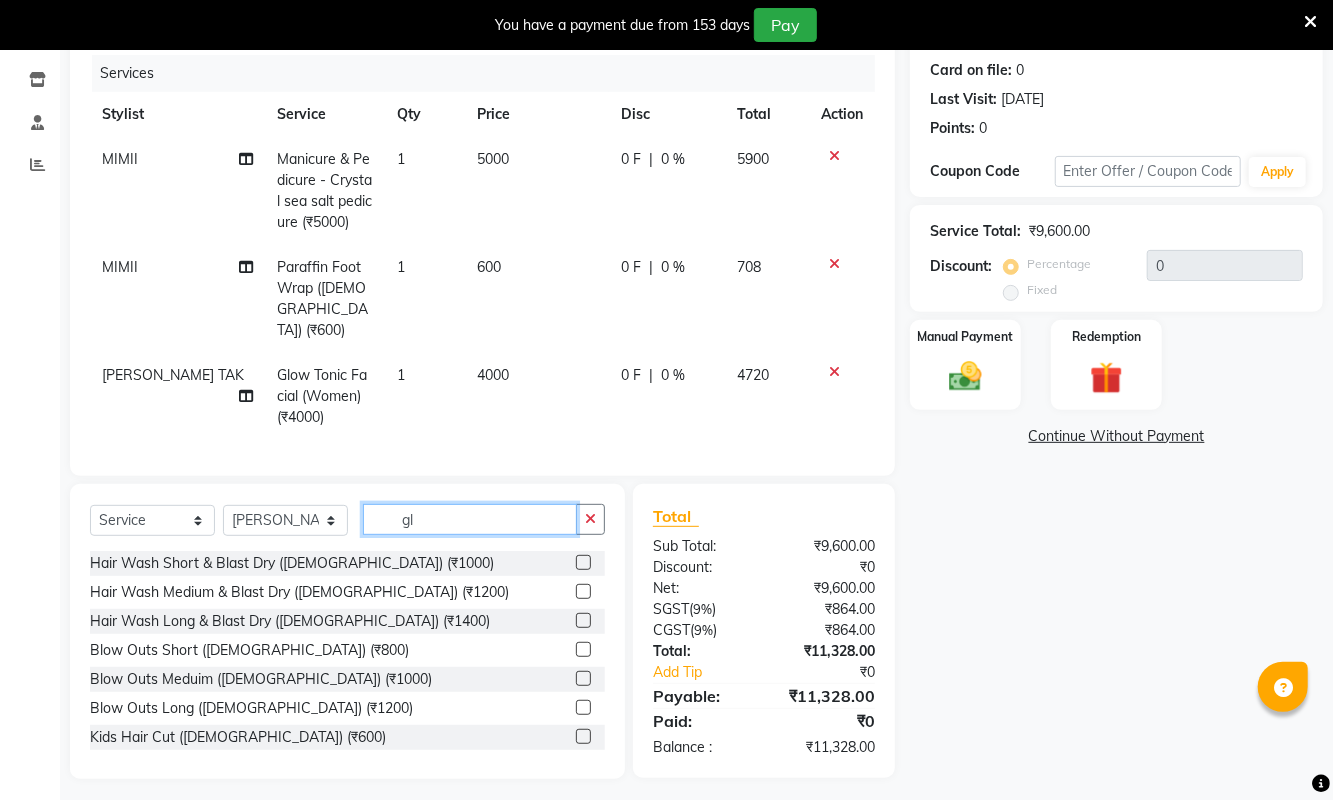 type on "g" 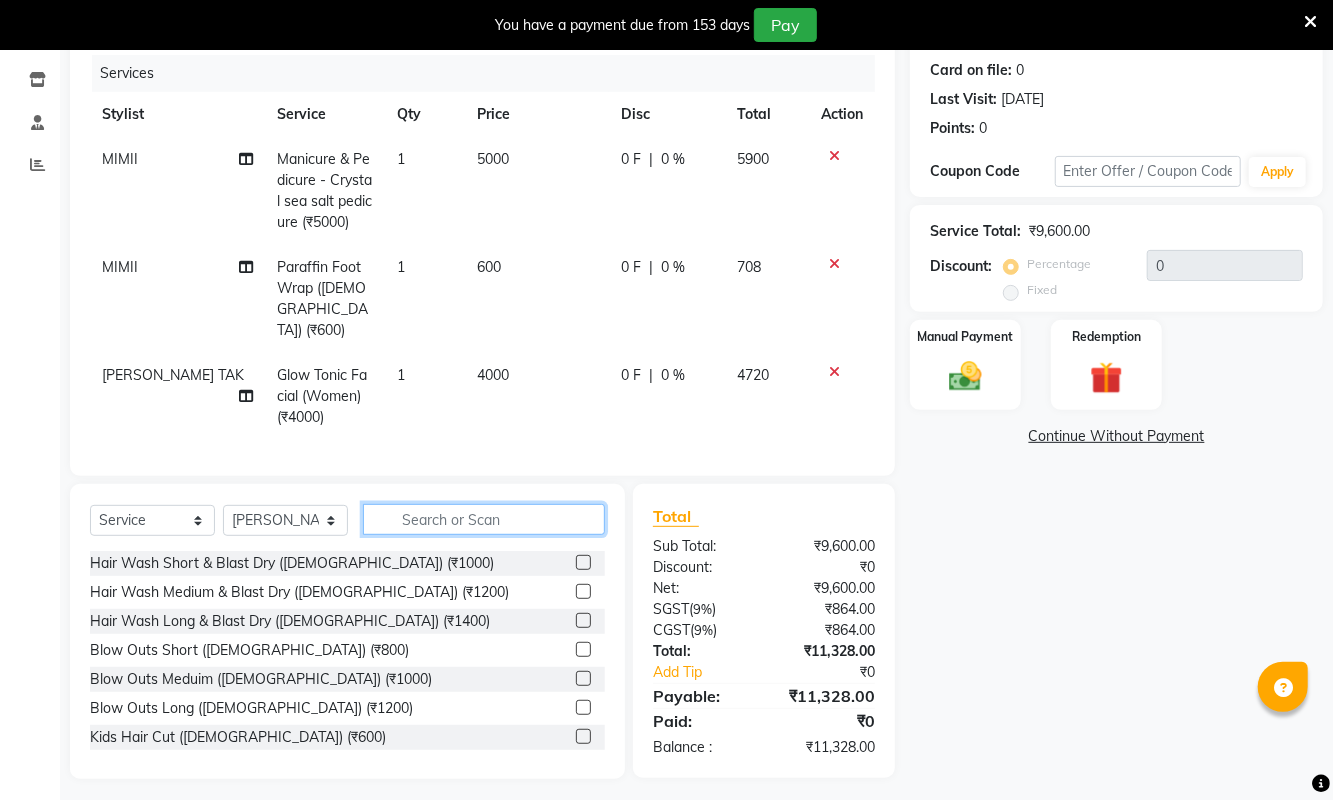 type 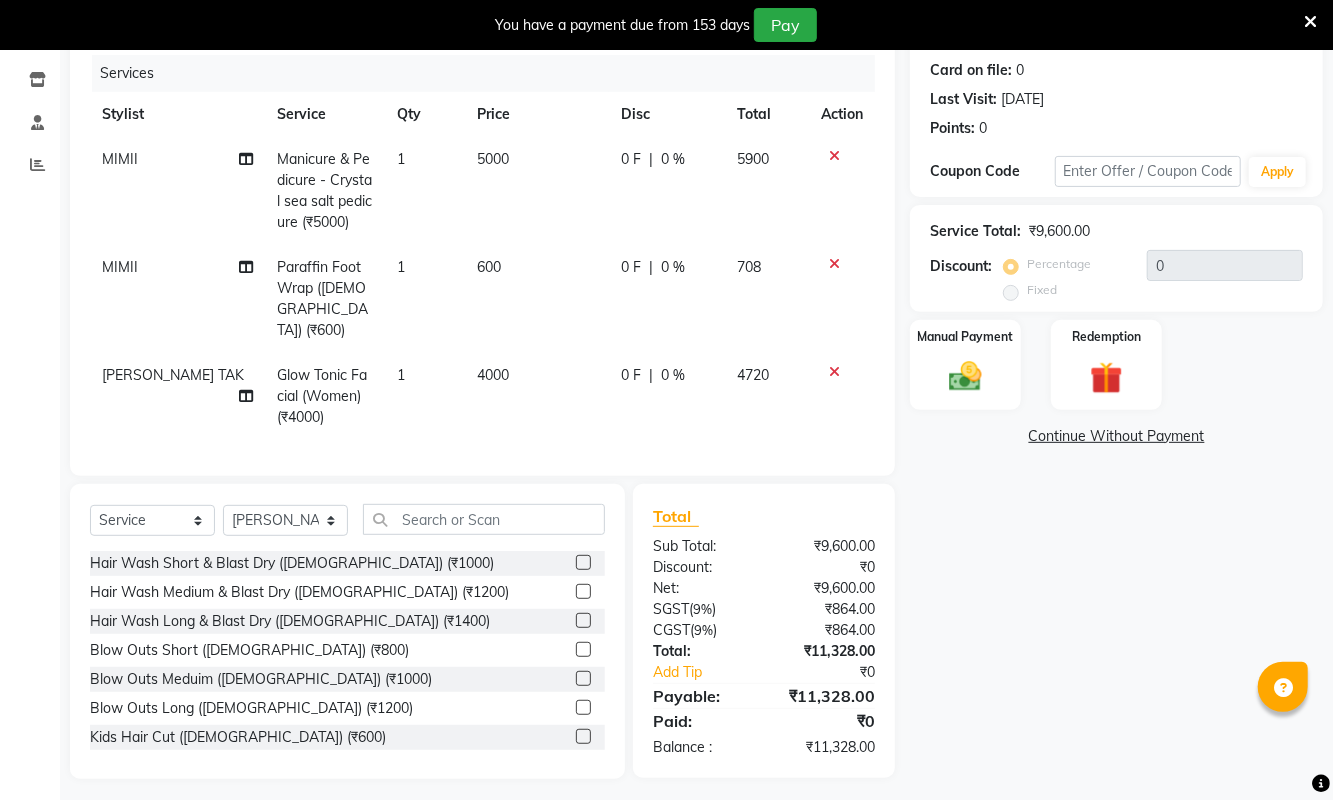 click 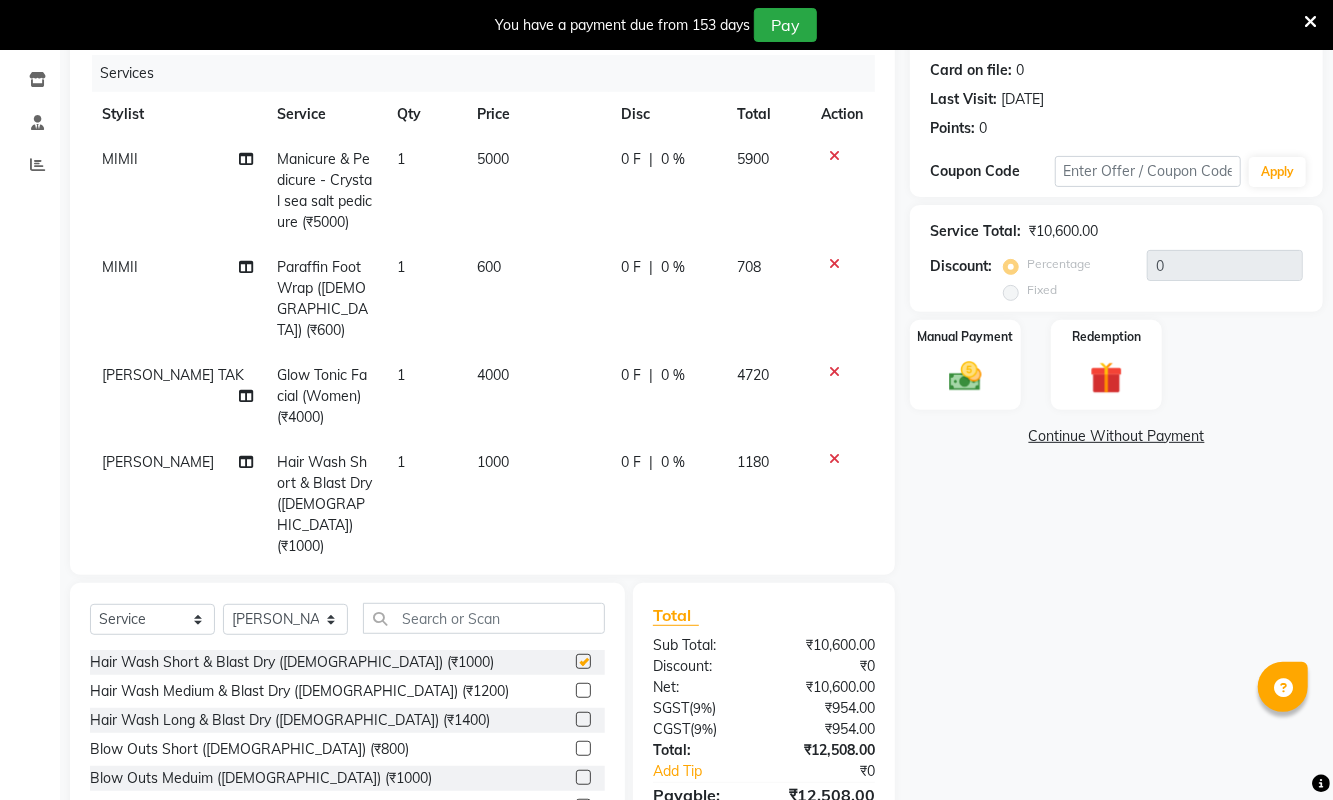 checkbox on "false" 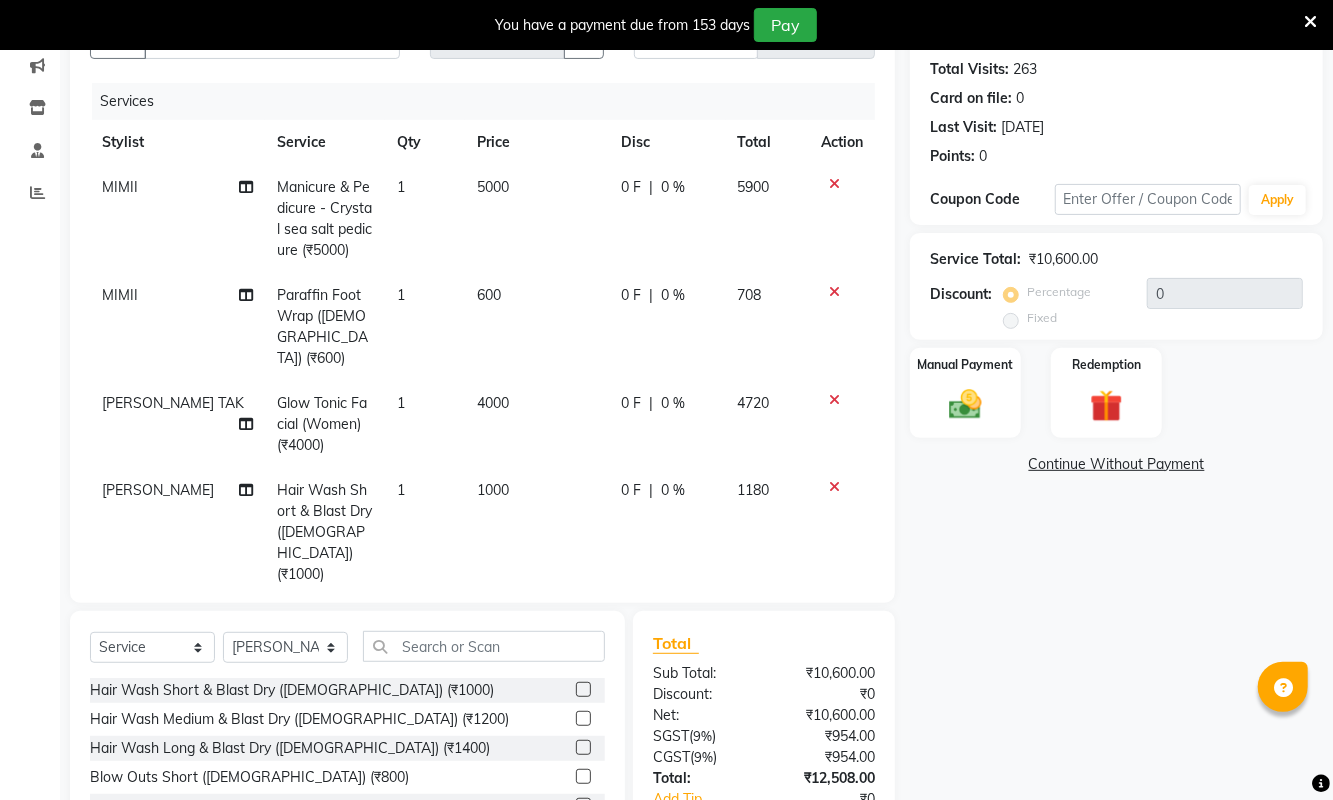 scroll, scrollTop: 204, scrollLeft: 0, axis: vertical 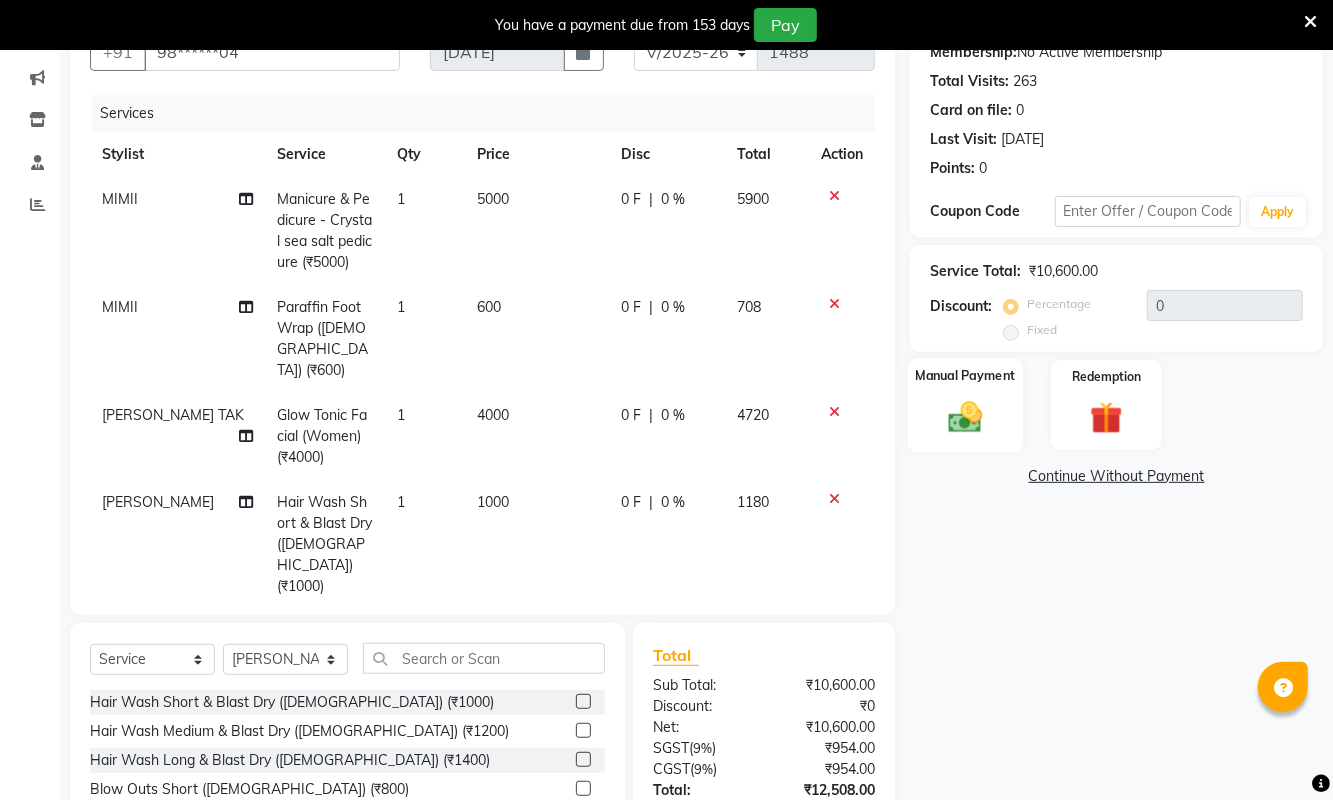 click 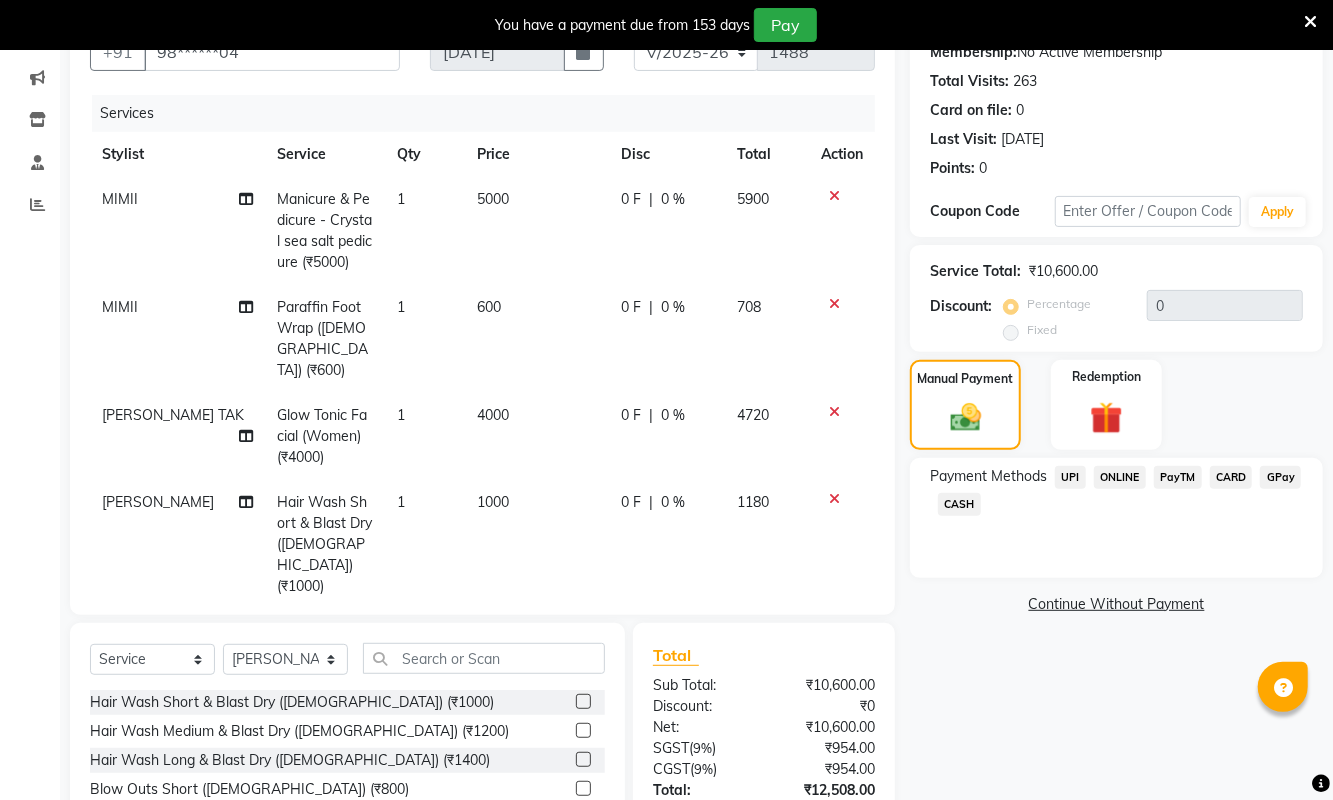click on "CARD" 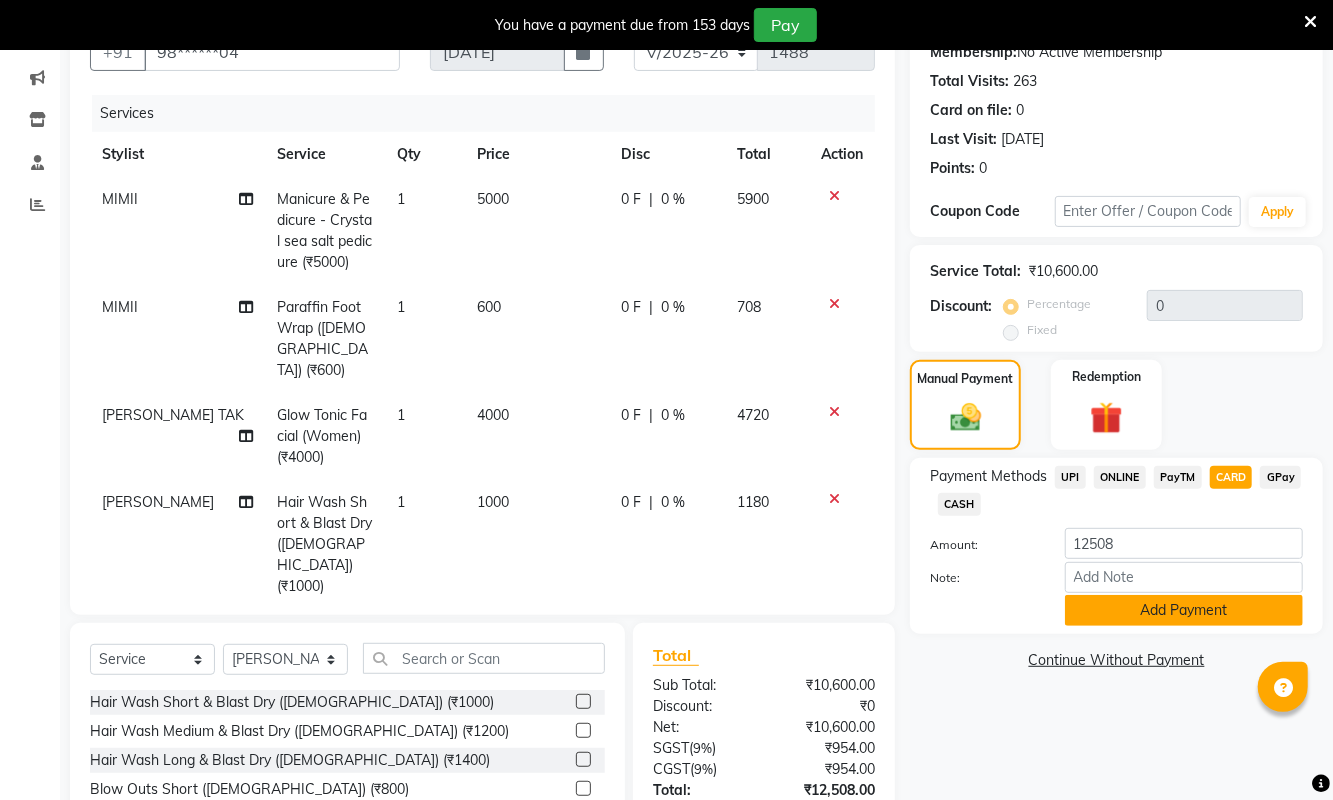 click on "Add Payment" 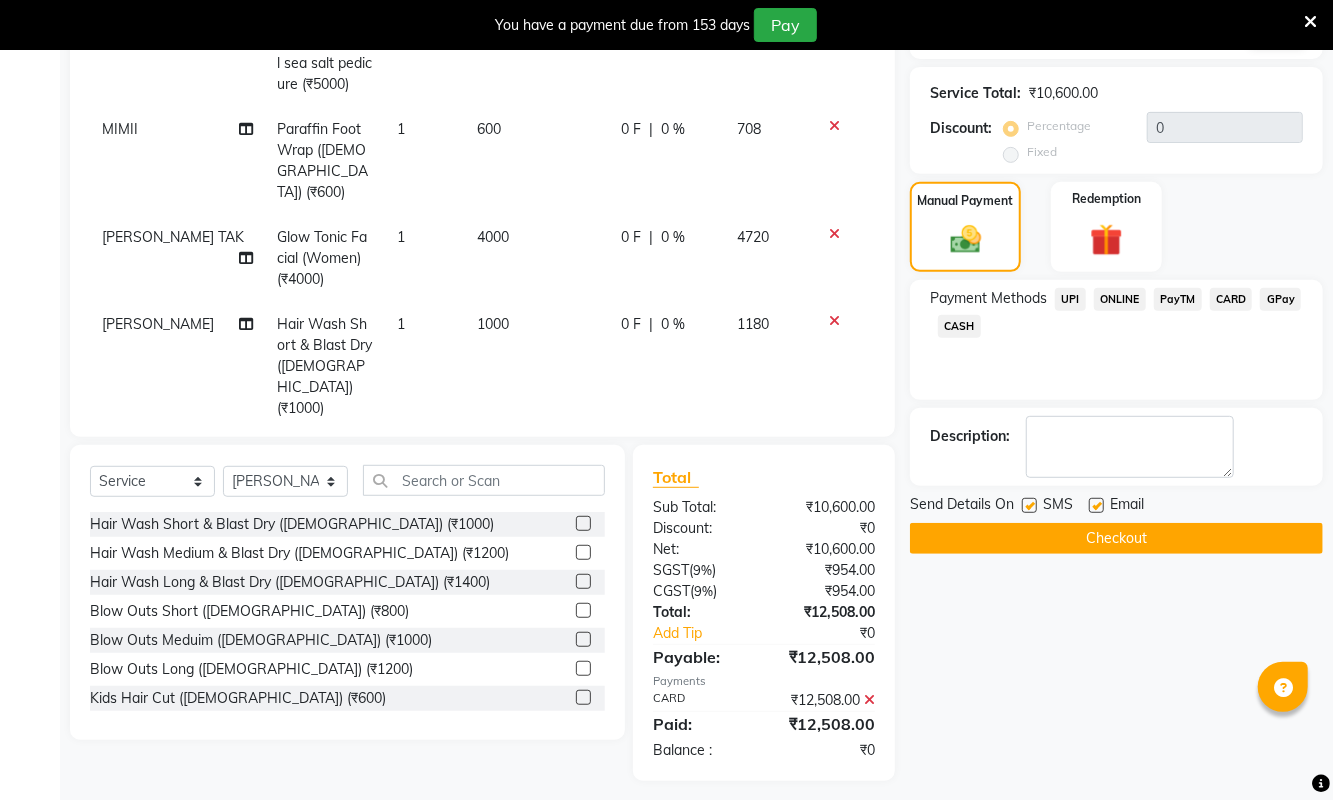 scroll, scrollTop: 393, scrollLeft: 0, axis: vertical 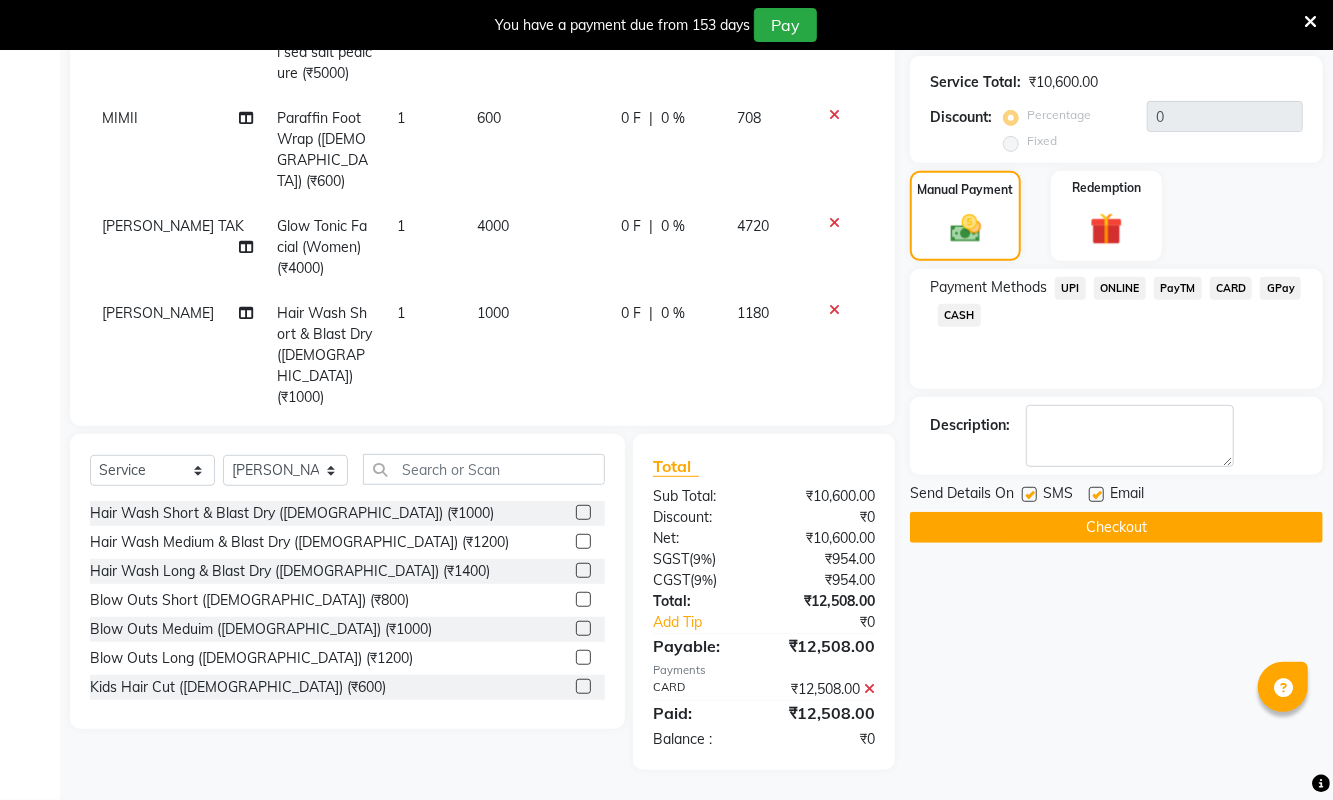click on "Checkout" 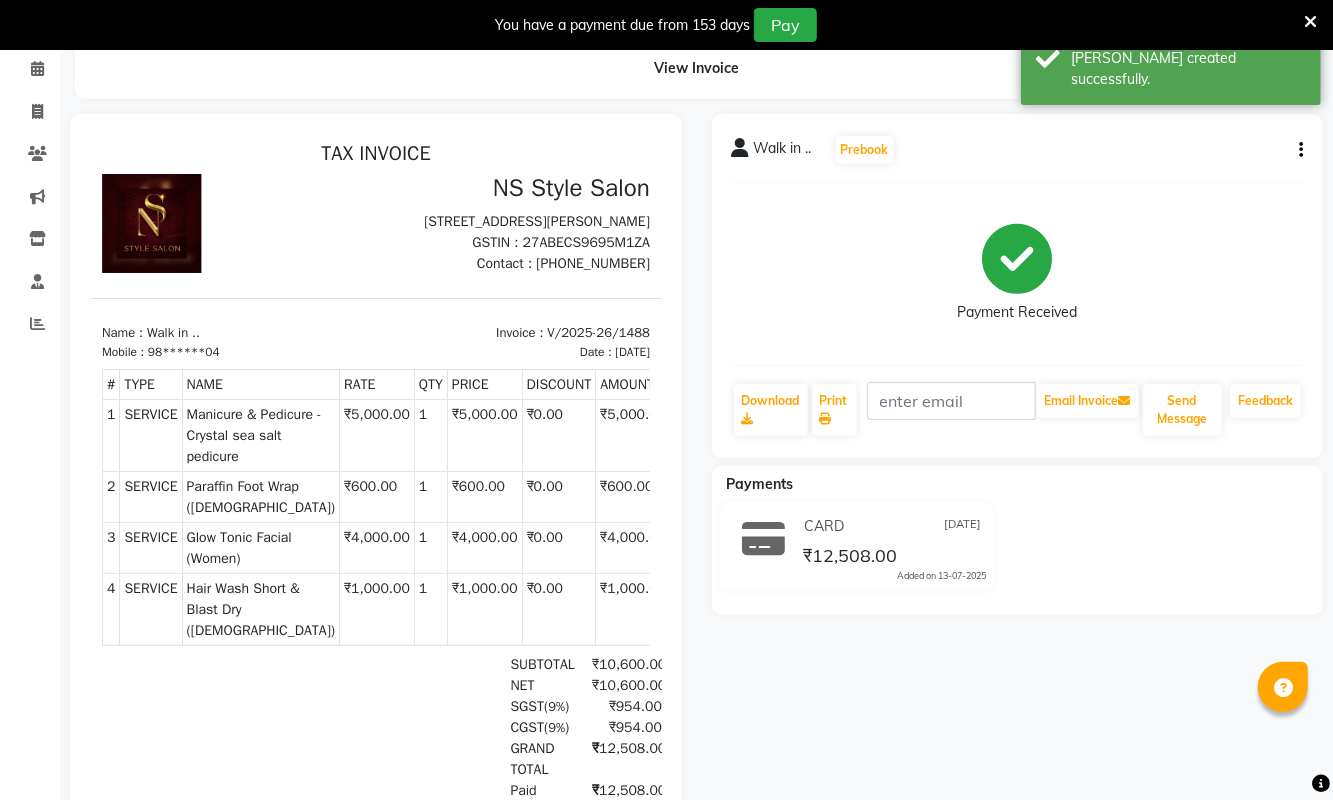scroll, scrollTop: 0, scrollLeft: 0, axis: both 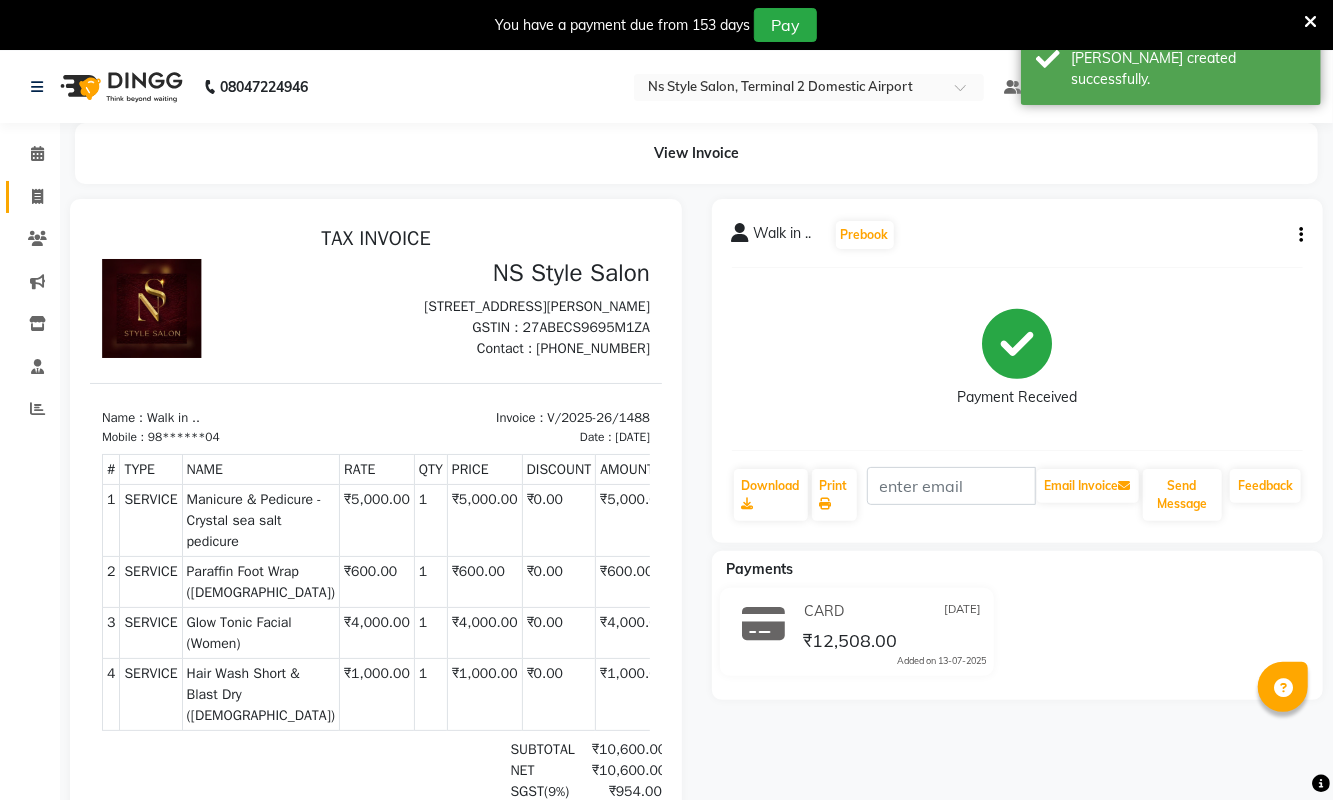 click 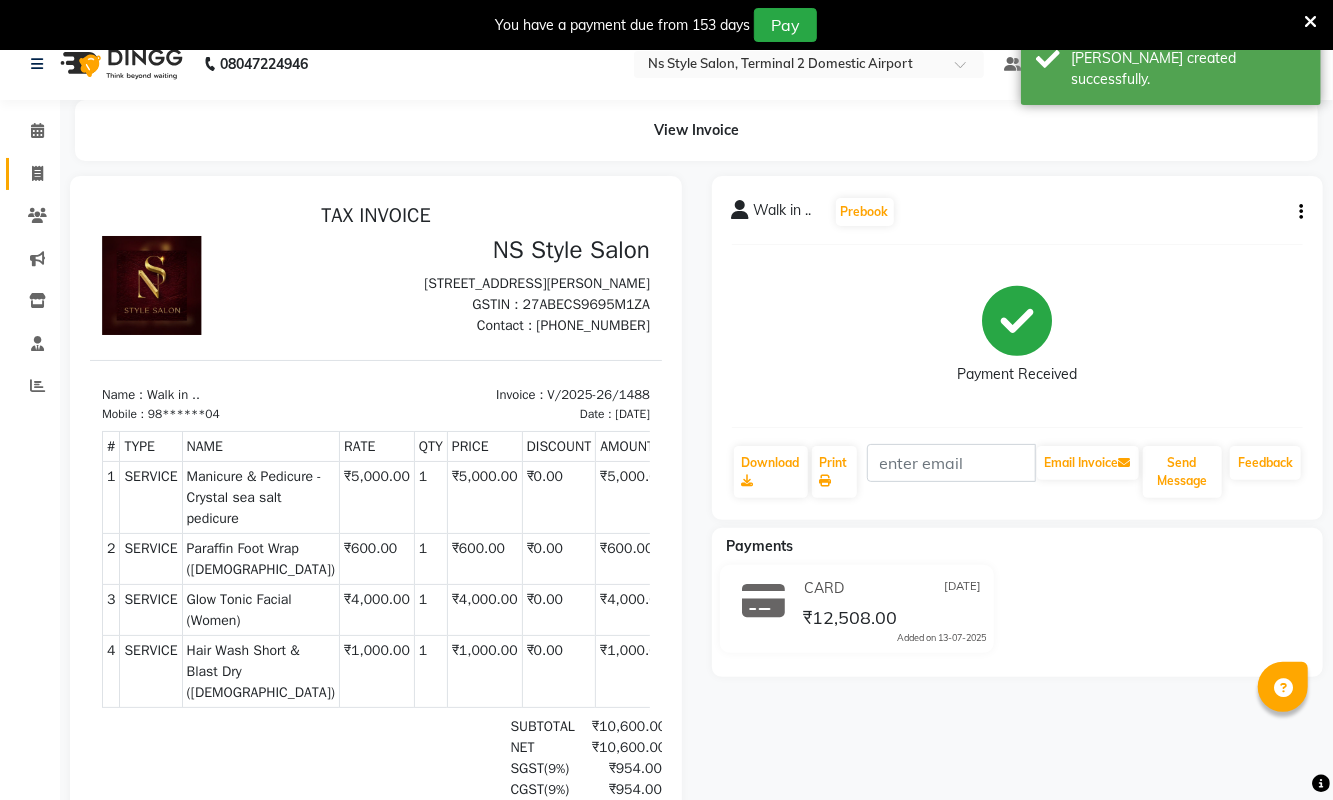 select on "5661" 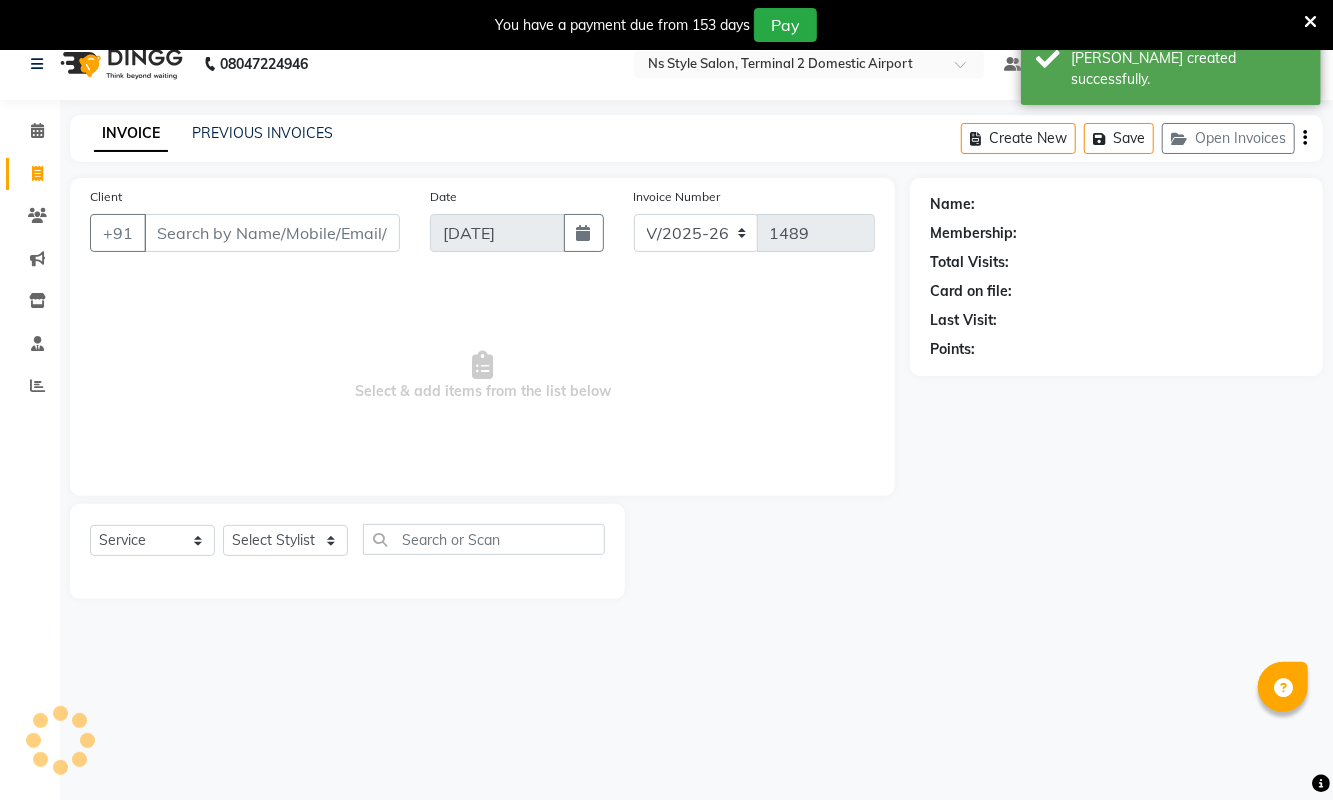 scroll, scrollTop: 51, scrollLeft: 0, axis: vertical 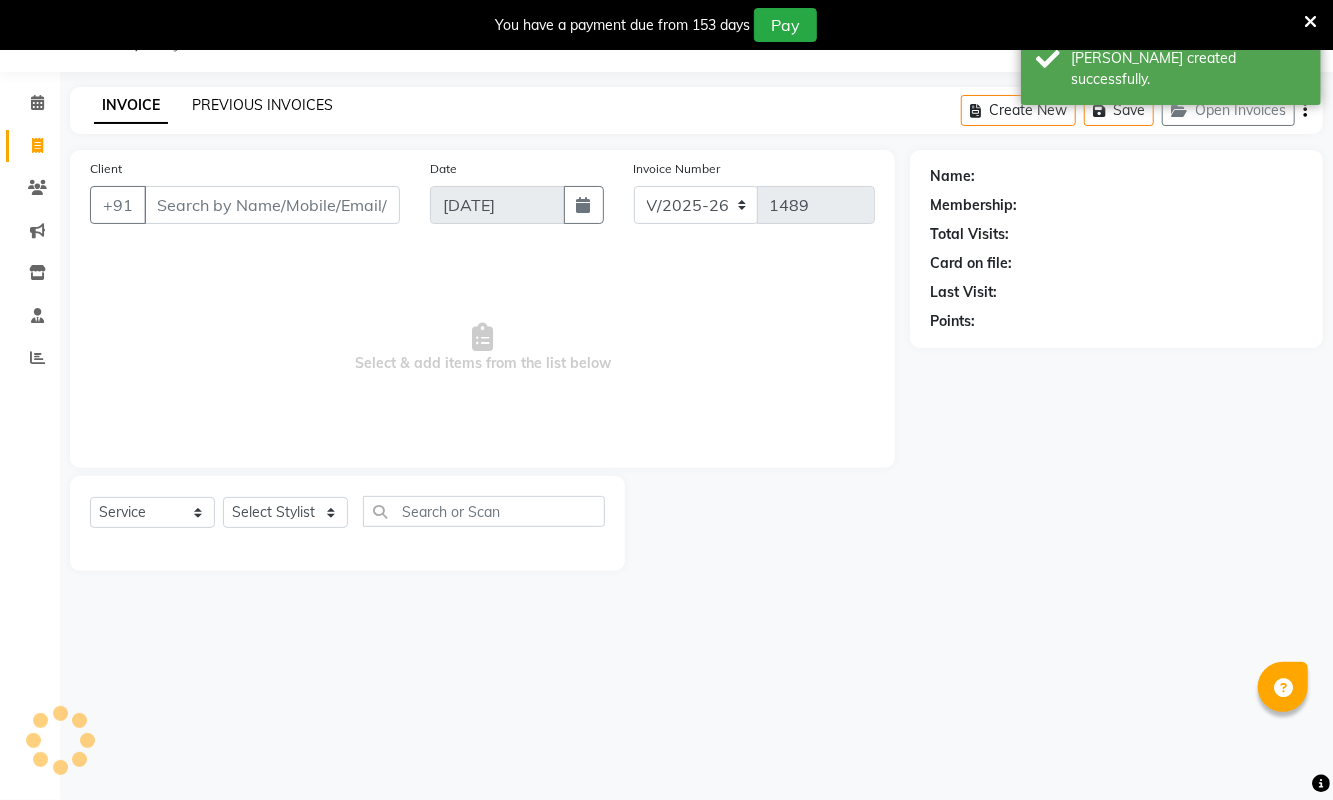 click on "PREVIOUS INVOICES" 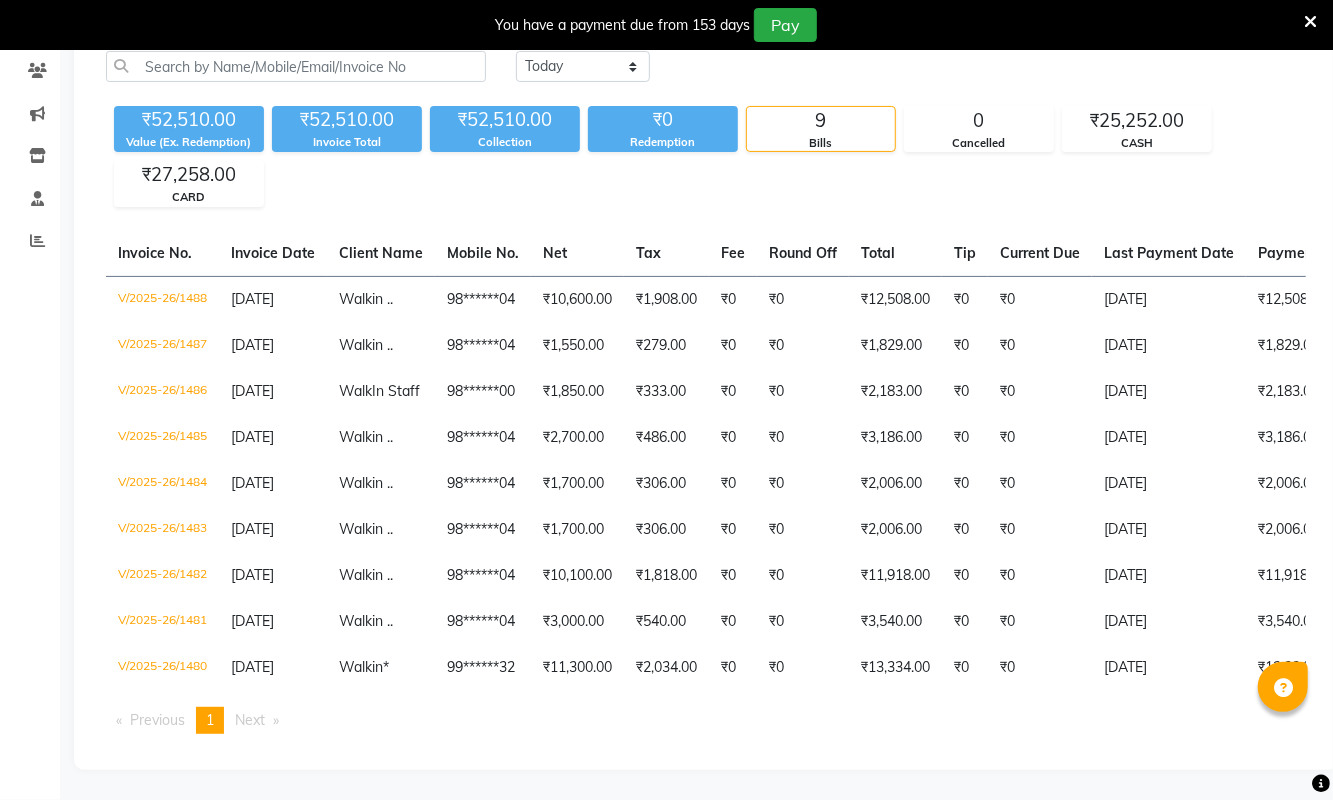 scroll, scrollTop: 0, scrollLeft: 0, axis: both 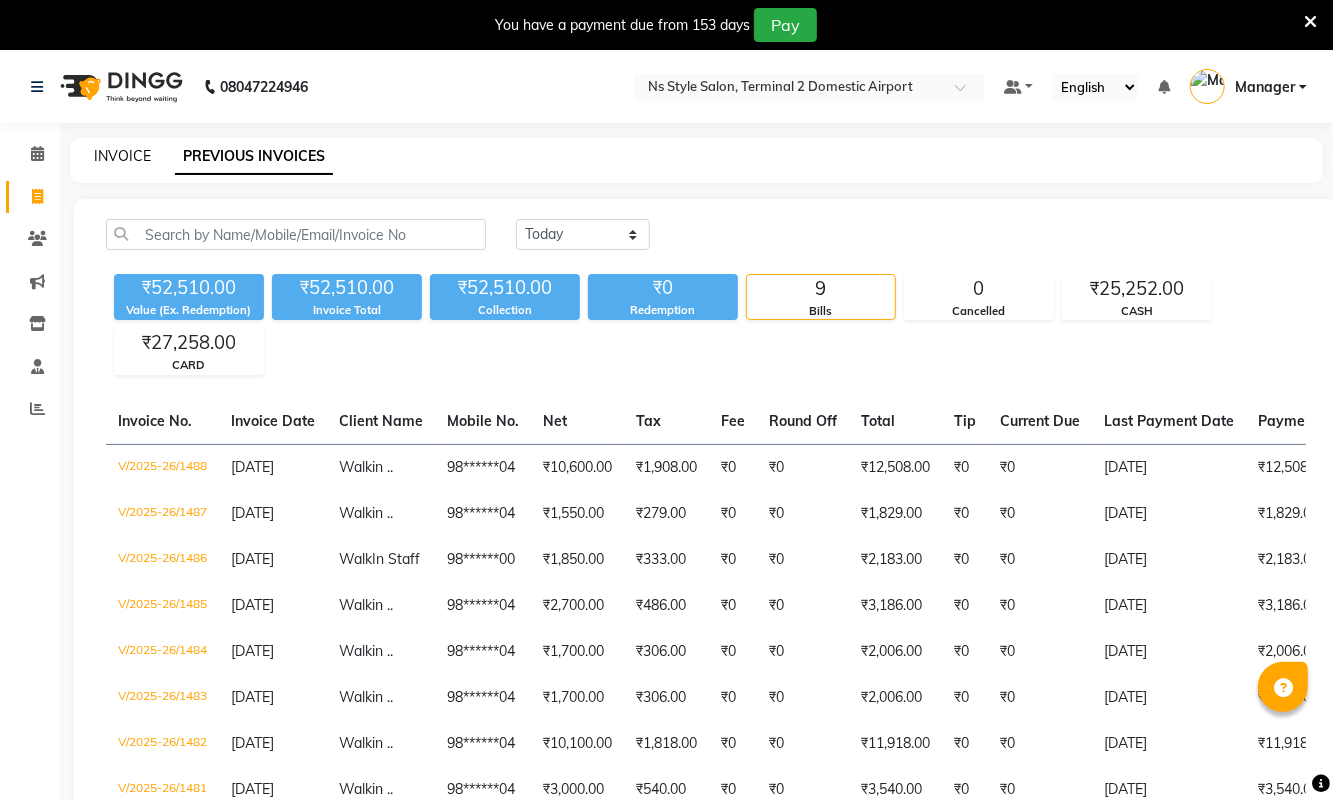 click on "INVOICE" 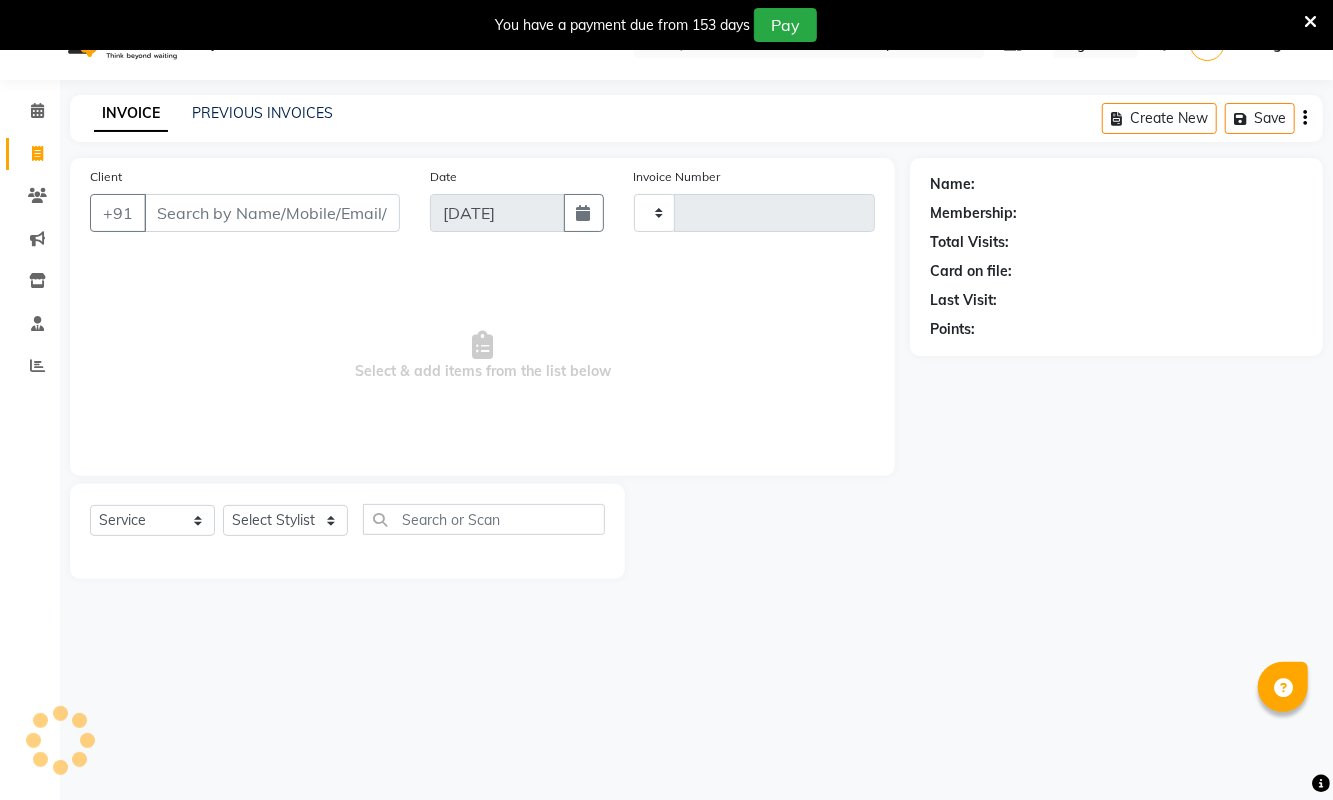 type on "1489" 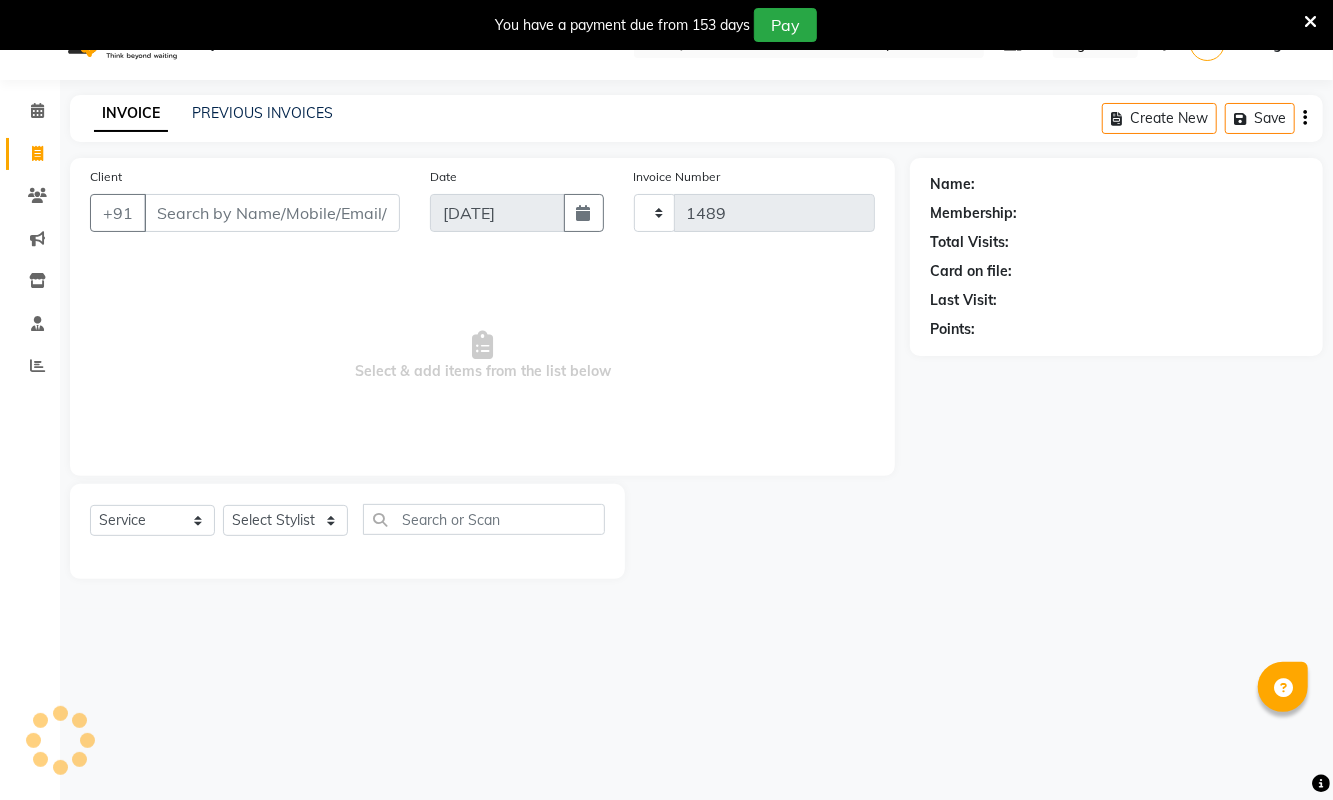 select on "5661" 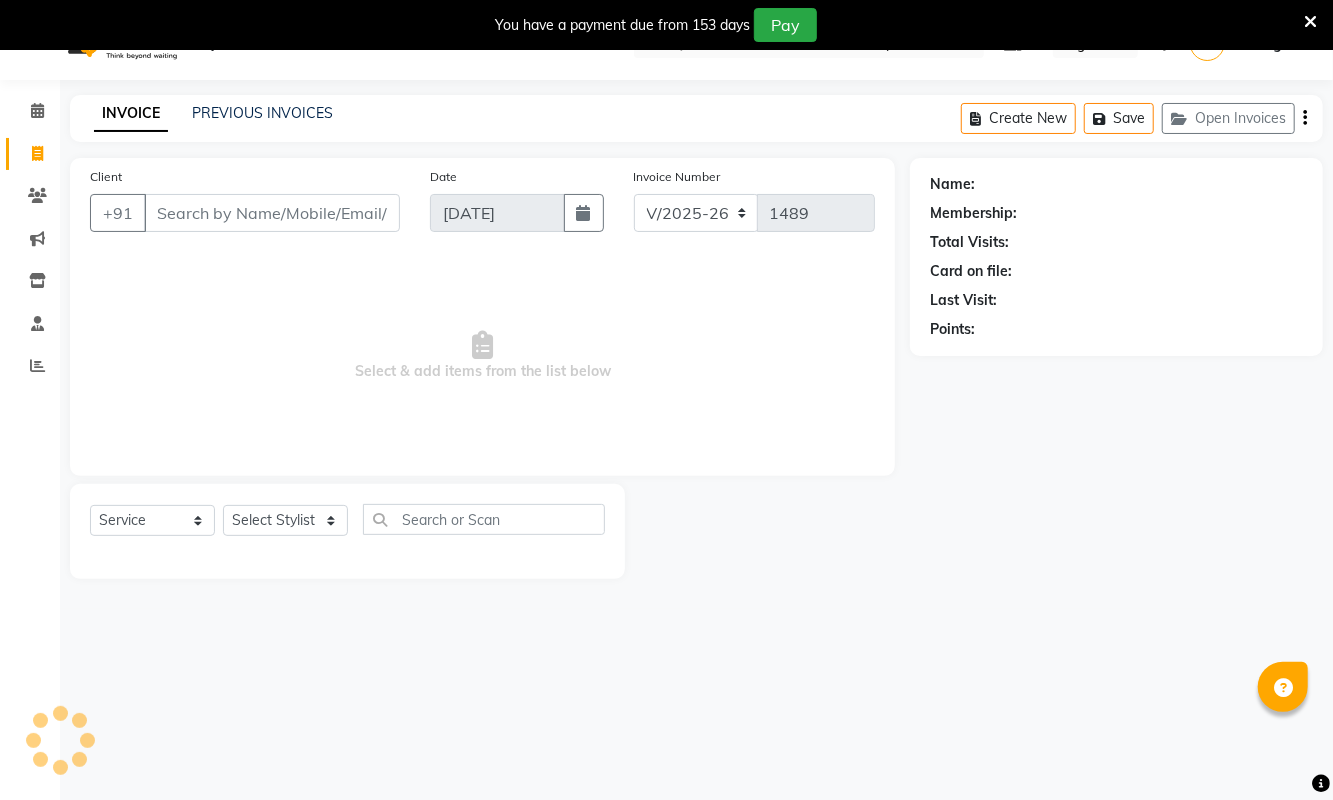 scroll, scrollTop: 51, scrollLeft: 0, axis: vertical 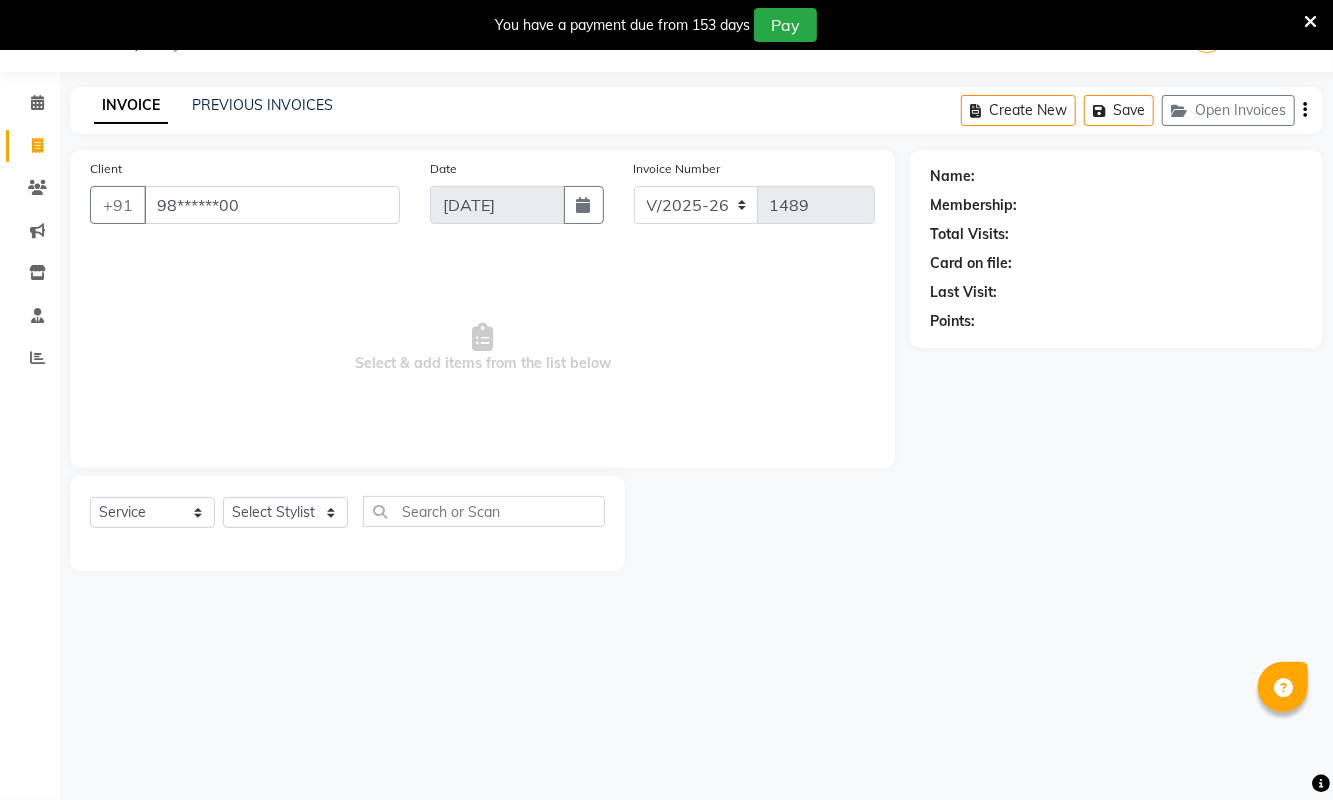 type on "98******00" 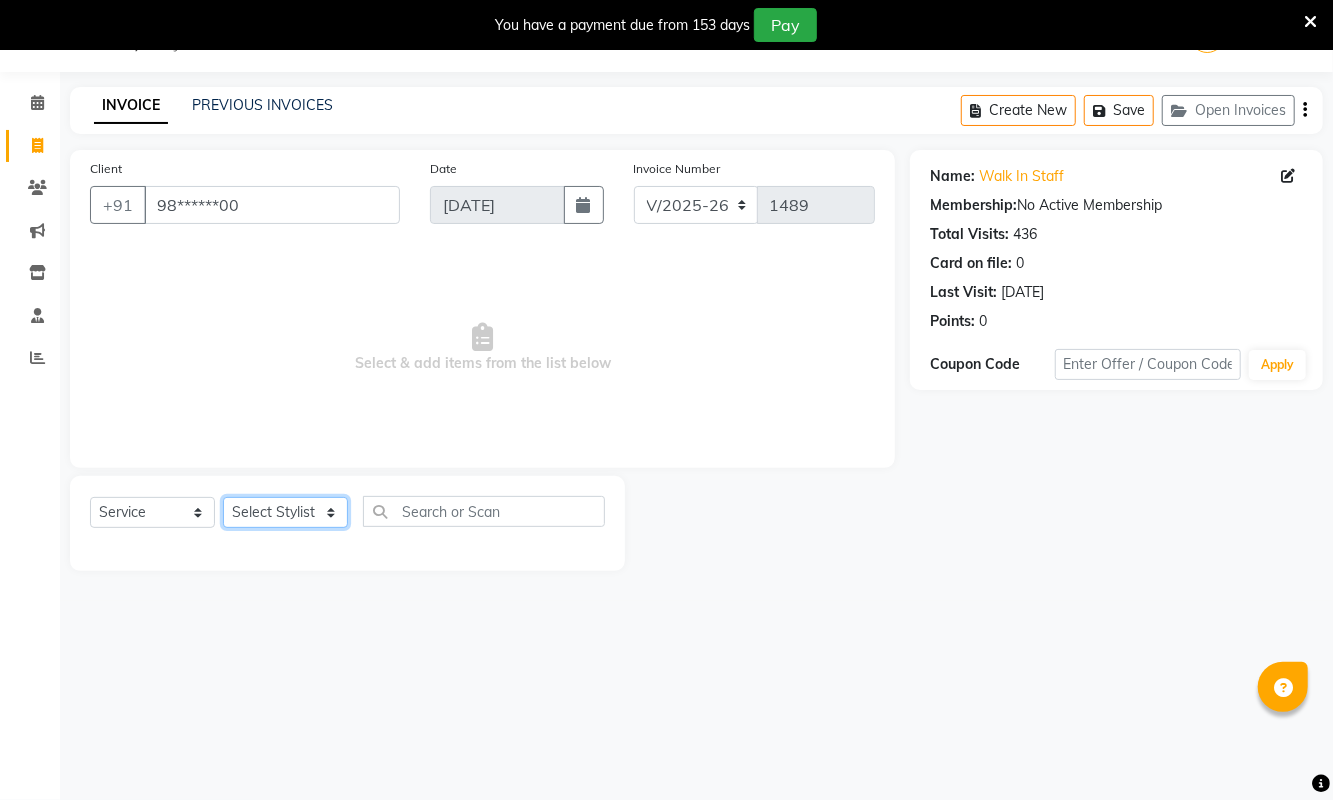click on "Select Stylist ASHA ANIL JADHAV Dilshad Ahmad EHATESHAM ALI EVVA FARHEEN SHAIKH HEEBA ARIF SHAIKH HEER BAROT IMRAN SHAIKH Mamta  Manager MANISHA MD RAJ KHAN  MD SAMEER PARWEZ MIMII MOHAMMAD ALI RUPS SAKIB SUNENA TAK ZAREENA KHAN" 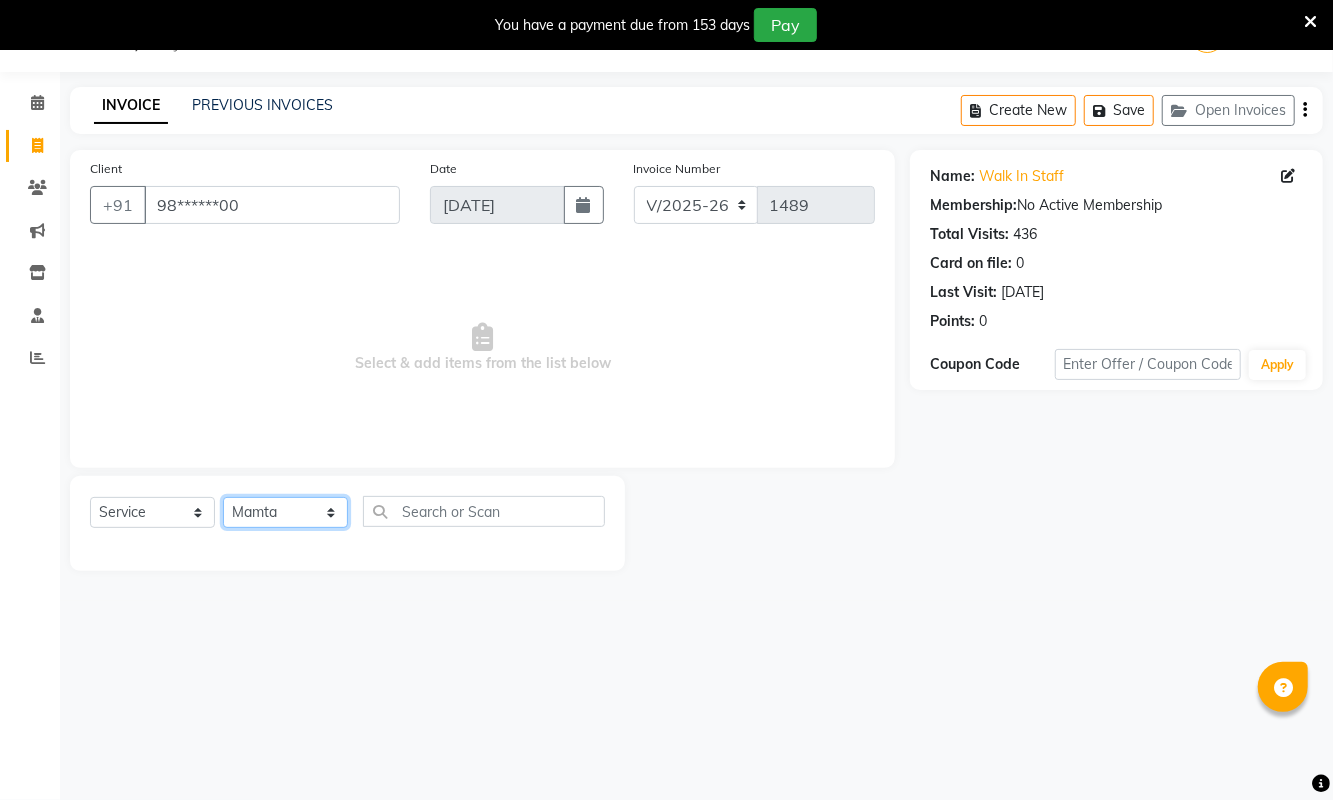 click on "Select Stylist ASHA ANIL JADHAV Dilshad Ahmad EHATESHAM ALI EVVA FARHEEN SHAIKH HEEBA ARIF SHAIKH HEER BAROT IMRAN SHAIKH Mamta  Manager MANISHA MD RAJ KHAN  MD SAMEER PARWEZ MIMII MOHAMMAD ALI RUPS SAKIB SUNENA TAK ZAREENA KHAN" 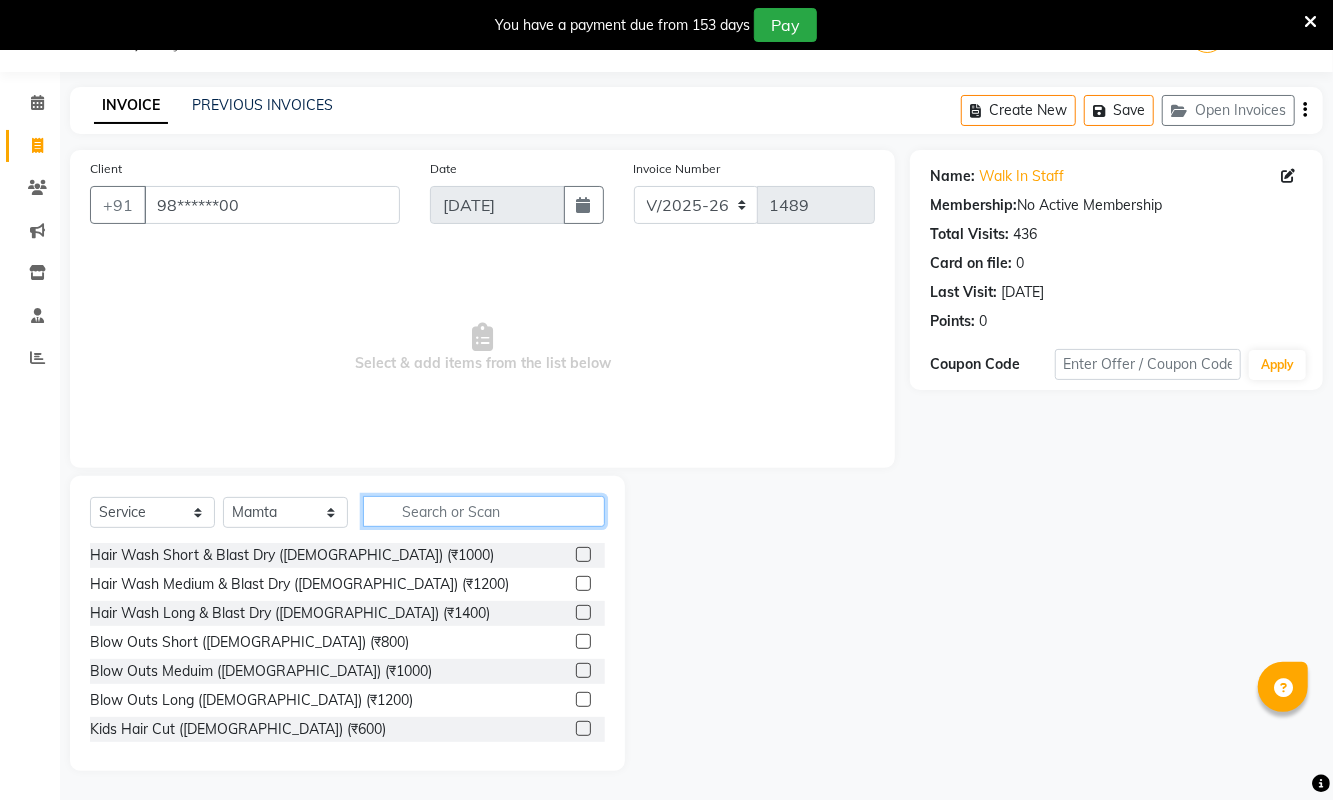 click 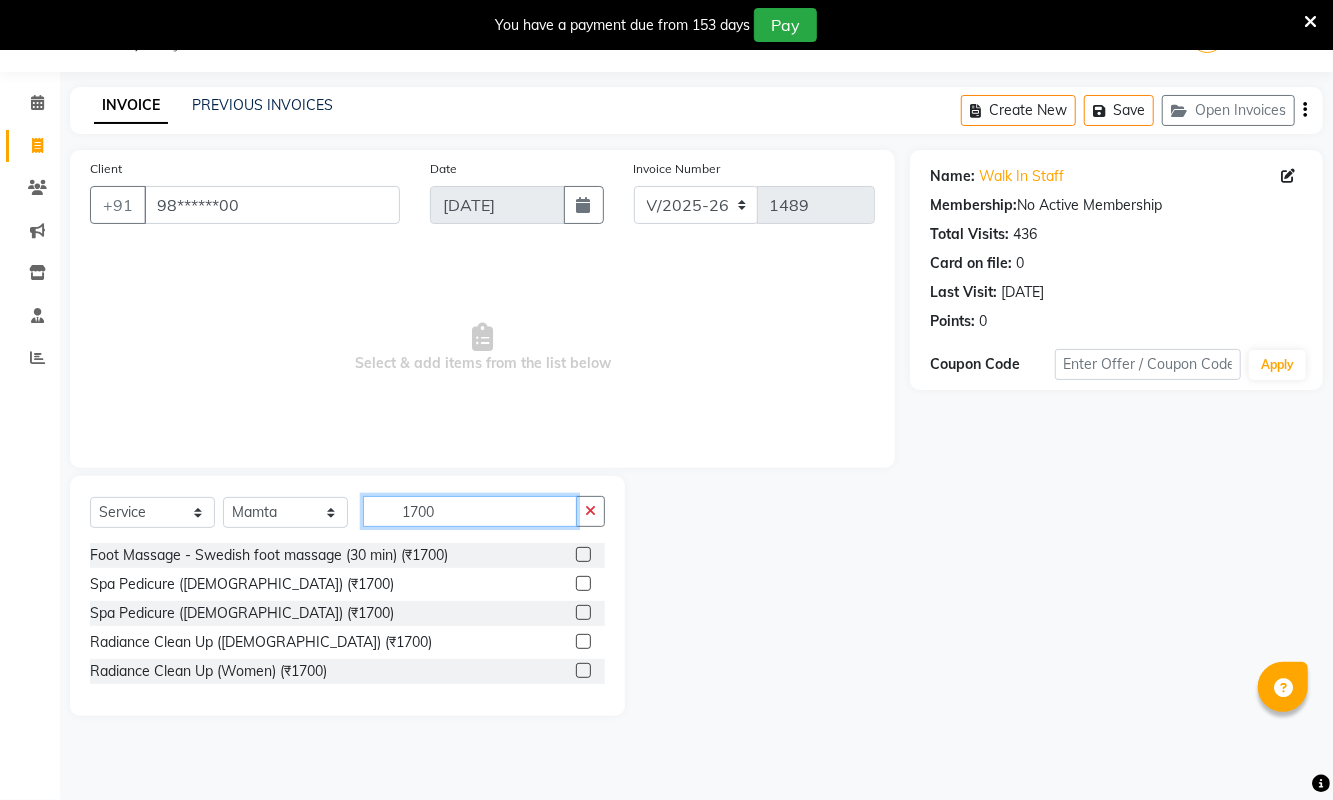 type on "1700" 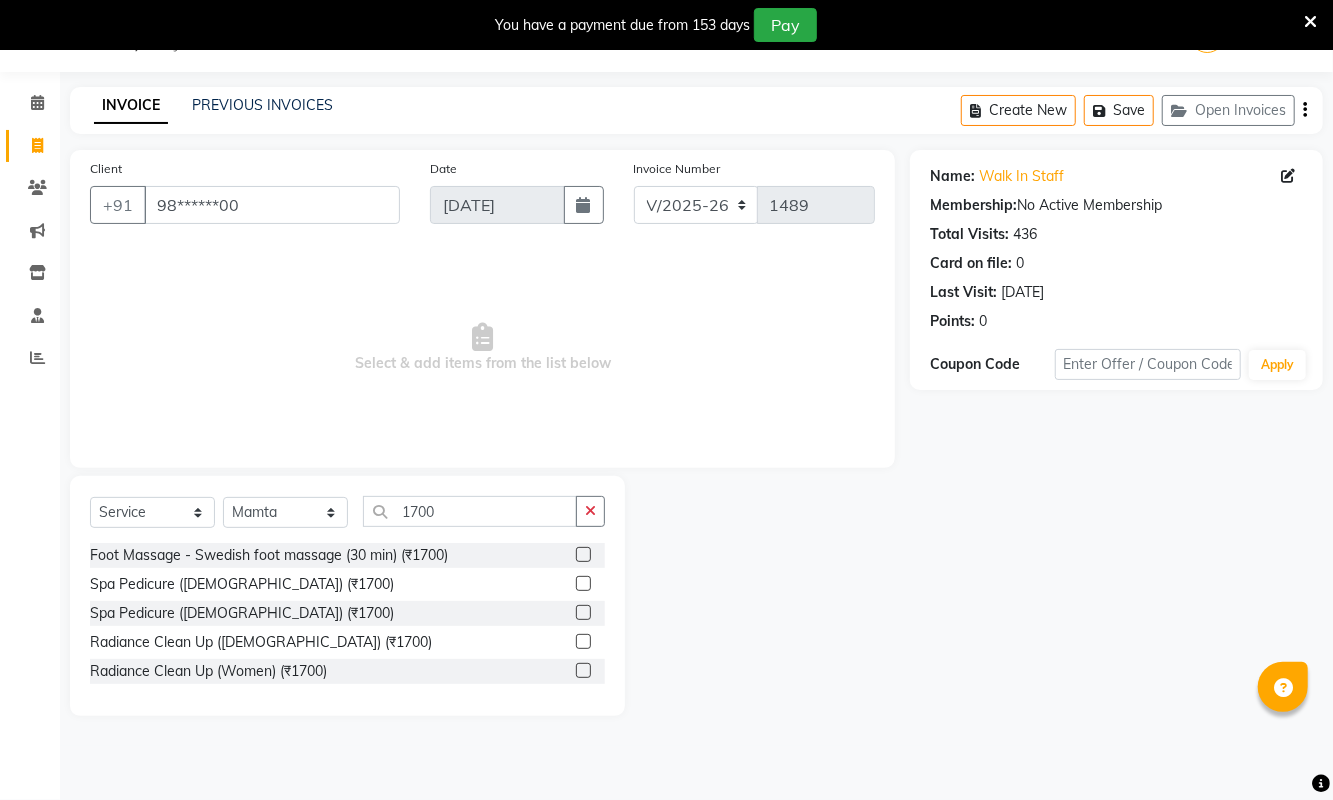 click 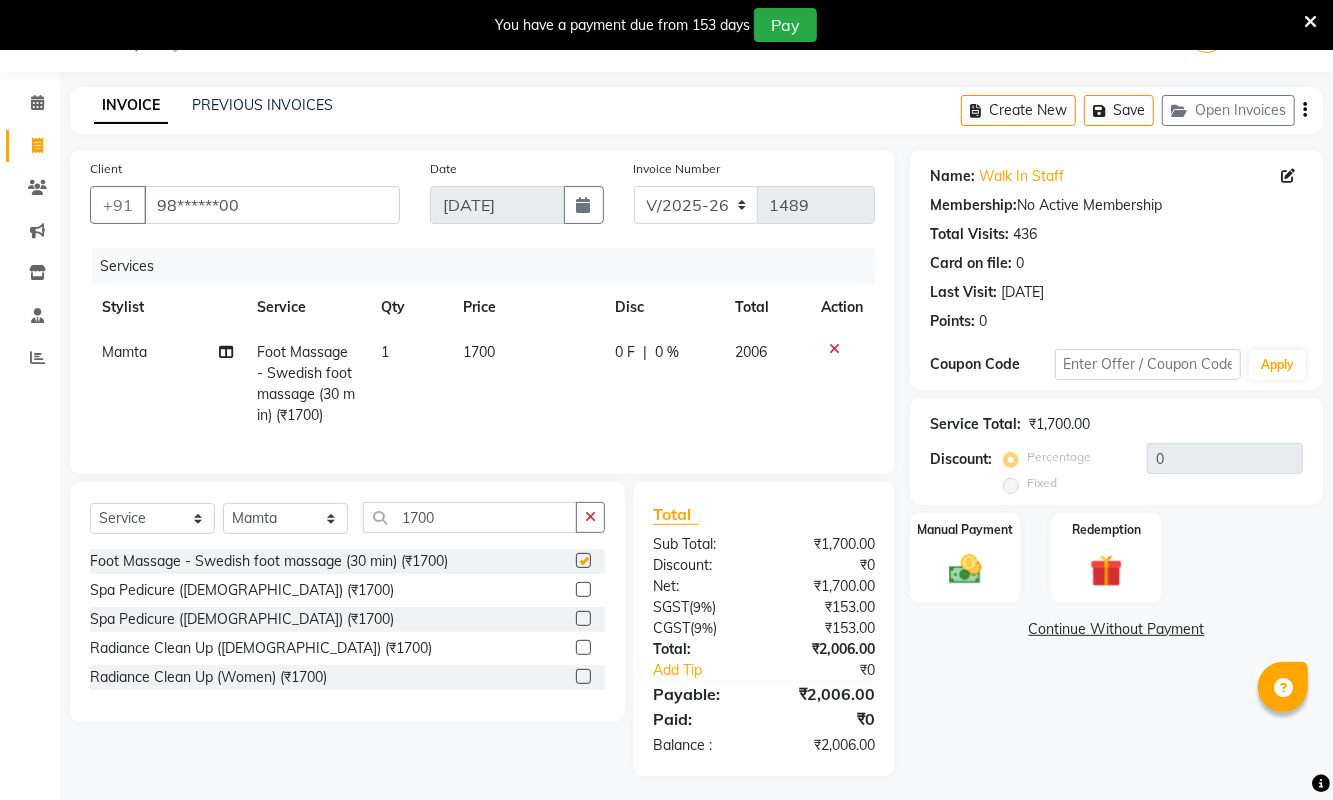 checkbox on "false" 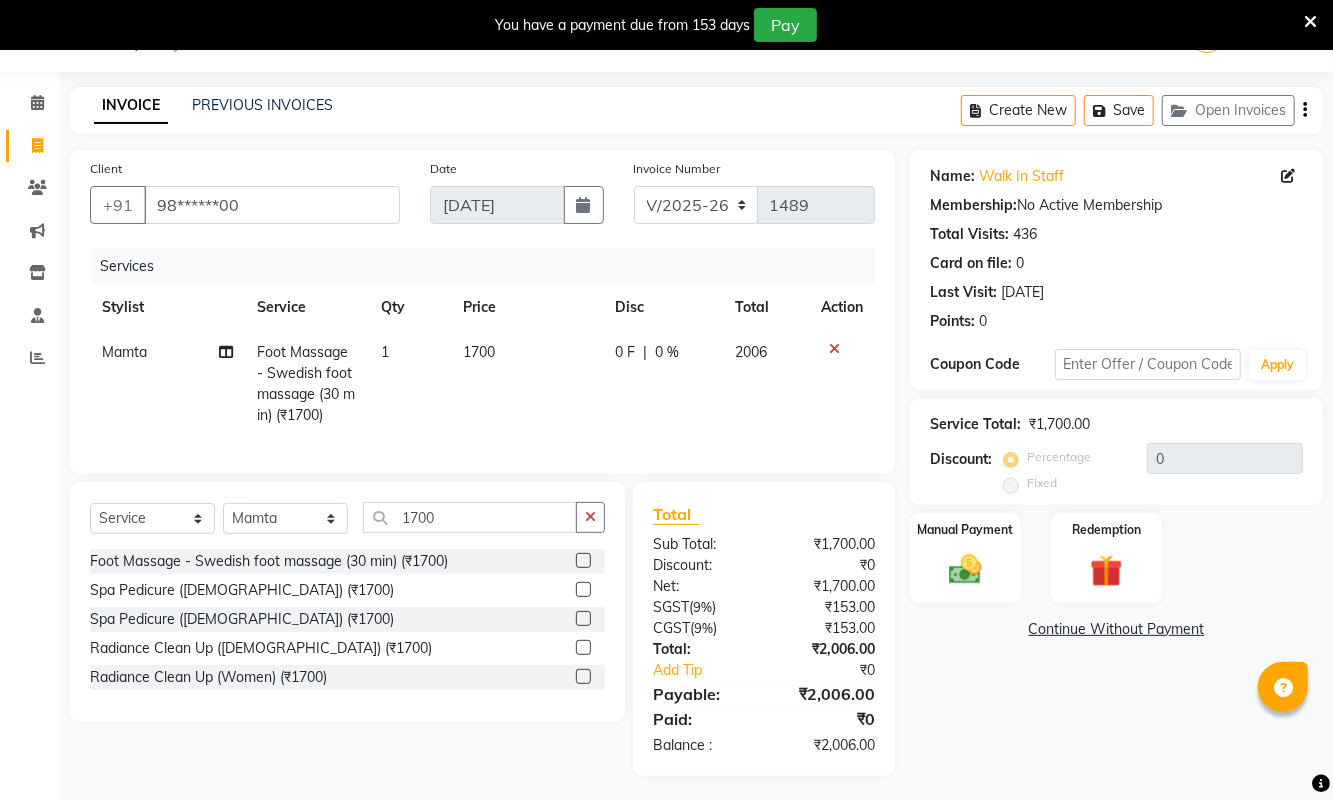 click on "1" 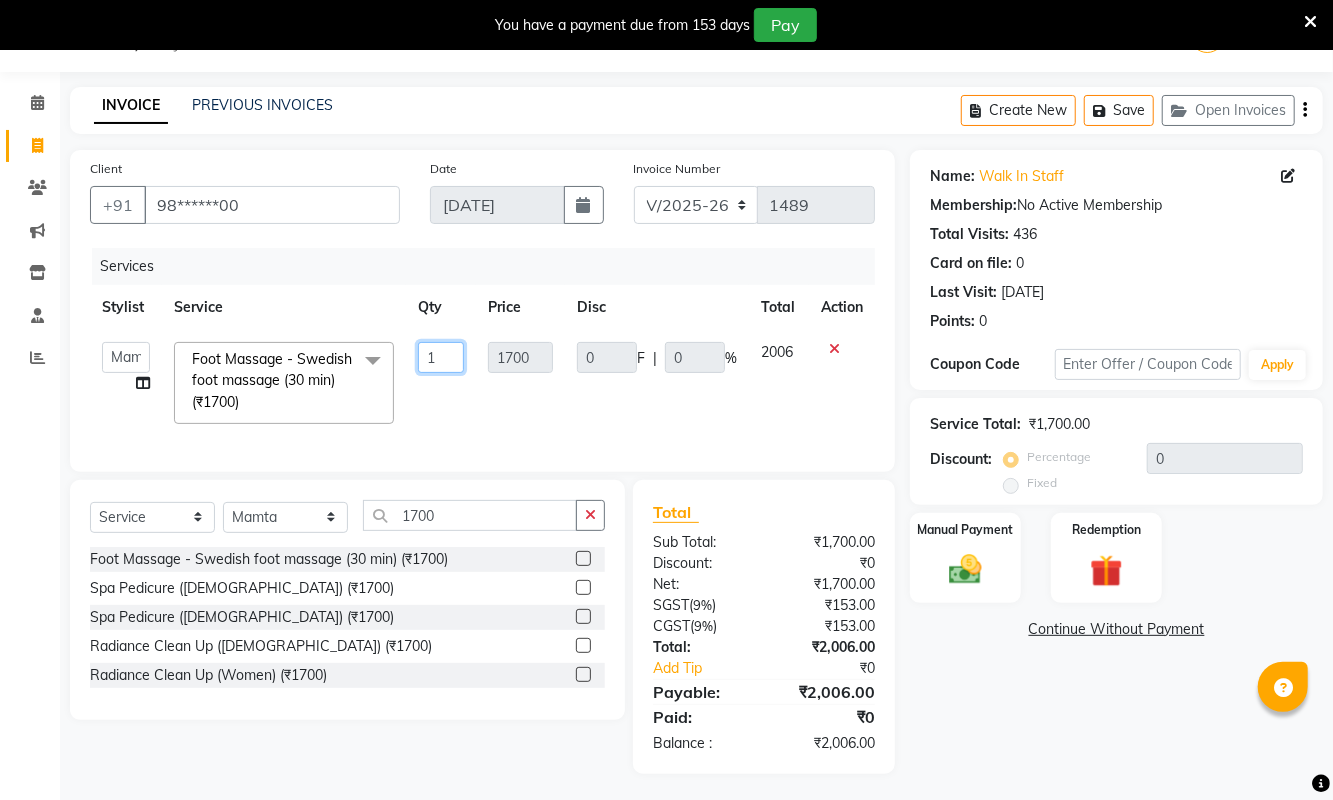 click on "1" 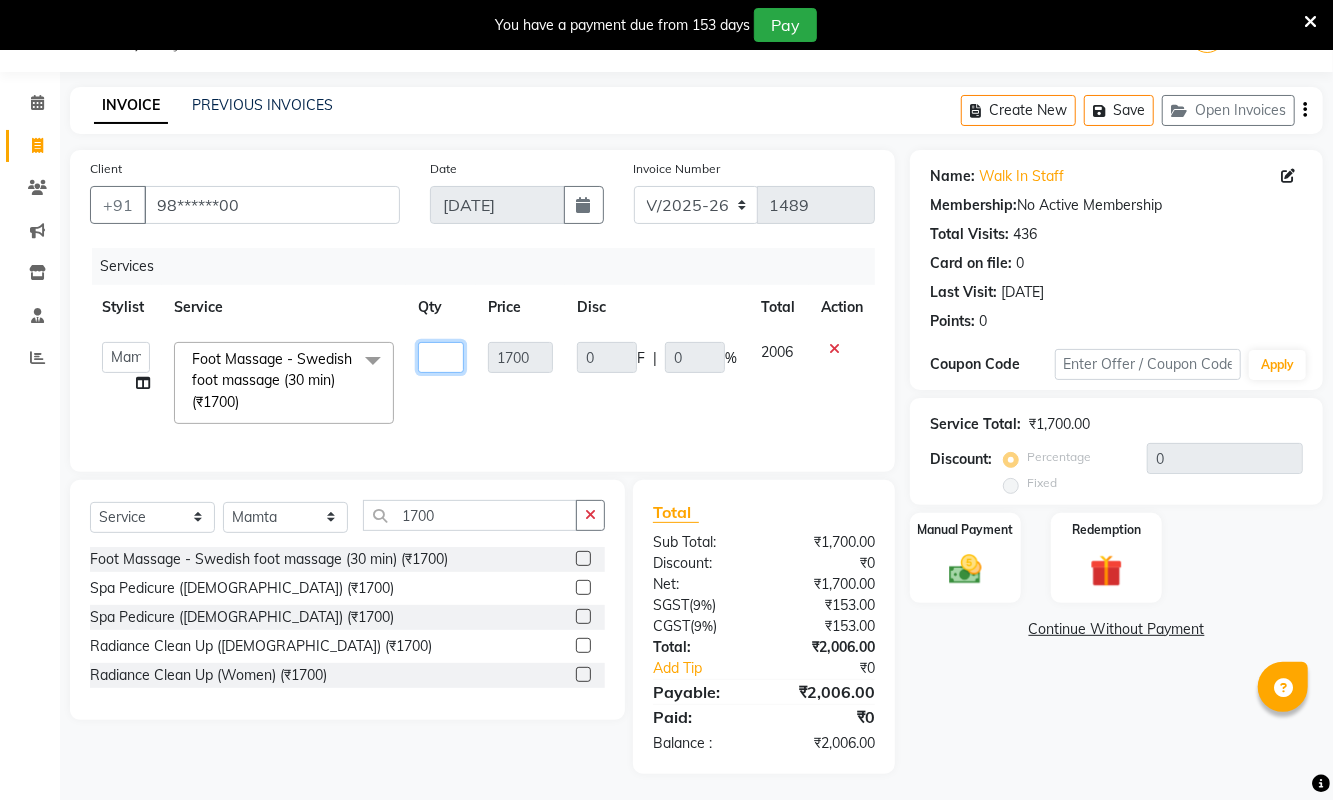type on "2" 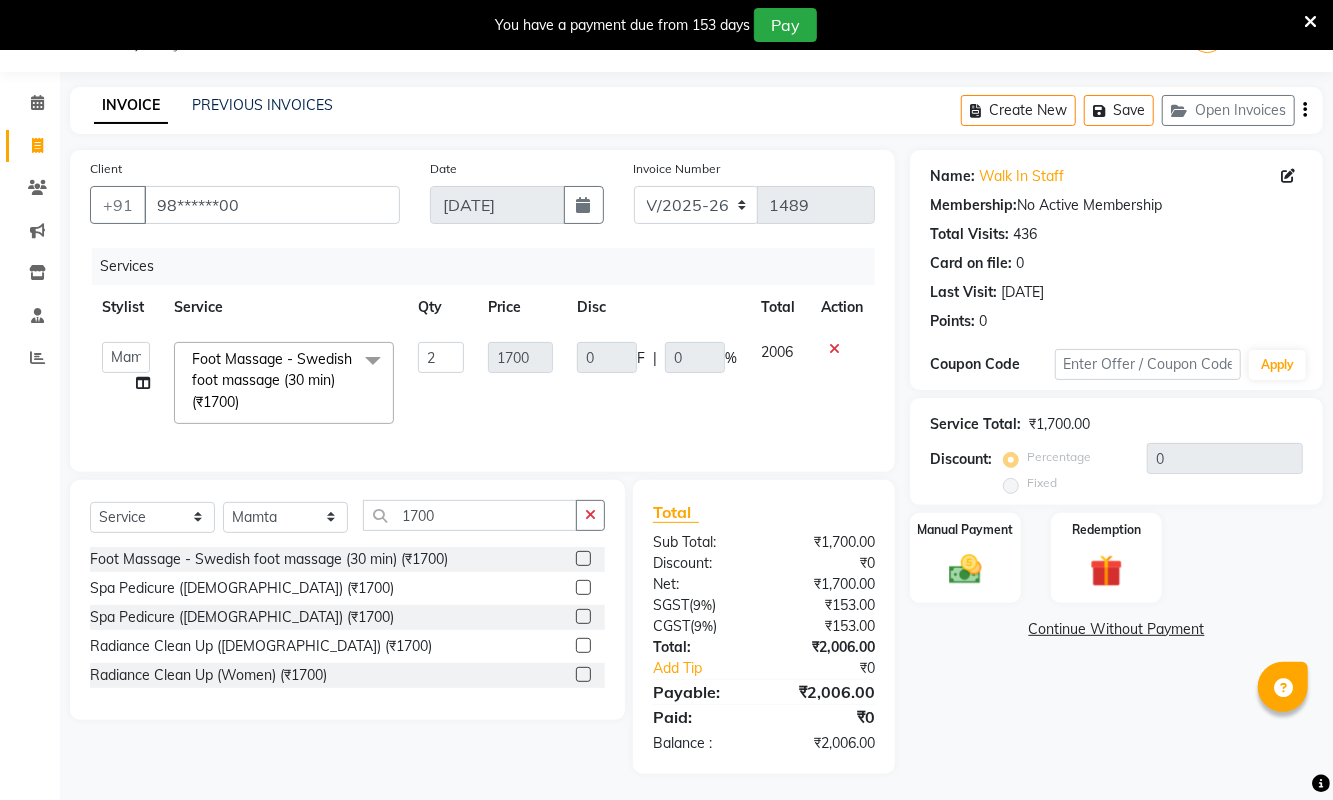 click on "ASHA ANIL JADHAV   Dilshad Ahmad   EHATESHAM ALI   EVVA   FARHEEN SHAIKH   HEEBA ARIF SHAIKH   HEER BAROT   IMRAN SHAIKH   Mamta    Manager   MANISHA   MD RAJ KHAN    MD SAMEER PARWEZ   MIMII   MOHAMMAD ALI   RUPS   SAKIB   SUNENA TAK   ZAREENA KHAN" 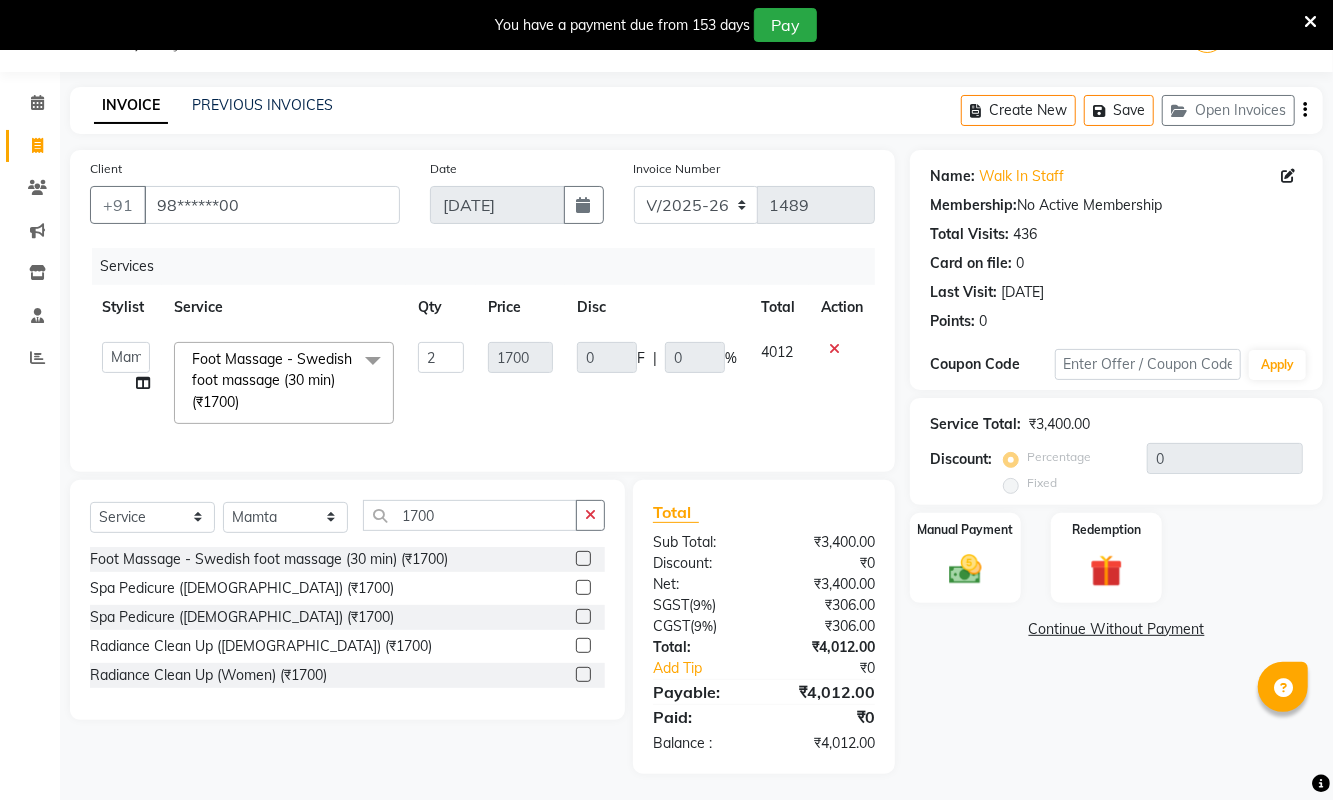 click 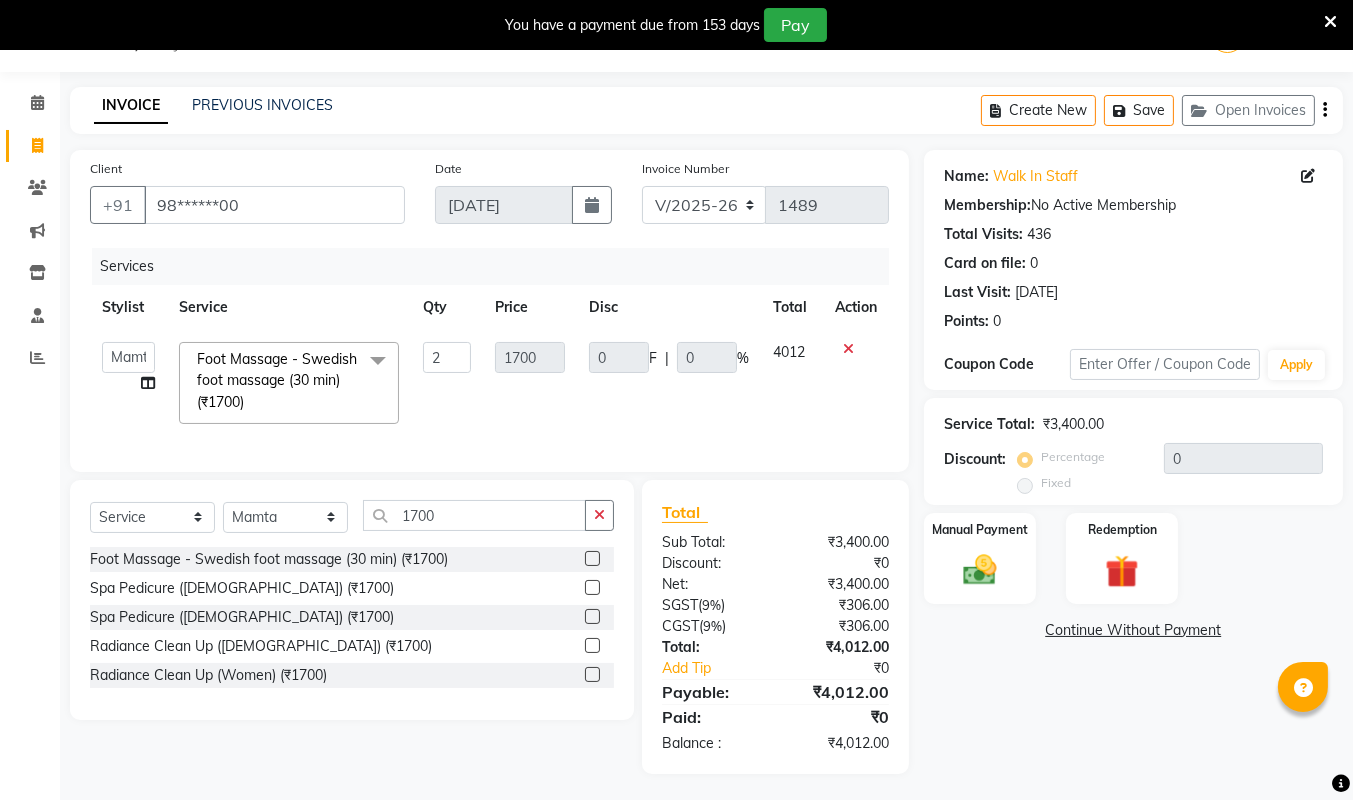 select on "39694" 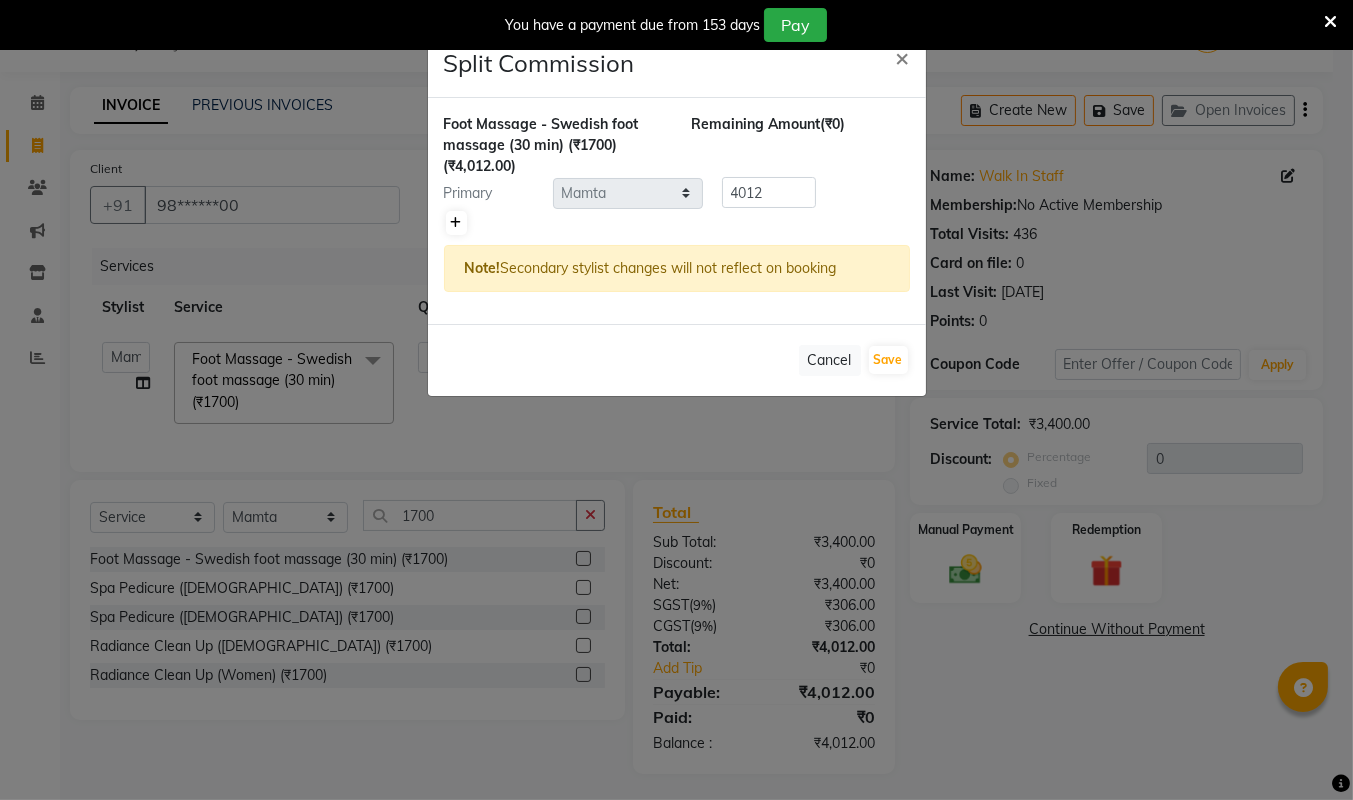 click 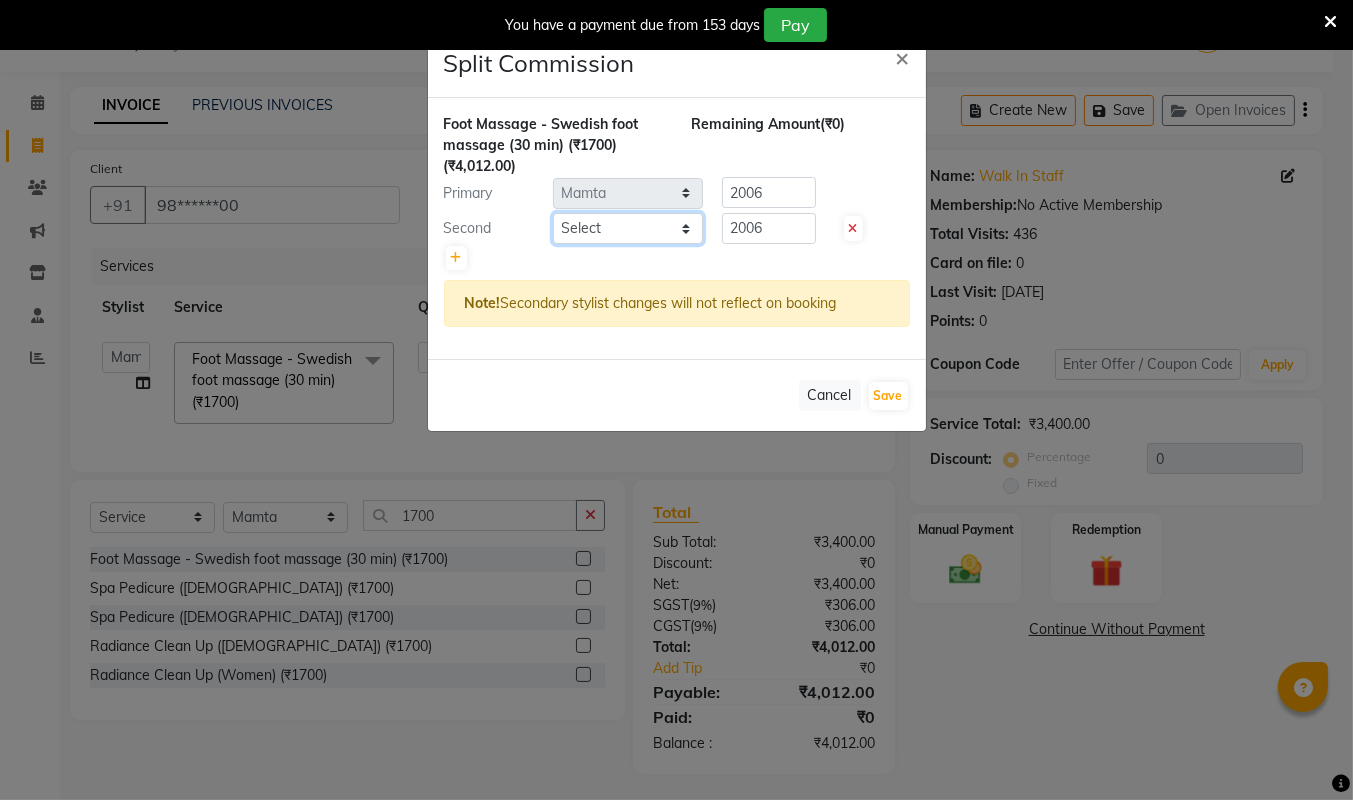 click on "Select  ASHA ANIL JADHAV   Dilshad Ahmad   EHATESHAM ALI   EVVA   FARHEEN SHAIKH   HEEBA ARIF SHAIKH   HEER BAROT   IMRAN SHAIKH   Mamta    Manager   MANISHA   MD RAJ KHAN    MD SAMEER PARWEZ   MIMII   MOHAMMAD ALI   RUPS   SAKIB   SUNENA TAK   ZAREENA KHAN" 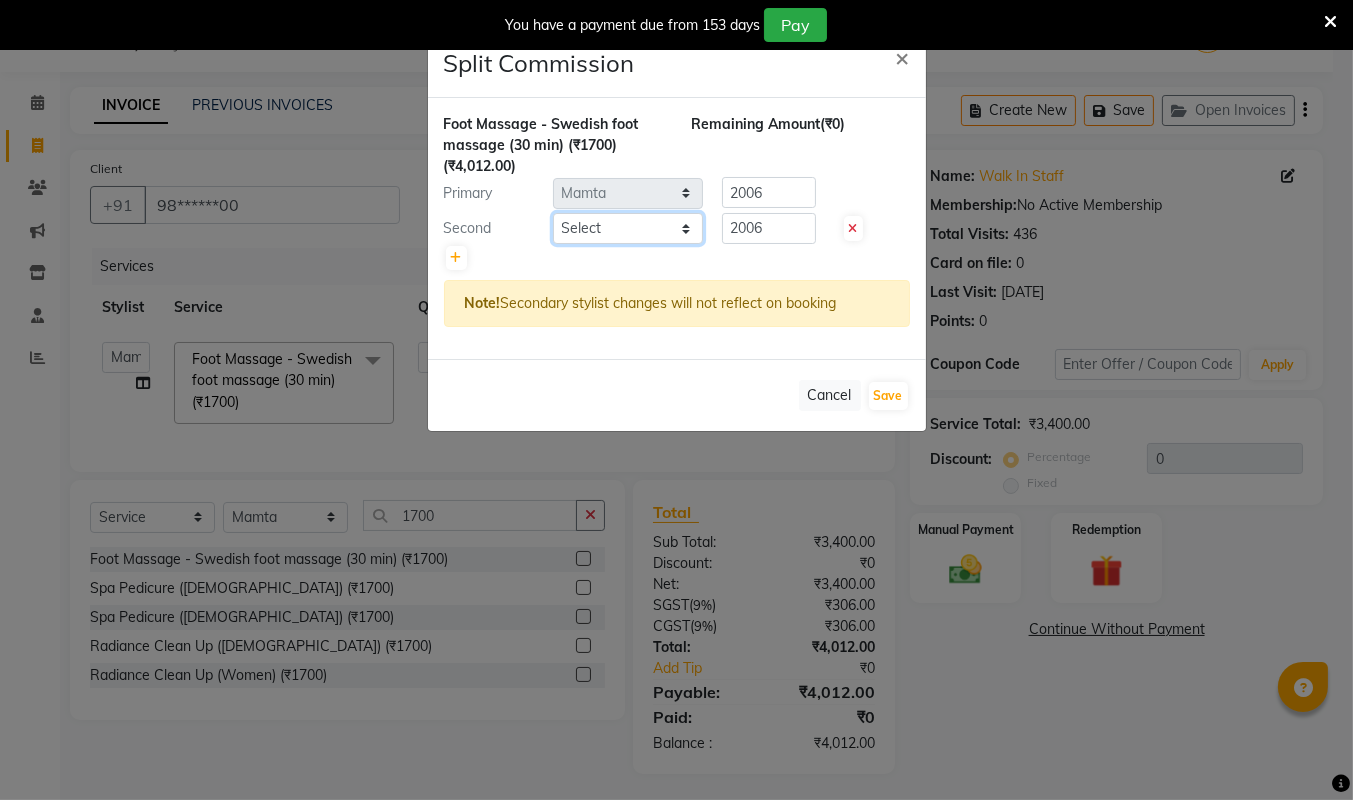 select on "39702" 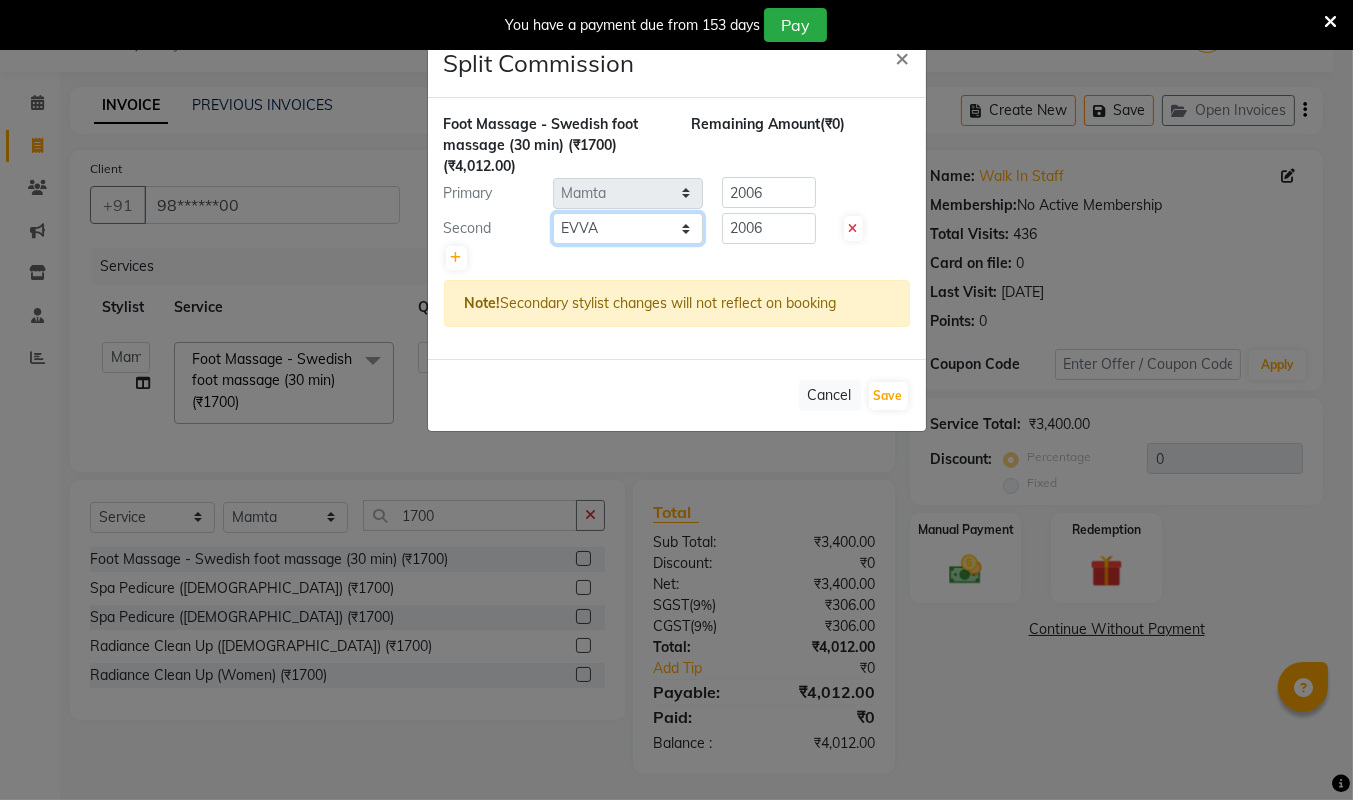 click on "Select  ASHA ANIL JADHAV   Dilshad Ahmad   EHATESHAM ALI   EVVA   FARHEEN SHAIKH   HEEBA ARIF SHAIKH   HEER BAROT   IMRAN SHAIKH   Mamta    Manager   MANISHA   MD RAJ KHAN    MD SAMEER PARWEZ   MIMII   MOHAMMAD ALI   RUPS   SAKIB   SUNENA TAK   ZAREENA KHAN" 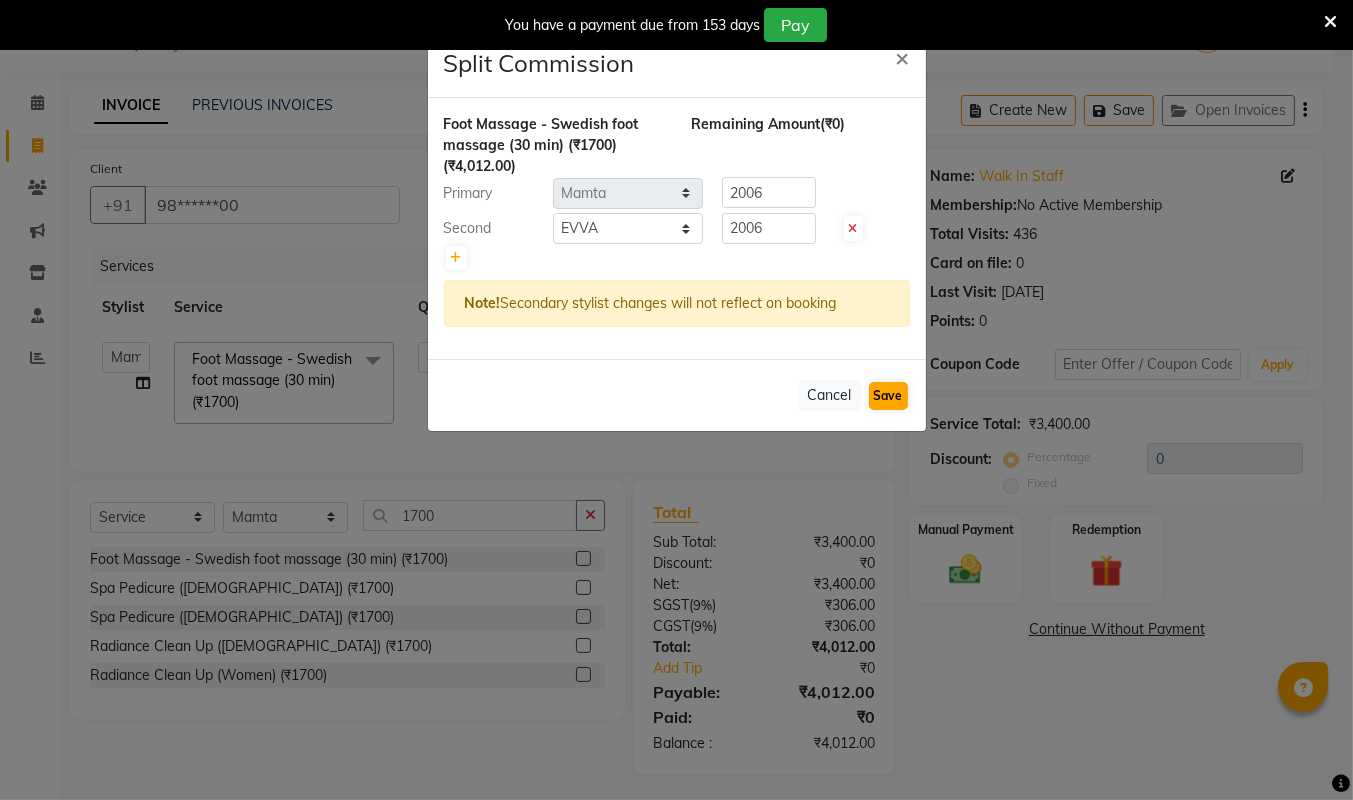 click on "Save" 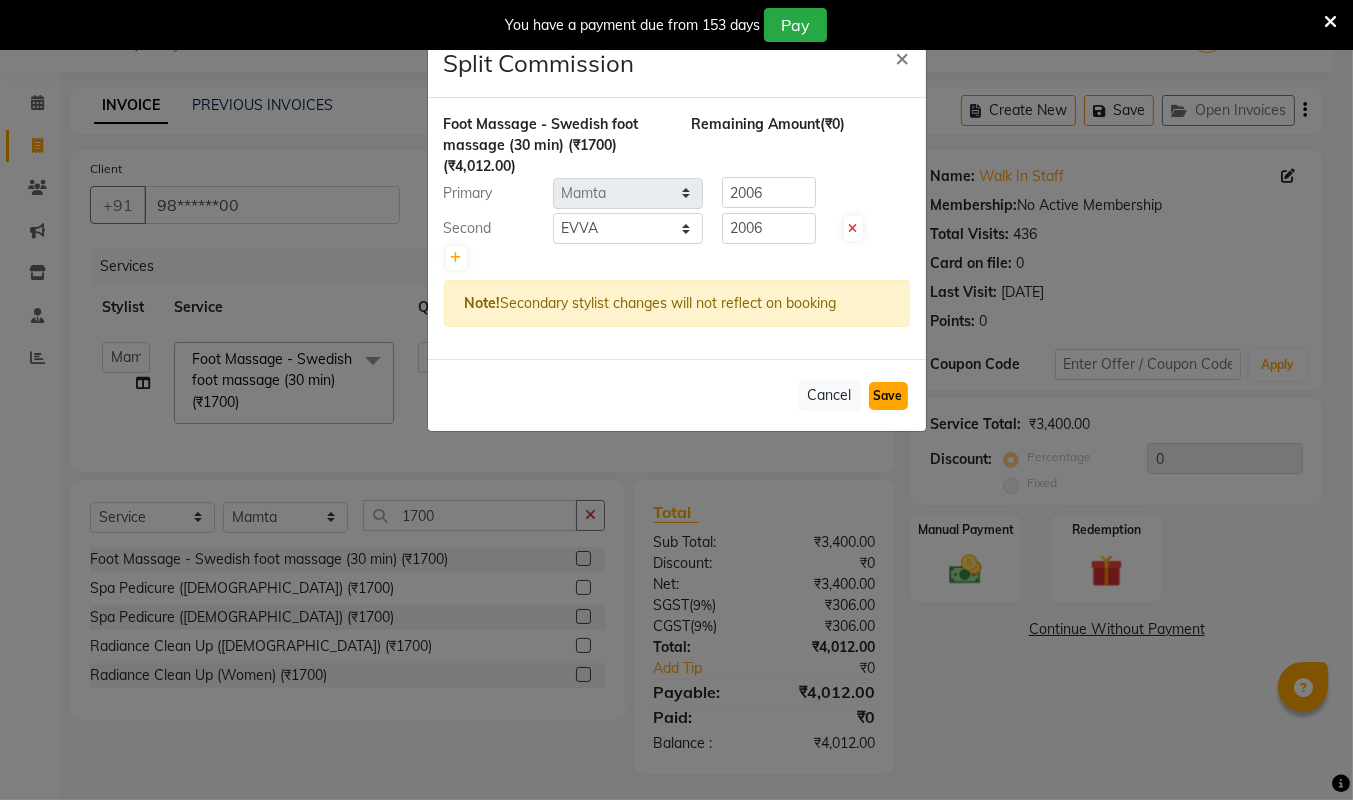 select on "Select" 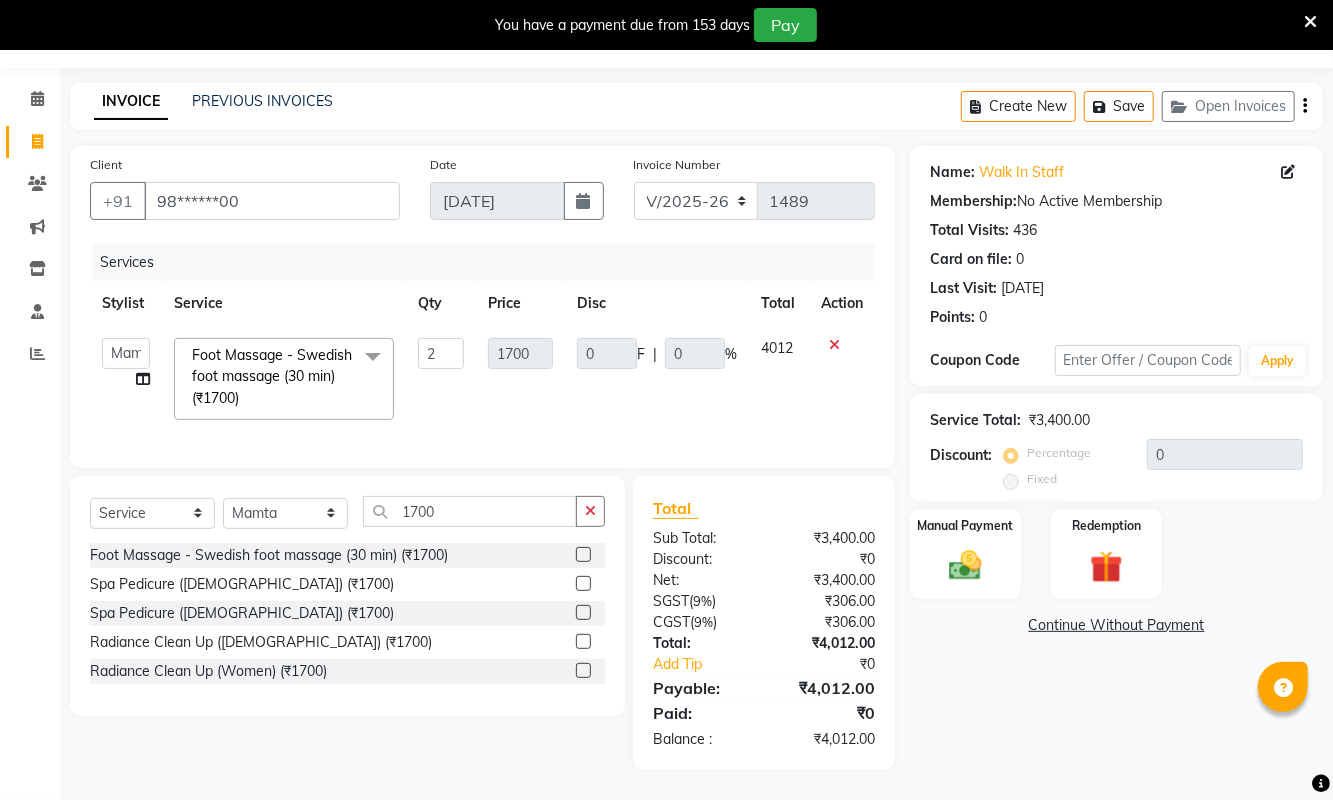 scroll, scrollTop: 75, scrollLeft: 0, axis: vertical 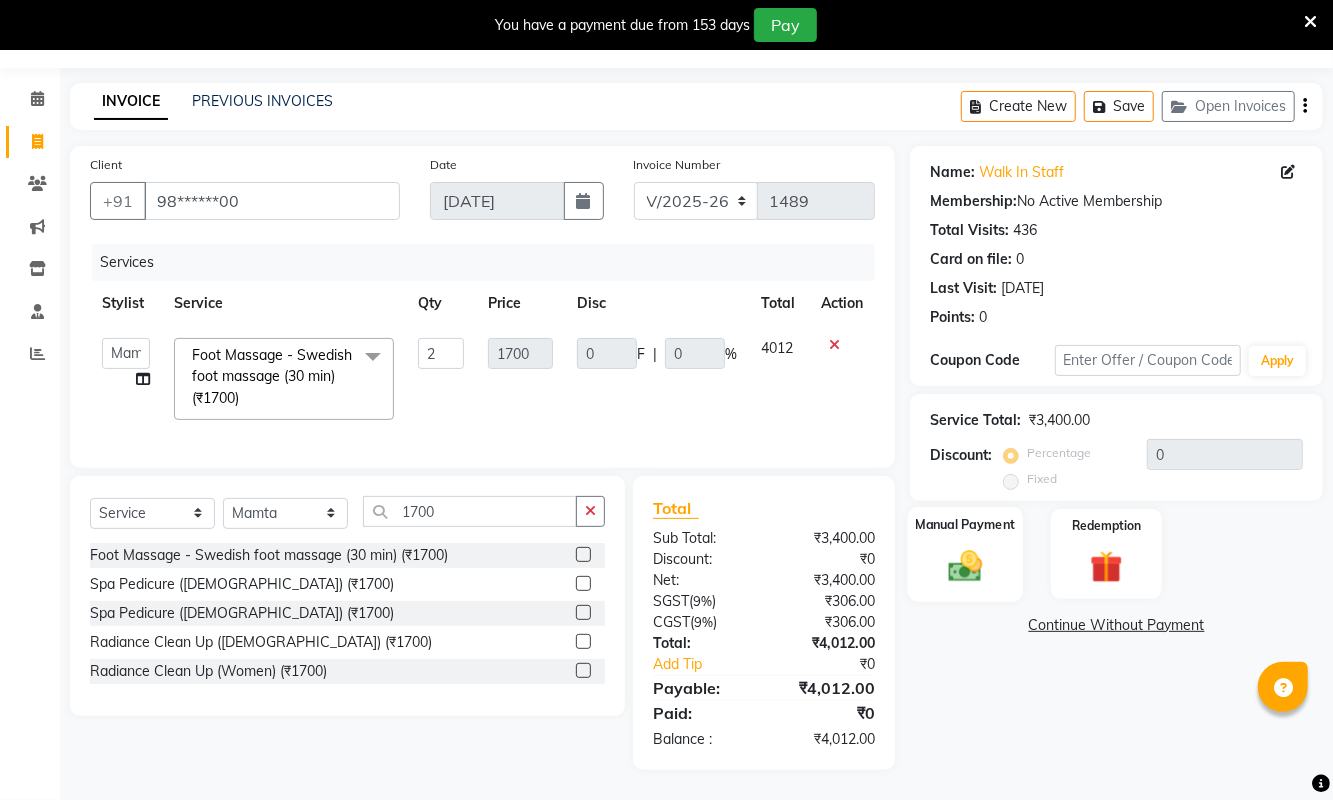click 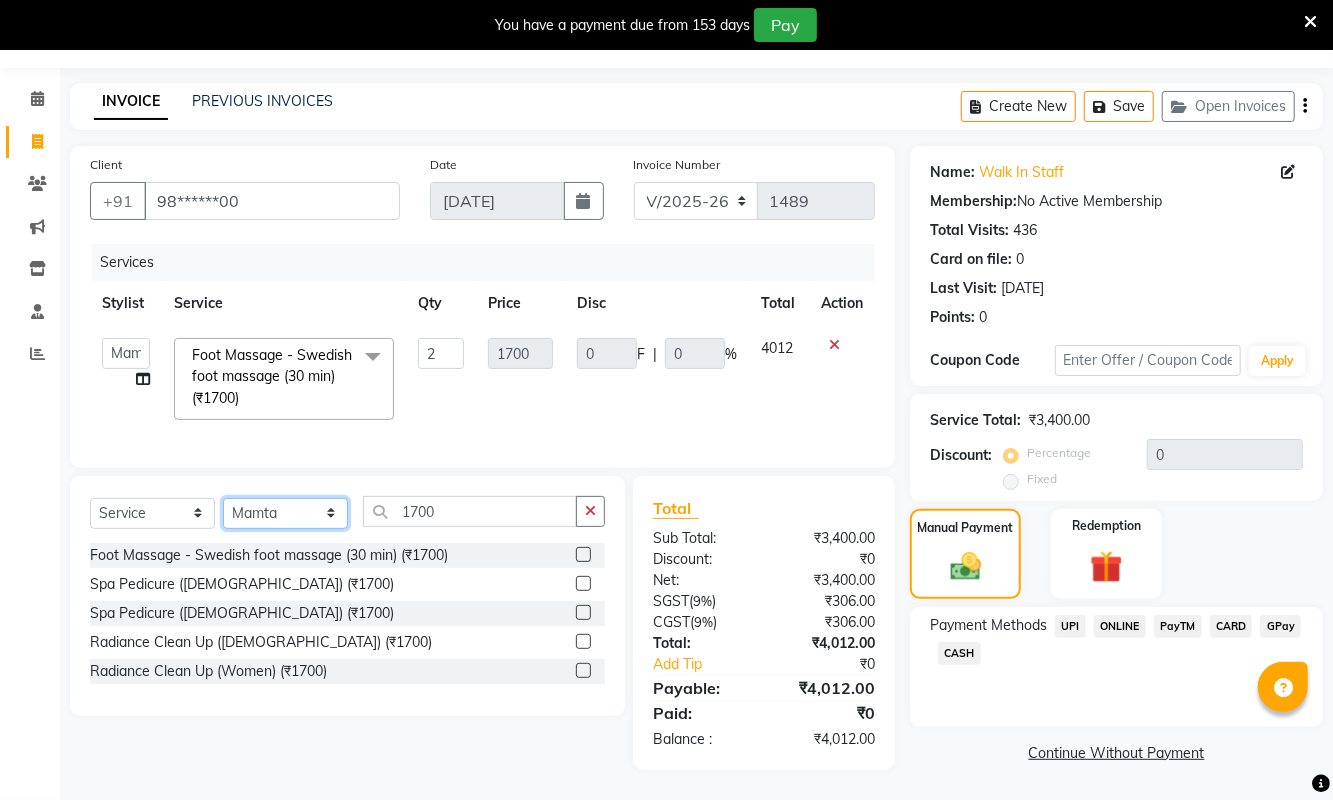 click on "Select Stylist ASHA ANIL JADHAV Dilshad Ahmad EHATESHAM ALI EVVA FARHEEN SHAIKH HEEBA ARIF SHAIKH HEER BAROT IMRAN SHAIKH Mamta  Manager MANISHA MD RAJ KHAN  MD SAMEER PARWEZ MIMII MOHAMMAD ALI RUPS SAKIB SUNENA TAK ZAREENA KHAN" 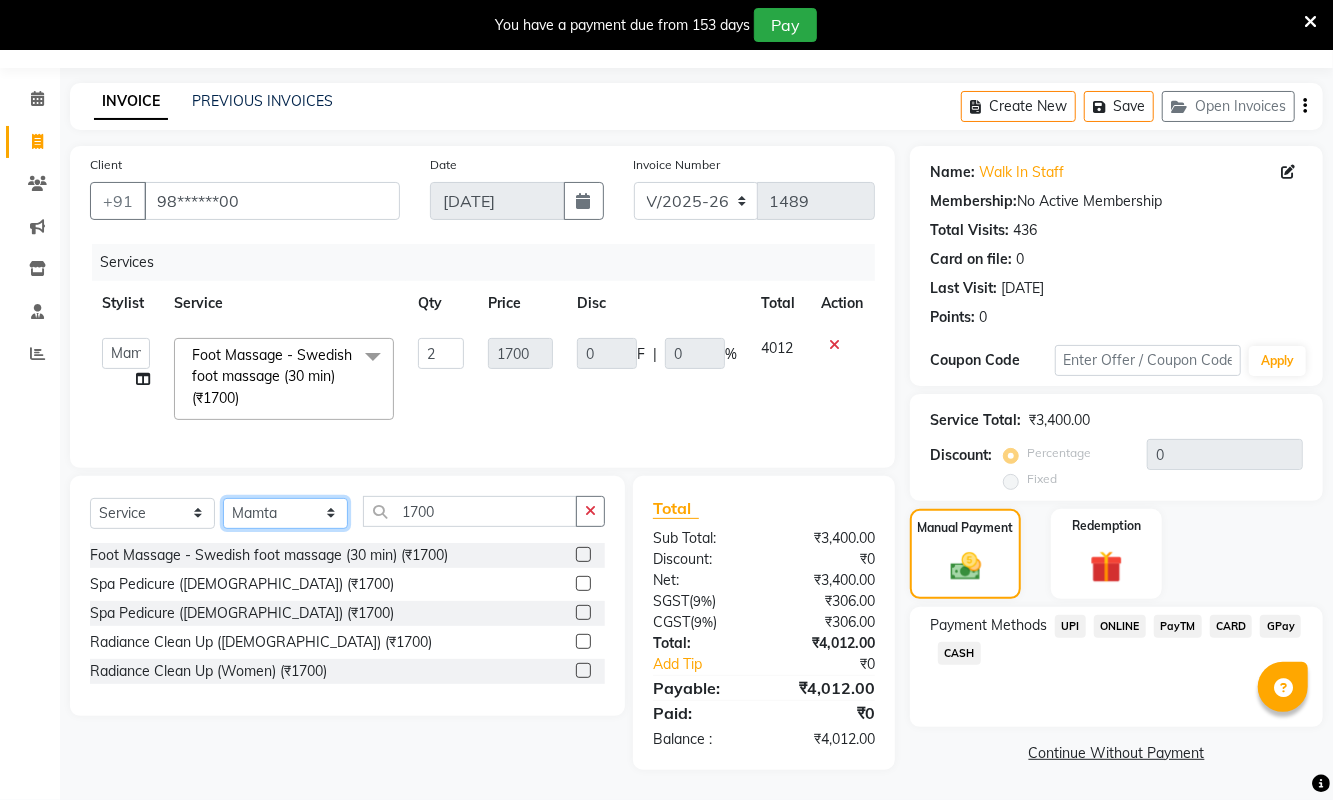 select on "39700" 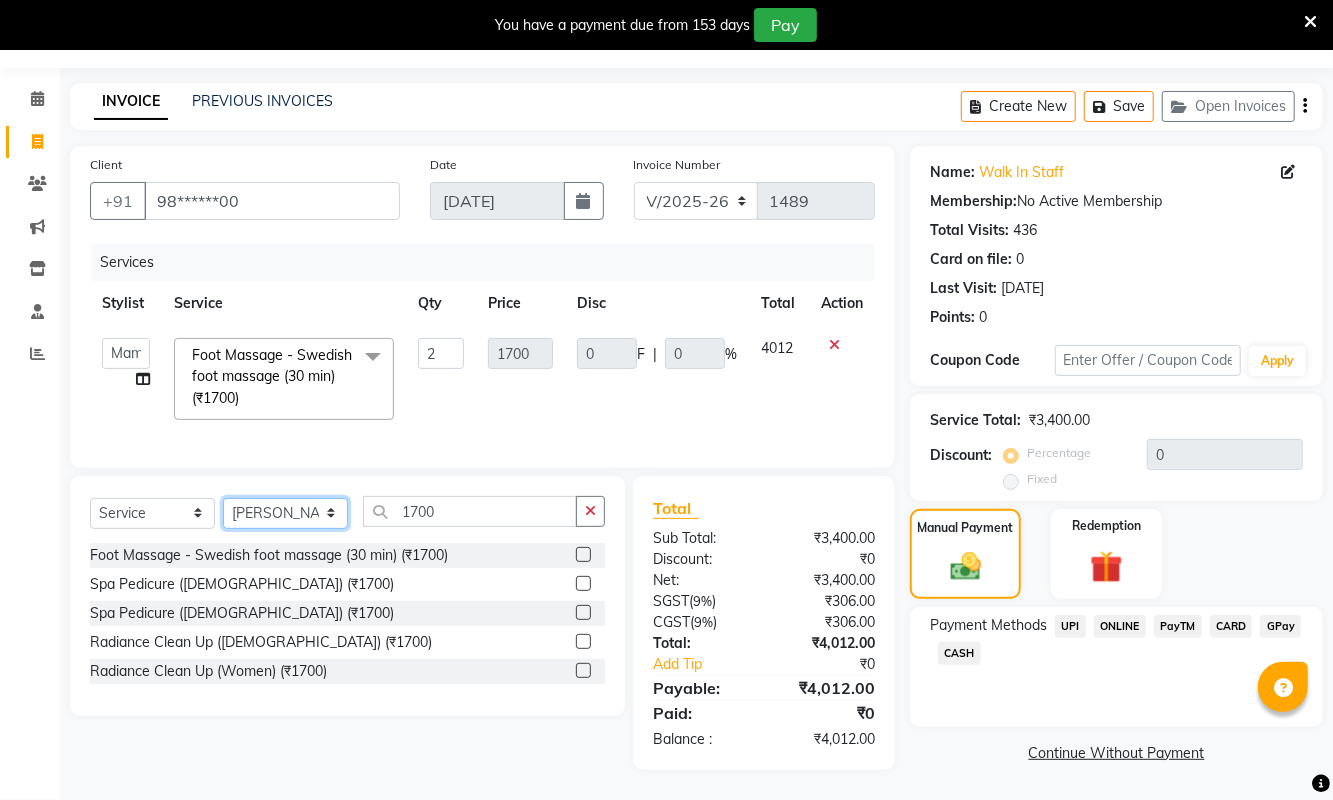 click on "Select Stylist ASHA ANIL JADHAV Dilshad Ahmad EHATESHAM ALI EVVA FARHEEN SHAIKH HEEBA ARIF SHAIKH HEER BAROT IMRAN SHAIKH Mamta  Manager MANISHA MD RAJ KHAN  MD SAMEER PARWEZ MIMII MOHAMMAD ALI RUPS SAKIB SUNENA TAK ZAREENA KHAN" 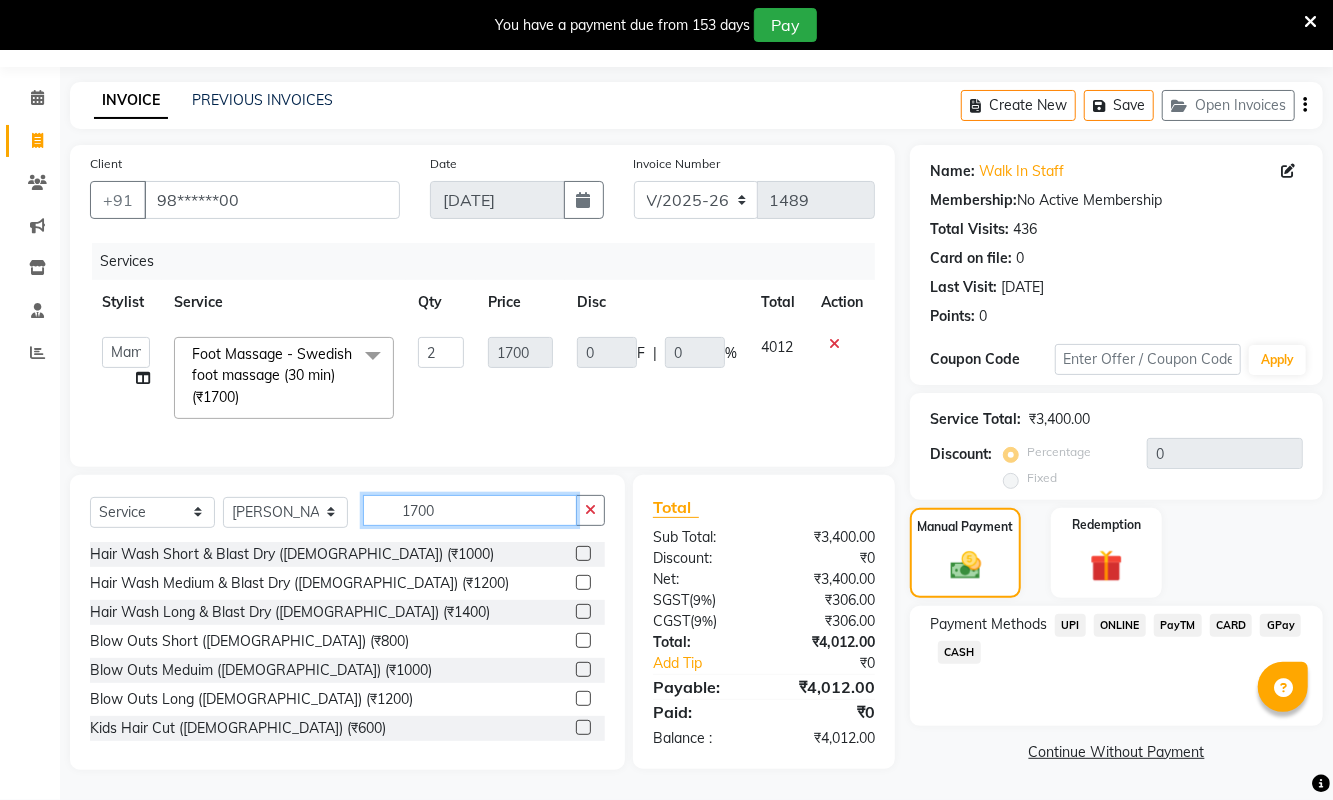 click on "1700" 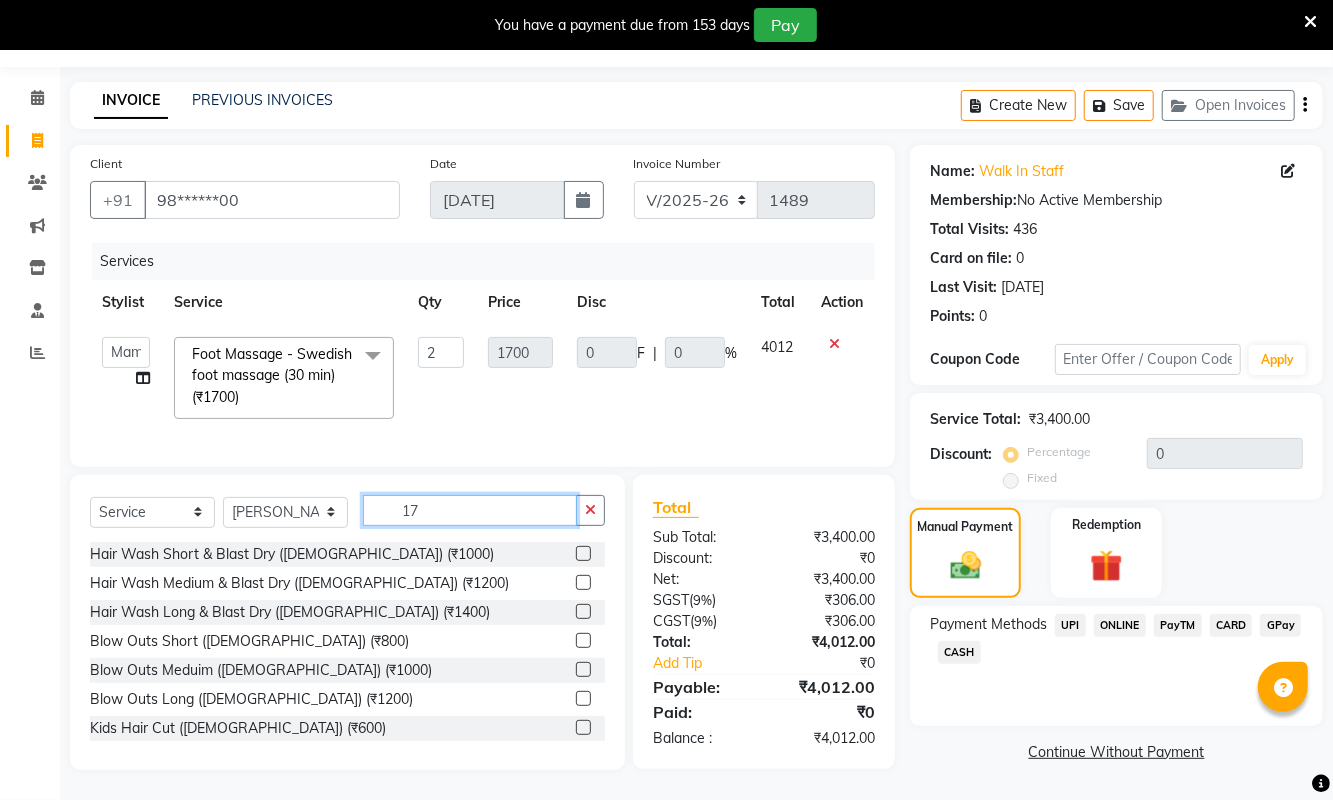type on "1" 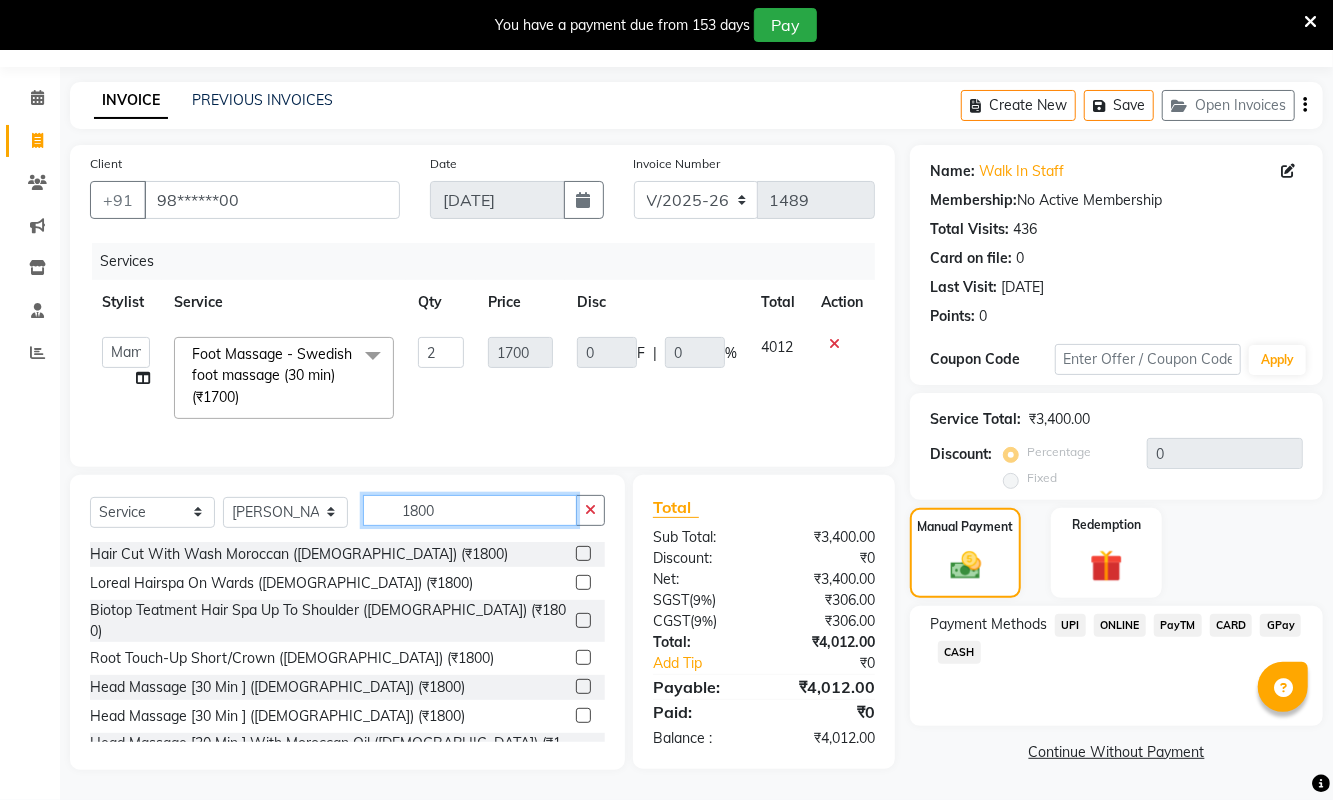 type on "1800" 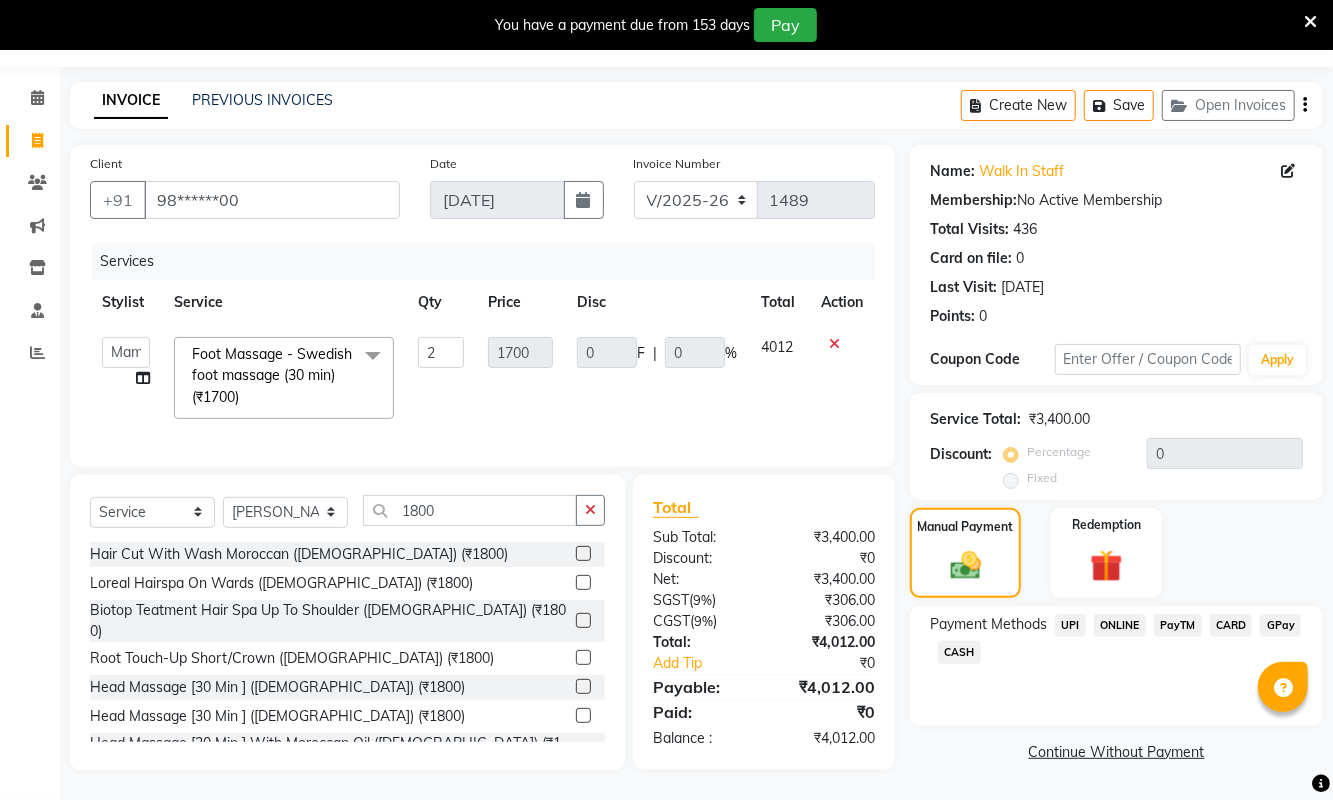 click 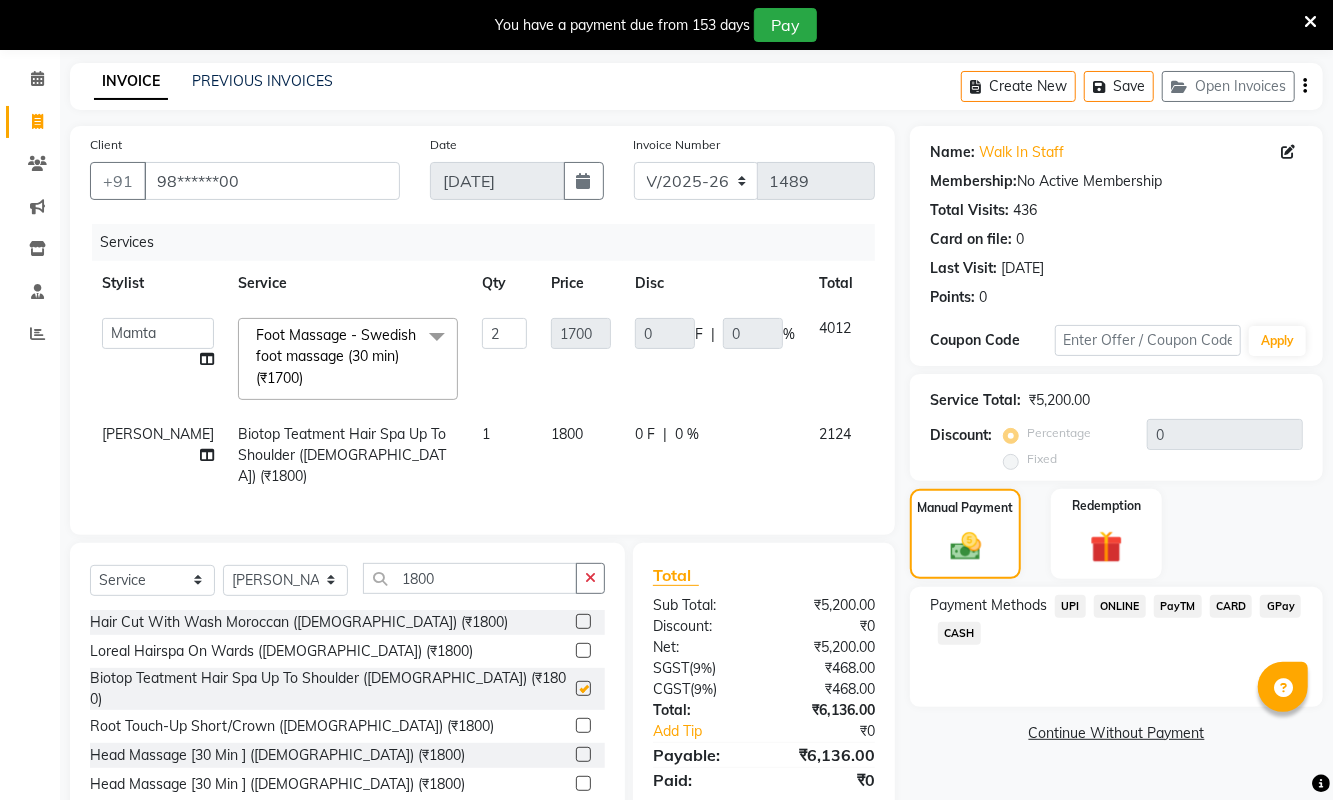 checkbox on "false" 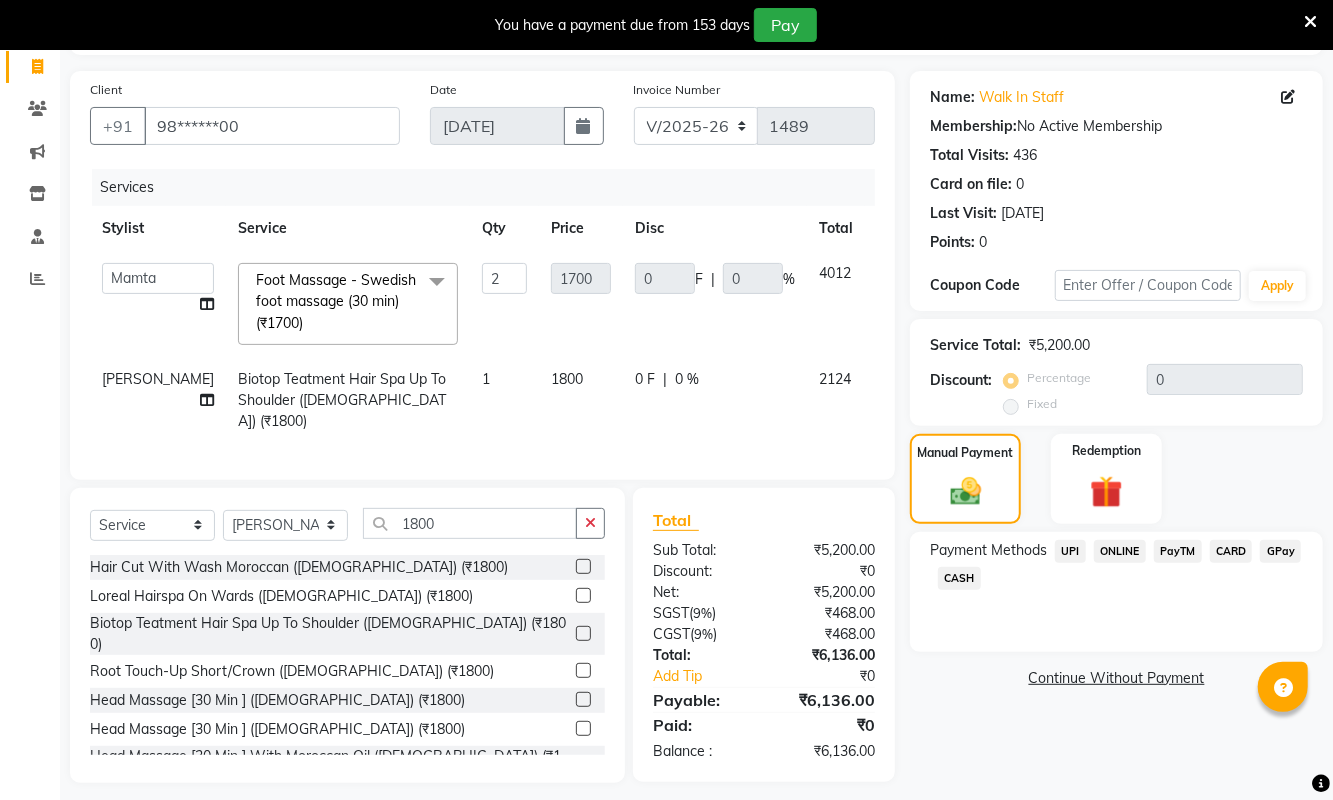 scroll, scrollTop: 163, scrollLeft: 0, axis: vertical 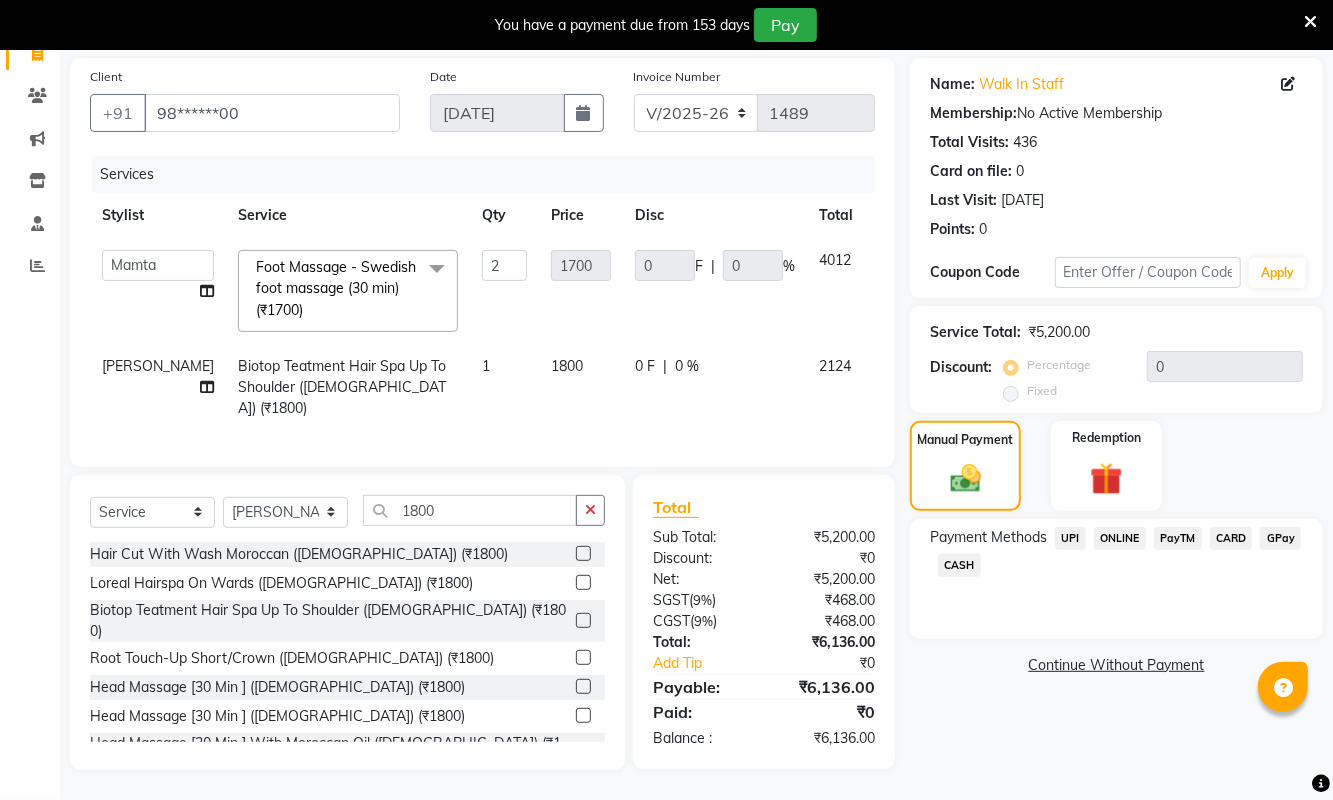 click on "CARD" 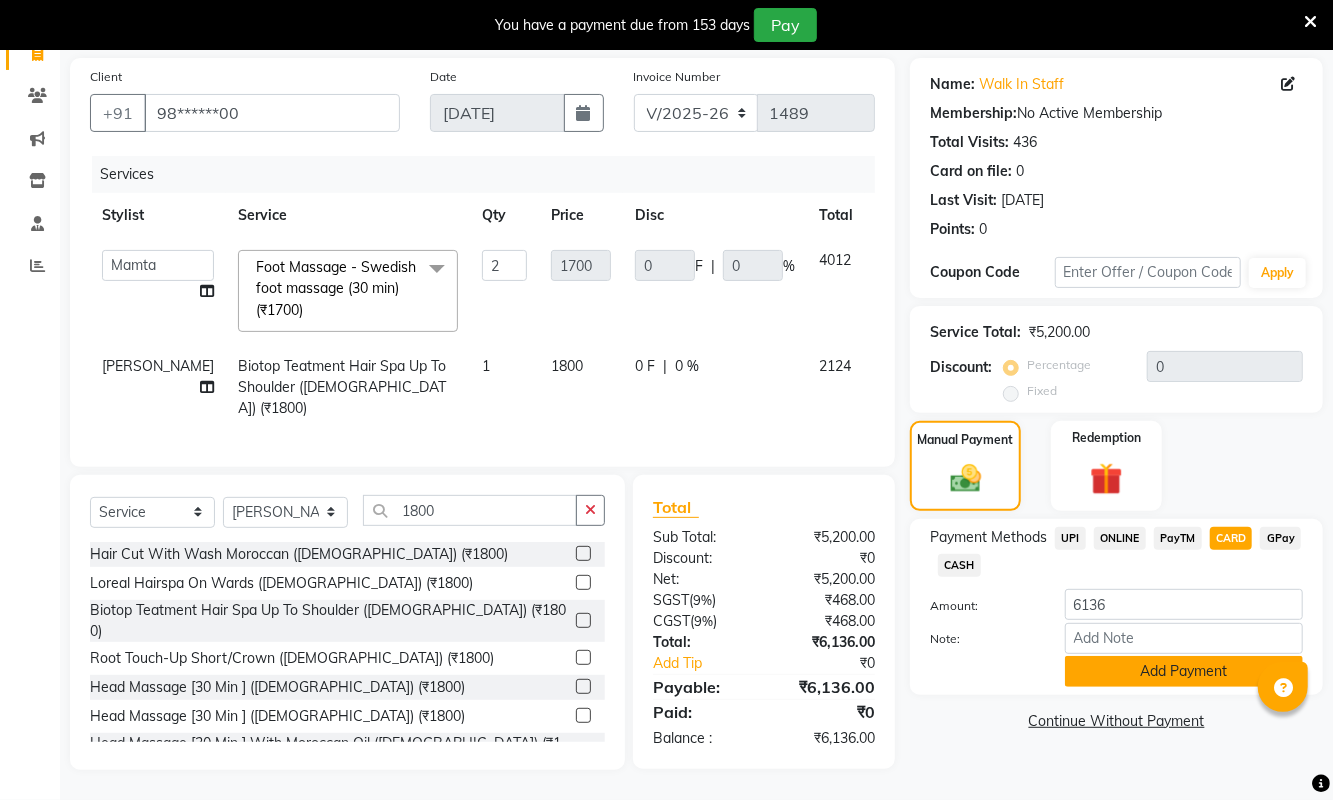 click on "Add Payment" 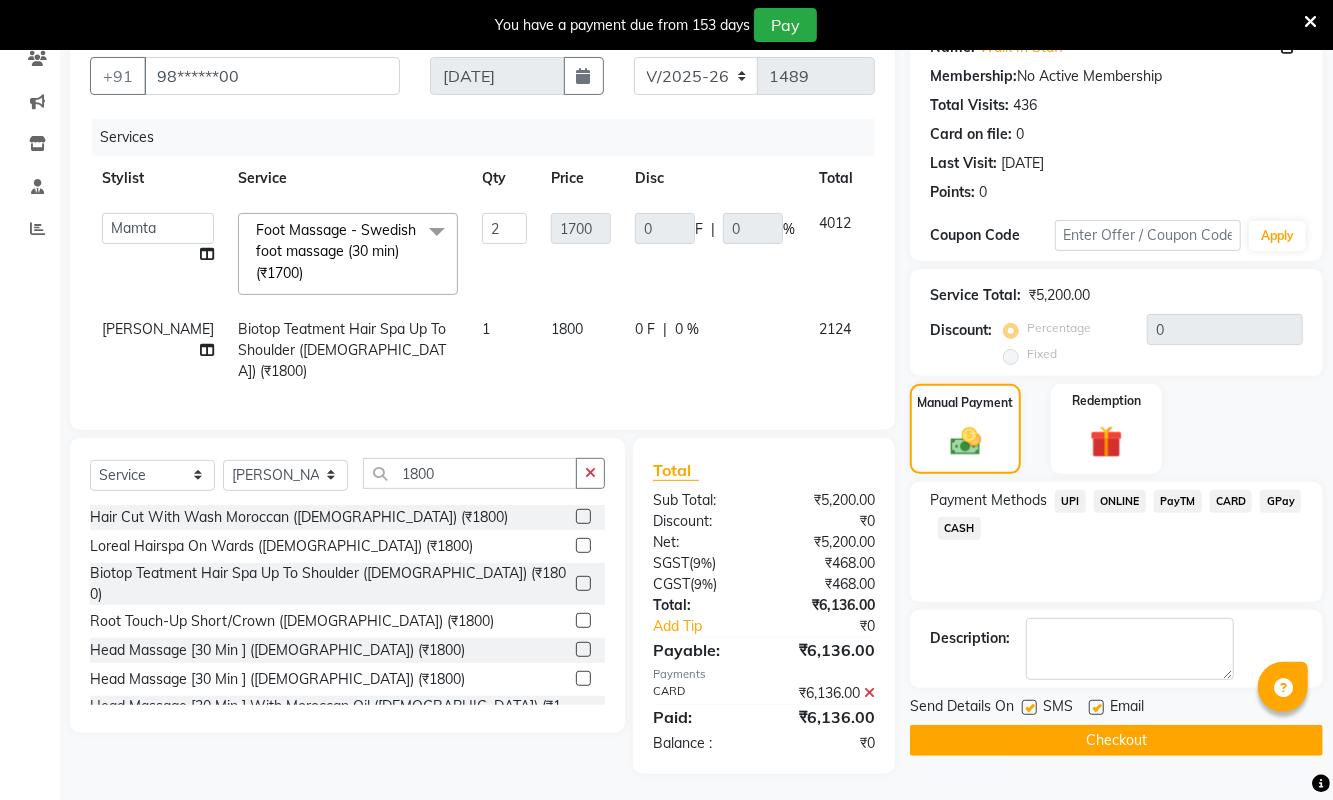 scroll, scrollTop: 204, scrollLeft: 0, axis: vertical 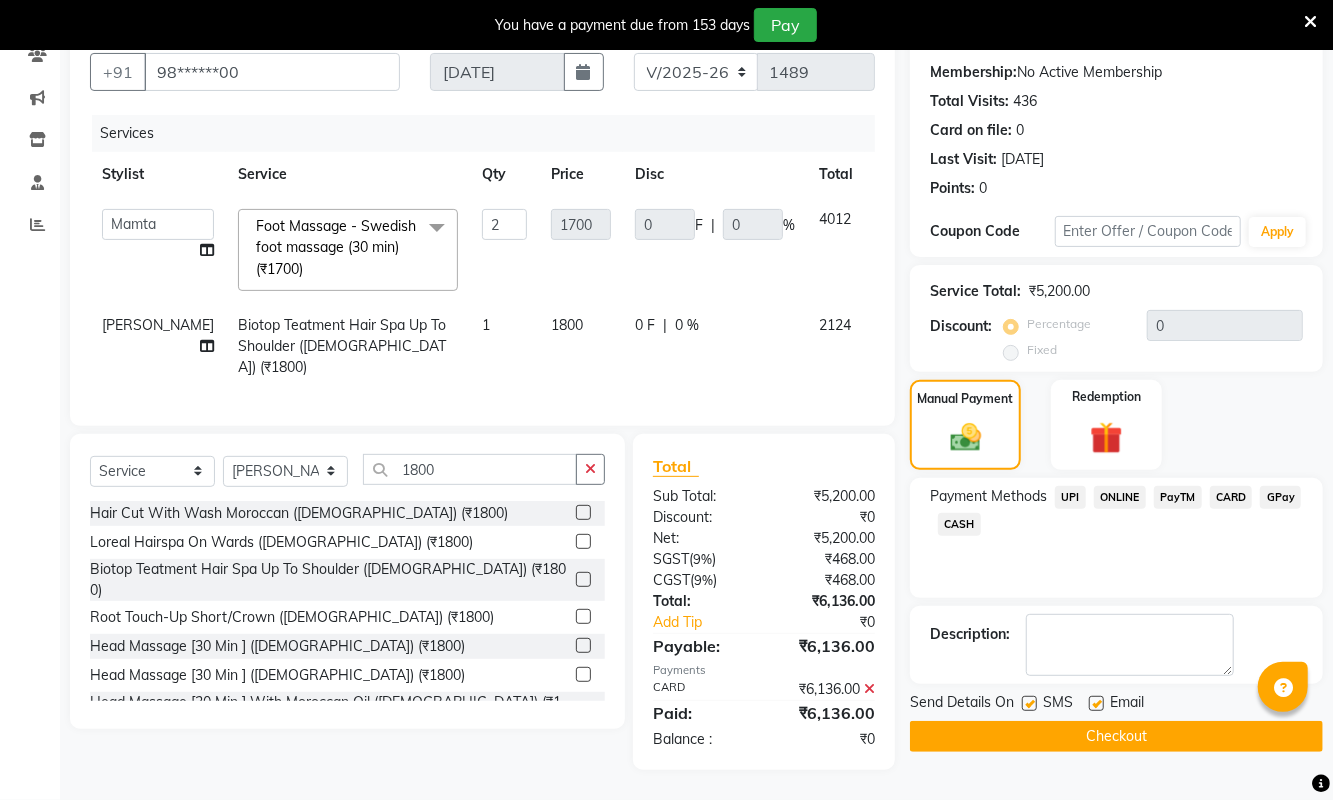 click on "Checkout" 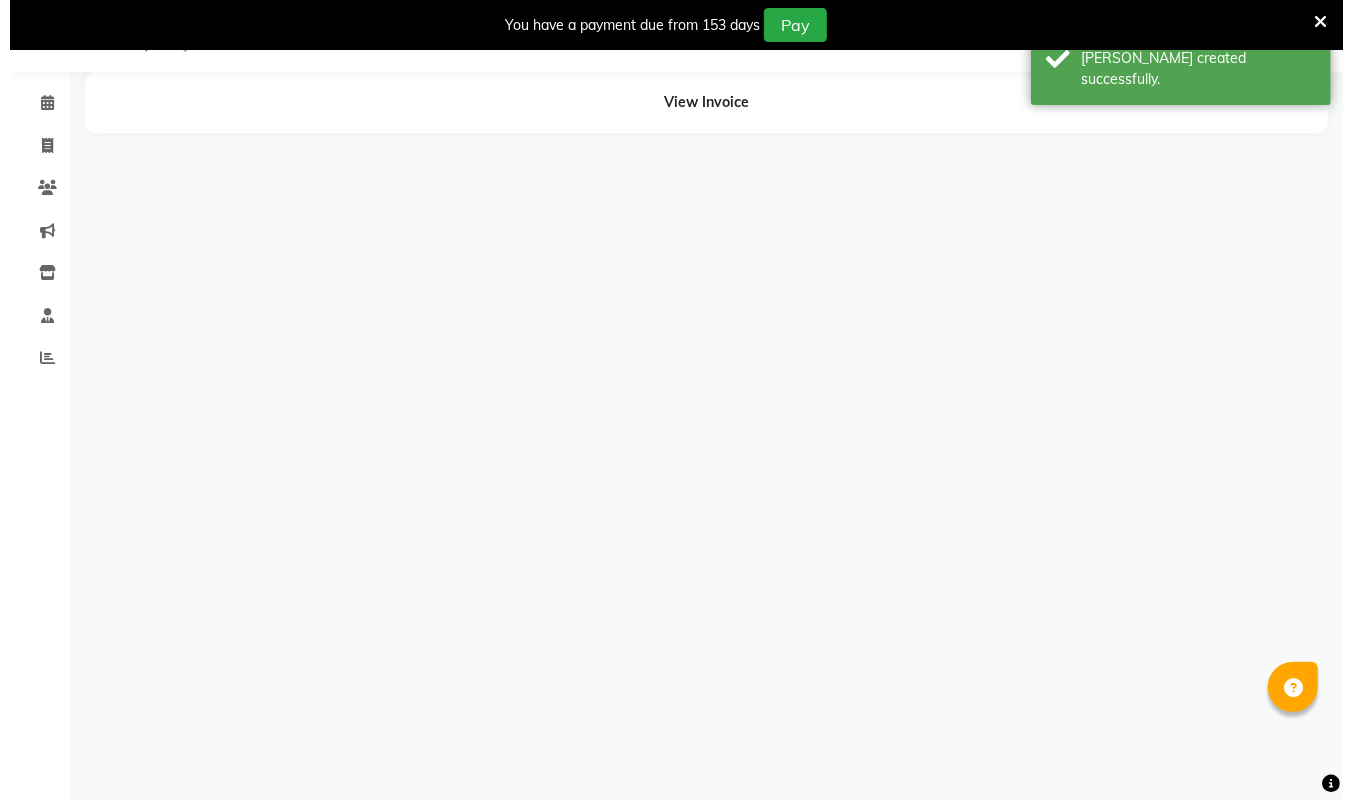 scroll, scrollTop: 51, scrollLeft: 0, axis: vertical 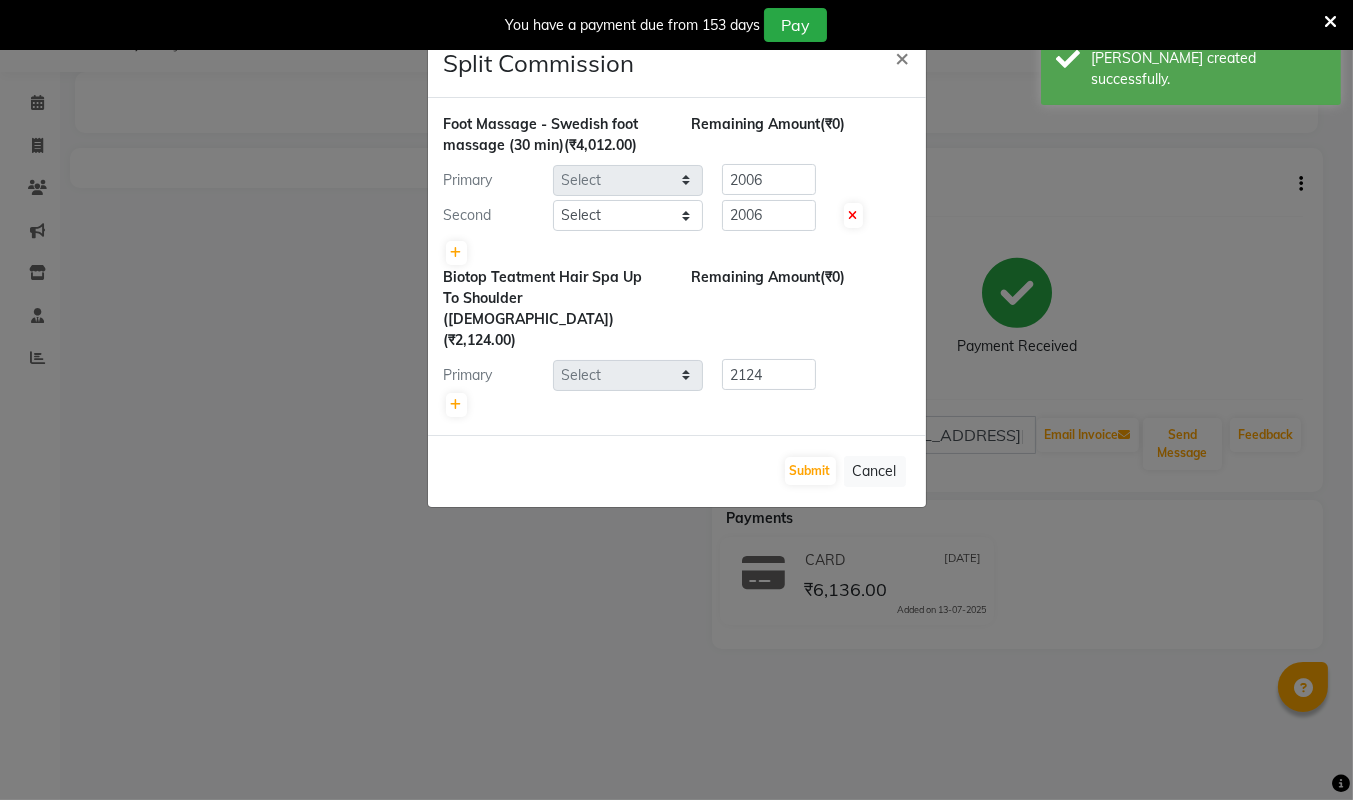 select on "39694" 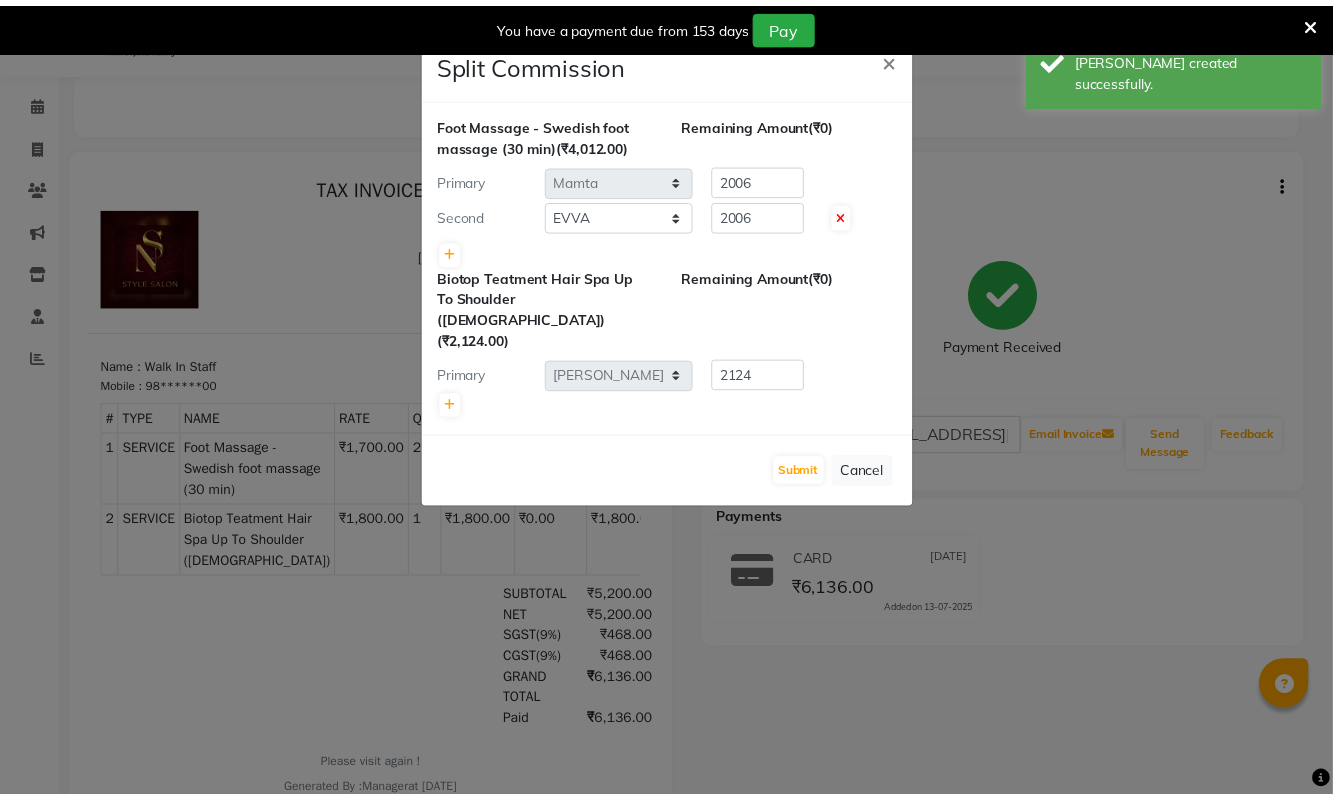 scroll, scrollTop: 0, scrollLeft: 0, axis: both 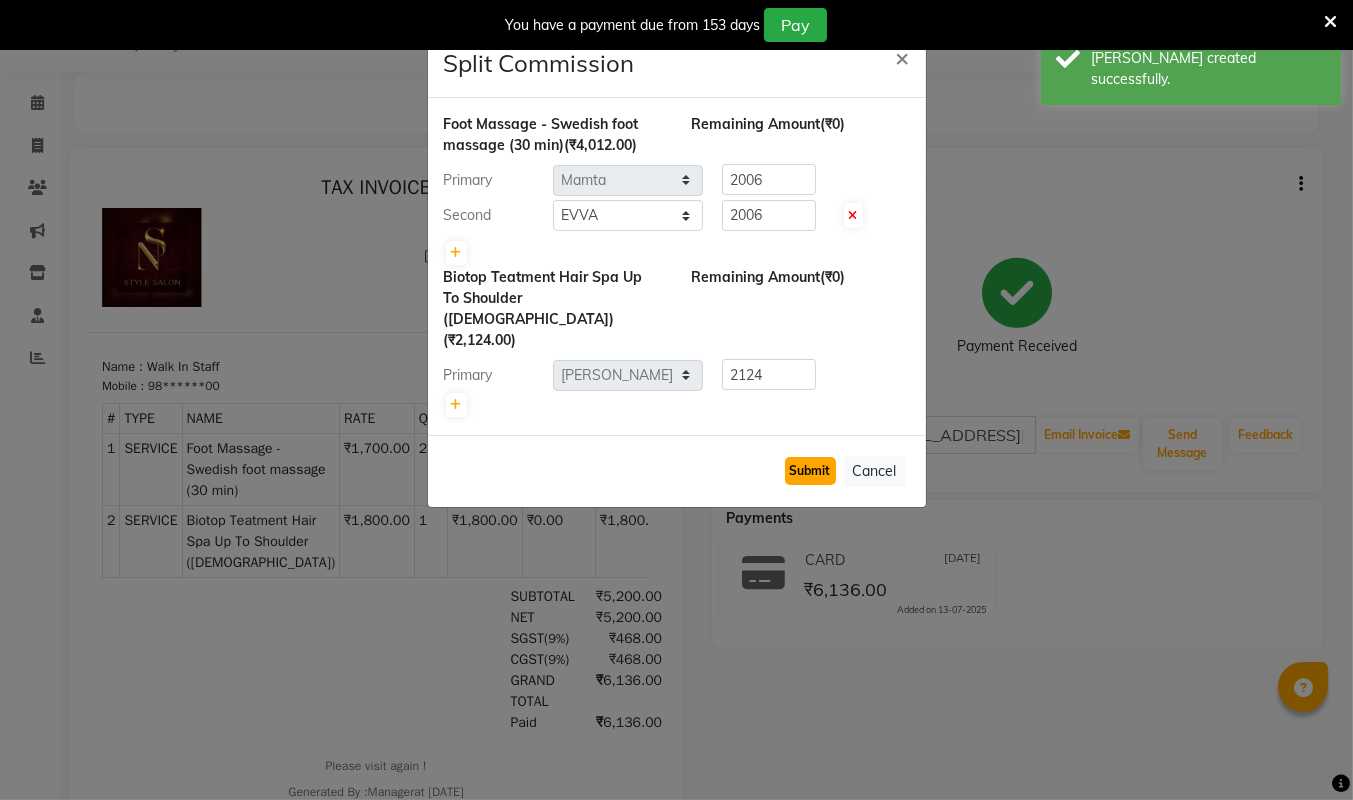 click on "Submit" 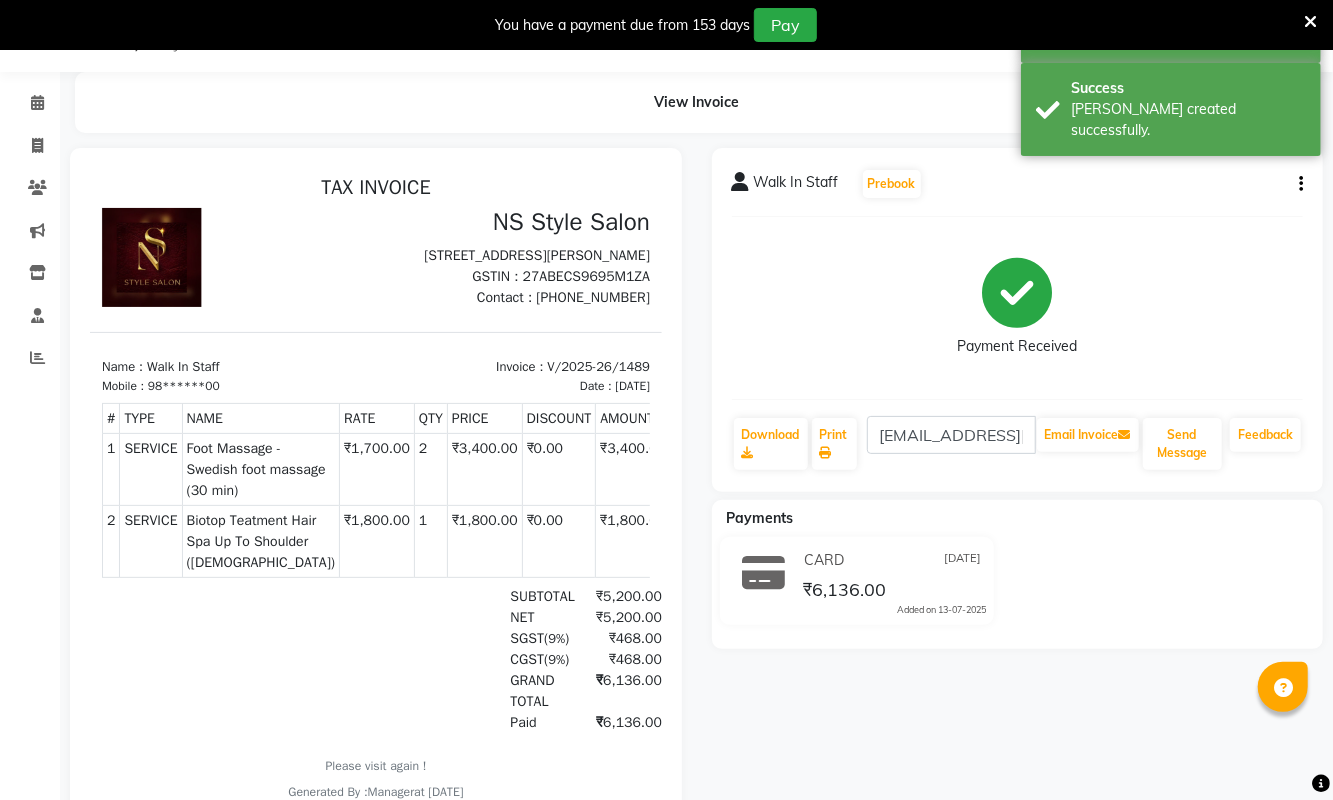 scroll, scrollTop: 0, scrollLeft: 0, axis: both 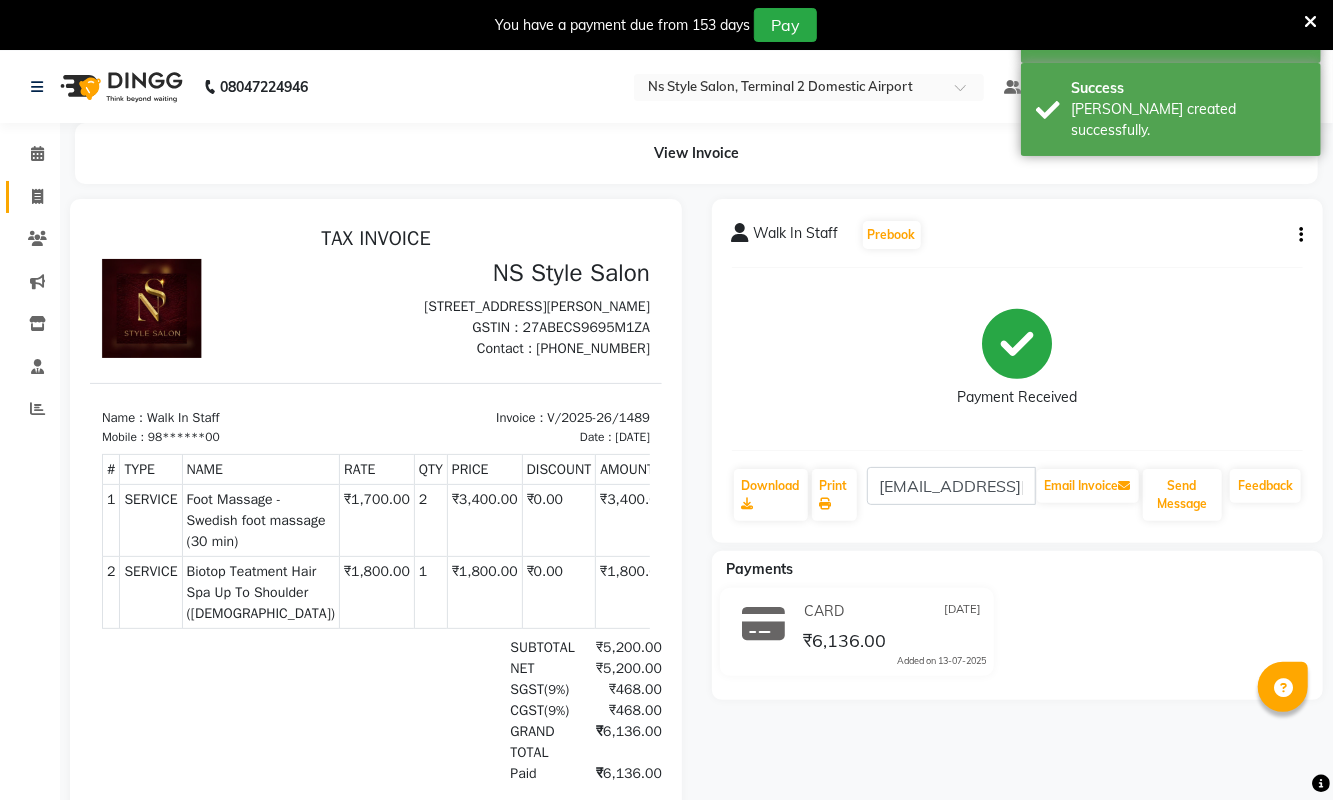 click 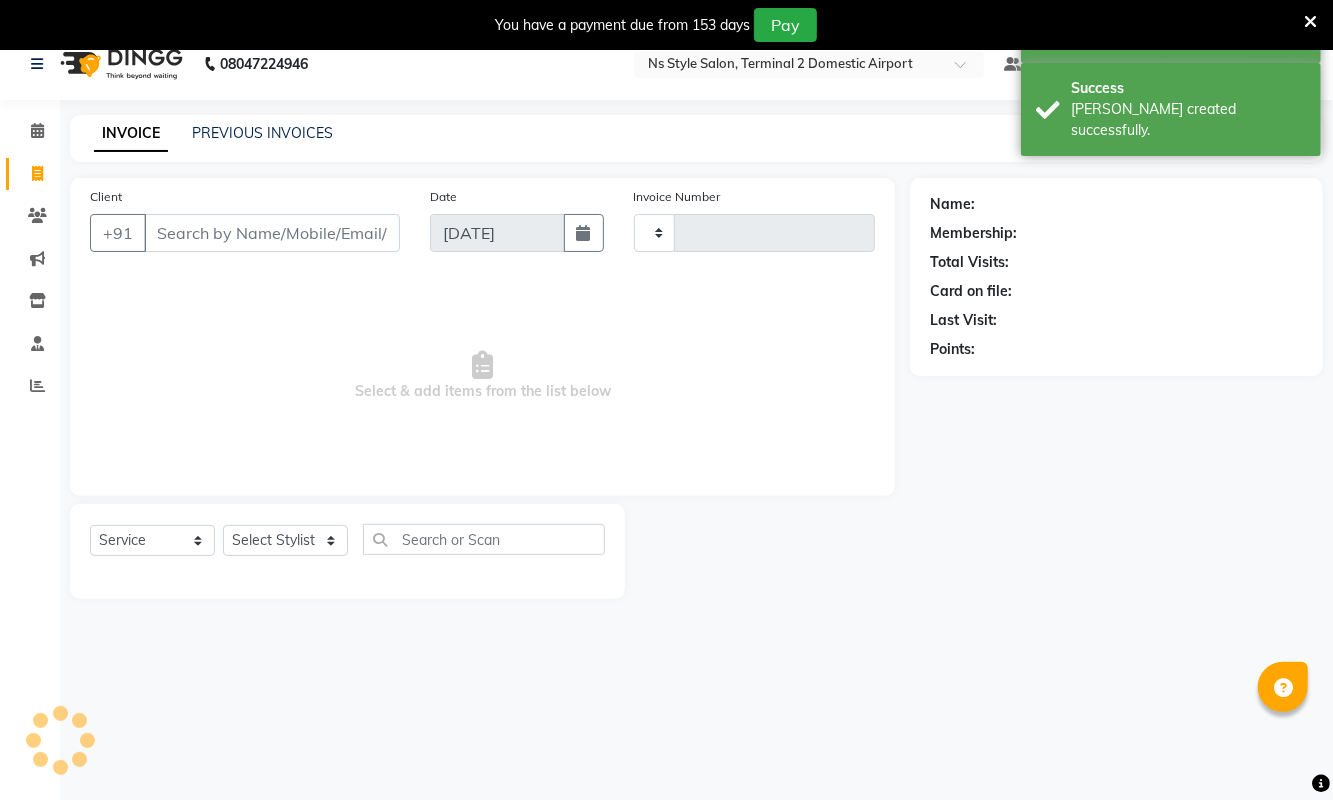 type on "1490" 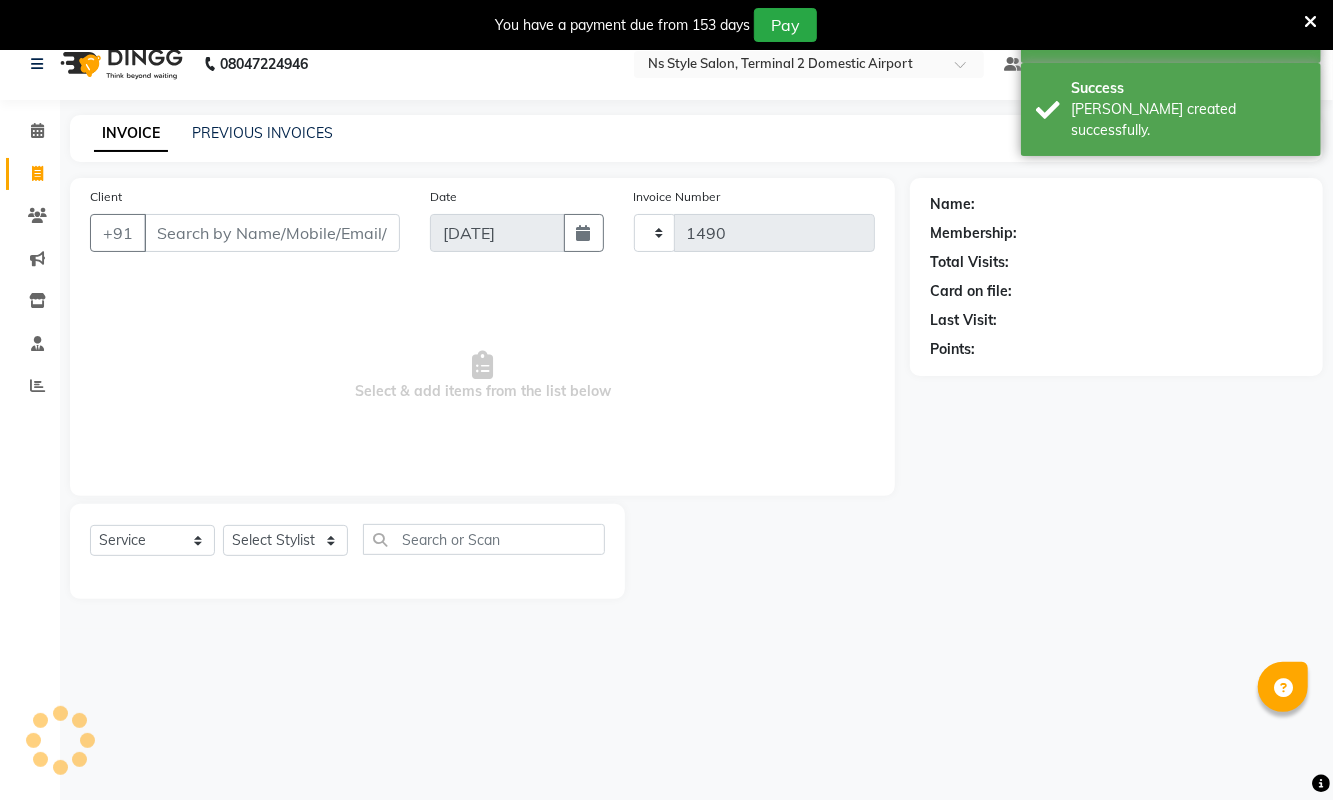 select on "5661" 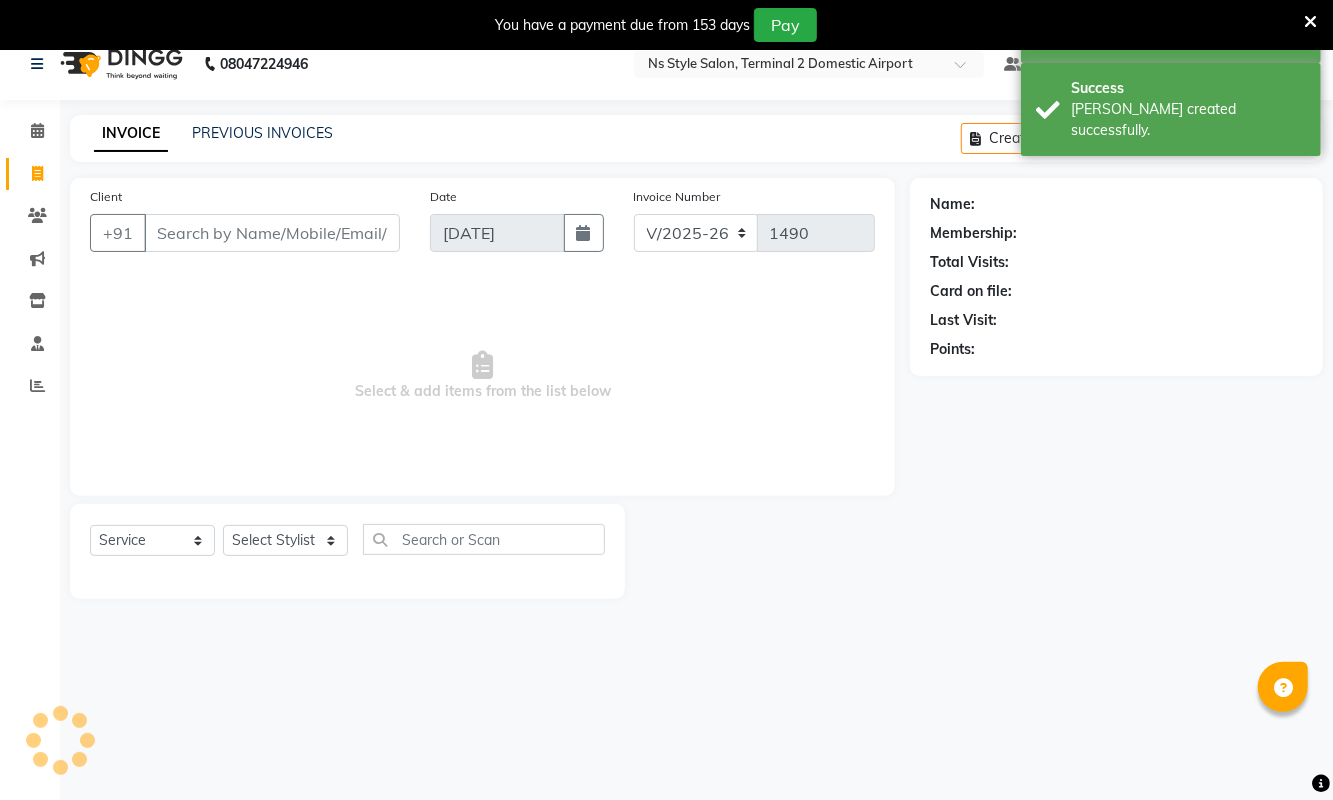 scroll, scrollTop: 51, scrollLeft: 0, axis: vertical 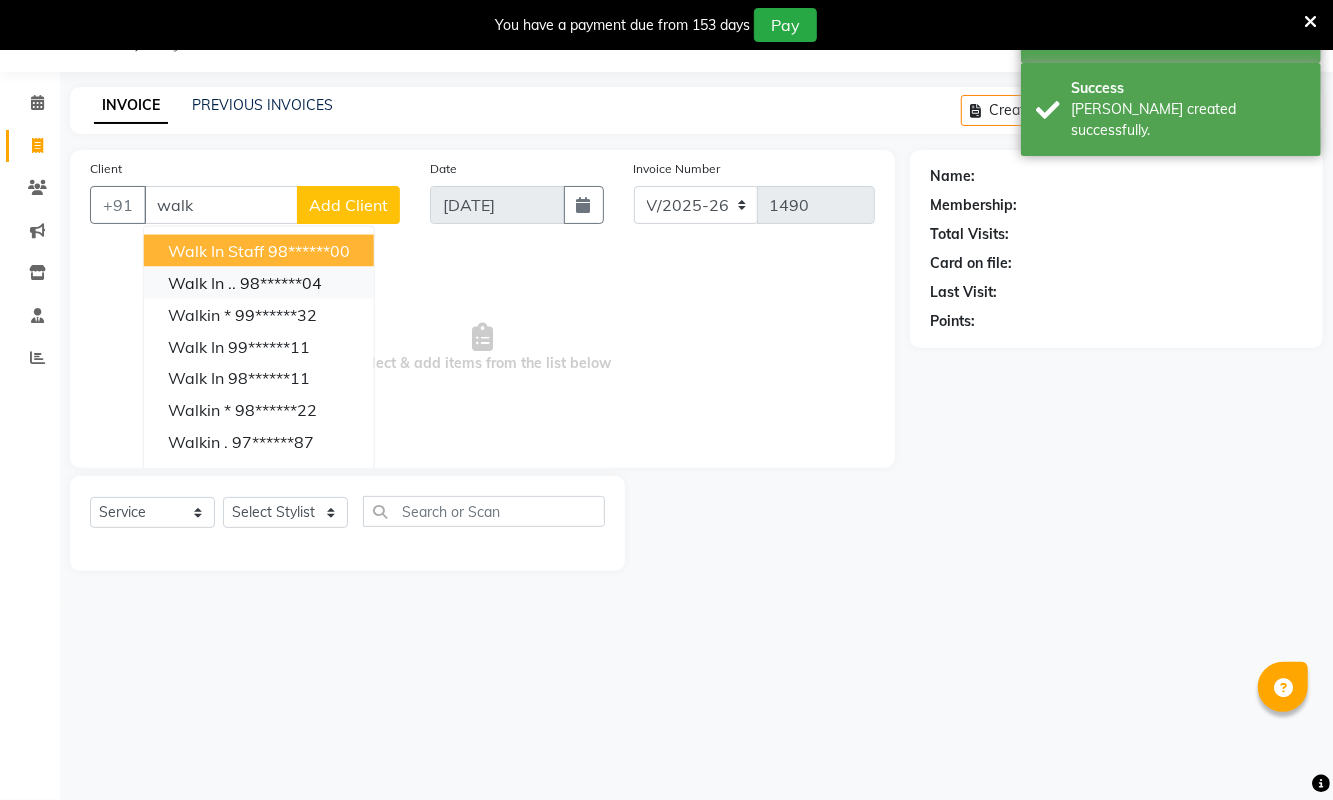 click on "Walk in ..  98******04" at bounding box center [259, 283] 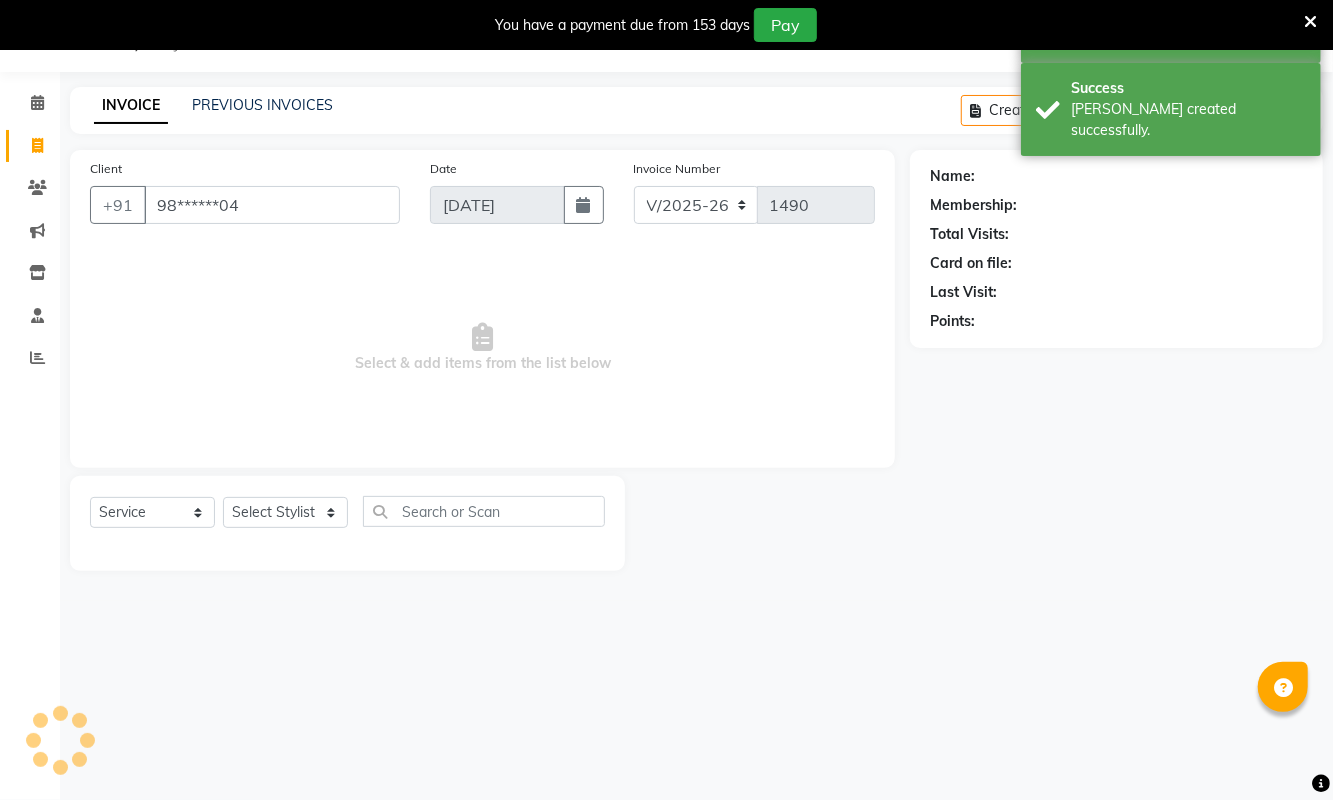 type on "98******04" 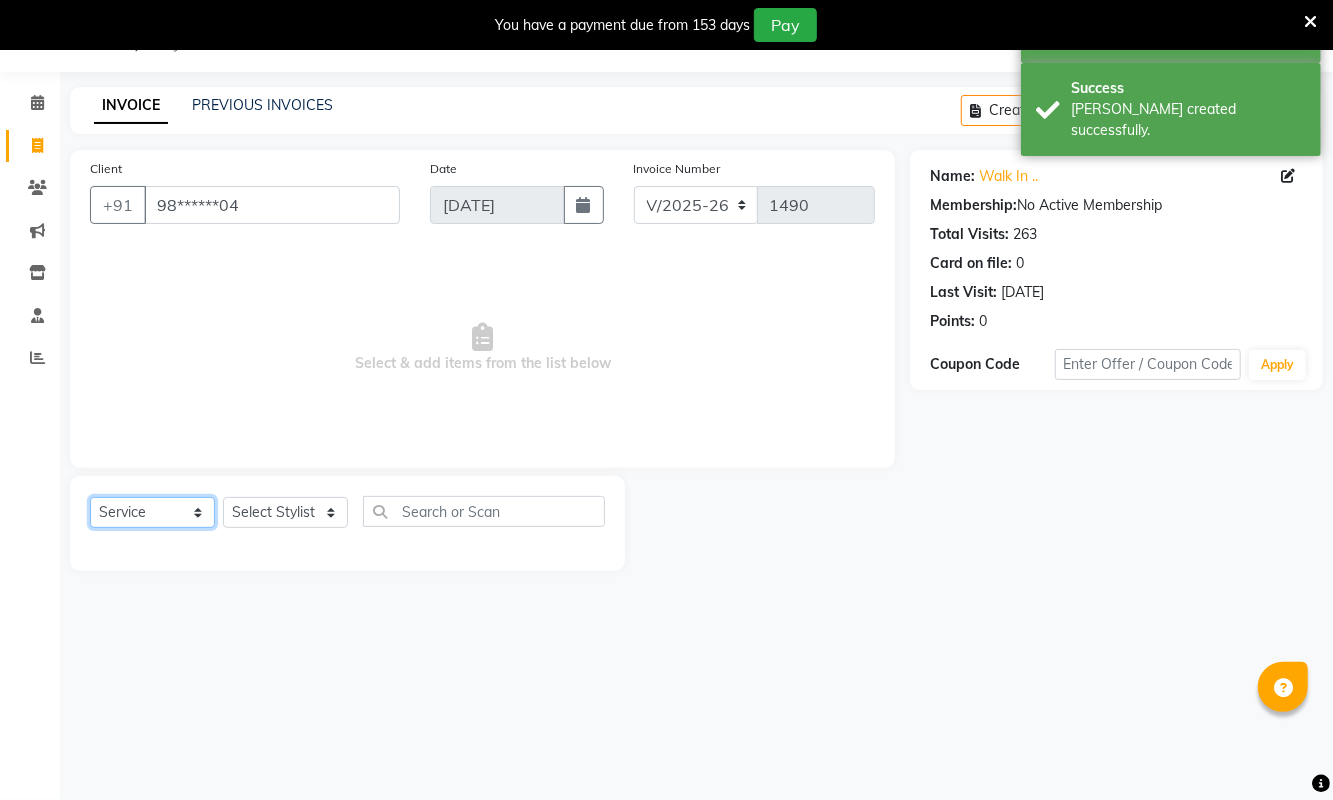 click on "Select  Service  Product  Membership  Package Voucher Prepaid Gift Card" 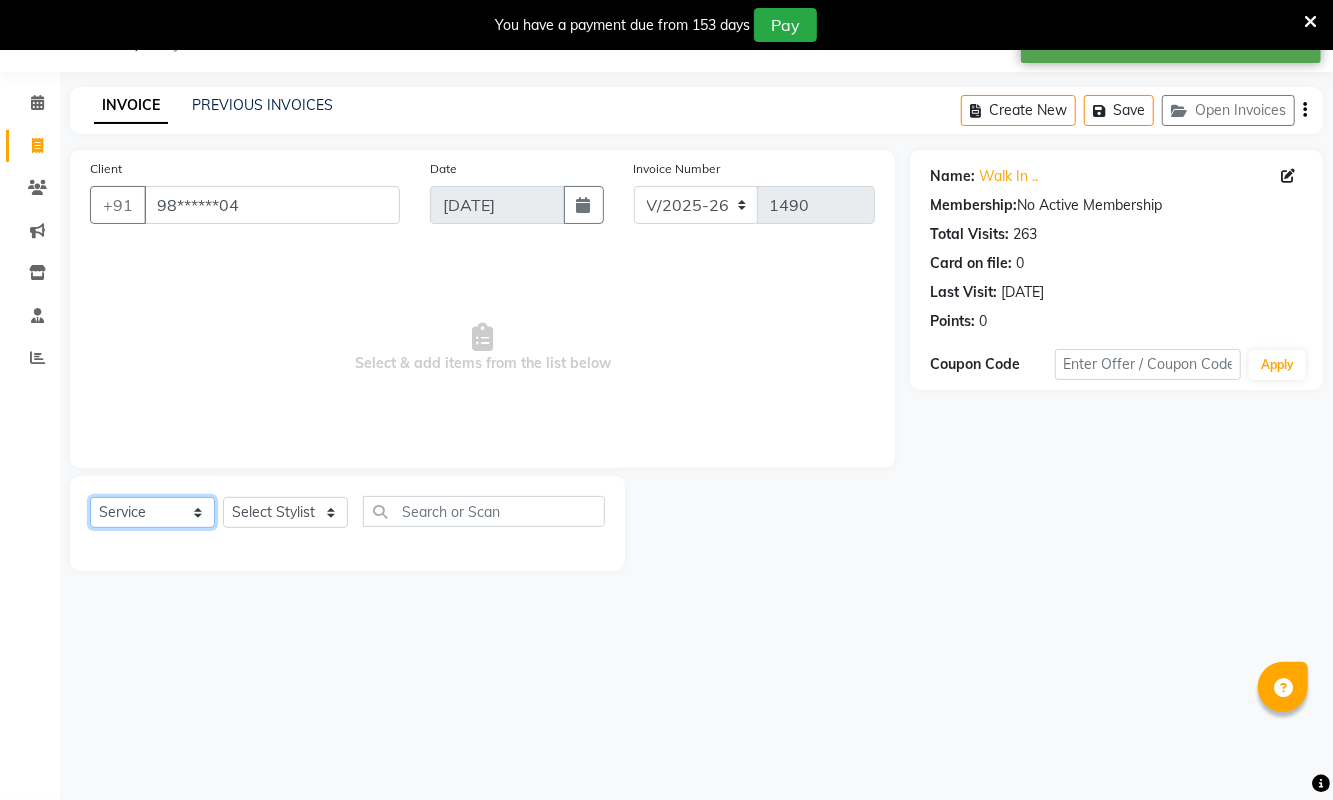 select on "product" 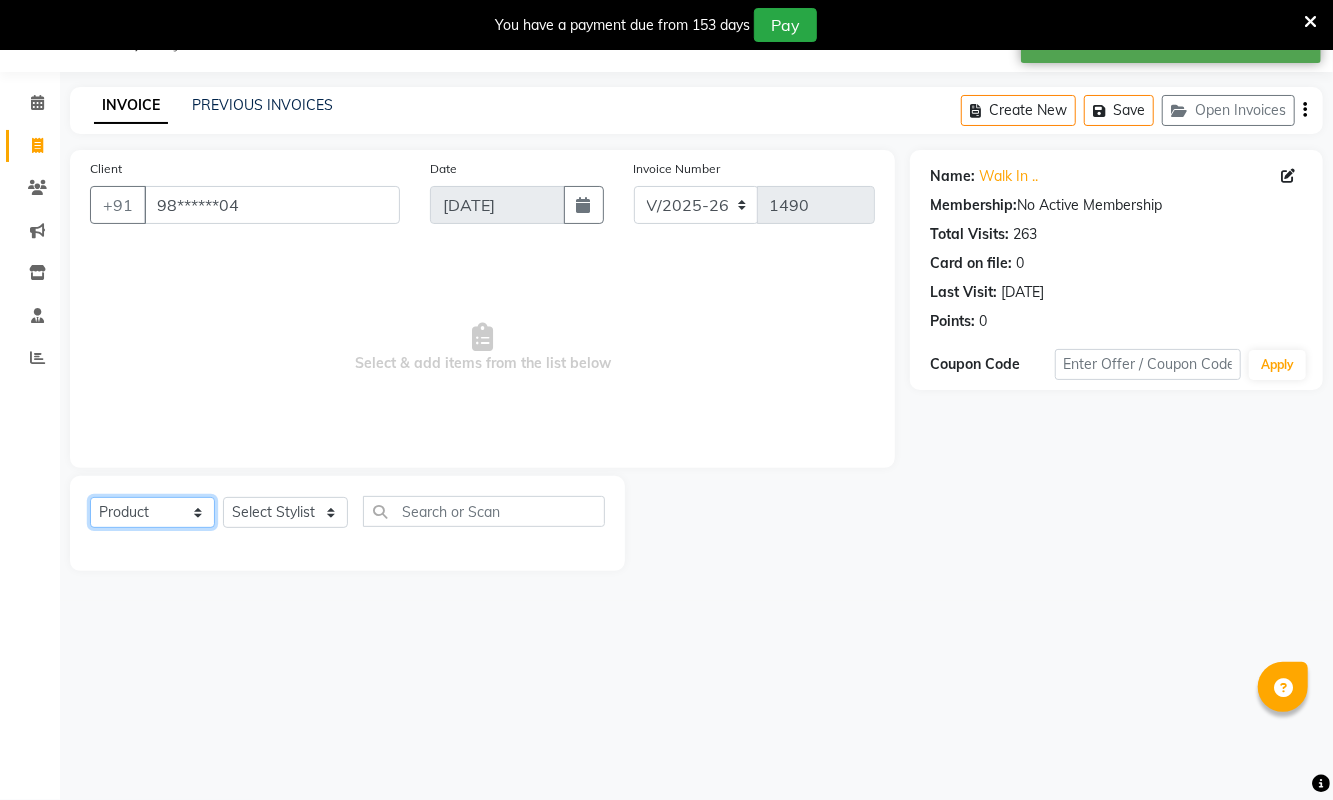 click on "Select  Service  Product  Membership  Package Voucher Prepaid Gift Card" 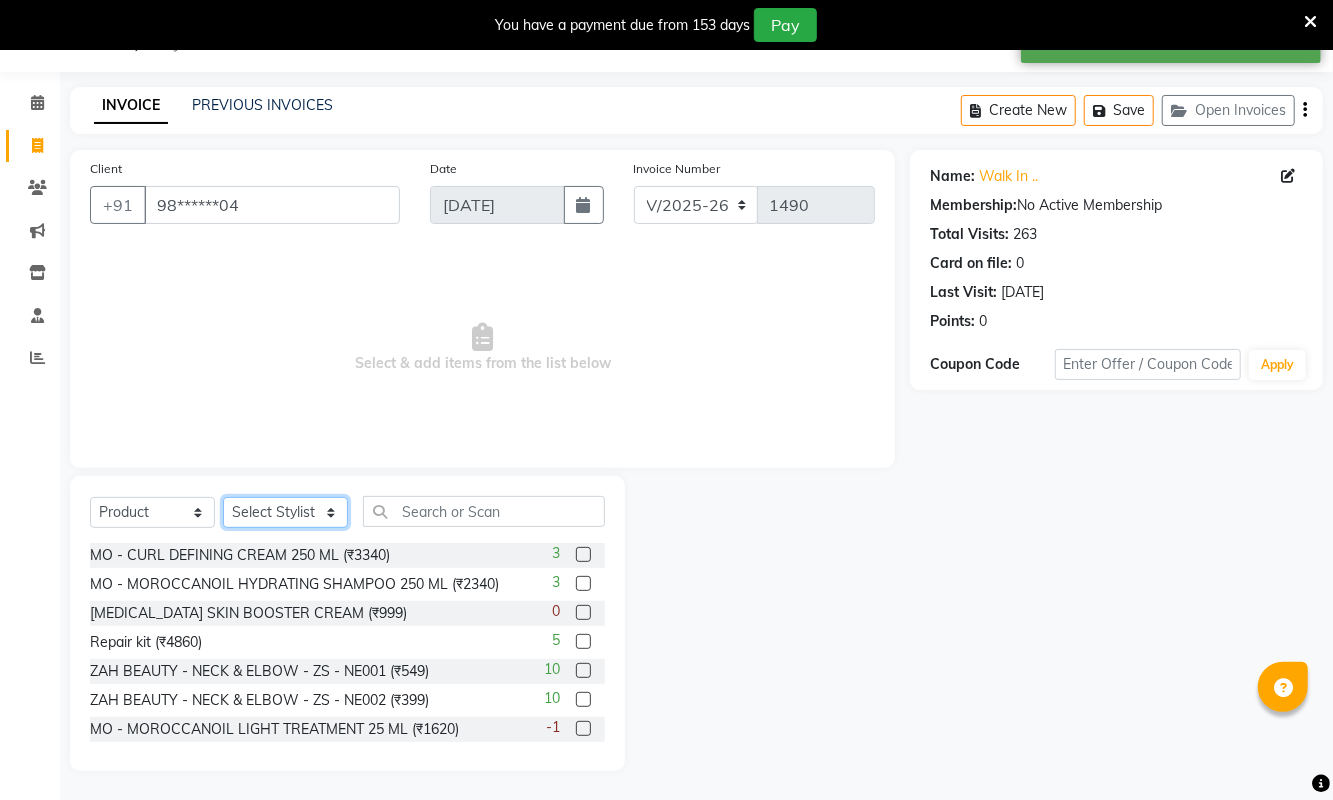 click on "Select Stylist ASHA ANIL JADHAV Dilshad Ahmad EHATESHAM ALI EVVA FARHEEN SHAIKH HEEBA ARIF SHAIKH HEER BAROT IMRAN SHAIKH Mamta  Manager MANISHA MD RAJ KHAN  MD SAMEER PARWEZ MIMII MOHAMMAD ALI RUPS SAKIB SUNENA TAK ZAREENA KHAN" 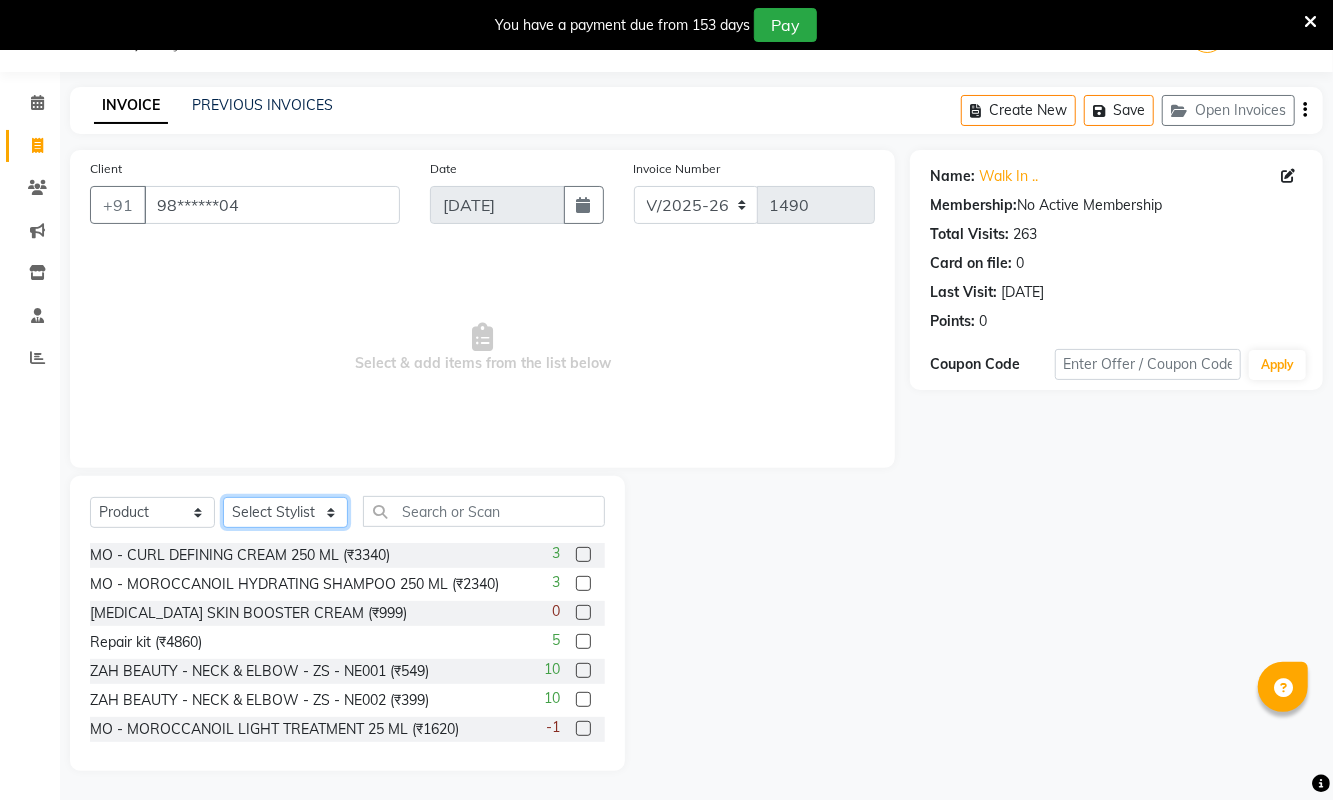 select on "39693" 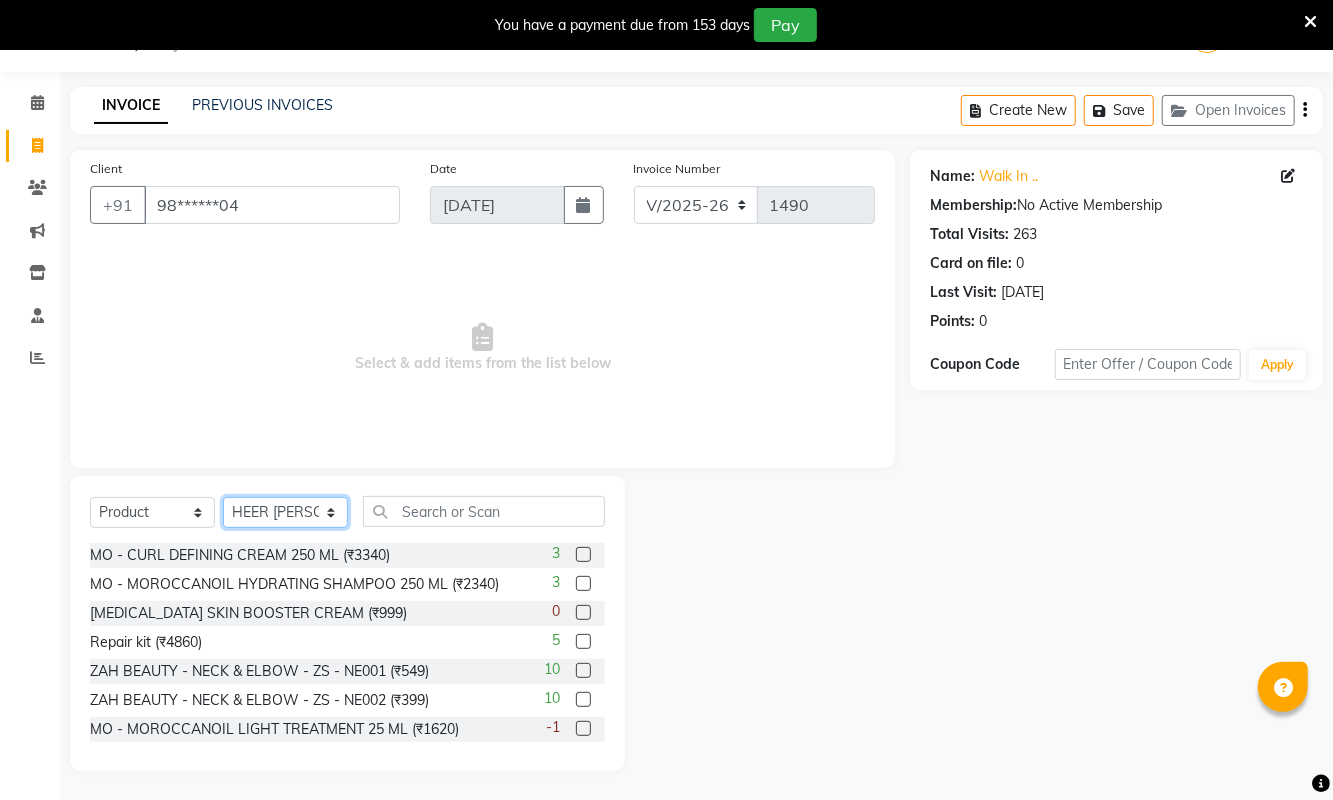 click on "Select Stylist ASHA ANIL JADHAV Dilshad Ahmad EHATESHAM ALI EVVA FARHEEN SHAIKH HEEBA ARIF SHAIKH HEER BAROT IMRAN SHAIKH Mamta  Manager MANISHA MD RAJ KHAN  MD SAMEER PARWEZ MIMII MOHAMMAD ALI RUPS SAKIB SUNENA TAK ZAREENA KHAN" 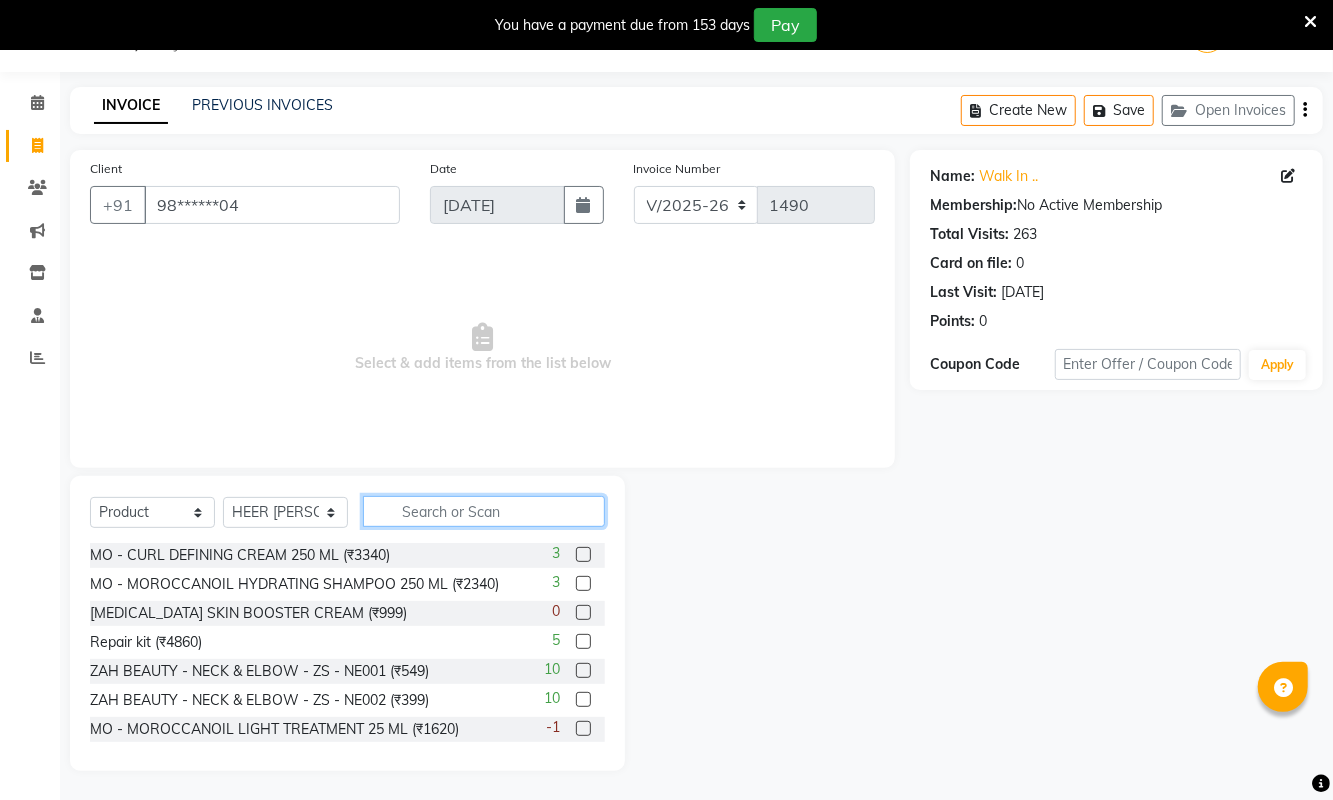 click 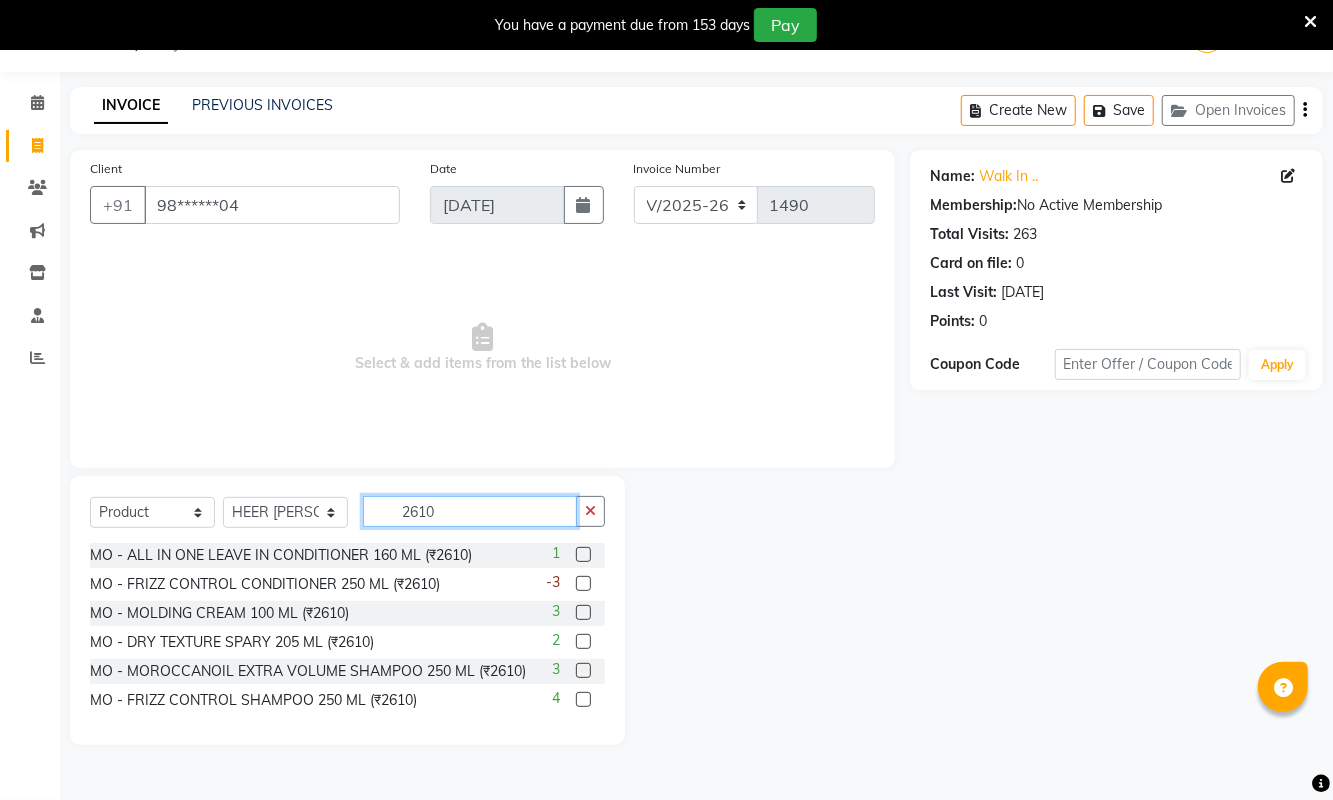 type on "2610" 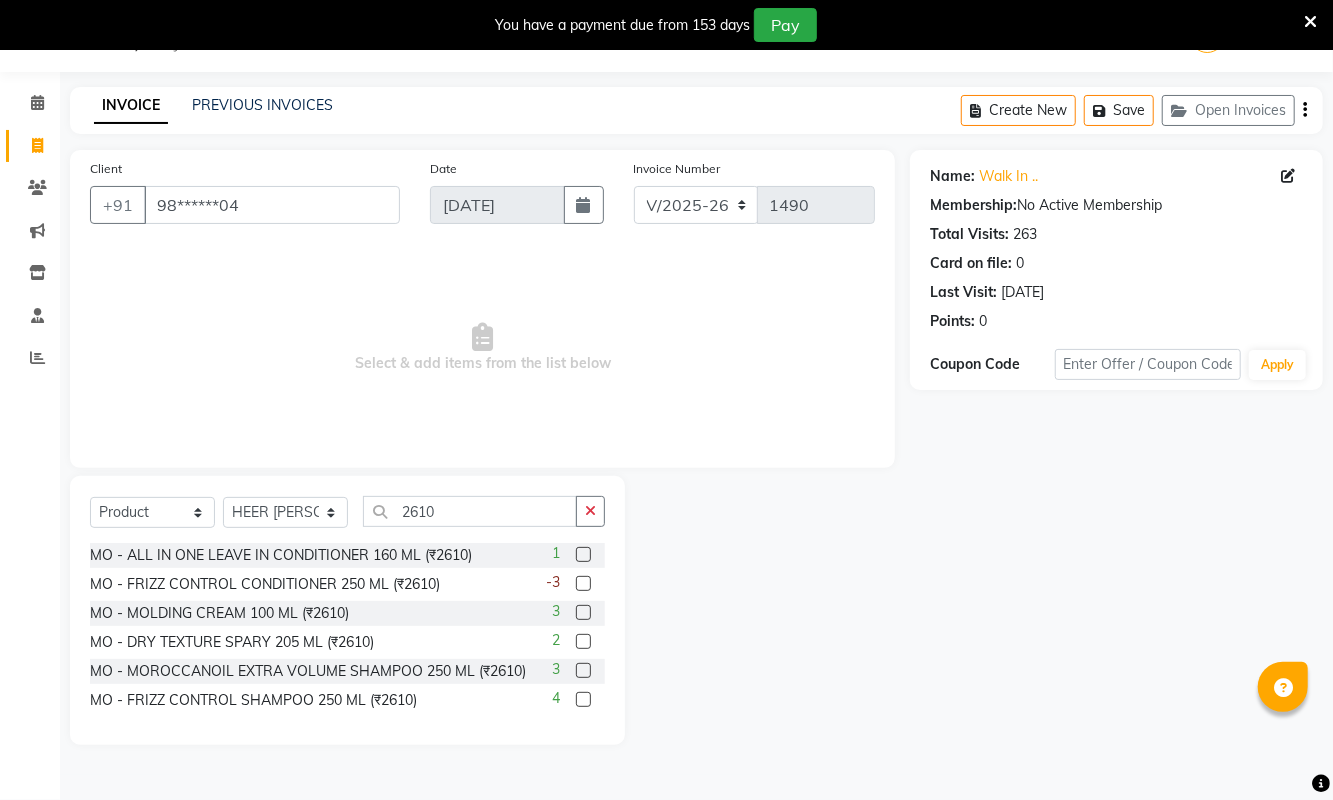 click 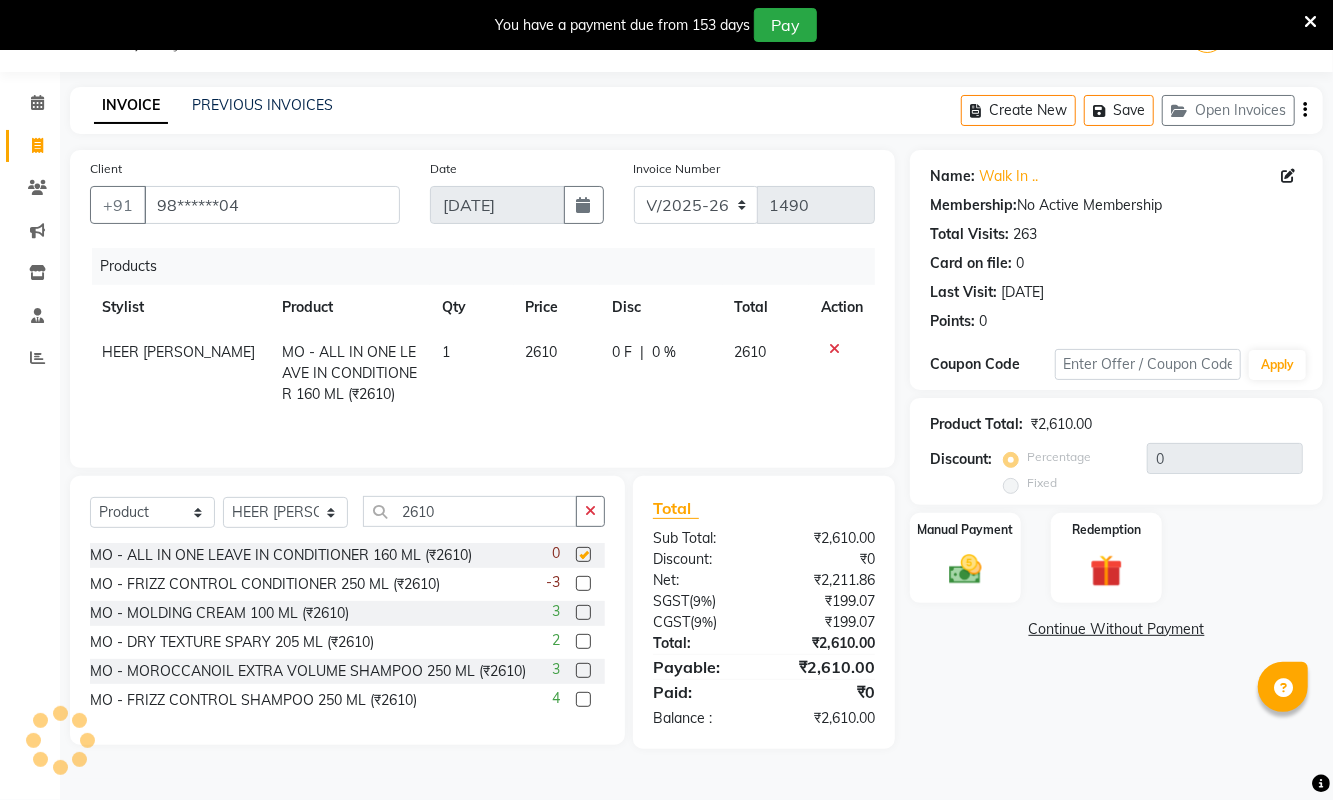 checkbox on "false" 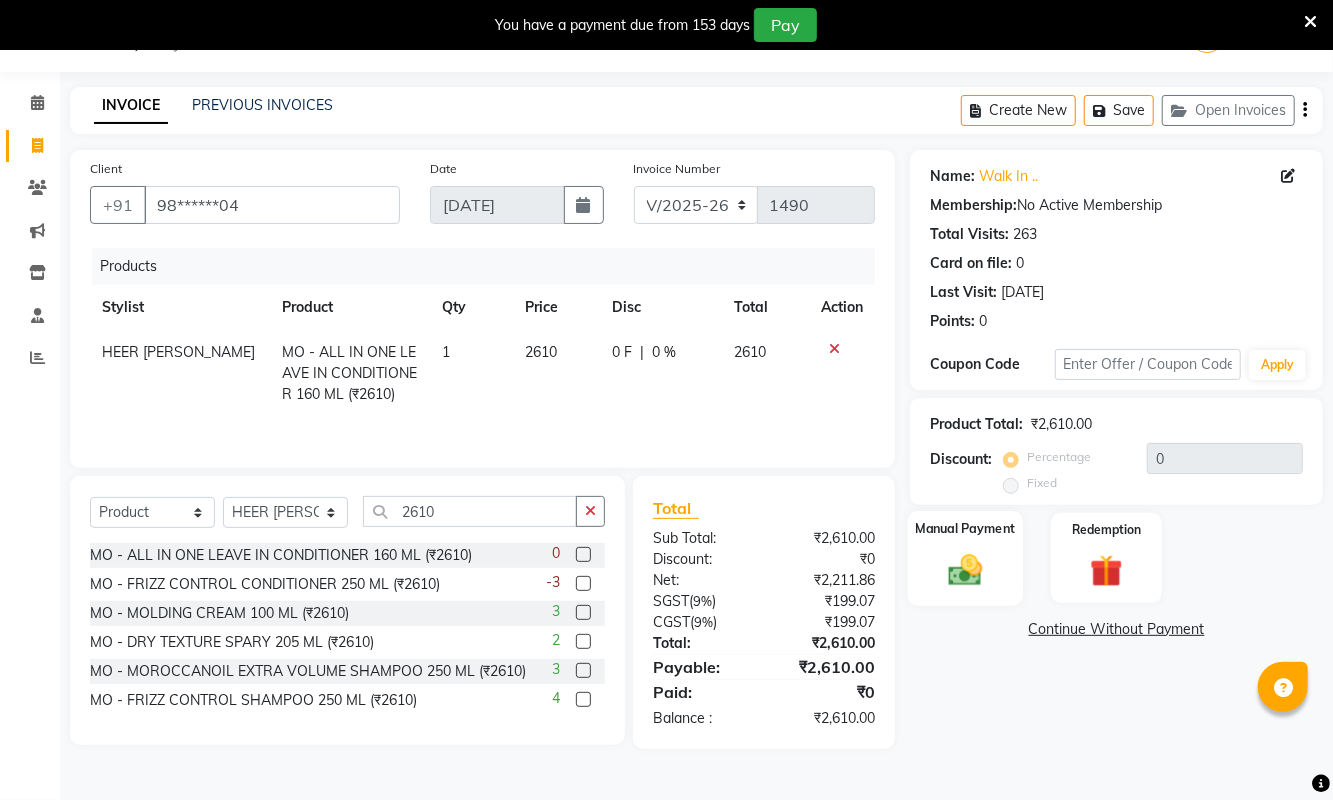 click 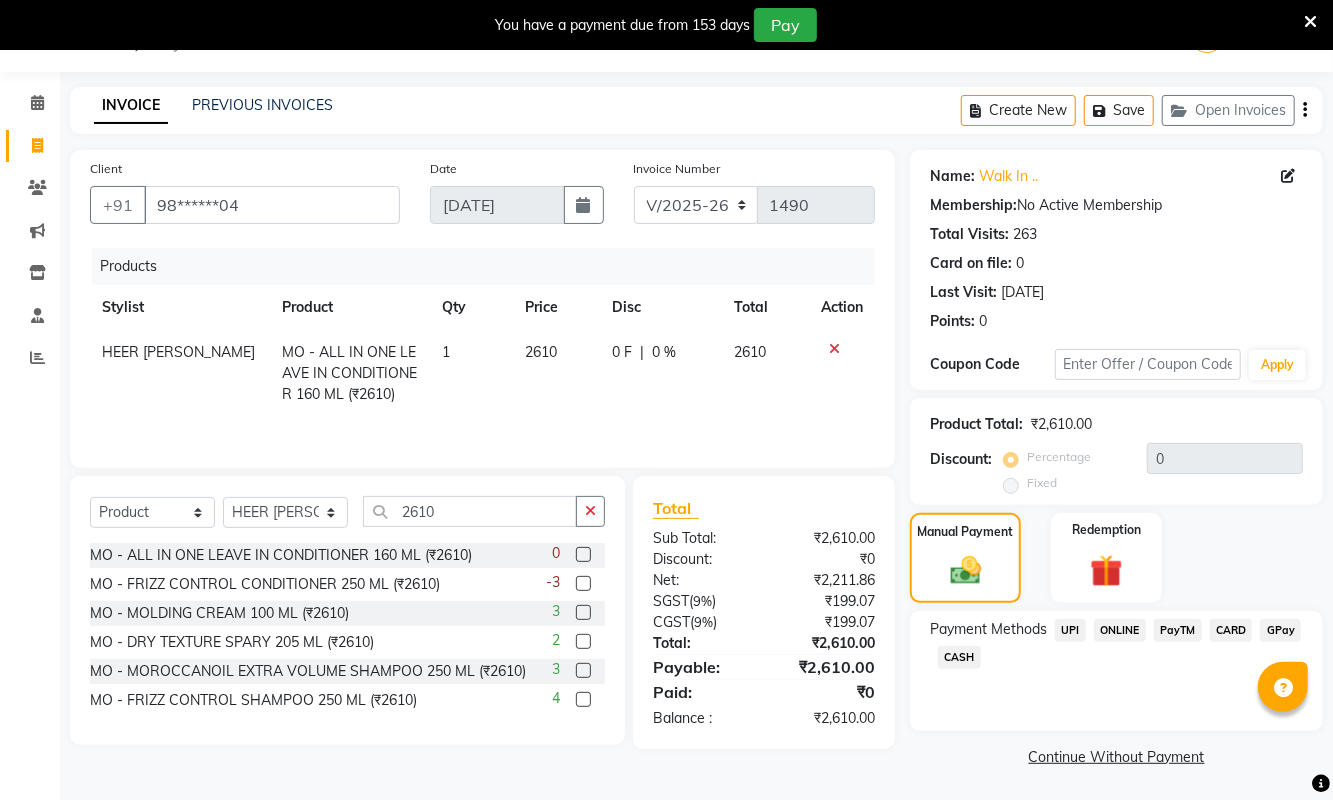 click on "CARD" 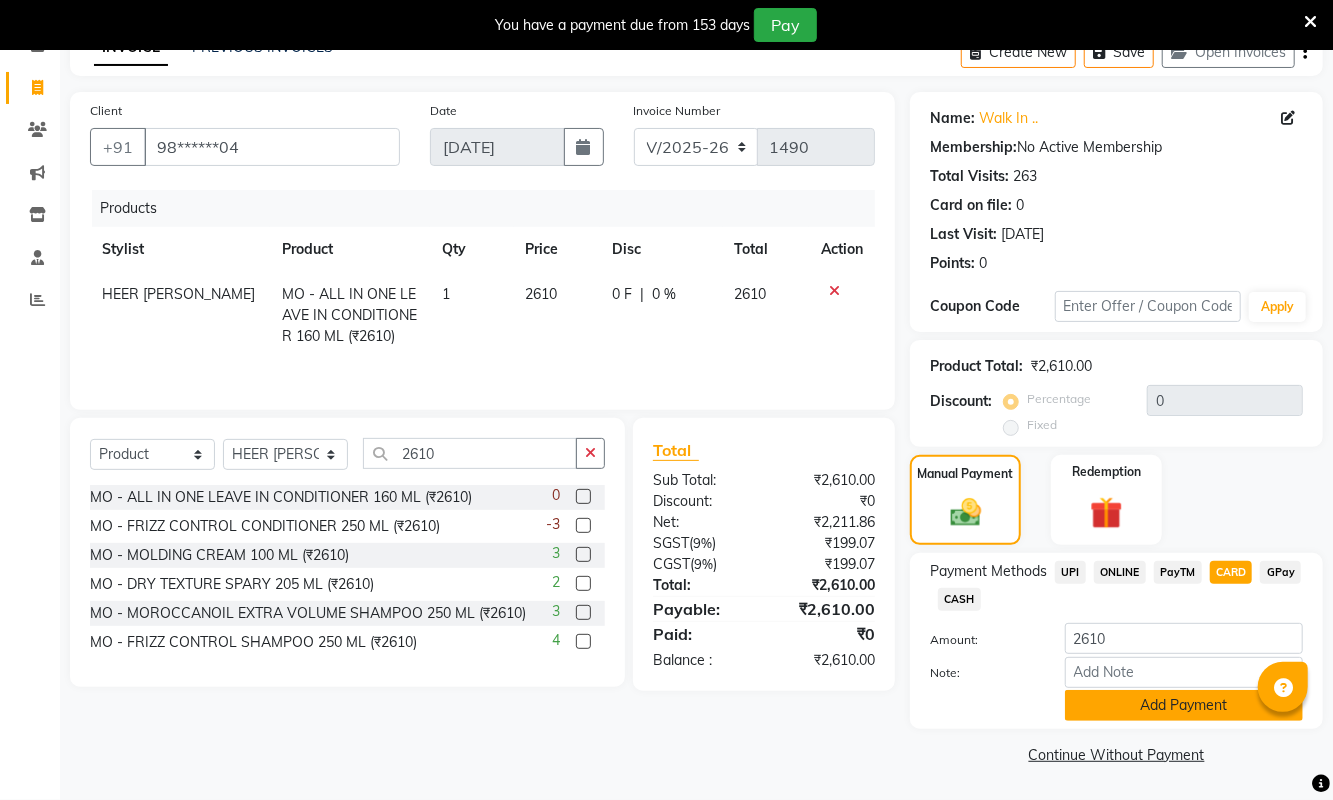 click on "Add Payment" 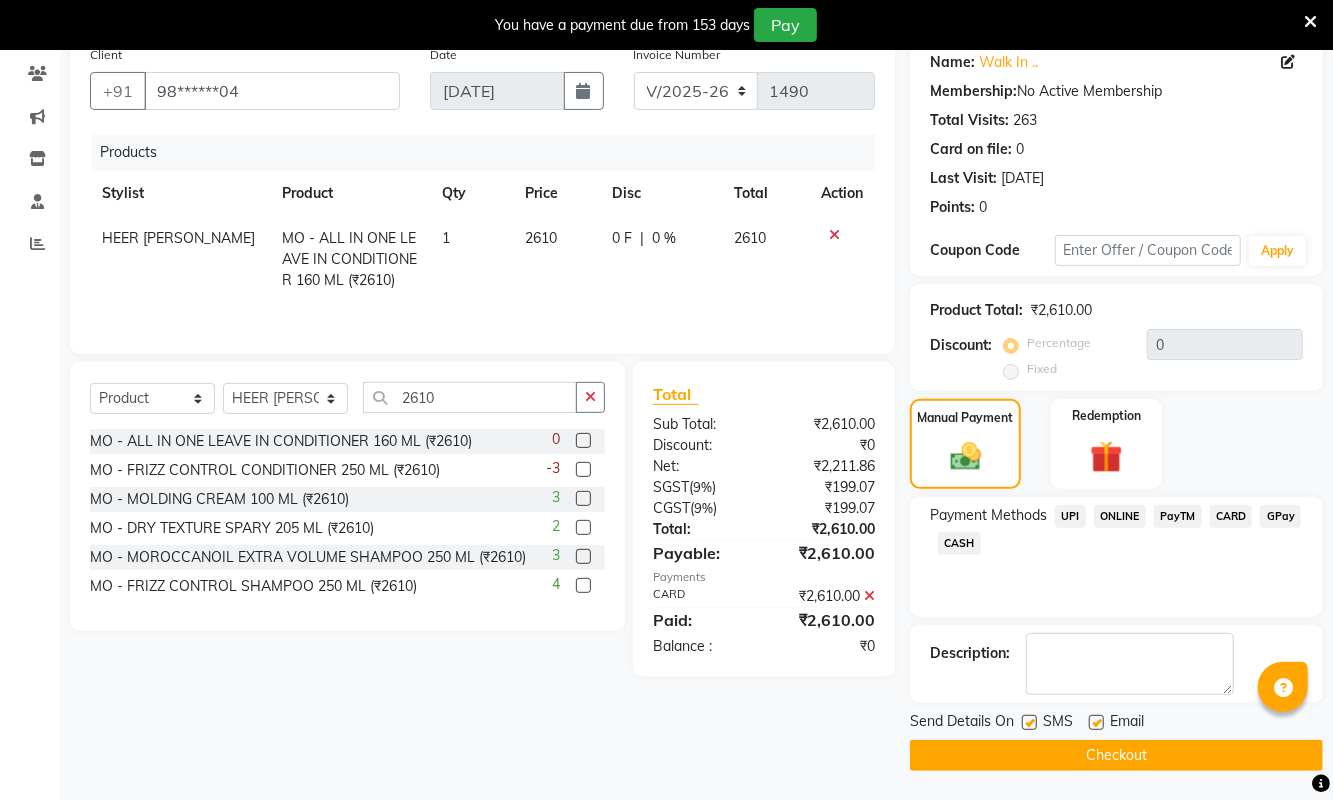 scroll, scrollTop: 167, scrollLeft: 0, axis: vertical 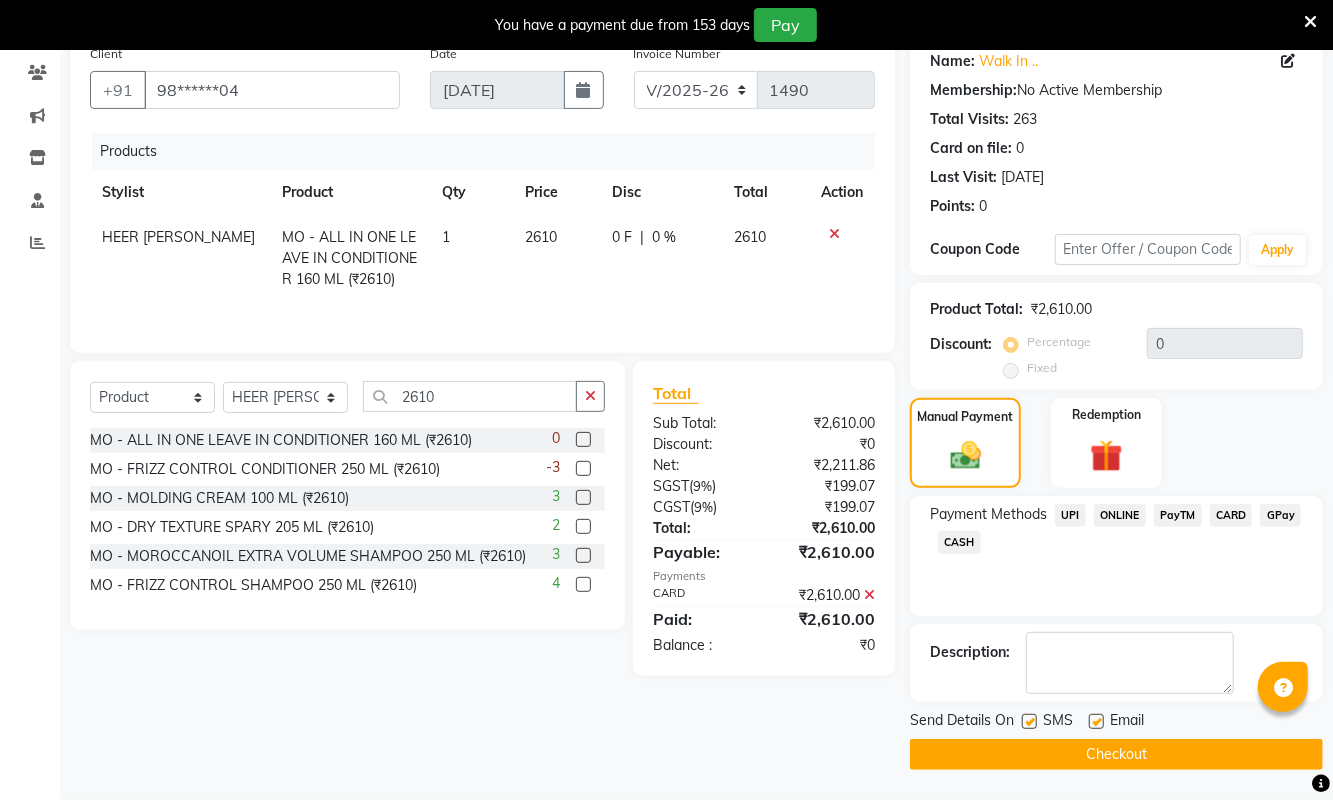 click on "Checkout" 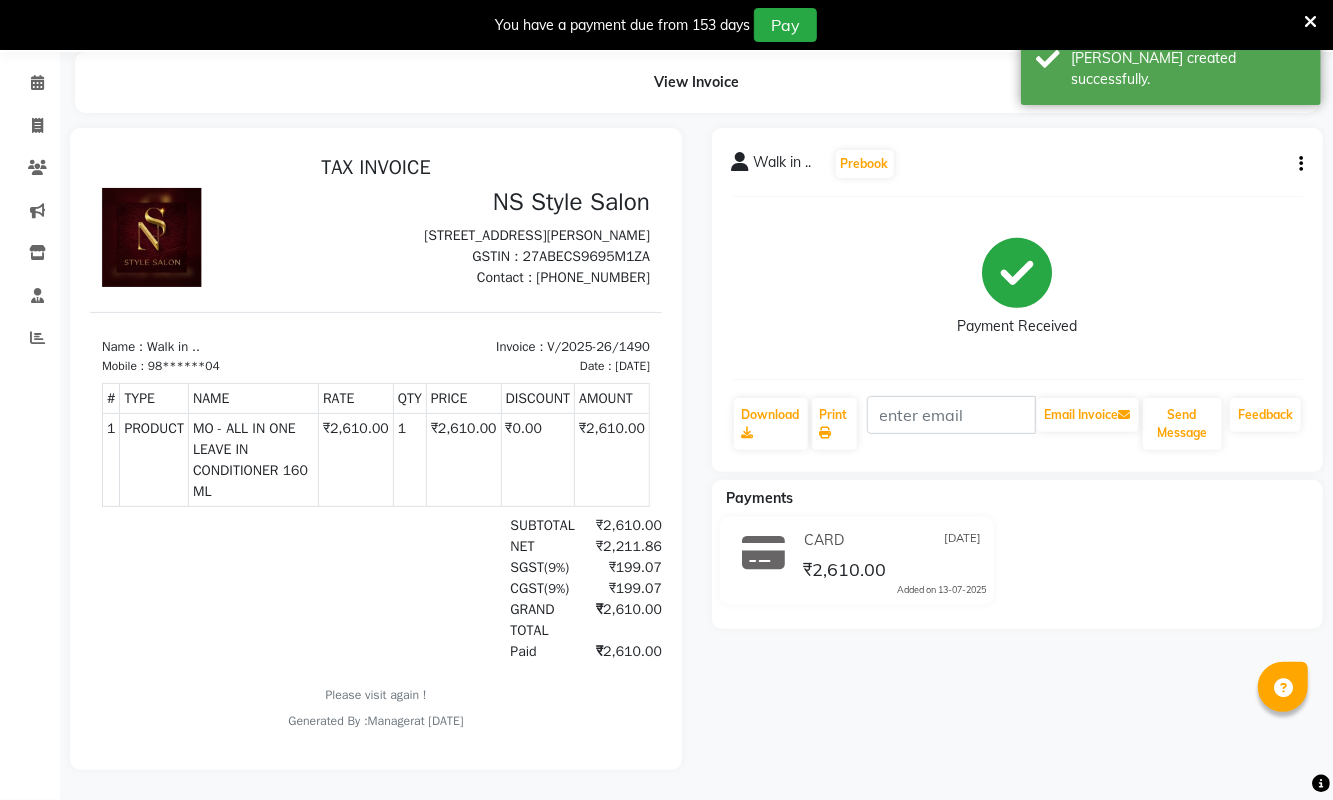 scroll, scrollTop: 0, scrollLeft: 0, axis: both 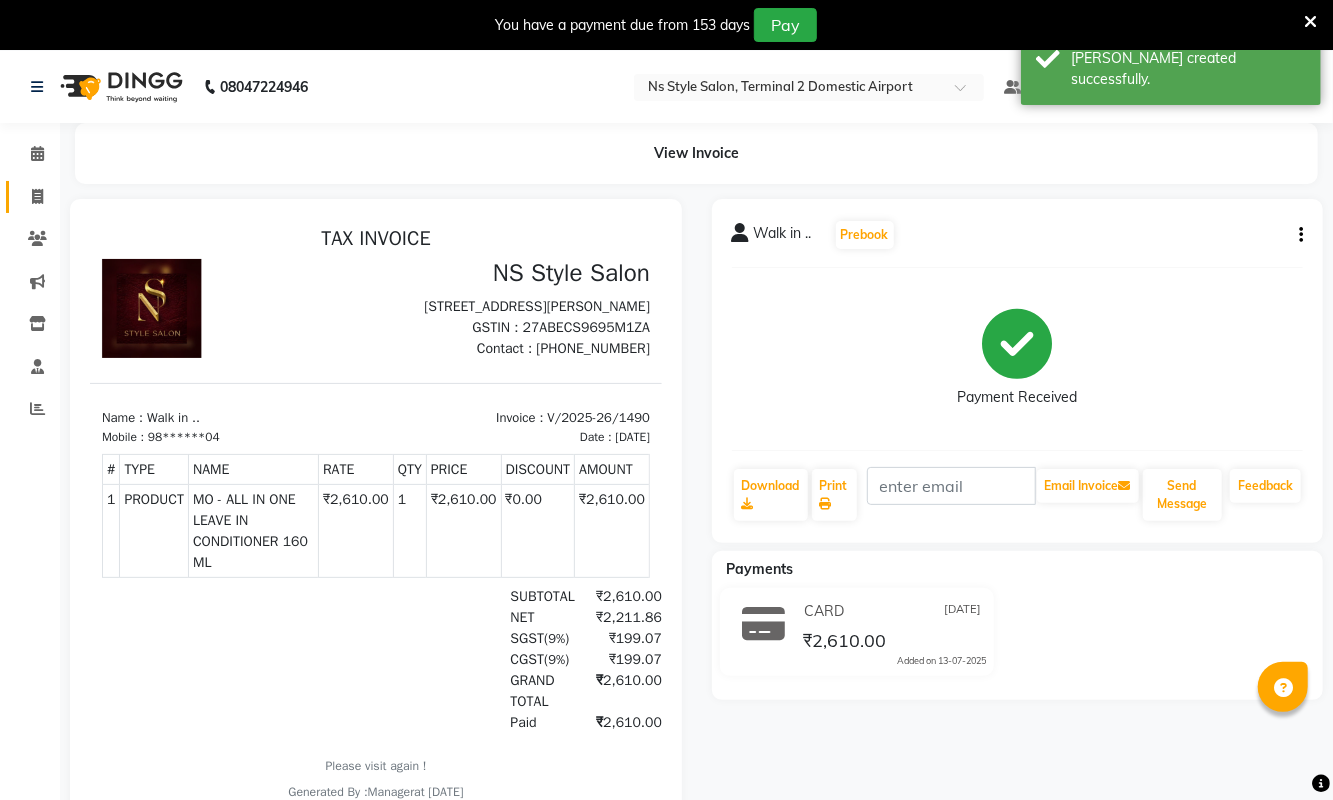 click 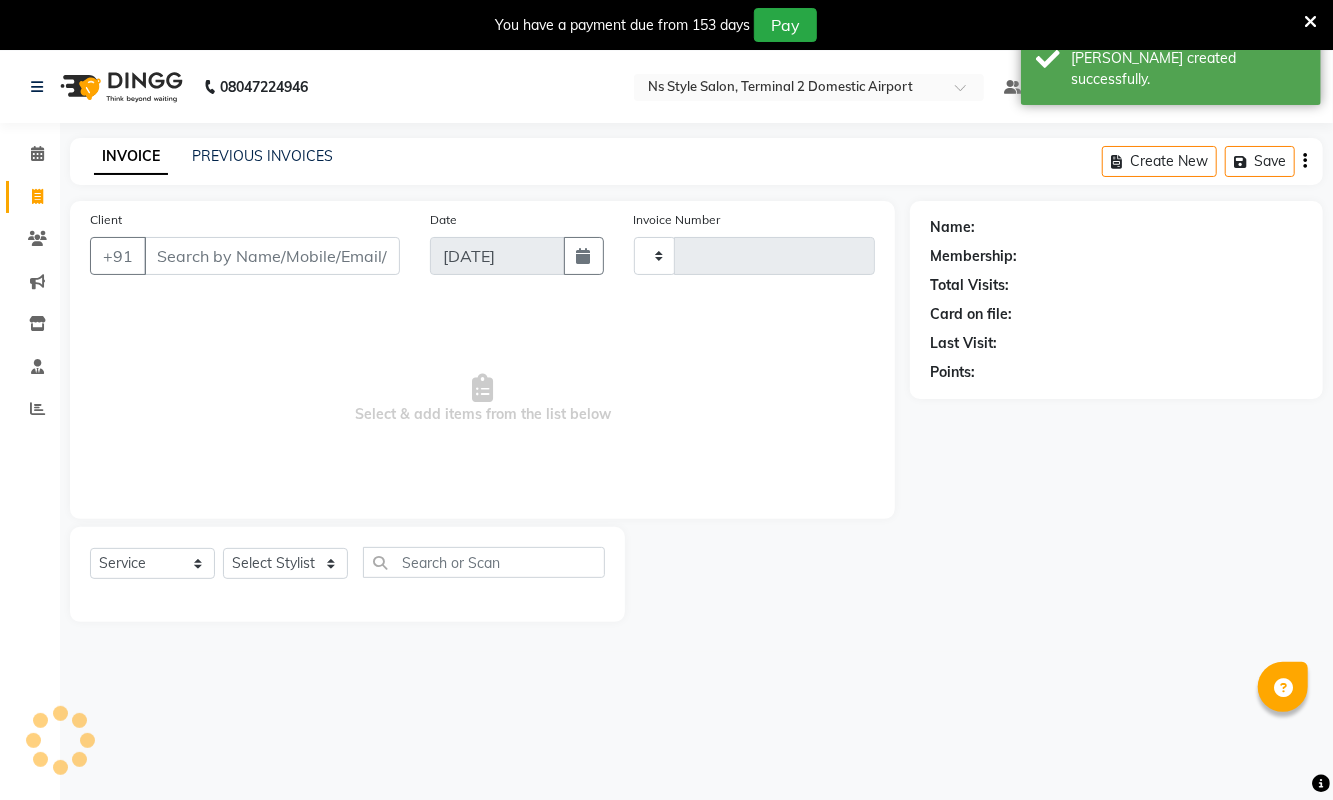 scroll, scrollTop: 51, scrollLeft: 0, axis: vertical 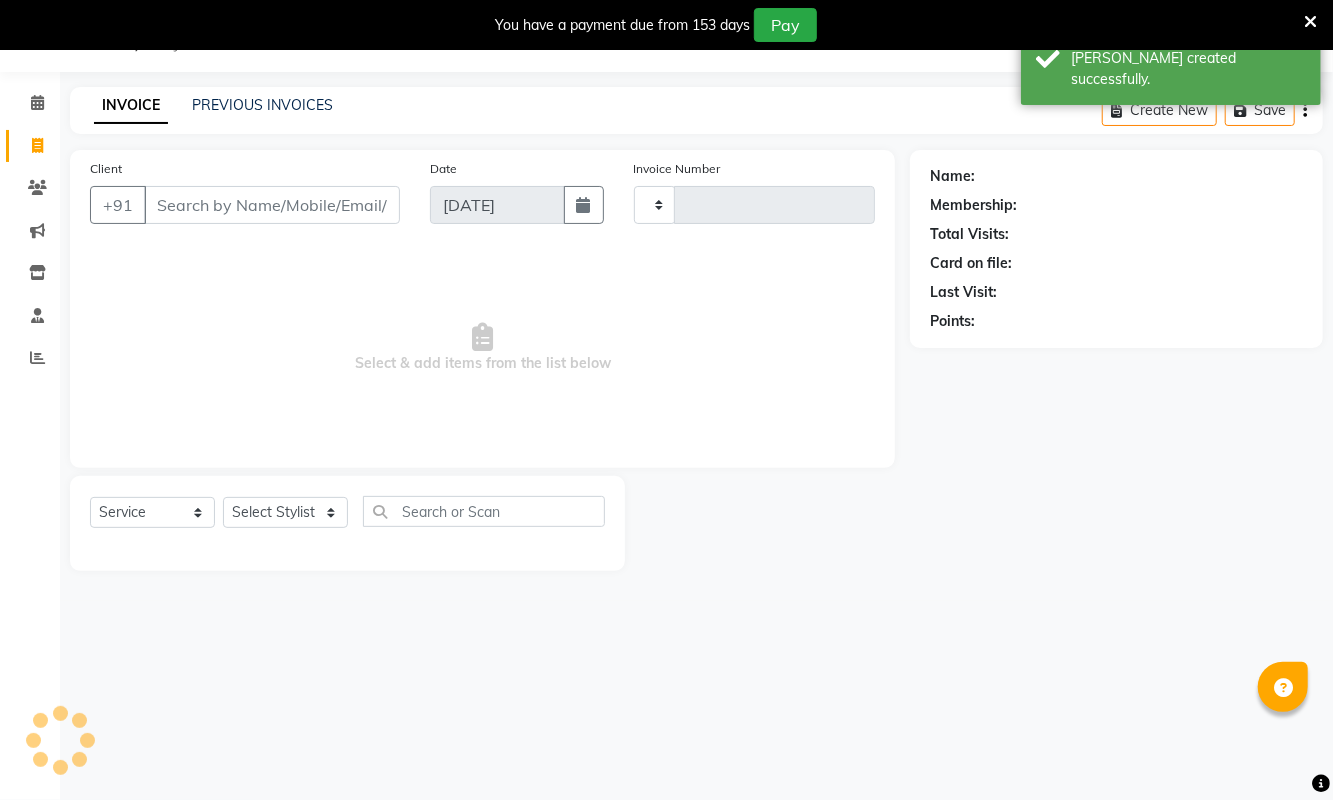 type on "1491" 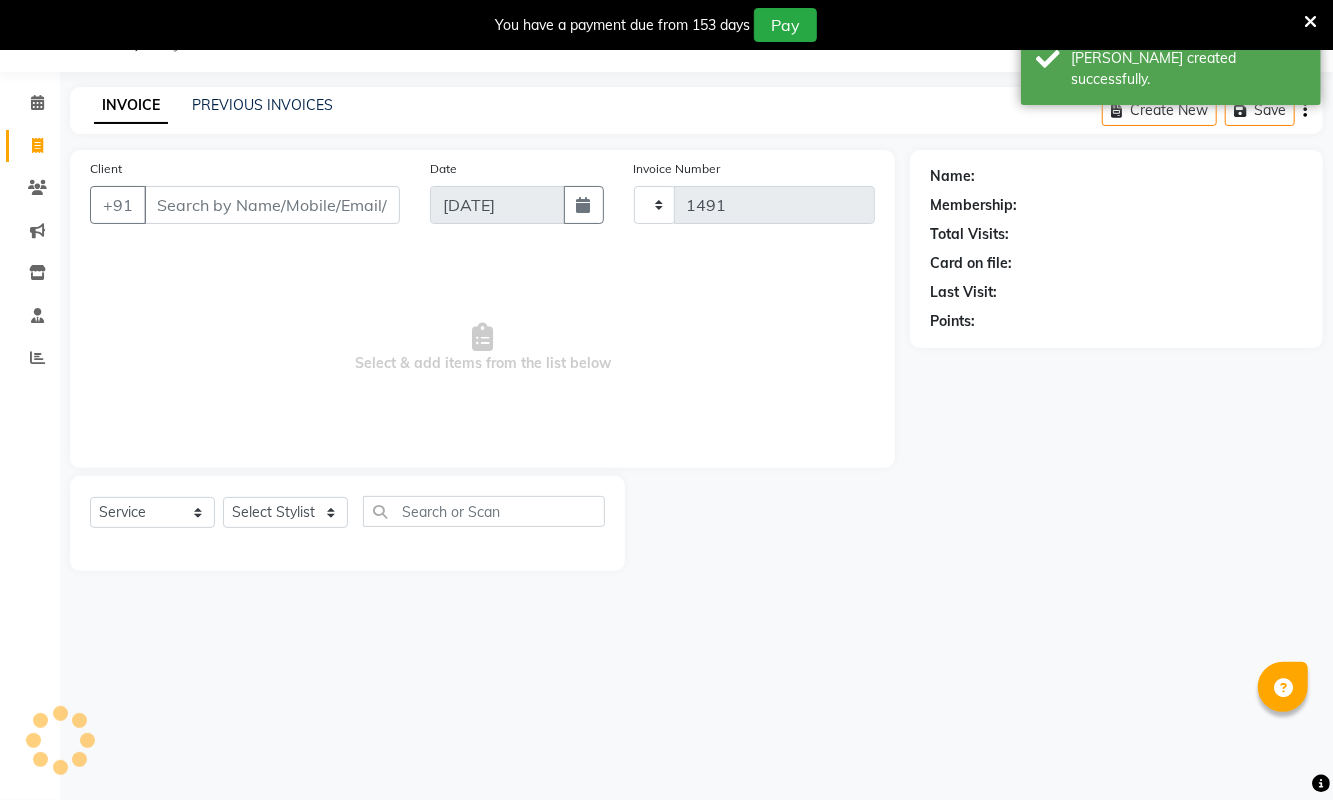 select on "5661" 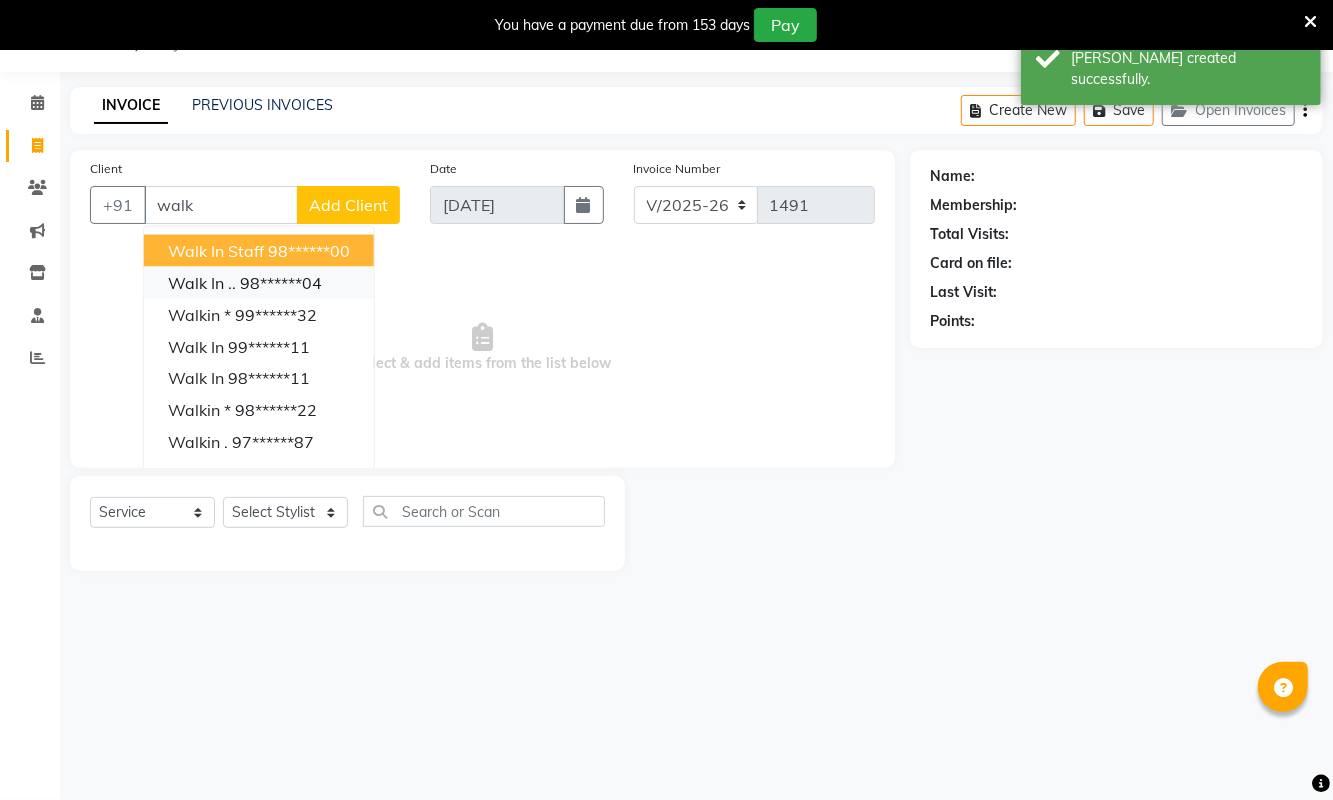 click on "98******04" at bounding box center [281, 283] 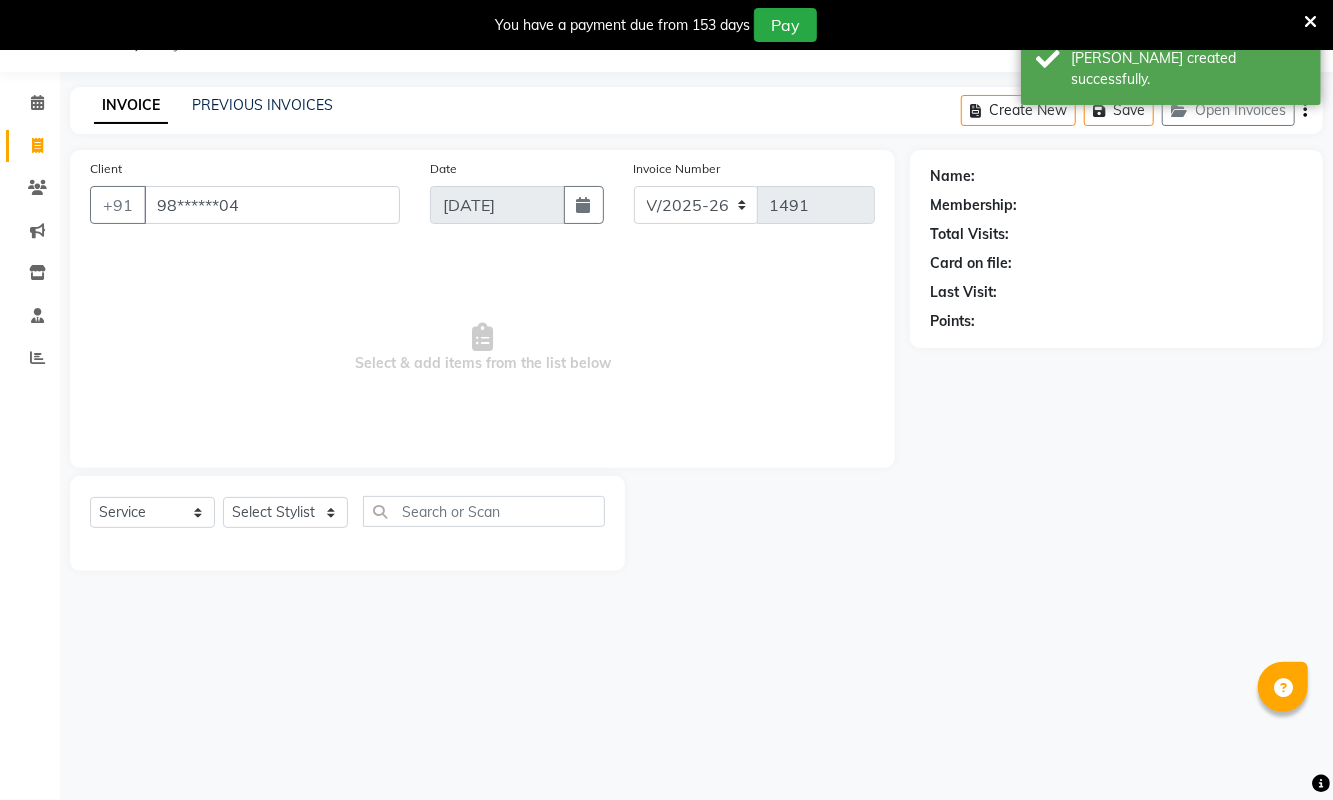 type on "98******04" 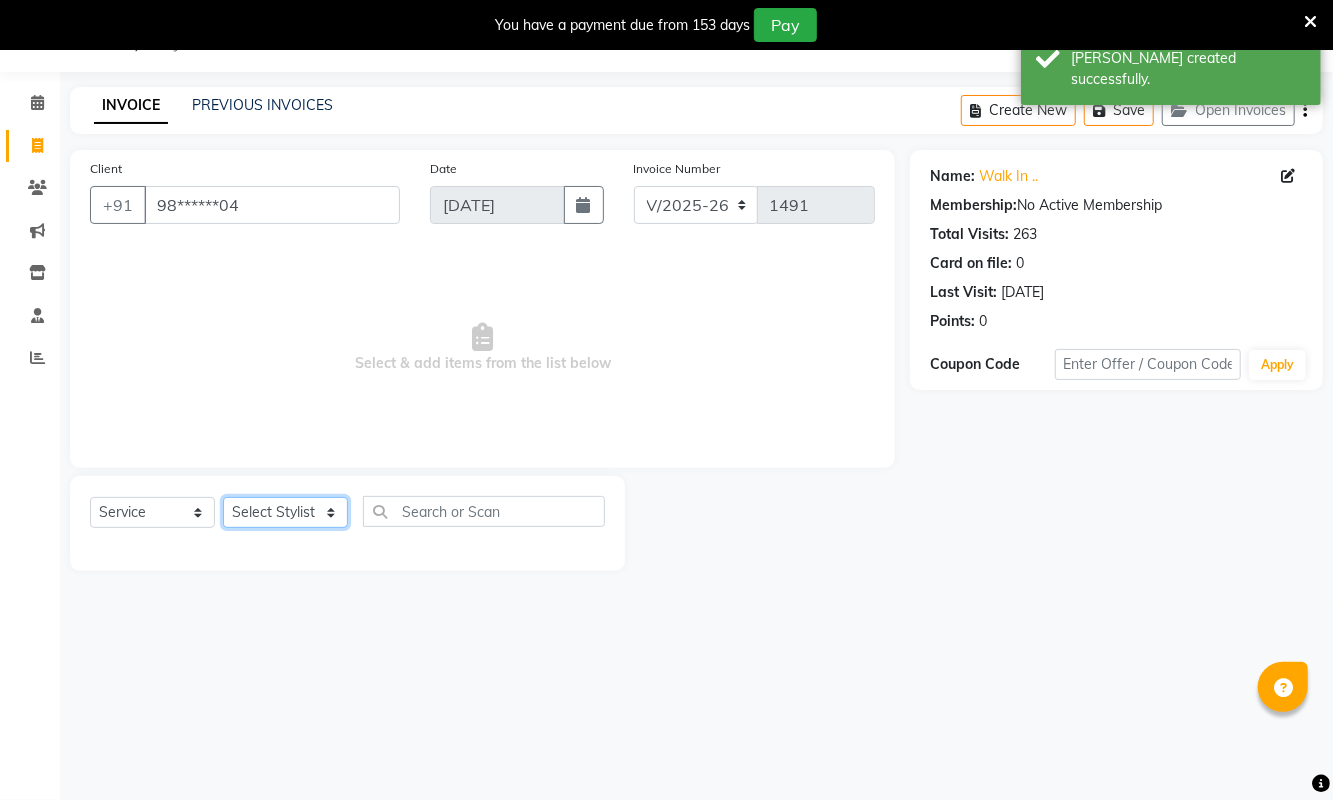 click on "Select Stylist ASHA ANIL JADHAV Dilshad Ahmad EHATESHAM ALI EVVA FARHEEN SHAIKH HEEBA ARIF SHAIKH HEER BAROT IMRAN SHAIKH Mamta  Manager MANISHA MD RAJ KHAN  MD SAMEER PARWEZ MIMII MOHAMMAD ALI RUPS SAKIB SUNENA TAK ZAREENA KHAN" 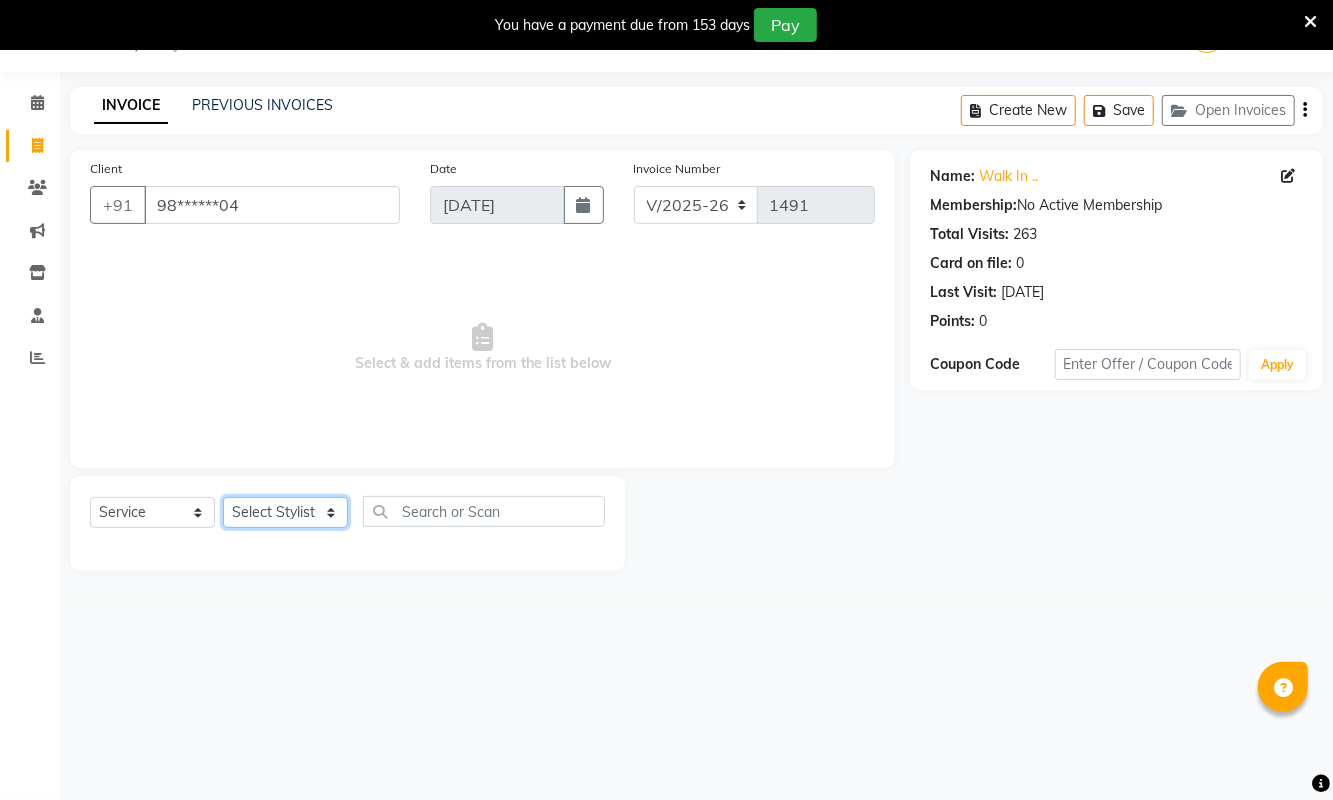 select on "45698" 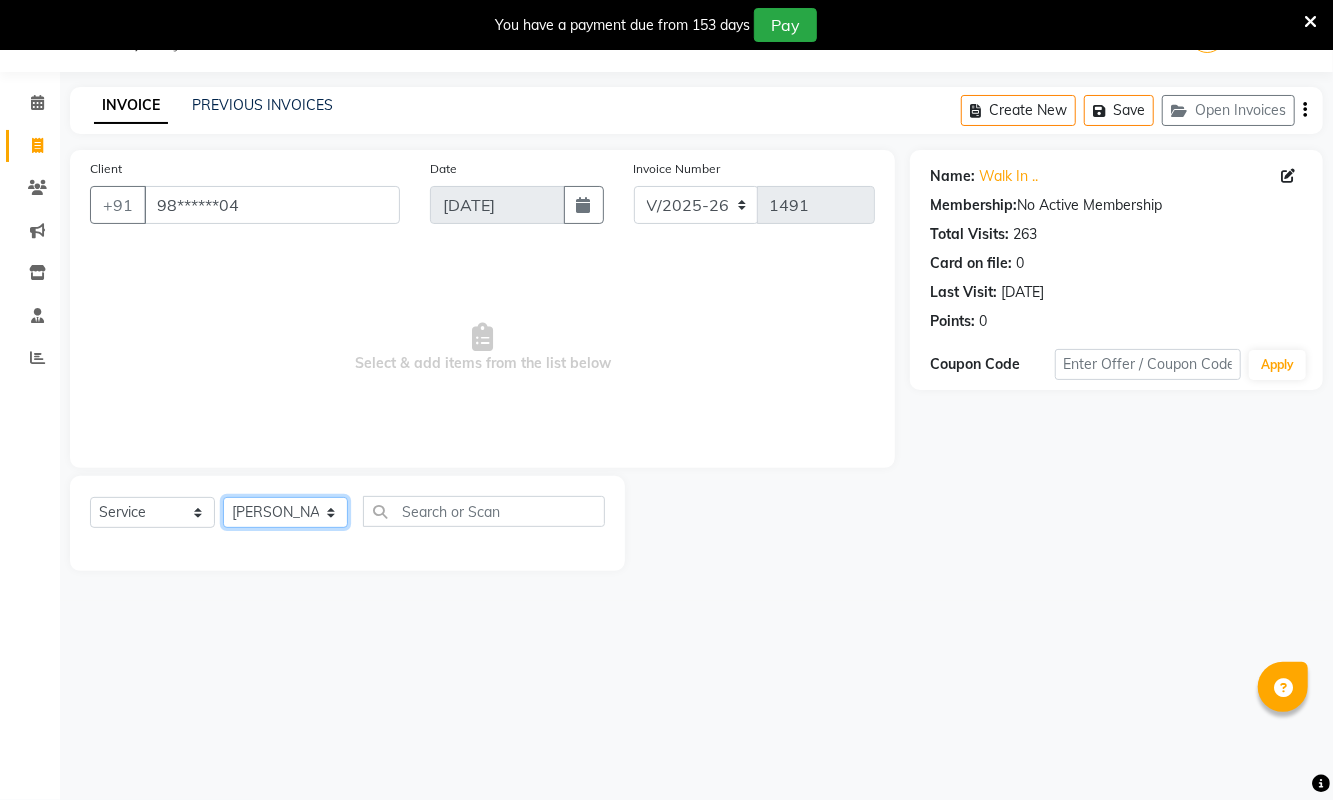 click on "Select Stylist ASHA ANIL JADHAV Dilshad Ahmad EHATESHAM ALI EVVA FARHEEN SHAIKH HEEBA ARIF SHAIKH HEER BAROT IMRAN SHAIKH Mamta  Manager MANISHA MD RAJ KHAN  MD SAMEER PARWEZ MIMII MOHAMMAD ALI RUPS SAKIB SUNENA TAK ZAREENA KHAN" 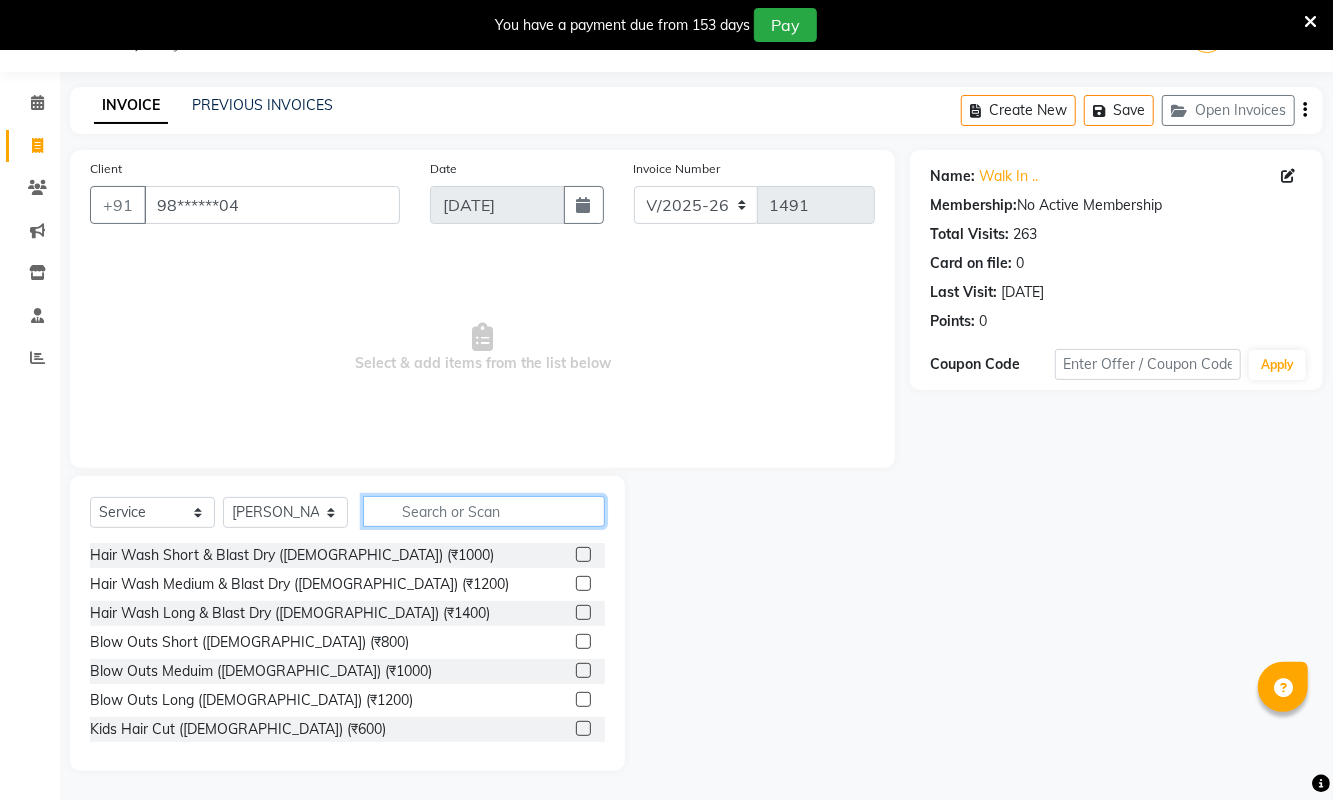 click 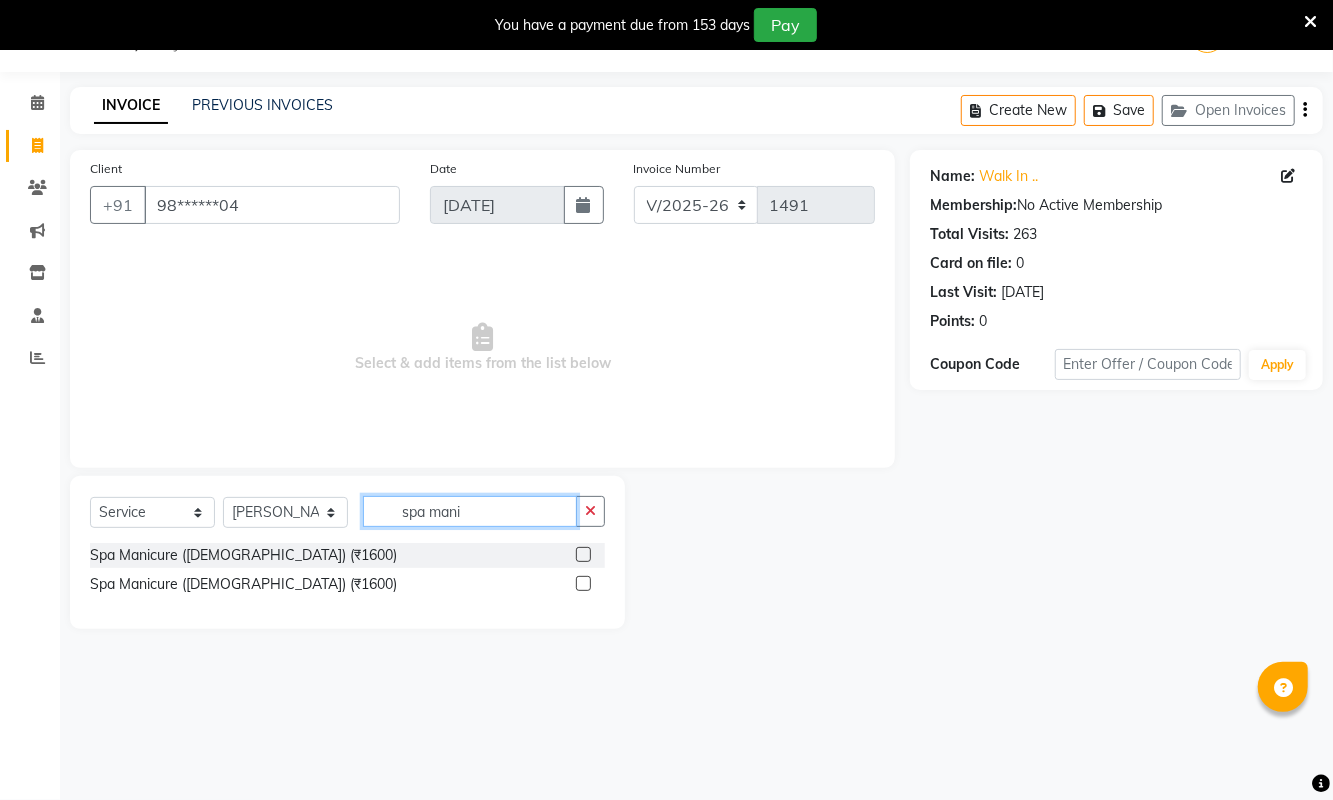 type on "spa mani" 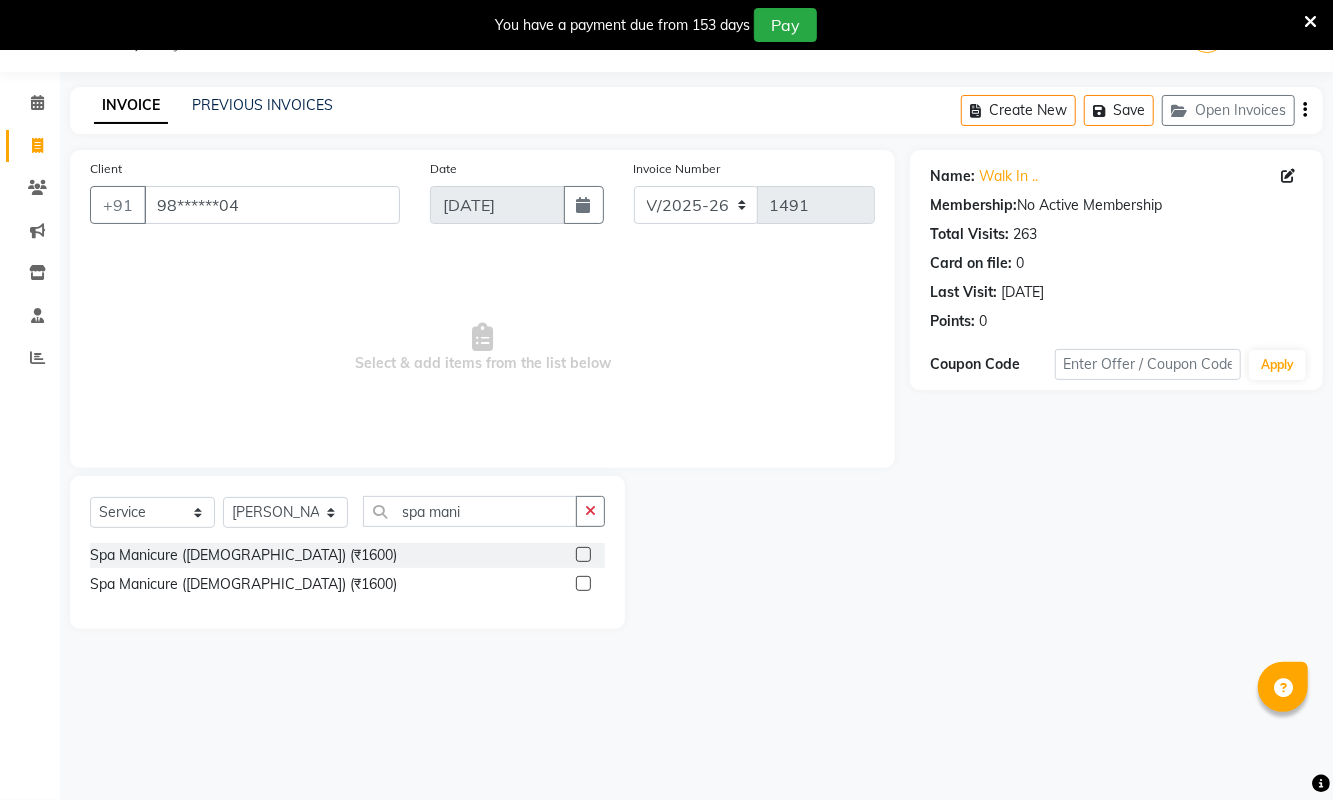 click 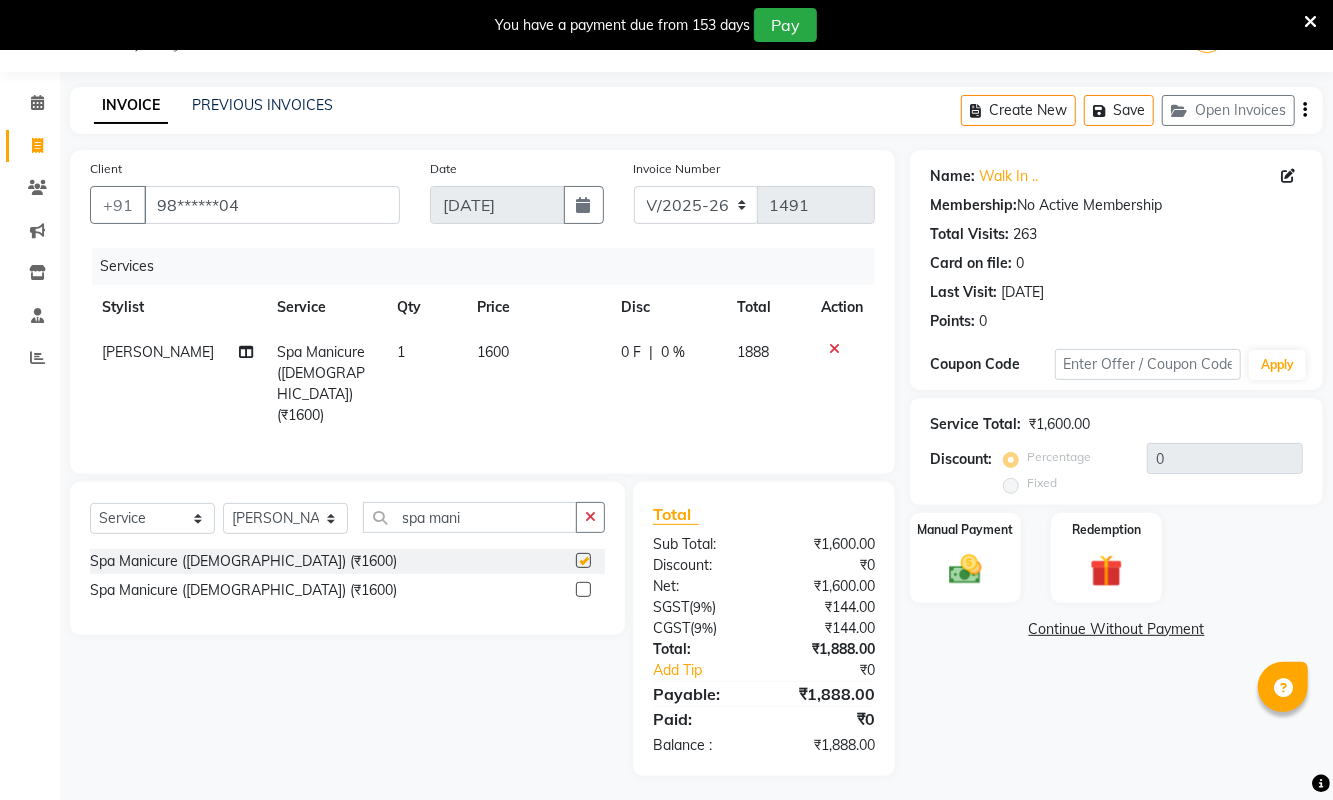 checkbox on "false" 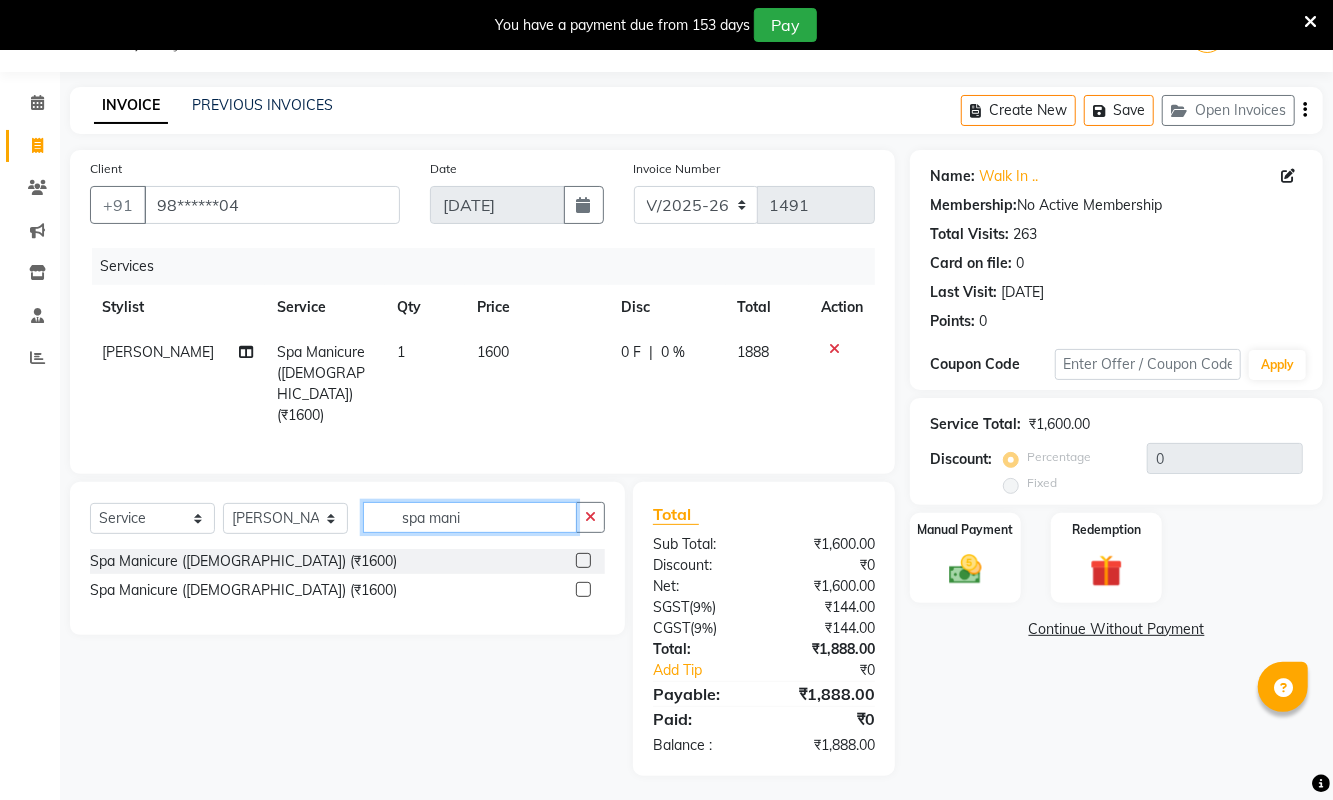 click on "spa mani" 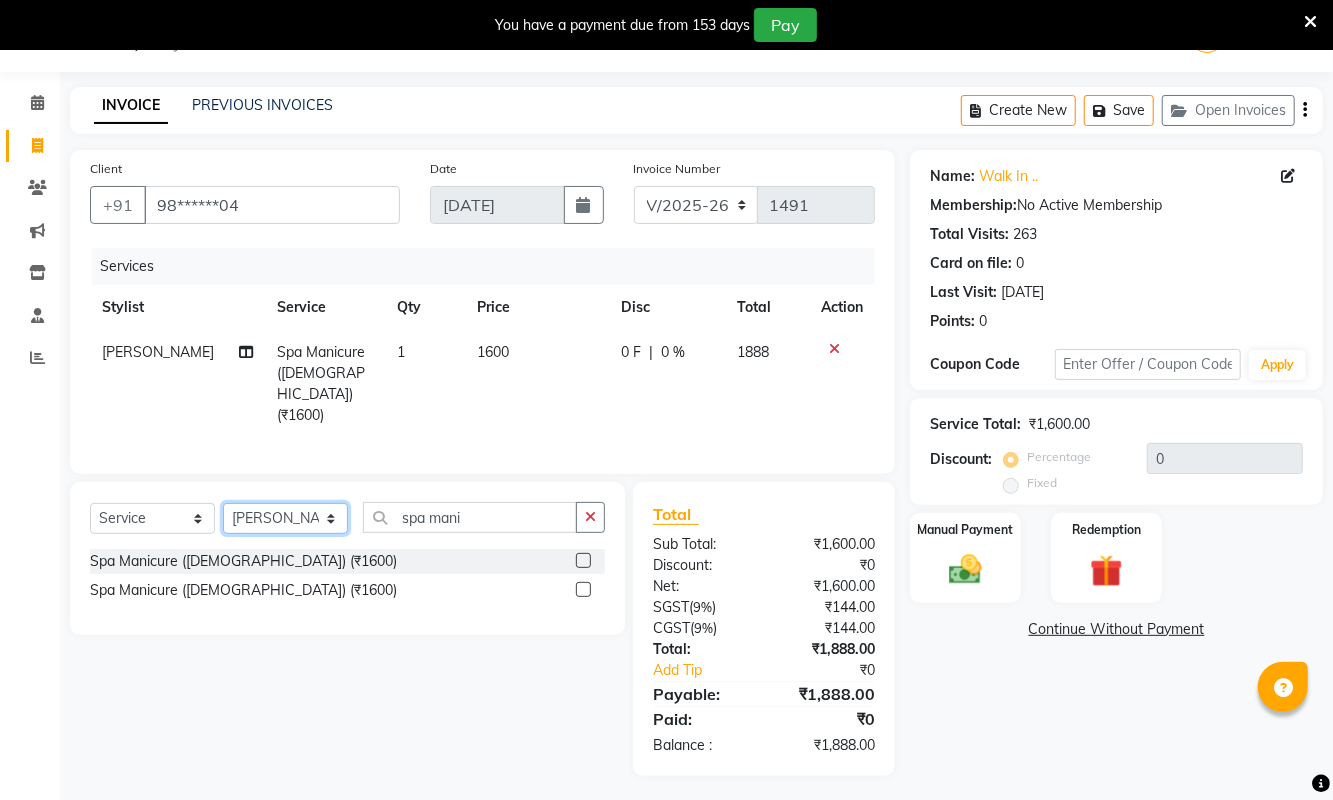 click on "Select Stylist ASHA ANIL JADHAV Dilshad Ahmad EHATESHAM ALI EVVA FARHEEN SHAIKH HEEBA ARIF SHAIKH HEER BAROT IMRAN SHAIKH Mamta  Manager MANISHA MD RAJ KHAN  MD SAMEER PARWEZ MIMII MOHAMMAD ALI RUPS SAKIB SUNENA TAK ZAREENA KHAN" 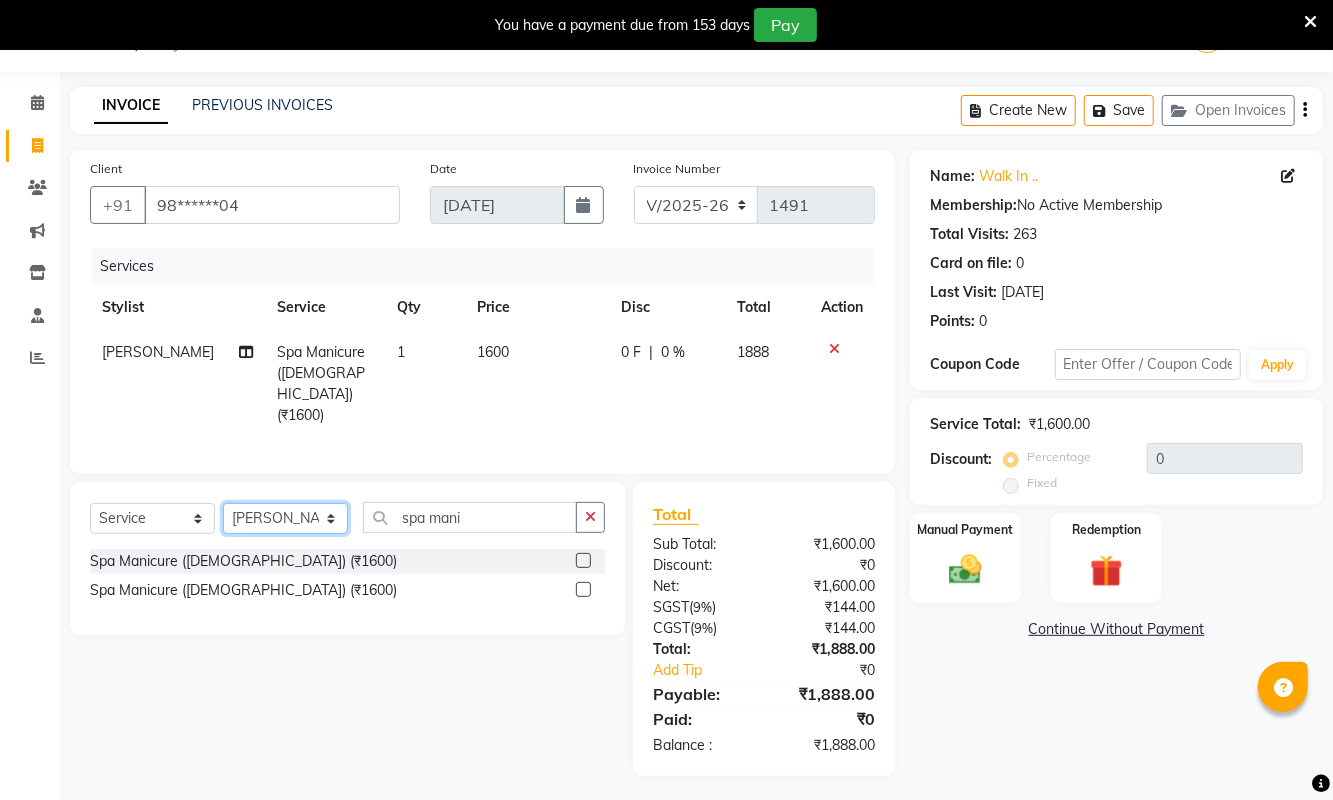 select on "39704" 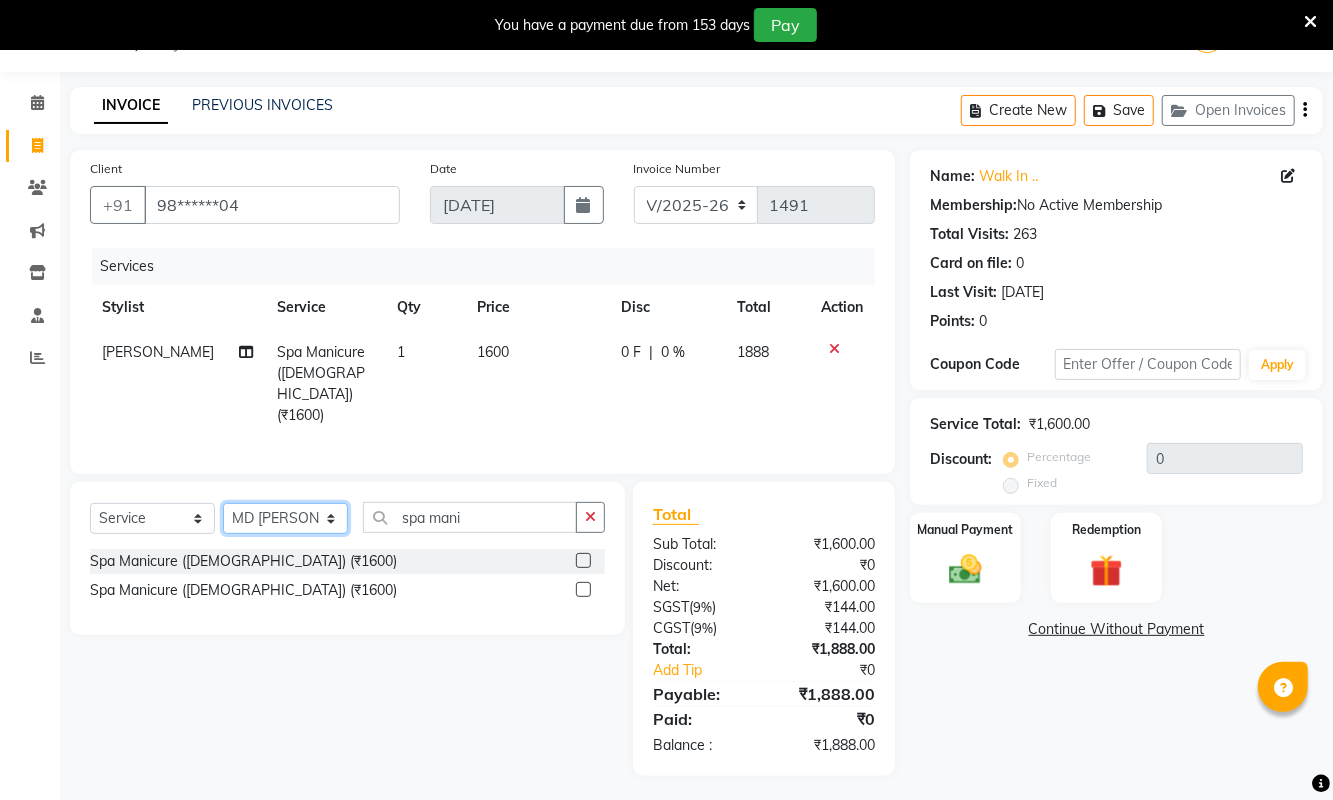 click on "Select Stylist ASHA ANIL JADHAV Dilshad Ahmad EHATESHAM ALI EVVA FARHEEN SHAIKH HEEBA ARIF SHAIKH HEER BAROT IMRAN SHAIKH Mamta  Manager MANISHA MD RAJ KHAN  MD SAMEER PARWEZ MIMII MOHAMMAD ALI RUPS SAKIB SUNENA TAK ZAREENA KHAN" 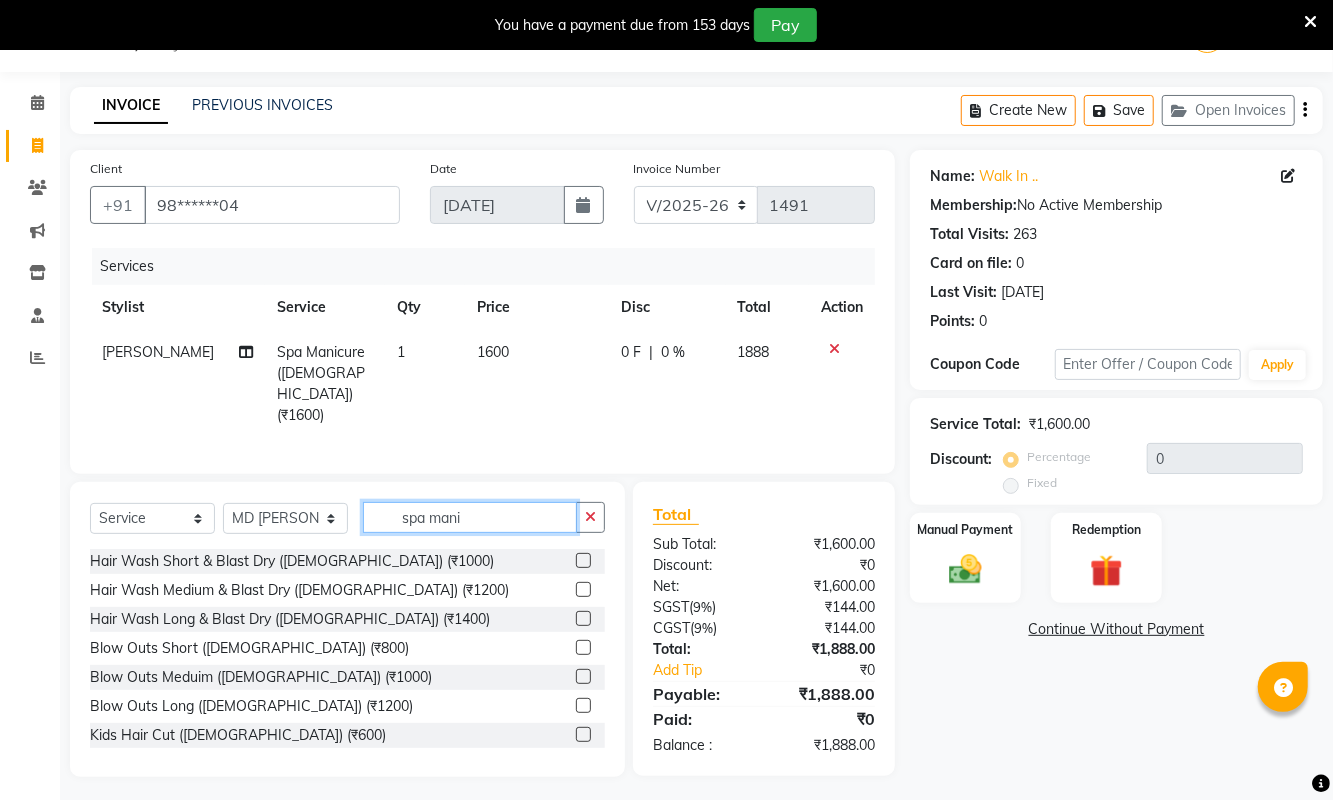 click on "spa mani" 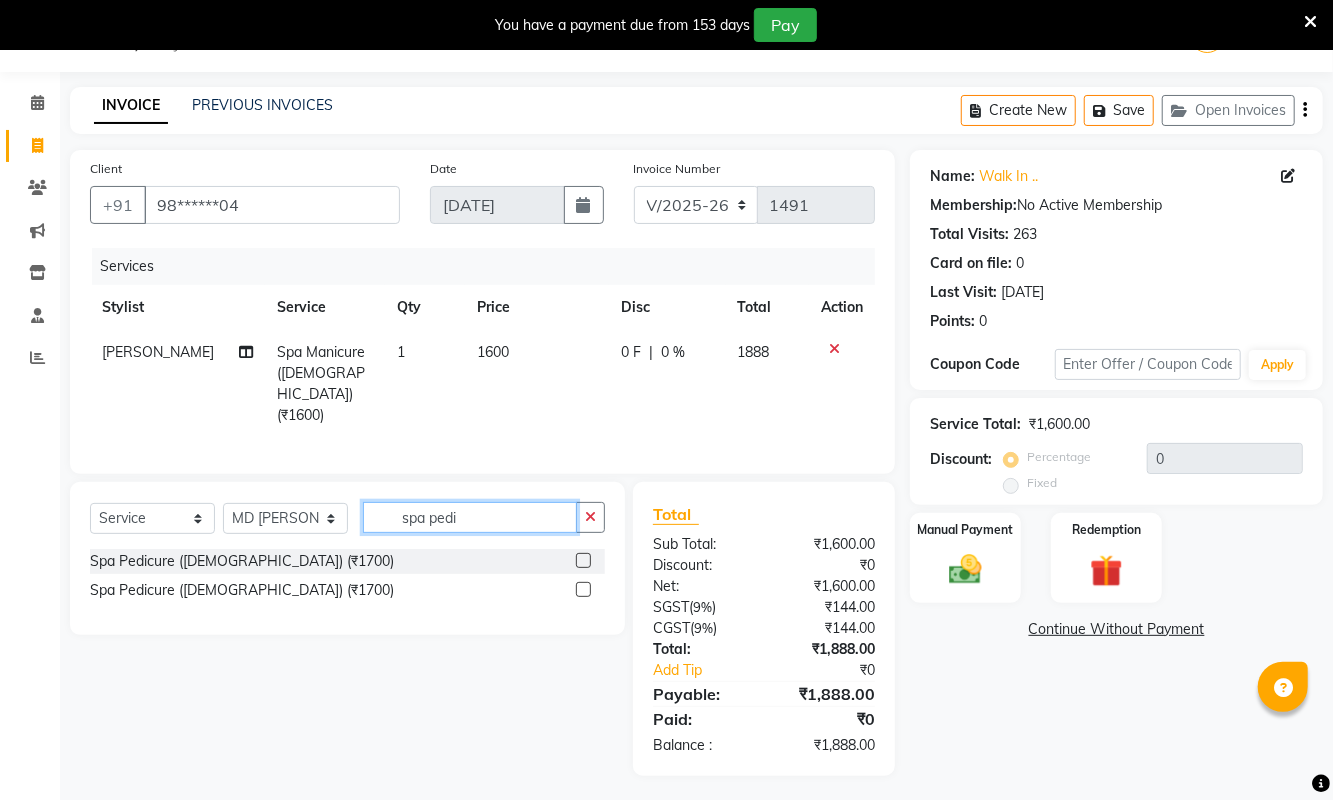 type on "spa pedi" 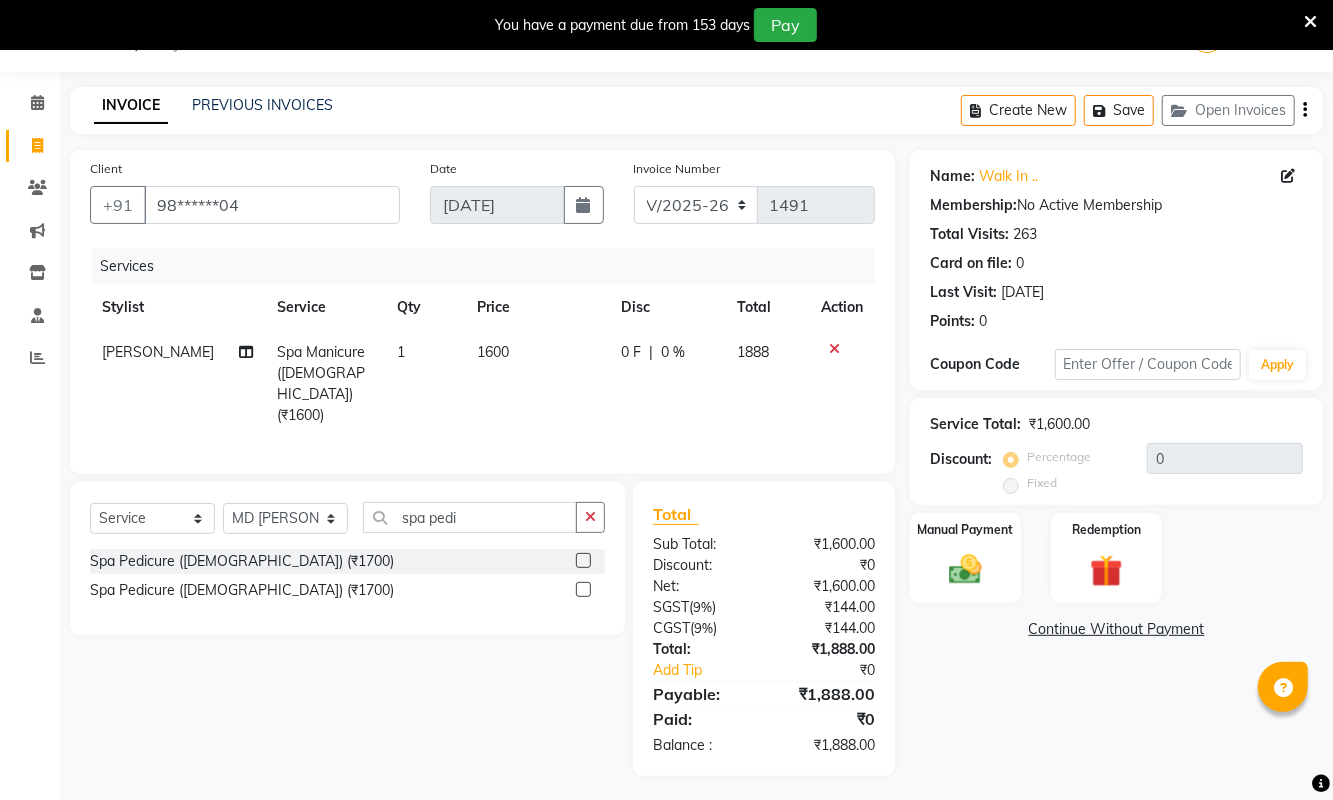 click 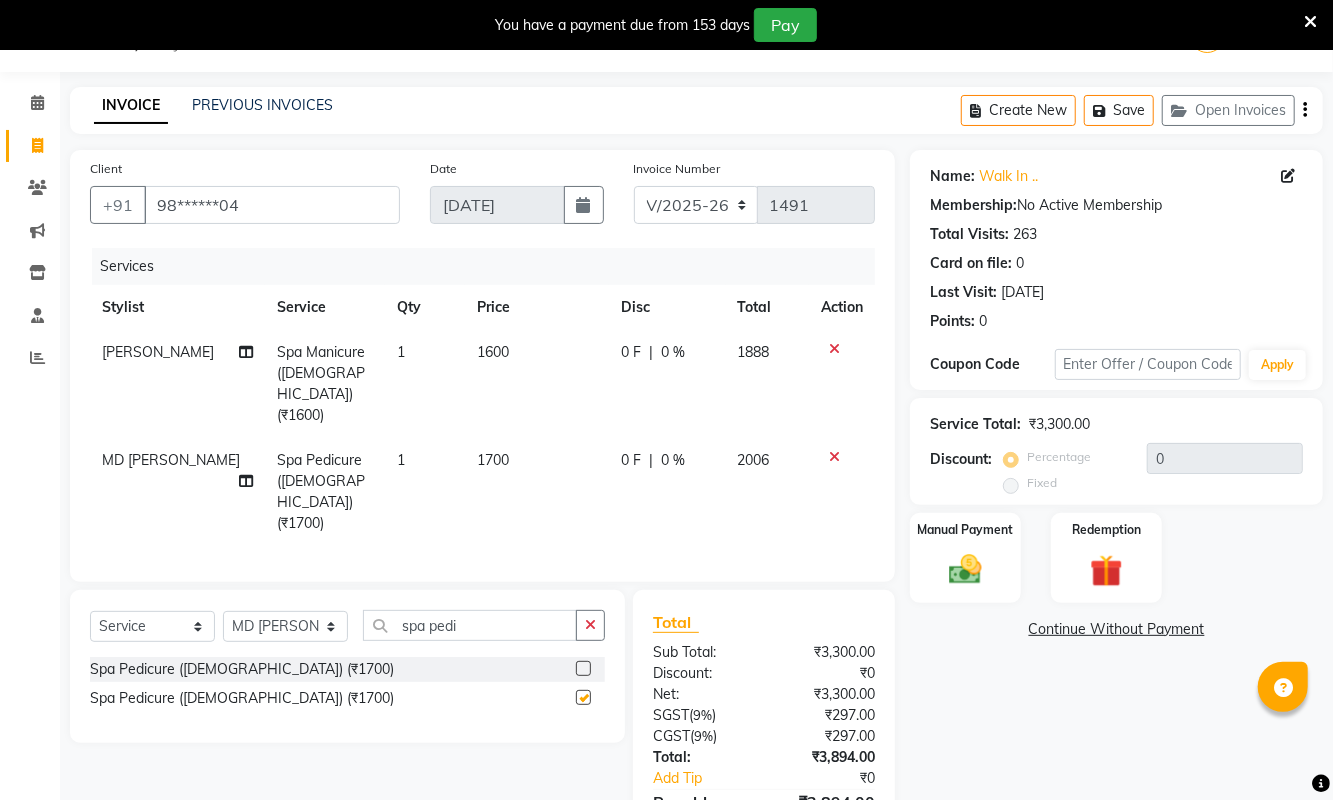 checkbox on "false" 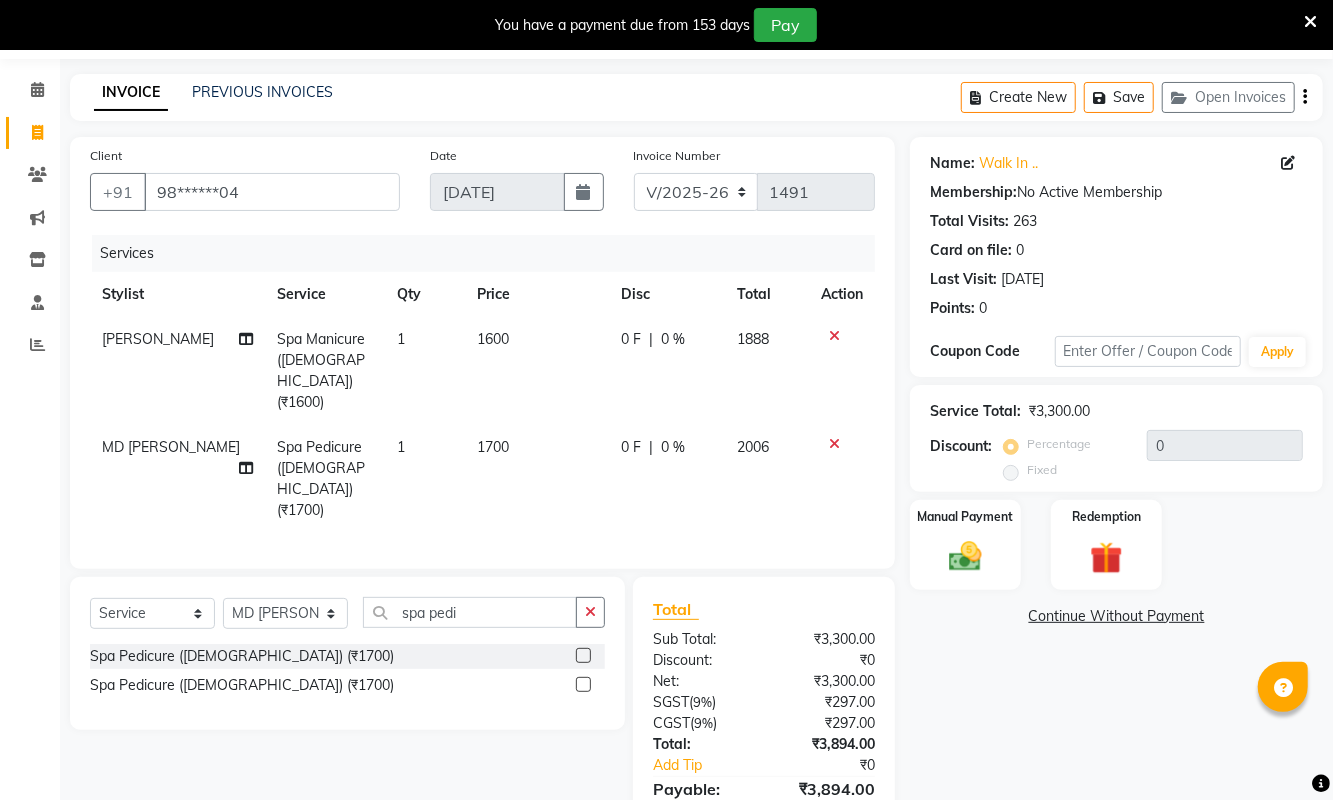 scroll, scrollTop: 121, scrollLeft: 0, axis: vertical 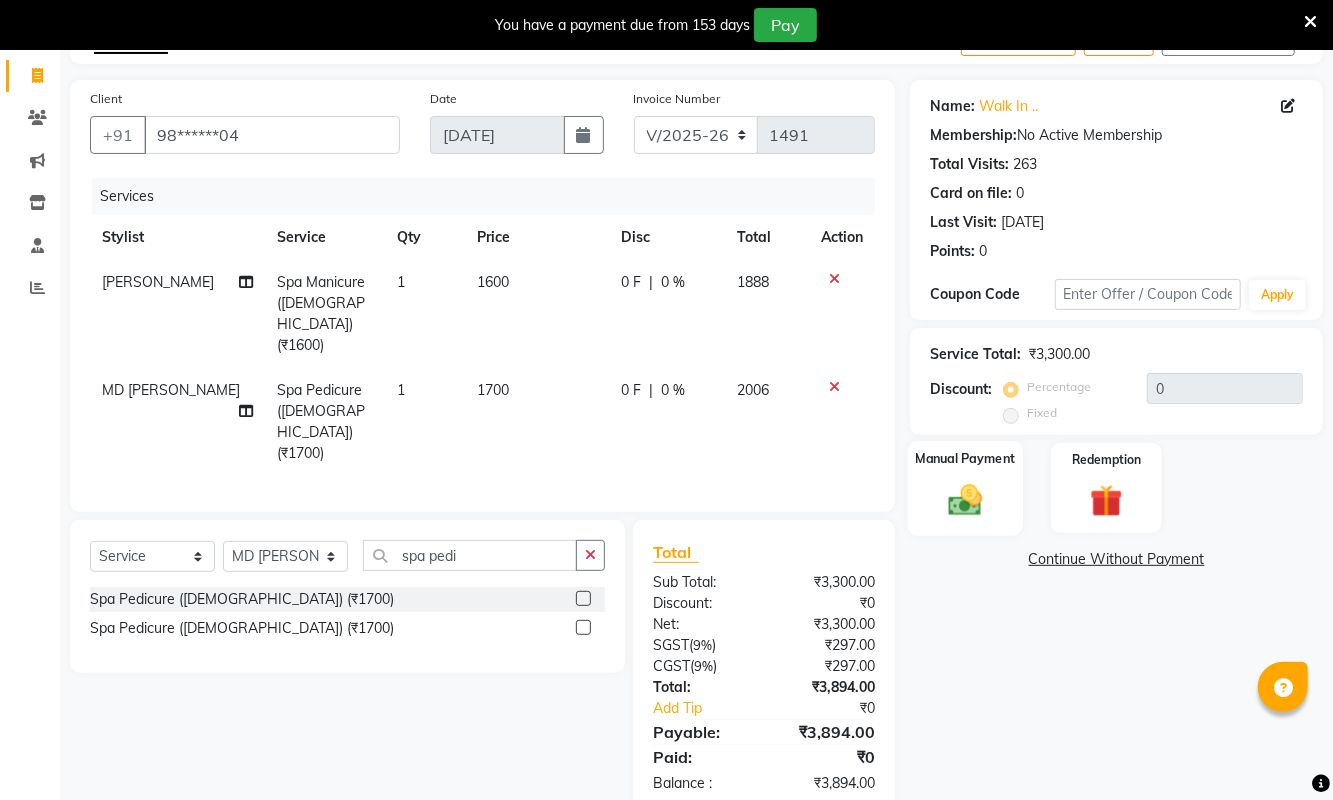 click 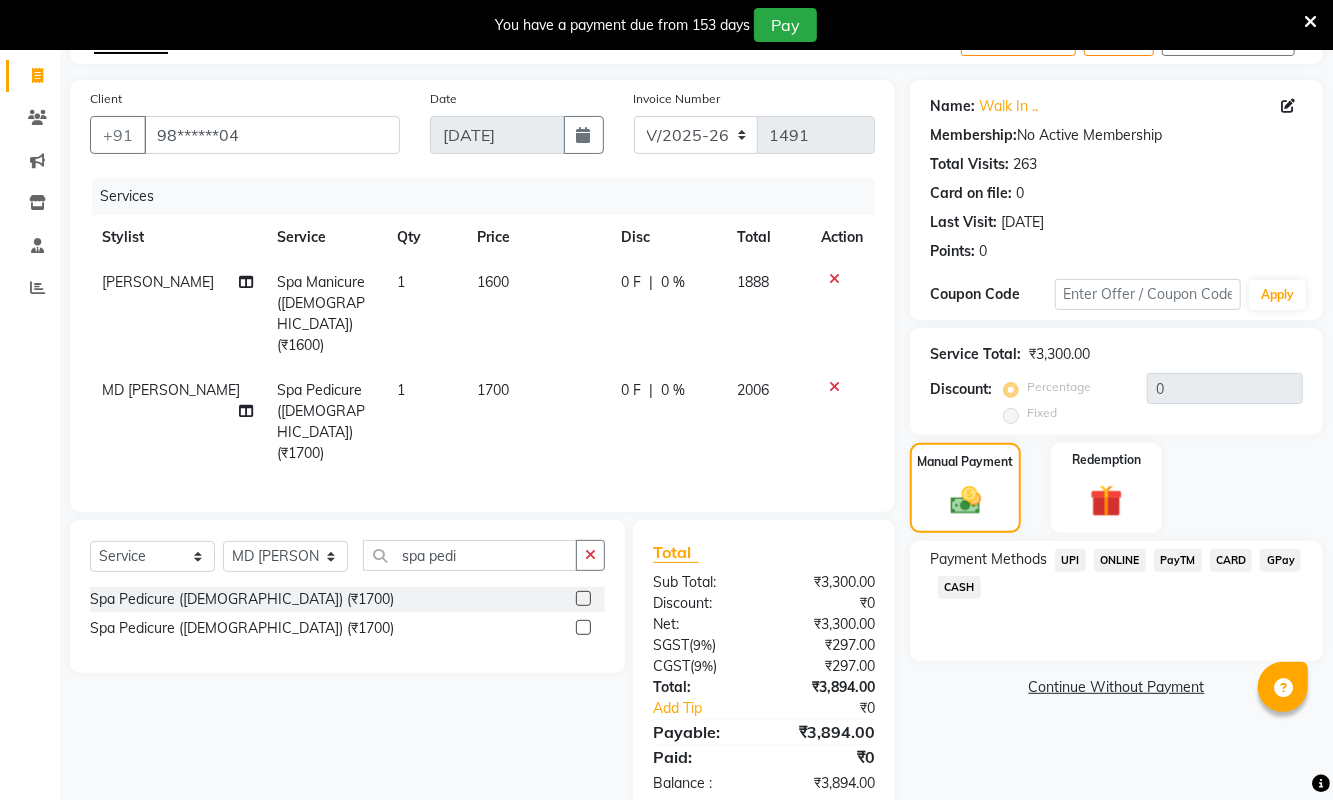 click on "CARD" 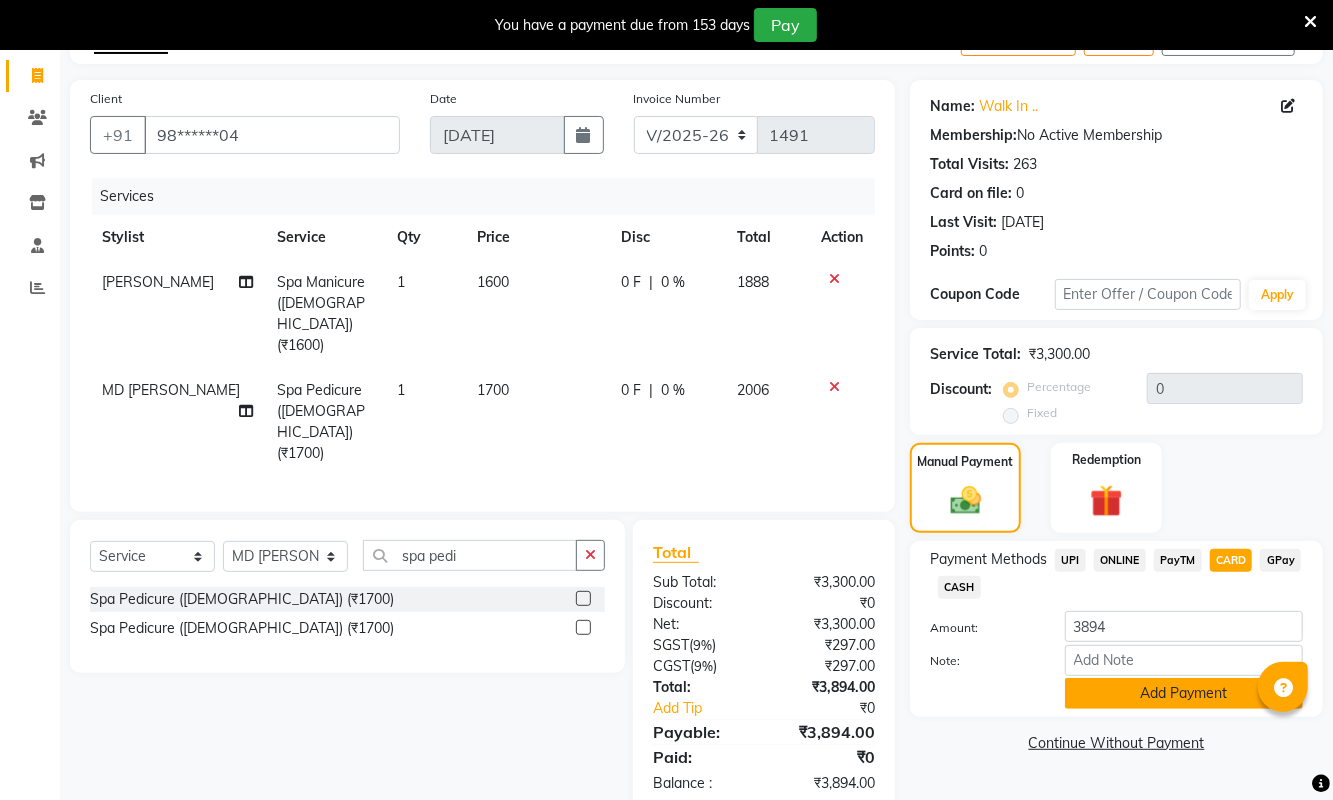 click on "Add Payment" 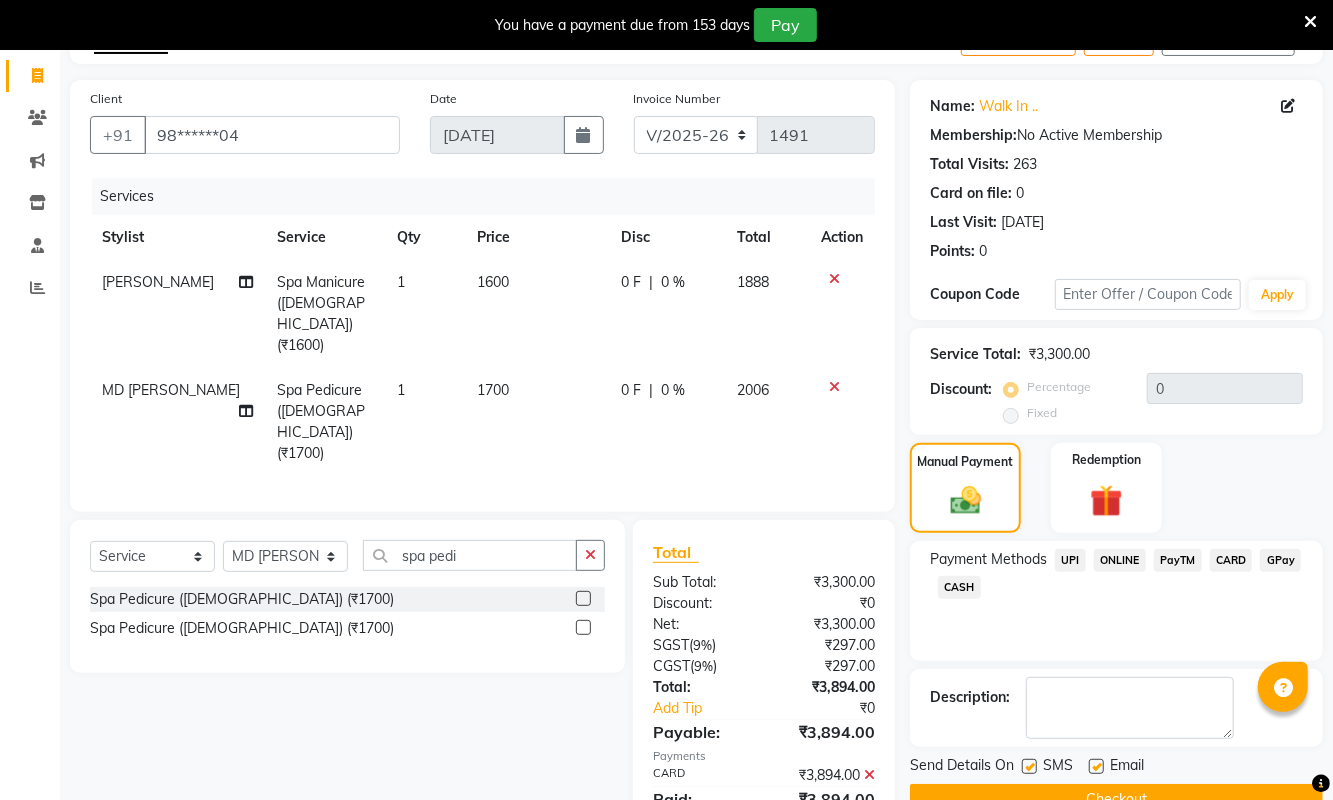 scroll, scrollTop: 167, scrollLeft: 0, axis: vertical 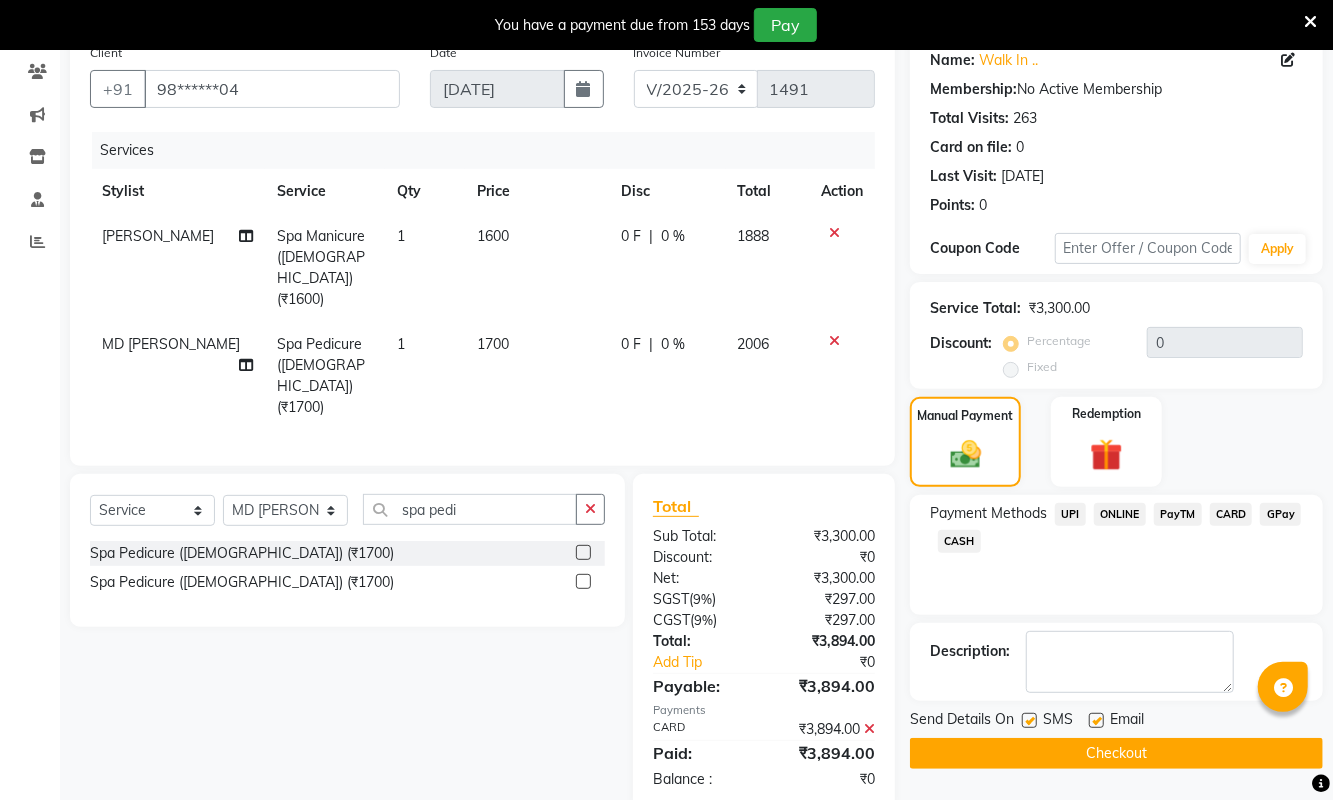 click on "Checkout" 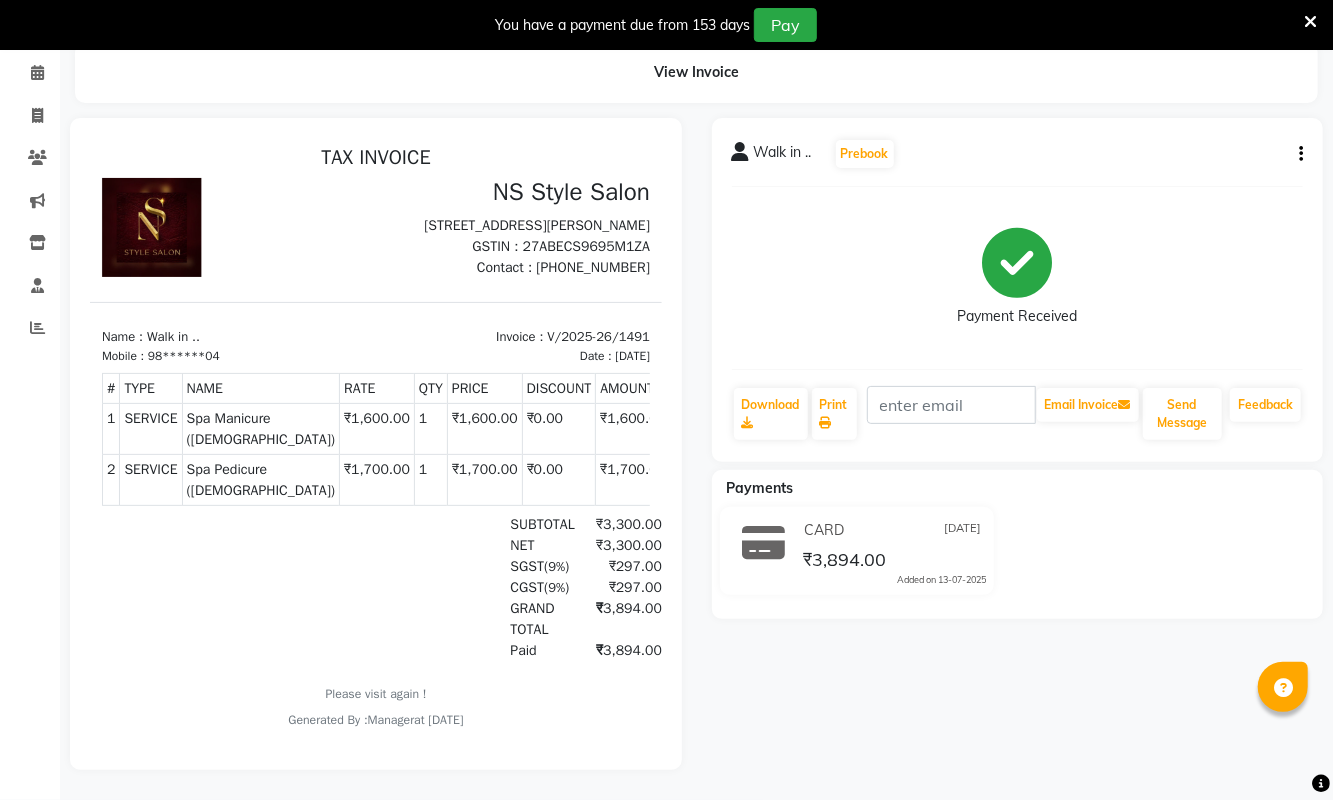 scroll, scrollTop: 0, scrollLeft: 0, axis: both 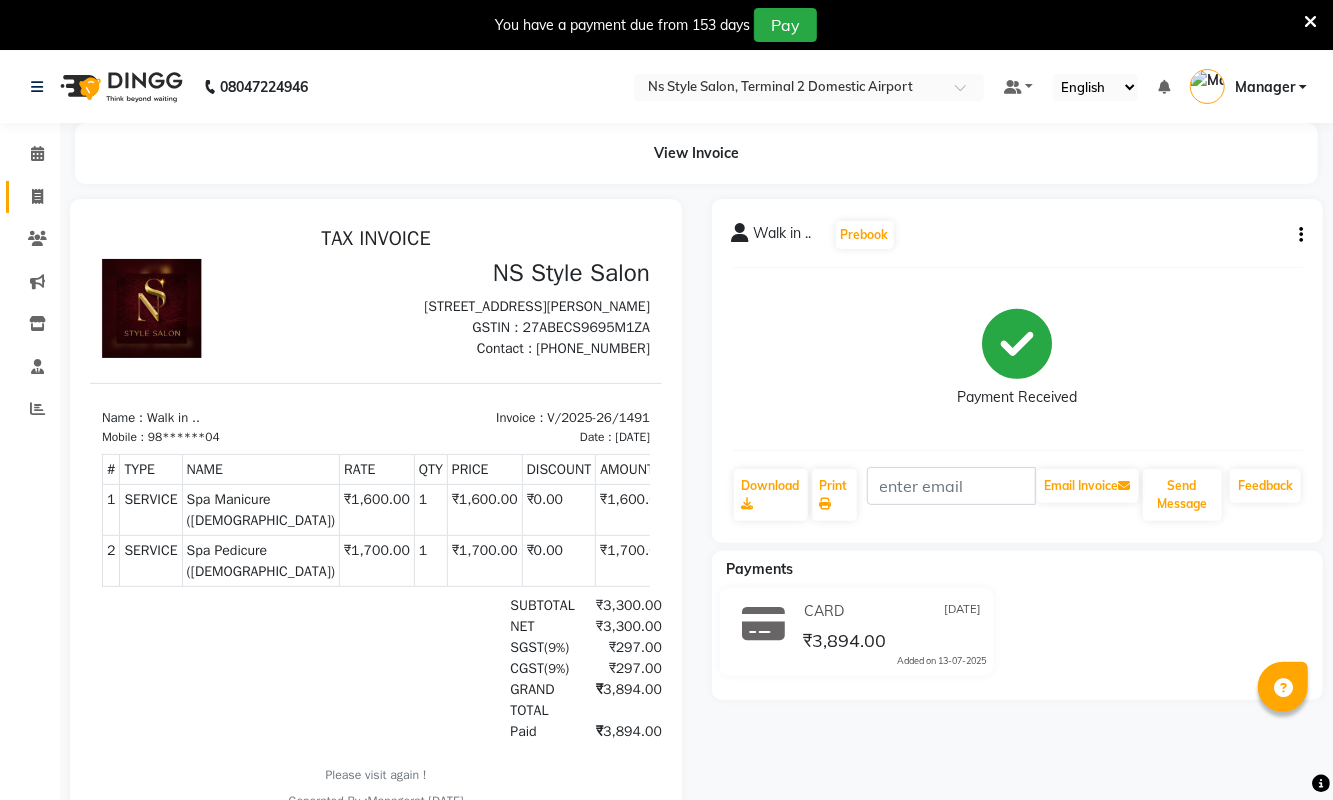 click on "Invoice" 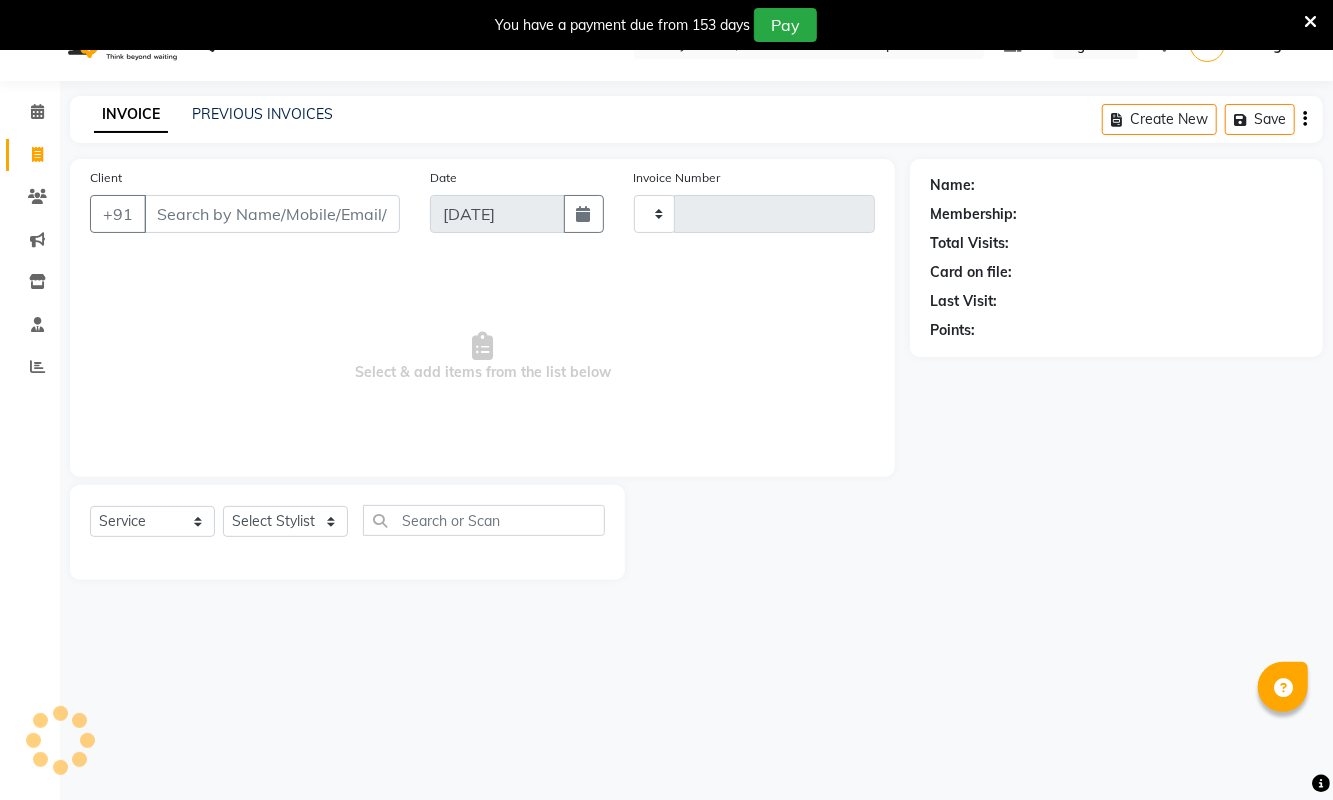 scroll, scrollTop: 51, scrollLeft: 0, axis: vertical 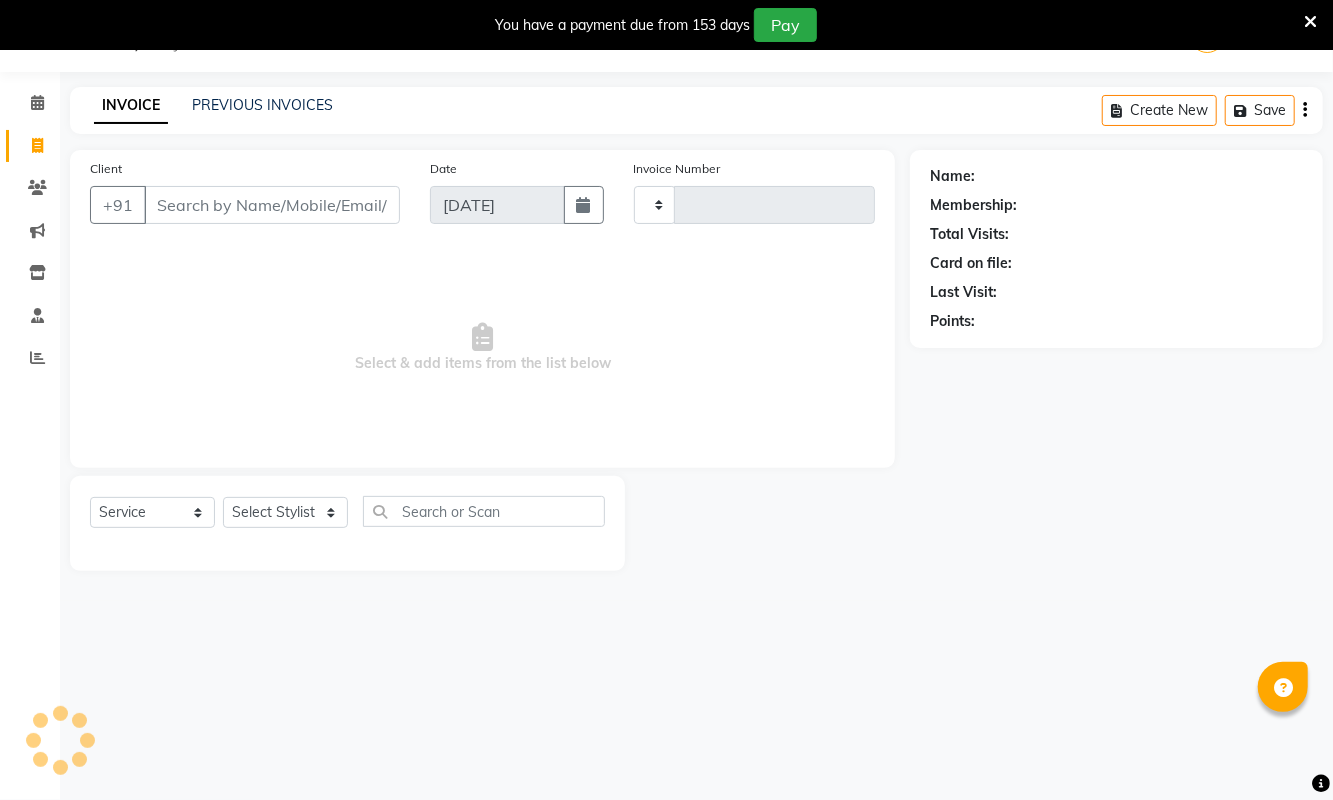 click on "Client" at bounding box center (272, 205) 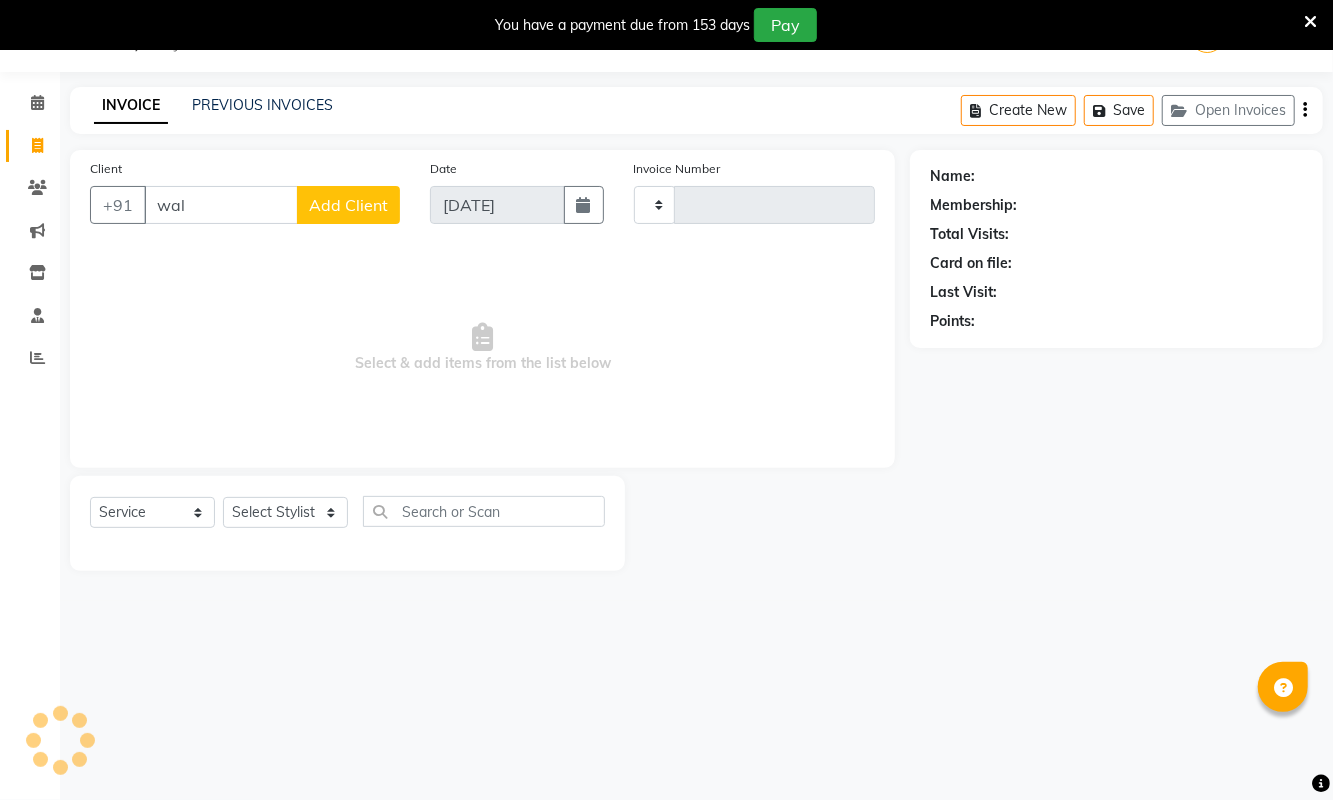 type on "walk" 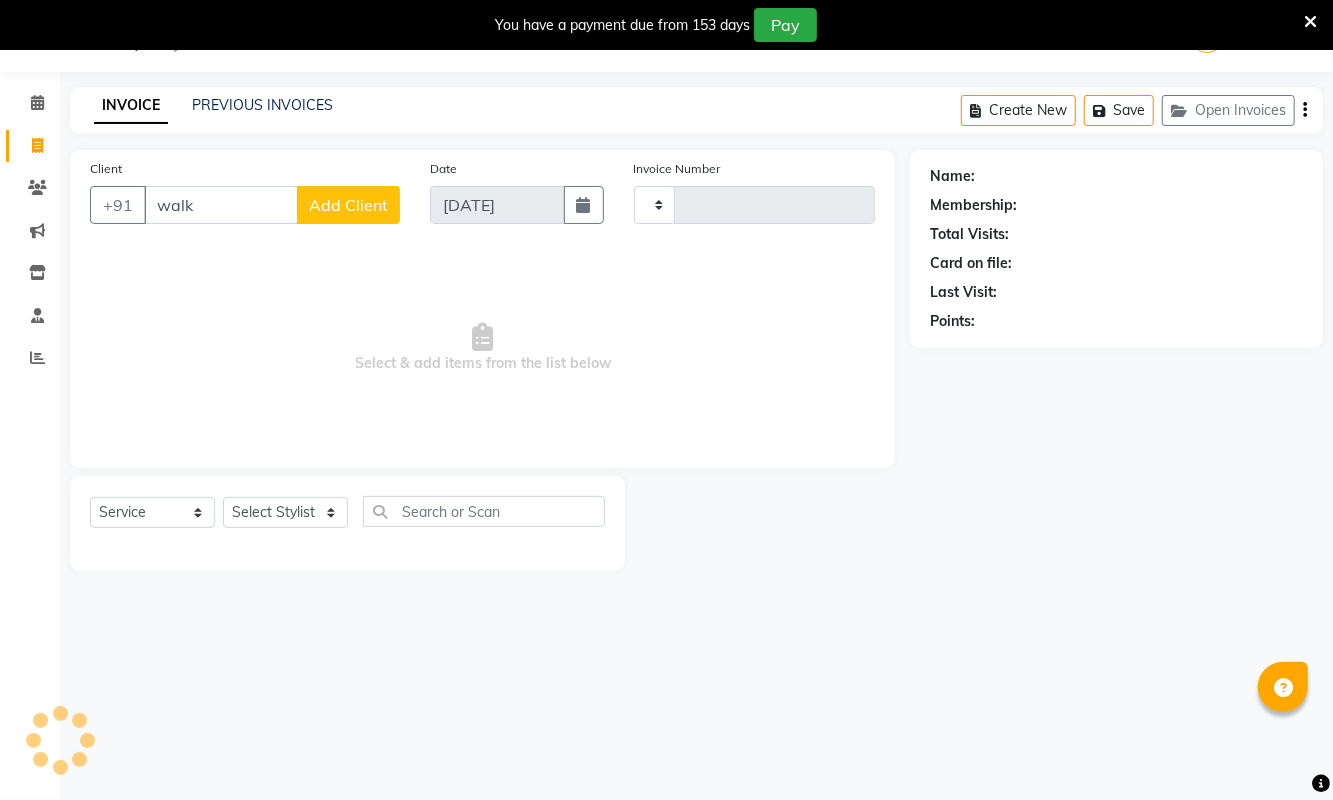 type on "1492" 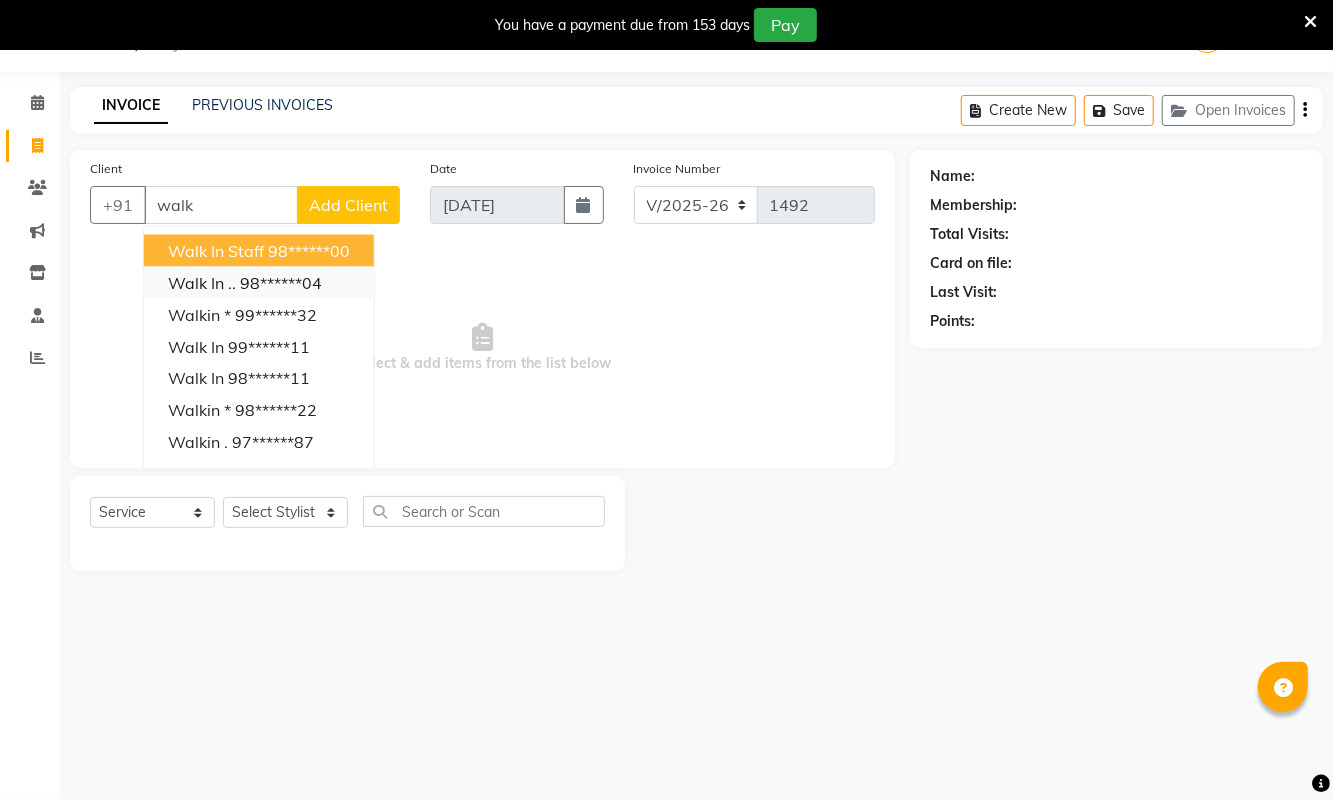 click on "98******04" at bounding box center (281, 283) 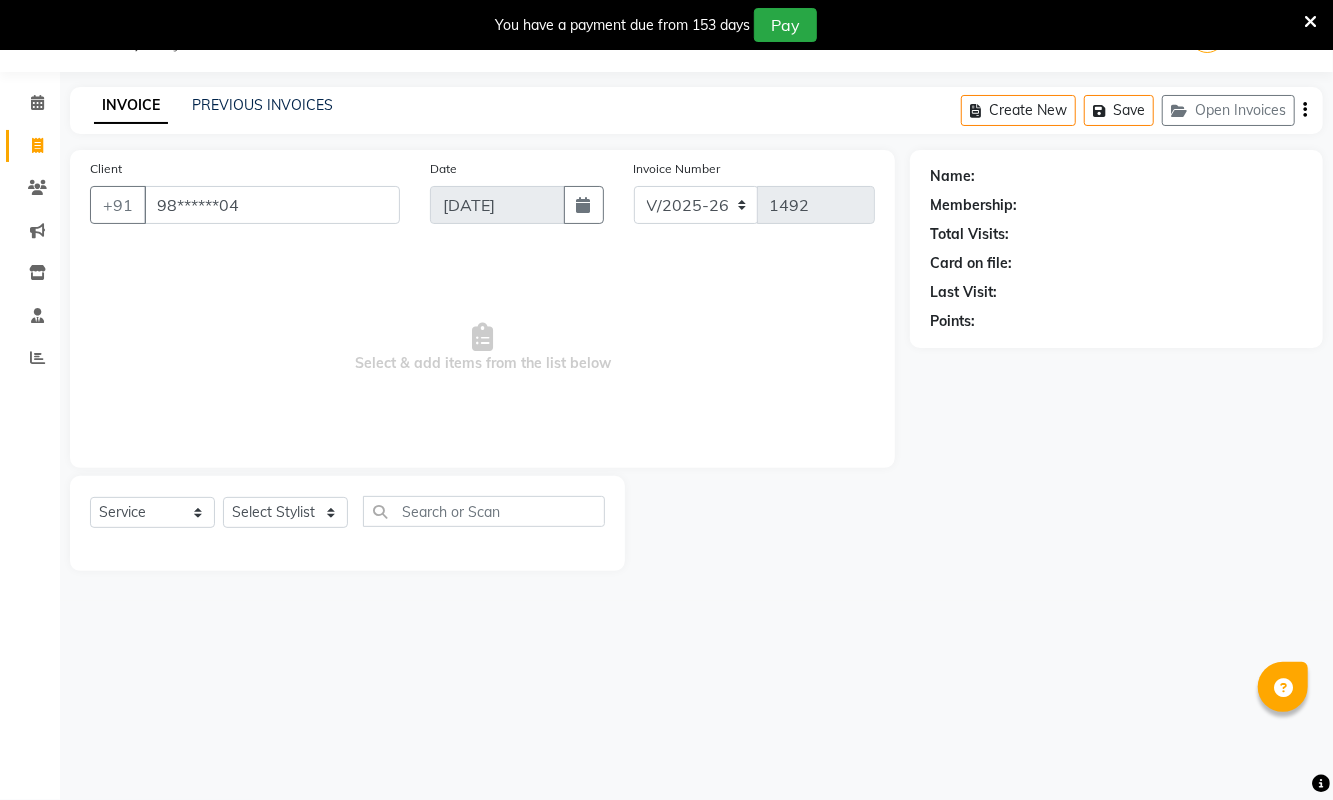 type on "98******04" 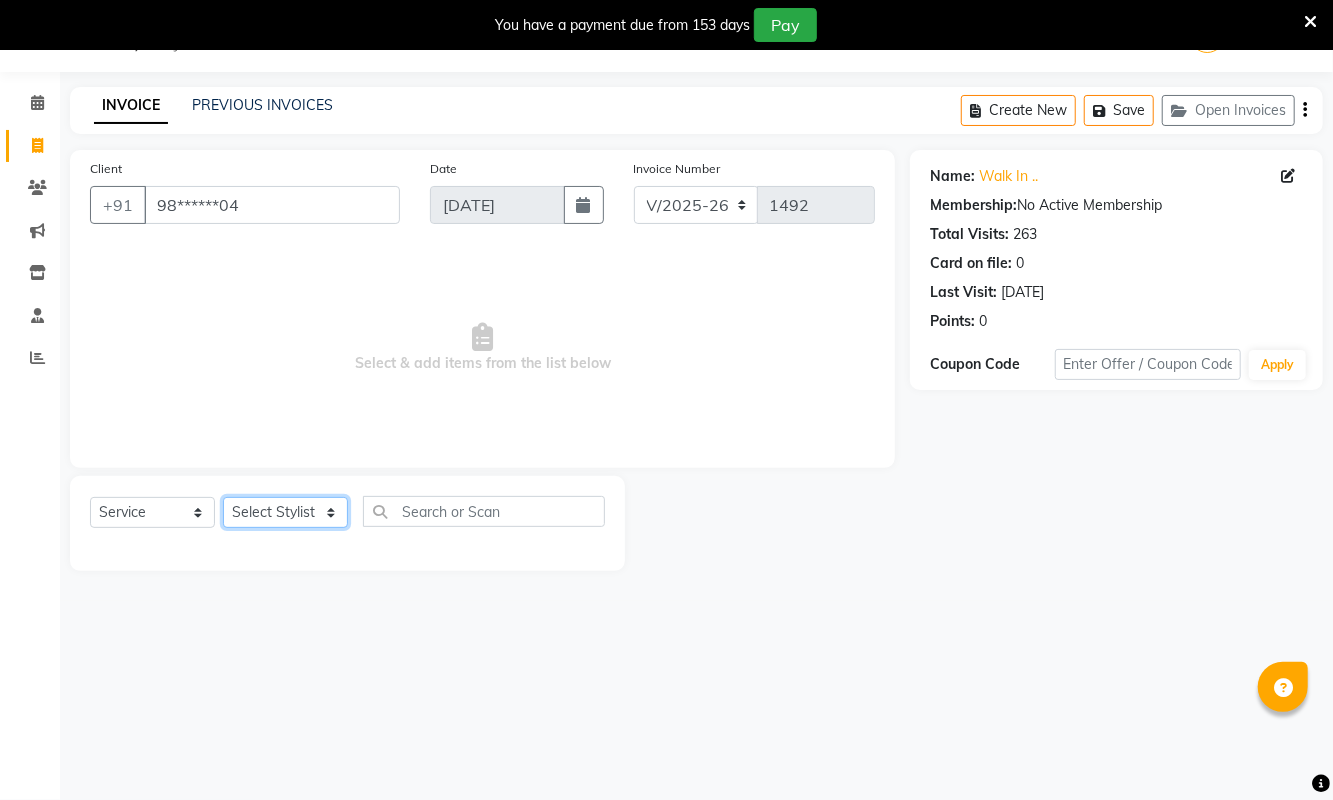 click on "Select Stylist ASHA ANIL JADHAV Dilshad Ahmad EHATESHAM ALI EVVA FARHEEN SHAIKH HEEBA ARIF SHAIKH HEER BAROT IMRAN SHAIKH Mamta  Manager MANISHA MD RAJ KHAN  MD SAMEER PARWEZ MIMII MOHAMMAD ALI RUPS SAKIB SUNENA TAK ZAREENA KHAN" 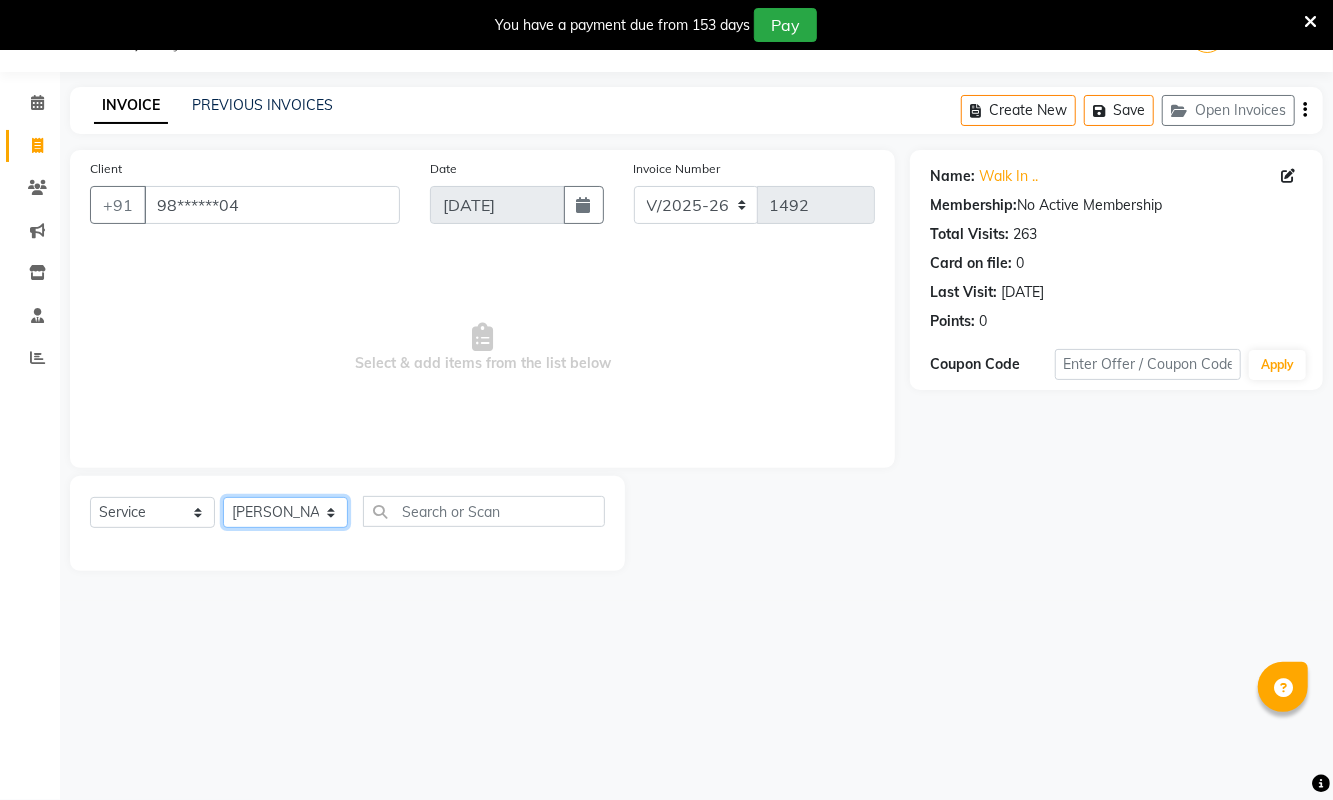 click on "Select Stylist ASHA ANIL JADHAV Dilshad Ahmad EHATESHAM ALI EVVA FARHEEN SHAIKH HEEBA ARIF SHAIKH HEER BAROT IMRAN SHAIKH Mamta  Manager MANISHA MD RAJ KHAN  MD SAMEER PARWEZ MIMII MOHAMMAD ALI RUPS SAKIB SUNENA TAK ZAREENA KHAN" 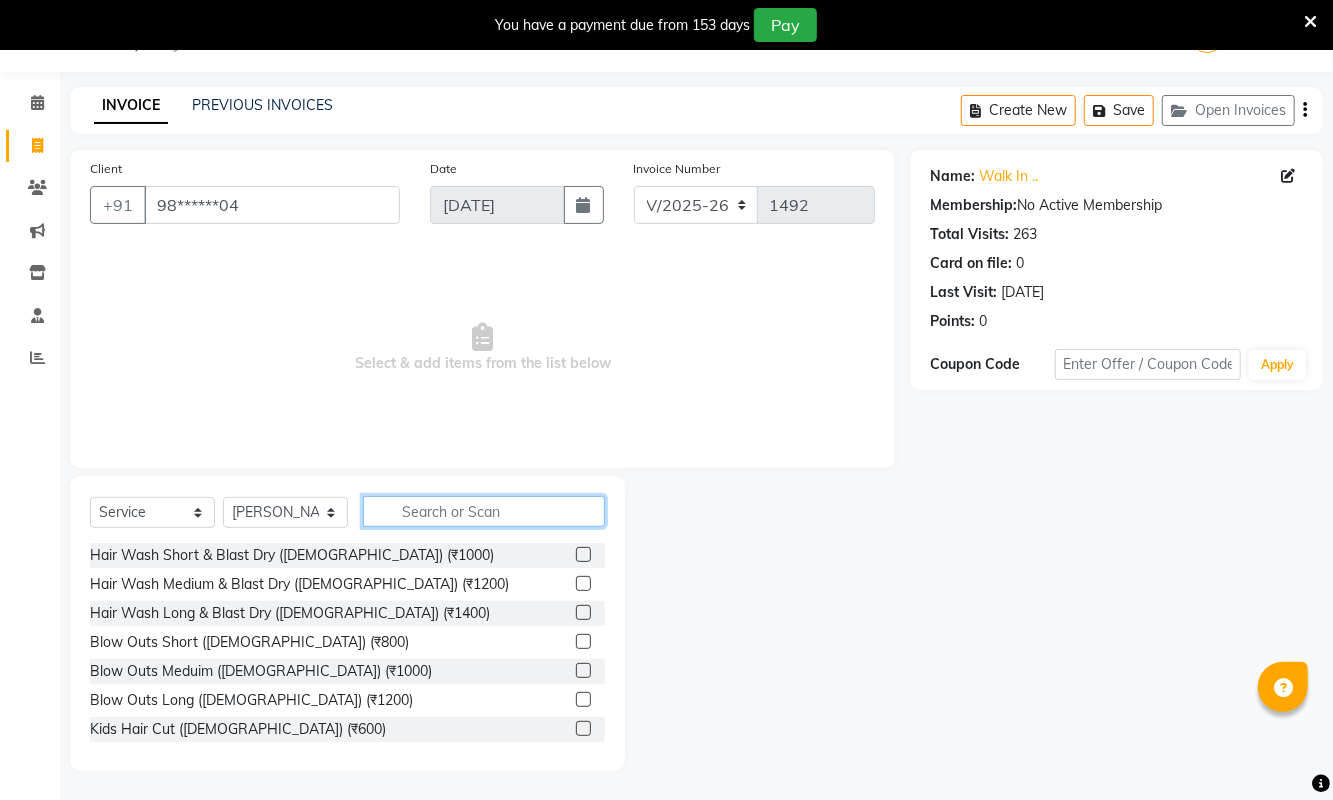 click 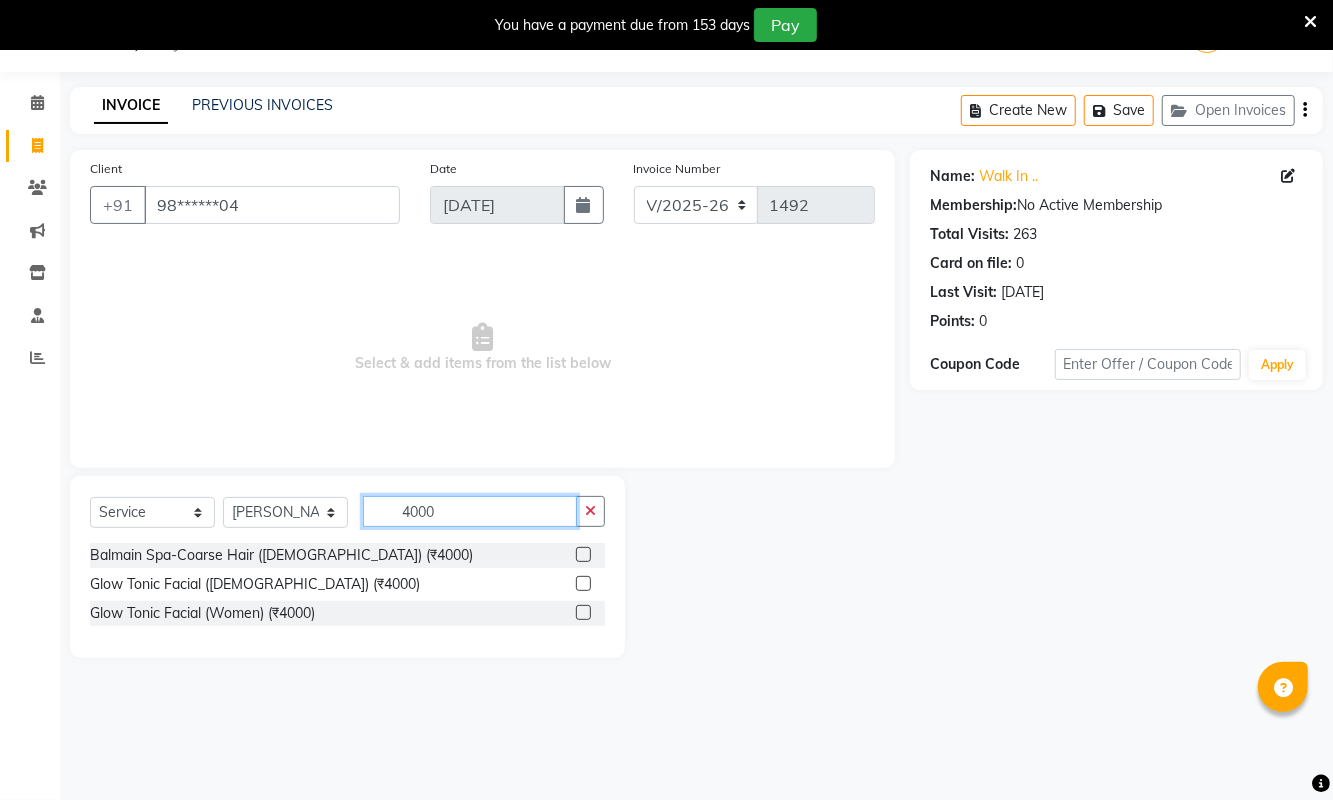 type on "4000" 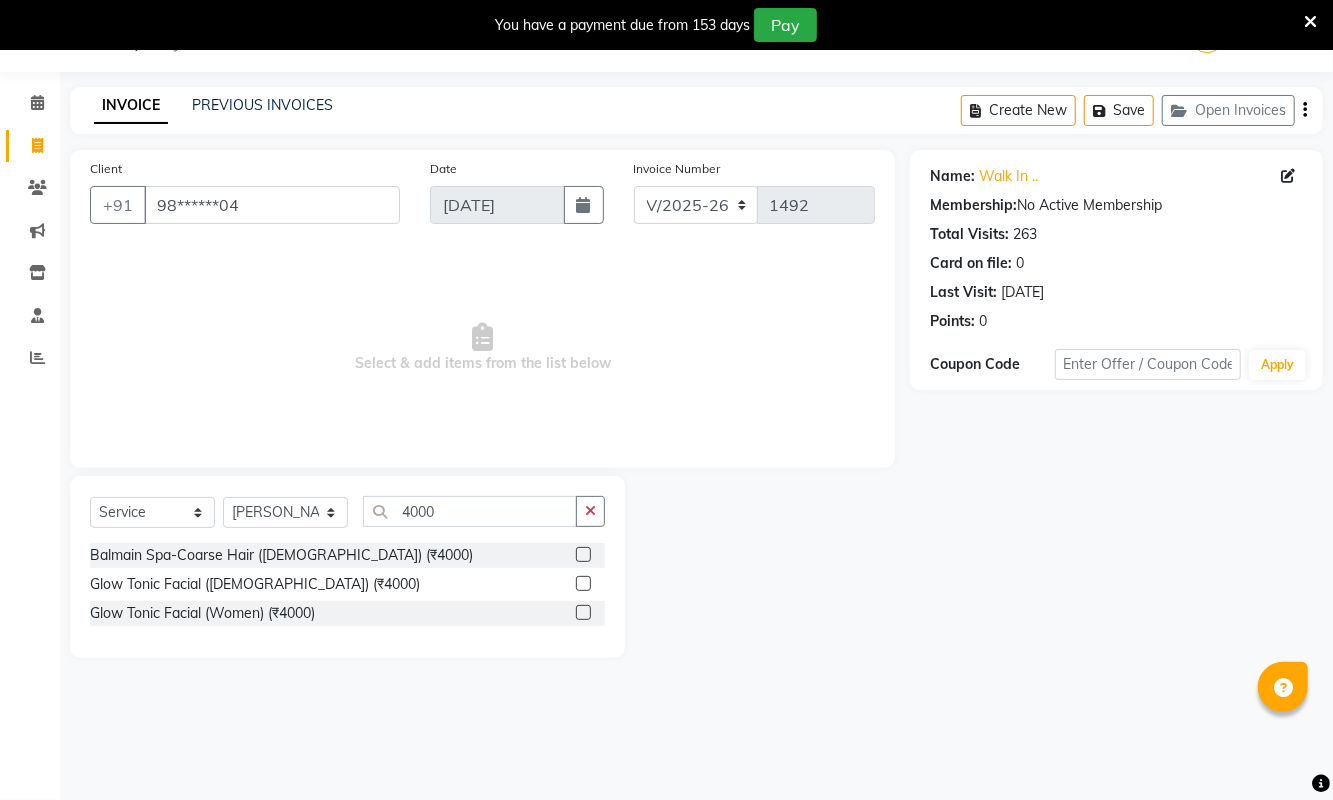 click 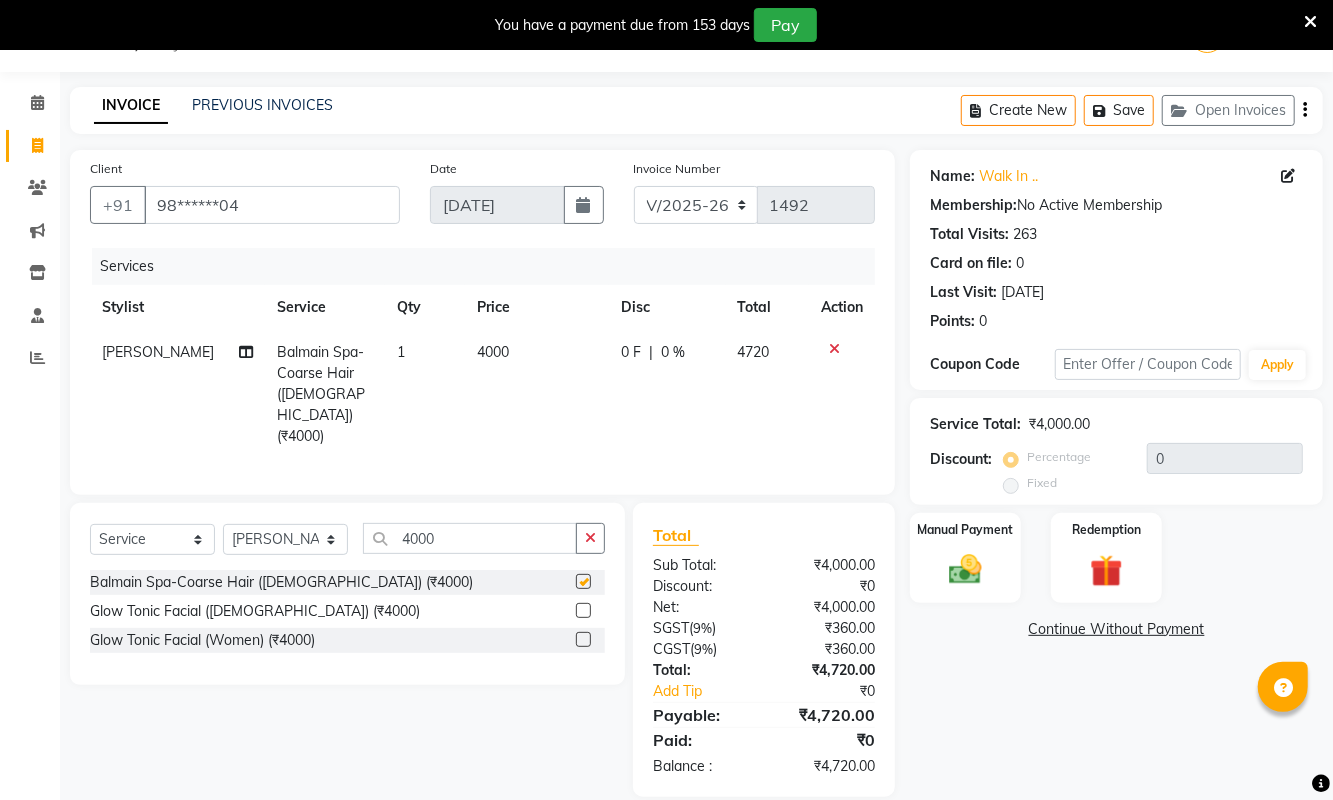 checkbox on "false" 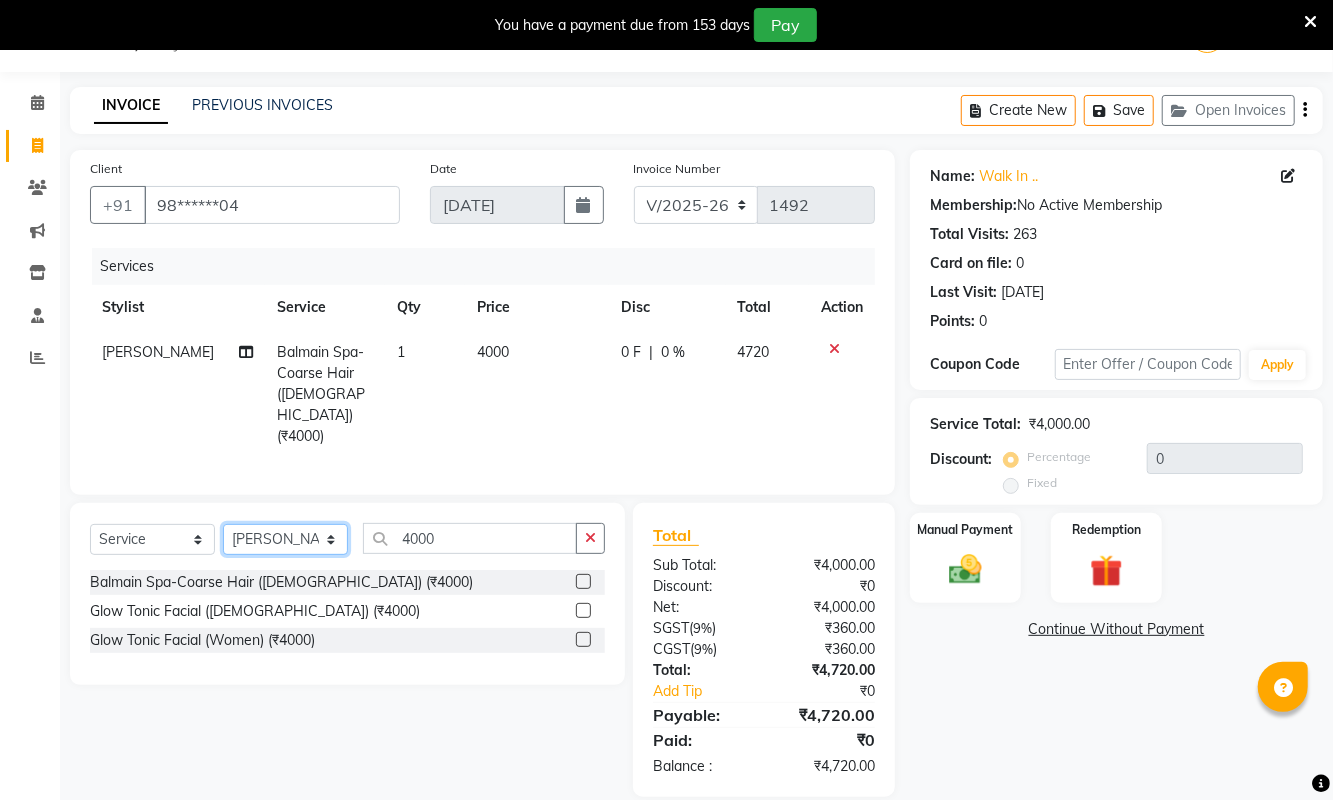 click on "Select Stylist ASHA ANIL JADHAV Dilshad Ahmad EHATESHAM ALI EVVA FARHEEN SHAIKH HEEBA ARIF SHAIKH HEER BAROT IMRAN SHAIKH Mamta  Manager MANISHA MD RAJ KHAN  MD SAMEER PARWEZ MIMII MOHAMMAD ALI RUPS SAKIB SUNENA TAK ZAREENA KHAN" 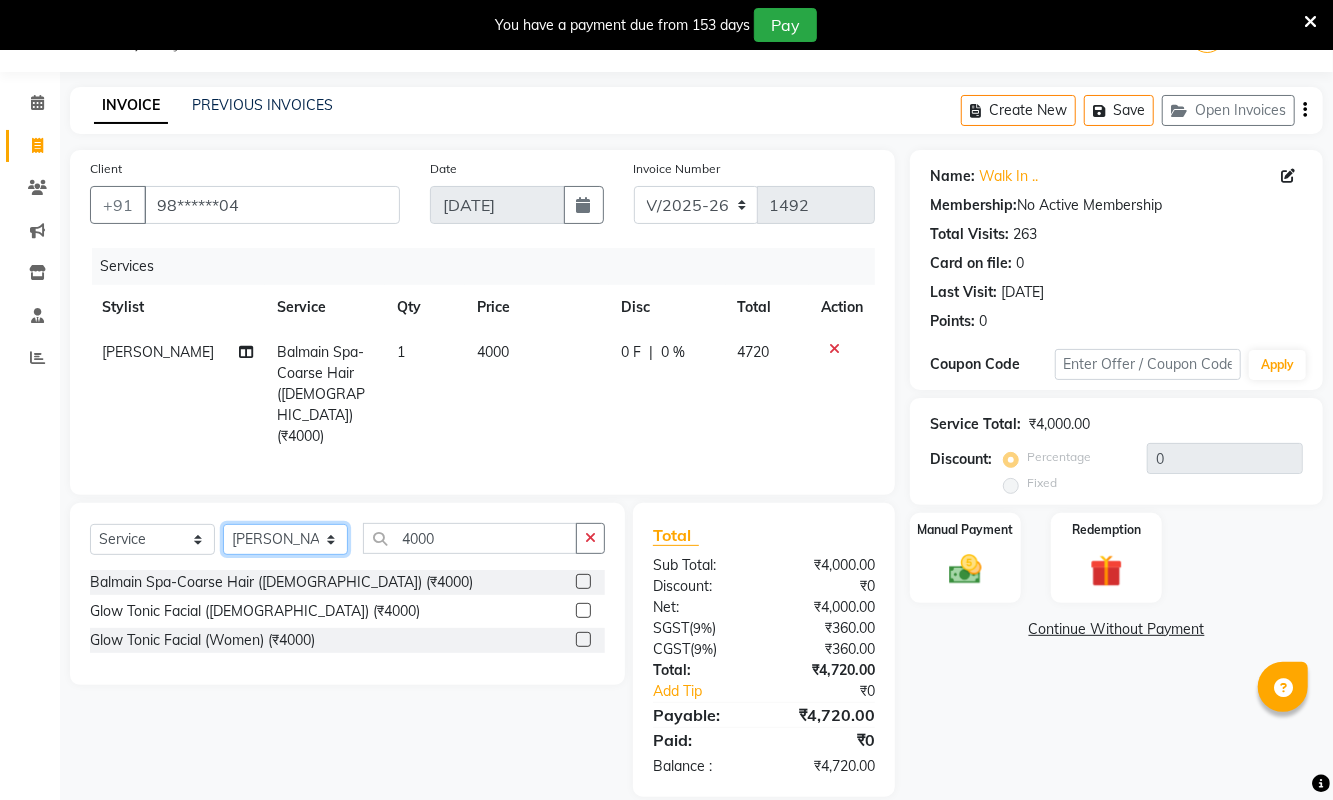 select on "39695" 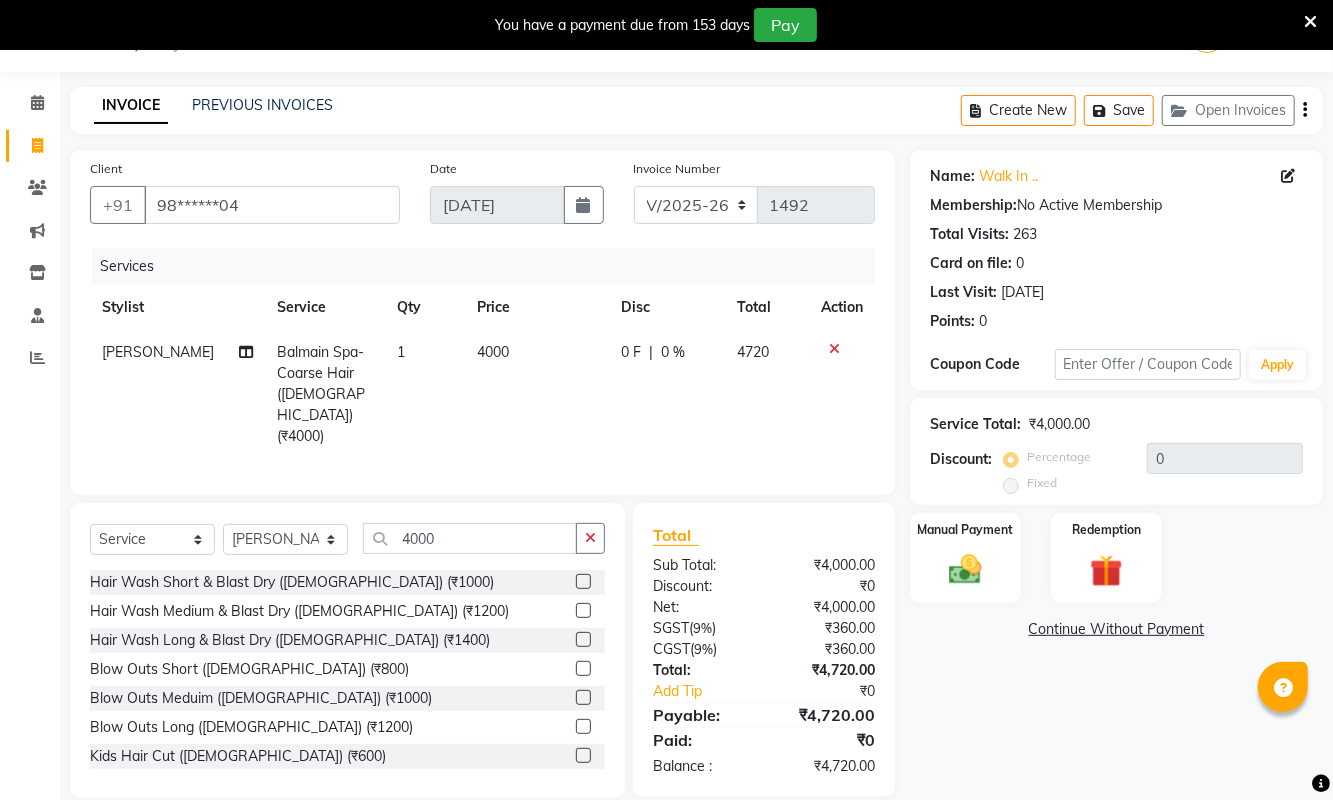 click 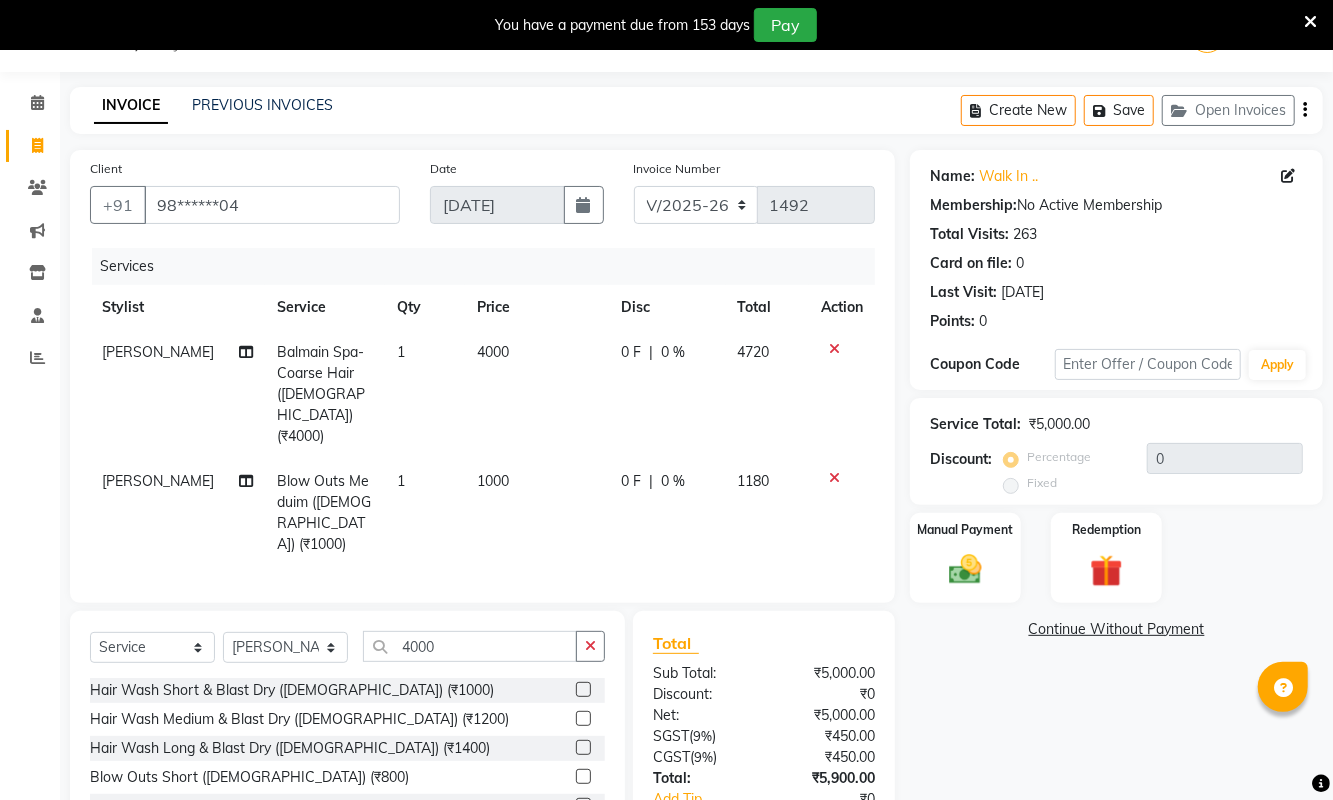 checkbox on "false" 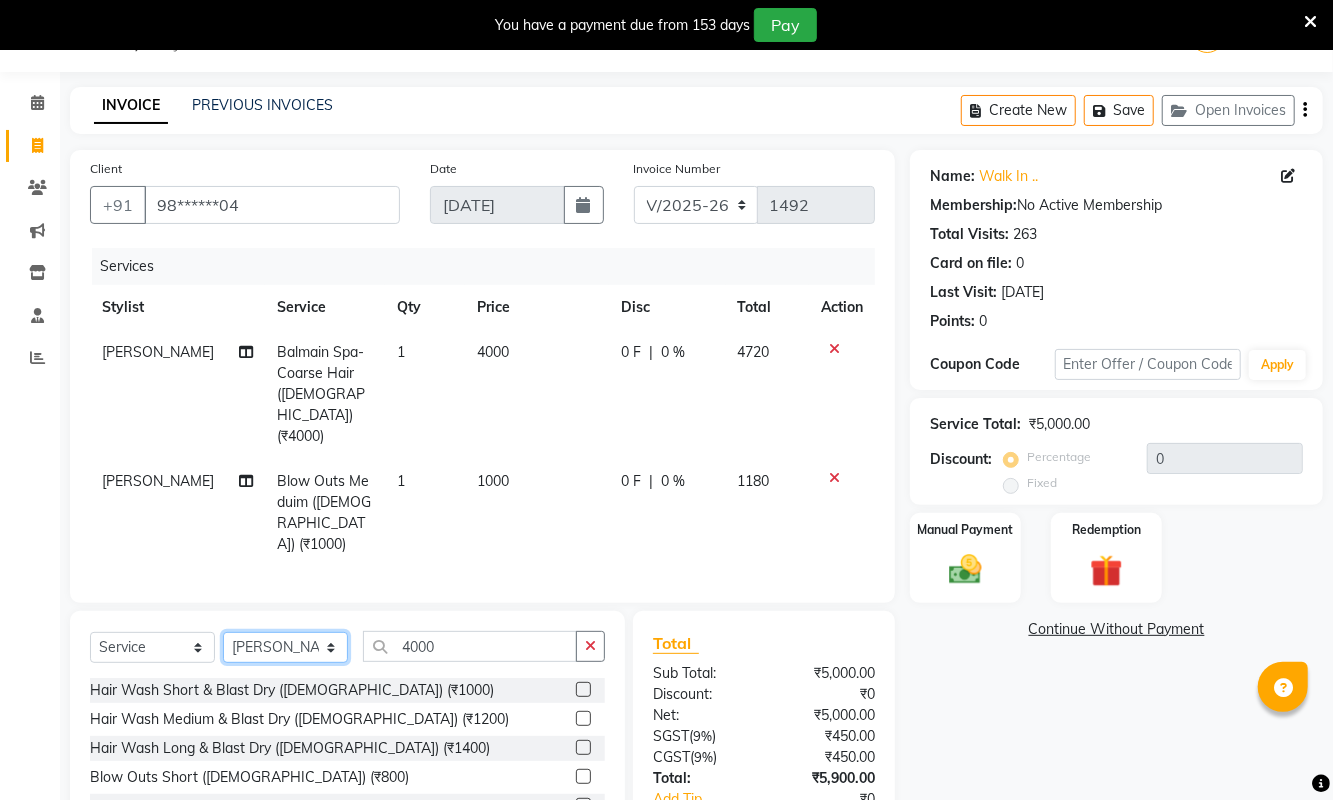 click on "Select Stylist ASHA ANIL JADHAV Dilshad Ahmad EHATESHAM ALI EVVA FARHEEN SHAIKH HEEBA ARIF SHAIKH HEER BAROT IMRAN SHAIKH Mamta  Manager MANISHA MD RAJ KHAN  MD SAMEER PARWEZ MIMII MOHAMMAD ALI RUPS SAKIB SUNENA TAK ZAREENA KHAN" 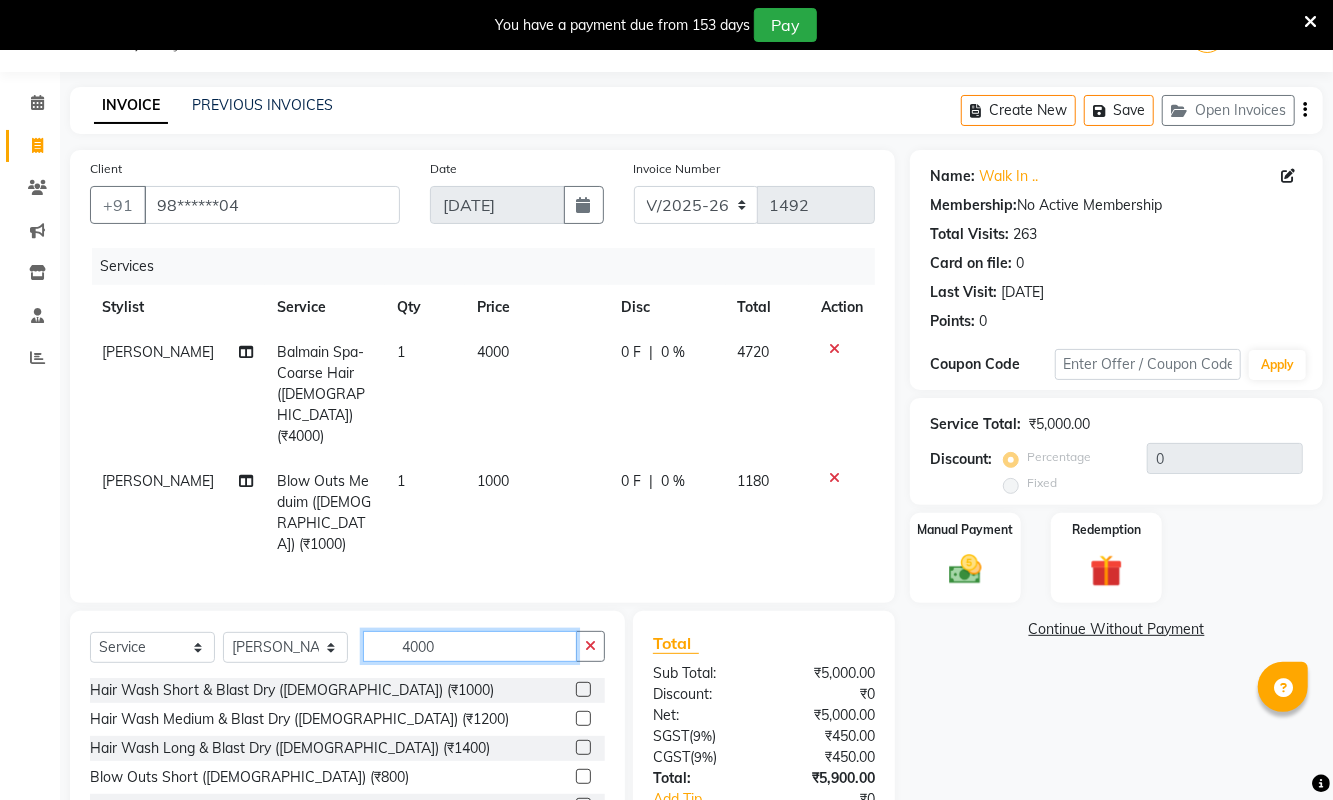 click on "4000" 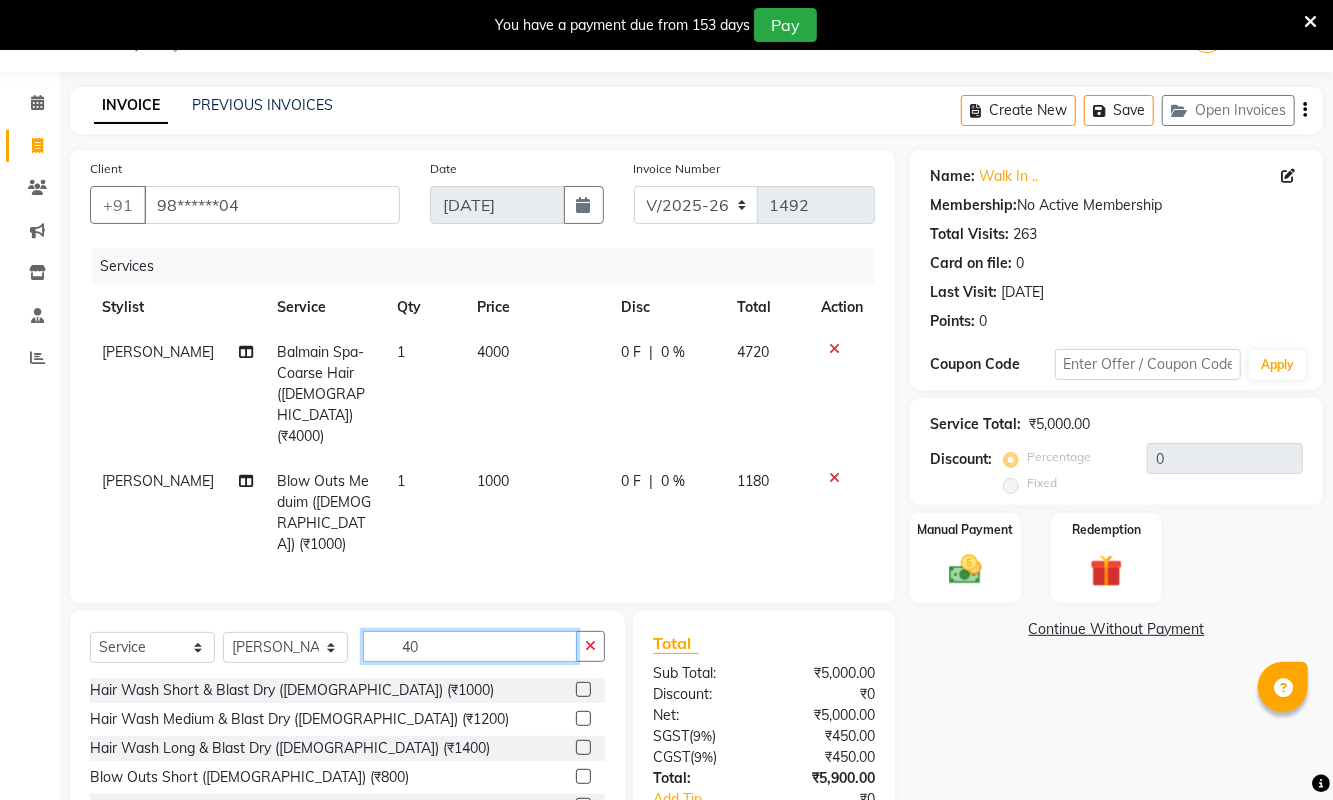type on "4" 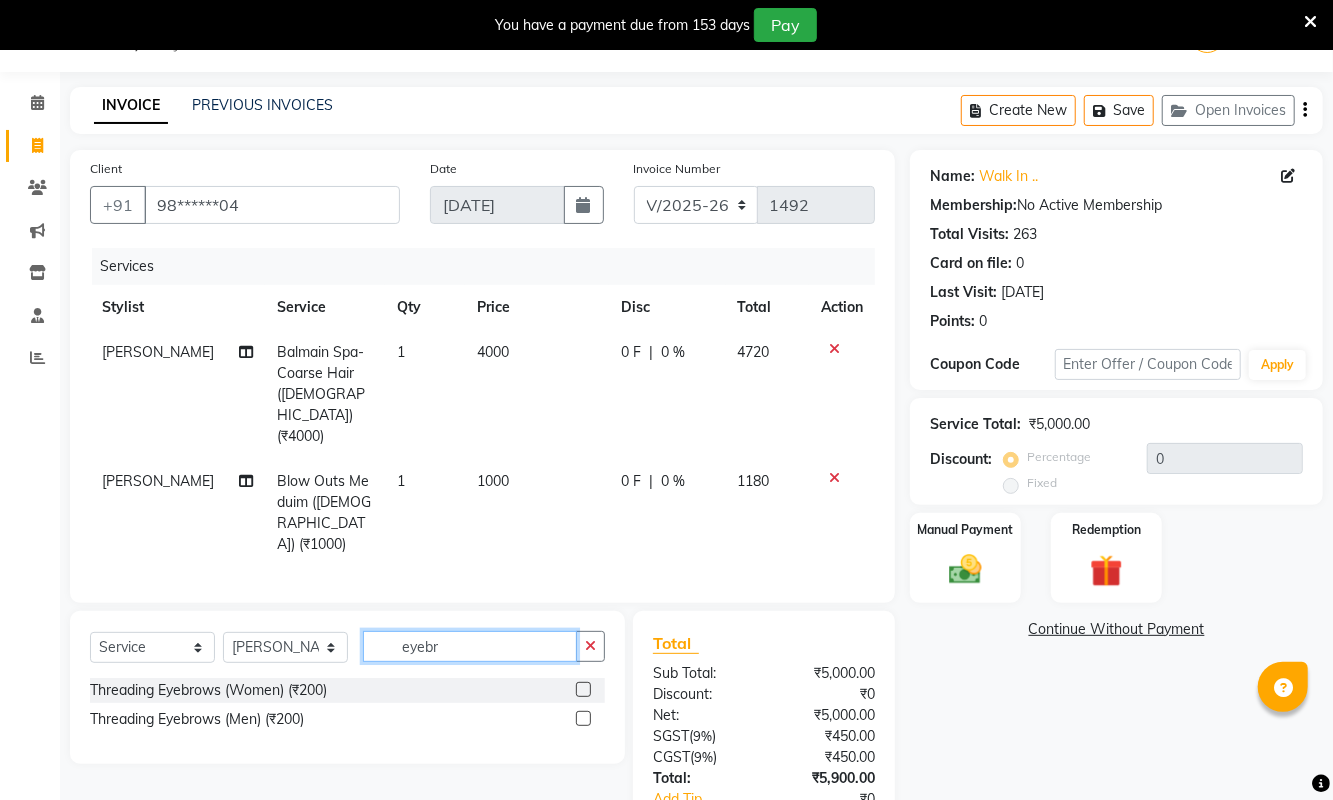 type on "eyebr" 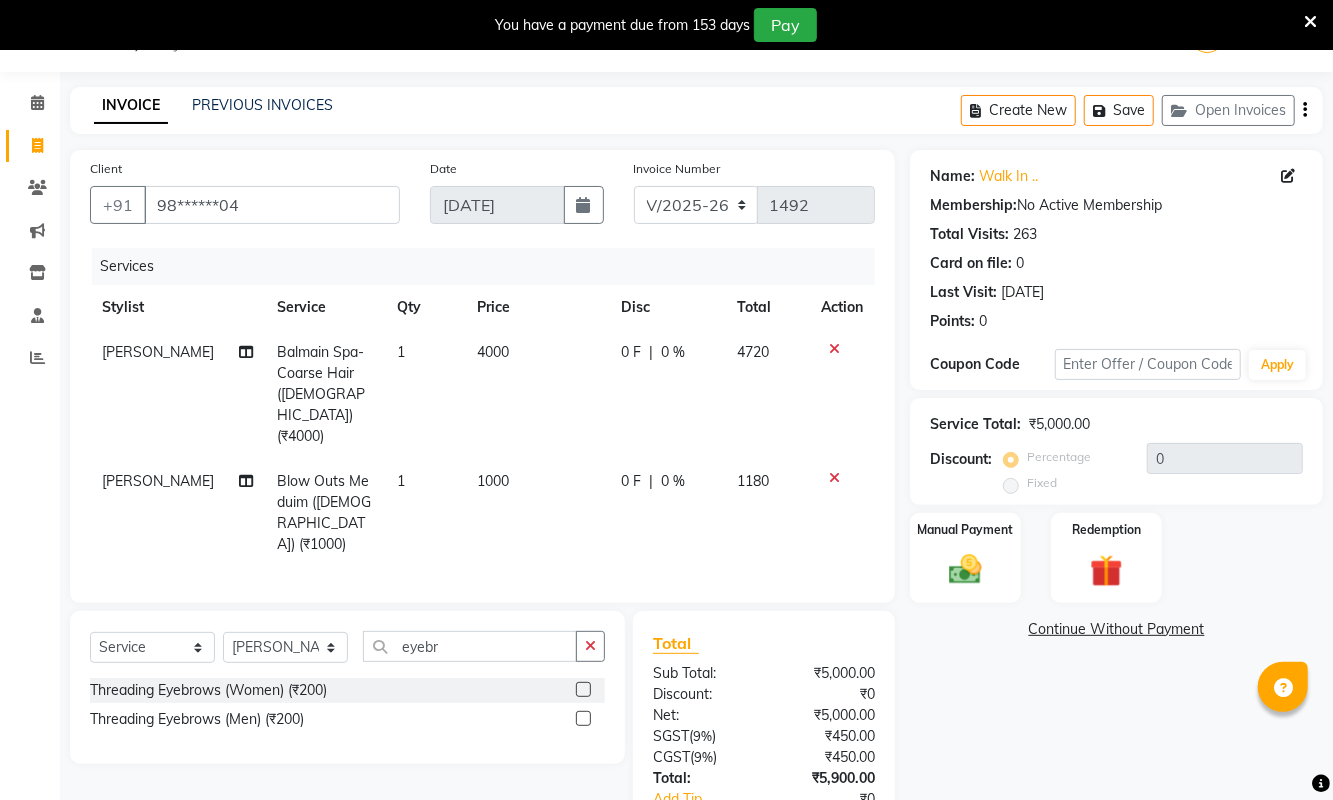 click 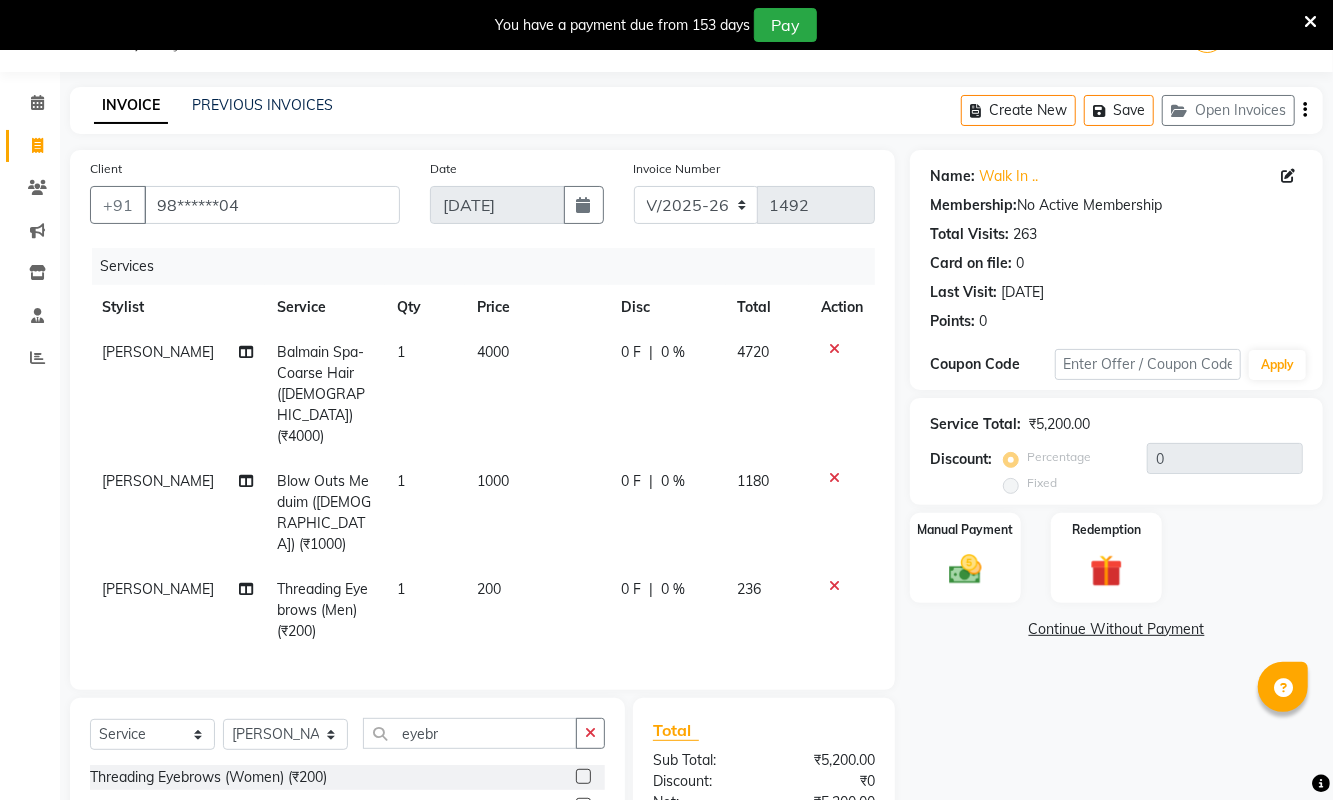 checkbox on "false" 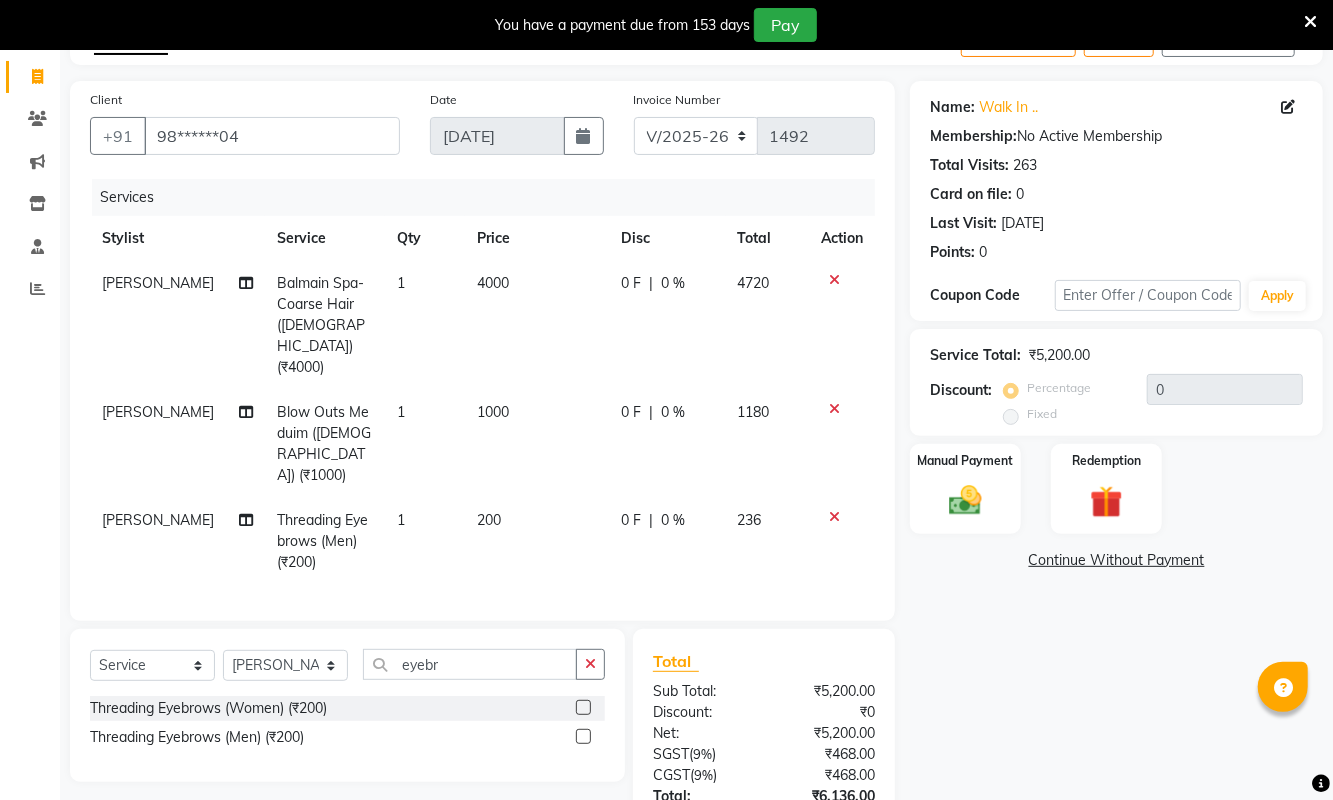 scroll, scrollTop: 112, scrollLeft: 0, axis: vertical 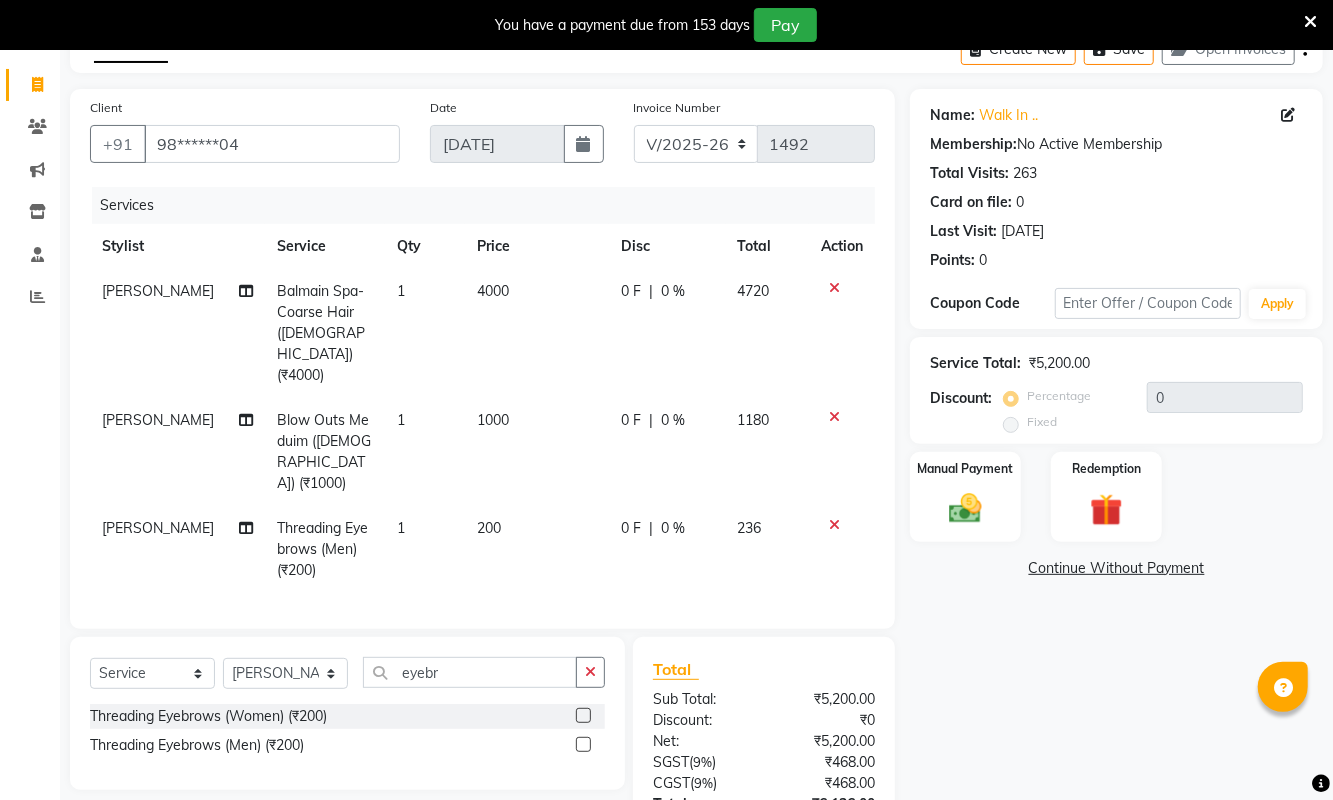 click 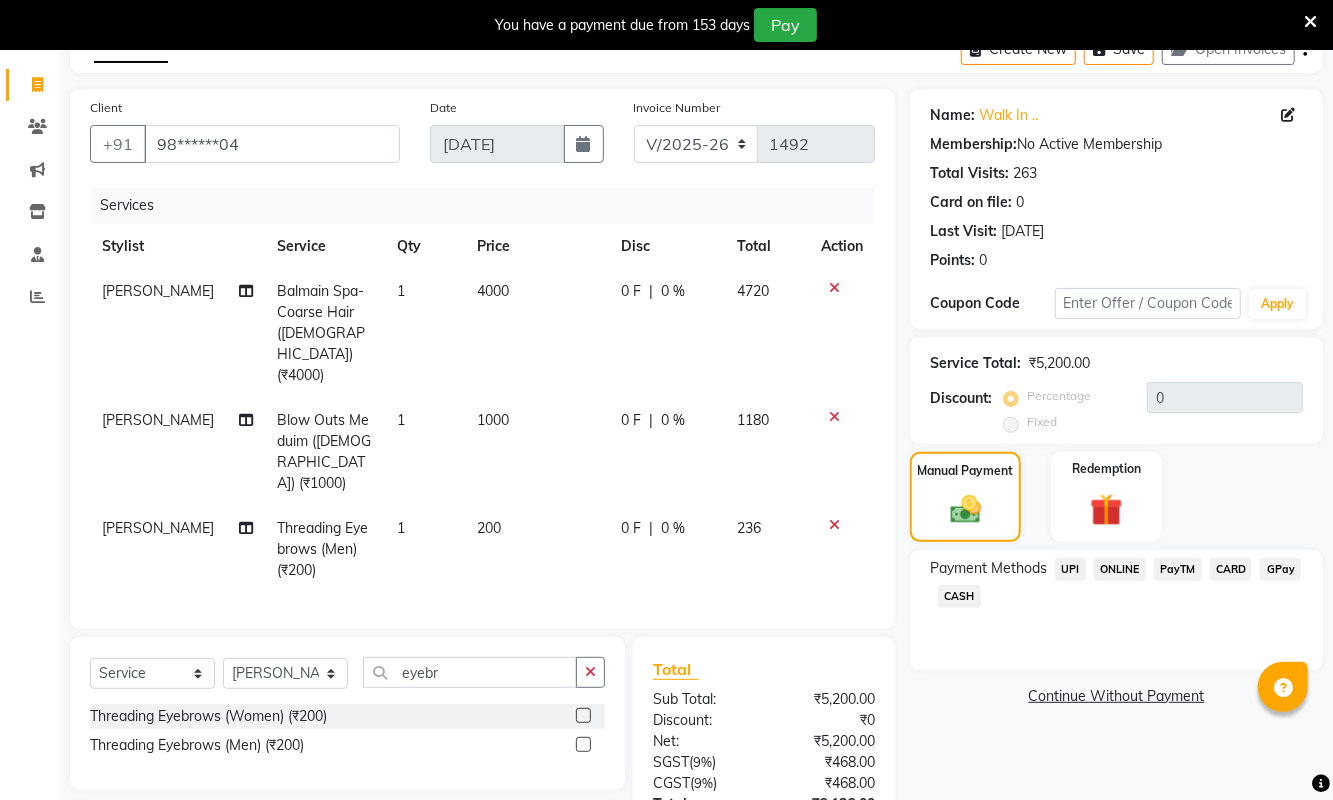 click on "CARD" 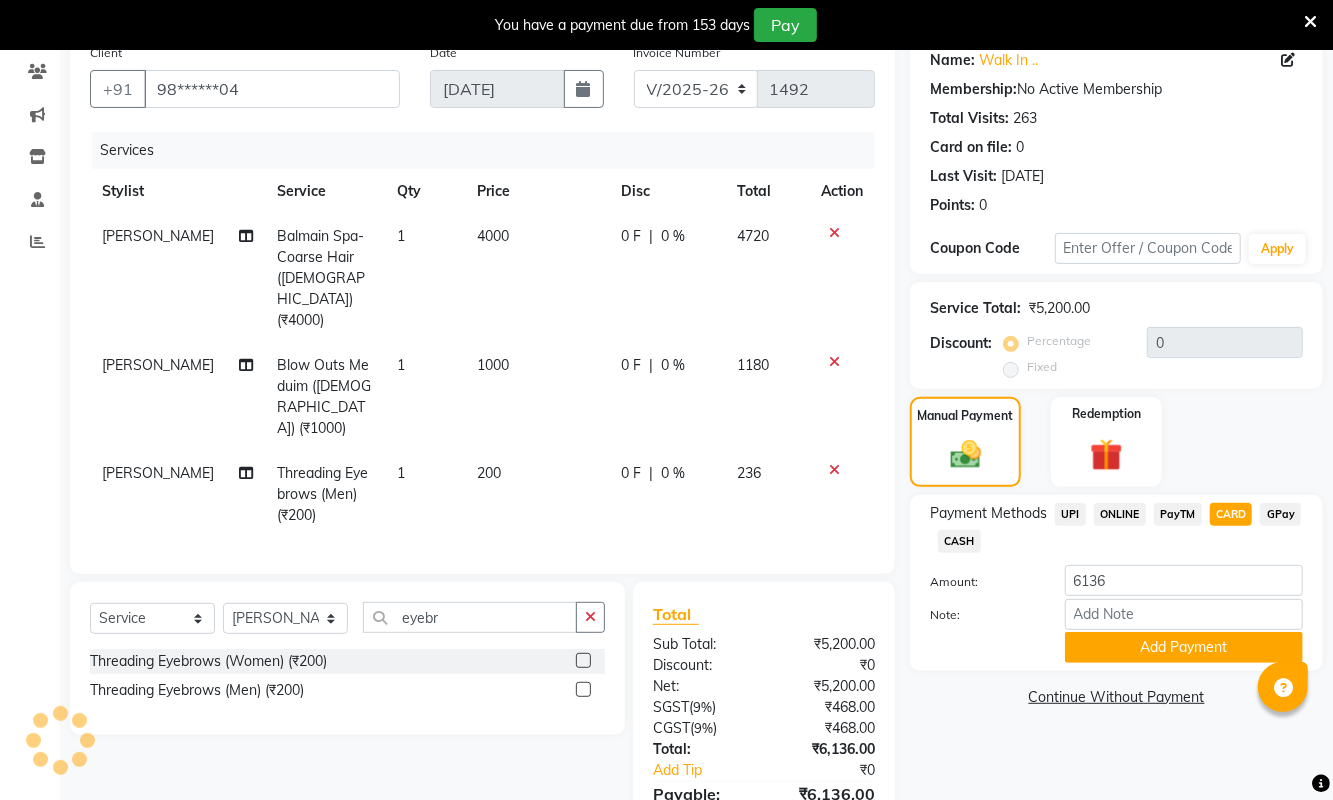 scroll, scrollTop: 196, scrollLeft: 0, axis: vertical 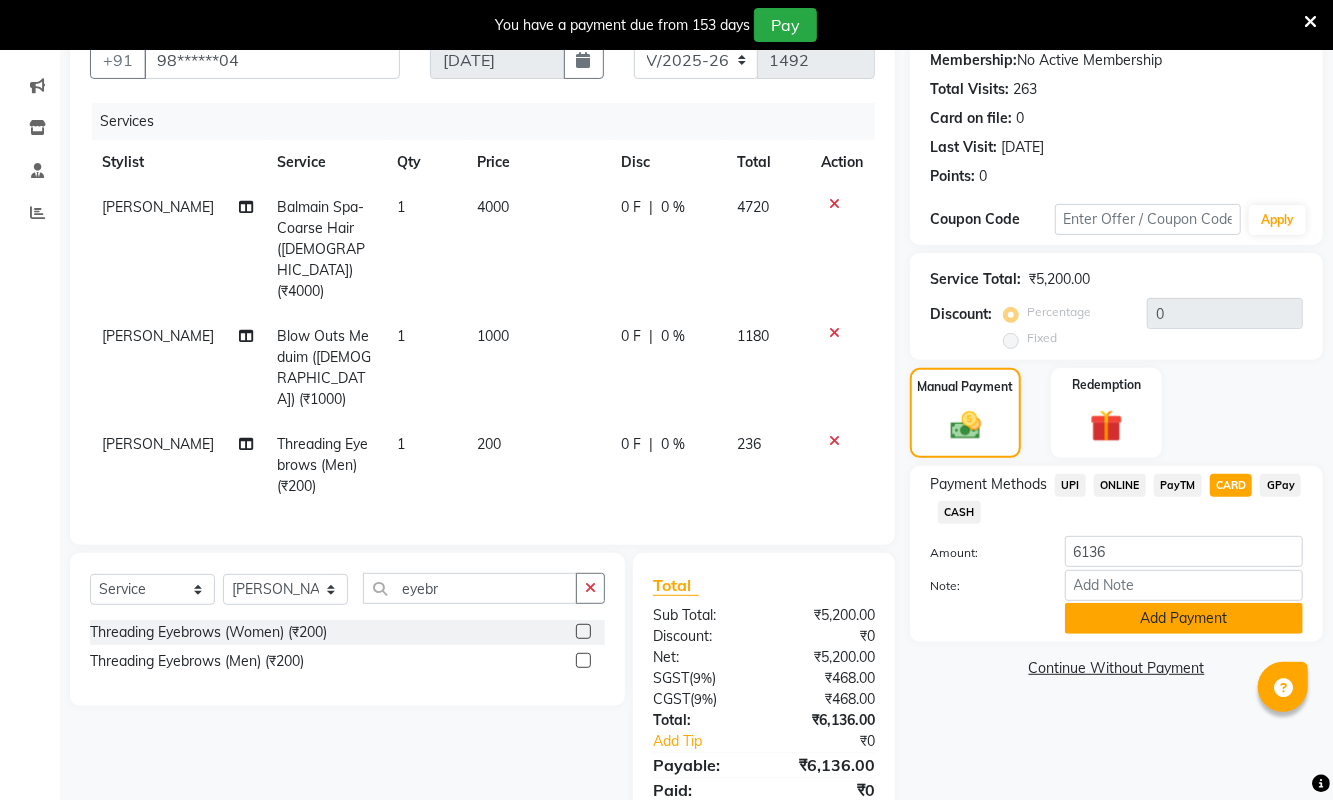 click on "Add Payment" 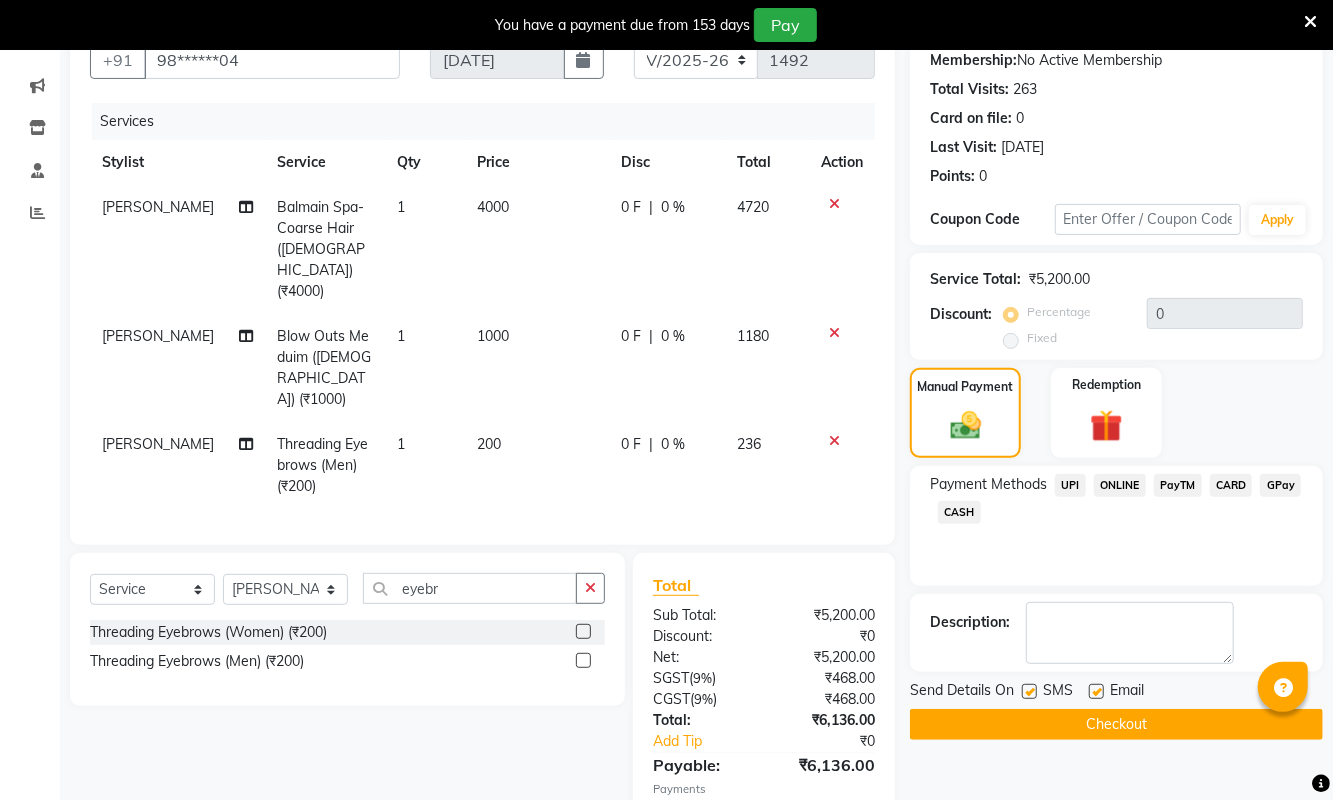 click on "Checkout" 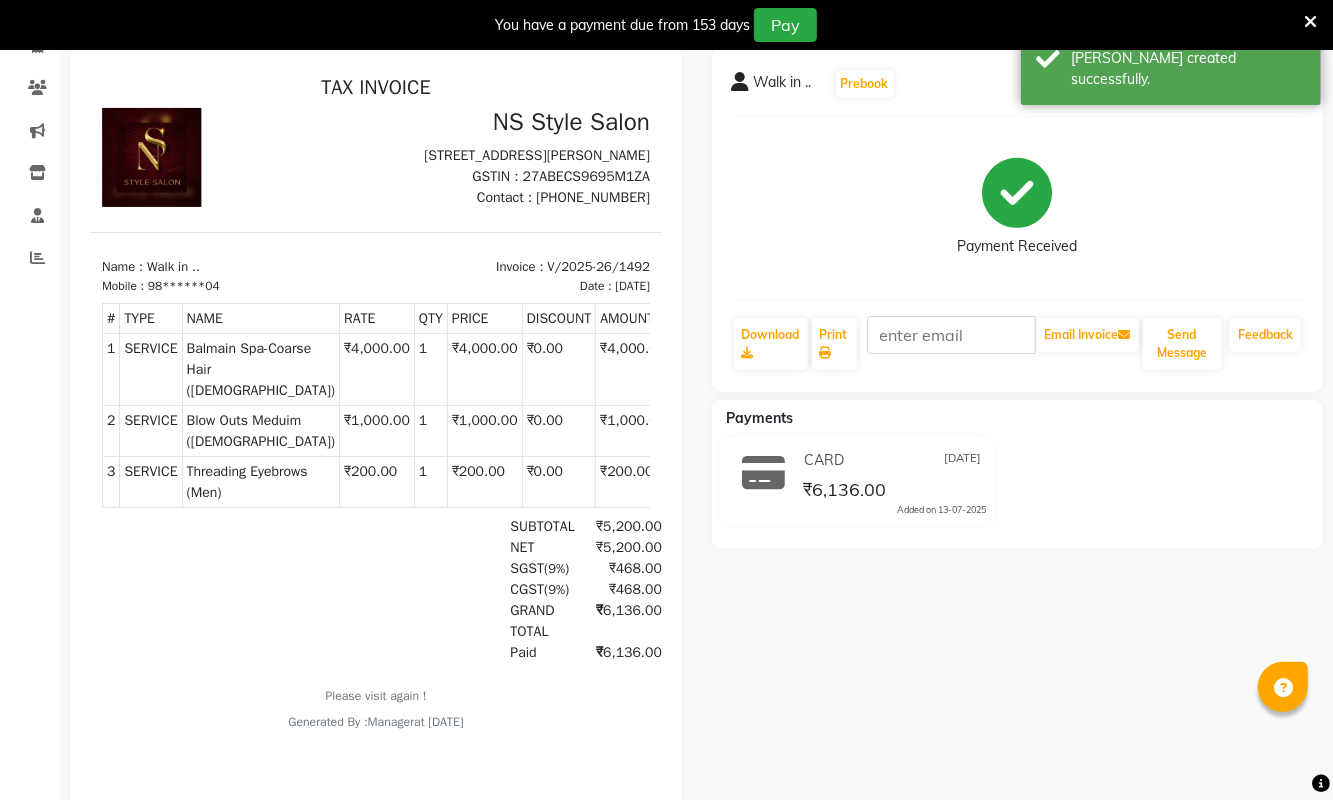 scroll, scrollTop: 0, scrollLeft: 0, axis: both 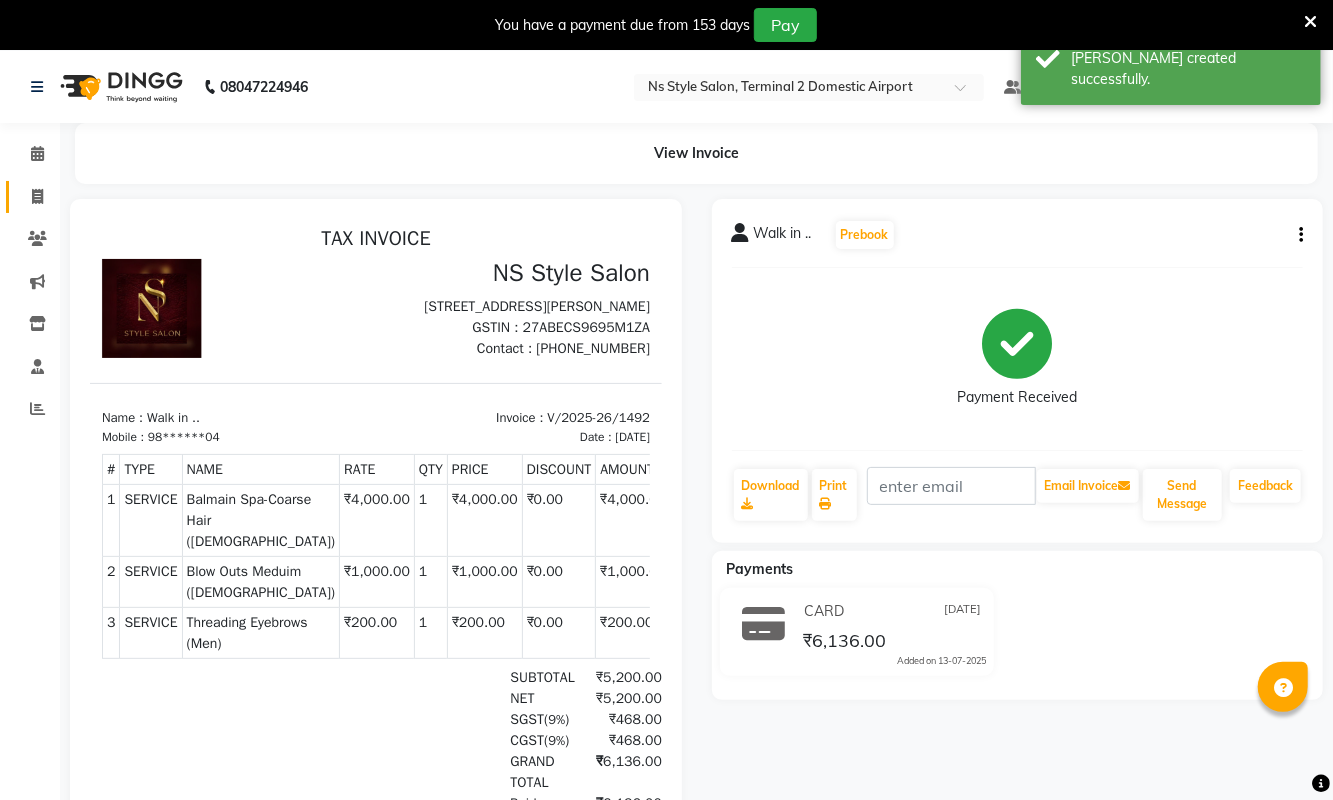 click 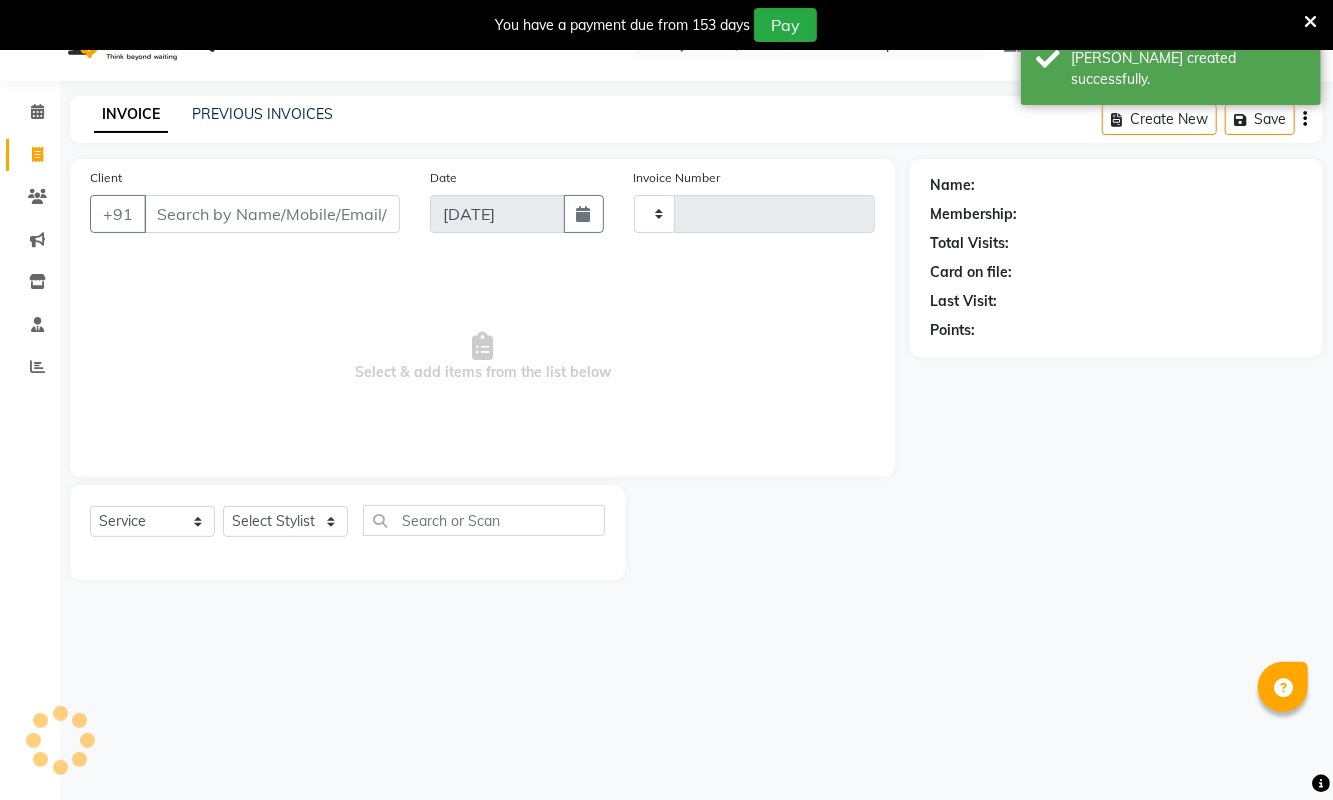 type on "1493" 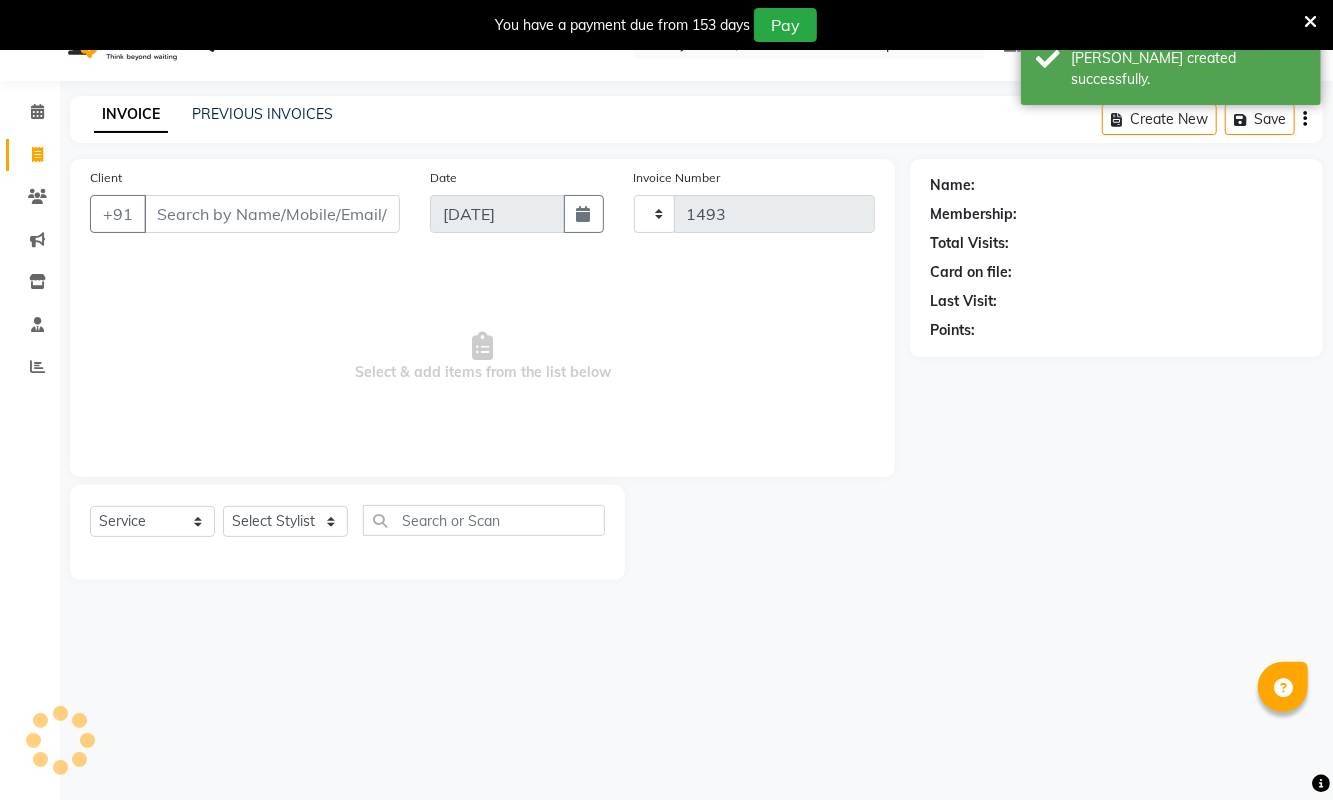 select on "5661" 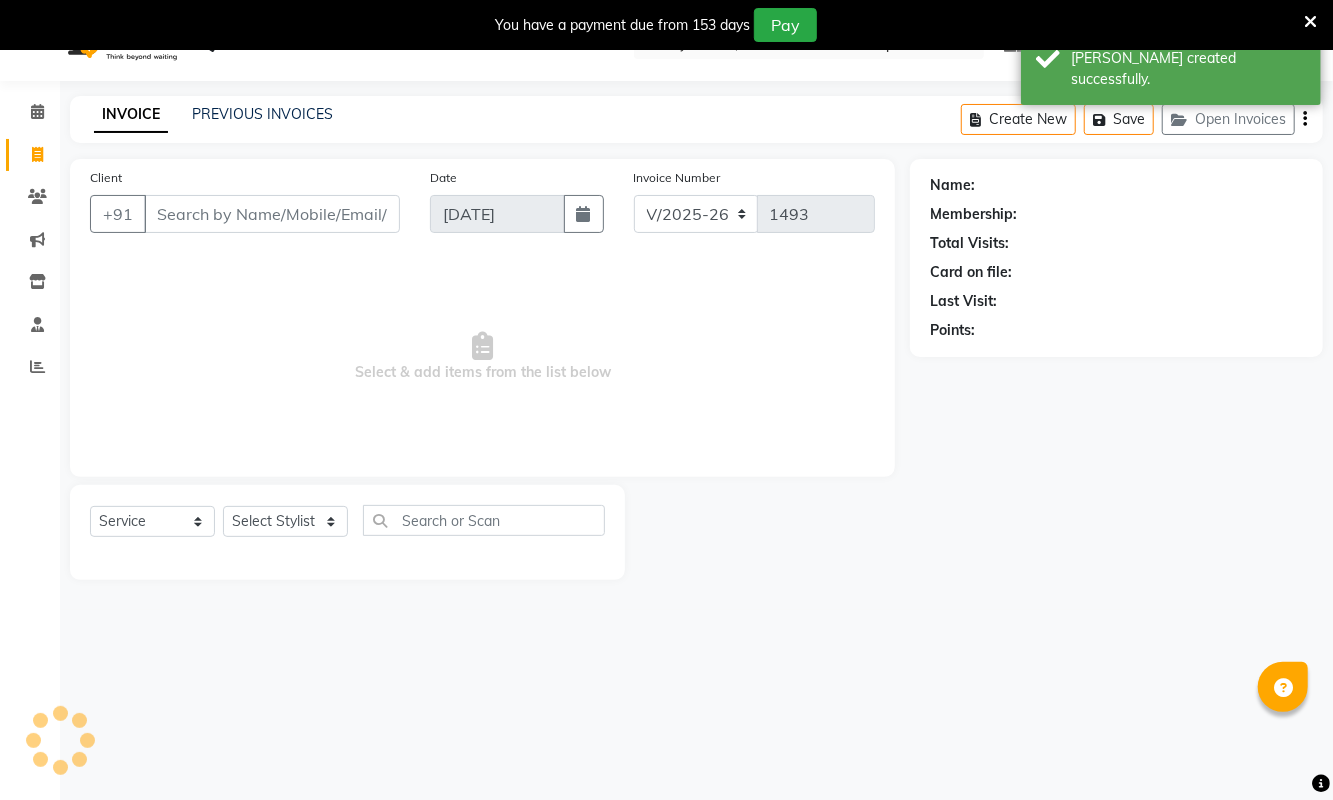 scroll, scrollTop: 51, scrollLeft: 0, axis: vertical 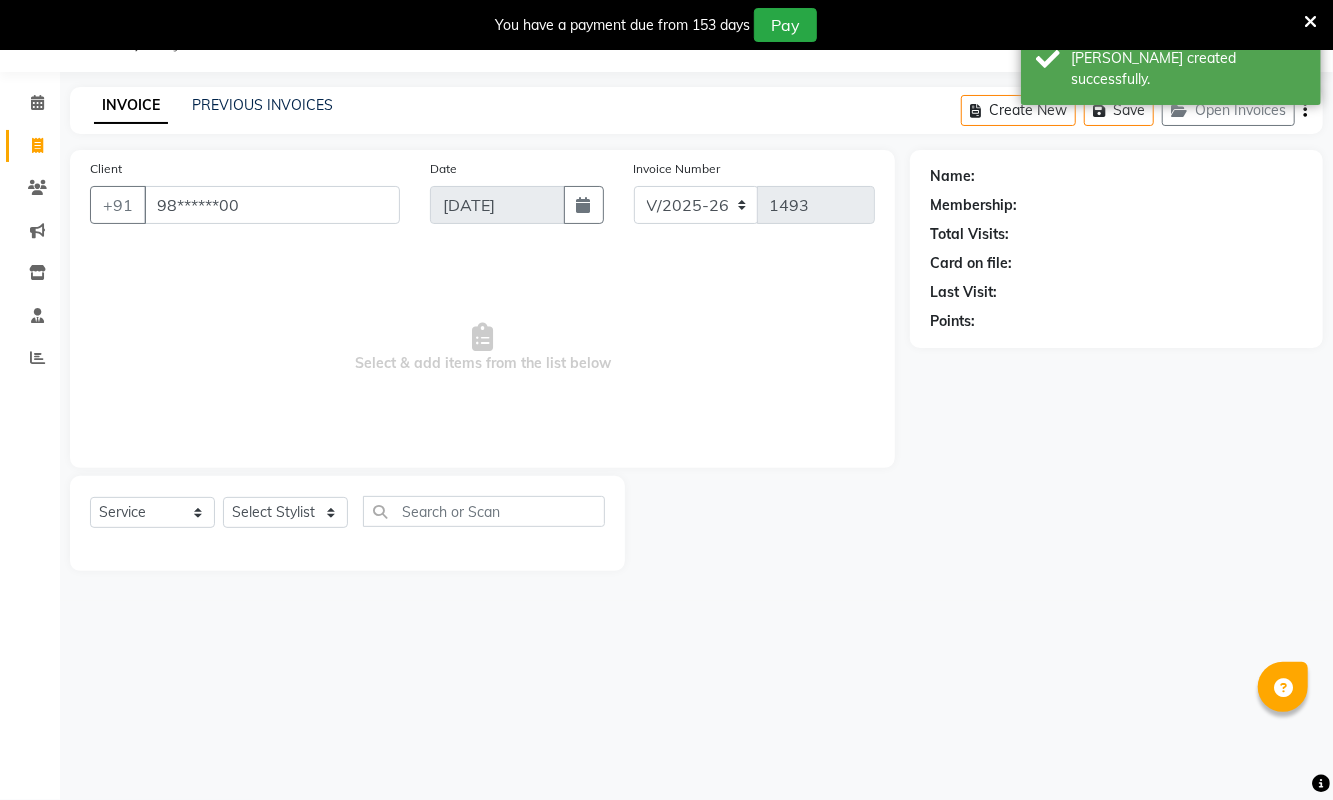 type on "98******00" 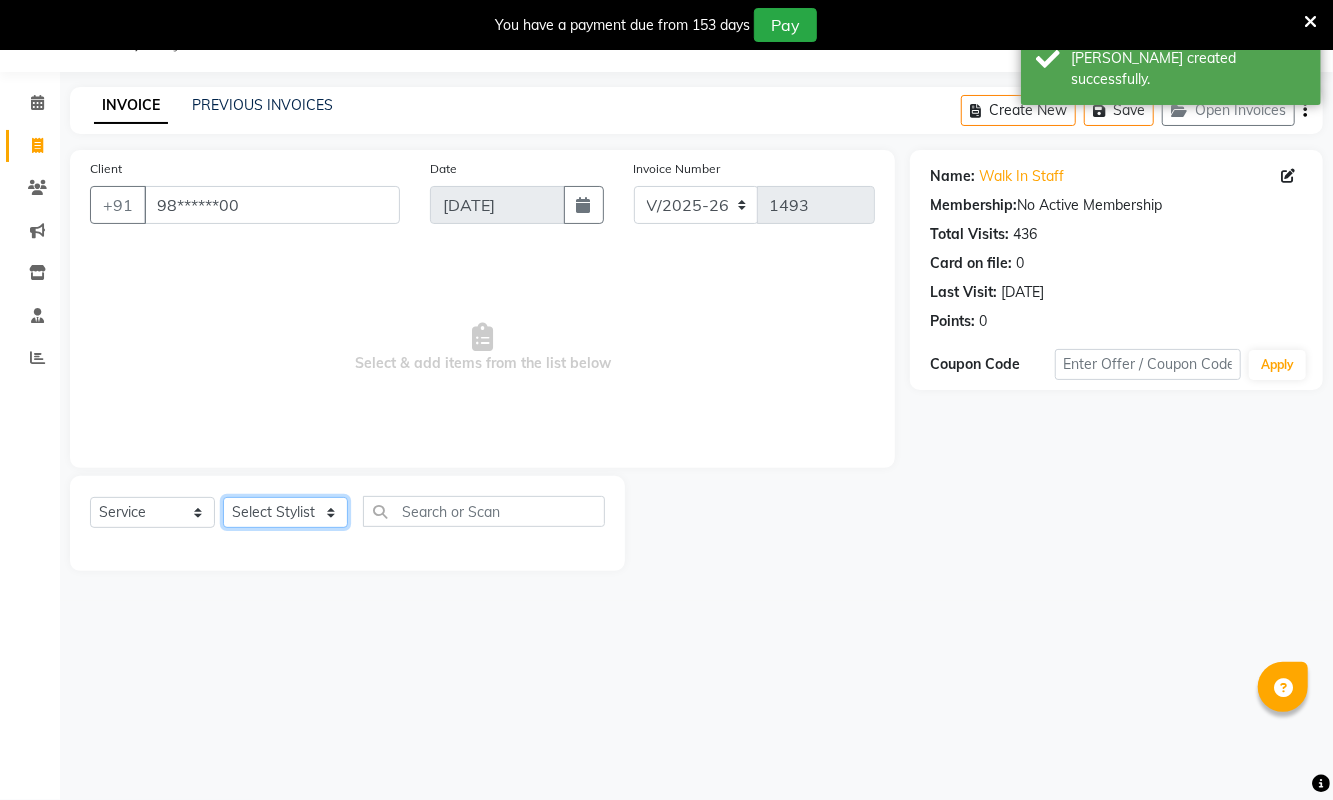 click on "Select Stylist ASHA ANIL JADHAV Dilshad Ahmad EHATESHAM ALI EVVA FARHEEN SHAIKH HEEBA ARIF SHAIKH HEER BAROT IMRAN SHAIKH Mamta  Manager MANISHA MD RAJ KHAN  MD SAMEER PARWEZ MIMII MOHAMMAD ALI RUPS SAKIB SUNENA TAK ZAREENA KHAN" 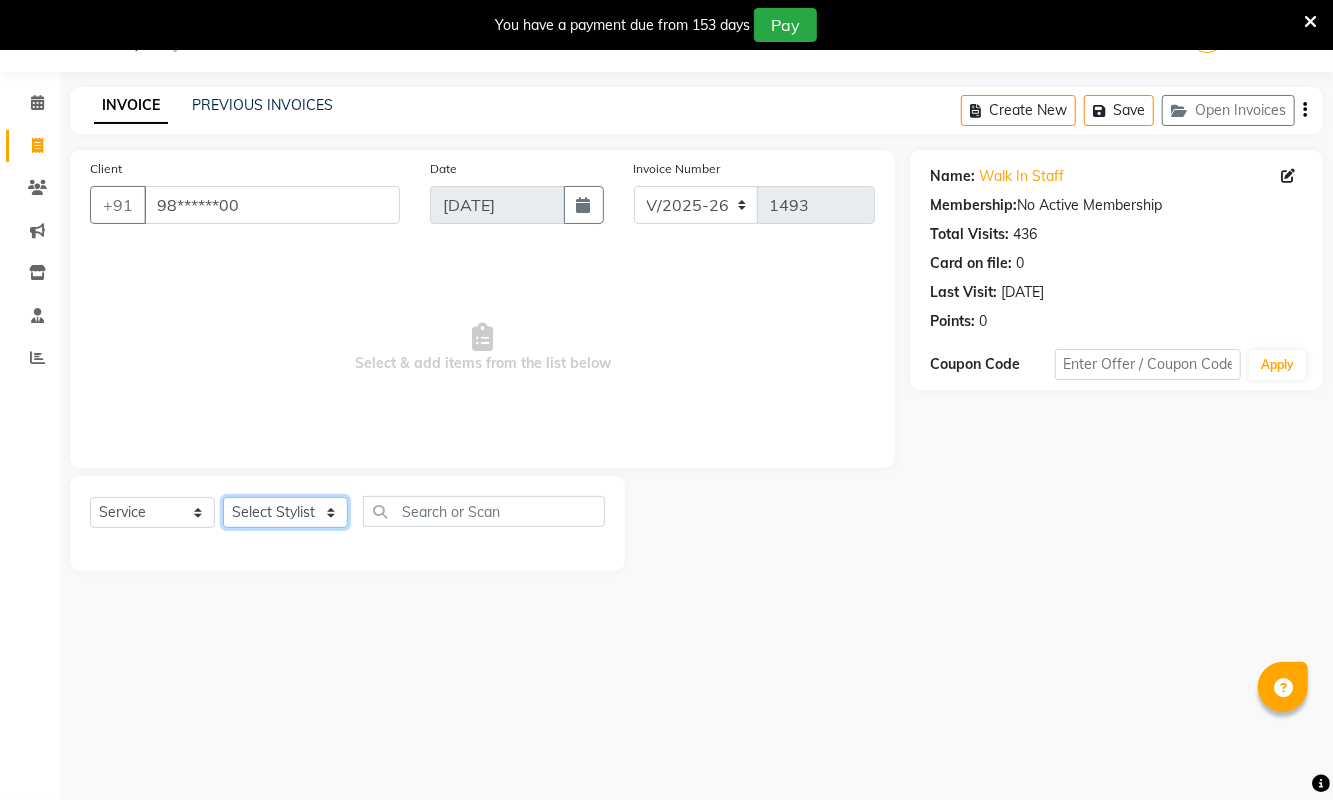 select on "45698" 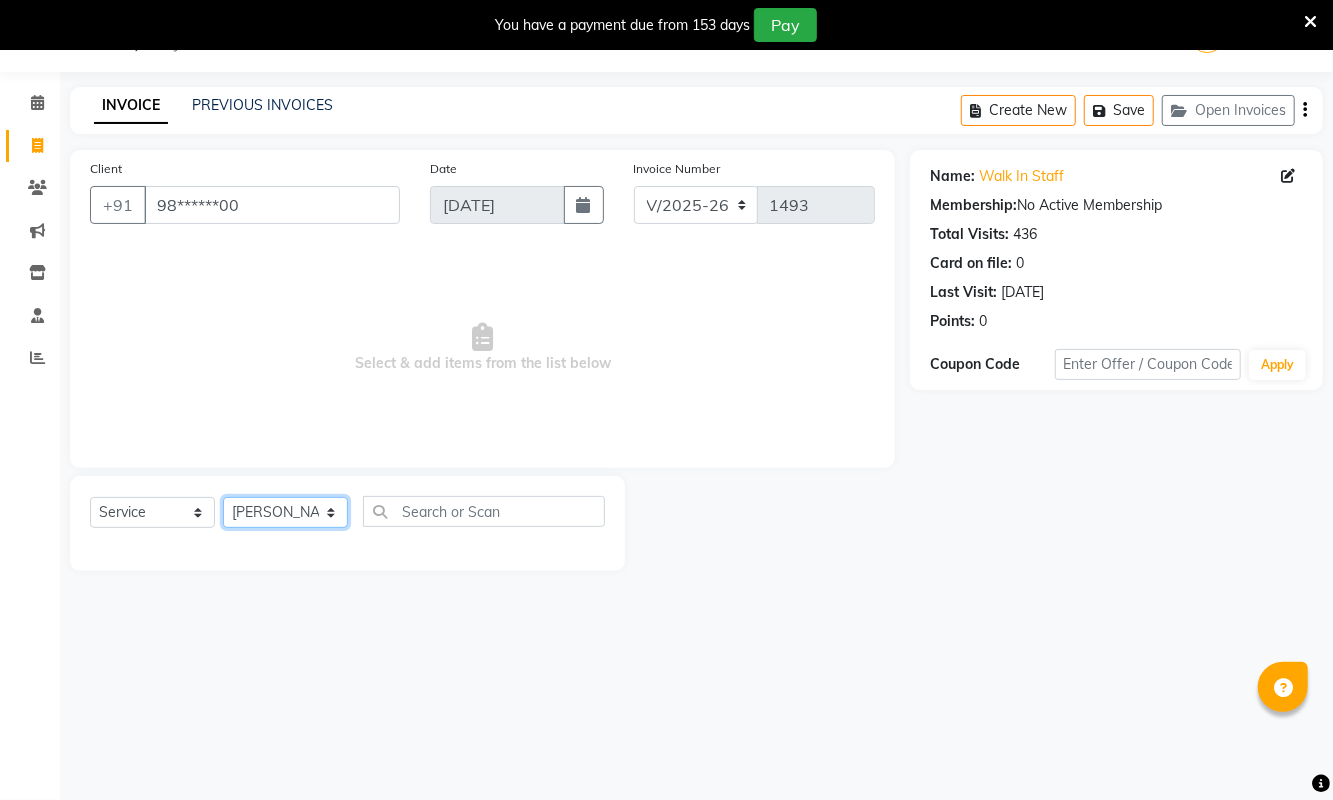 click on "Select Stylist ASHA ANIL JADHAV Dilshad Ahmad EHATESHAM ALI EVVA FARHEEN SHAIKH HEEBA ARIF SHAIKH HEER BAROT IMRAN SHAIKH Mamta  Manager MANISHA MD RAJ KHAN  MD SAMEER PARWEZ MIMII MOHAMMAD ALI RUPS SAKIB SUNENA TAK ZAREENA KHAN" 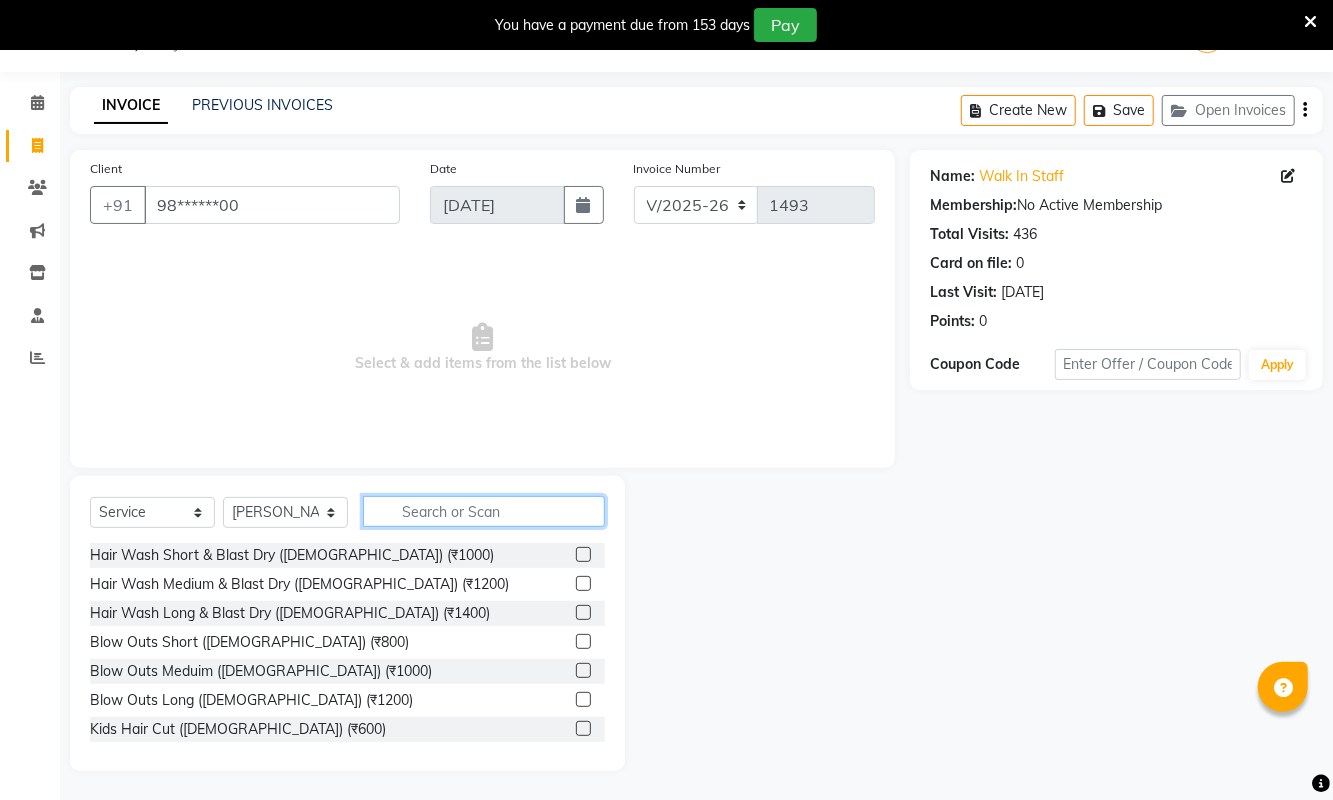 click 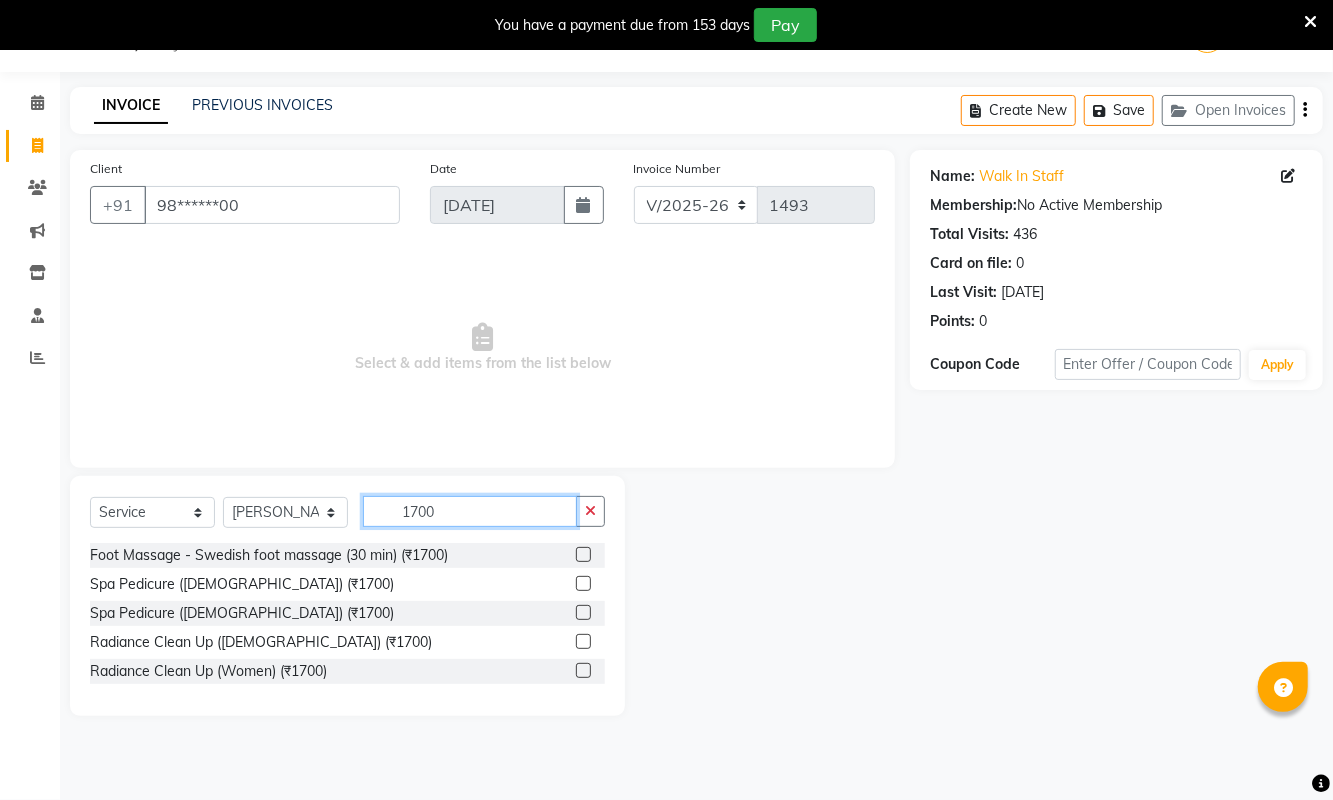 type on "1700" 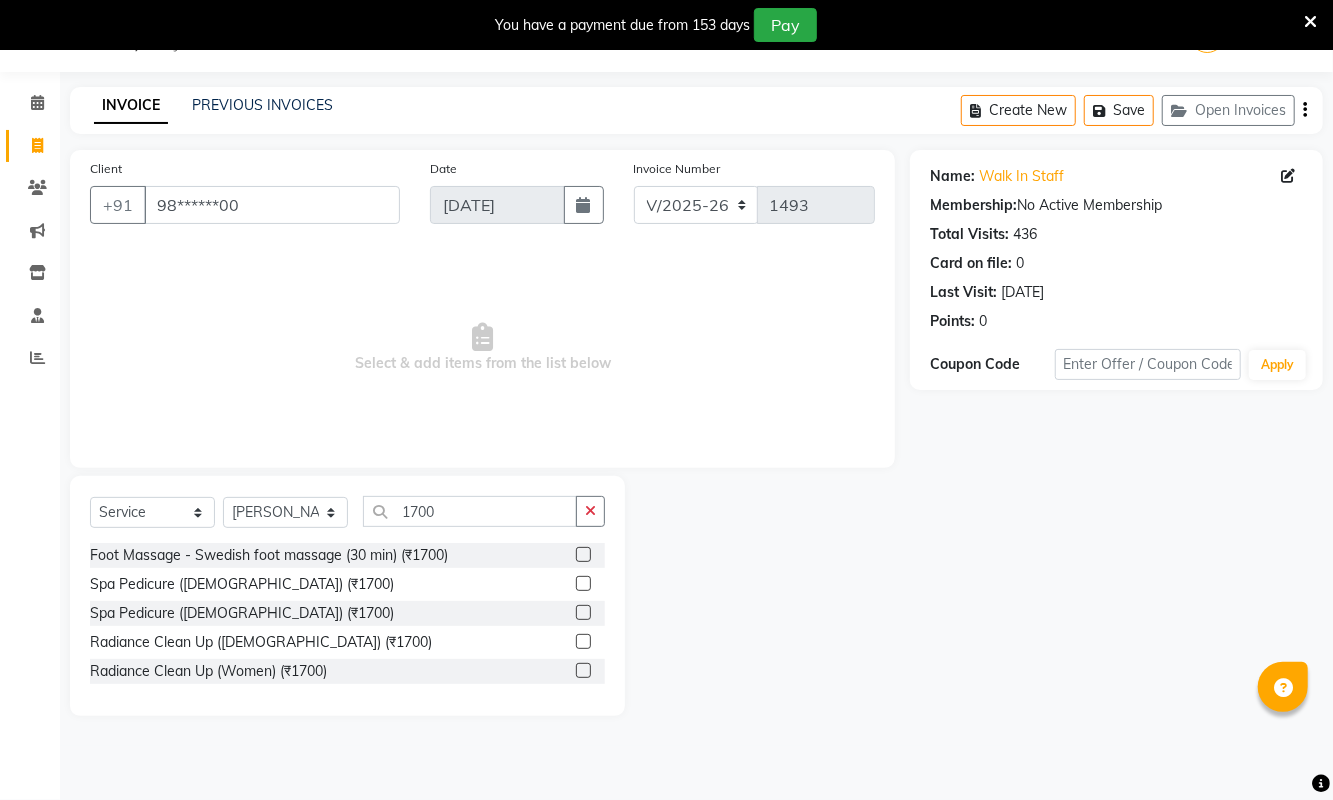 click 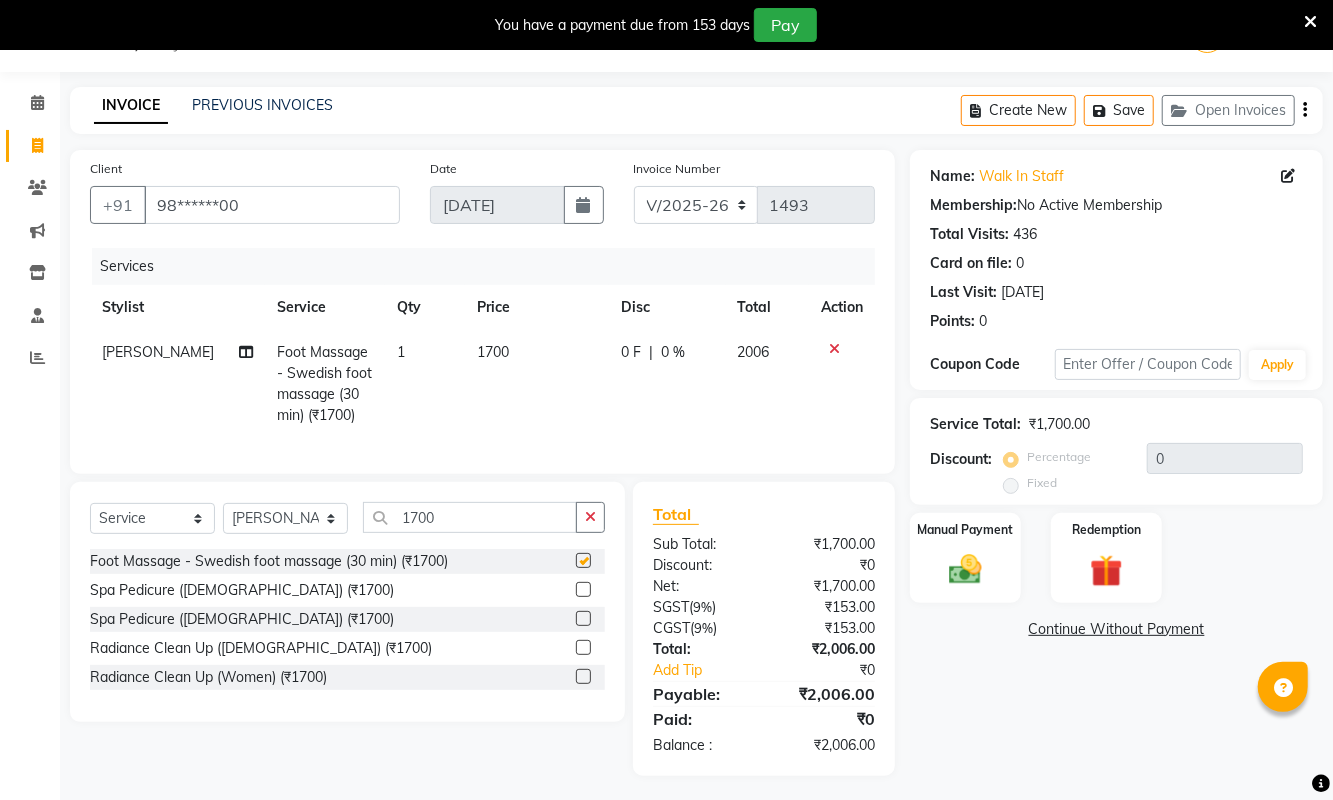 checkbox on "false" 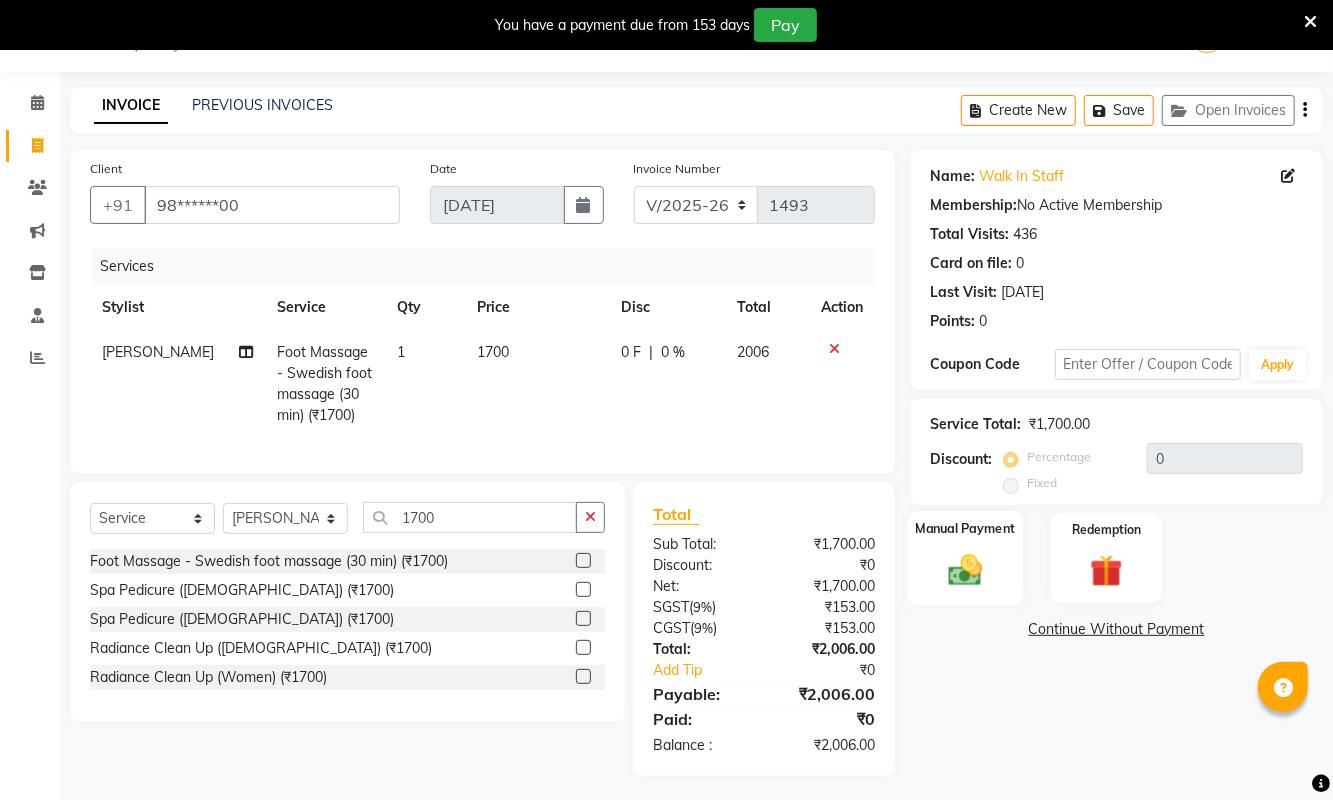 click 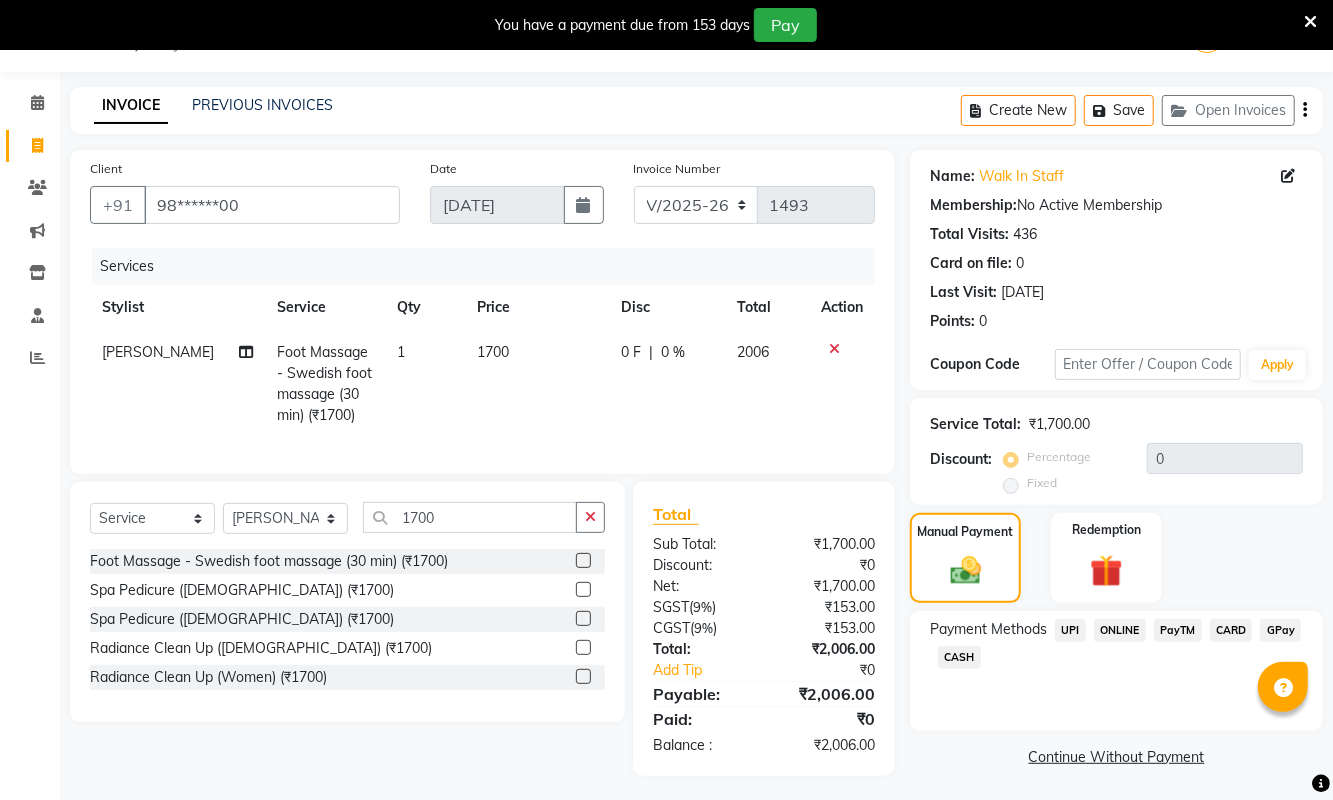 click on "CASH" 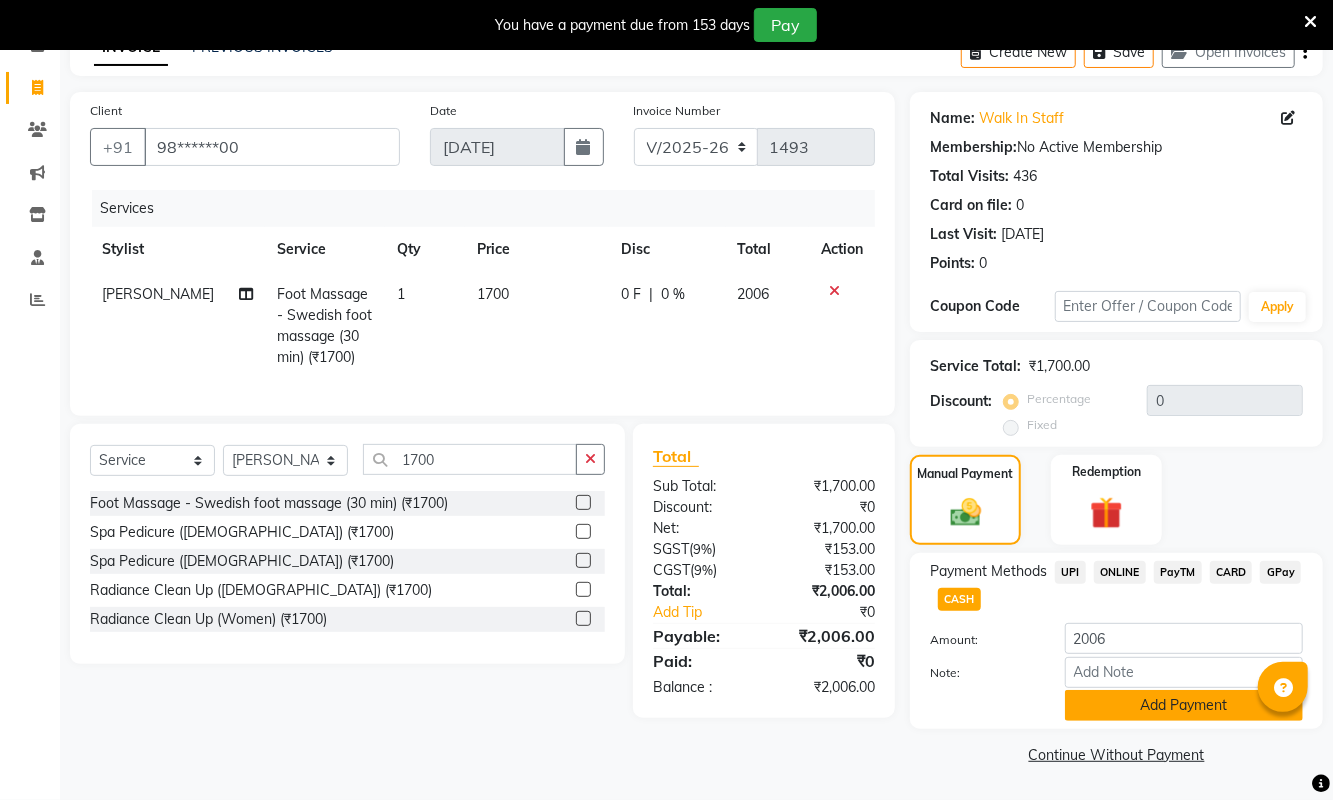 click on "Add Payment" 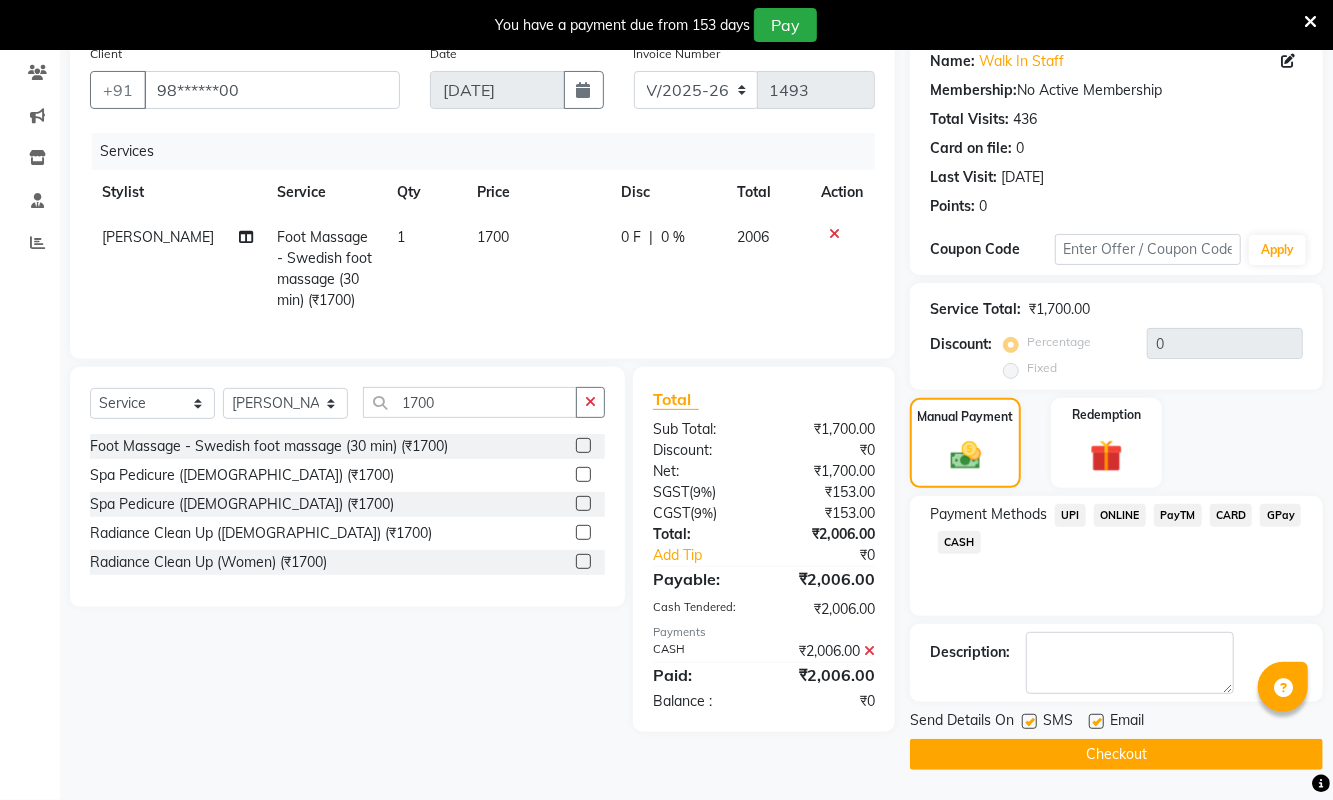click on "Checkout" 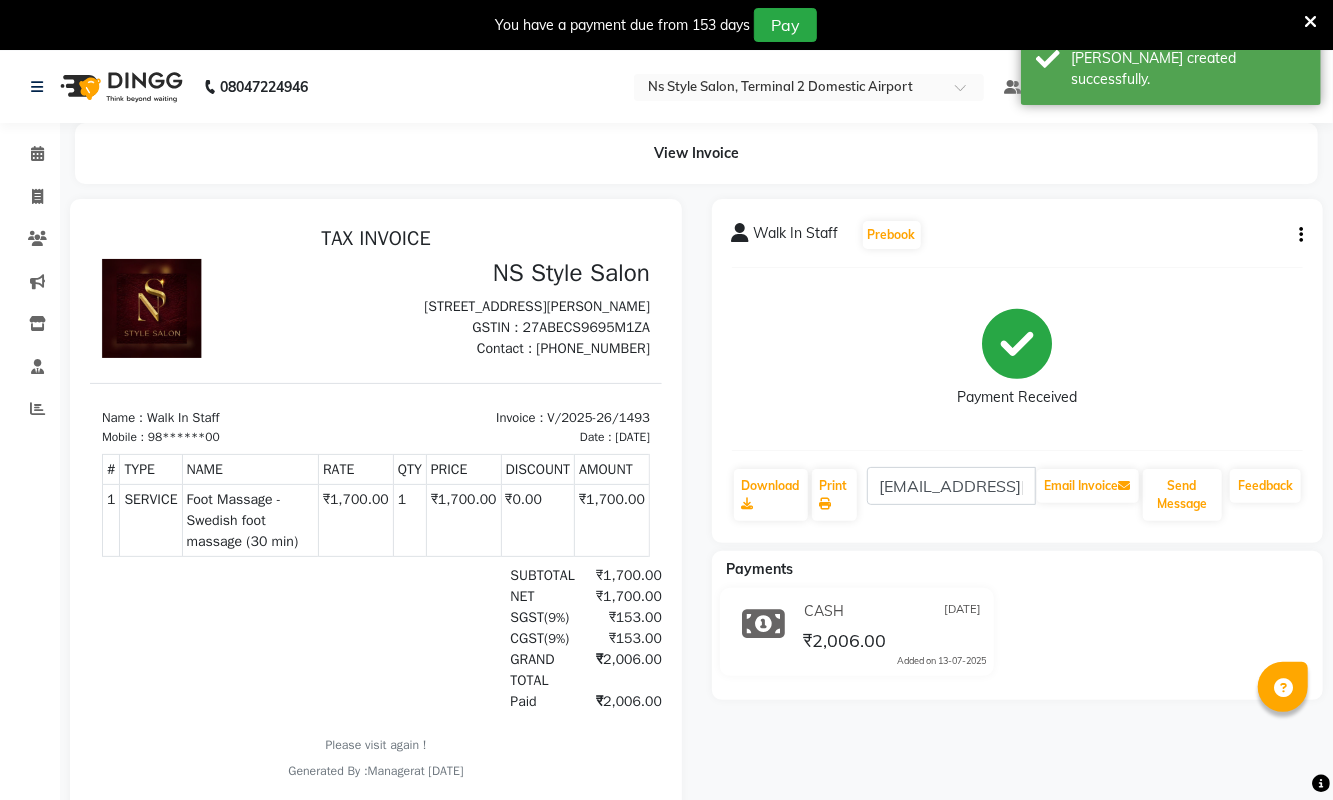 scroll, scrollTop: 0, scrollLeft: 0, axis: both 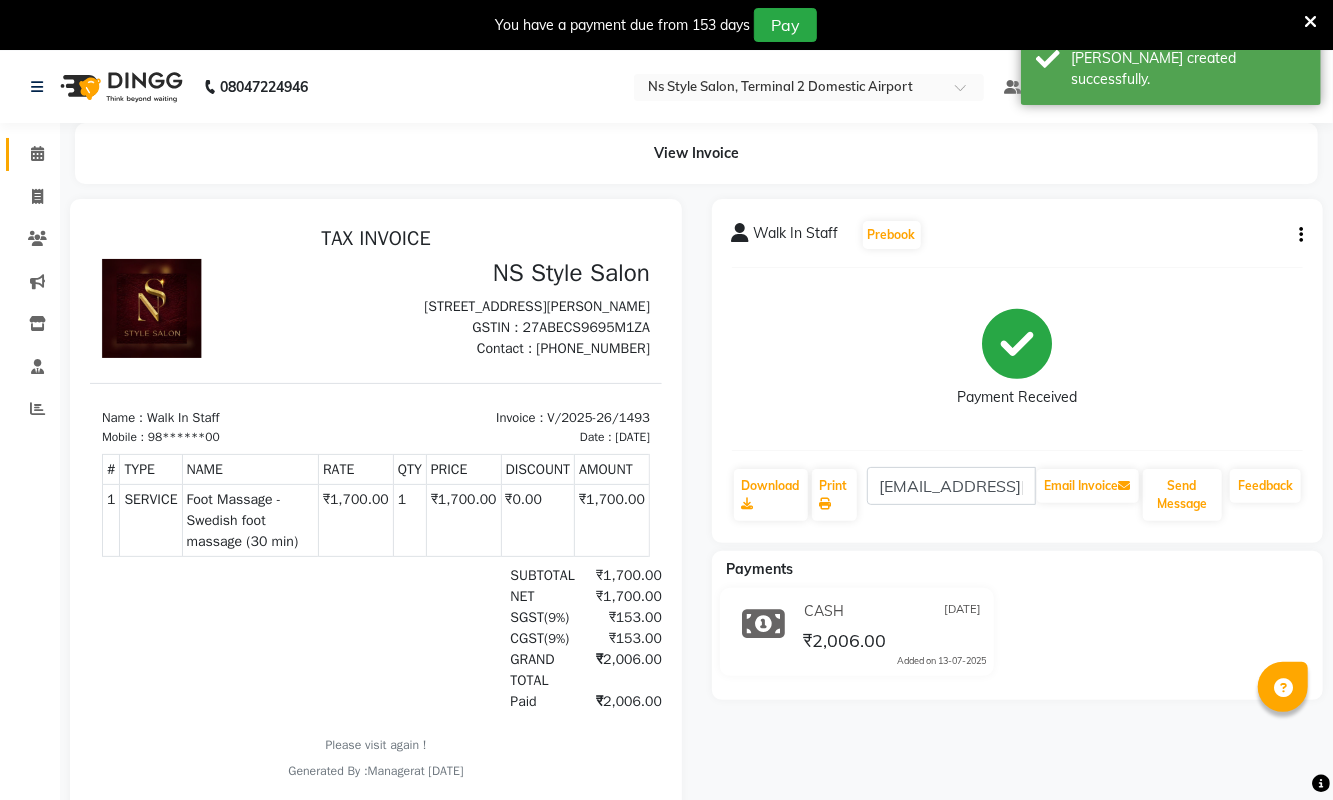 click 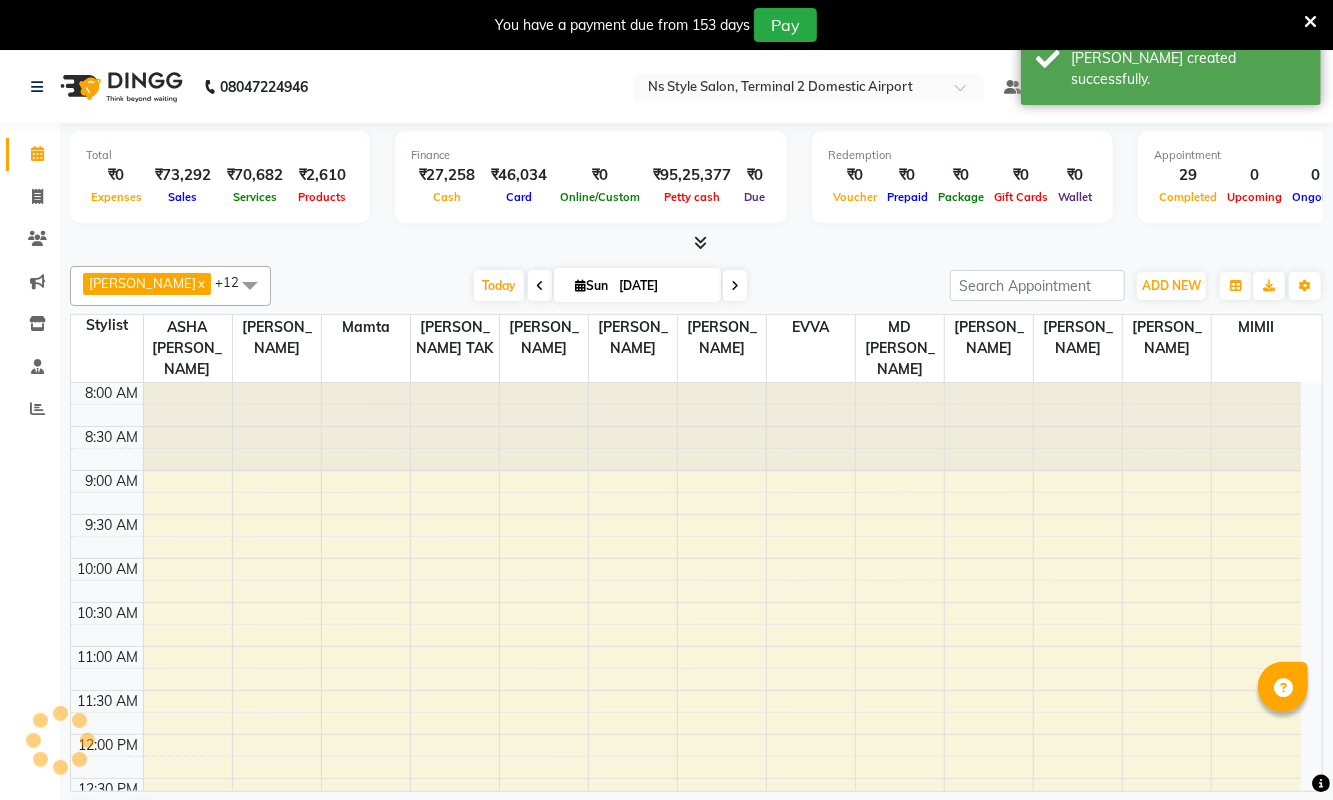 scroll, scrollTop: 0, scrollLeft: 0, axis: both 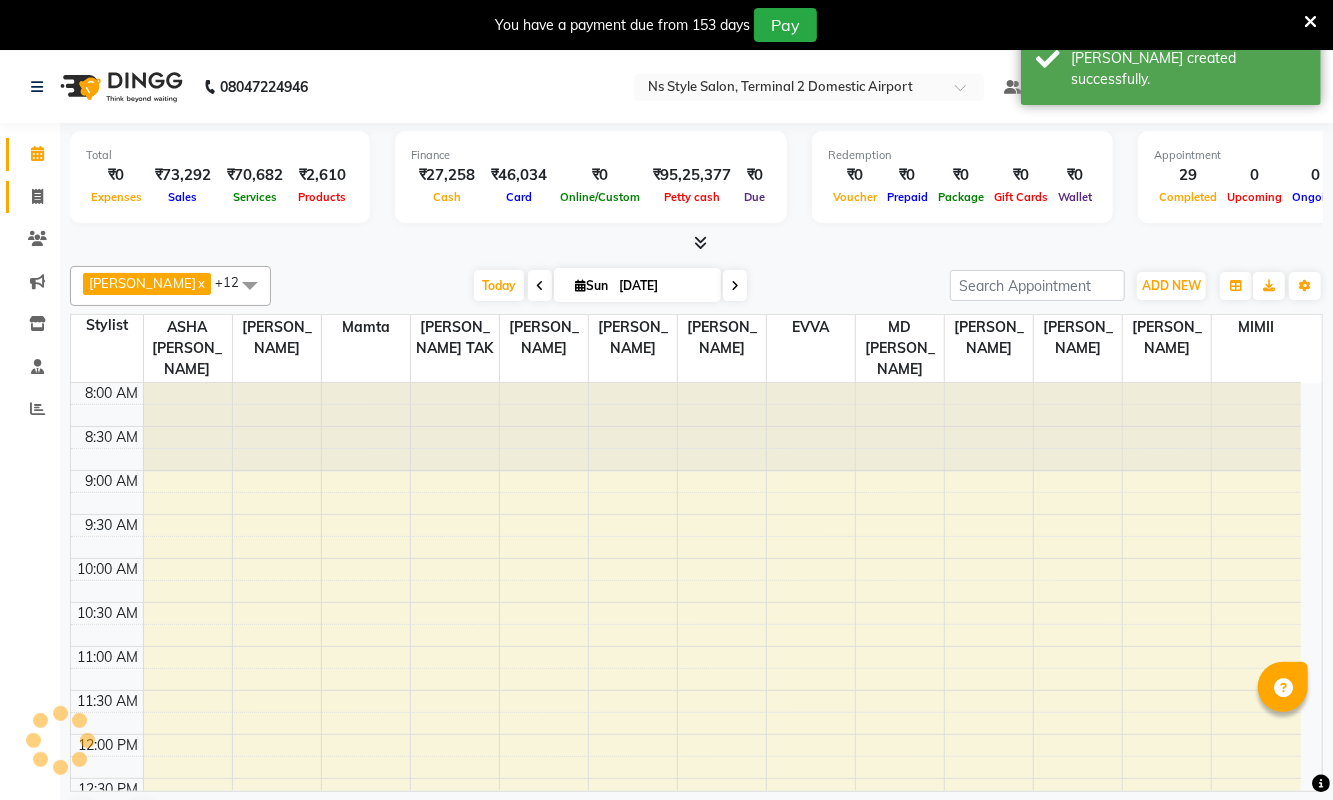 click 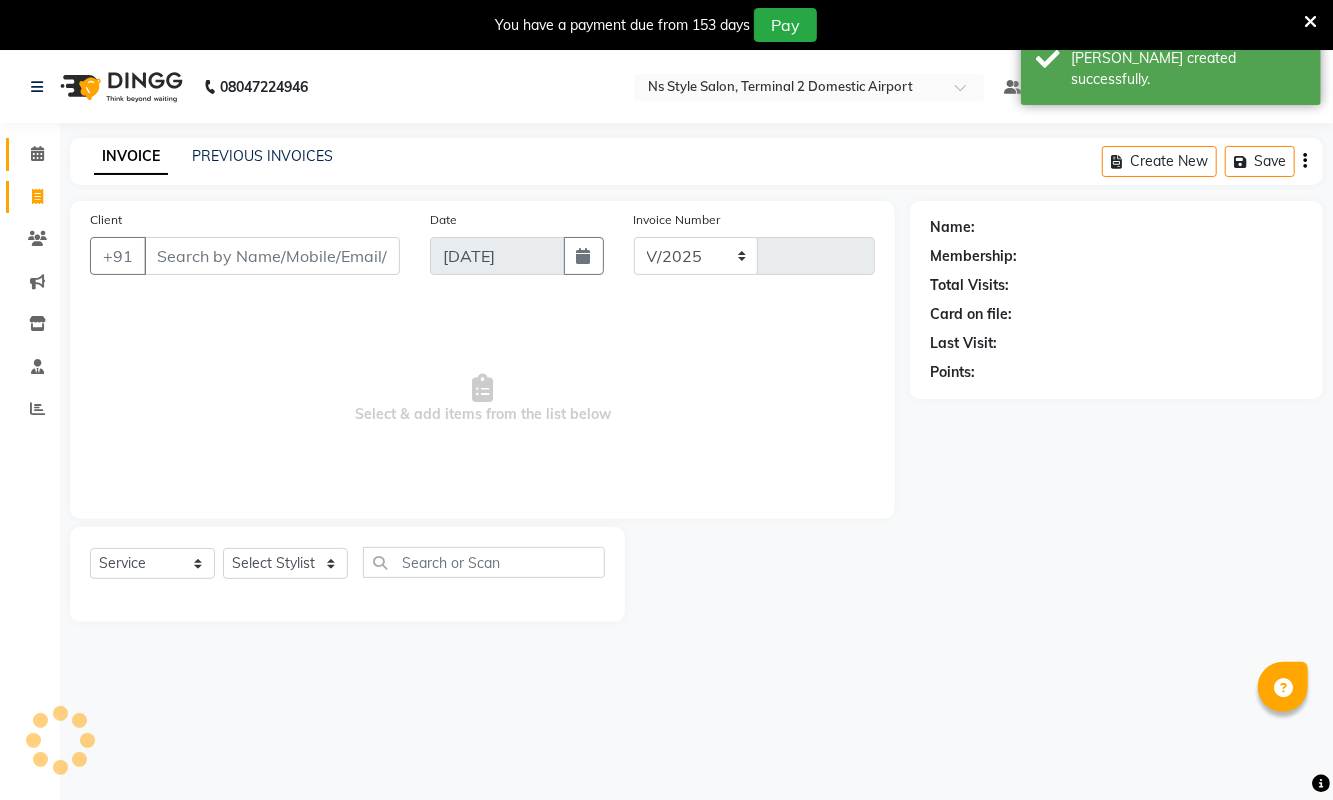 select on "5661" 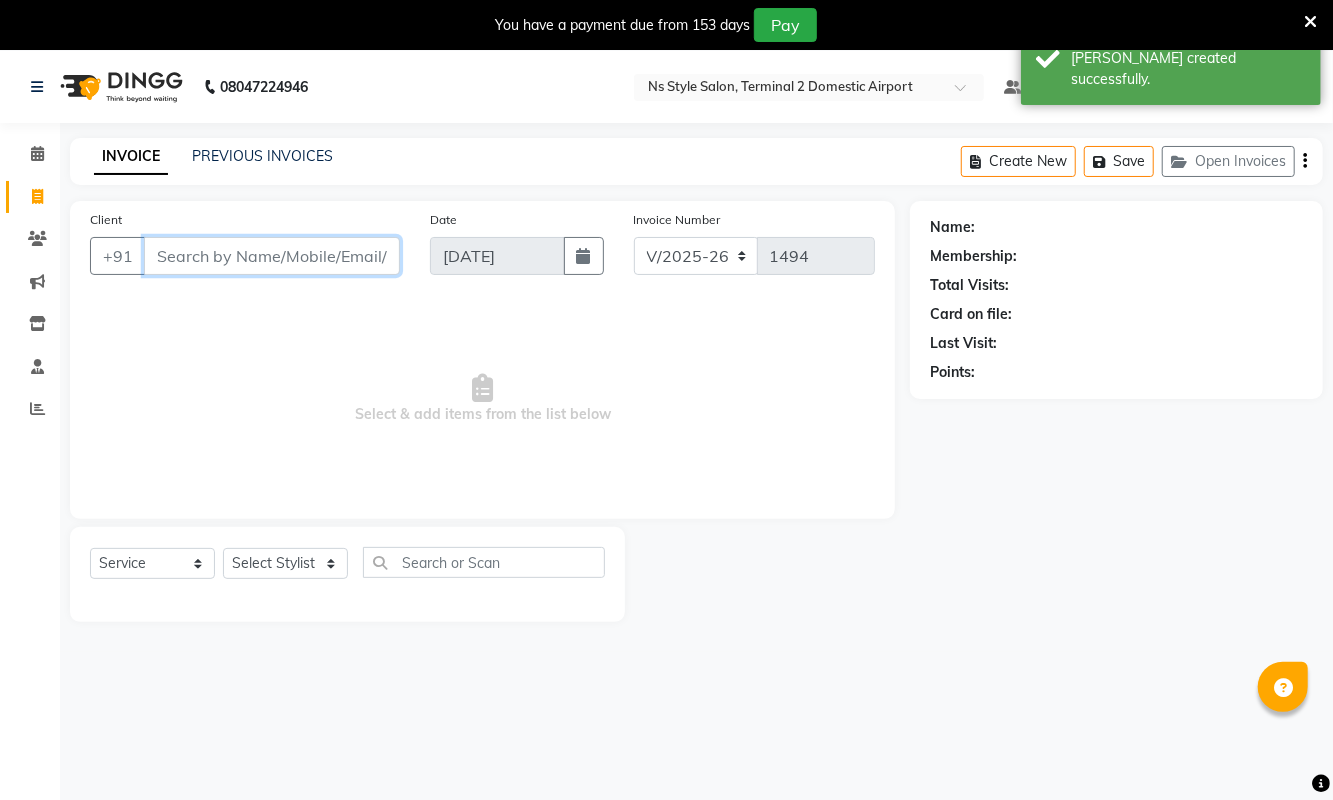 click on "Client" at bounding box center [272, 256] 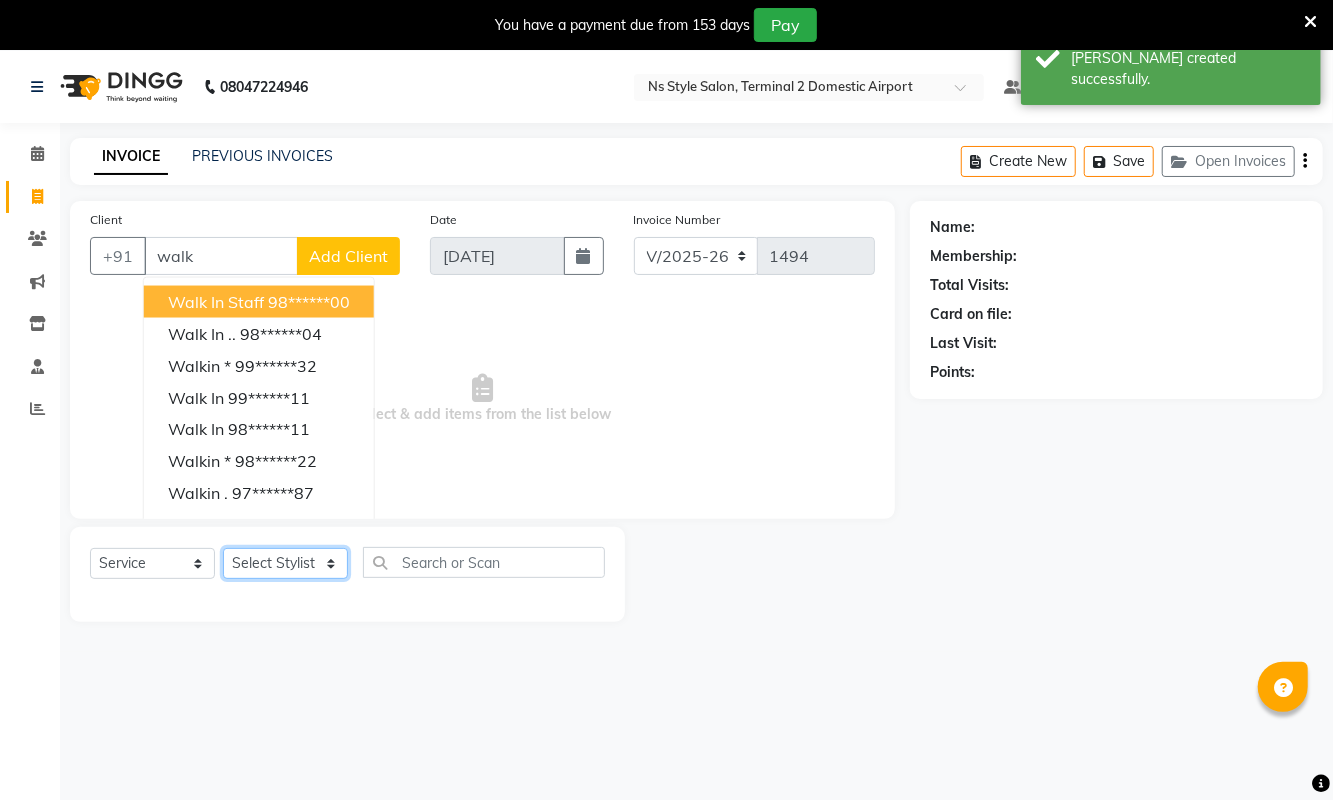 click on "Select Stylist ASHA ANIL JADHAV Dilshad Ahmad EHATESHAM ALI EVVA FARHEEN SHAIKH HEEBA ARIF SHAIKH HEER BAROT IMRAN SHAIKH Mamta  Manager MANISHA MD RAJ KHAN  MD SAMEER PARWEZ MIMII MOHAMMAD ALI RUPS SAKIB SUNENA TAK ZAREENA KHAN" 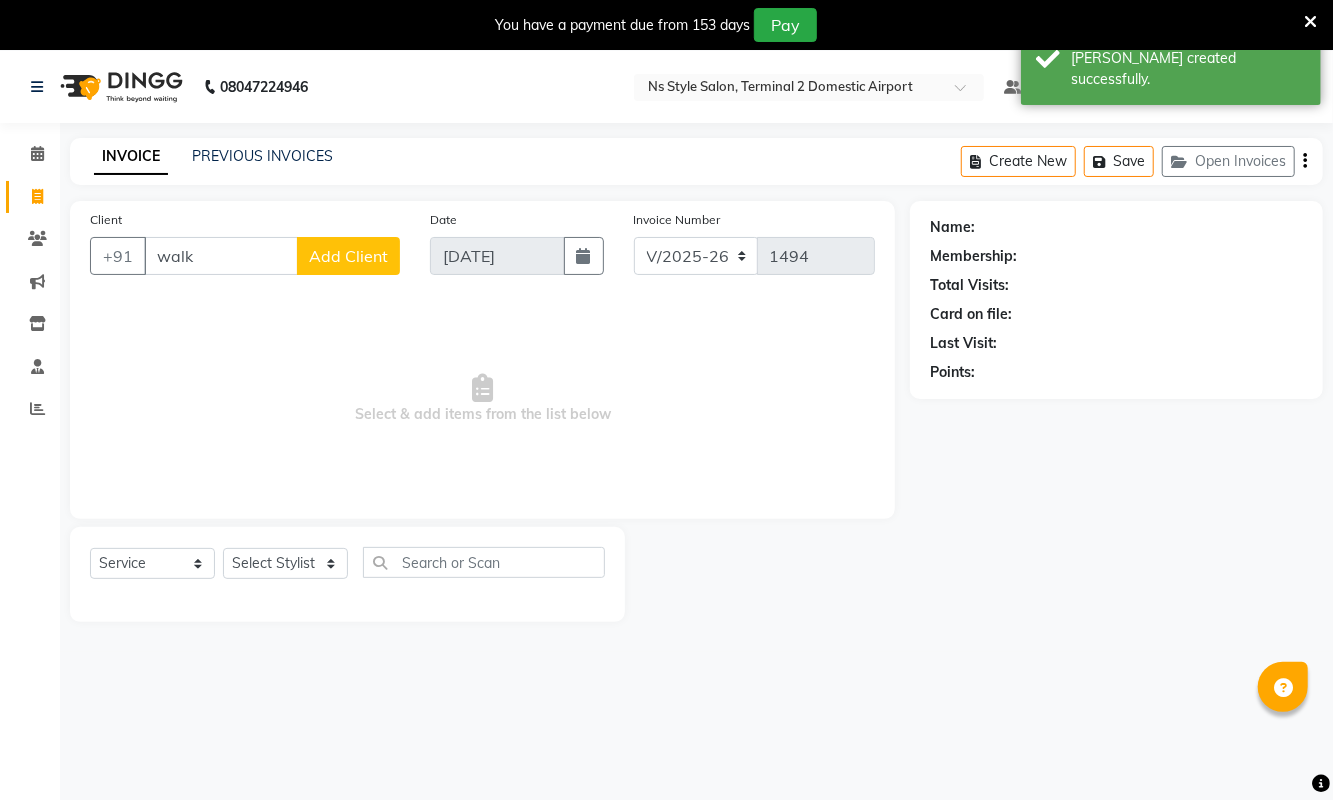click on "Select & add items from the list below" at bounding box center (482, 399) 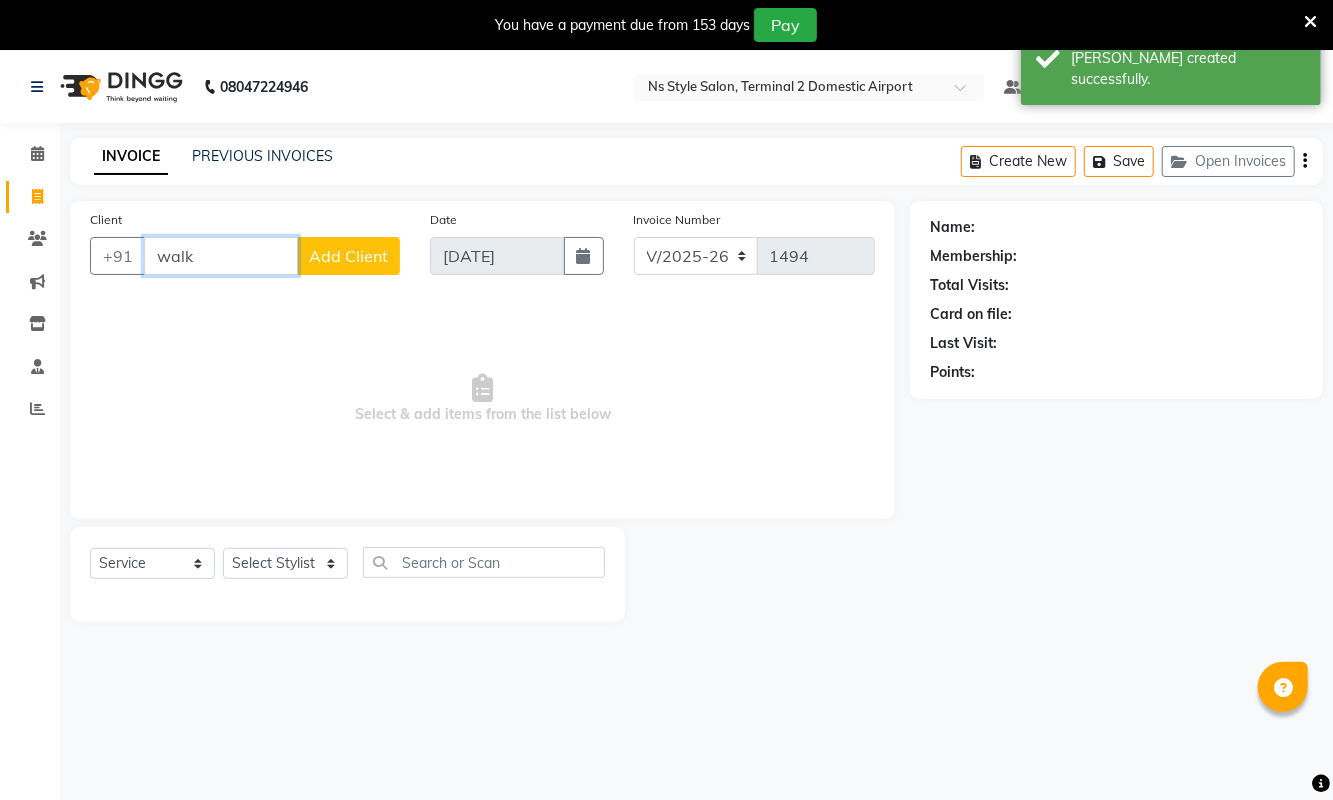 click on "walk" at bounding box center (221, 256) 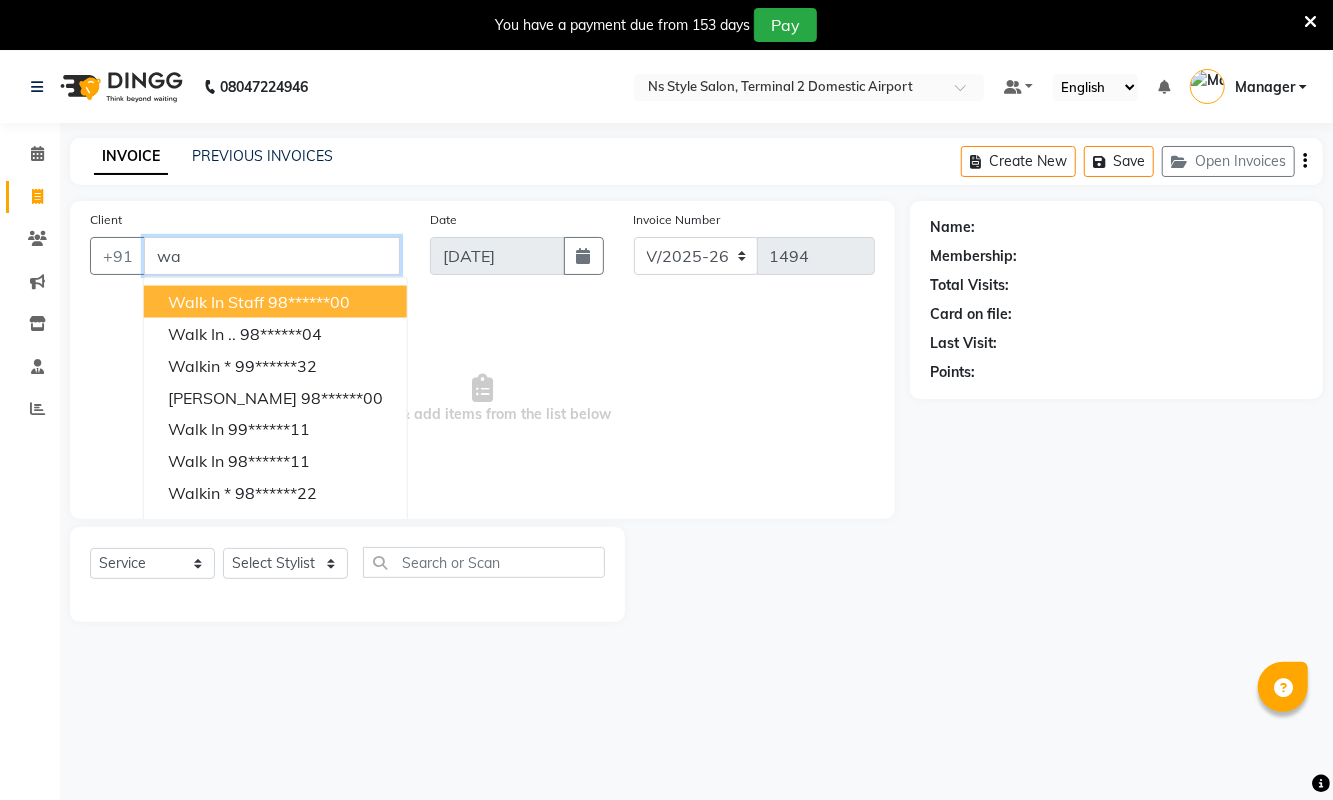 type on "w" 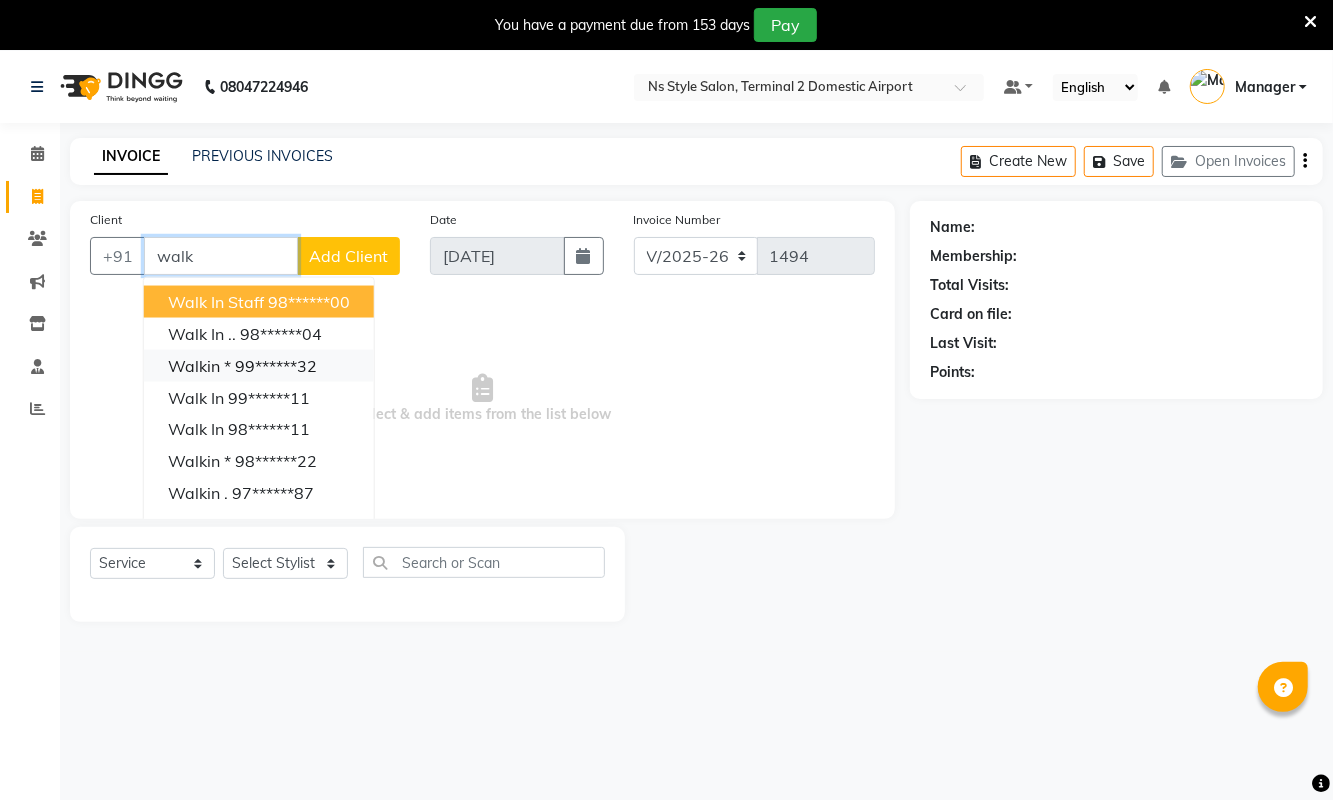 click on "99******32" at bounding box center [276, 366] 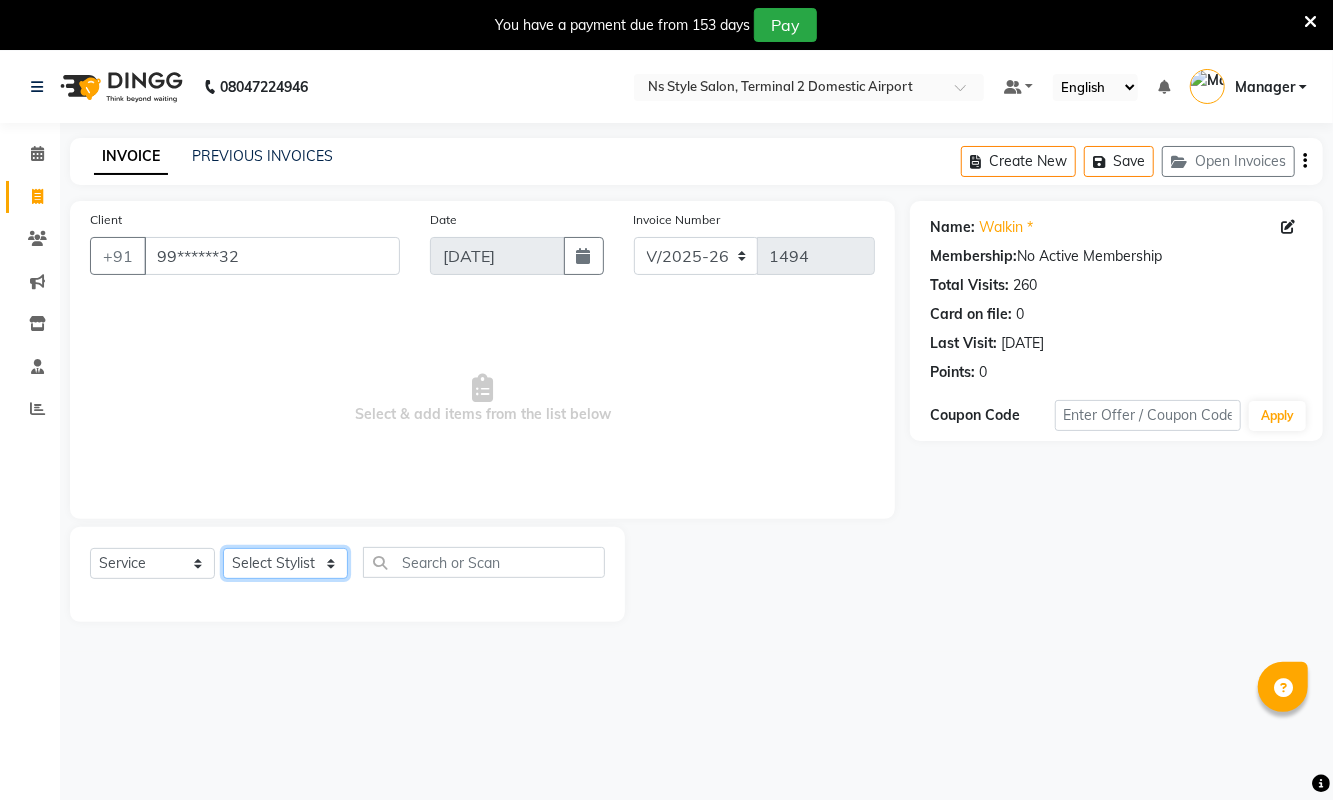 click on "Select Stylist ASHA ANIL JADHAV Dilshad Ahmad EHATESHAM ALI EVVA FARHEEN SHAIKH HEEBA ARIF SHAIKH HEER BAROT IMRAN SHAIKH Mamta  Manager MANISHA MD RAJ KHAN  MD SAMEER PARWEZ MIMII MOHAMMAD ALI RUPS SAKIB SUNENA TAK ZAREENA KHAN" 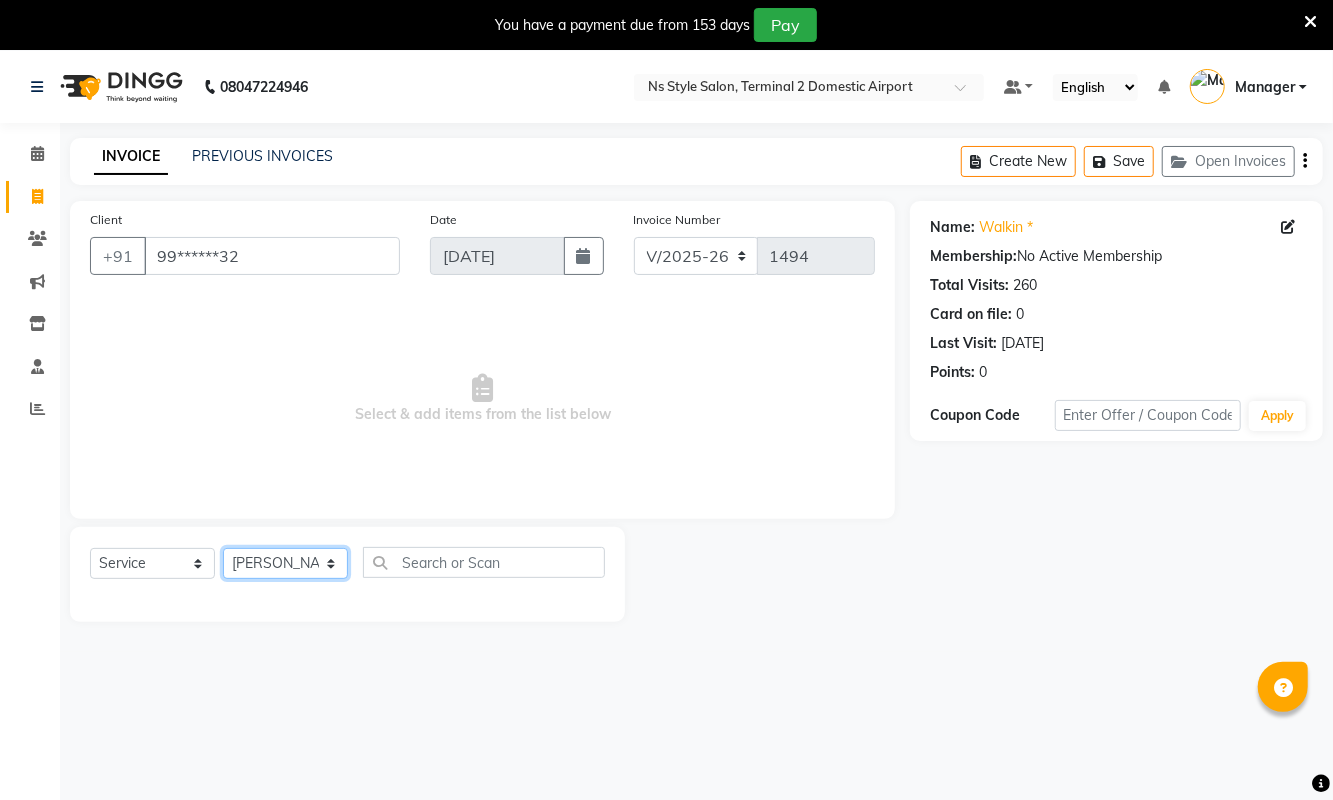 click on "Select Stylist ASHA ANIL JADHAV Dilshad Ahmad EHATESHAM ALI EVVA FARHEEN SHAIKH HEEBA ARIF SHAIKH HEER BAROT IMRAN SHAIKH Mamta  Manager MANISHA MD RAJ KHAN  MD SAMEER PARWEZ MIMII MOHAMMAD ALI RUPS SAKIB SUNENA TAK ZAREENA KHAN" 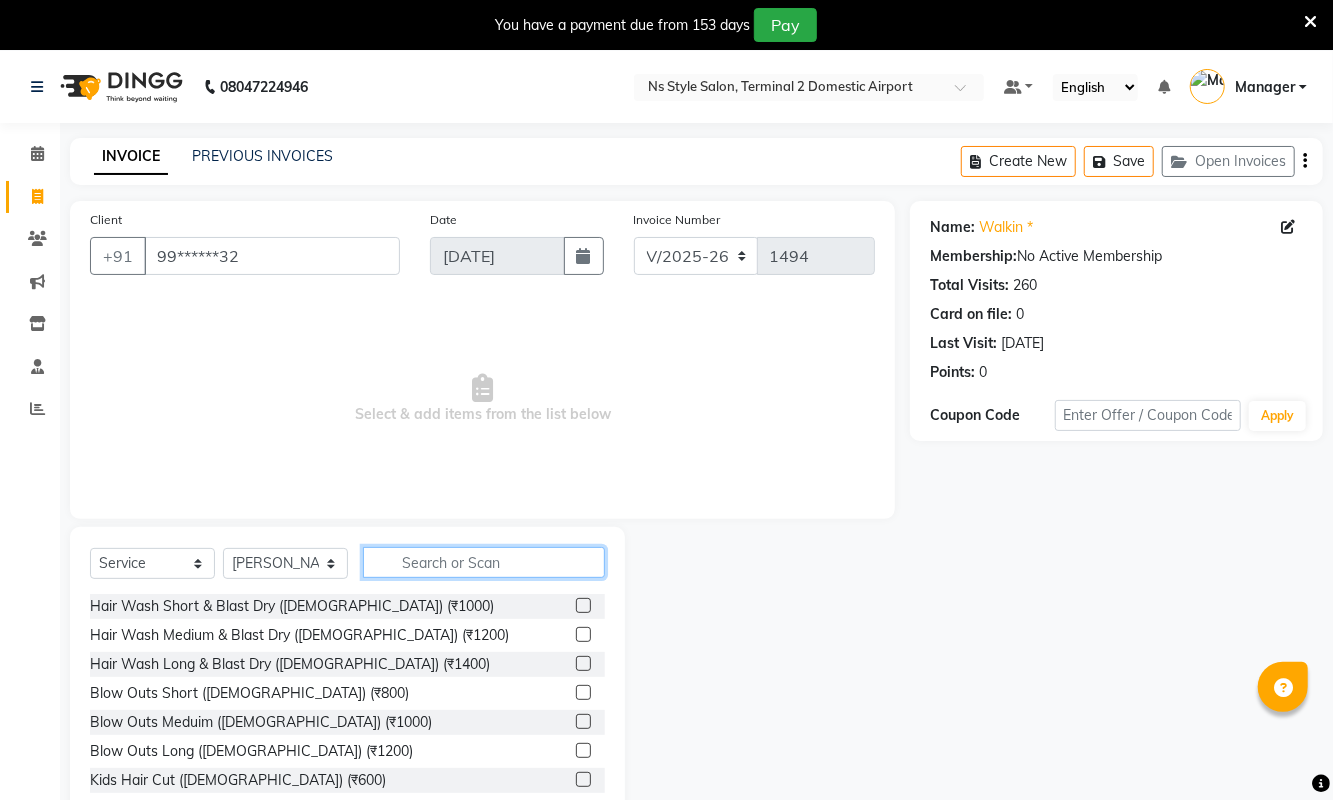 click 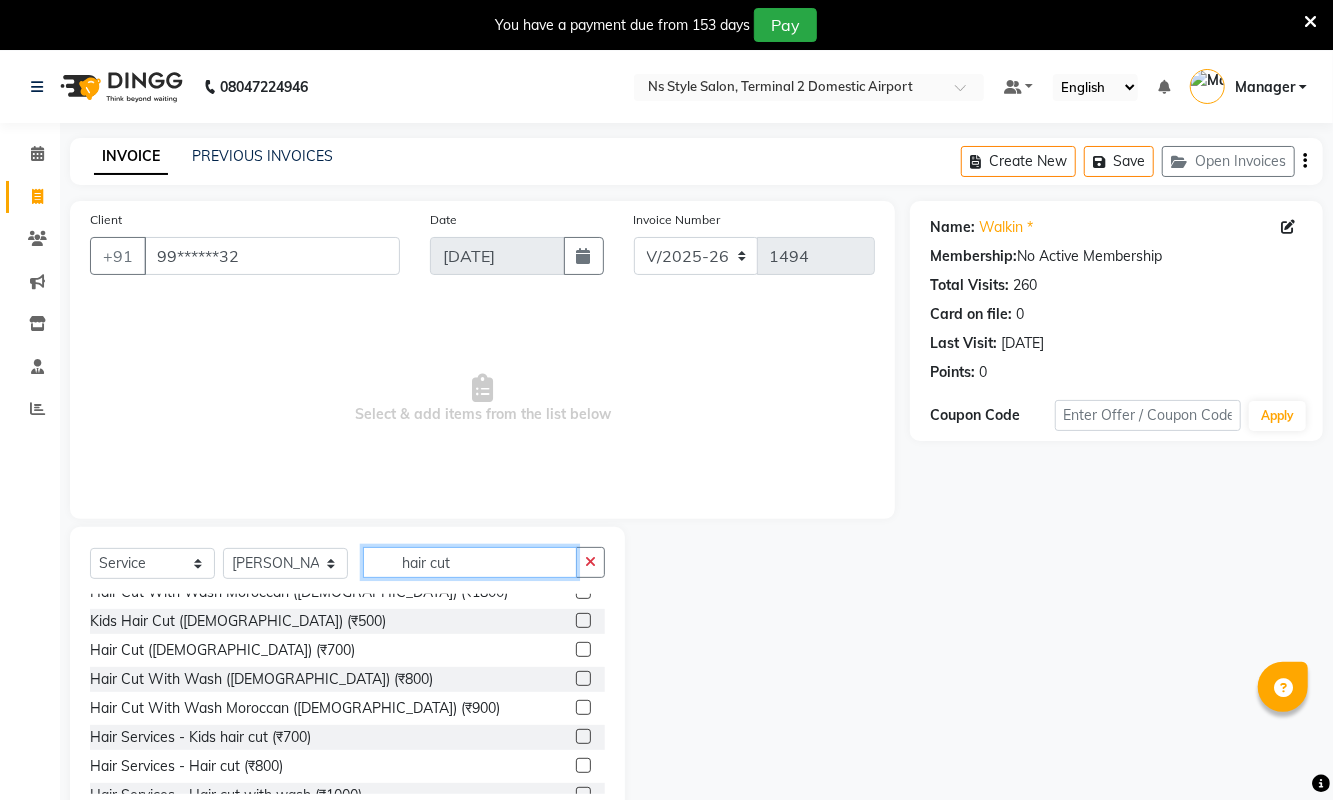 scroll, scrollTop: 117, scrollLeft: 0, axis: vertical 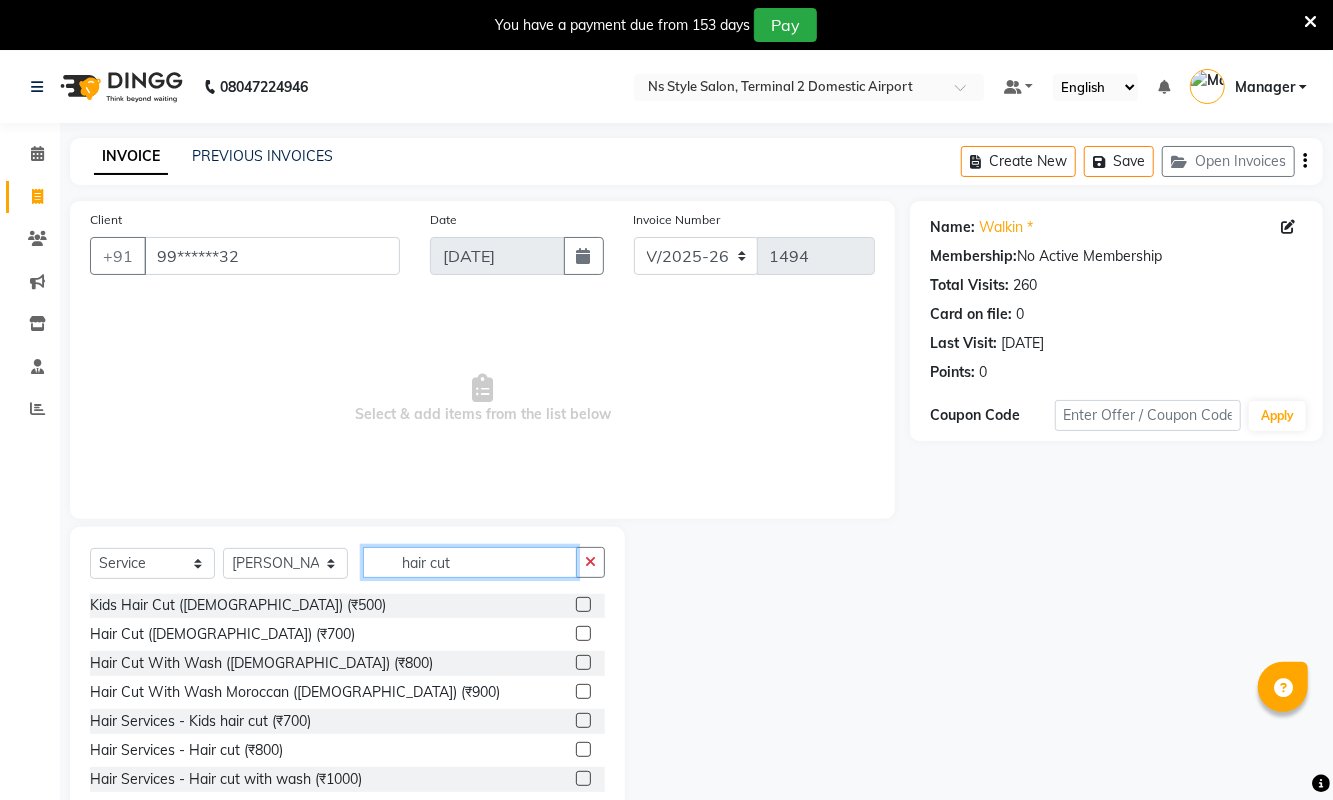 type on "hair cut" 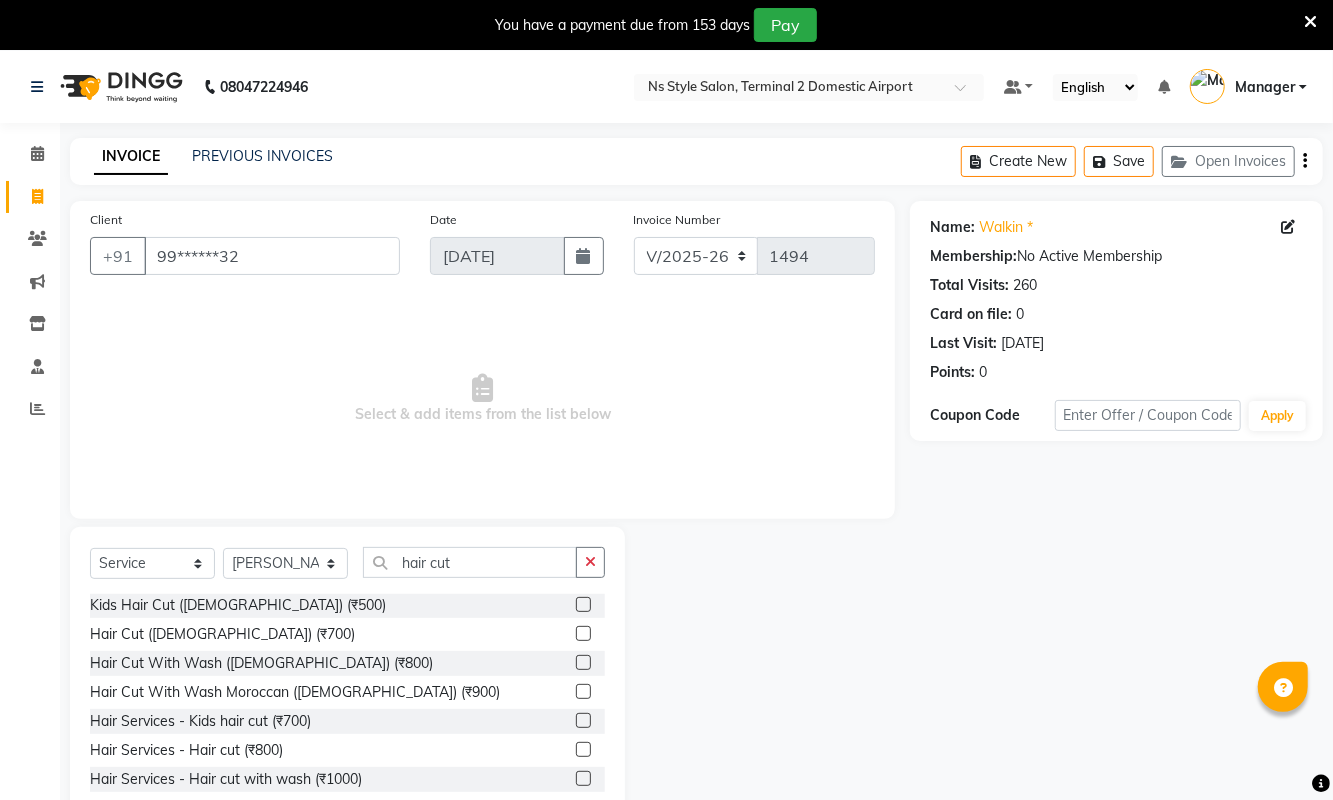 click 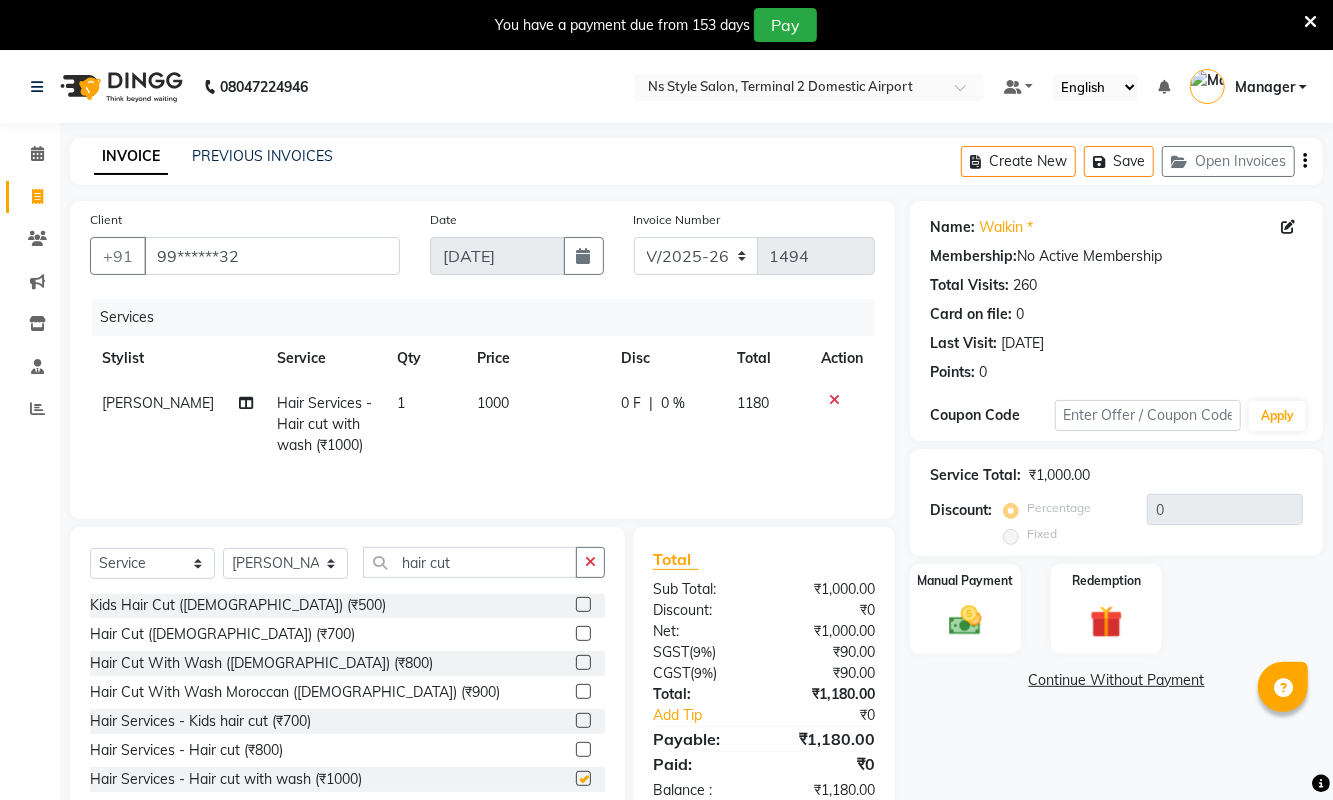 checkbox on "false" 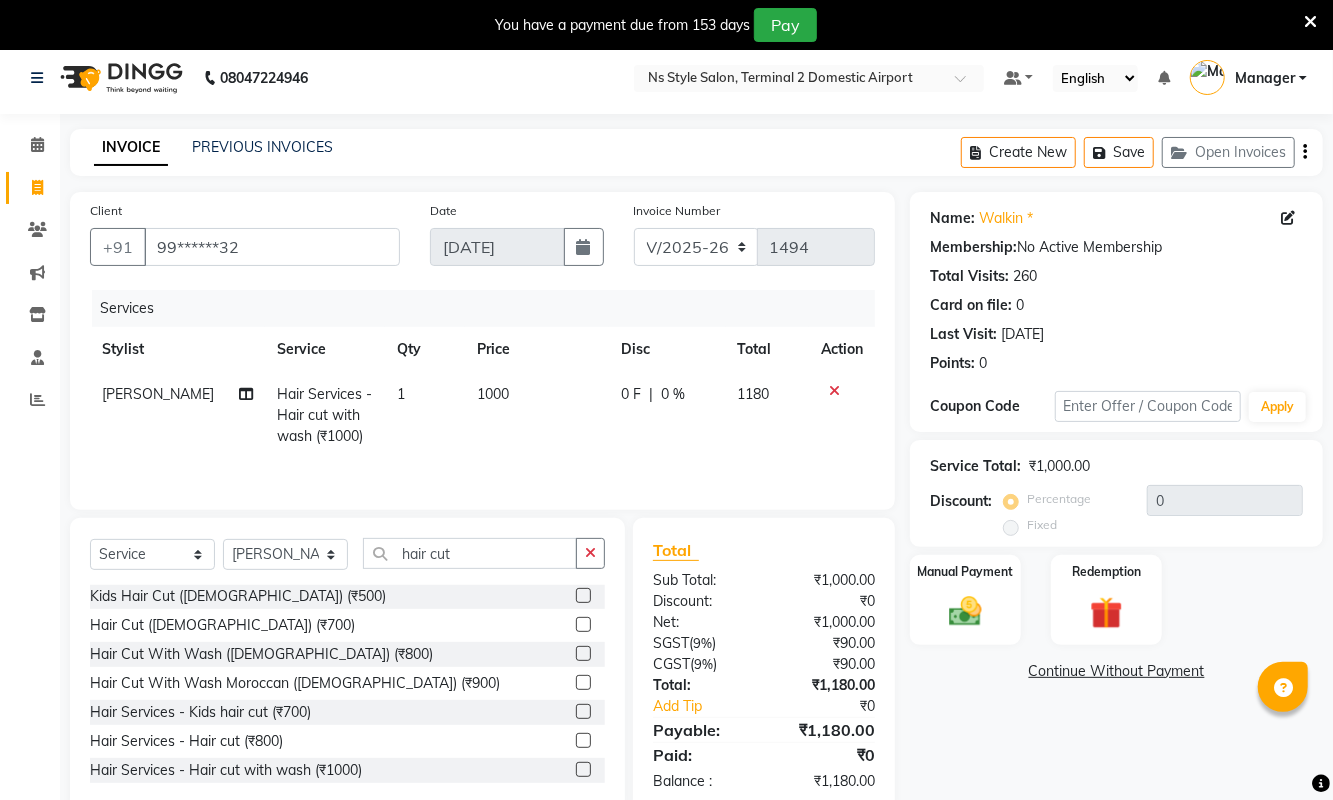 scroll, scrollTop: 56, scrollLeft: 0, axis: vertical 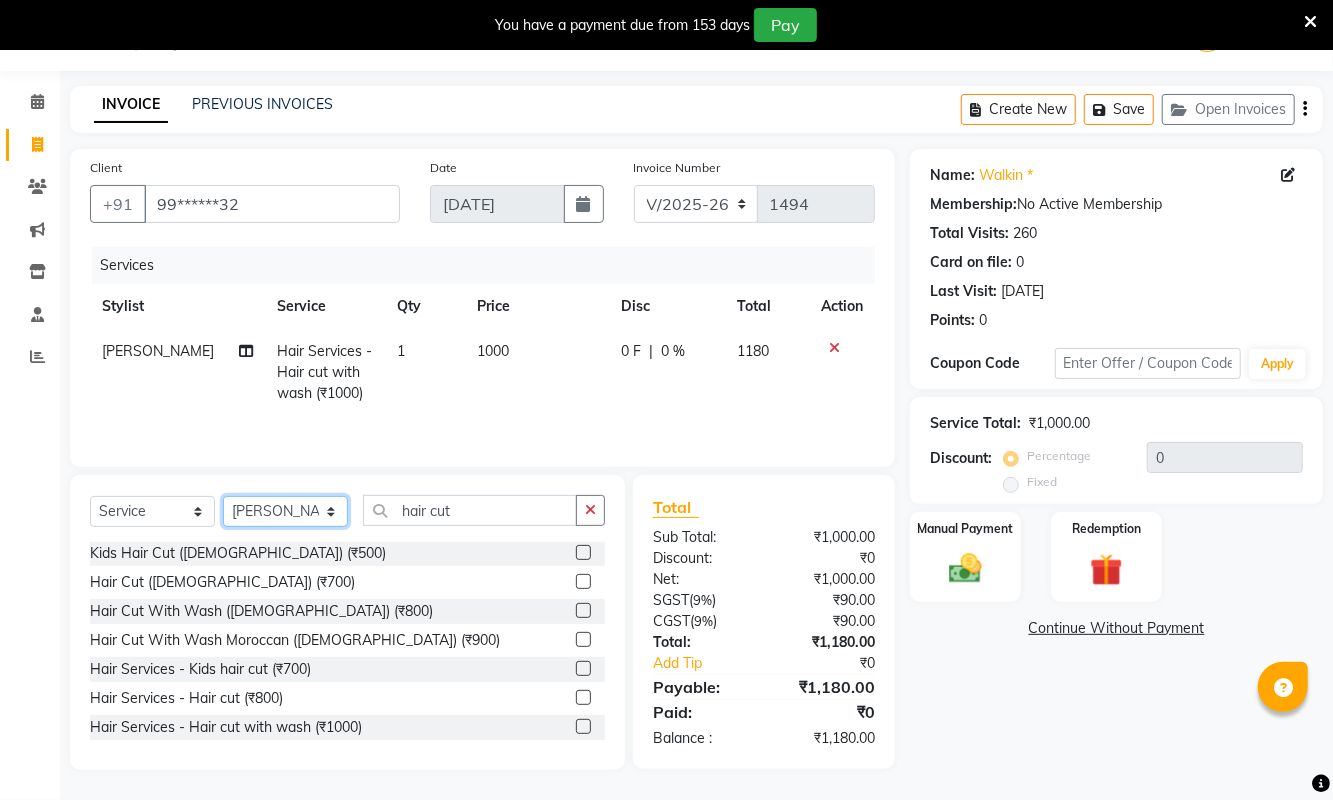 click on "Select Stylist ASHA ANIL JADHAV Dilshad Ahmad EHATESHAM ALI EVVA FARHEEN SHAIKH HEEBA ARIF SHAIKH HEER BAROT IMRAN SHAIKH Mamta  Manager MANISHA MD RAJ KHAN  MD SAMEER PARWEZ MIMII MOHAMMAD ALI RUPS SAKIB SUNENA TAK ZAREENA KHAN" 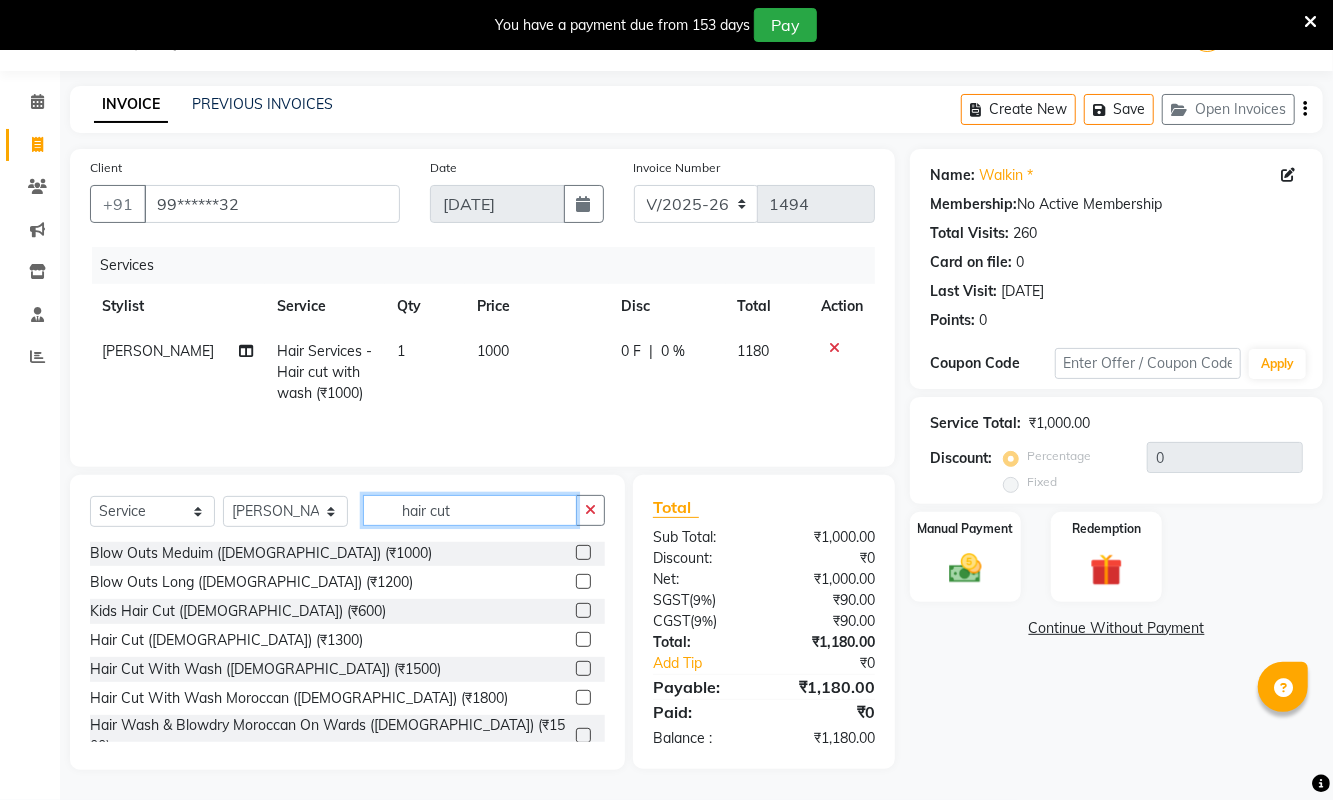 click on "hair cut" 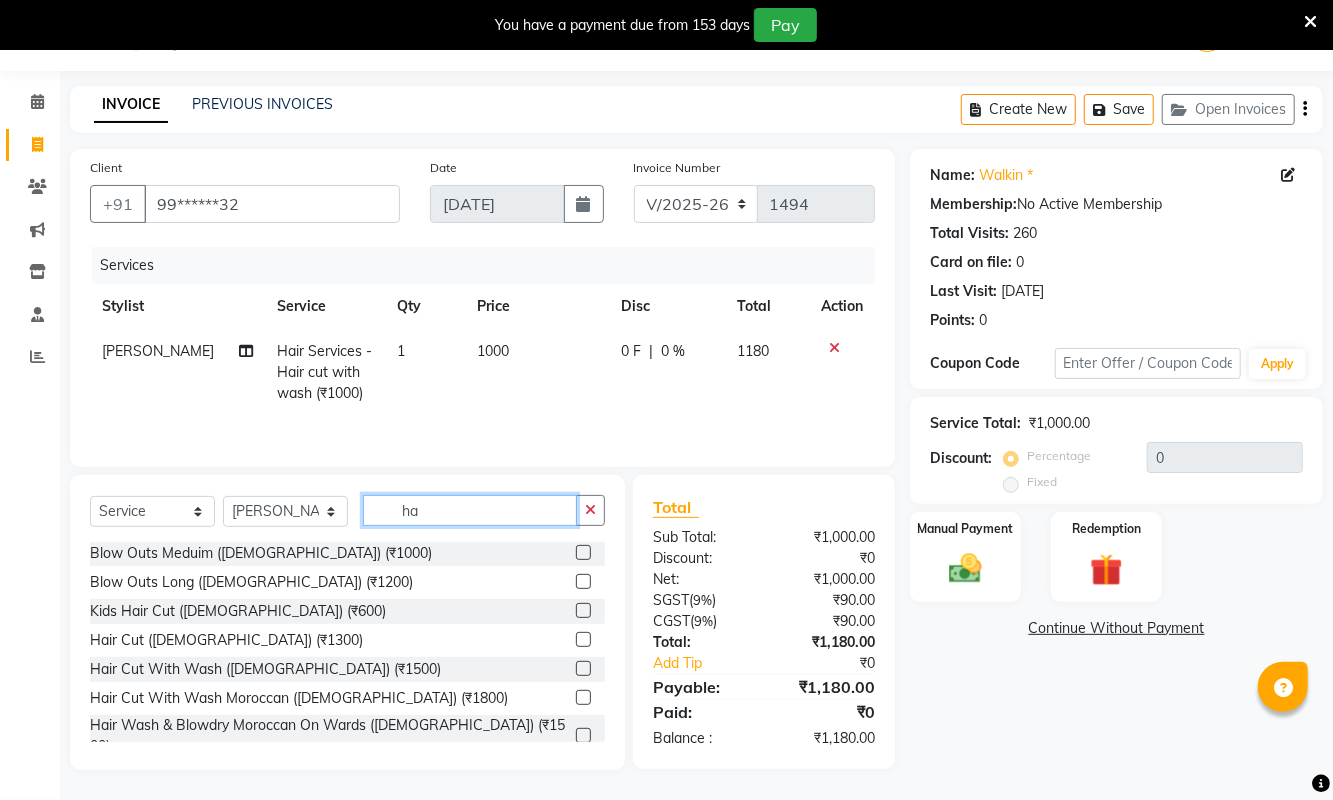type on "h" 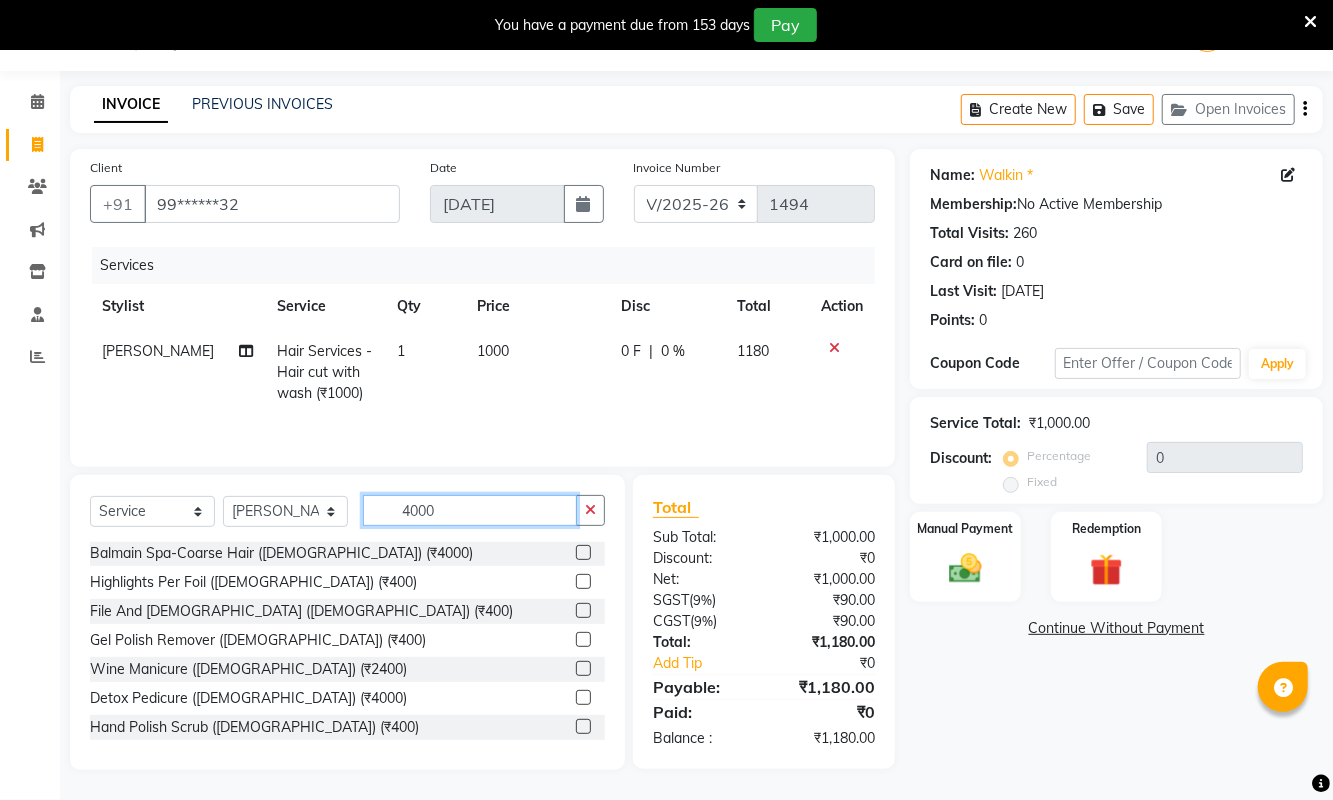 scroll, scrollTop: 2, scrollLeft: 0, axis: vertical 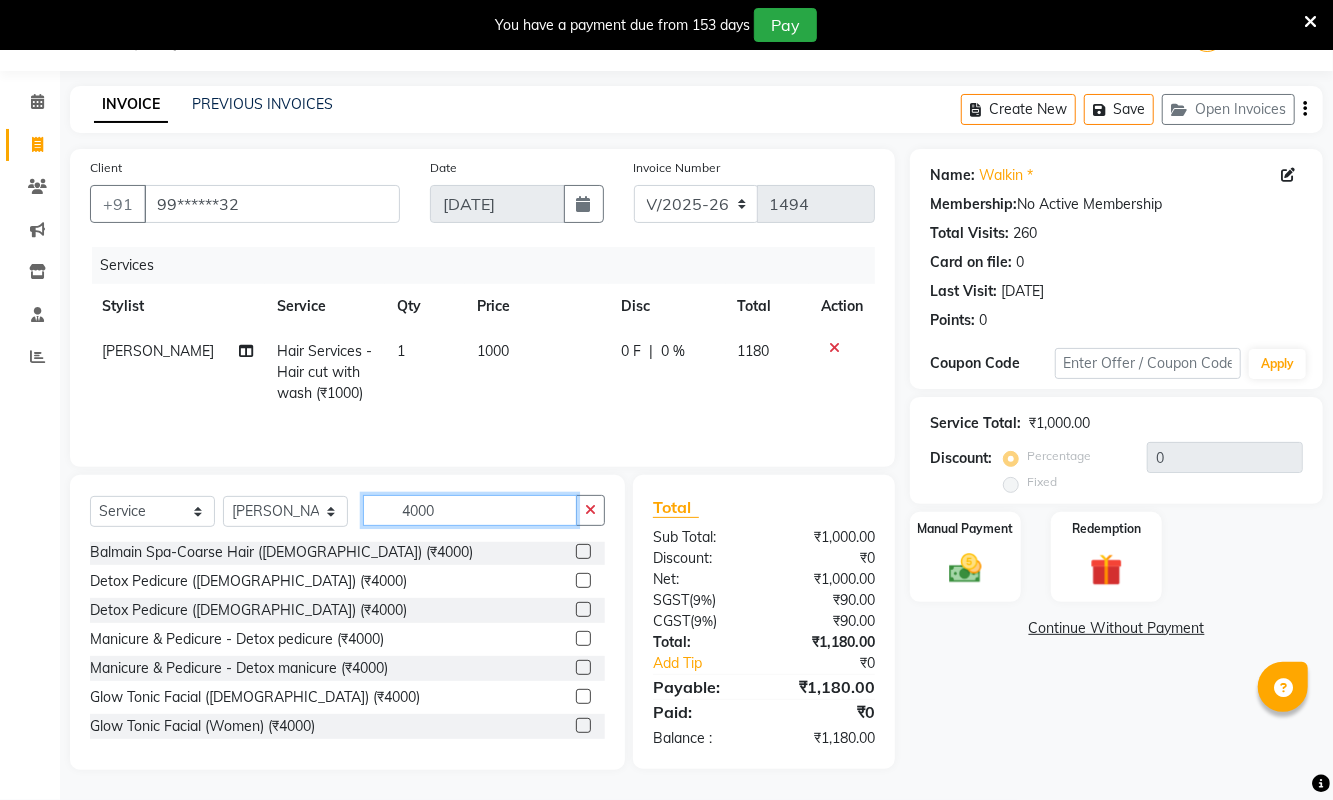 type on "4000" 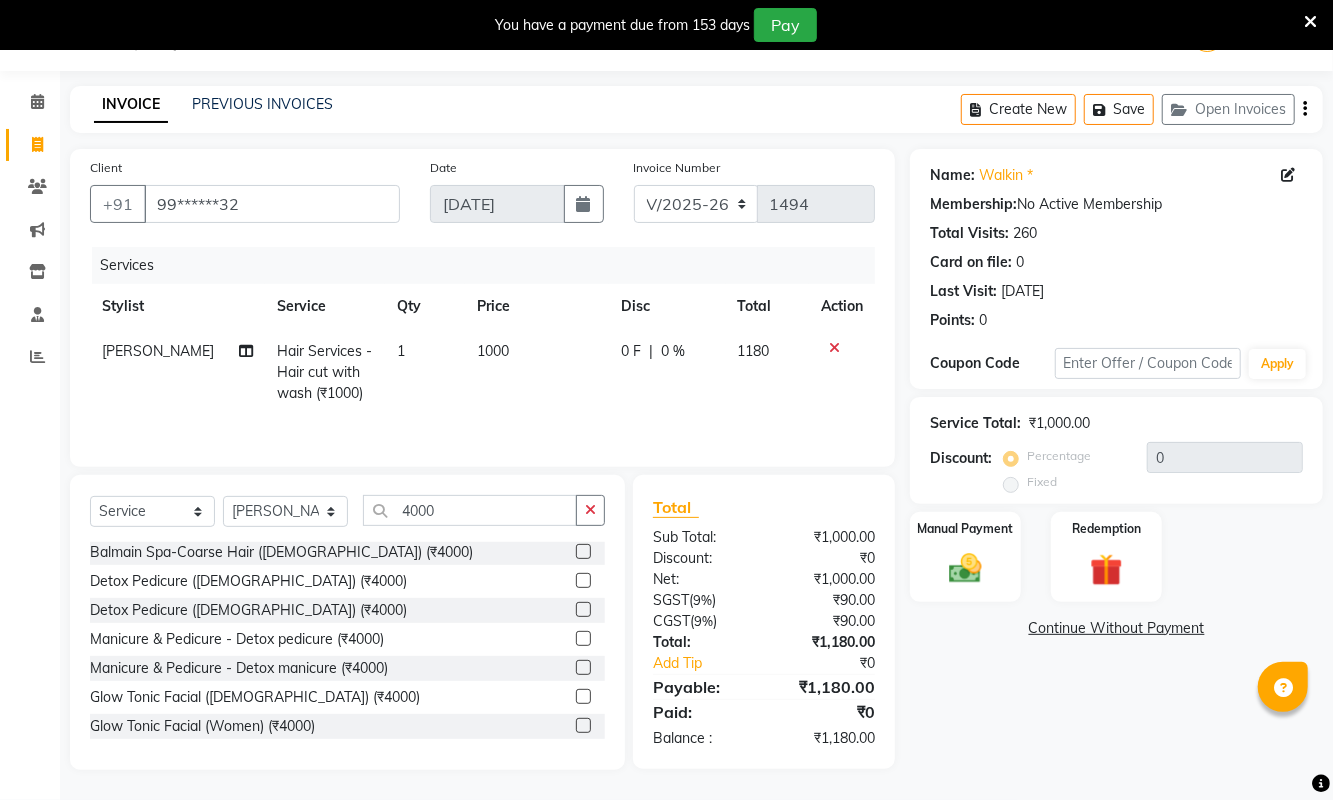 click 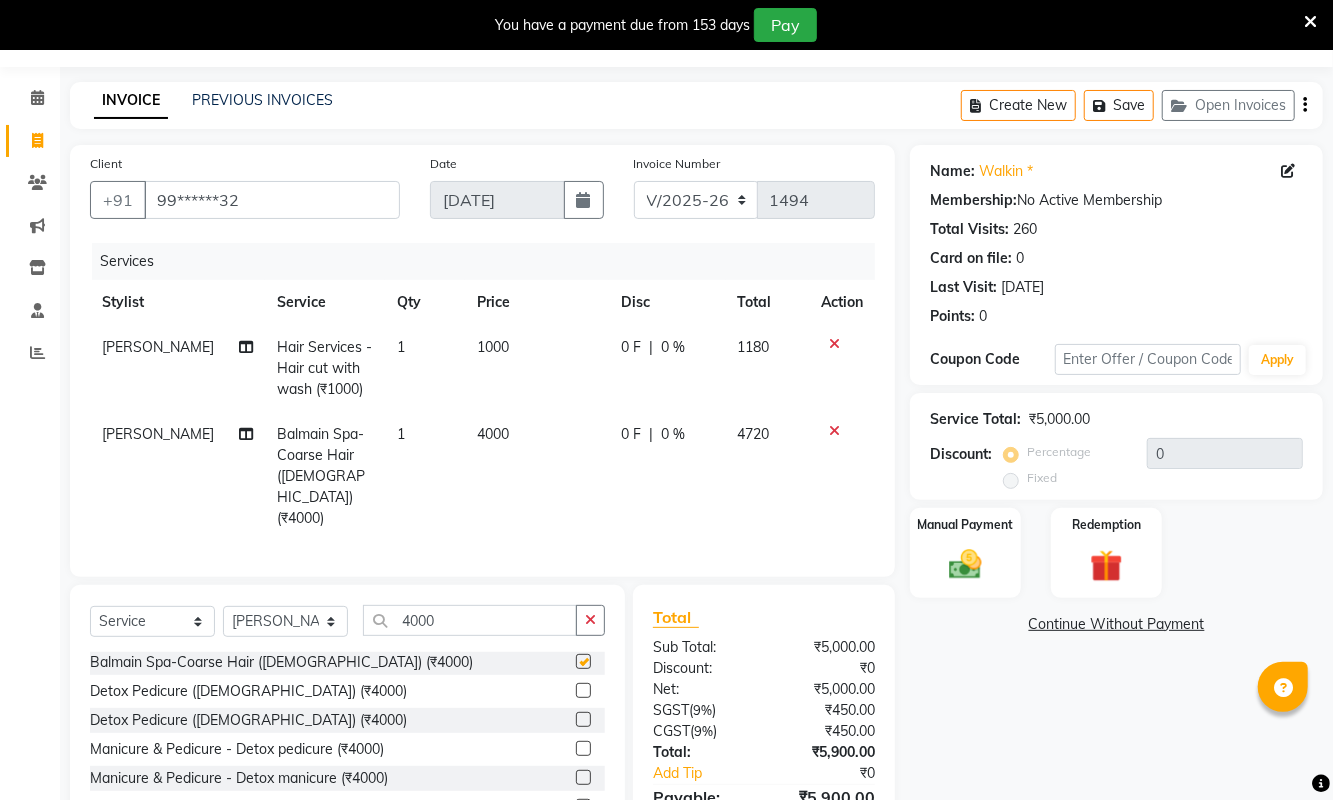 checkbox on "false" 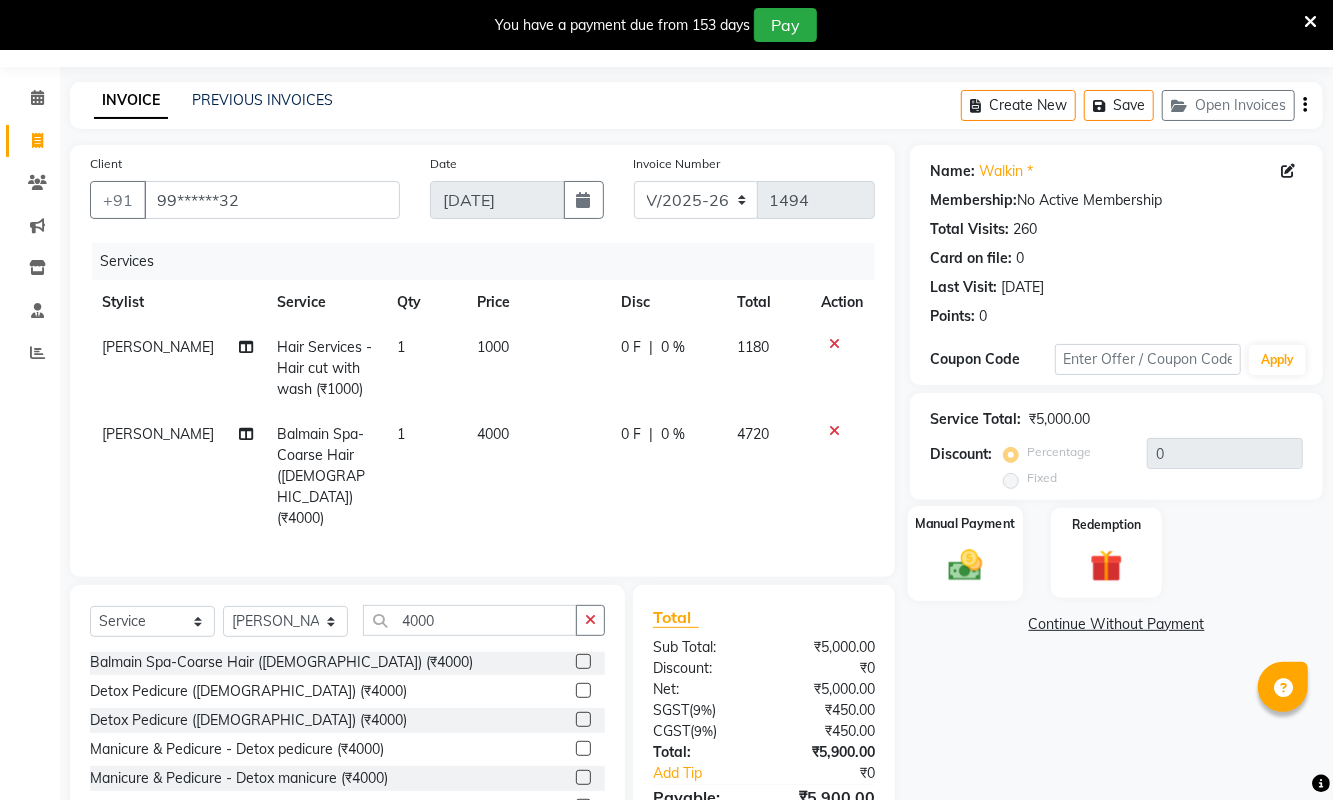 click on "Manual Payment" 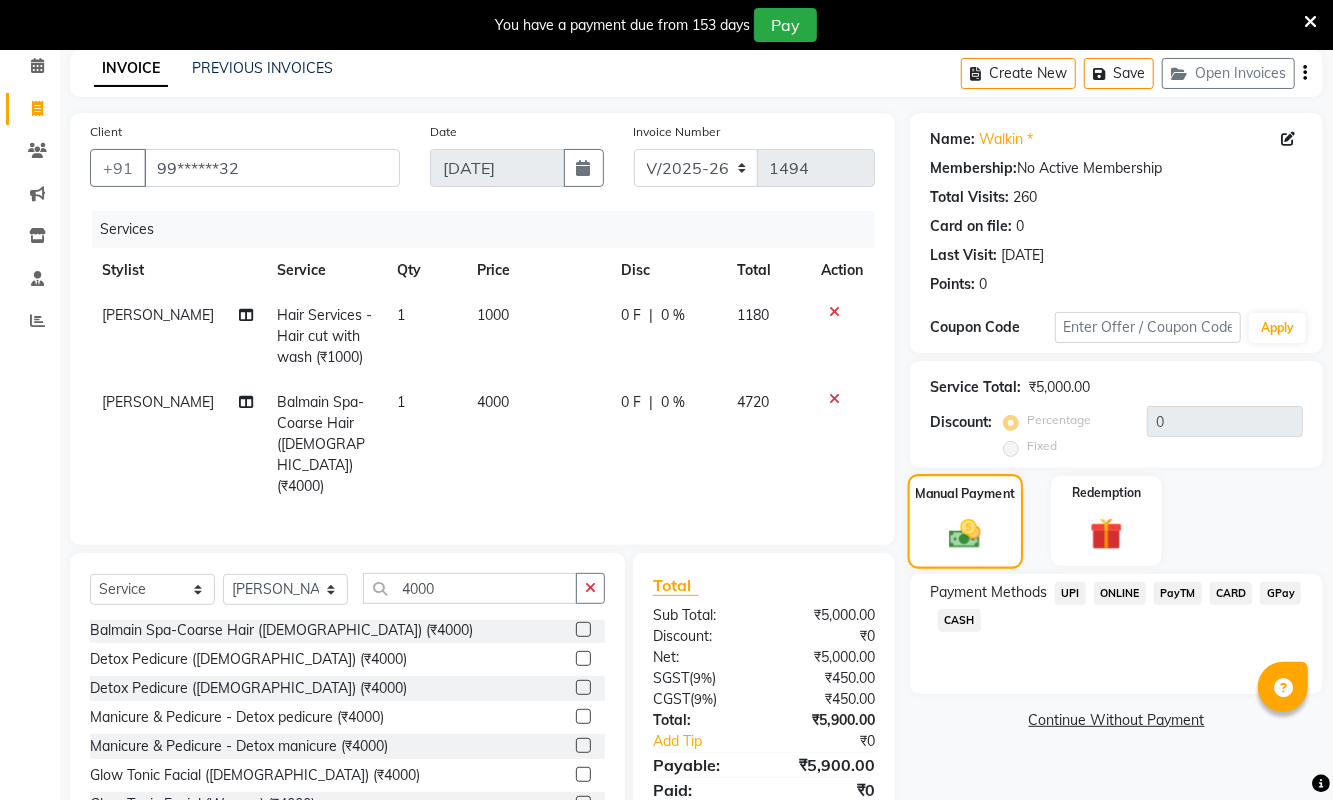scroll, scrollTop: 143, scrollLeft: 0, axis: vertical 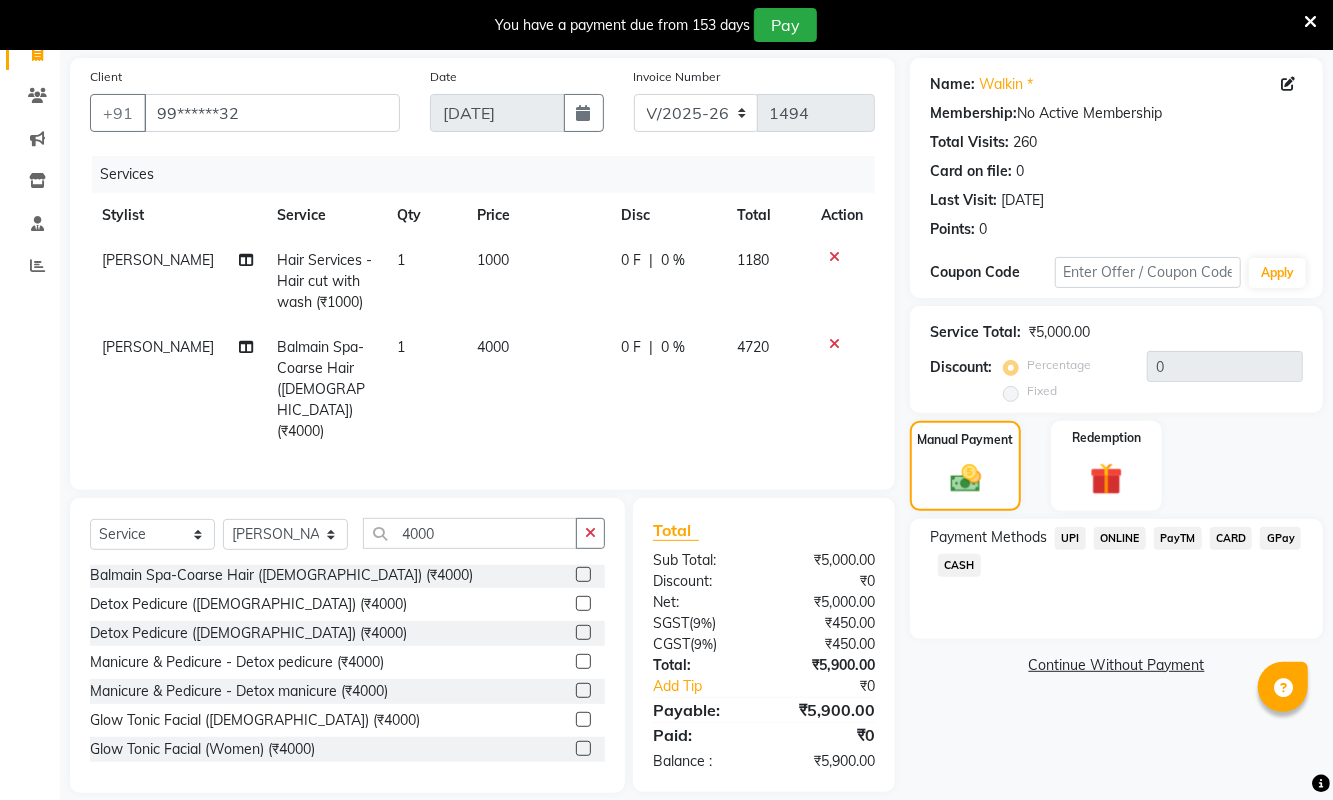 click on "CARD" 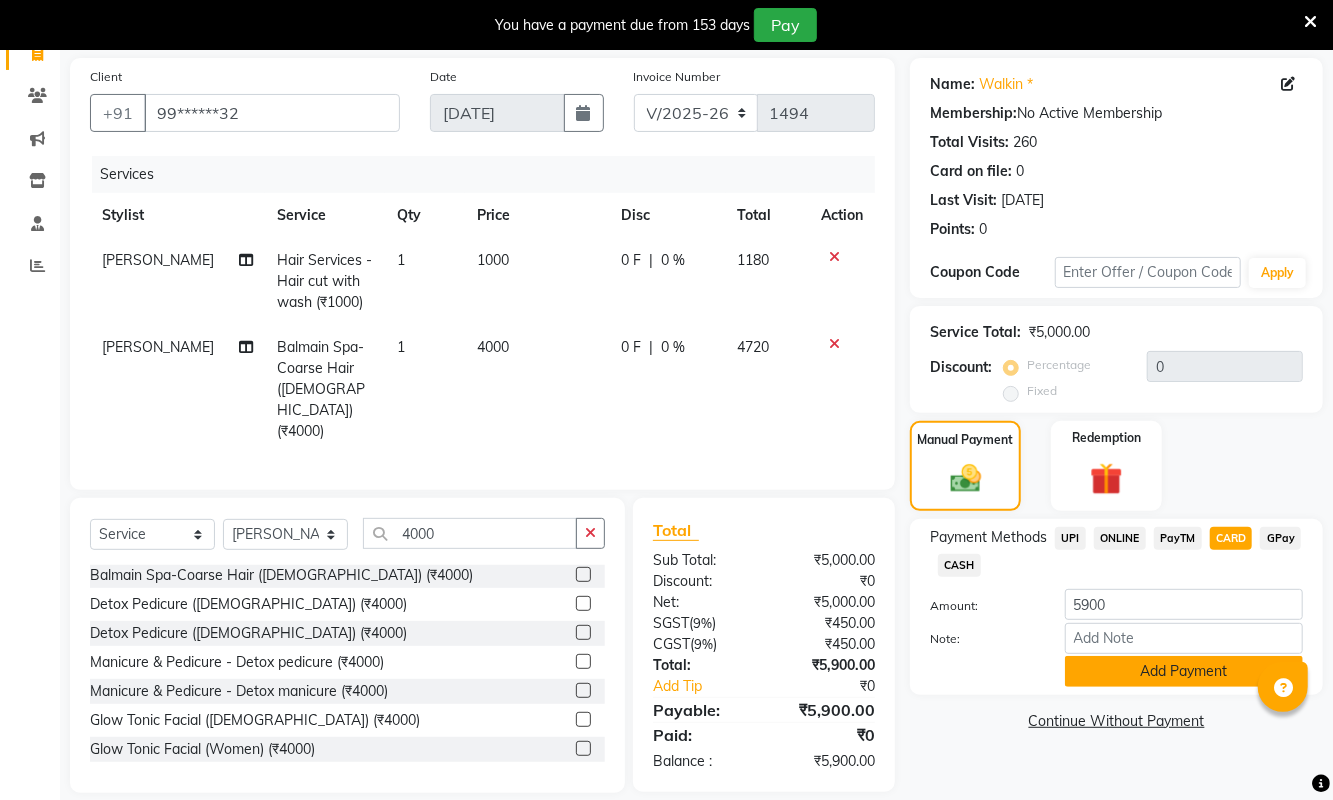 click on "Add Payment" 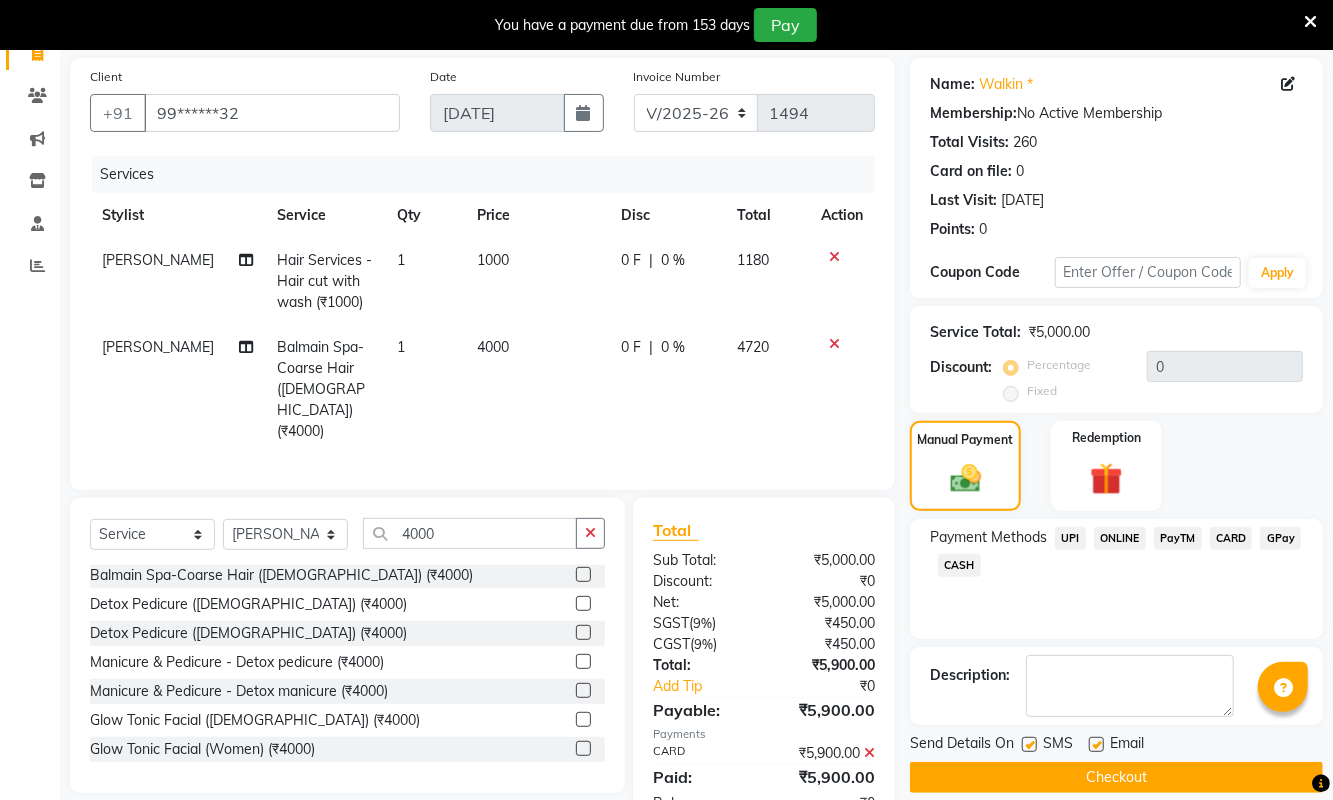 scroll, scrollTop: 184, scrollLeft: 0, axis: vertical 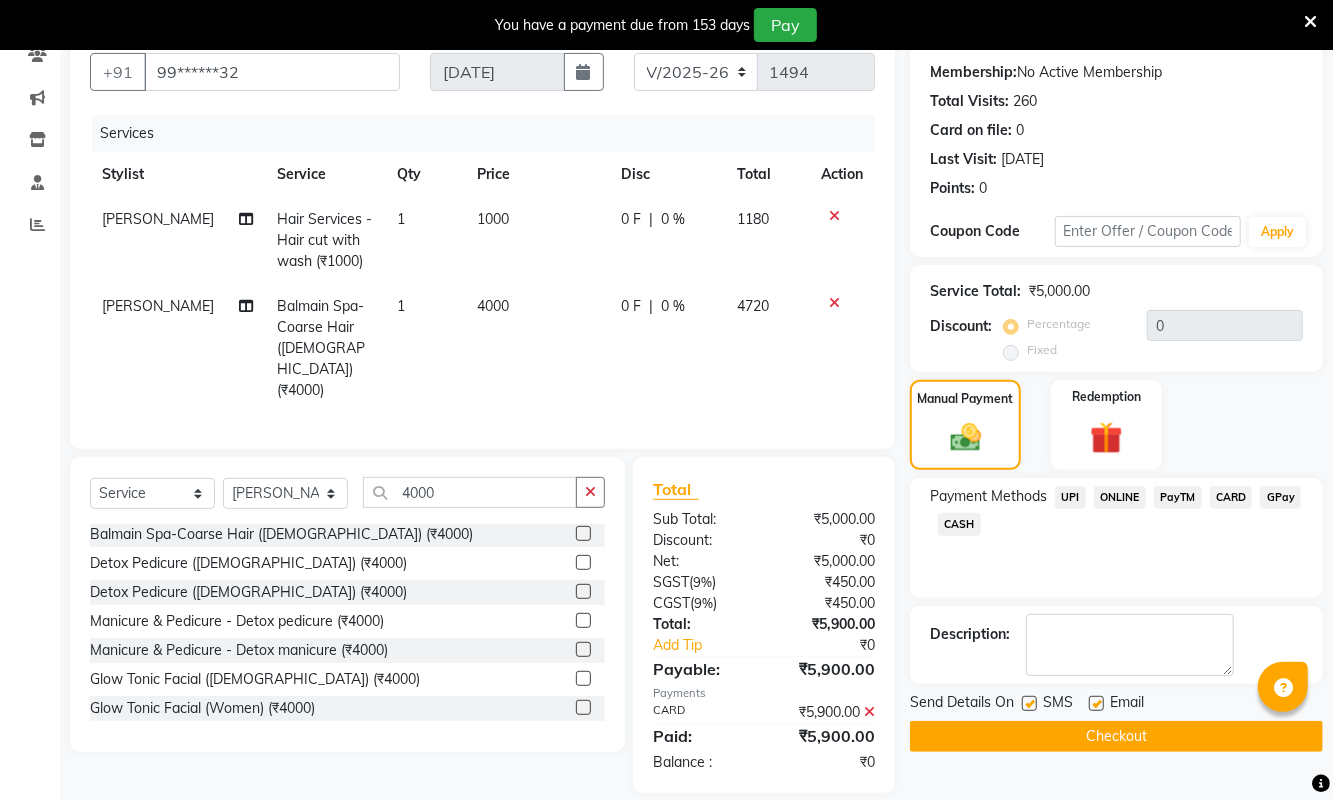 click on "Checkout" 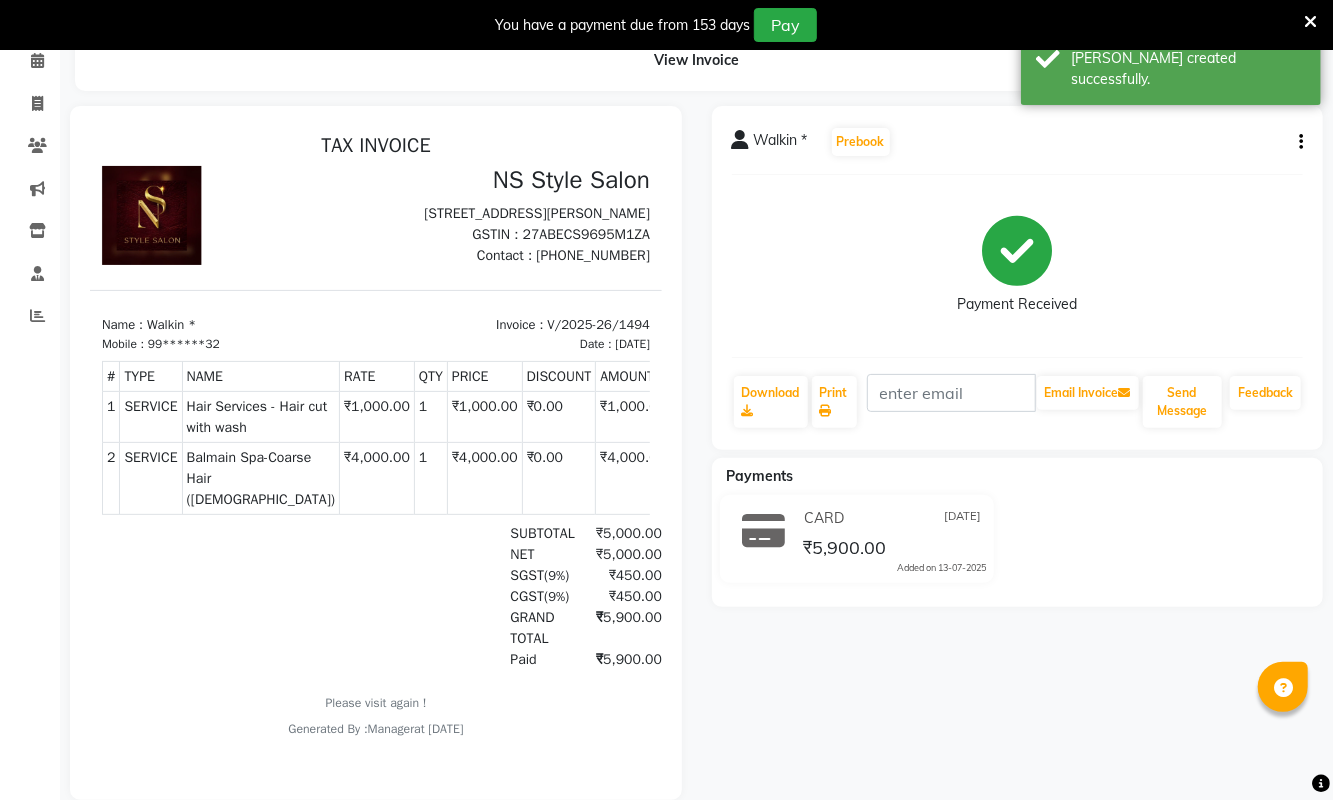 scroll, scrollTop: 0, scrollLeft: 0, axis: both 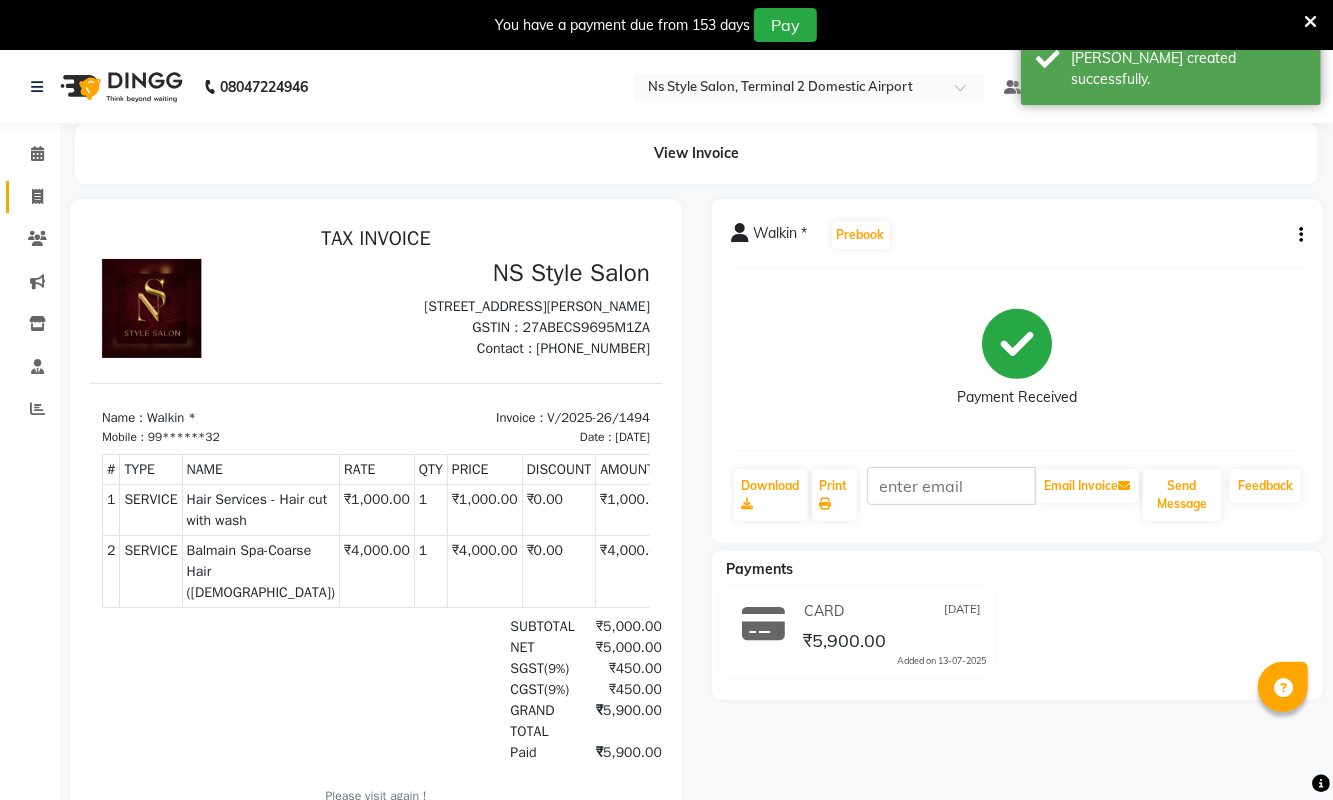 click 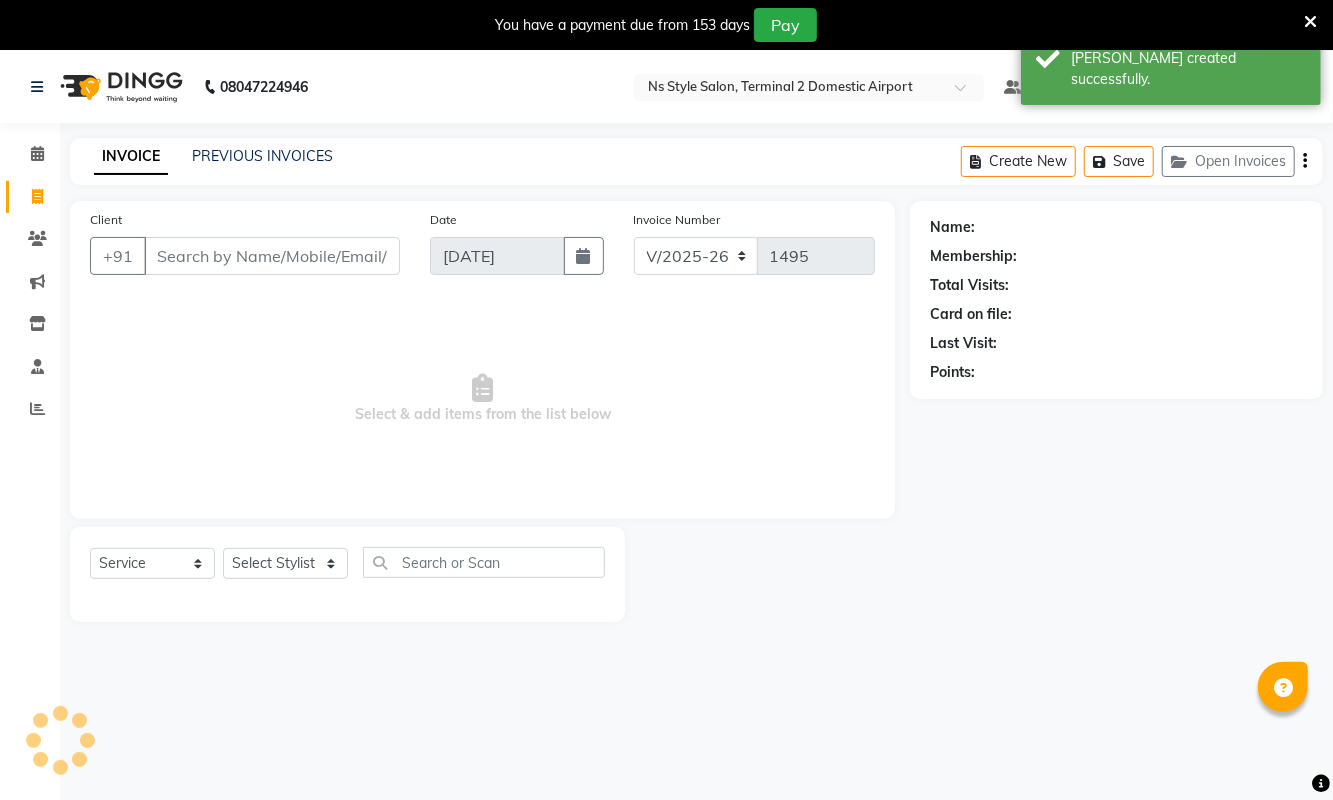 scroll, scrollTop: 51, scrollLeft: 0, axis: vertical 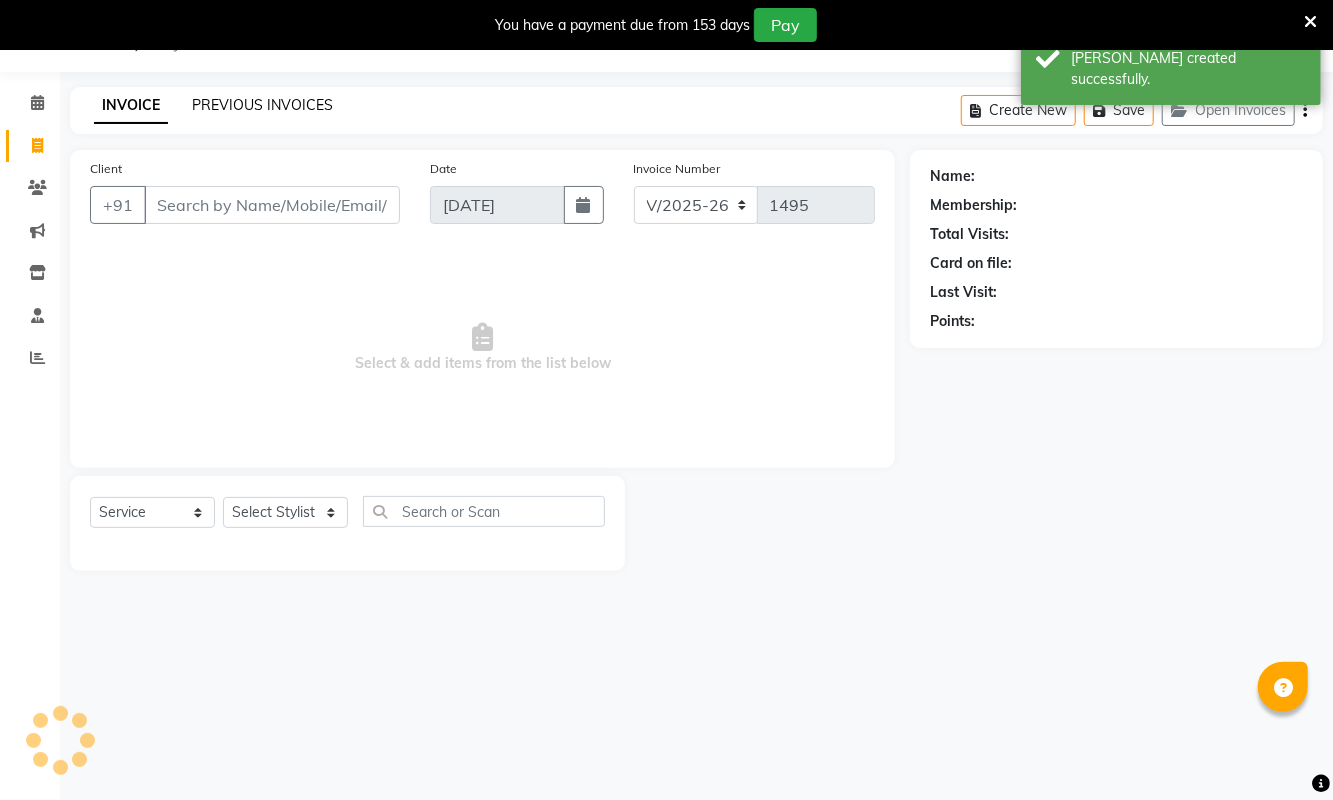 click on "PREVIOUS INVOICES" 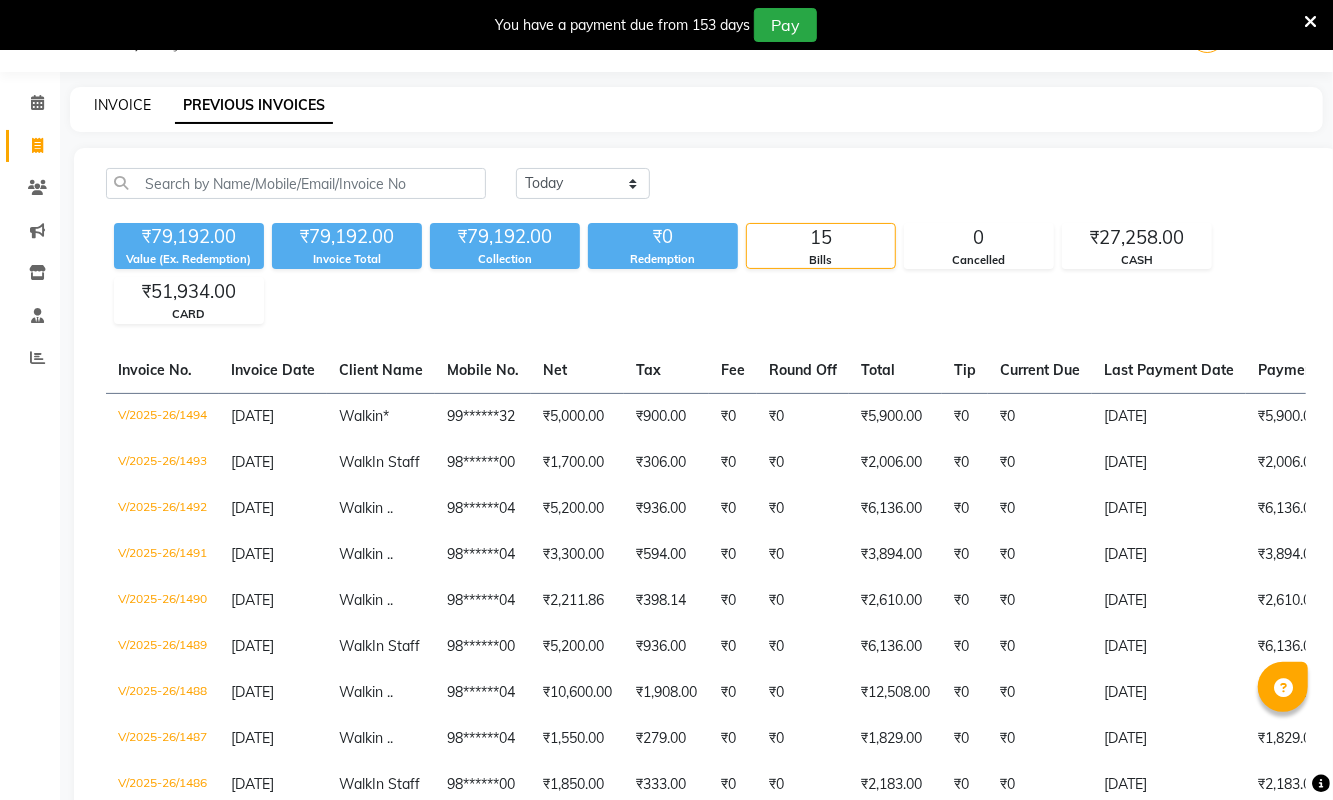 click on "INVOICE" 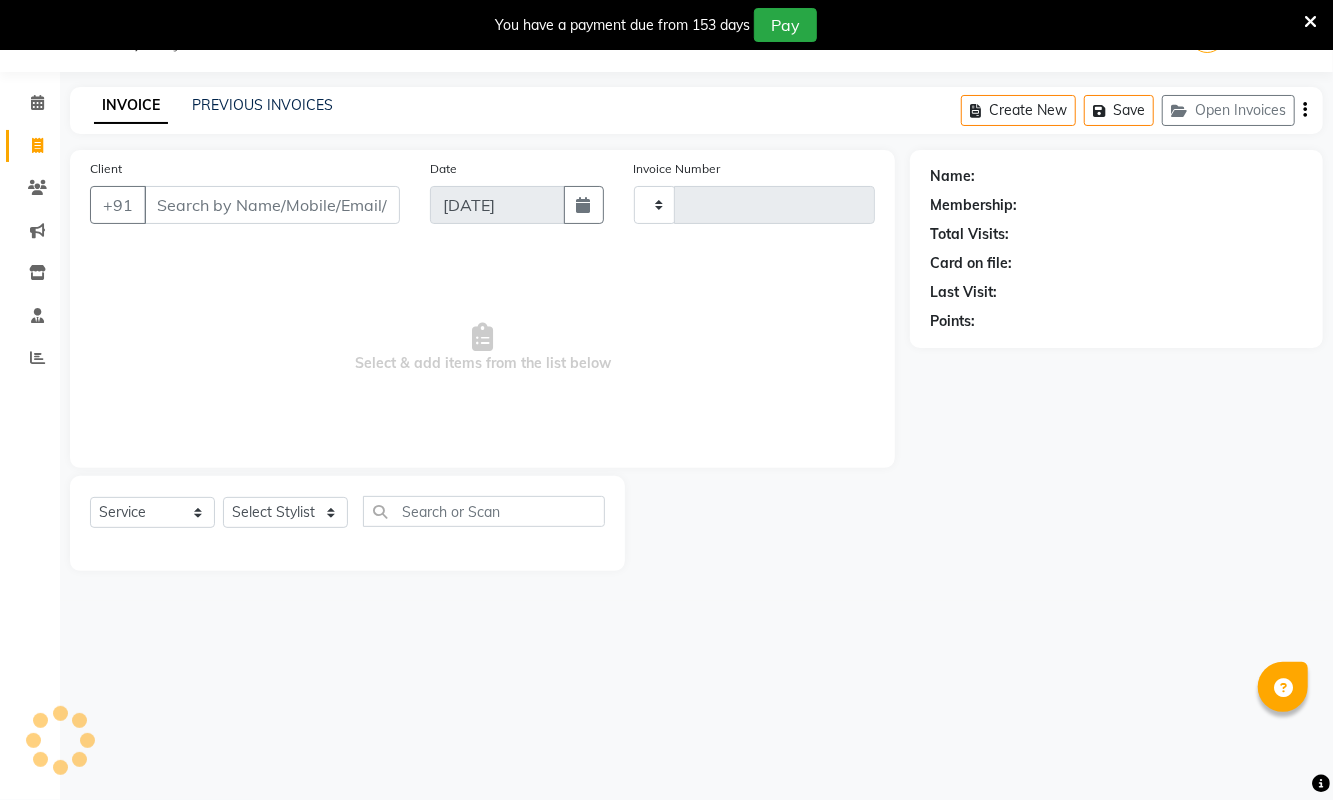 type on "1495" 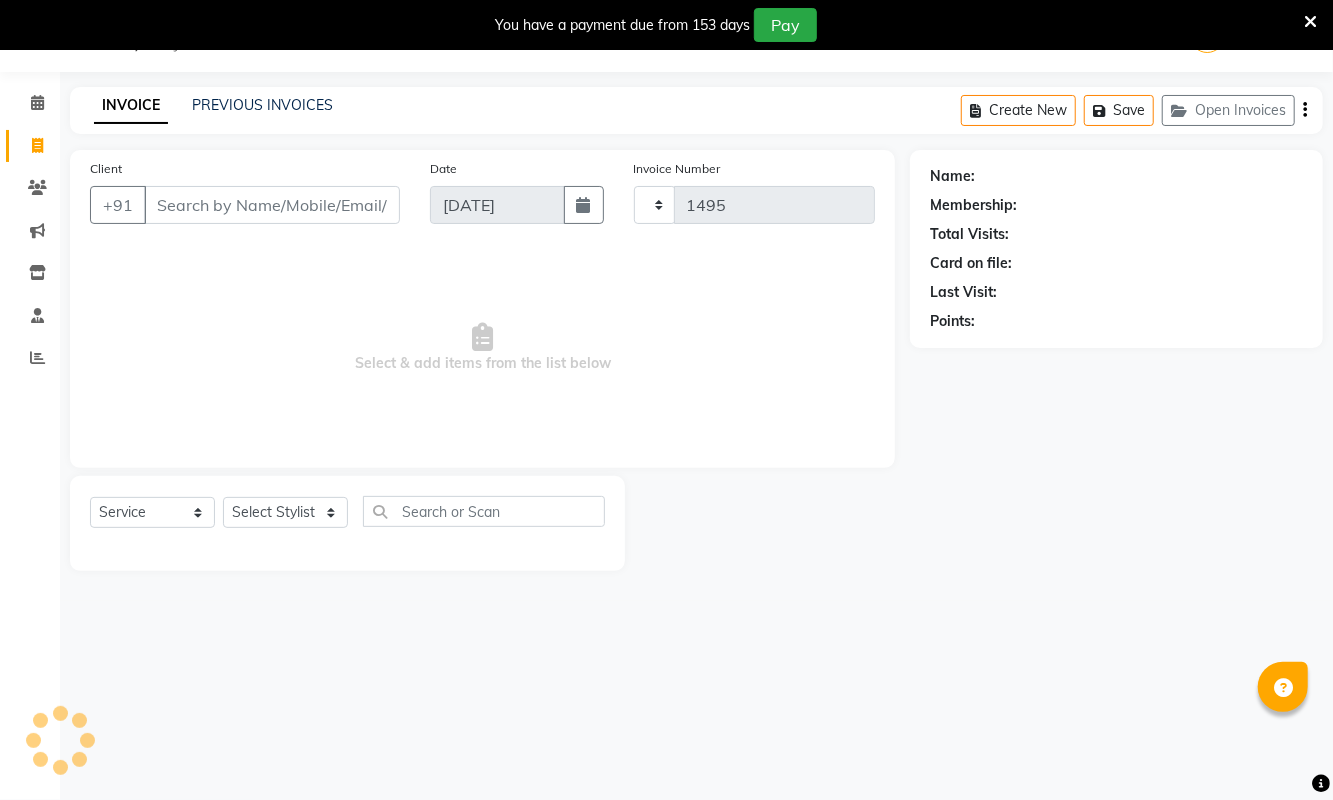 select on "5661" 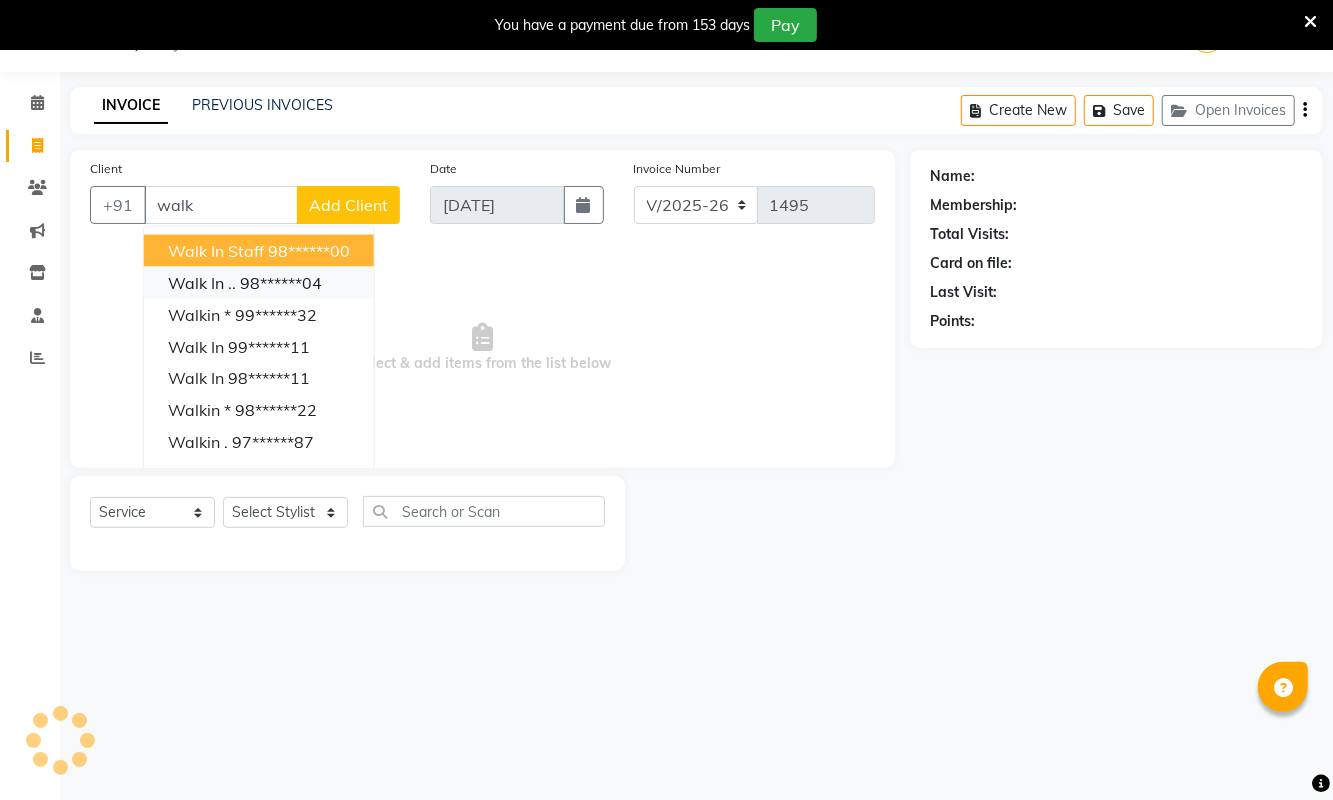 click on "98******04" at bounding box center (281, 283) 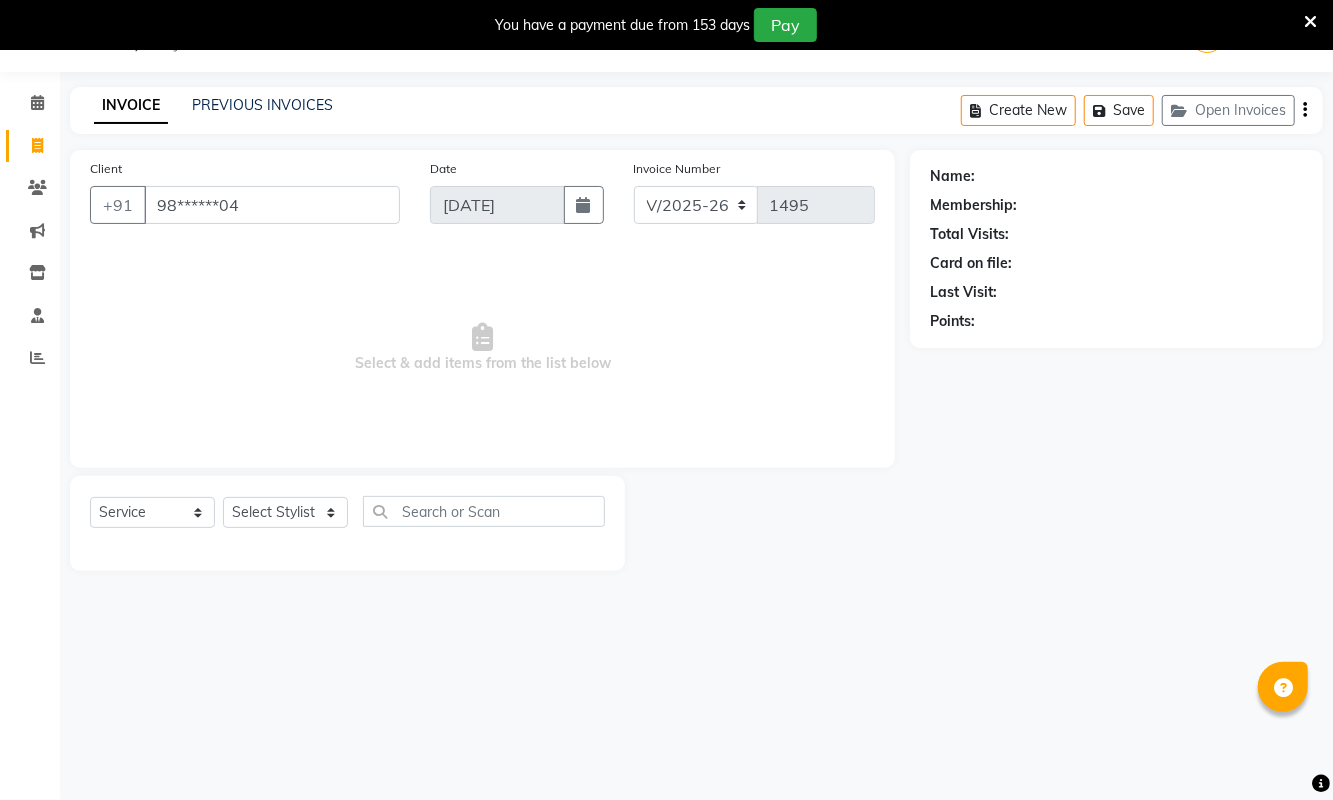 type 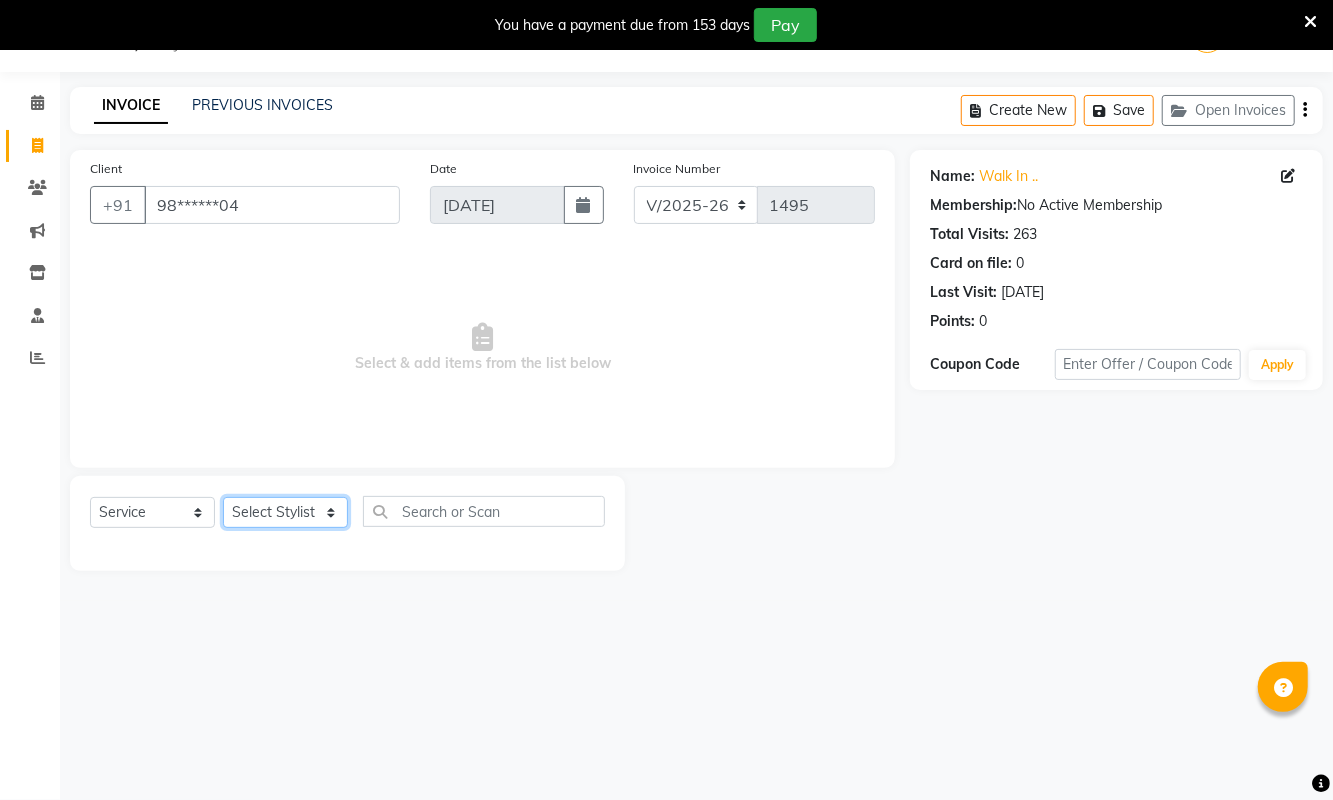 click on "Select Stylist ASHA ANIL JADHAV Dilshad Ahmad EHATESHAM ALI EVVA FARHEEN SHAIKH HEEBA ARIF SHAIKH HEER BAROT IMRAN SHAIKH Mamta  Manager MANISHA MD RAJ KHAN  MD SAMEER PARWEZ MIMII MOHAMMAD ALI RUPS SAKIB SUNENA TAK ZAREENA KHAN" 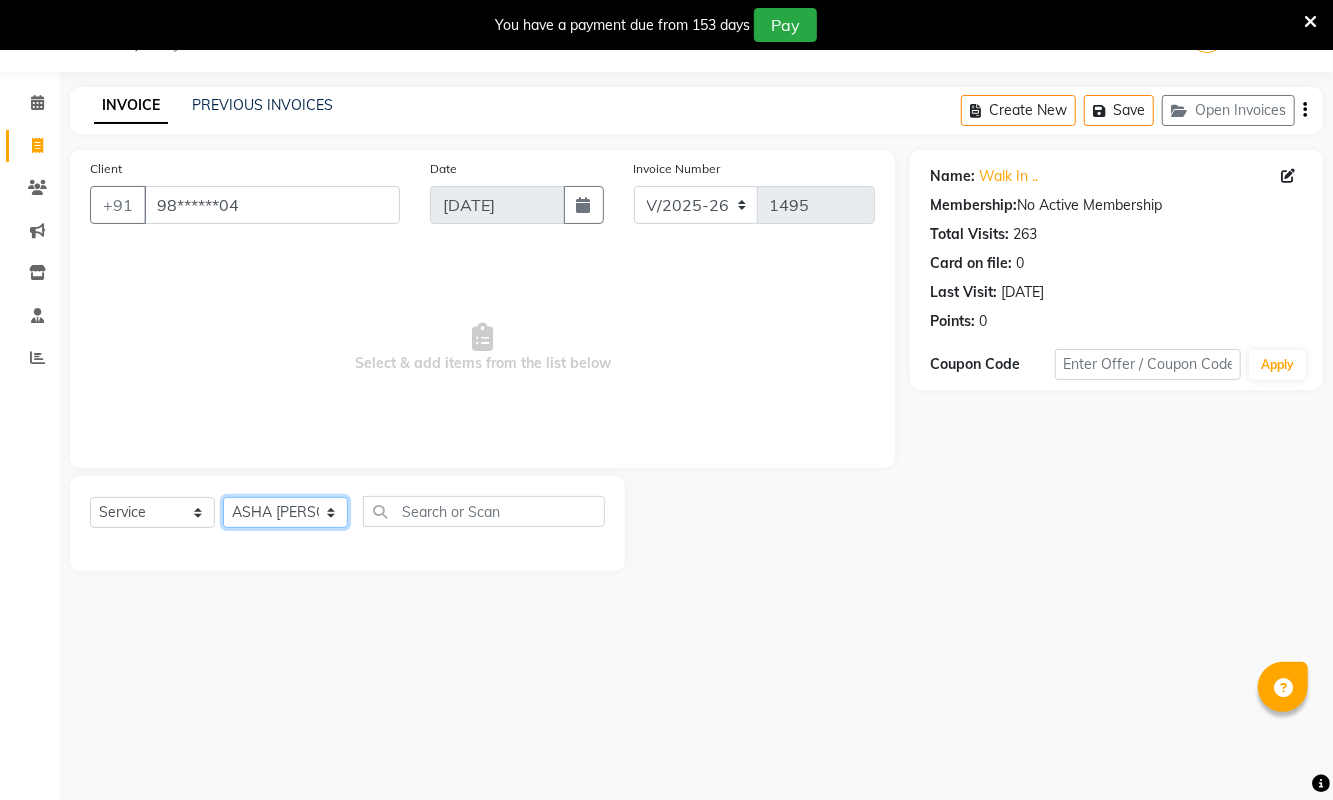 click on "Select Stylist ASHA ANIL JADHAV Dilshad Ahmad EHATESHAM ALI EVVA FARHEEN SHAIKH HEEBA ARIF SHAIKH HEER BAROT IMRAN SHAIKH Mamta  Manager MANISHA MD RAJ KHAN  MD SAMEER PARWEZ MIMII MOHAMMAD ALI RUPS SAKIB SUNENA TAK ZAREENA KHAN" 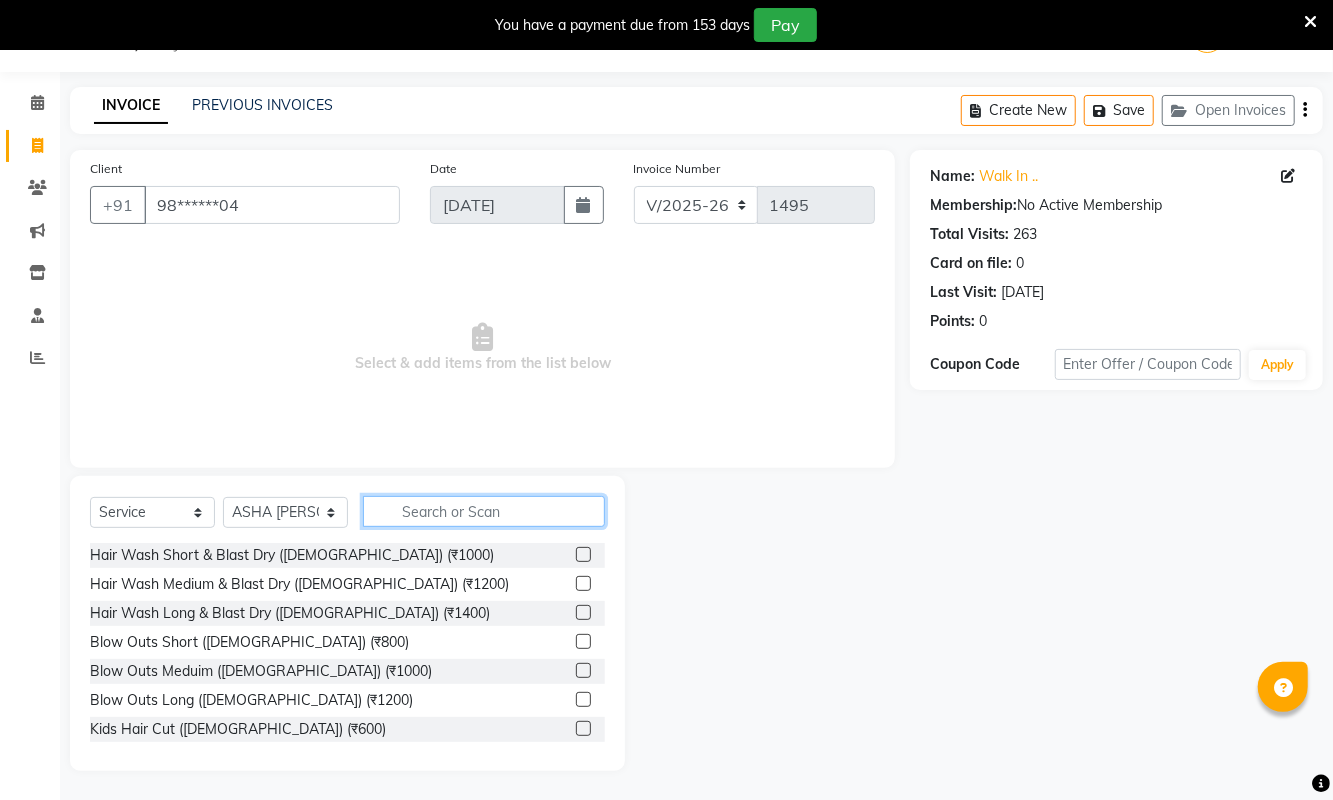 click 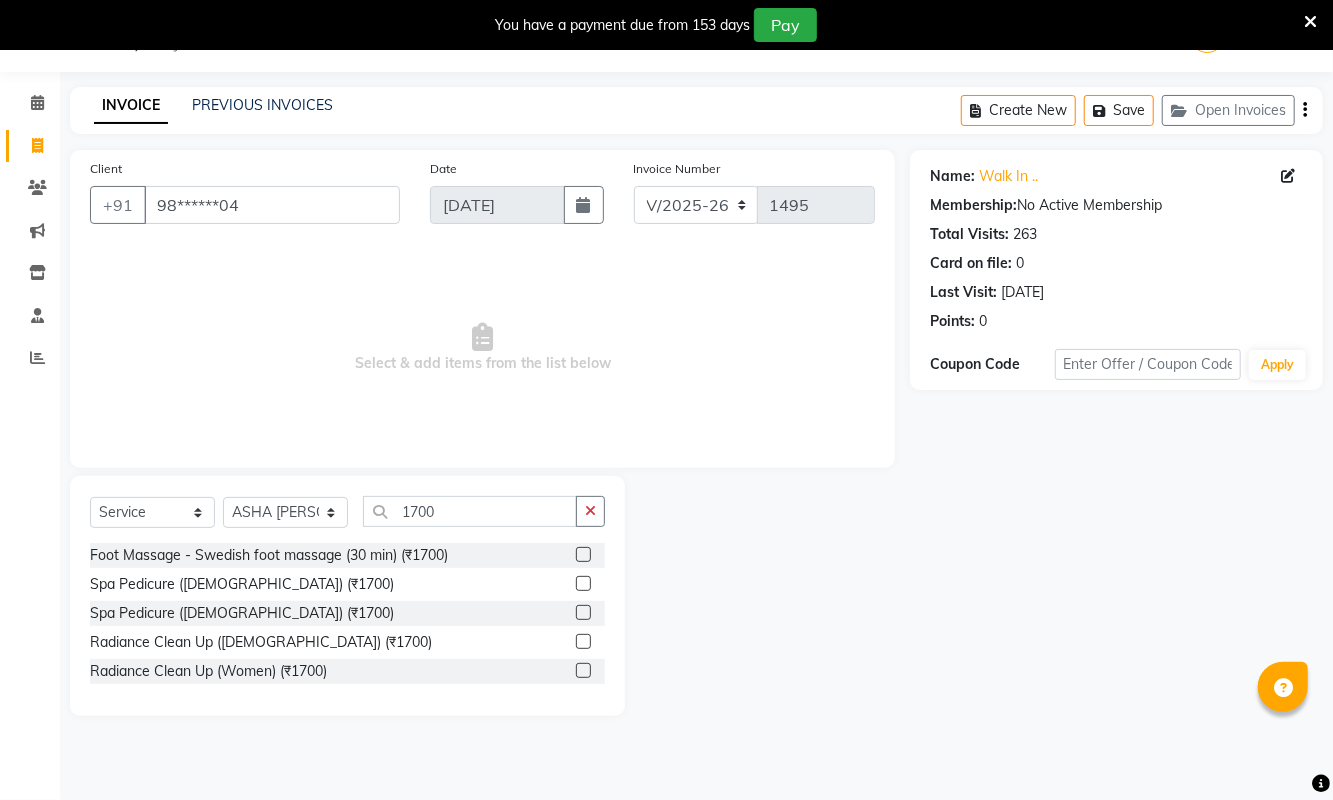 click 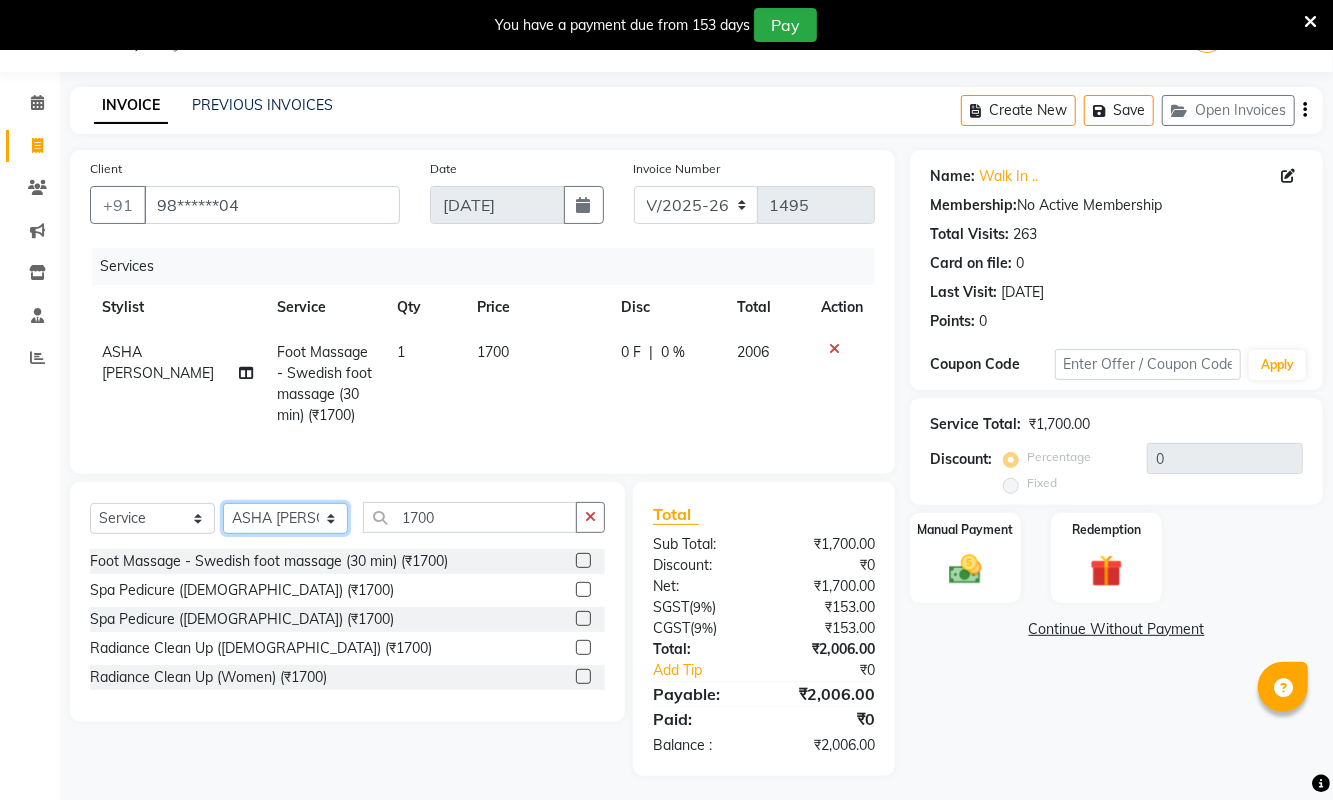 click on "Select Stylist ASHA ANIL JADHAV Dilshad Ahmad EHATESHAM ALI EVVA FARHEEN SHAIKH HEEBA ARIF SHAIKH HEER BAROT IMRAN SHAIKH Mamta  Manager MANISHA MD RAJ KHAN  MD SAMEER PARWEZ MIMII MOHAMMAD ALI RUPS SAKIB SUNENA TAK ZAREENA KHAN" 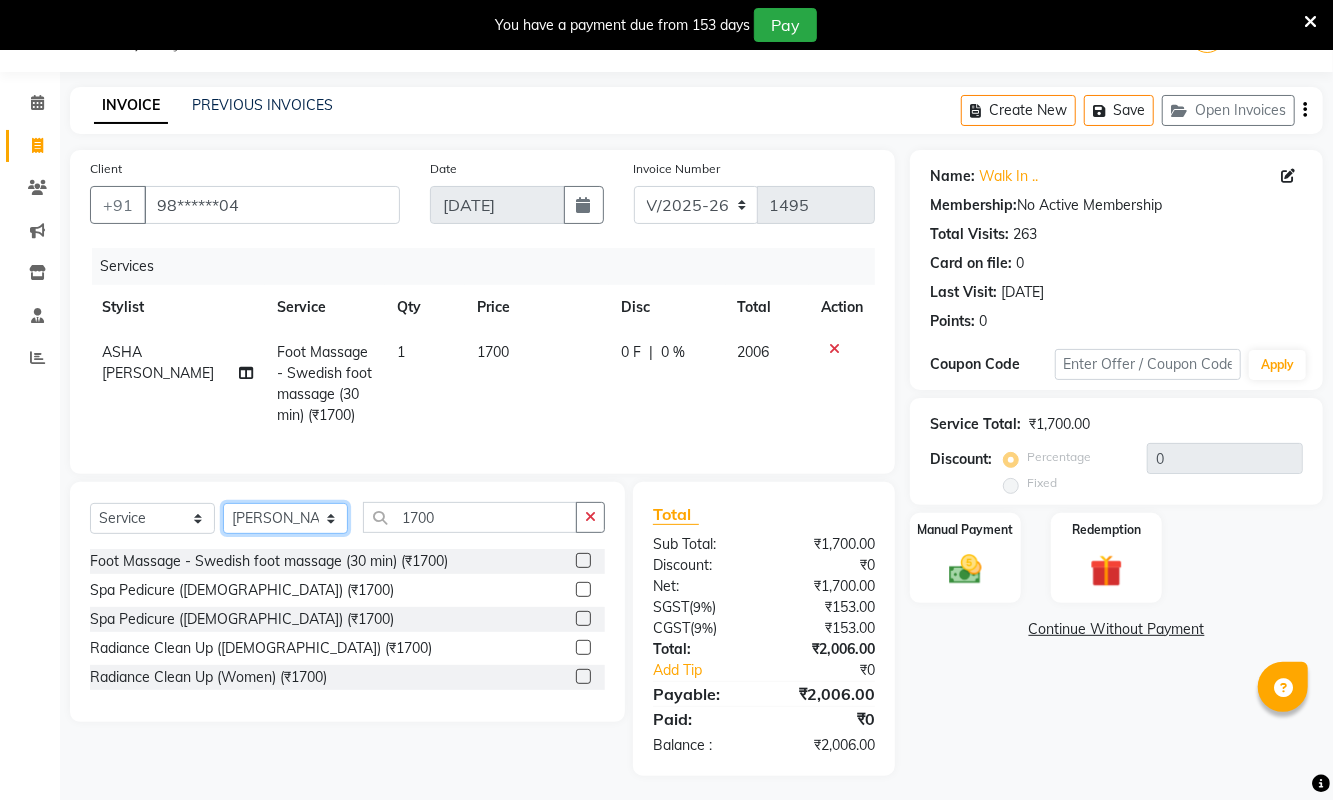 click on "Select Stylist ASHA ANIL JADHAV Dilshad Ahmad EHATESHAM ALI EVVA FARHEEN SHAIKH HEEBA ARIF SHAIKH HEER BAROT IMRAN SHAIKH Mamta  Manager MANISHA MD RAJ KHAN  MD SAMEER PARWEZ MIMII MOHAMMAD ALI RUPS SAKIB SUNENA TAK ZAREENA KHAN" 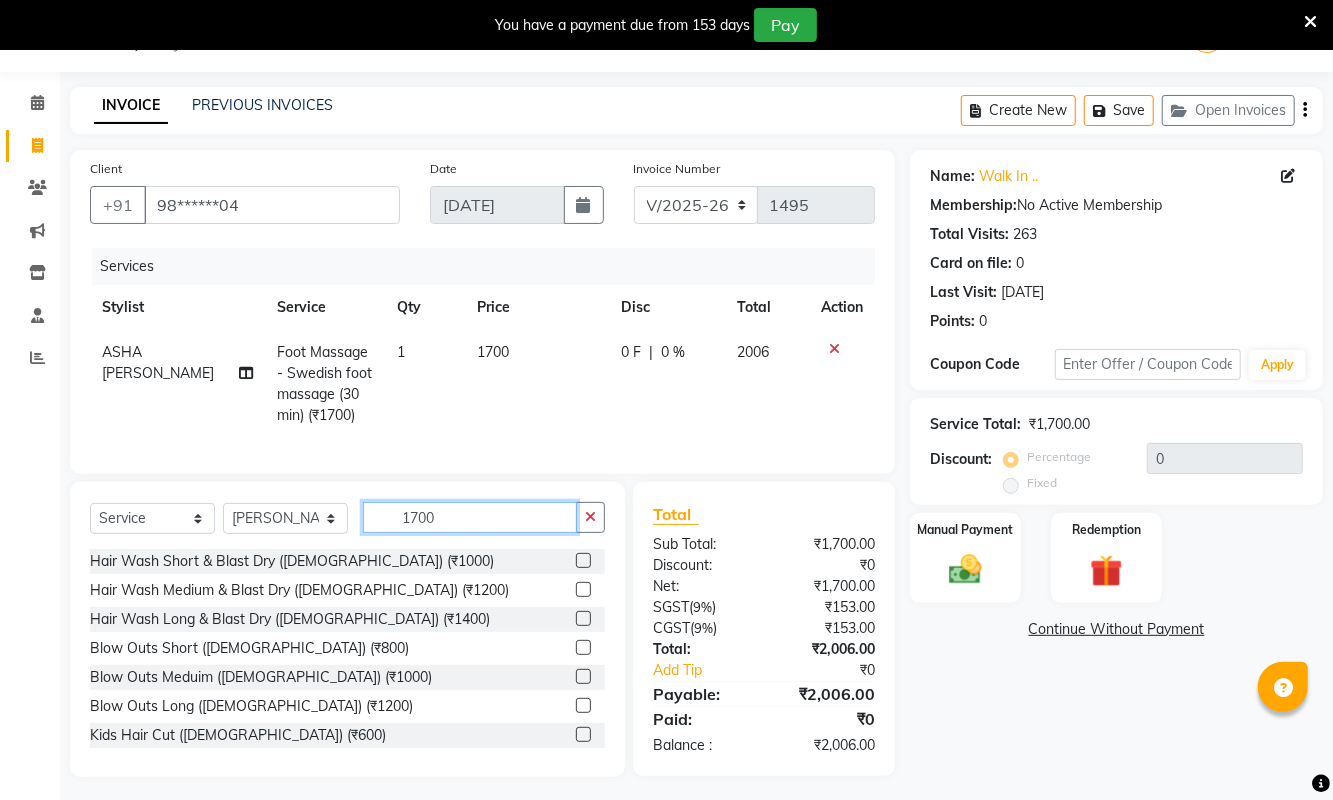 click on "1700" 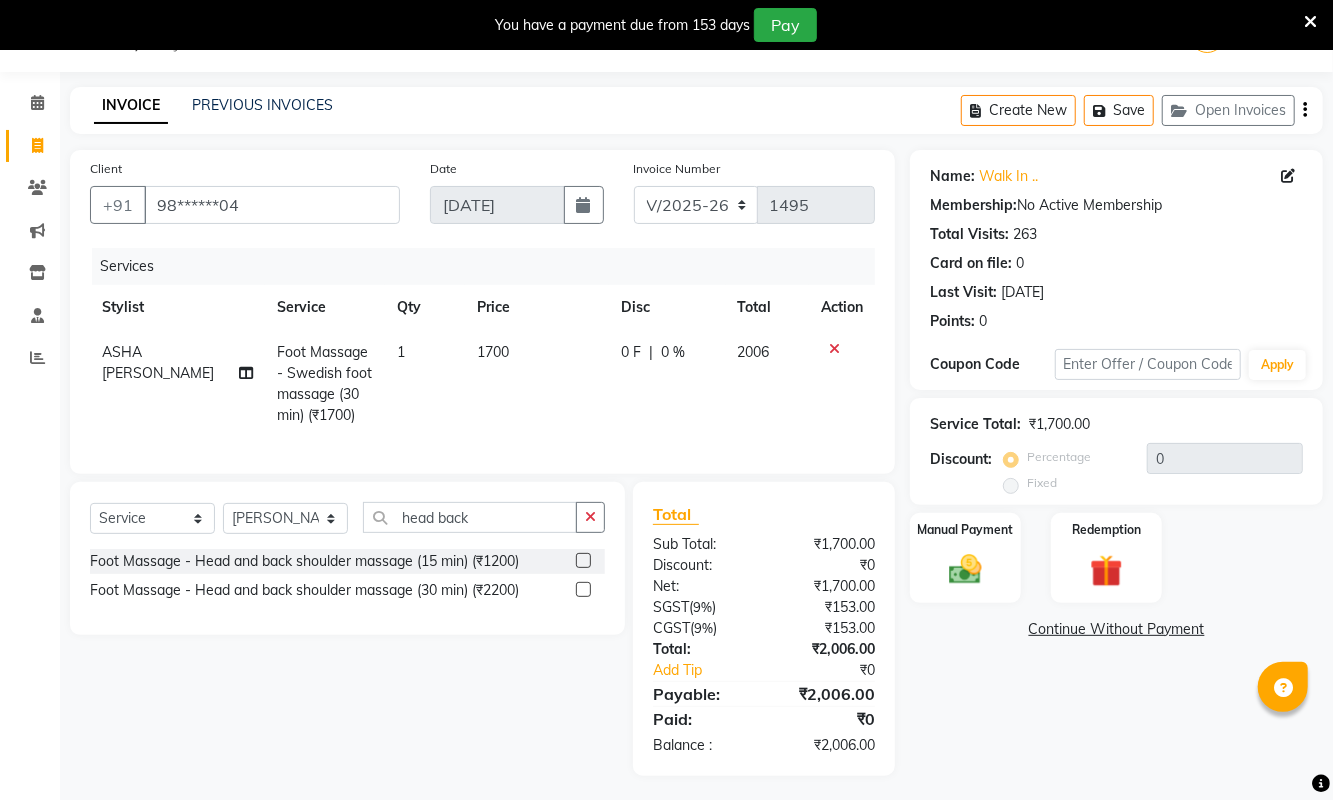 click 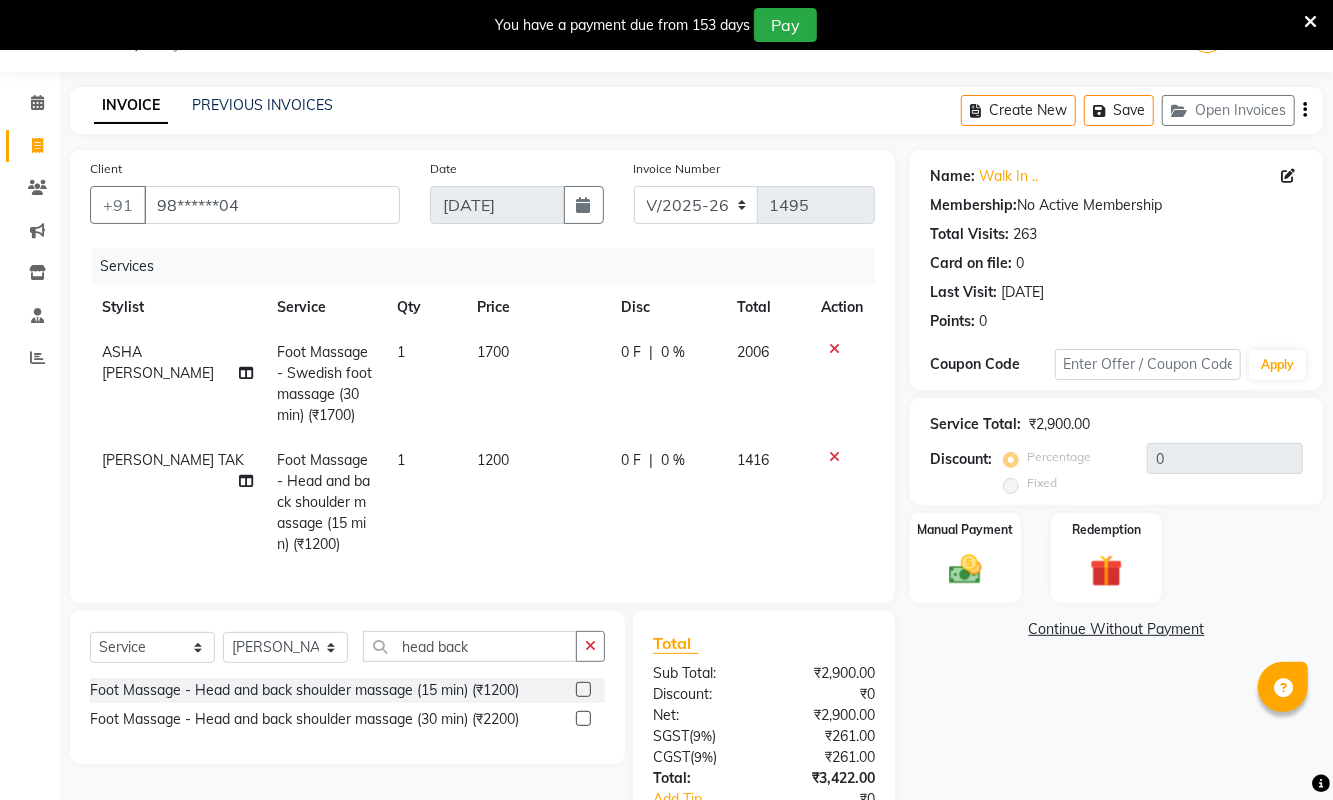 click 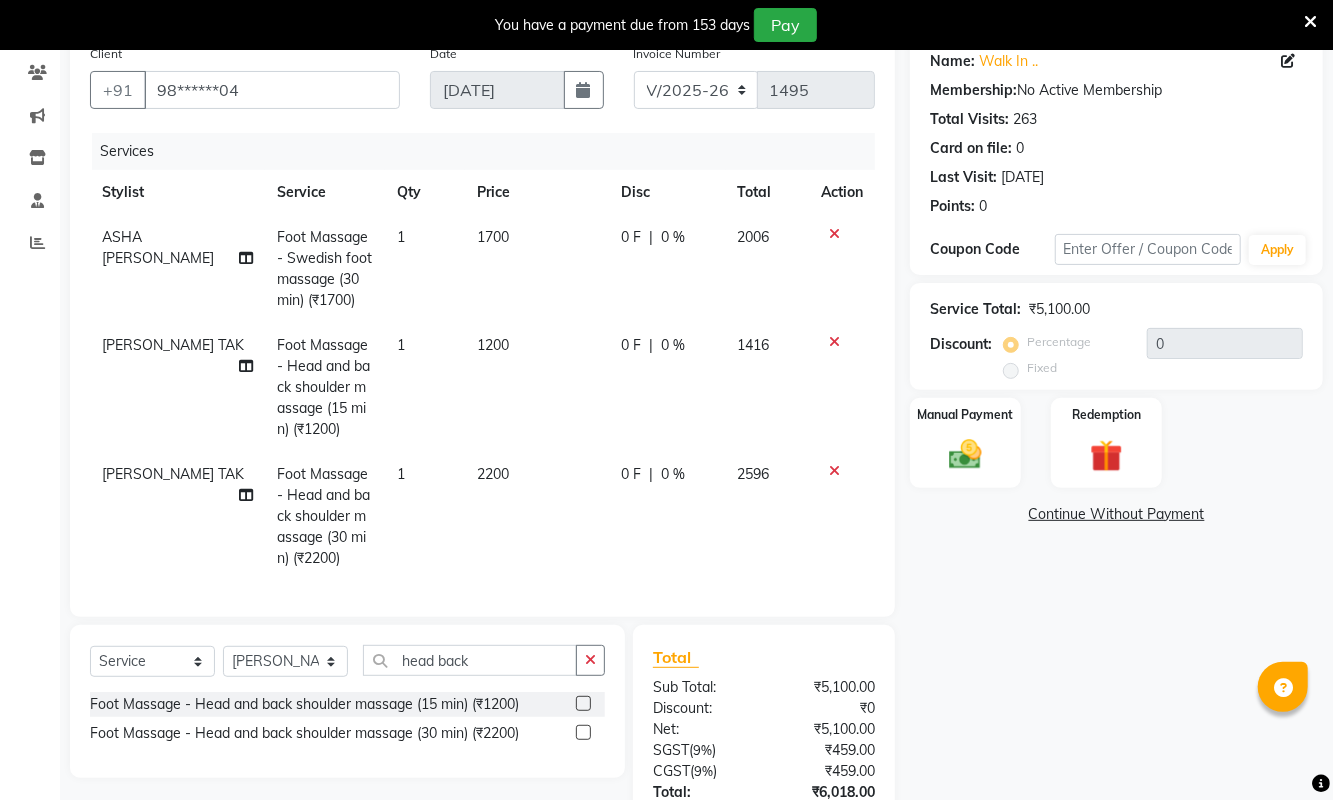 scroll, scrollTop: 195, scrollLeft: 0, axis: vertical 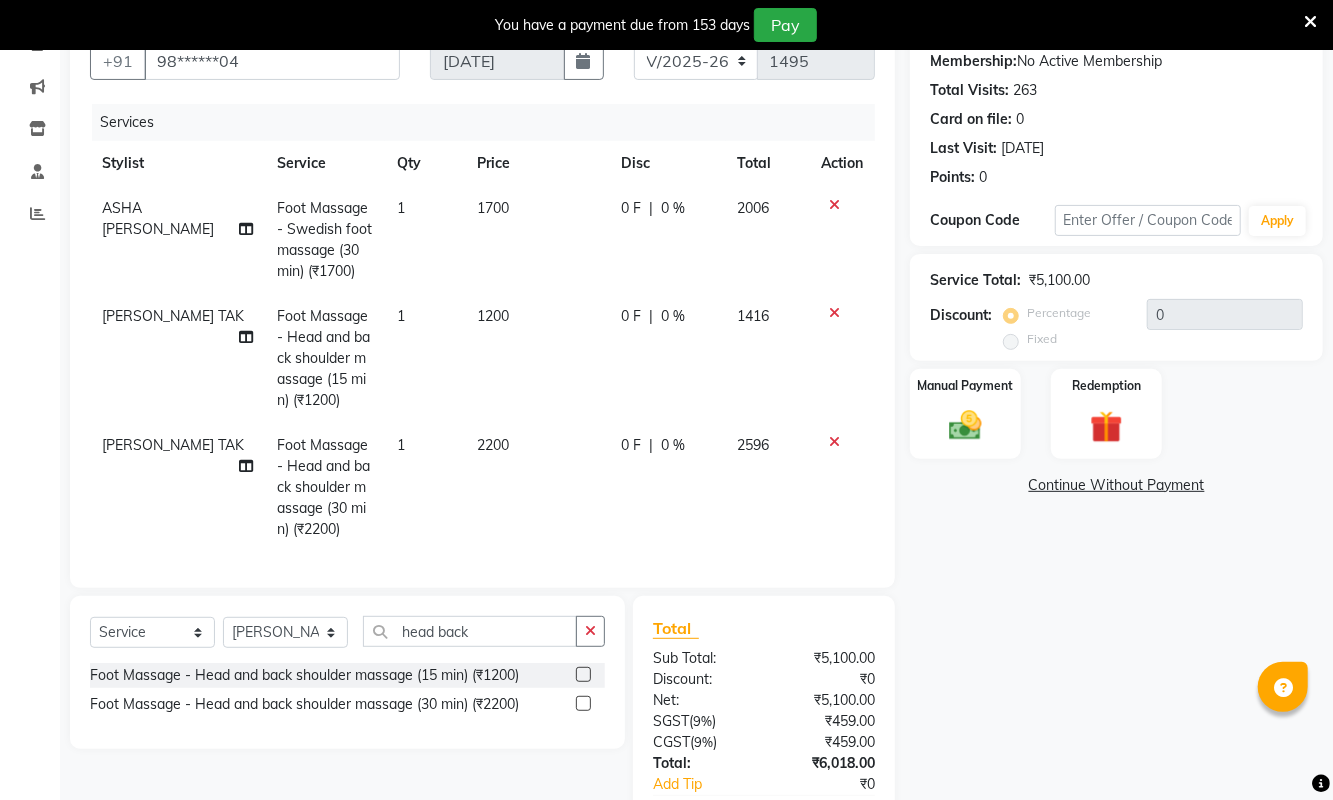 click 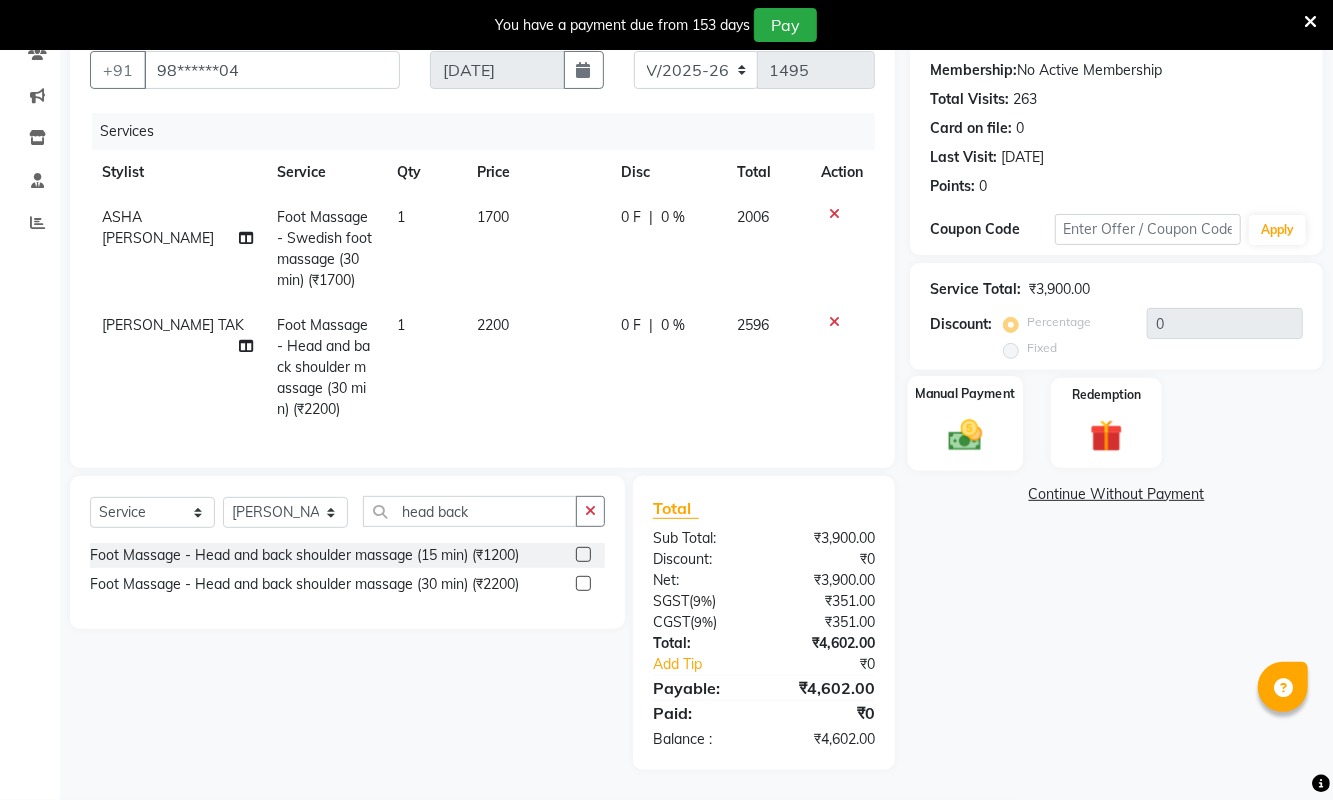 click 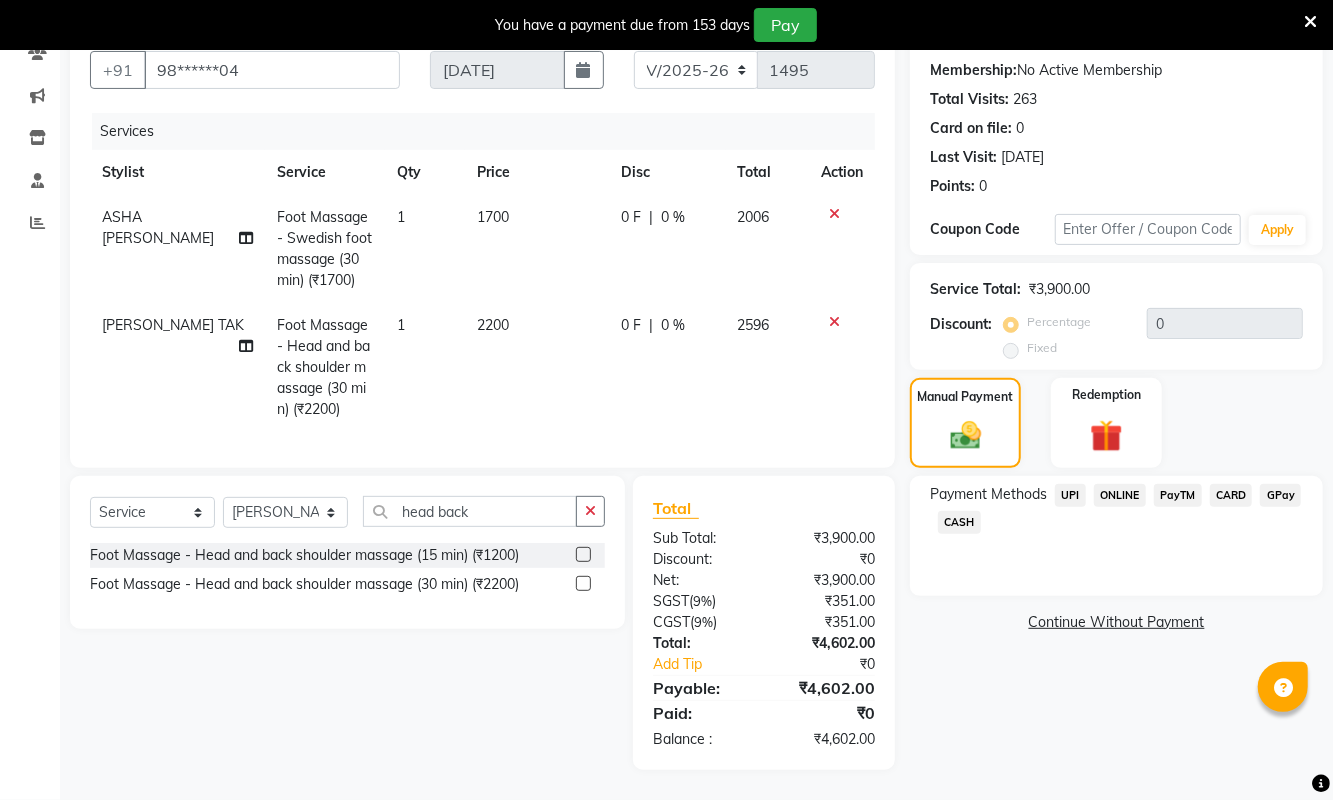 click on "CASH" 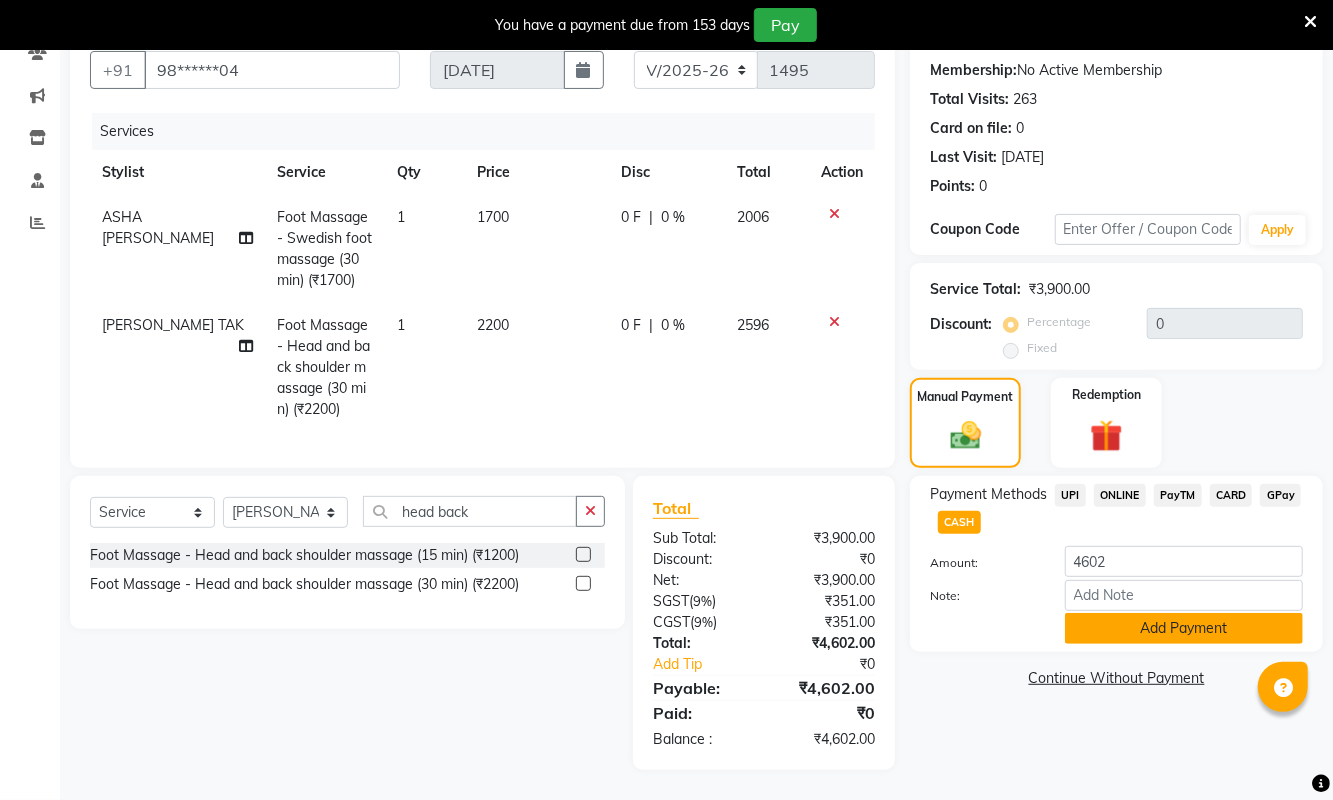 click on "Add Payment" 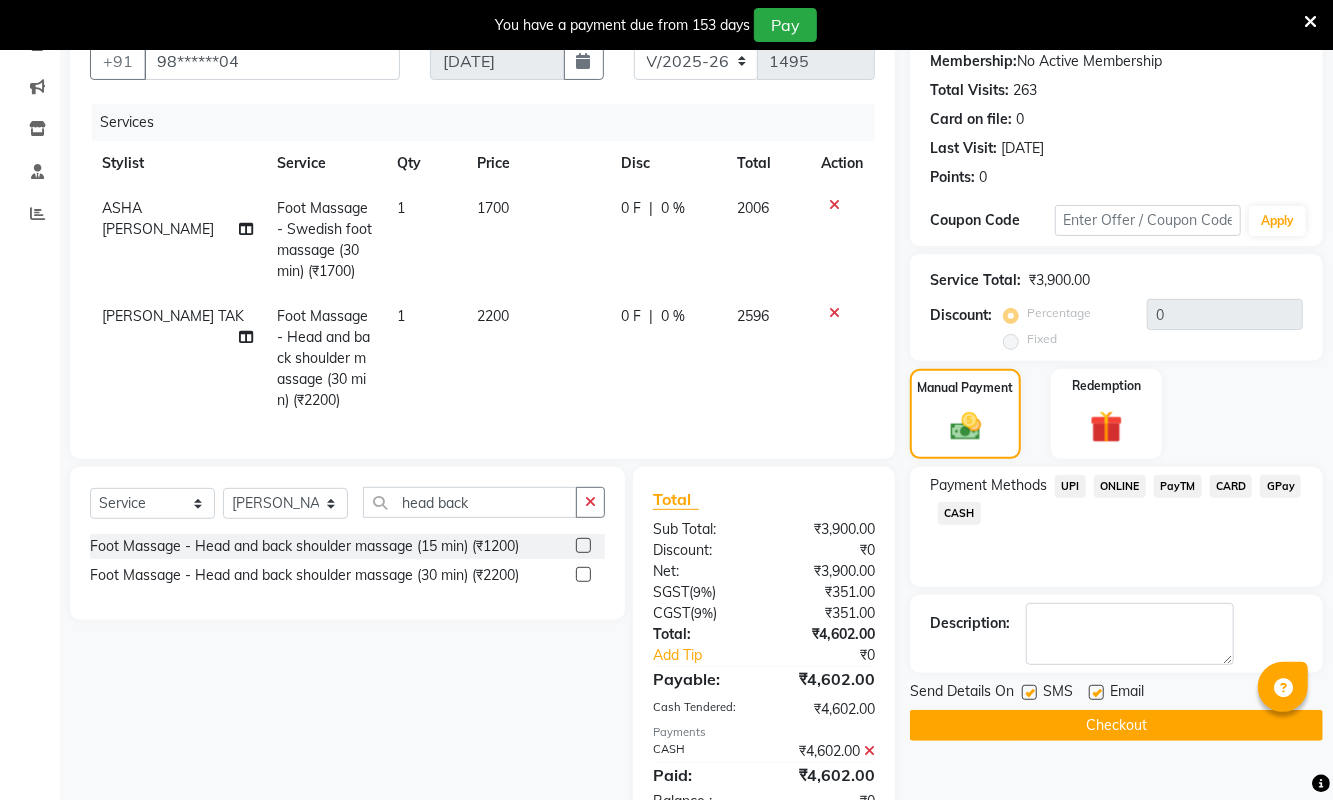 scroll, scrollTop: 277, scrollLeft: 0, axis: vertical 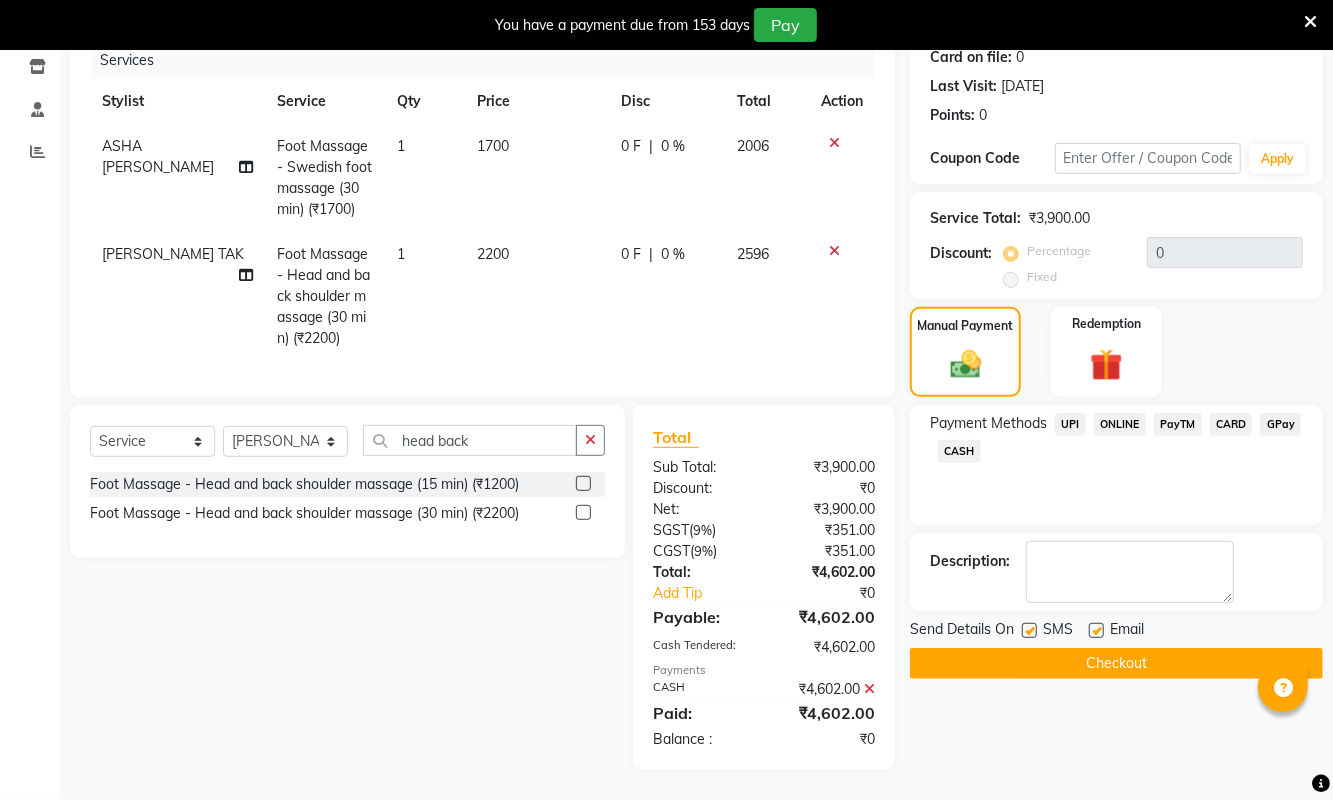 click on "Checkout" 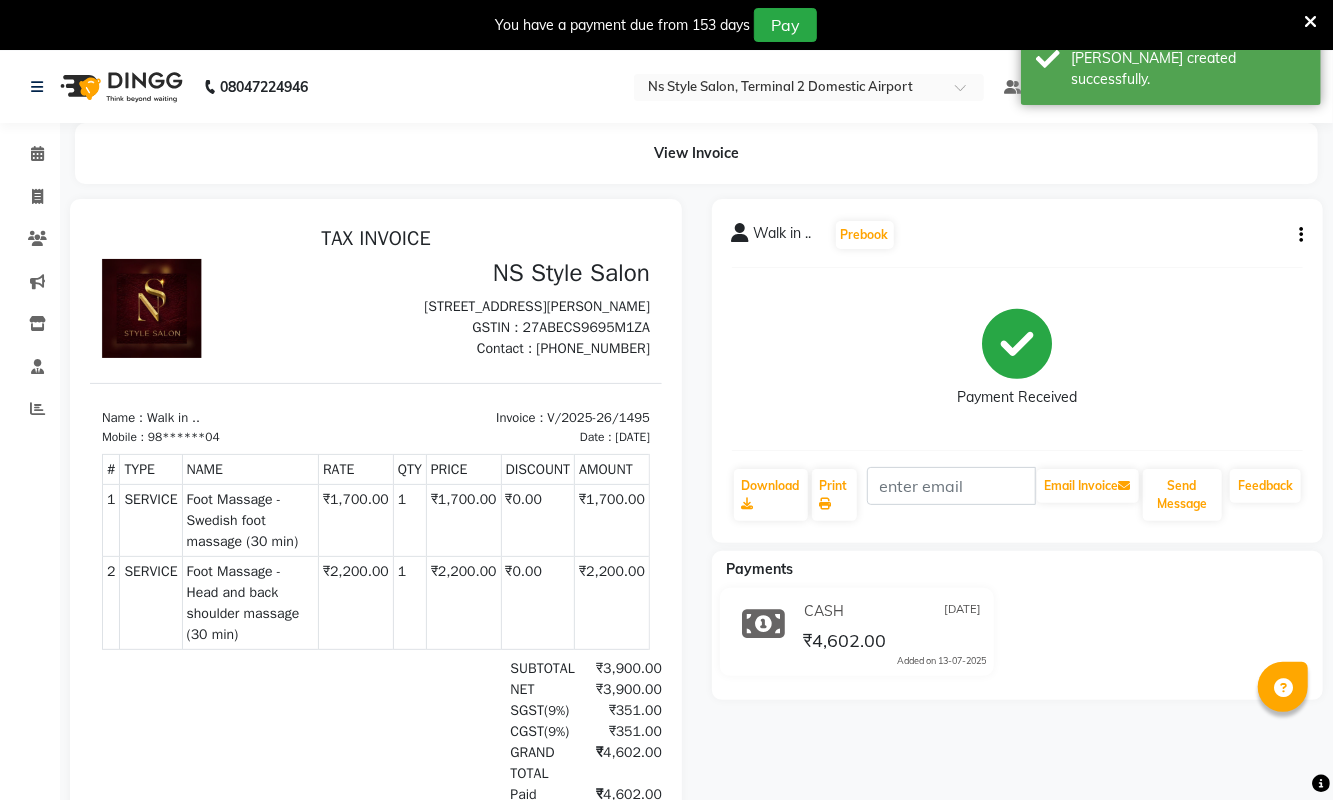 scroll, scrollTop: 0, scrollLeft: 0, axis: both 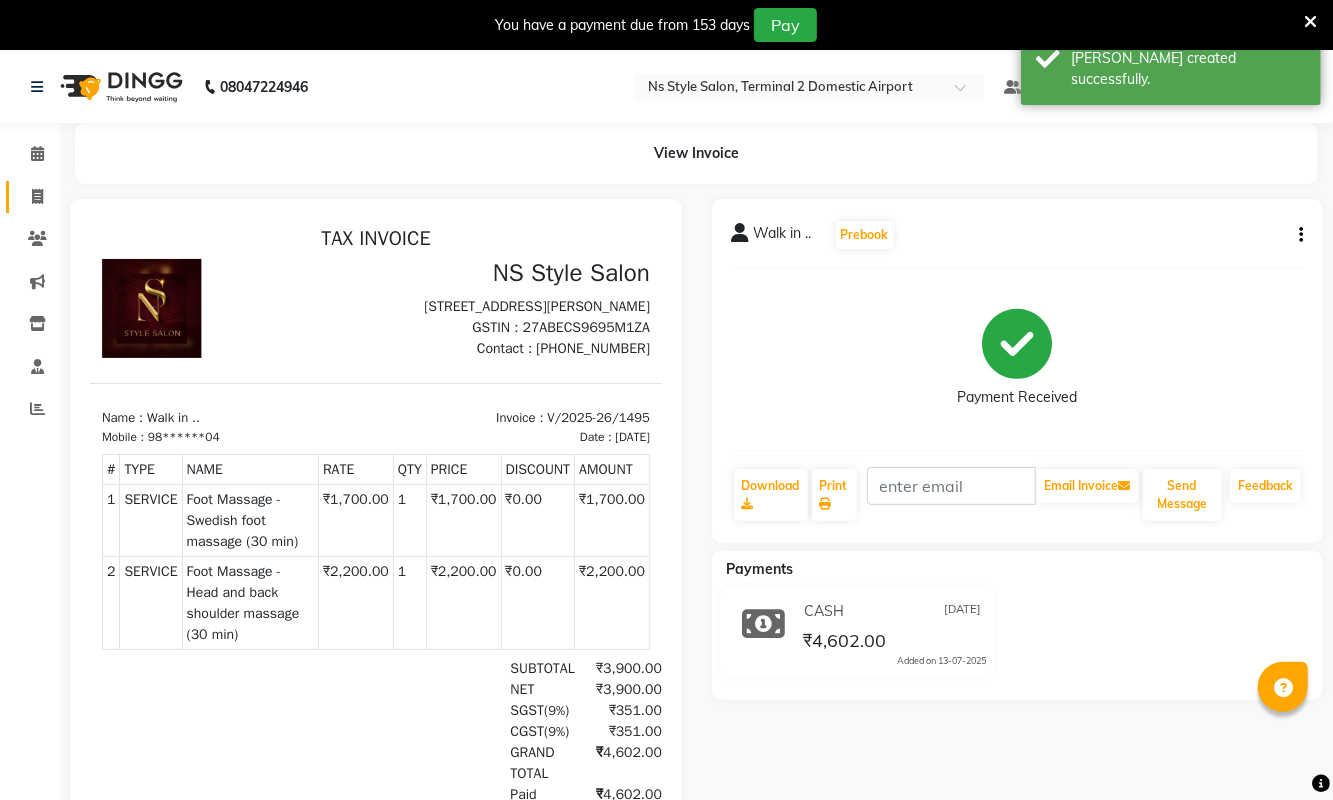click 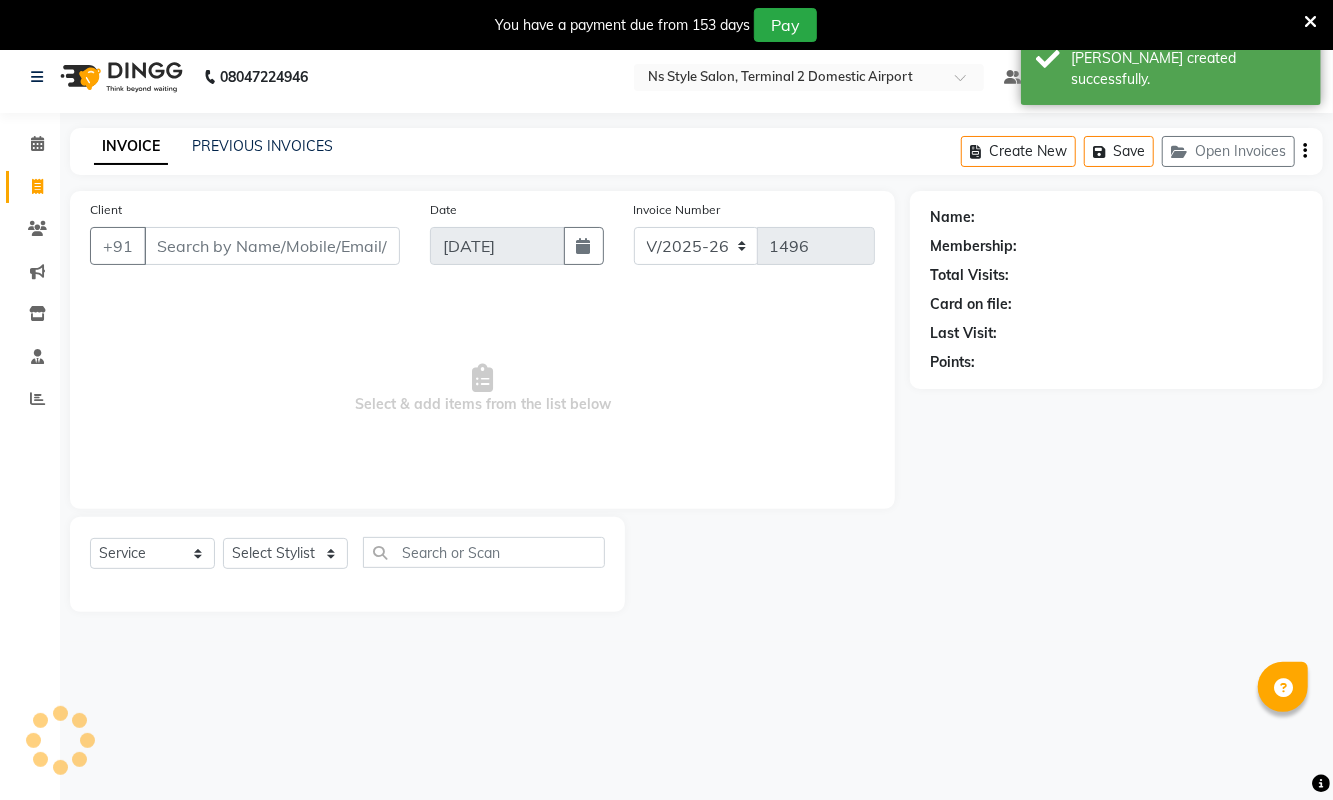 scroll, scrollTop: 51, scrollLeft: 0, axis: vertical 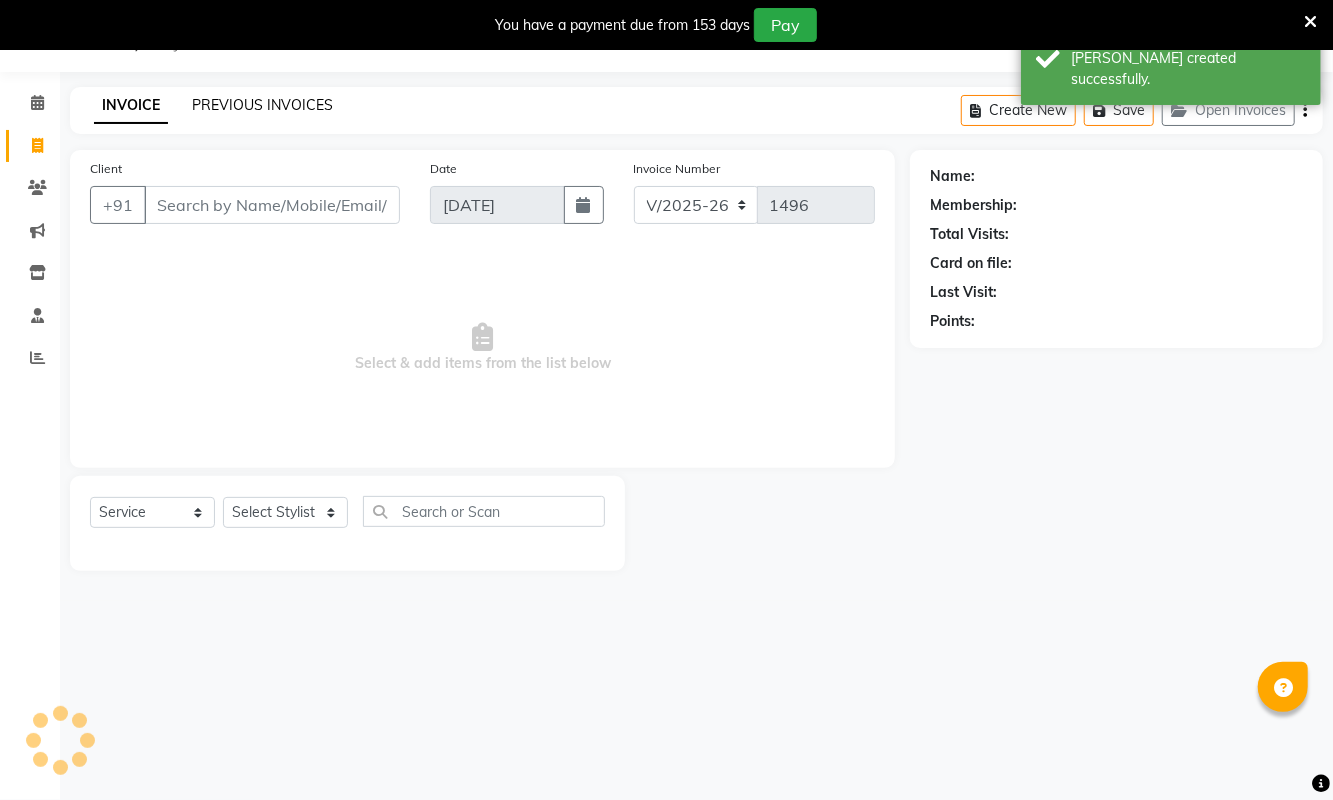 click on "PREVIOUS INVOICES" 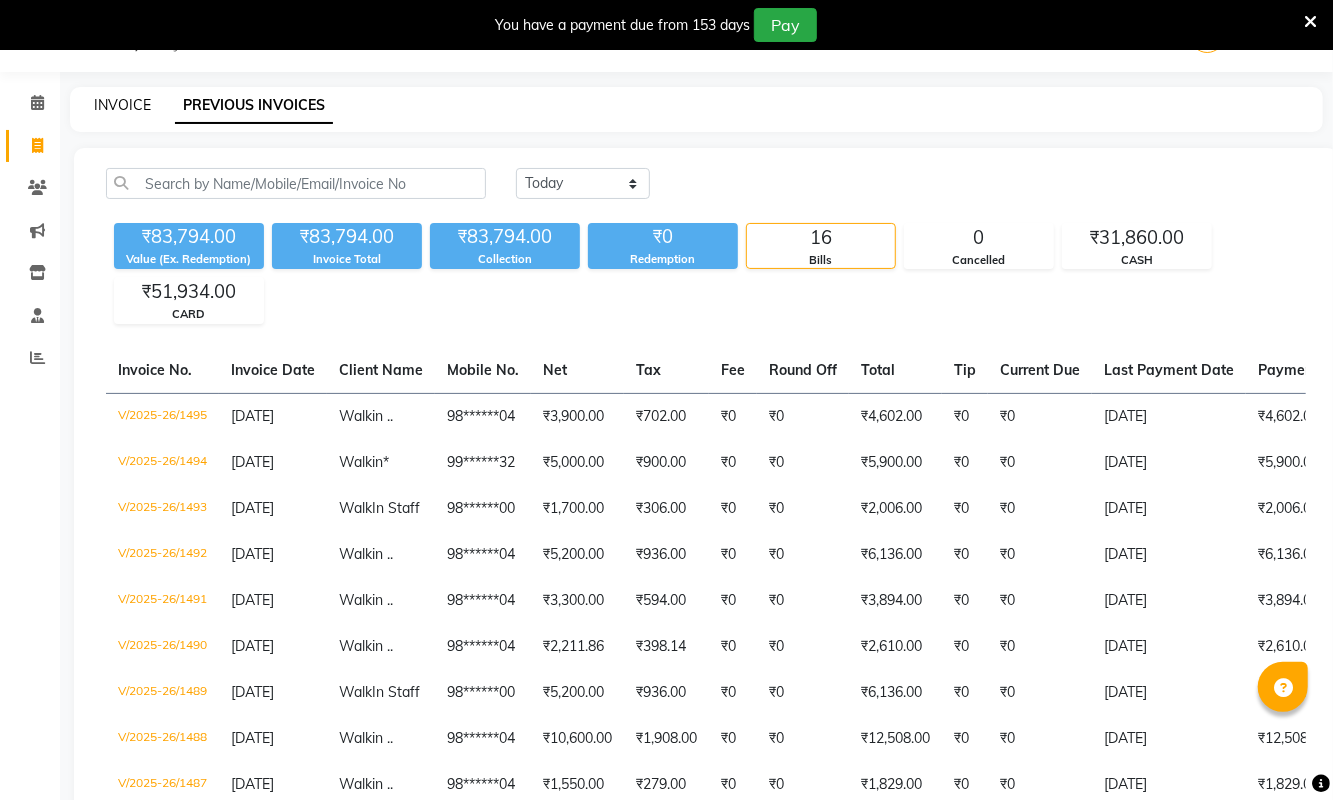click on "INVOICE" 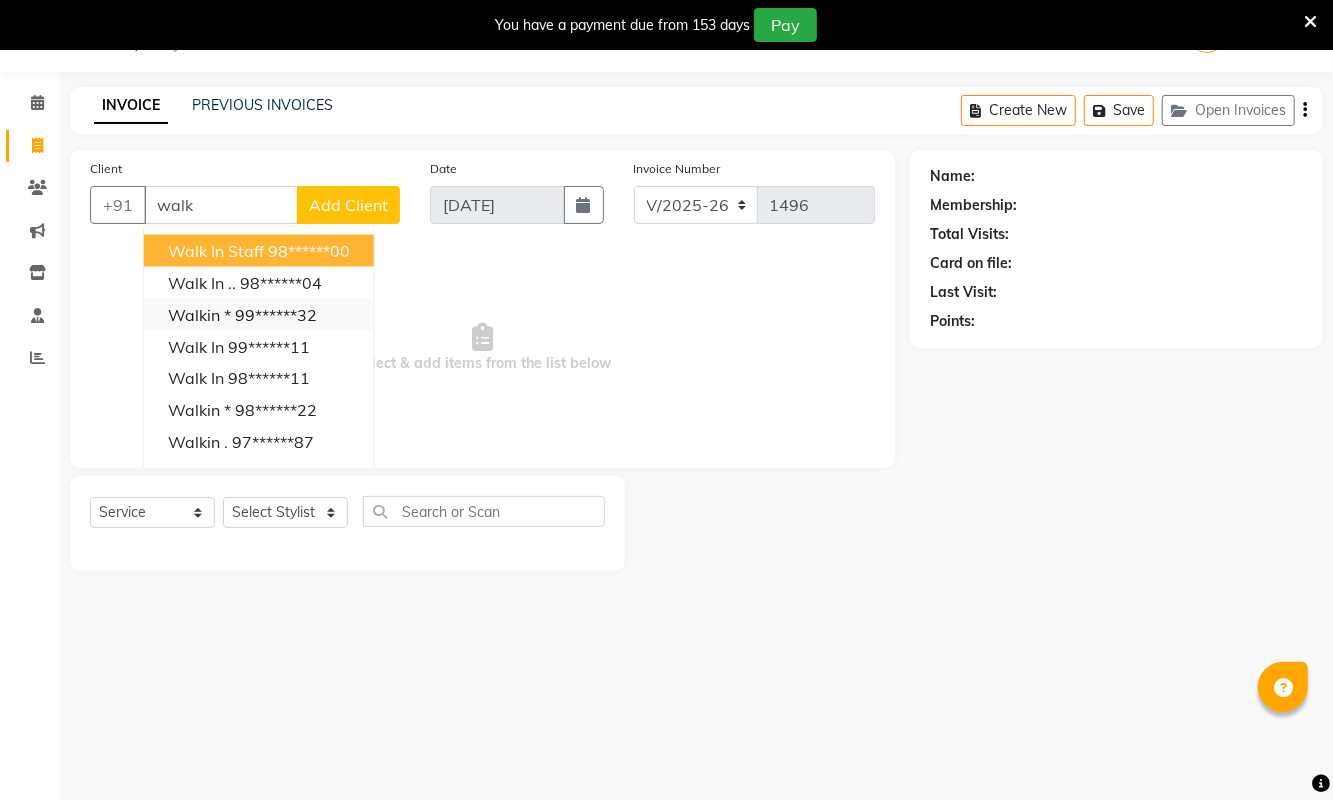 click on "Walkin *  99******32" at bounding box center [259, 315] 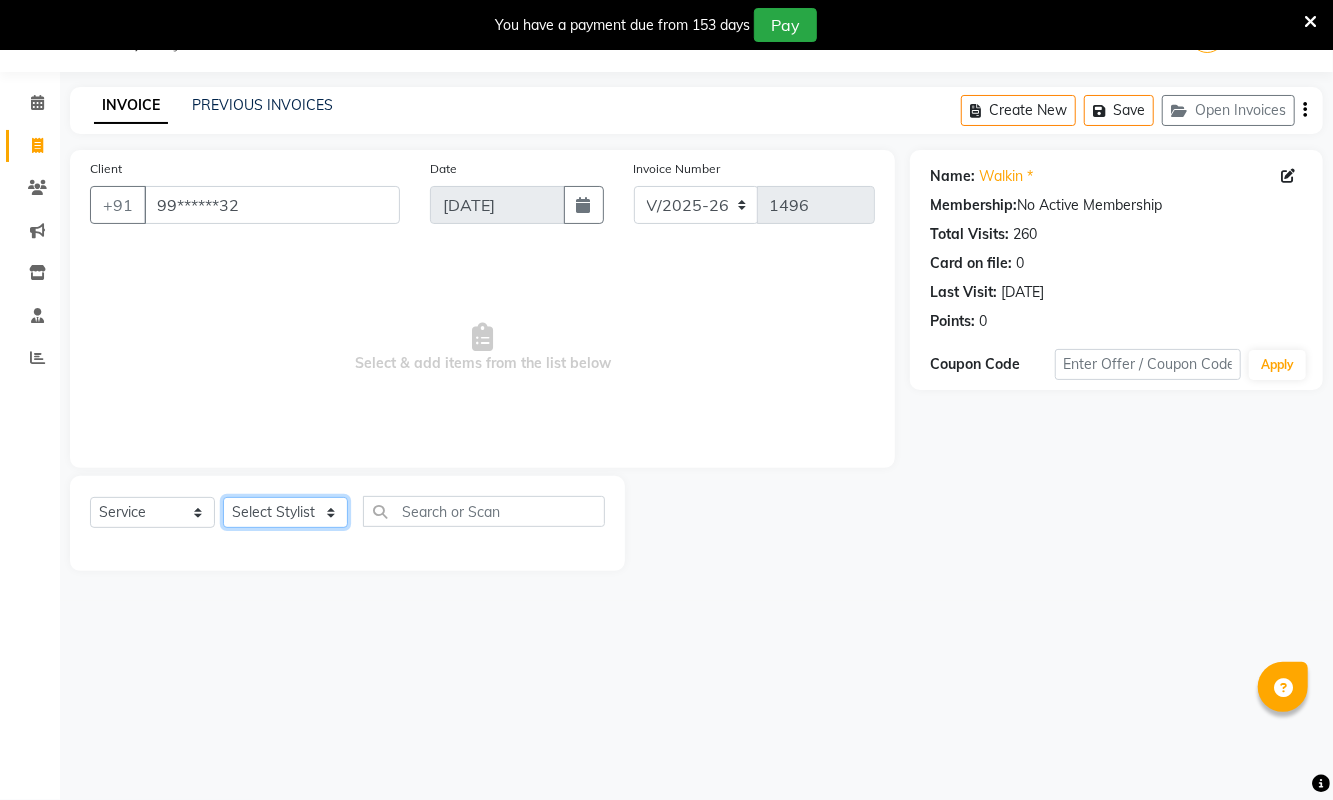 click on "Select Stylist ASHA ANIL JADHAV Dilshad Ahmad EHATESHAM ALI EVVA FARHEEN SHAIKH HEEBA ARIF SHAIKH HEER BAROT IMRAN SHAIKH Mamta  Manager MANISHA MD RAJ KHAN  MD SAMEER PARWEZ MIMII MOHAMMAD ALI RUPS SAKIB SUNENA TAK ZAREENA KHAN" 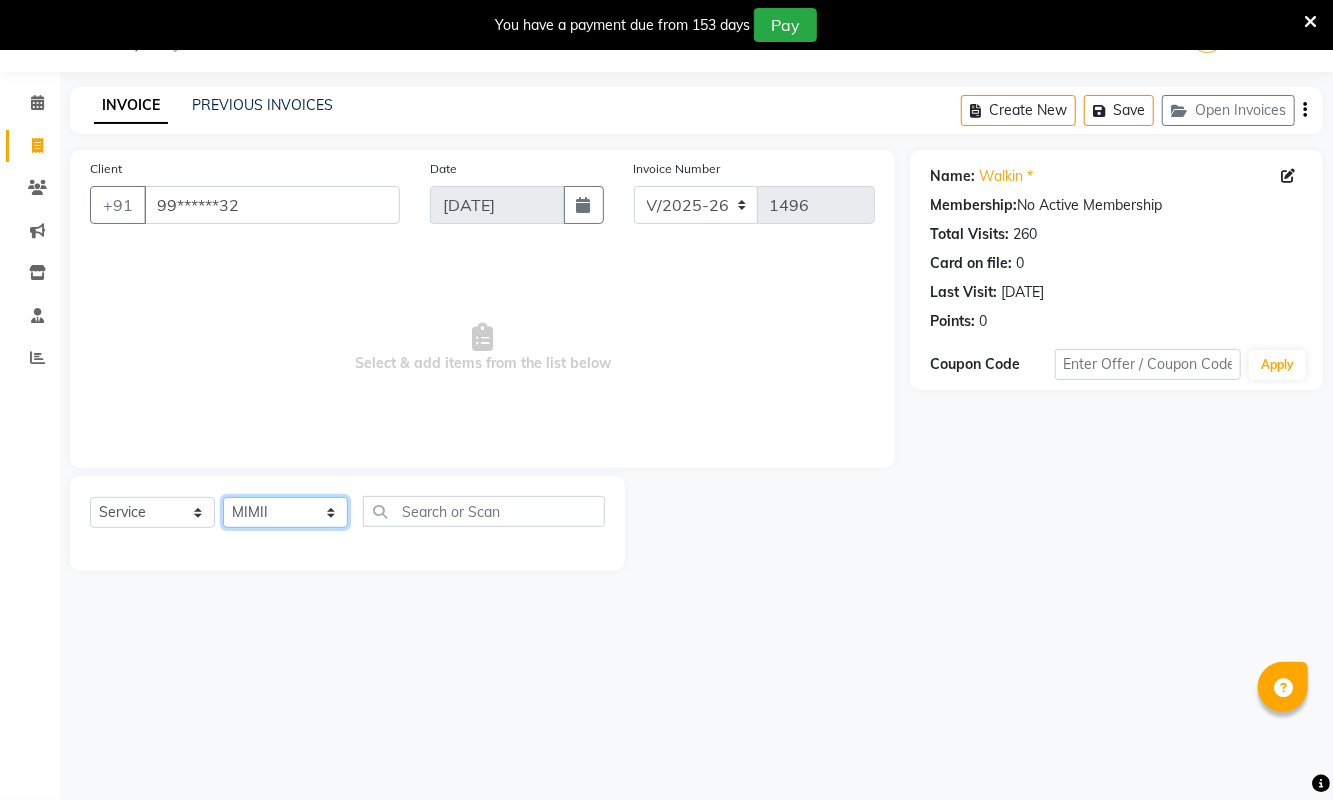 click on "Select Stylist ASHA ANIL JADHAV Dilshad Ahmad EHATESHAM ALI EVVA FARHEEN SHAIKH HEEBA ARIF SHAIKH HEER BAROT IMRAN SHAIKH Mamta  Manager MANISHA MD RAJ KHAN  MD SAMEER PARWEZ MIMII MOHAMMAD ALI RUPS SAKIB SUNENA TAK ZAREENA KHAN" 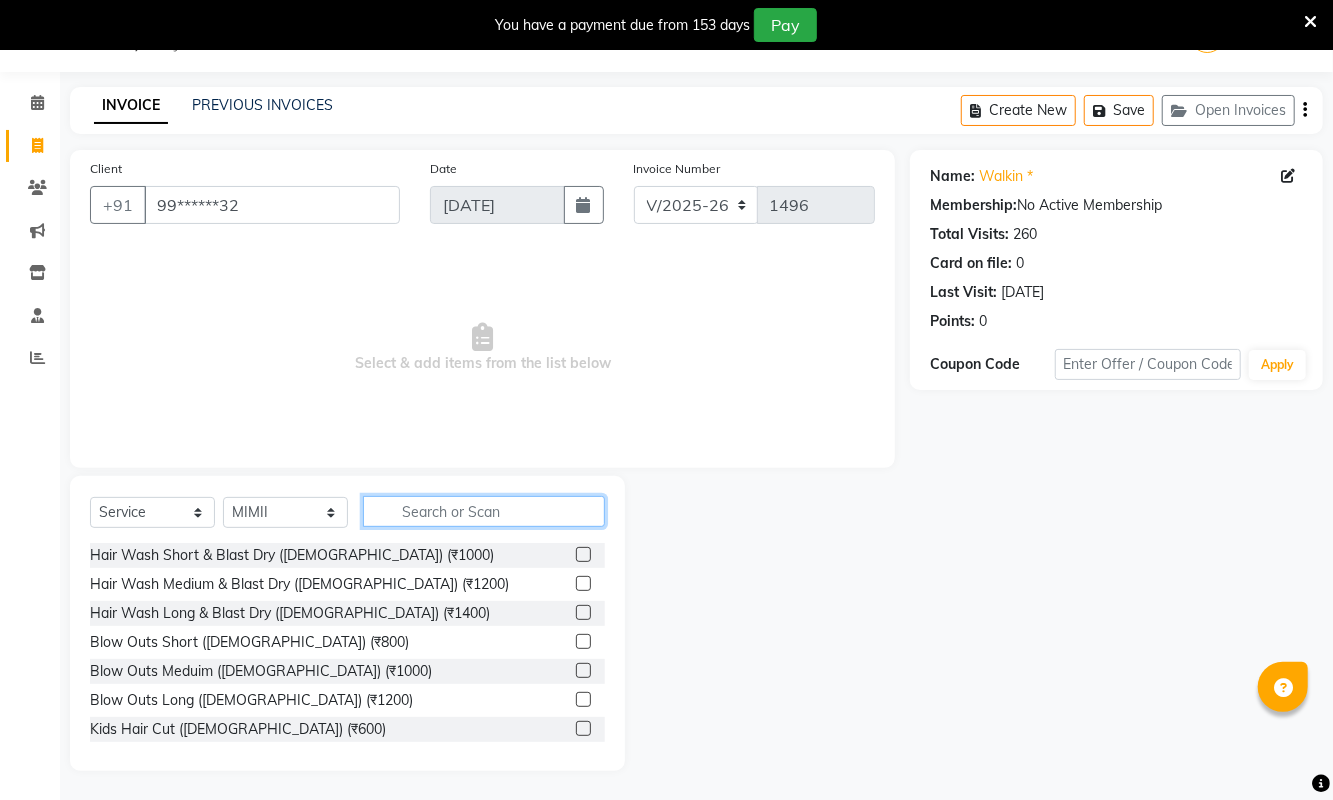 click 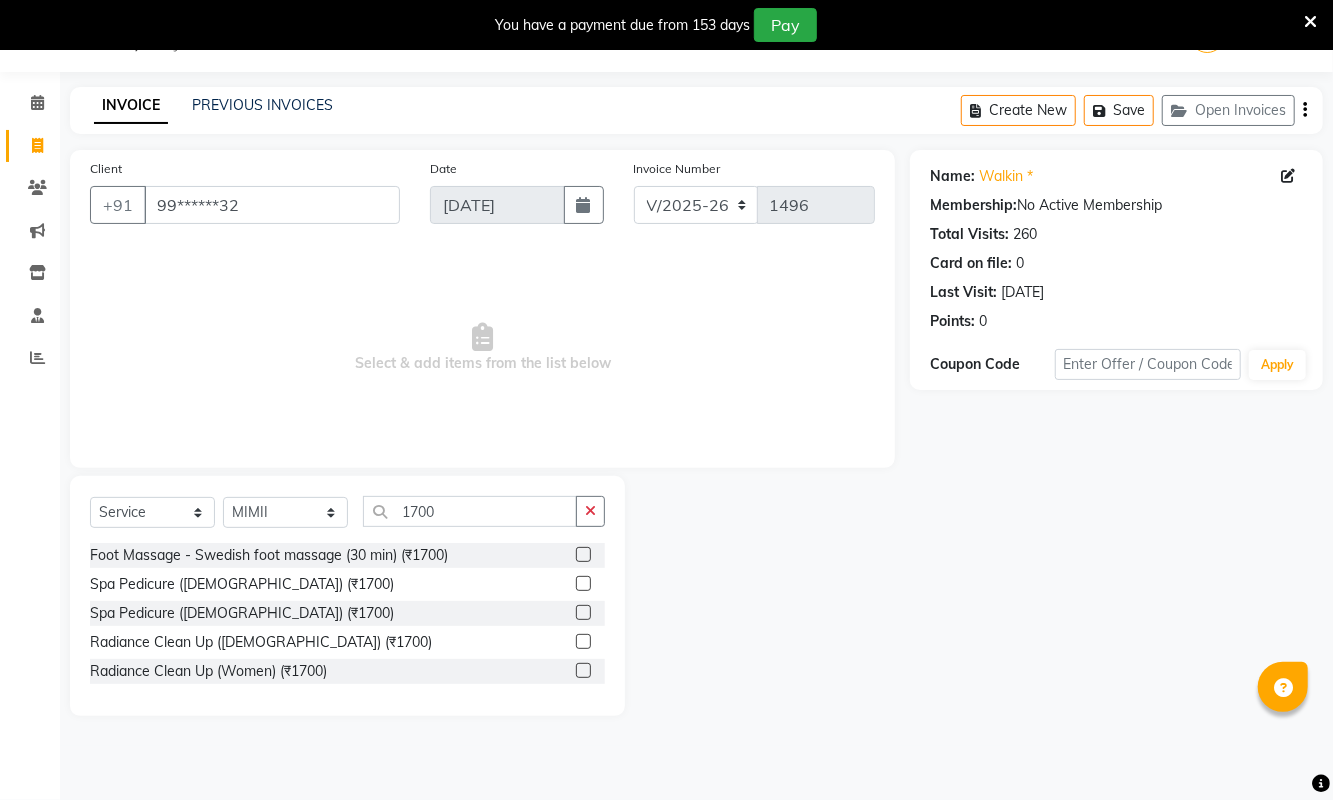click 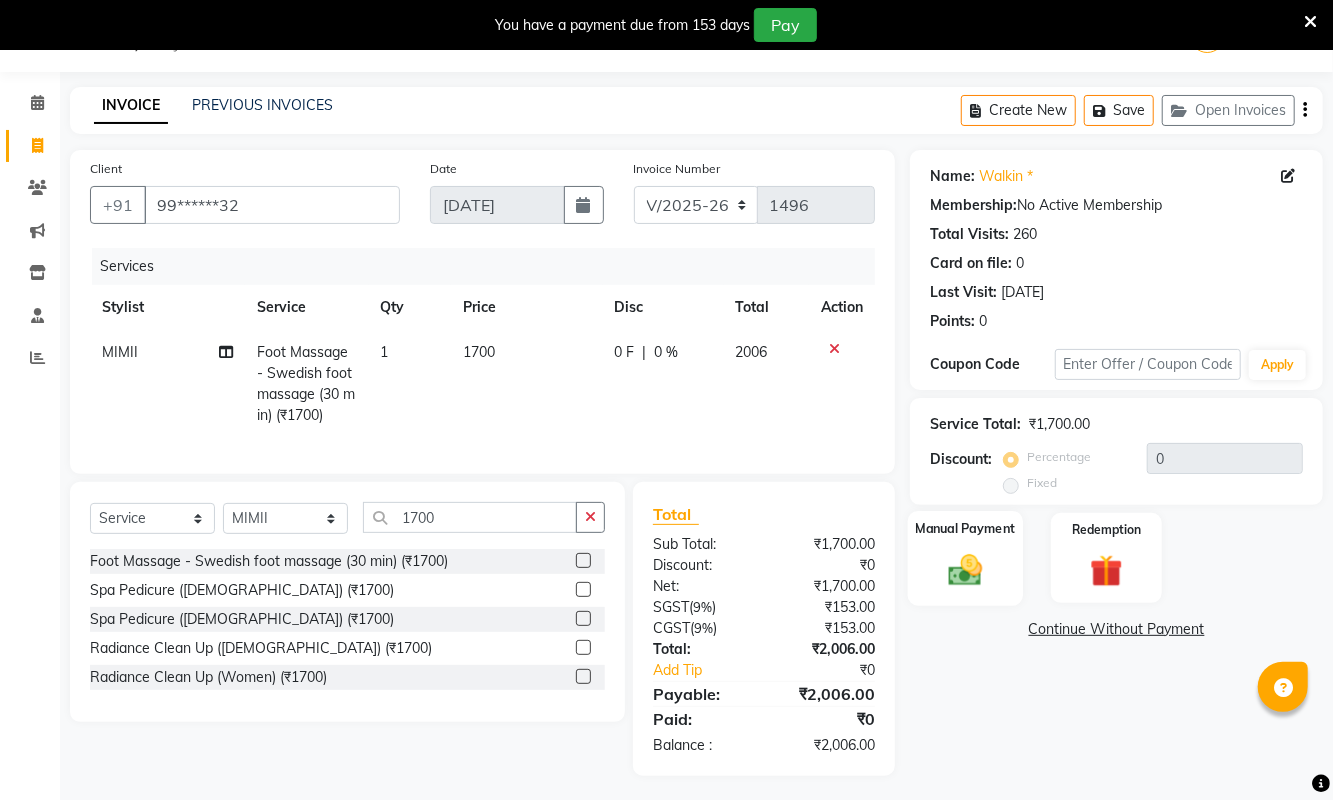 click 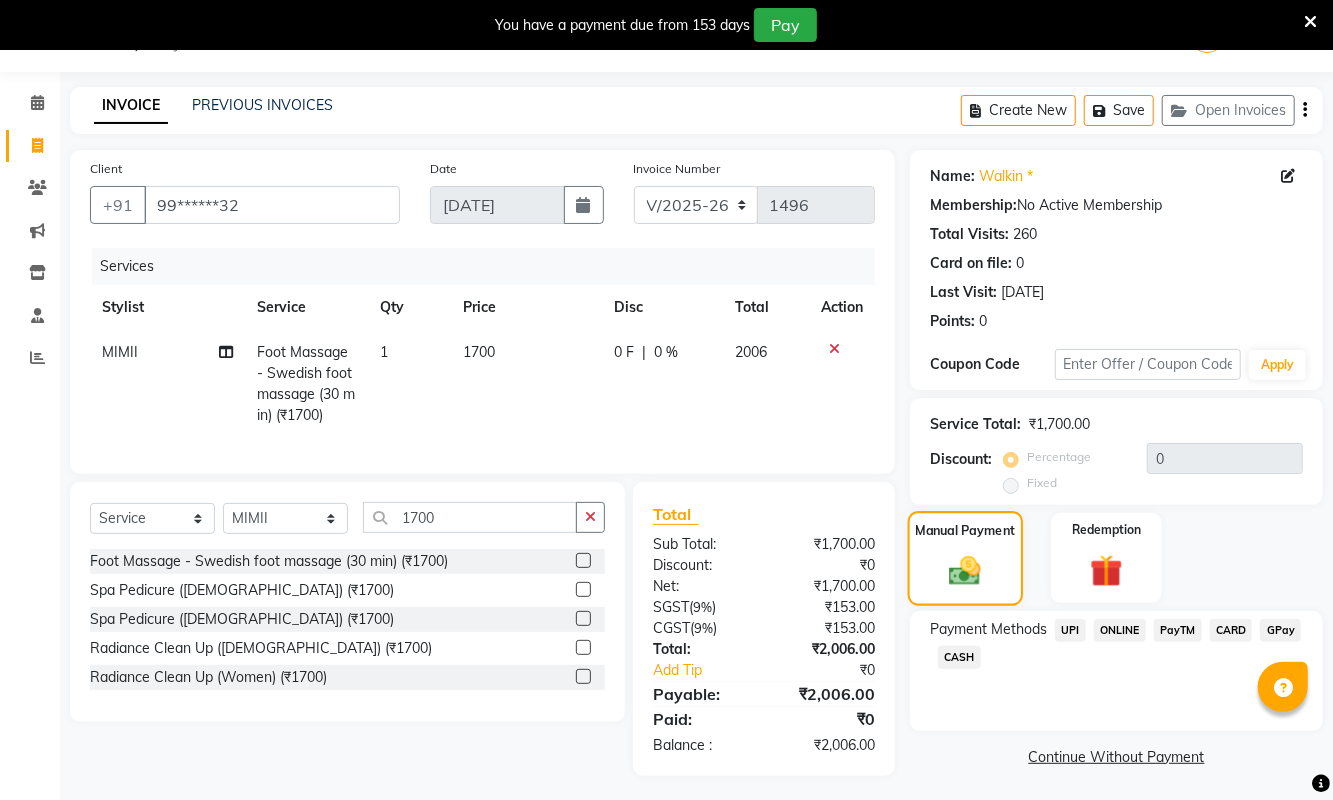 scroll, scrollTop: 76, scrollLeft: 0, axis: vertical 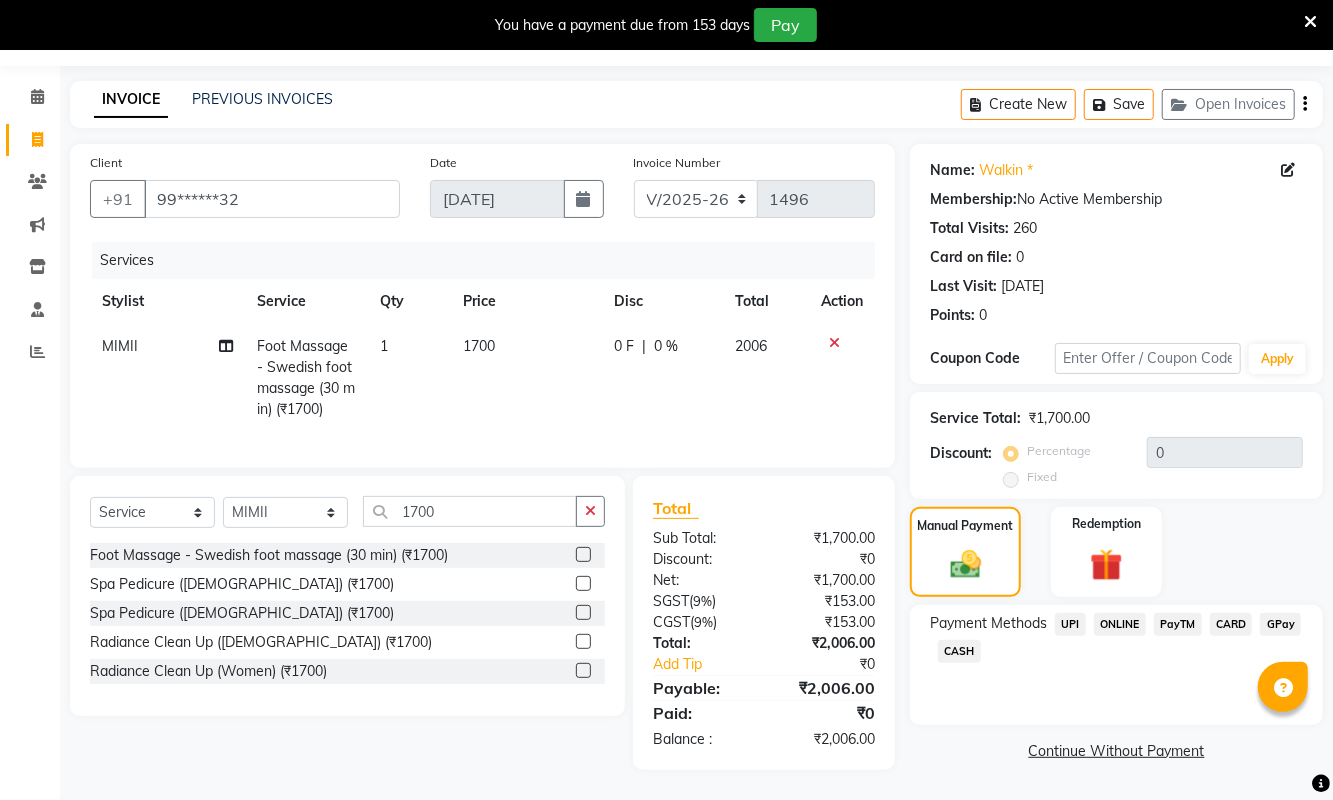click on "CARD" 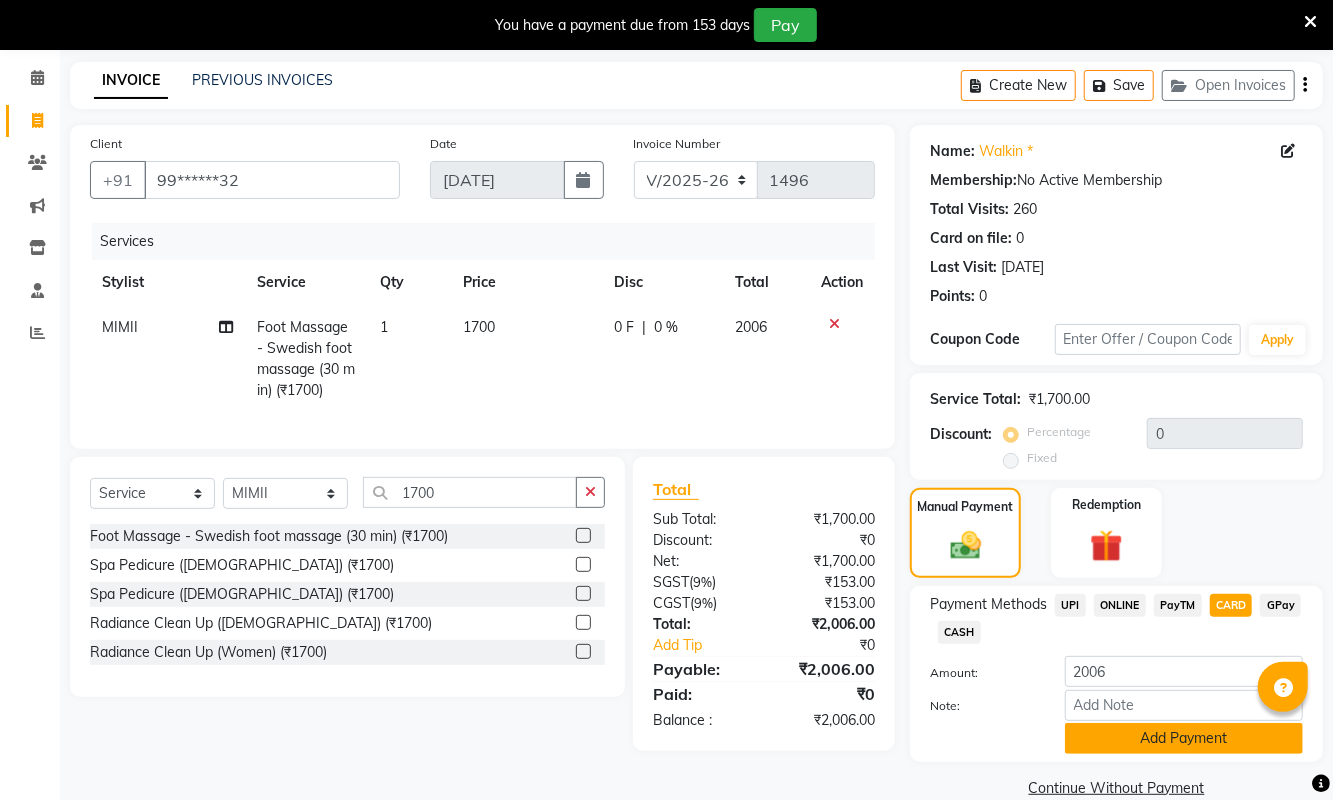 click on "Add Payment" 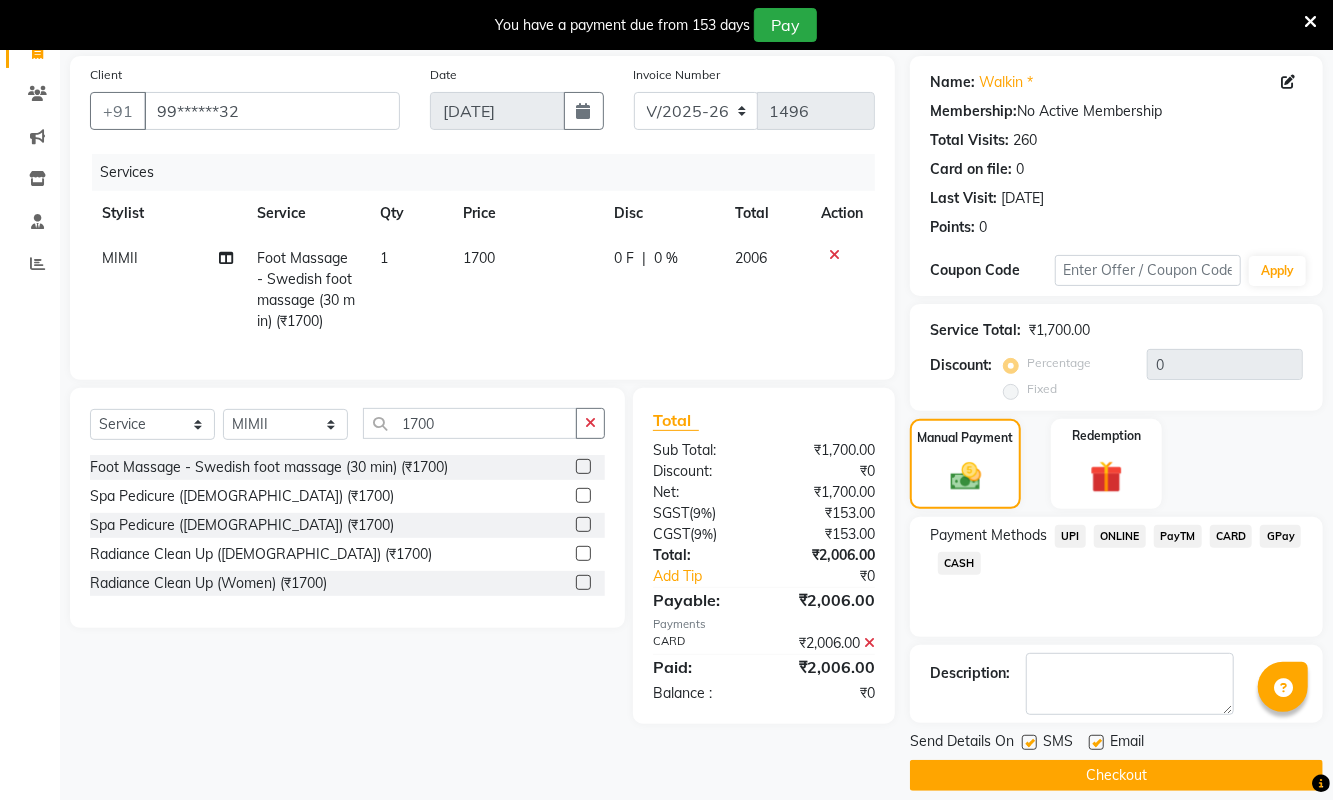 scroll, scrollTop: 167, scrollLeft: 0, axis: vertical 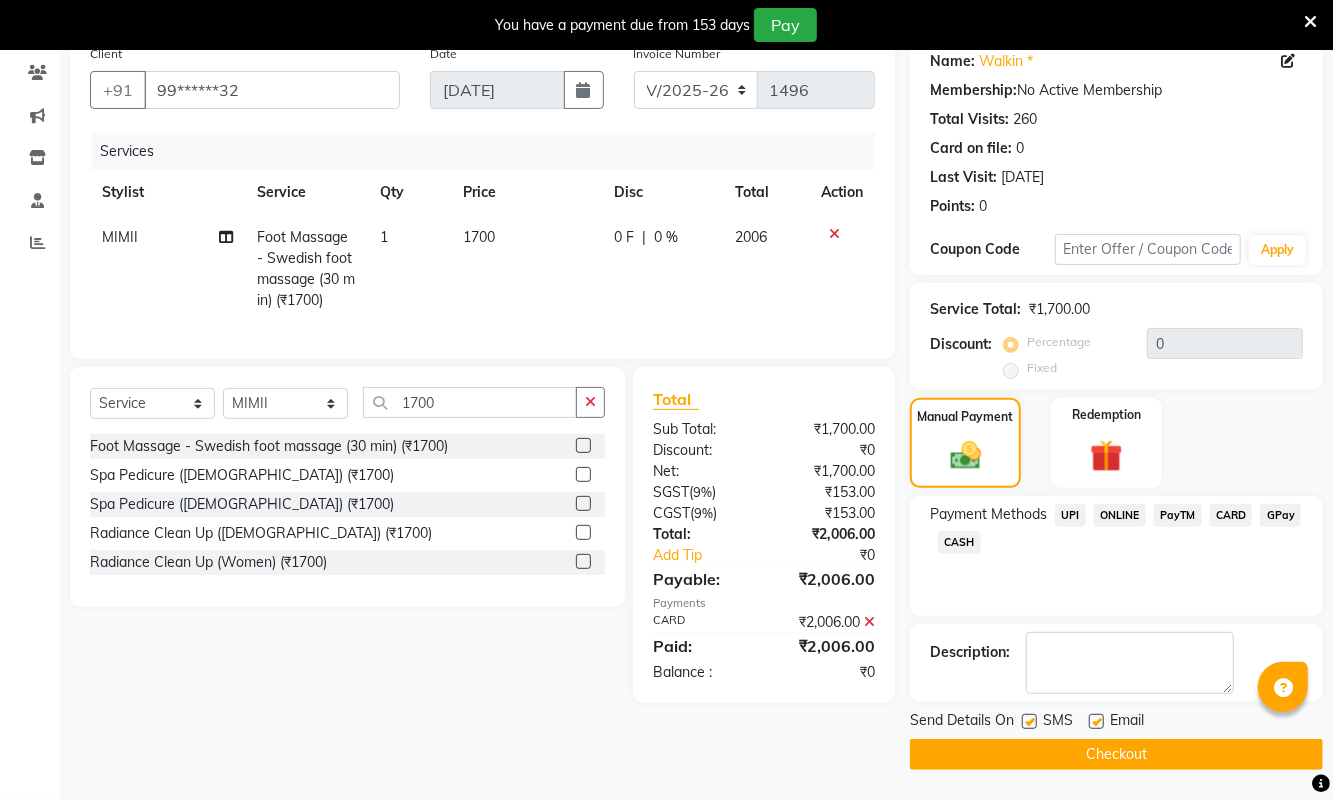 click on "Checkout" 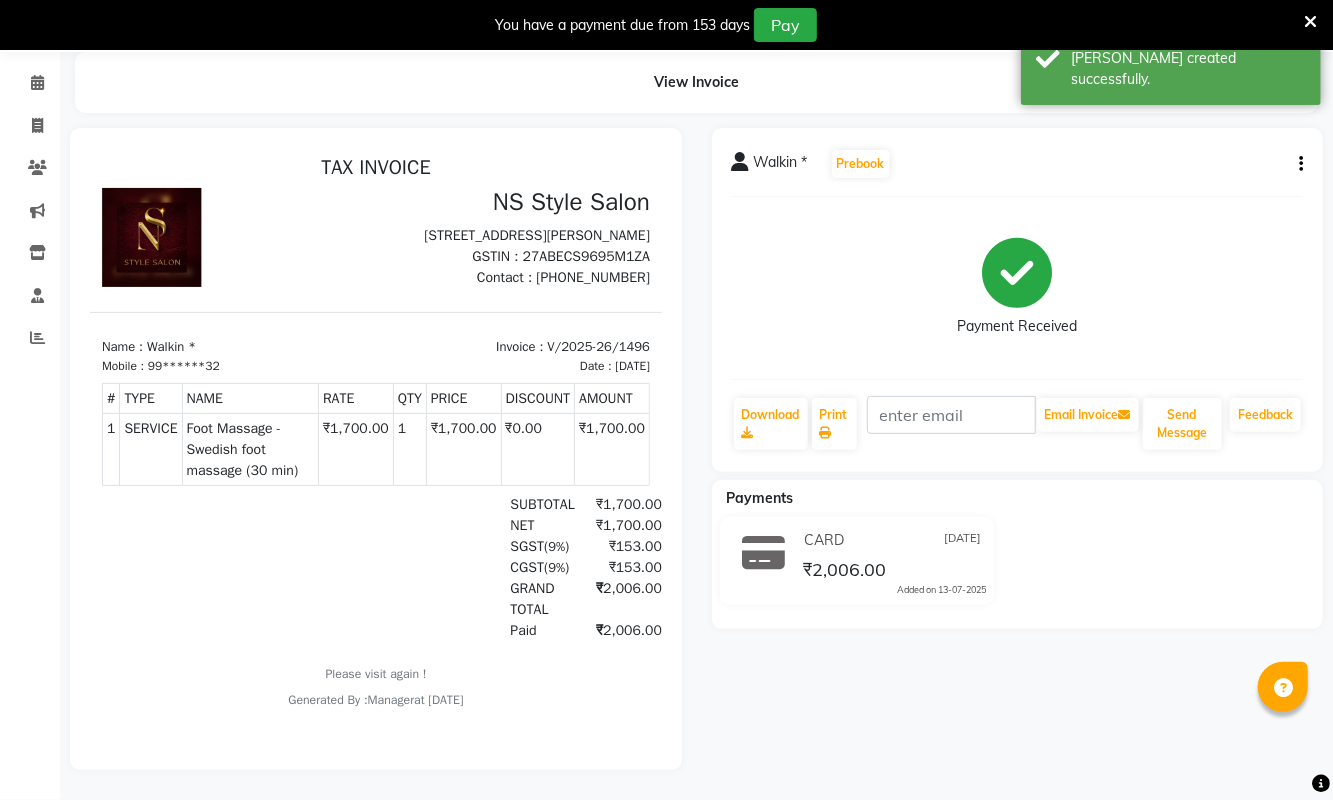 scroll, scrollTop: 0, scrollLeft: 0, axis: both 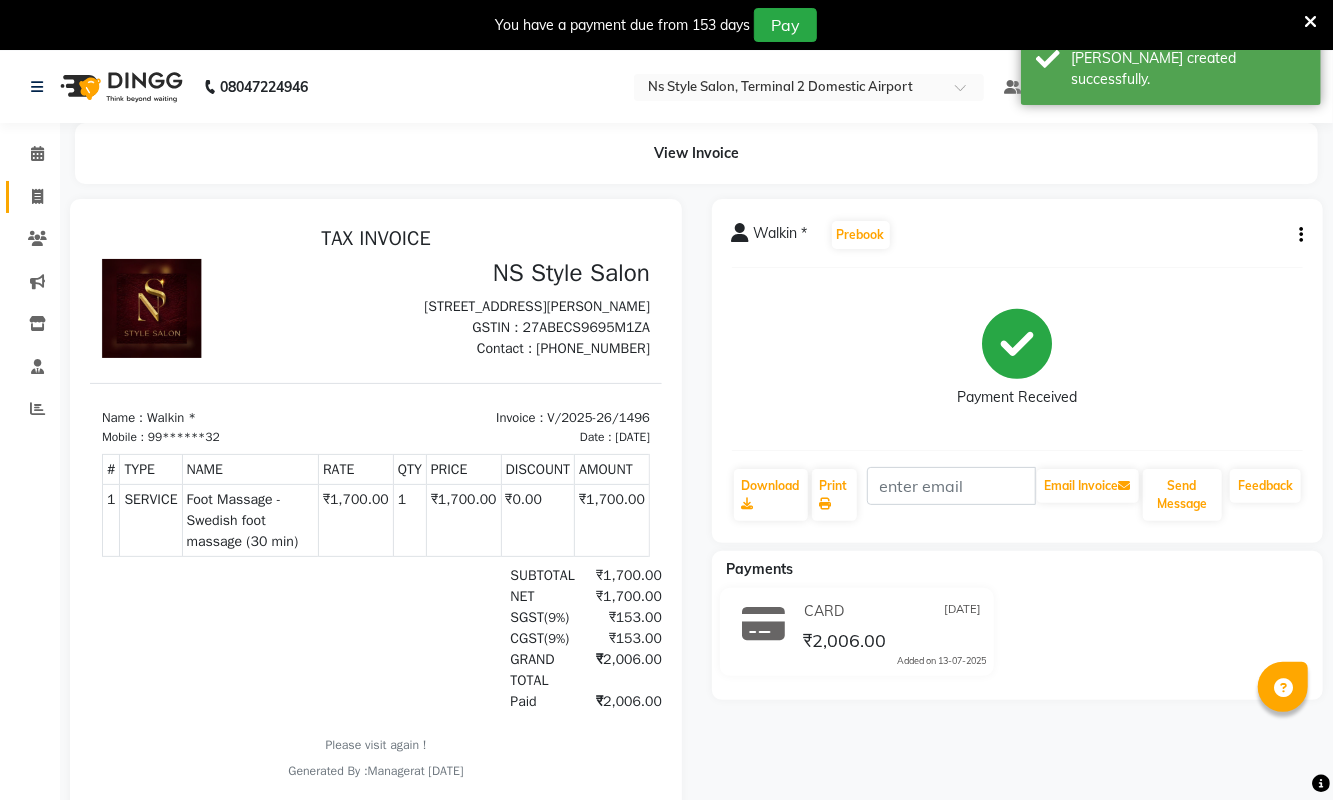 click 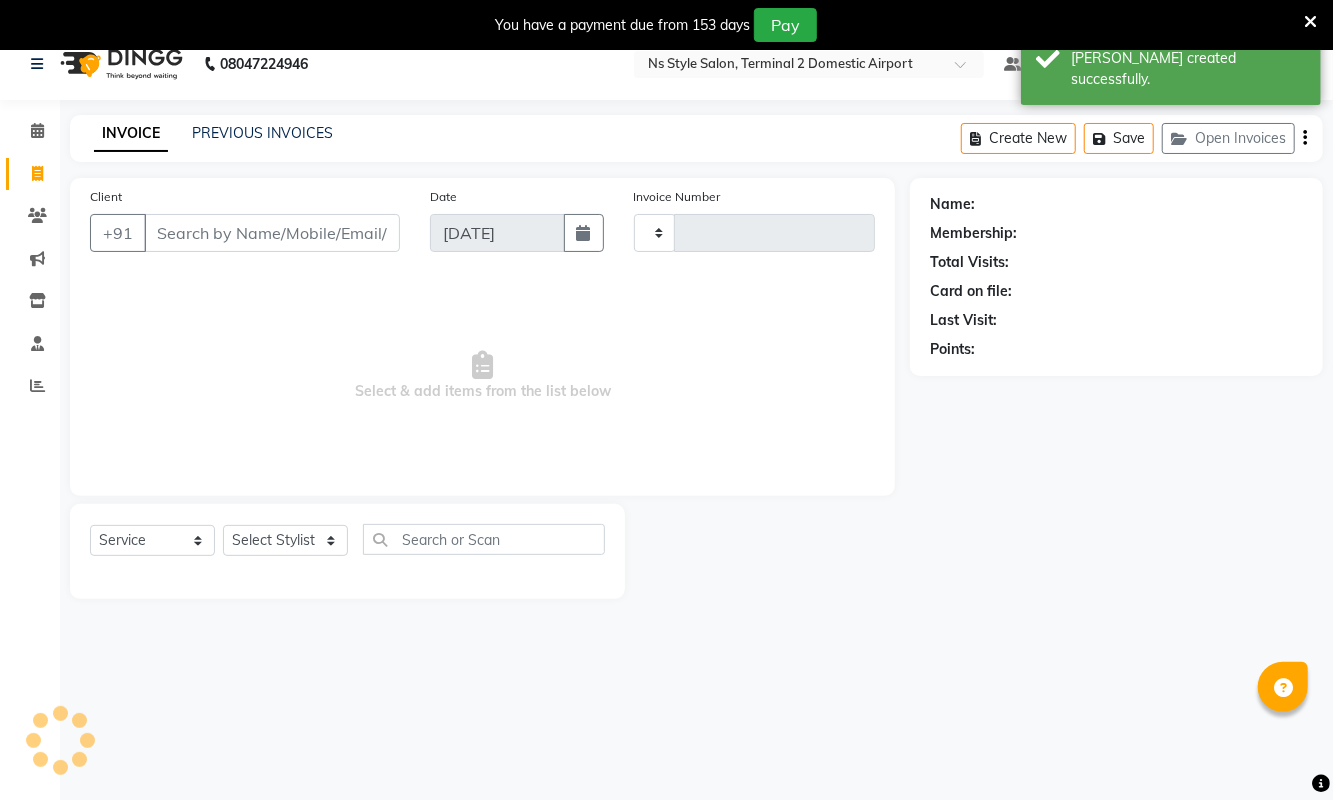 scroll, scrollTop: 51, scrollLeft: 0, axis: vertical 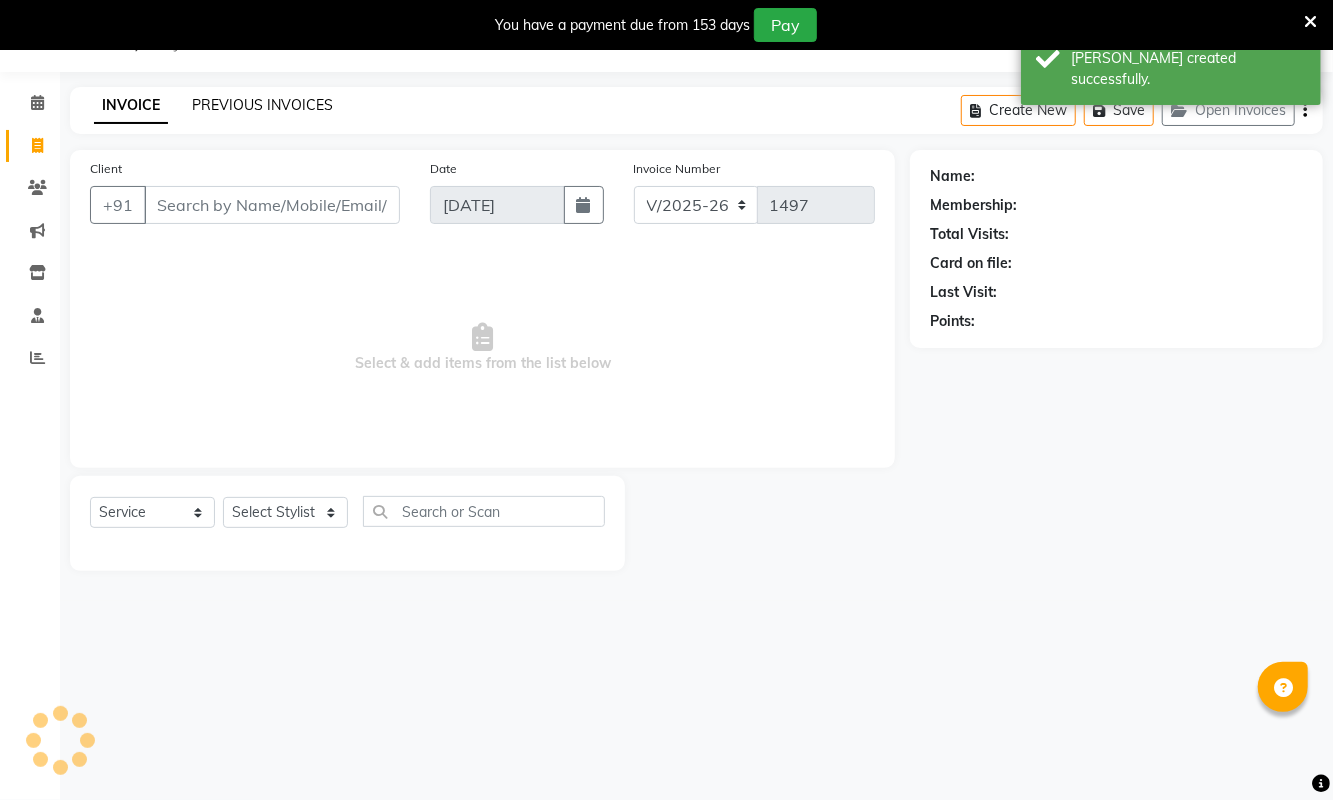click on "PREVIOUS INVOICES" 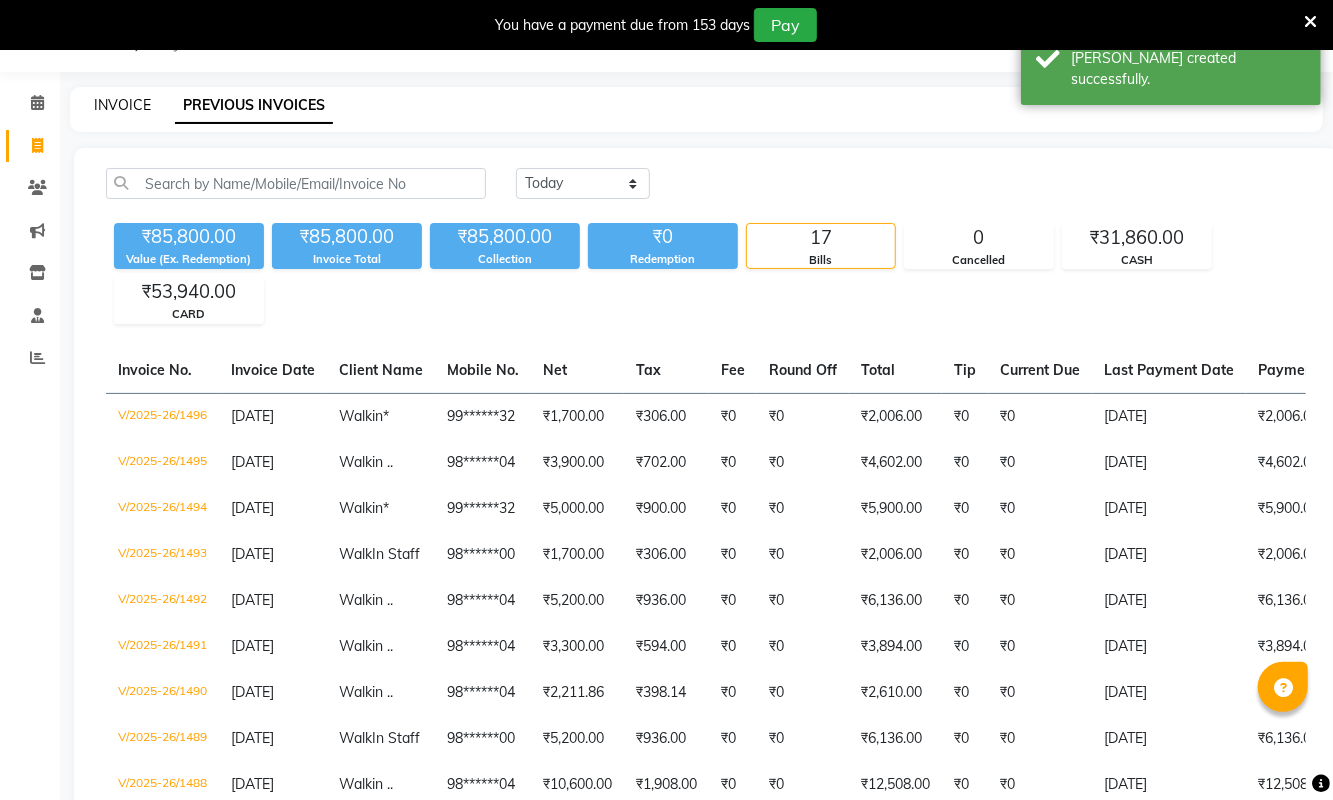 click on "INVOICE" 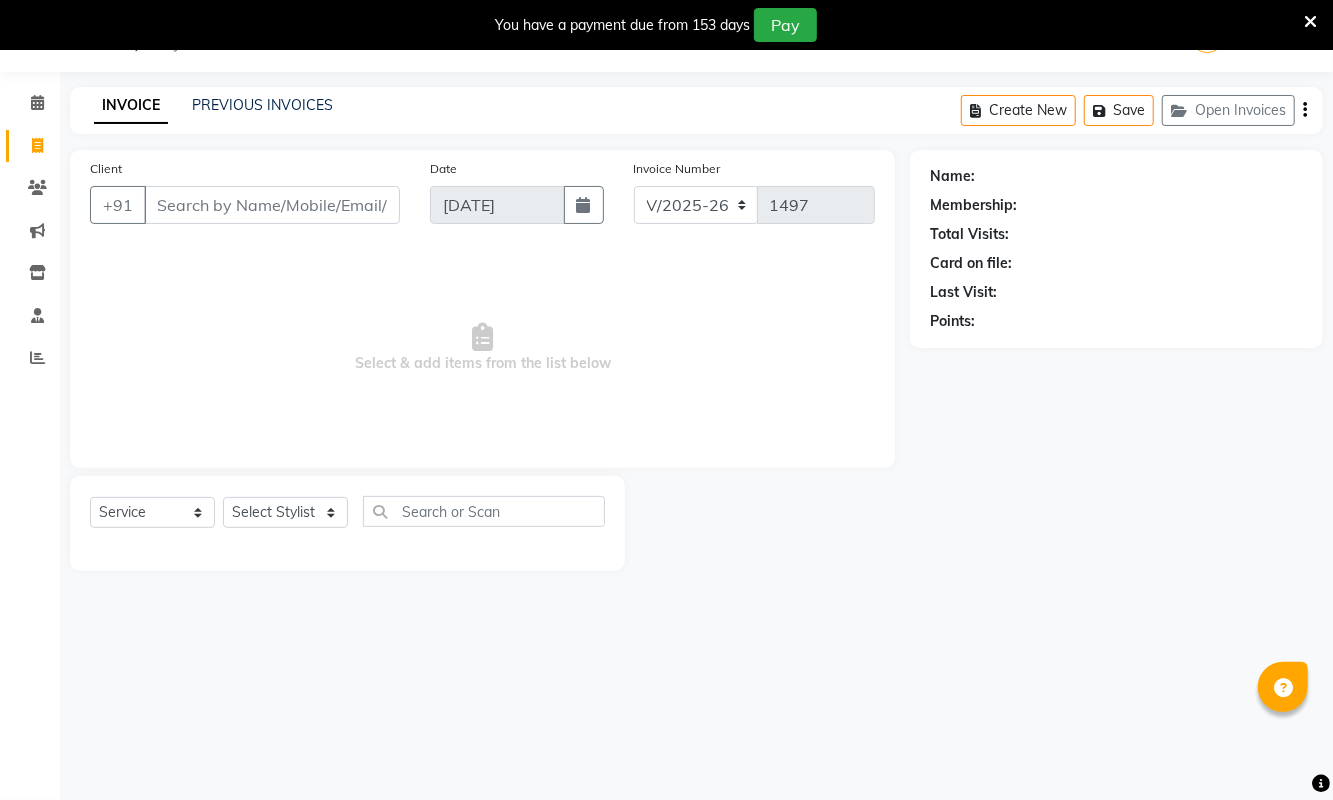 click on "Client" at bounding box center (272, 205) 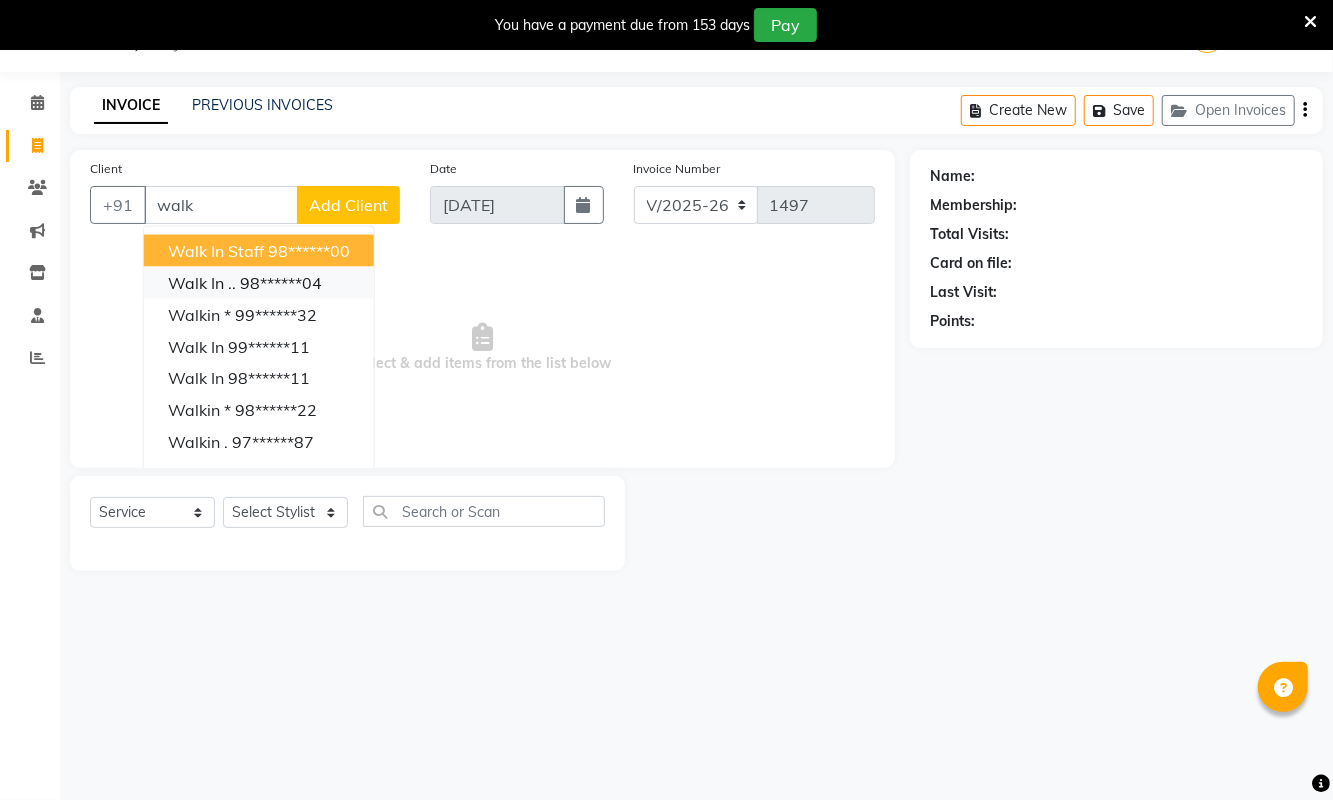 click on "98******04" at bounding box center [281, 283] 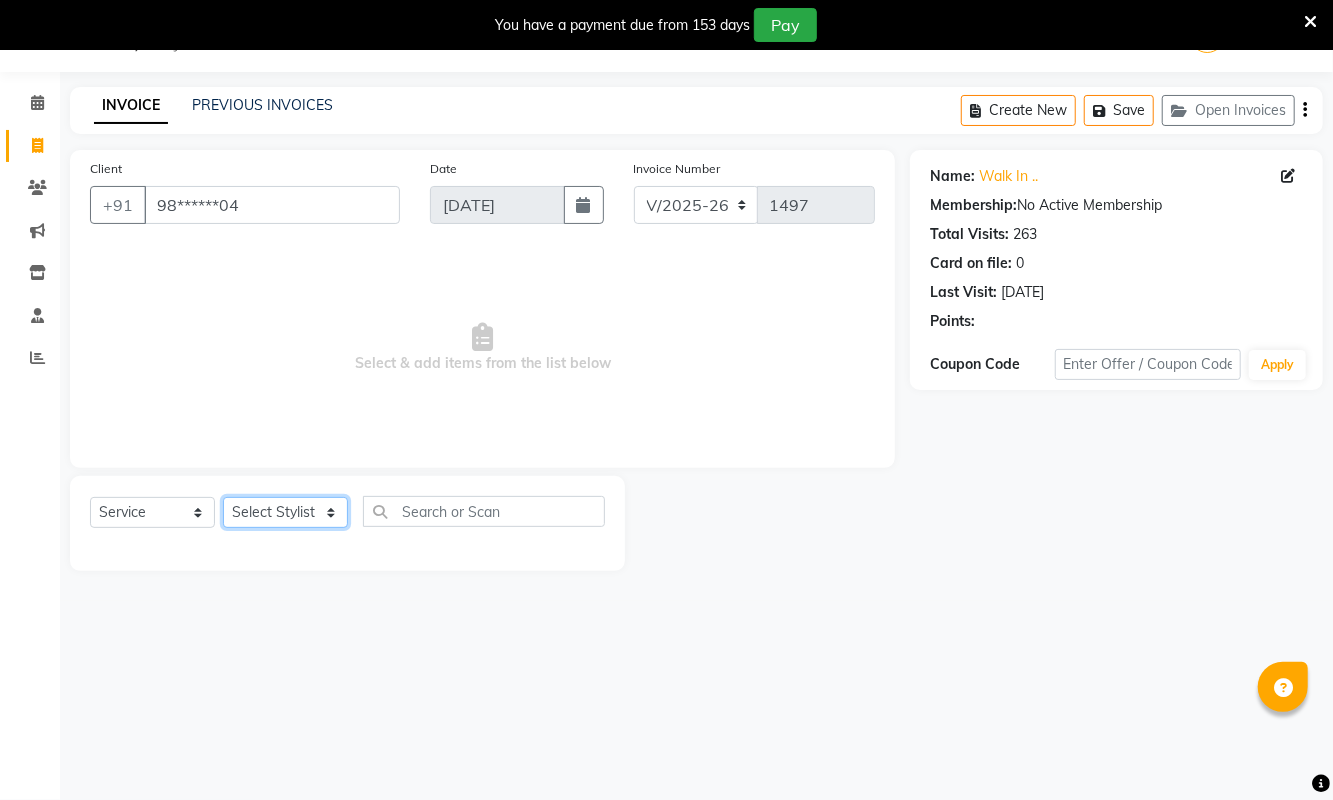 click on "Select Stylist ASHA ANIL JADHAV Dilshad Ahmad EHATESHAM ALI EVVA FARHEEN SHAIKH HEEBA ARIF SHAIKH HEER BAROT IMRAN SHAIKH Mamta  Manager MANISHA MD RAJ KHAN  MD SAMEER PARWEZ MIMII MOHAMMAD ALI RUPS SAKIB SUNENA TAK ZAREENA KHAN" 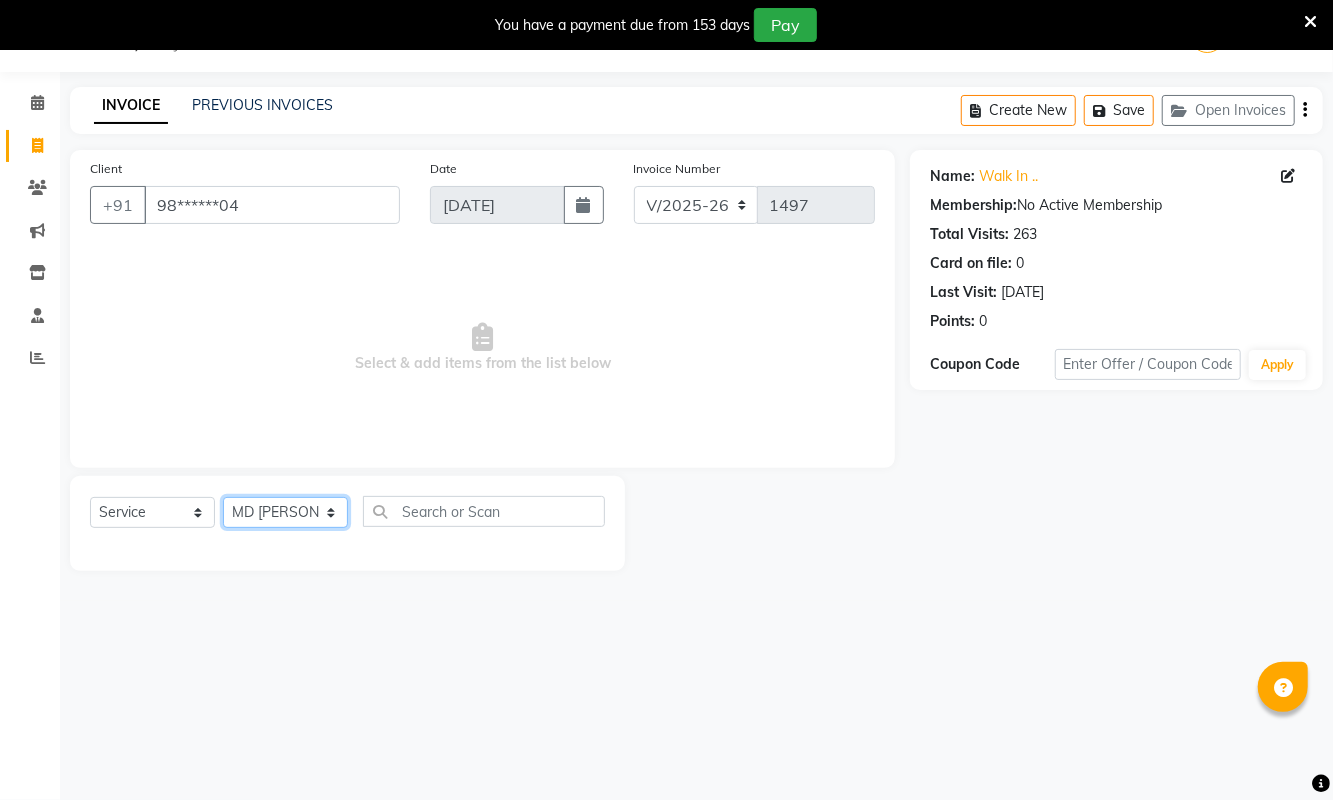 click on "Select Stylist ASHA ANIL JADHAV Dilshad Ahmad EHATESHAM ALI EVVA FARHEEN SHAIKH HEEBA ARIF SHAIKH HEER BAROT IMRAN SHAIKH Mamta  Manager MANISHA MD RAJ KHAN  MD SAMEER PARWEZ MIMII MOHAMMAD ALI RUPS SAKIB SUNENA TAK ZAREENA KHAN" 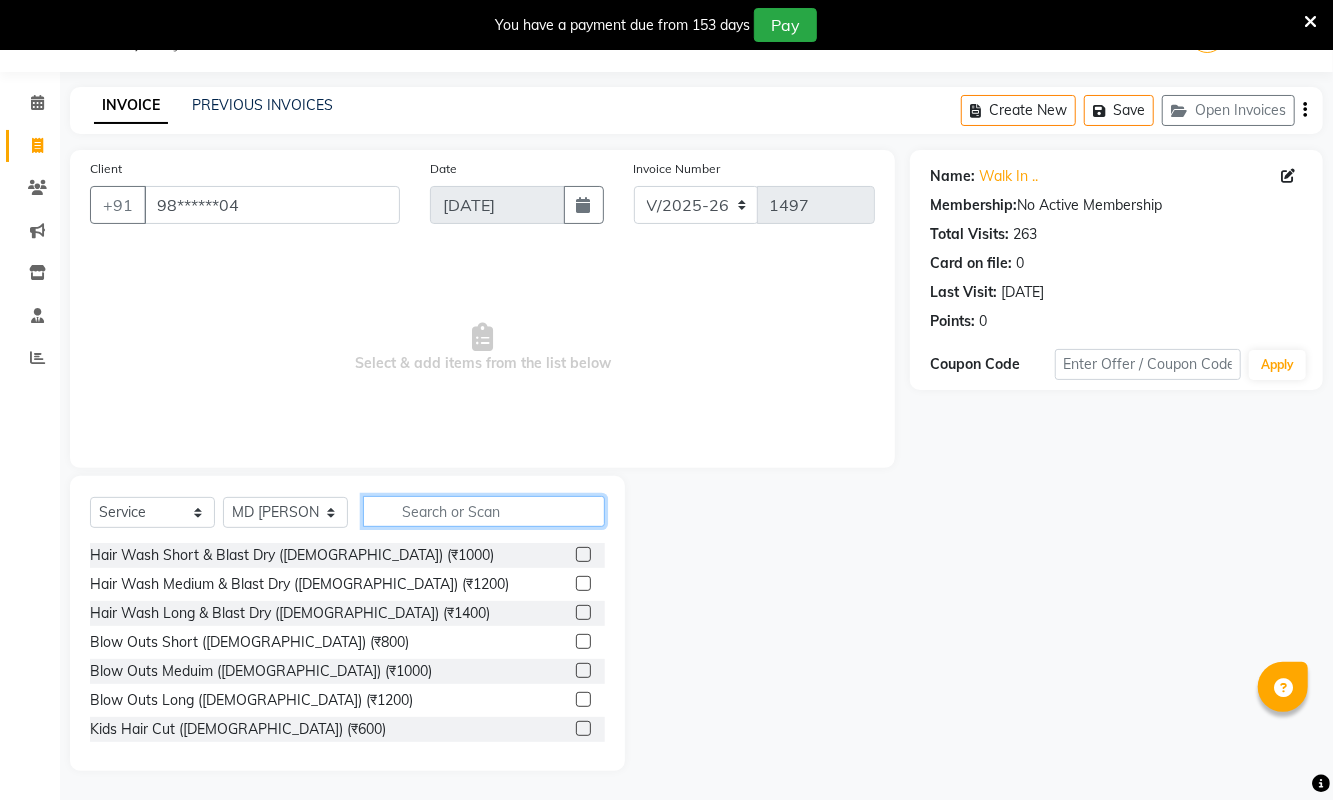 click 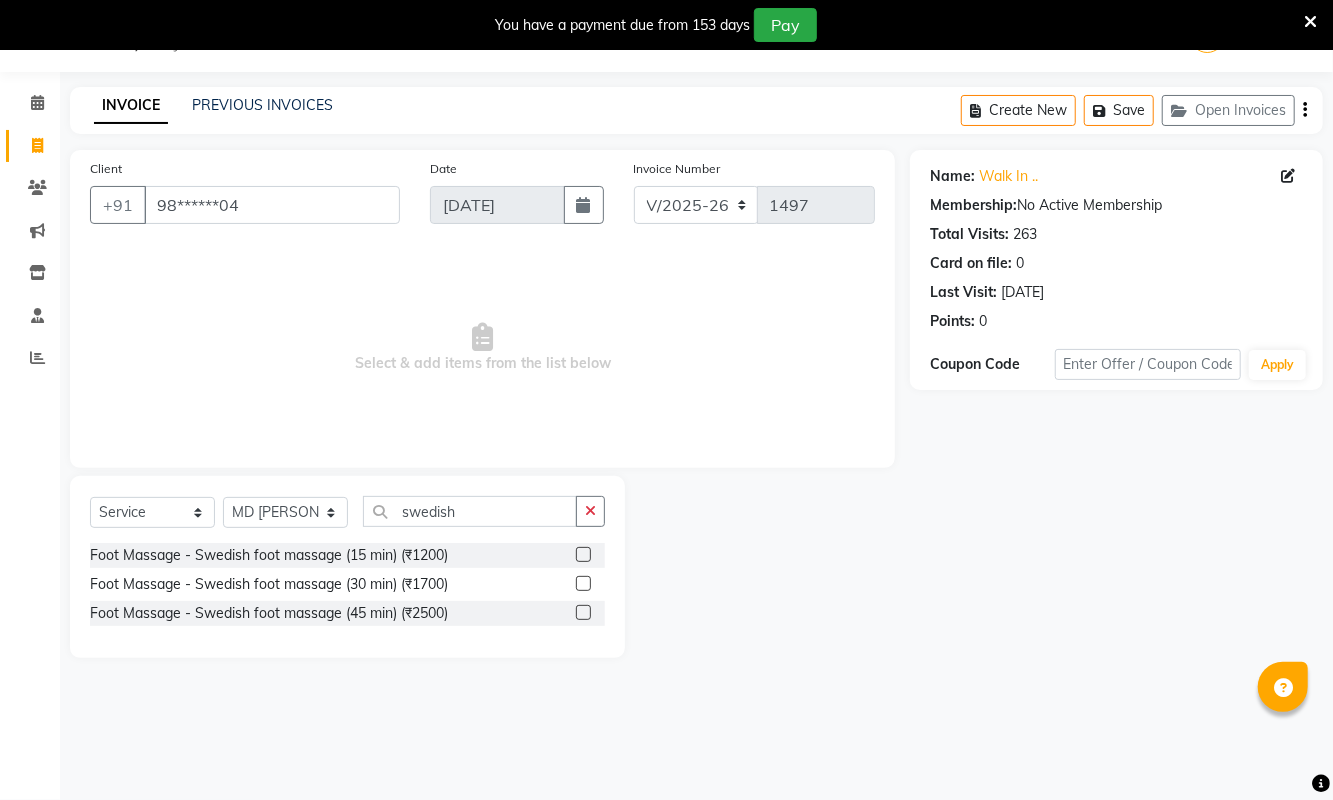 click 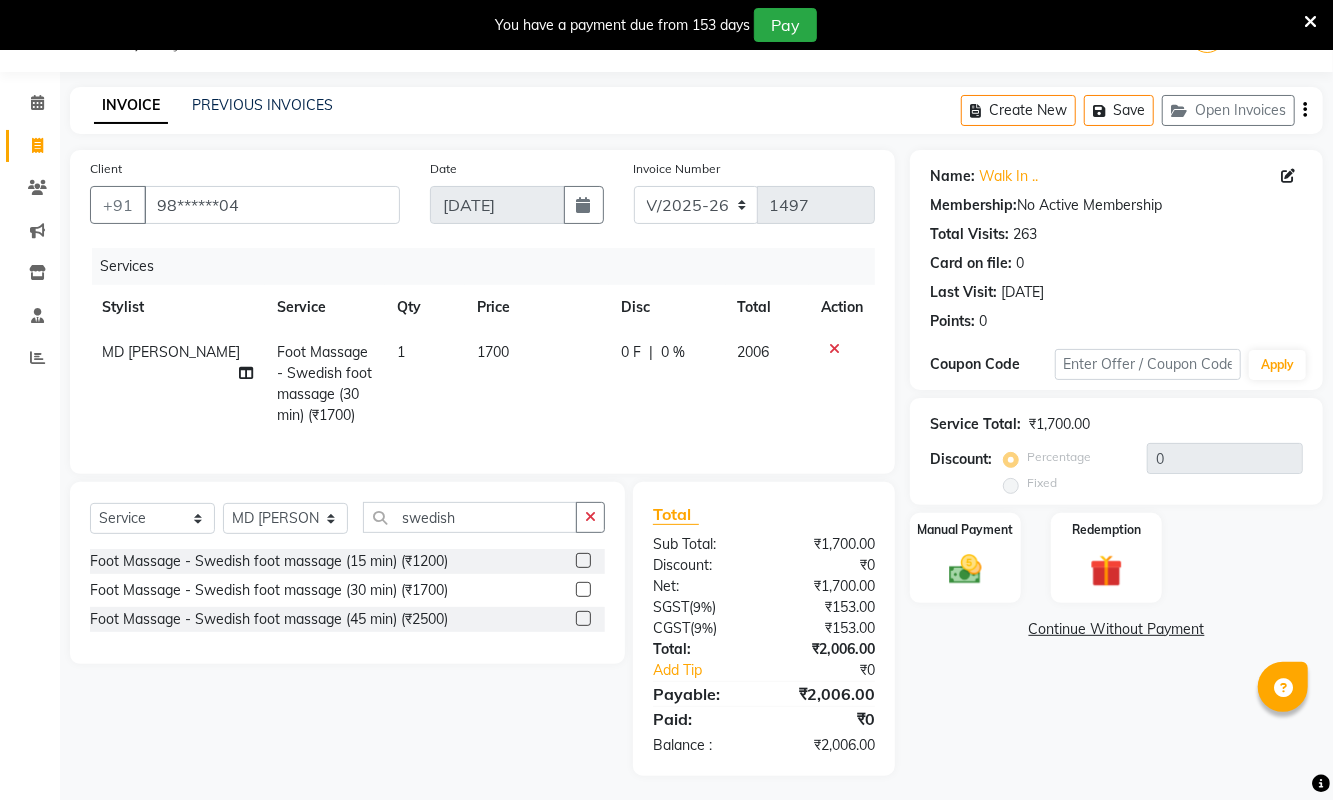 click on "1" 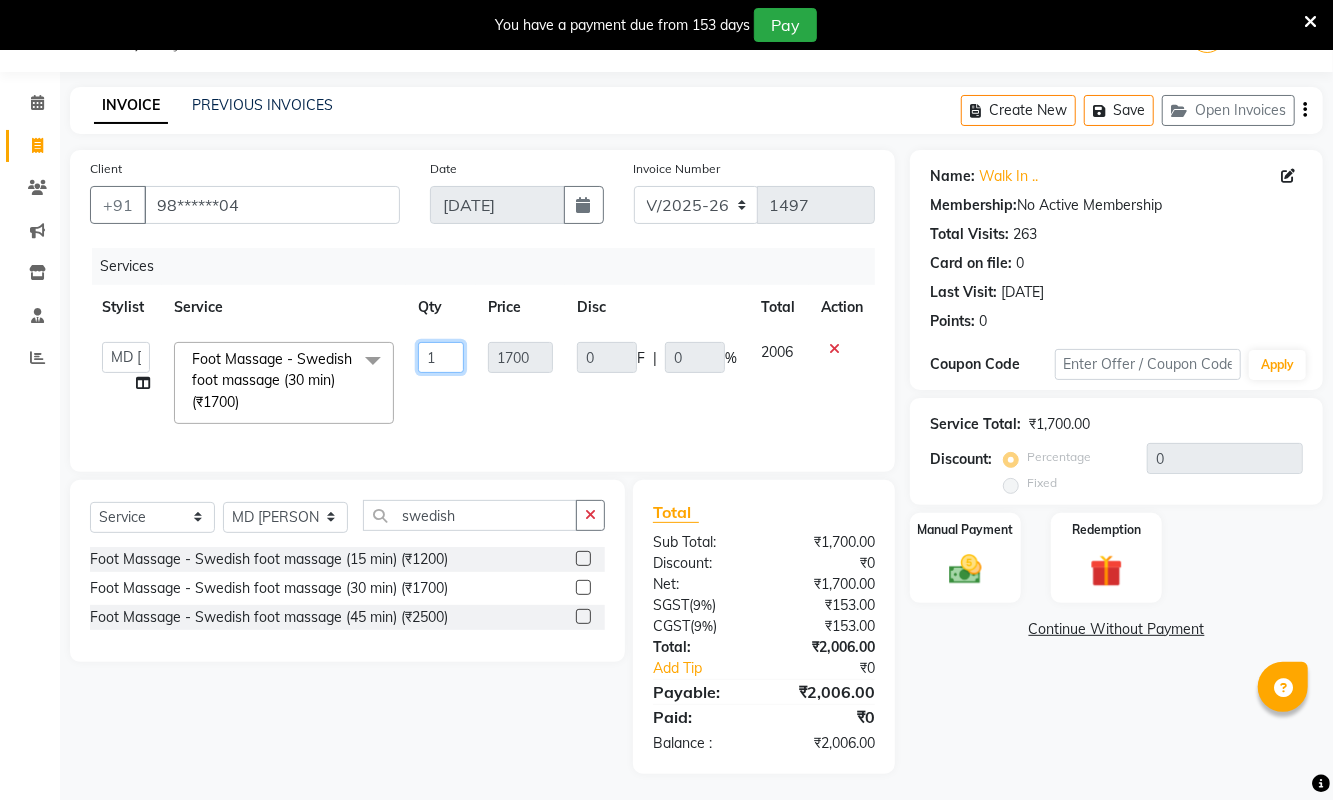 click on "1" 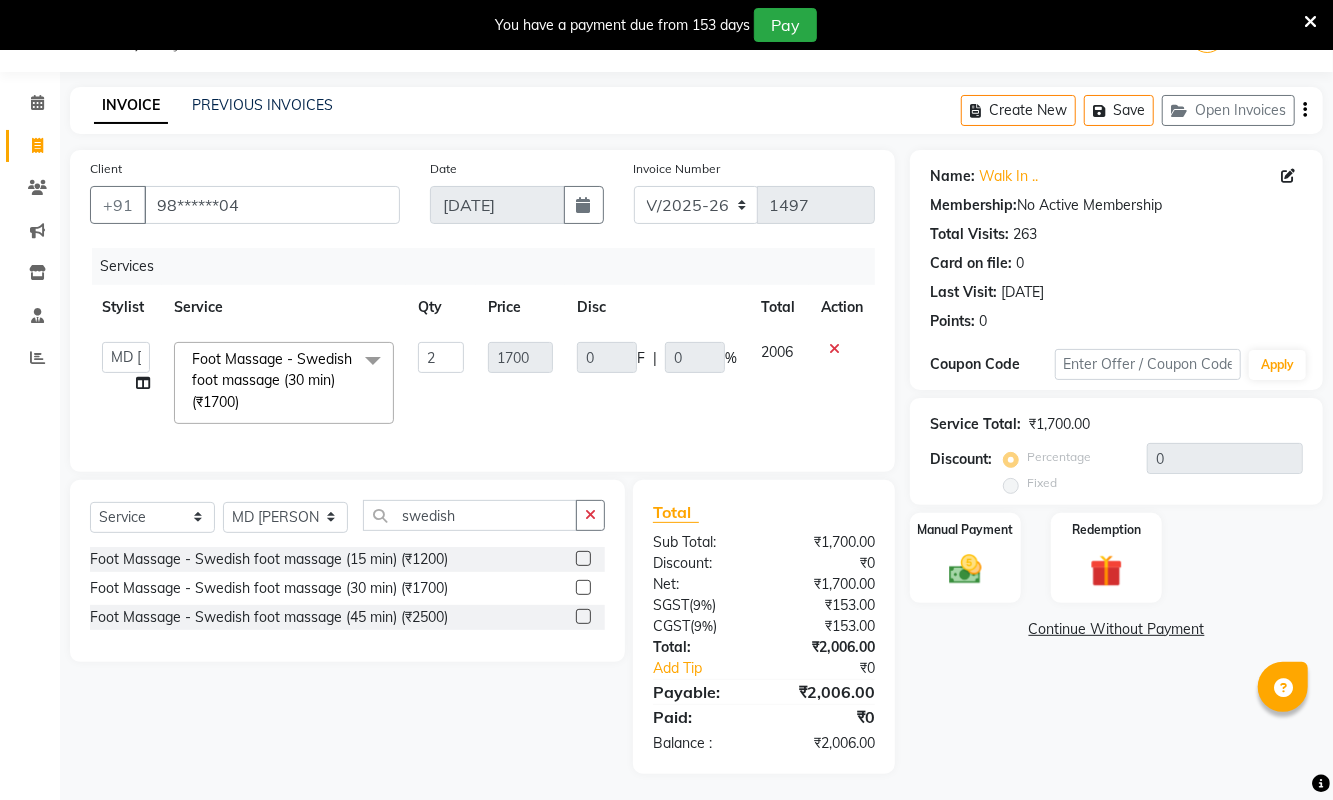 click on "2006" 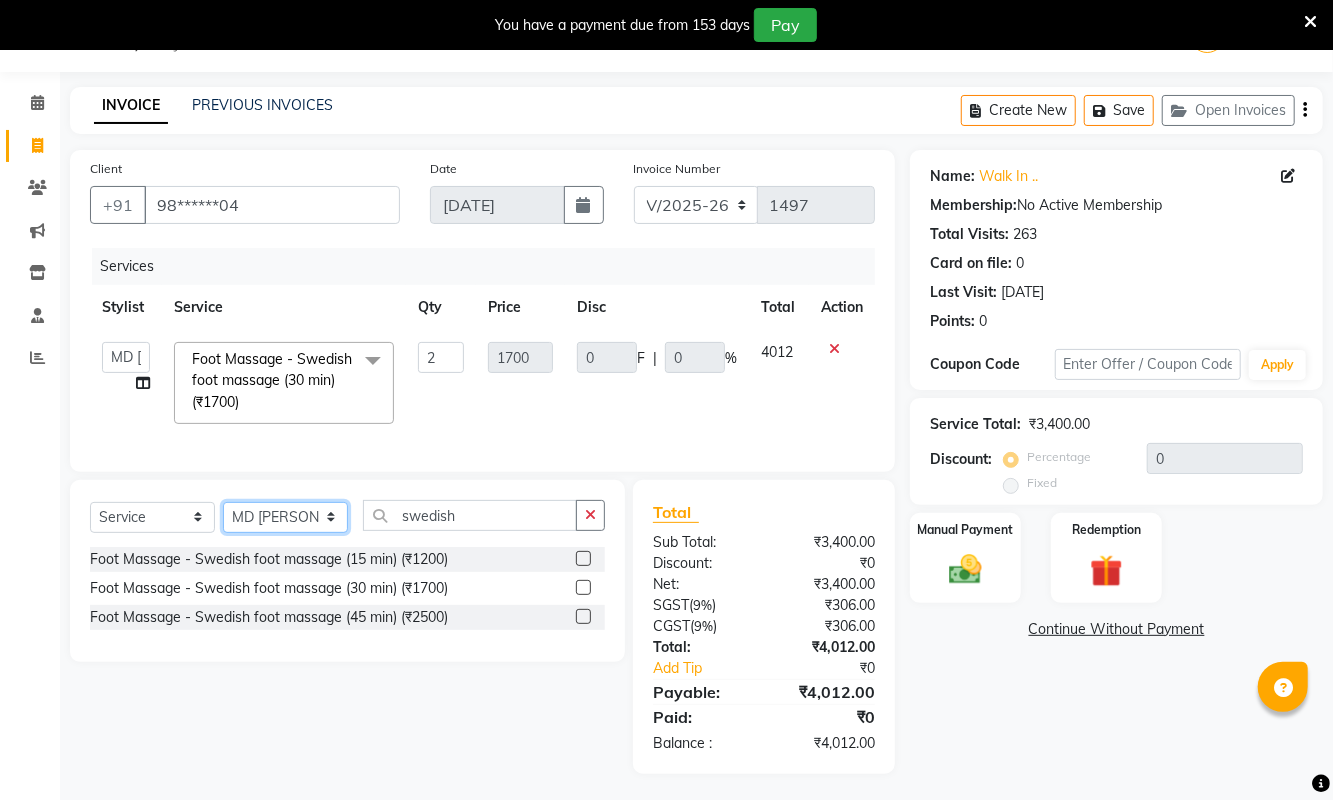 click on "Select Stylist ASHA ANIL JADHAV Dilshad Ahmad EHATESHAM ALI EVVA FARHEEN SHAIKH HEEBA ARIF SHAIKH HEER BAROT IMRAN SHAIKH Mamta  Manager MANISHA MD RAJ KHAN  MD SAMEER PARWEZ MIMII MOHAMMAD ALI RUPS SAKIB SUNENA TAK ZAREENA KHAN" 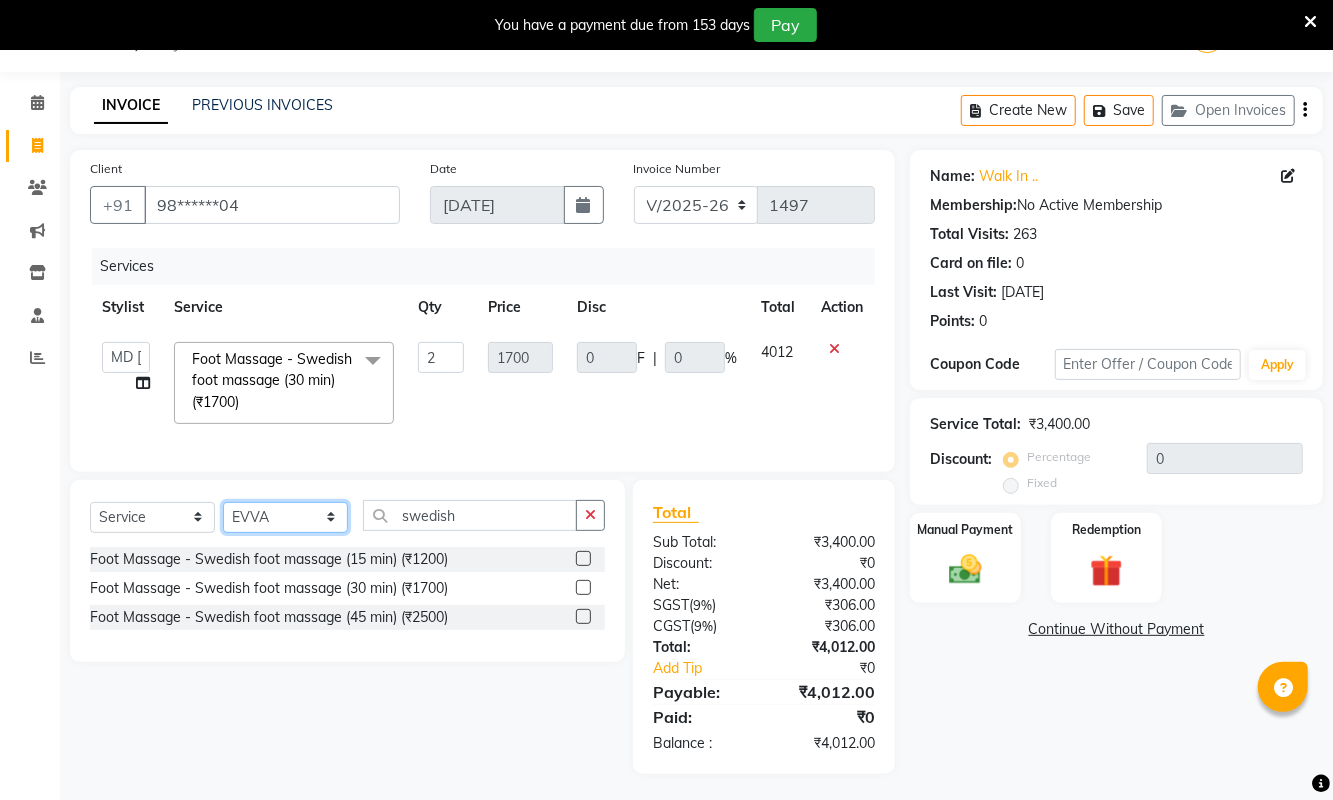 click on "Select Stylist ASHA ANIL JADHAV Dilshad Ahmad EHATESHAM ALI EVVA FARHEEN SHAIKH HEEBA ARIF SHAIKH HEER BAROT IMRAN SHAIKH Mamta  Manager MANISHA MD RAJ KHAN  MD SAMEER PARWEZ MIMII MOHAMMAD ALI RUPS SAKIB SUNENA TAK ZAREENA KHAN" 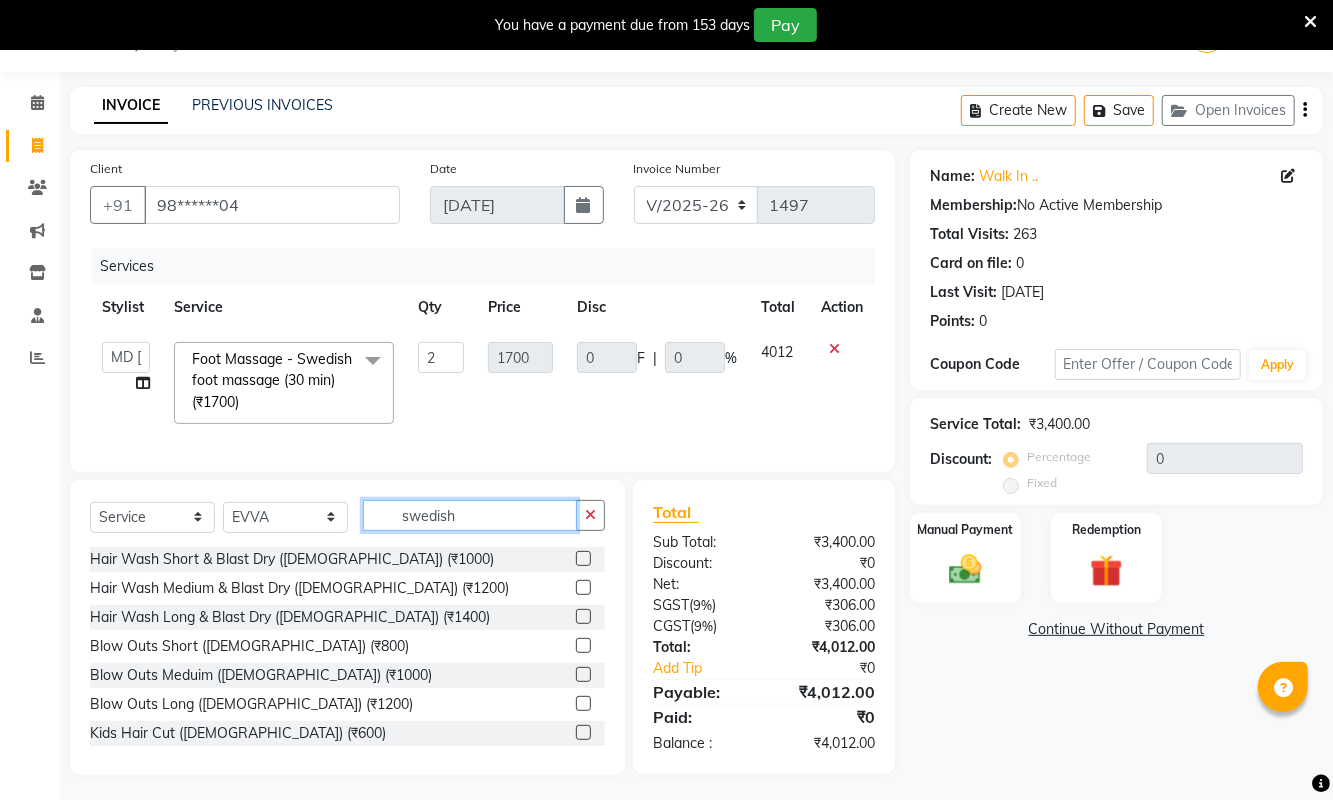 click on "swedish" 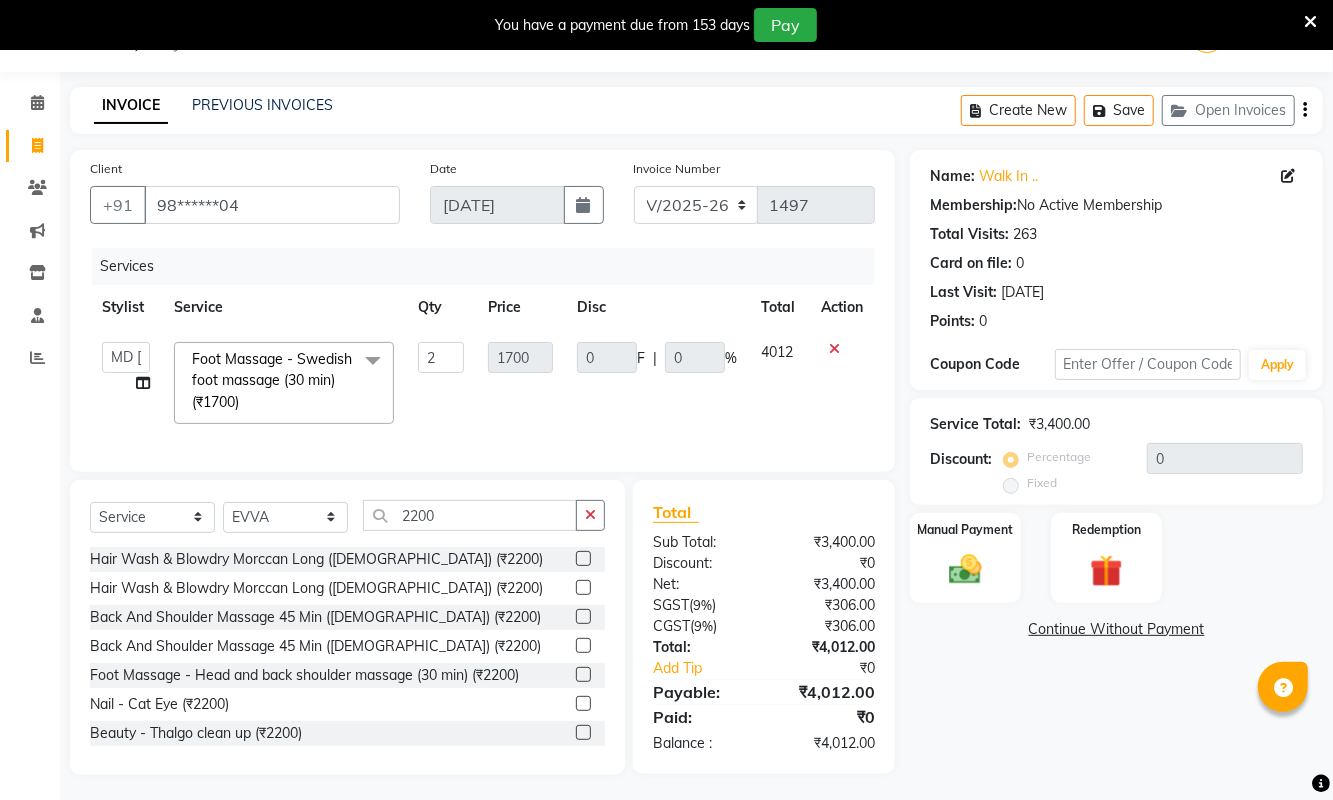 click 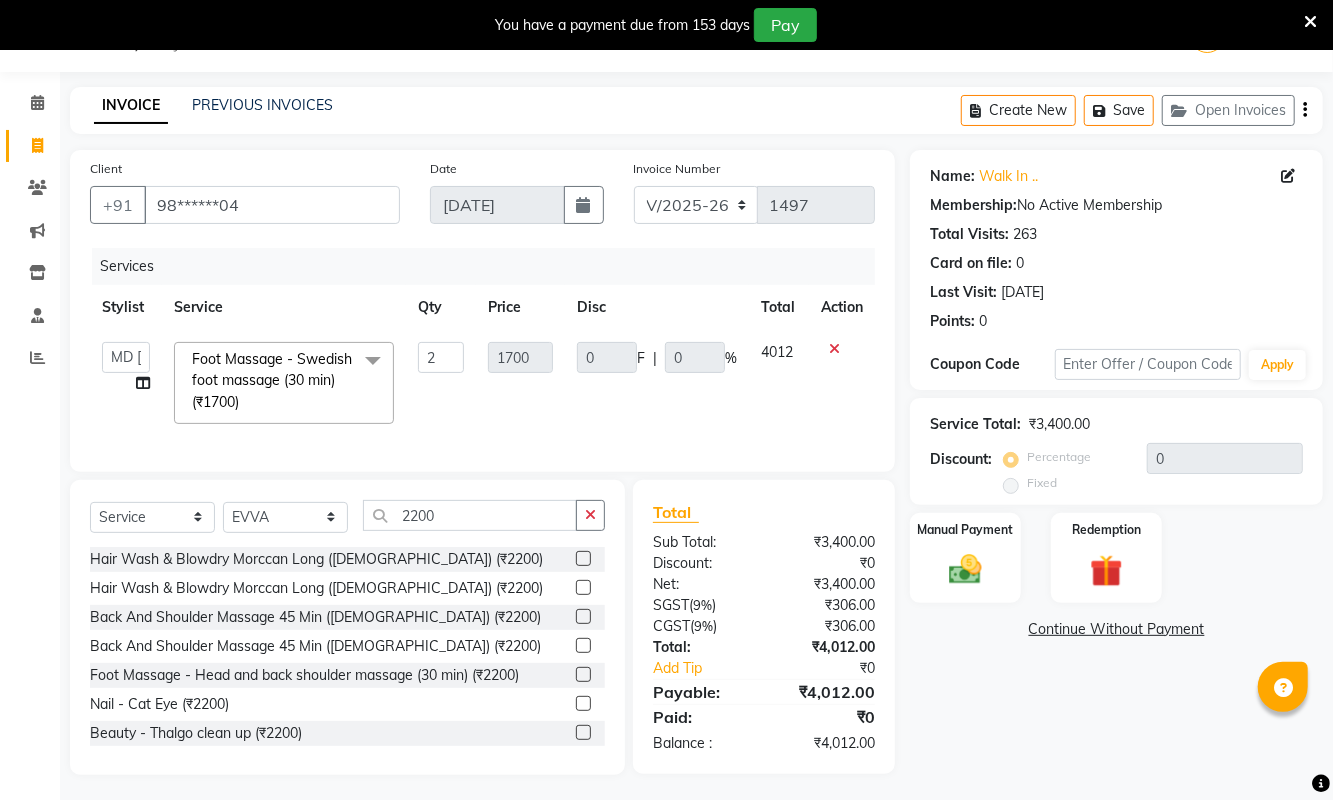 click at bounding box center [582, 559] 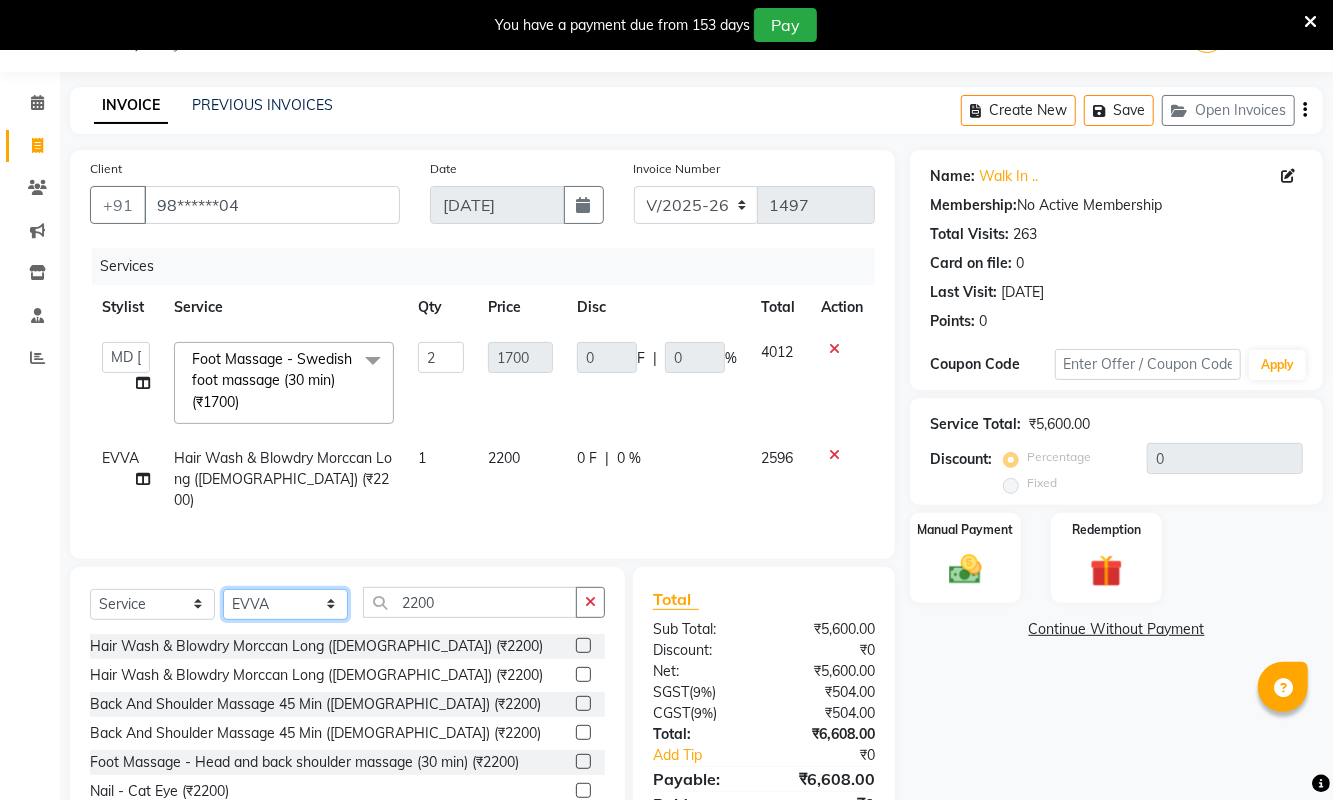 click on "Select Stylist ASHA ANIL JADHAV Dilshad Ahmad EHATESHAM ALI EVVA FARHEEN SHAIKH HEEBA ARIF SHAIKH HEER BAROT IMRAN SHAIKH Mamta  Manager MANISHA MD RAJ KHAN  MD SAMEER PARWEZ MIMII MOHAMMAD ALI RUPS SAKIB SUNENA TAK ZAREENA KHAN" 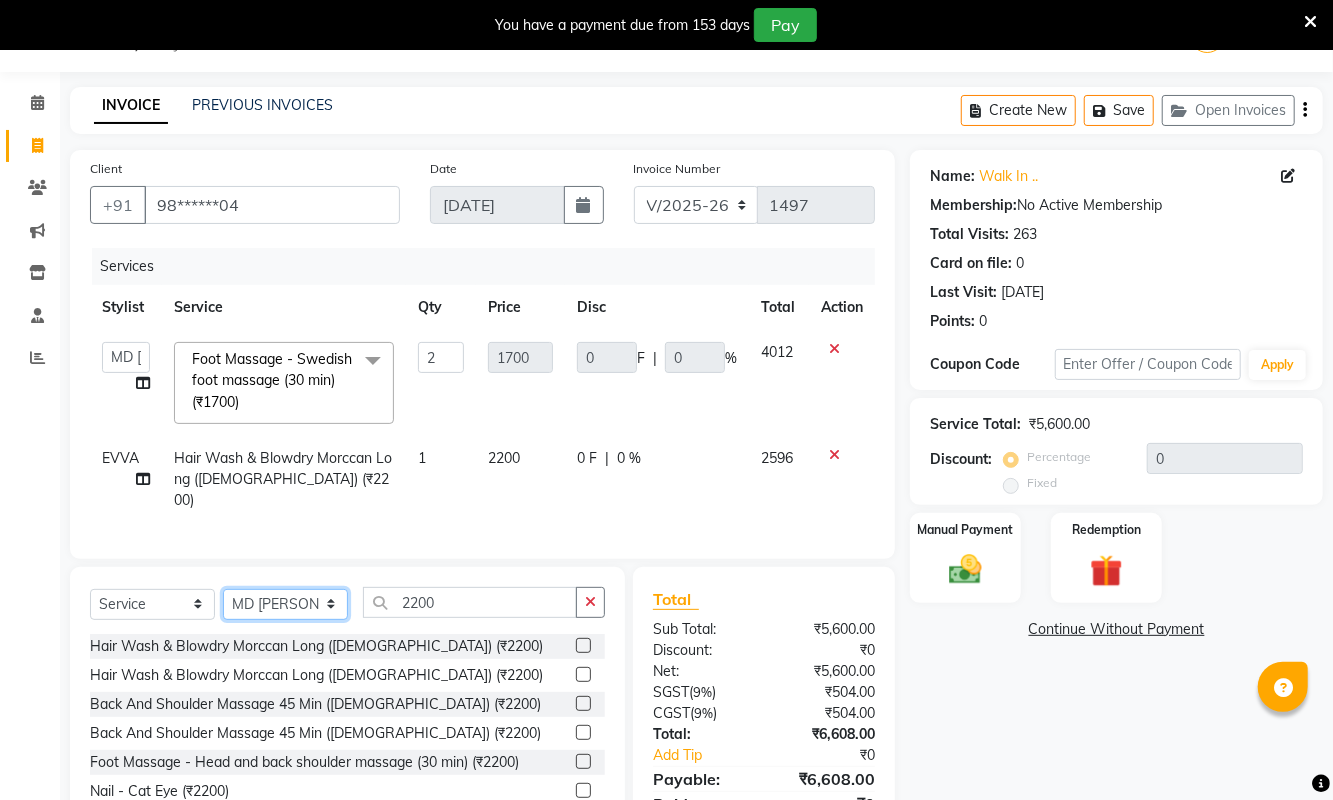 click on "Select Stylist ASHA ANIL JADHAV Dilshad Ahmad EHATESHAM ALI EVVA FARHEEN SHAIKH HEEBA ARIF SHAIKH HEER BAROT IMRAN SHAIKH Mamta  Manager MANISHA MD RAJ KHAN  MD SAMEER PARWEZ MIMII MOHAMMAD ALI RUPS SAKIB SUNENA TAK ZAREENA KHAN" 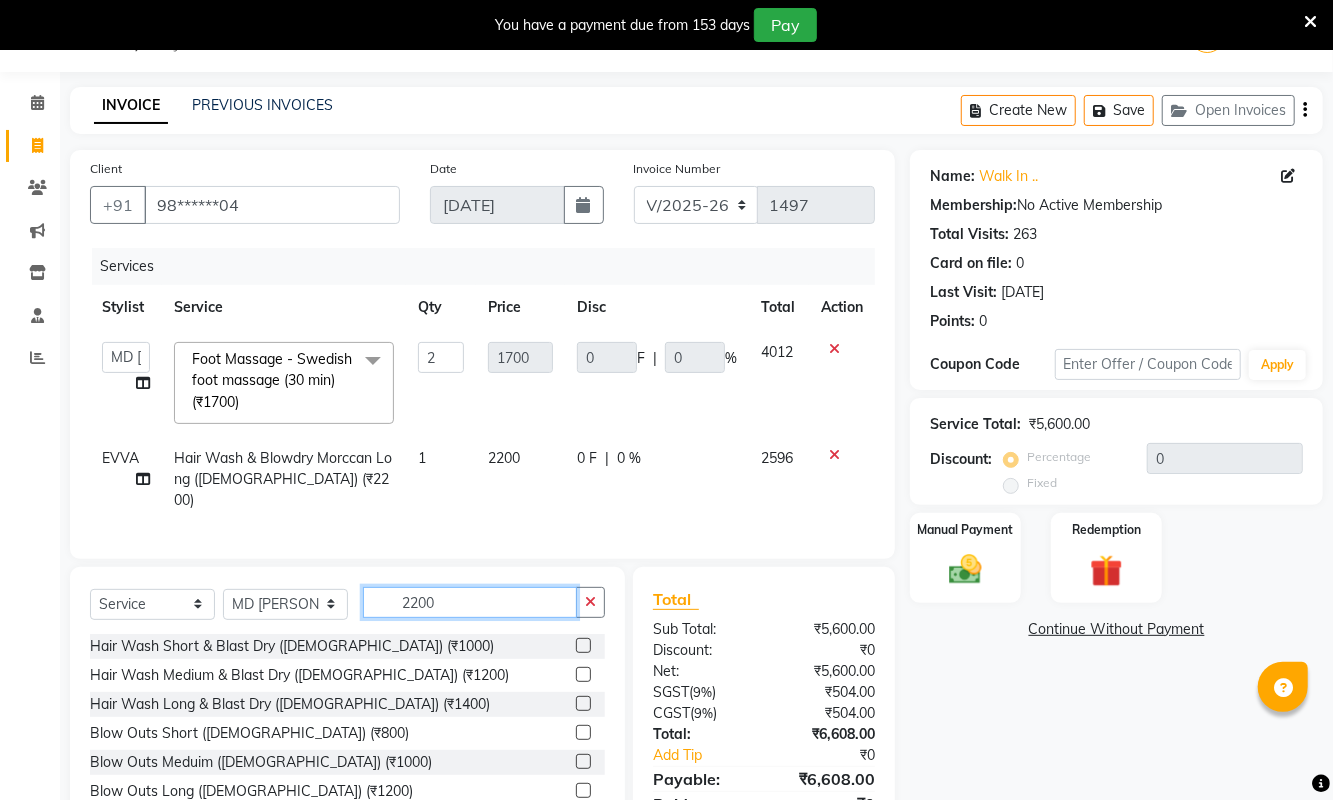 click on "2200" 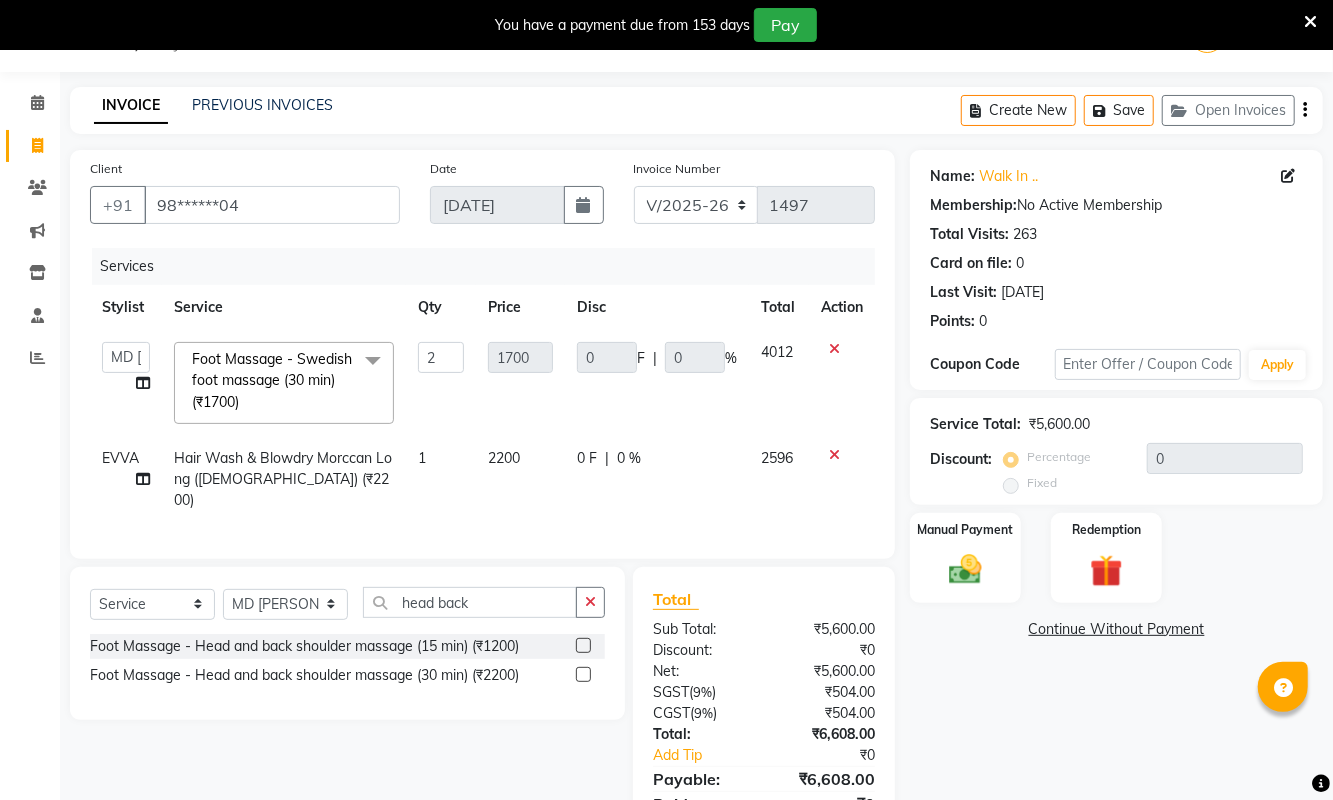 click 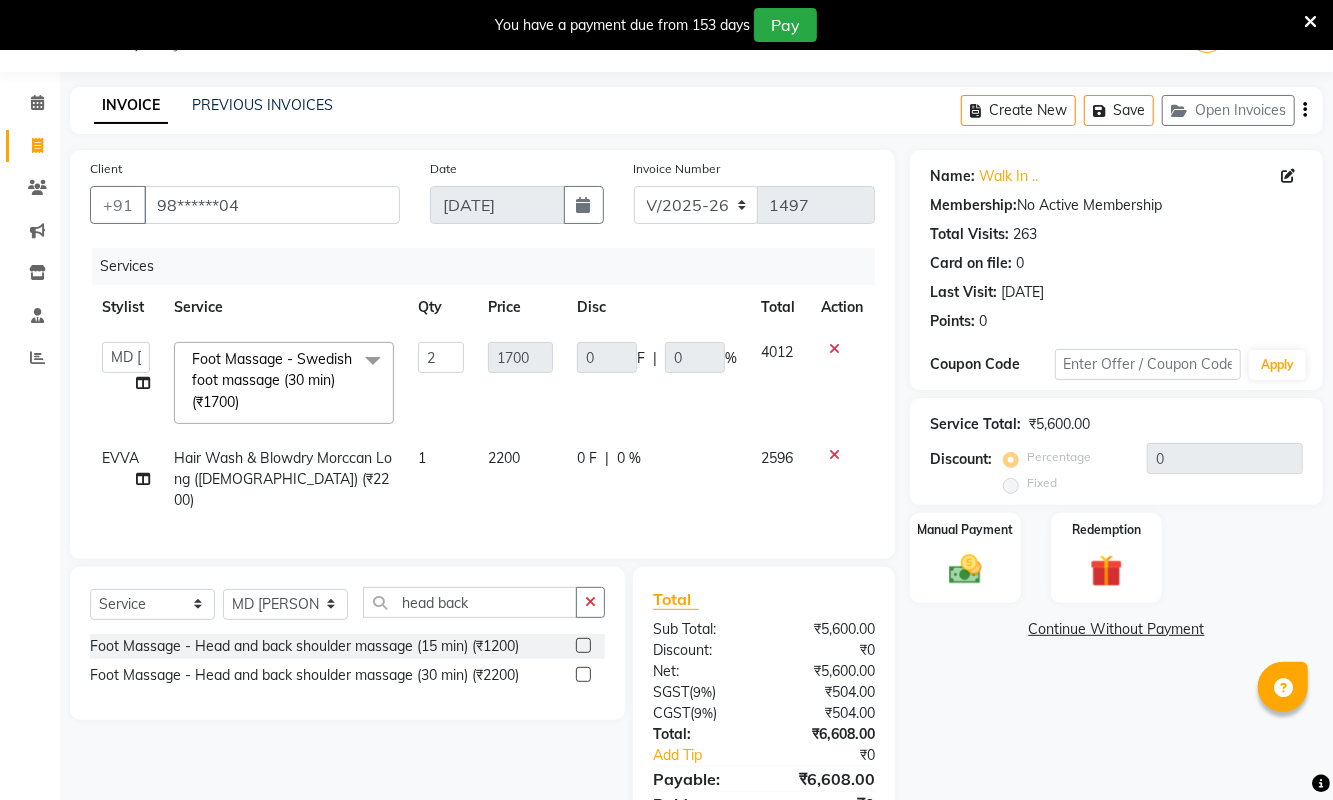 click at bounding box center [582, 675] 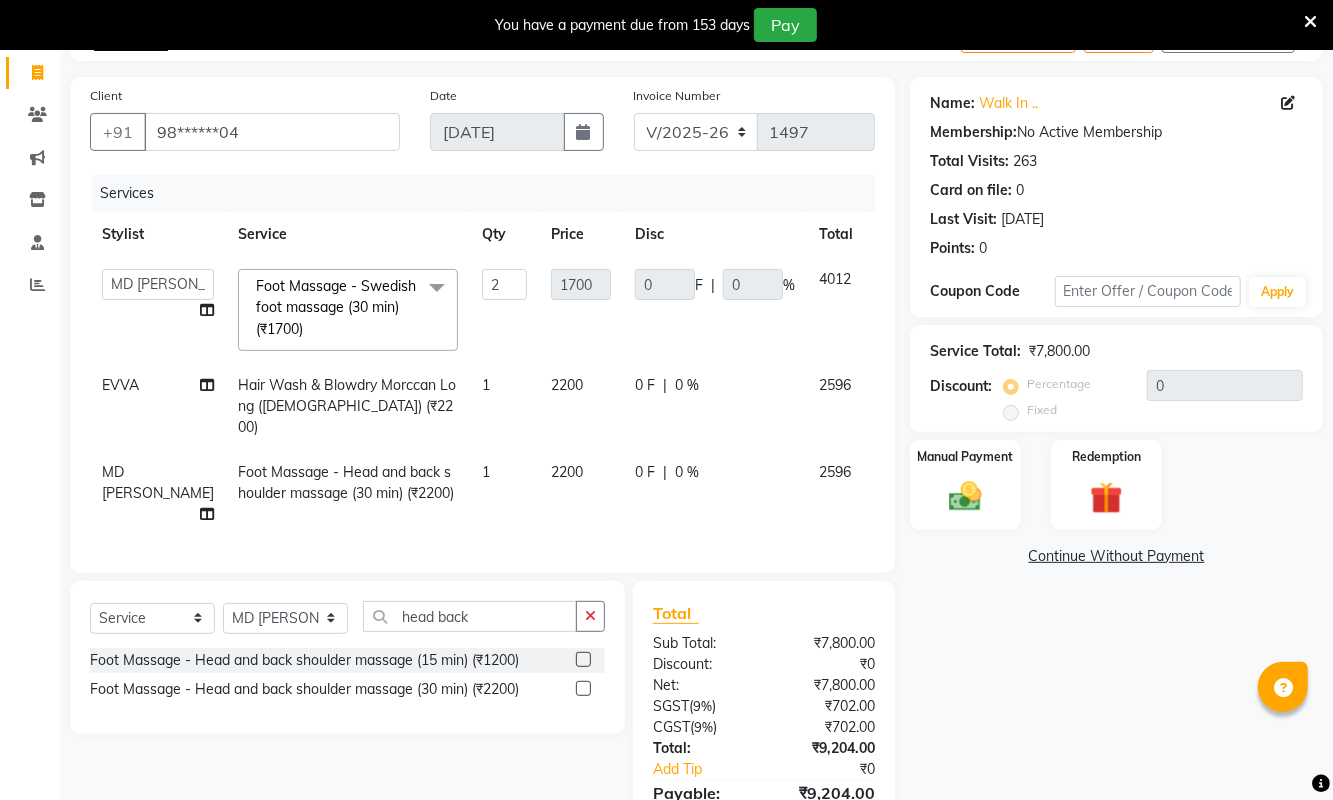 scroll, scrollTop: 196, scrollLeft: 0, axis: vertical 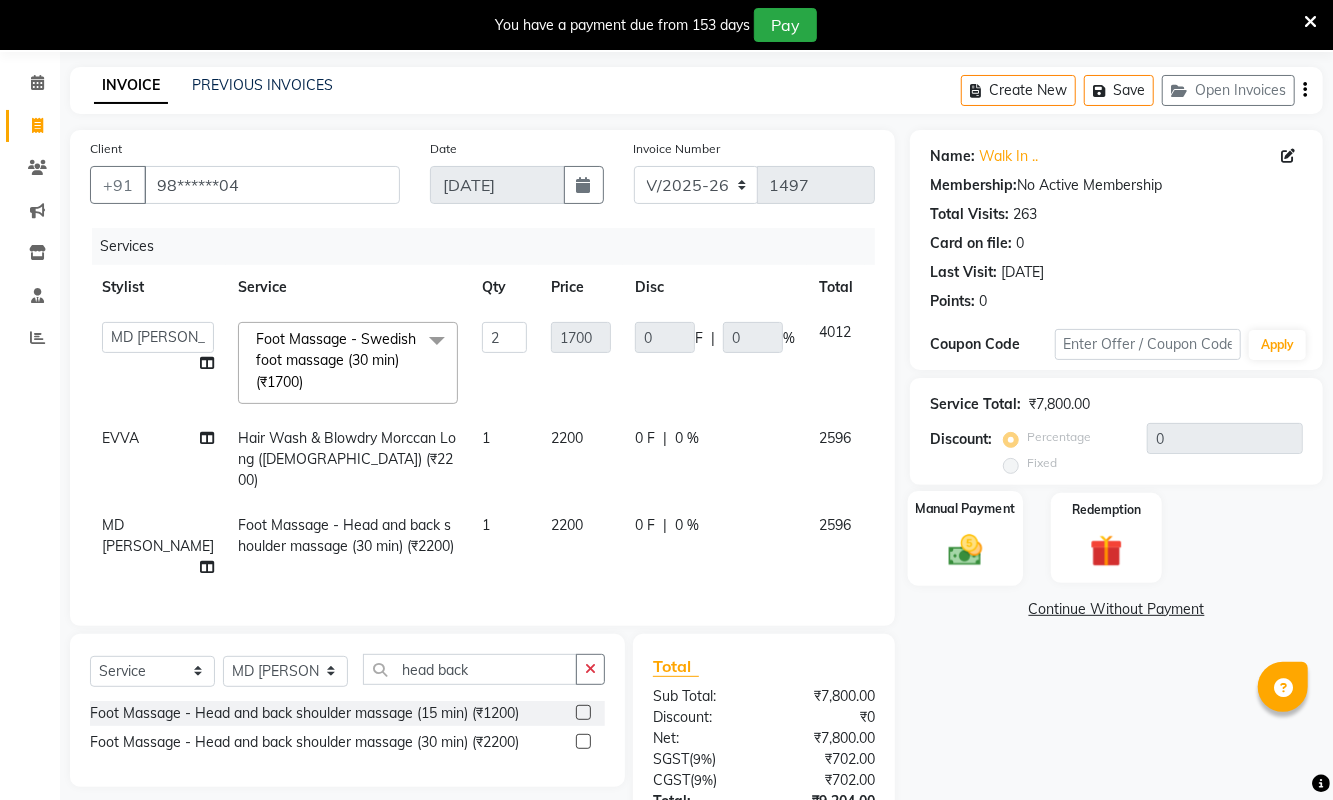 click on "Manual Payment" 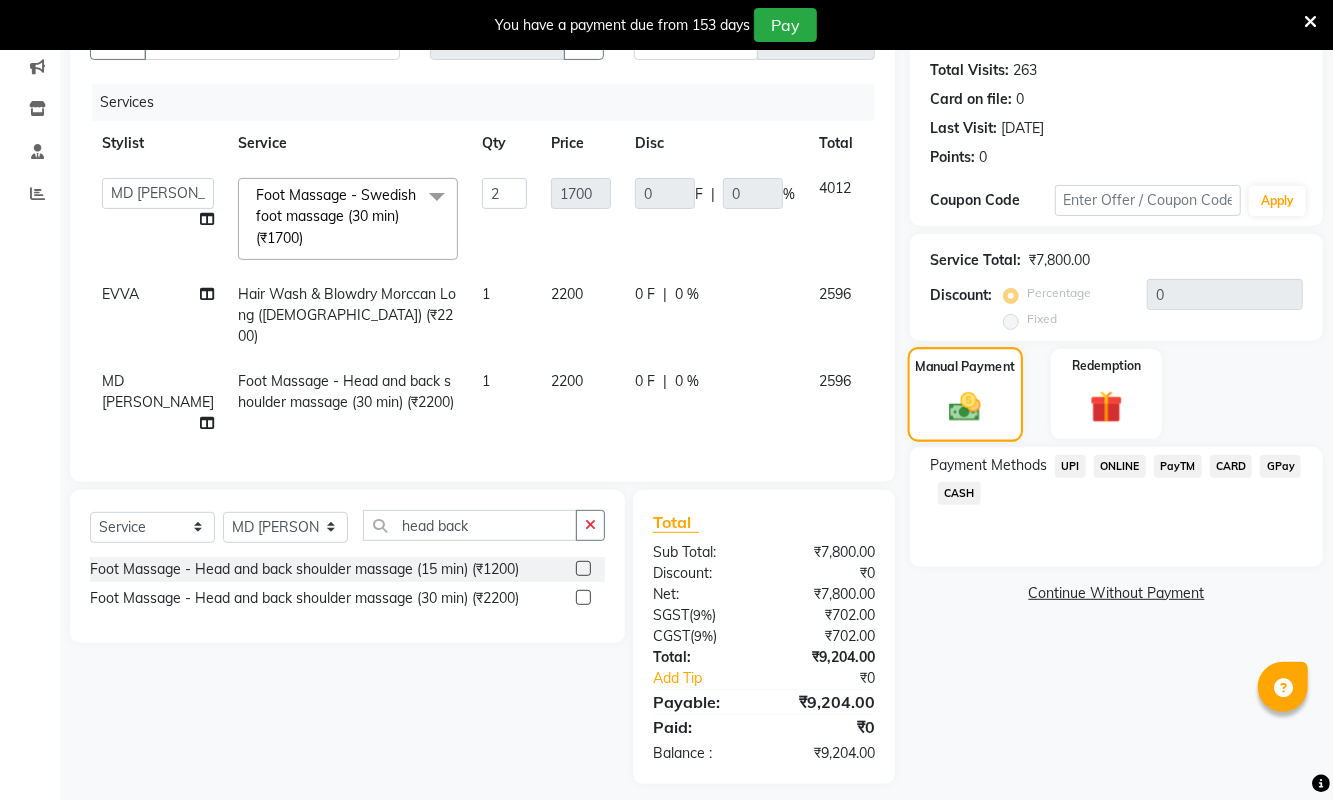 scroll, scrollTop: 228, scrollLeft: 0, axis: vertical 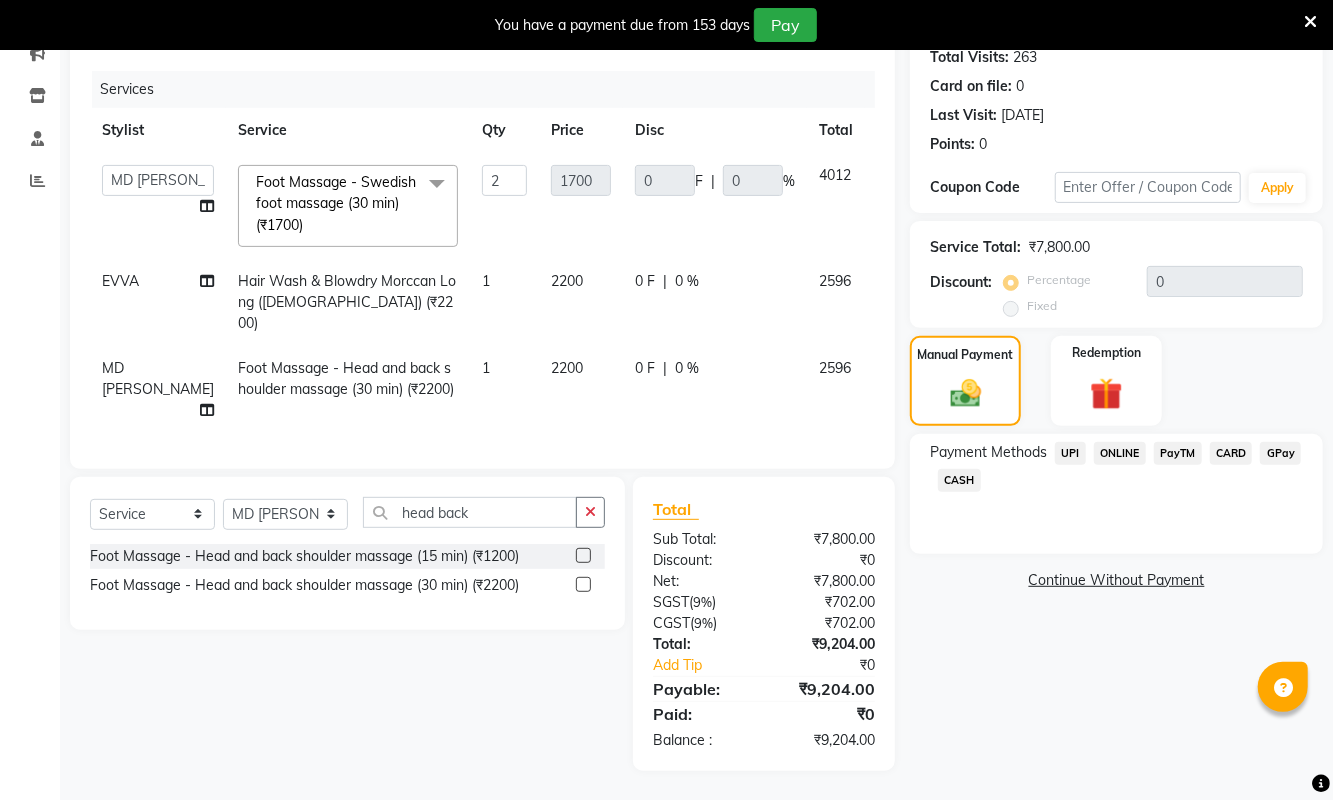 click on "CASH" 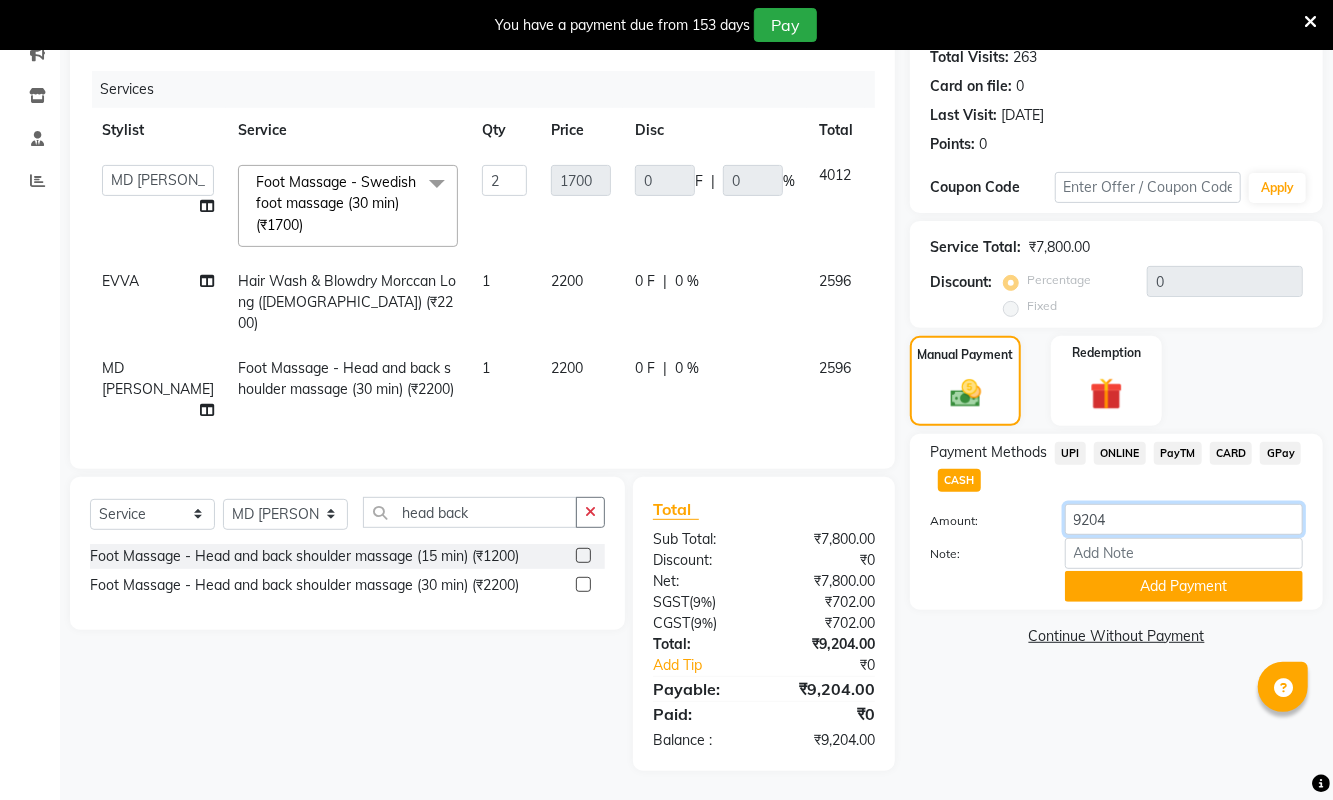 click on "9204" 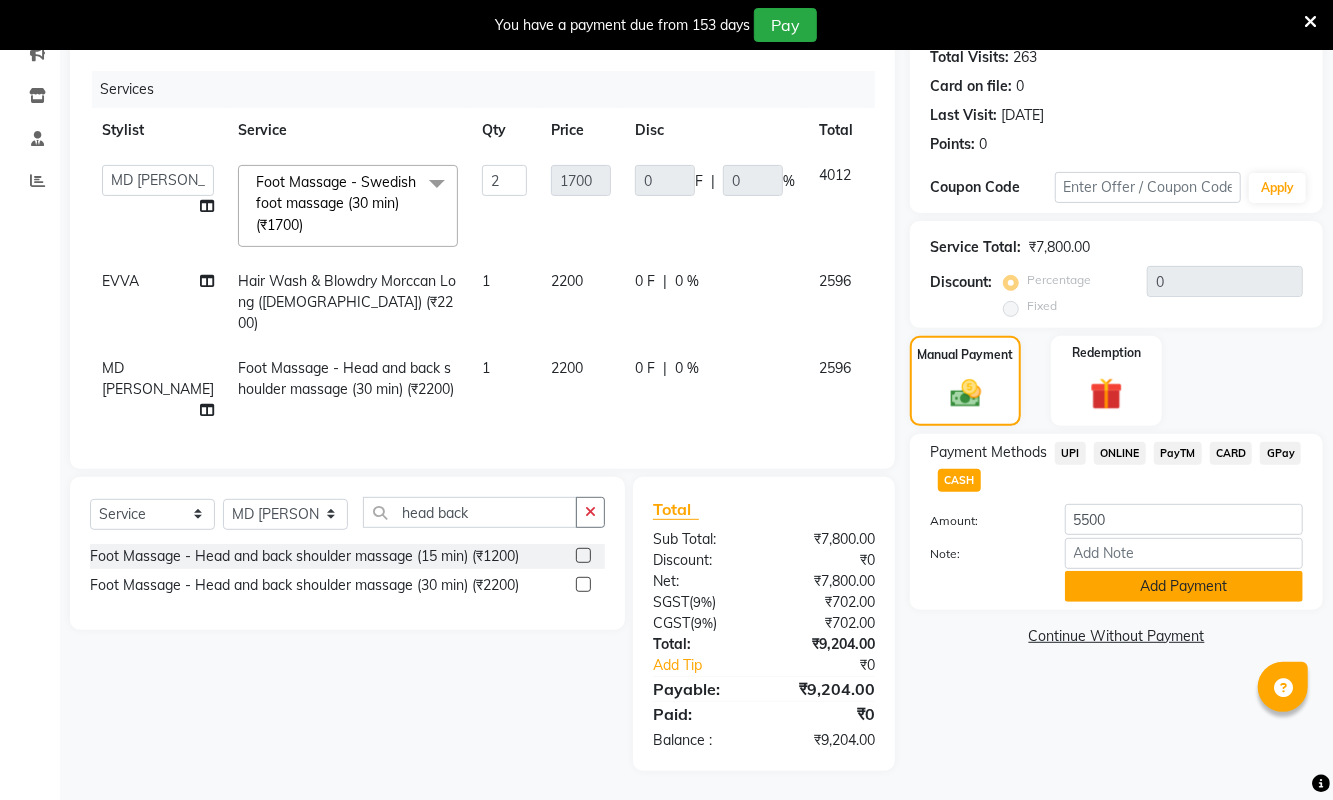 click on "Add Payment" 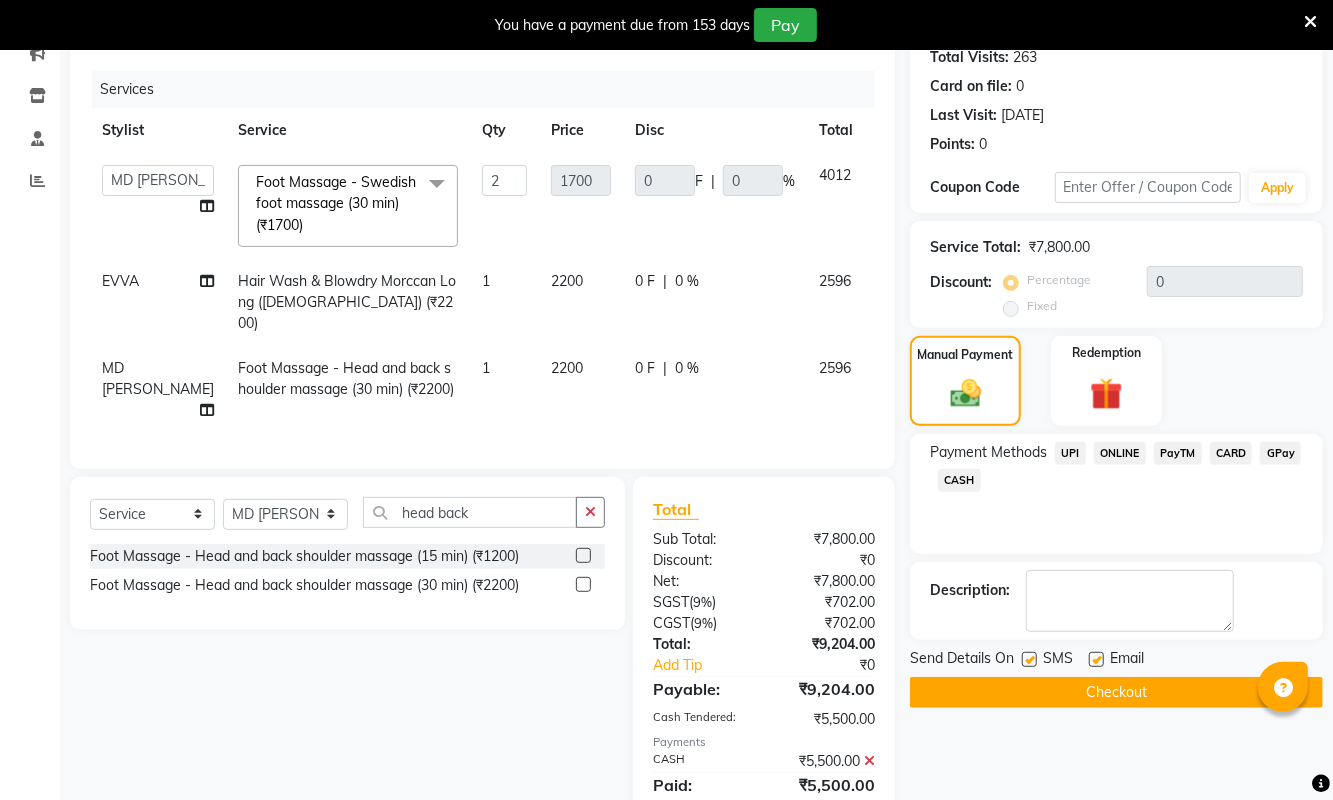 click on "CARD" 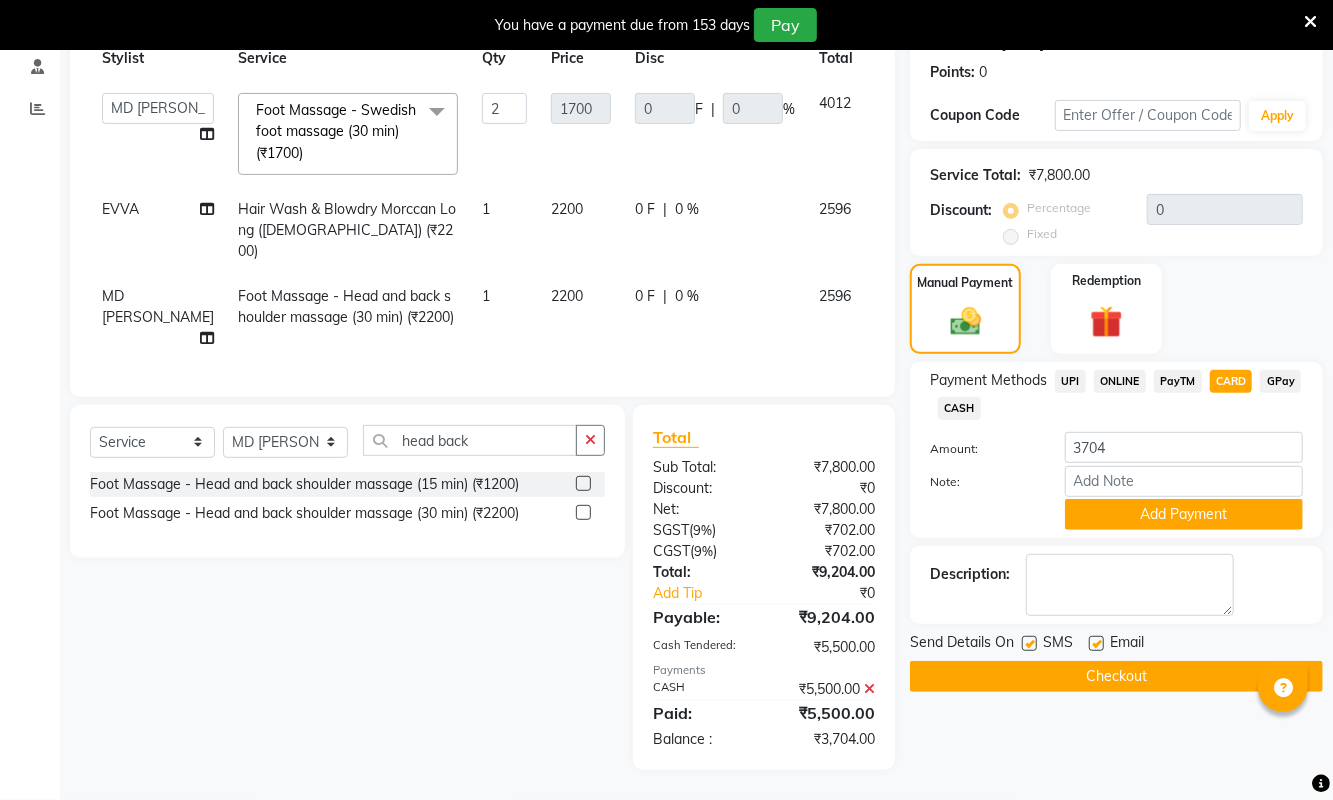 scroll, scrollTop: 320, scrollLeft: 0, axis: vertical 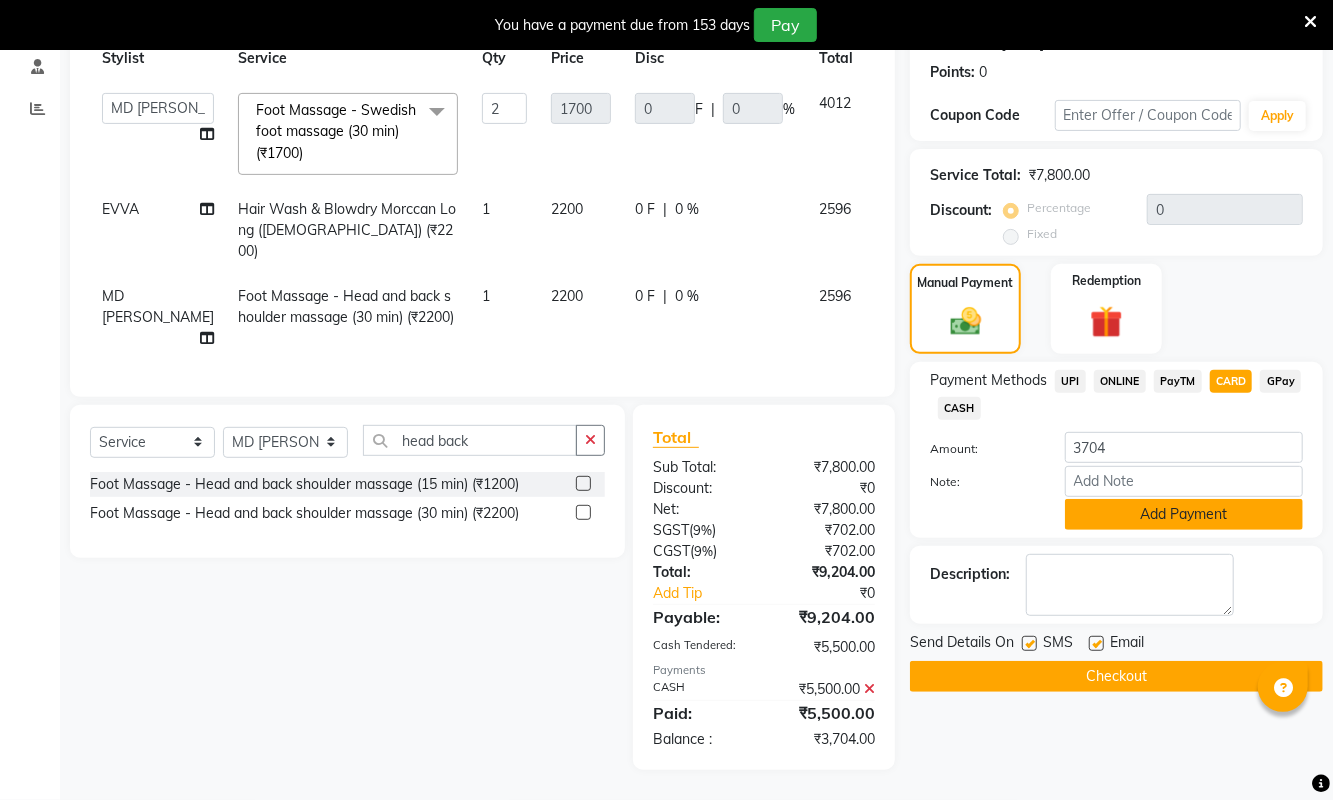 click on "Add Payment" 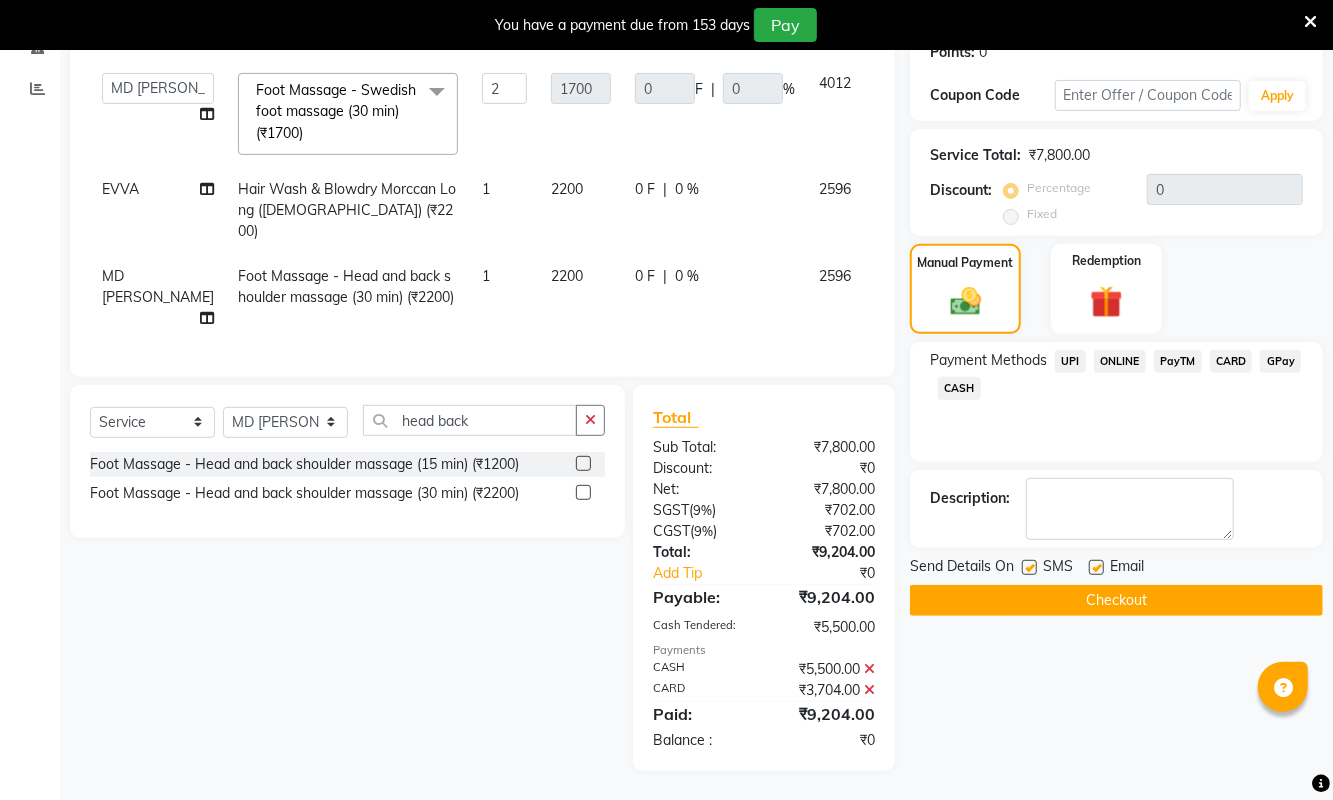 click on "Checkout" 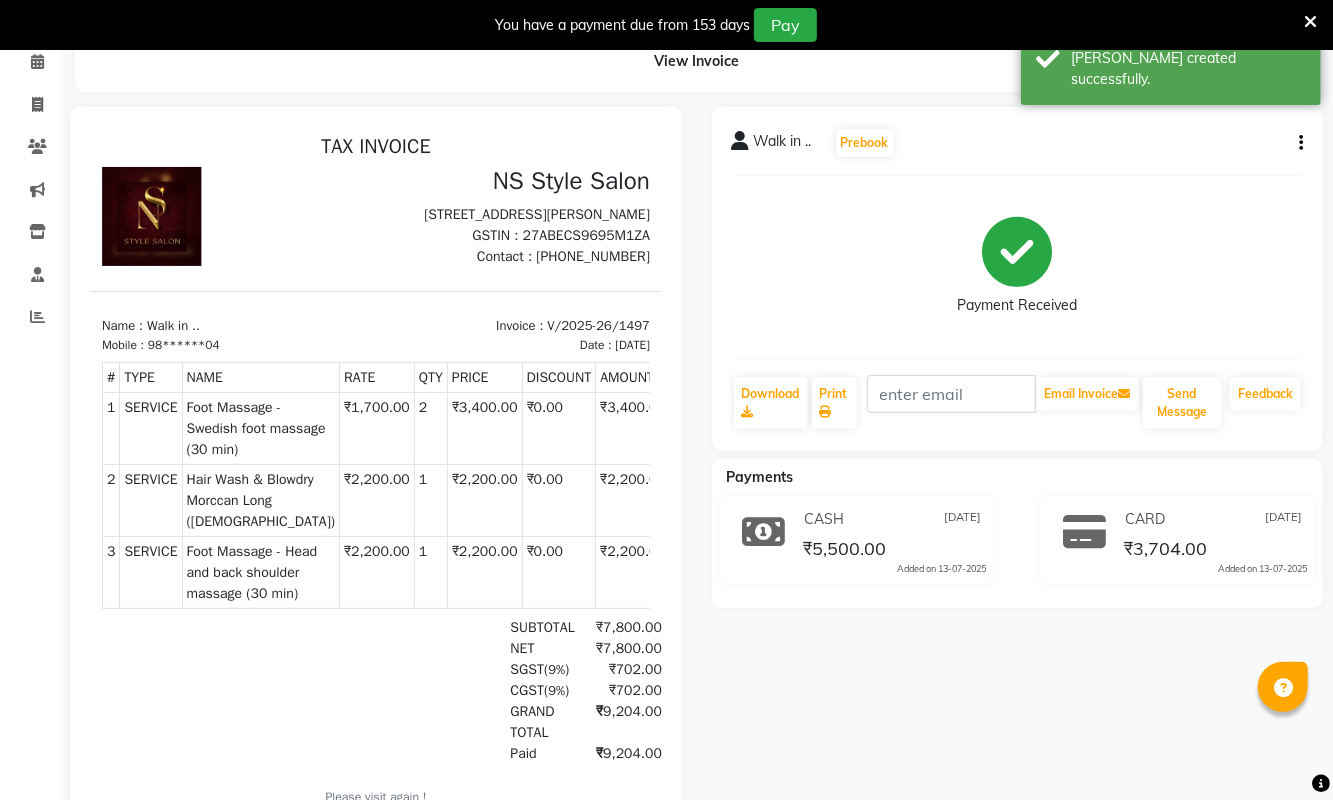 scroll, scrollTop: 0, scrollLeft: 0, axis: both 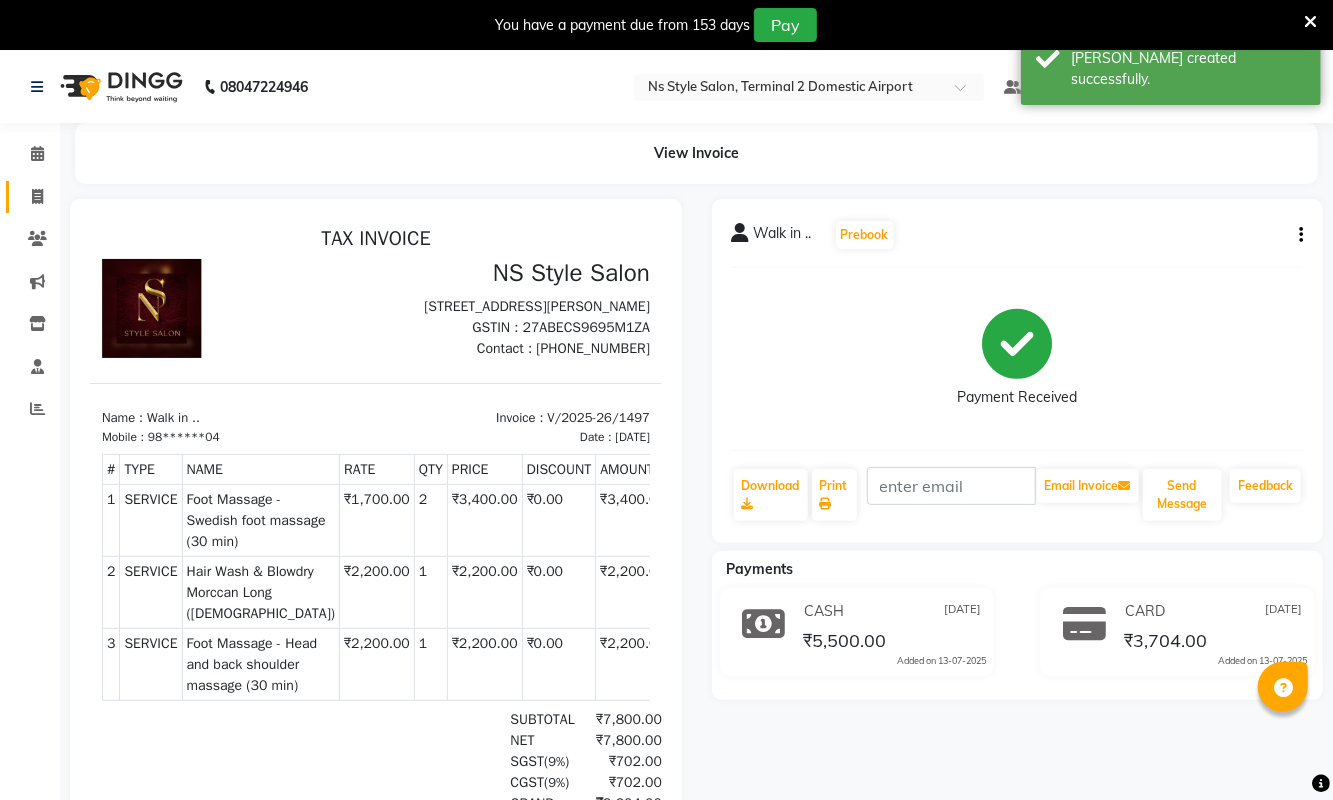 click on "Invoice" 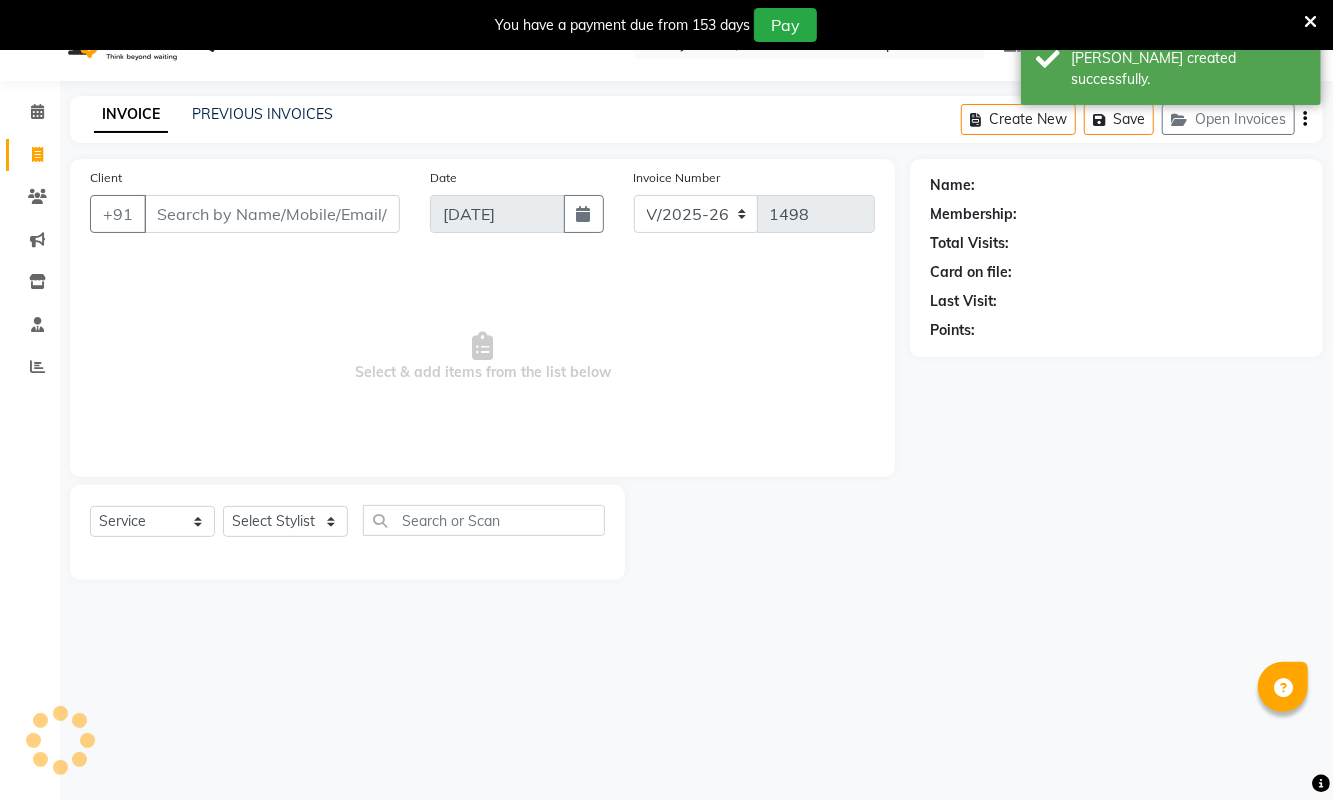 scroll, scrollTop: 51, scrollLeft: 0, axis: vertical 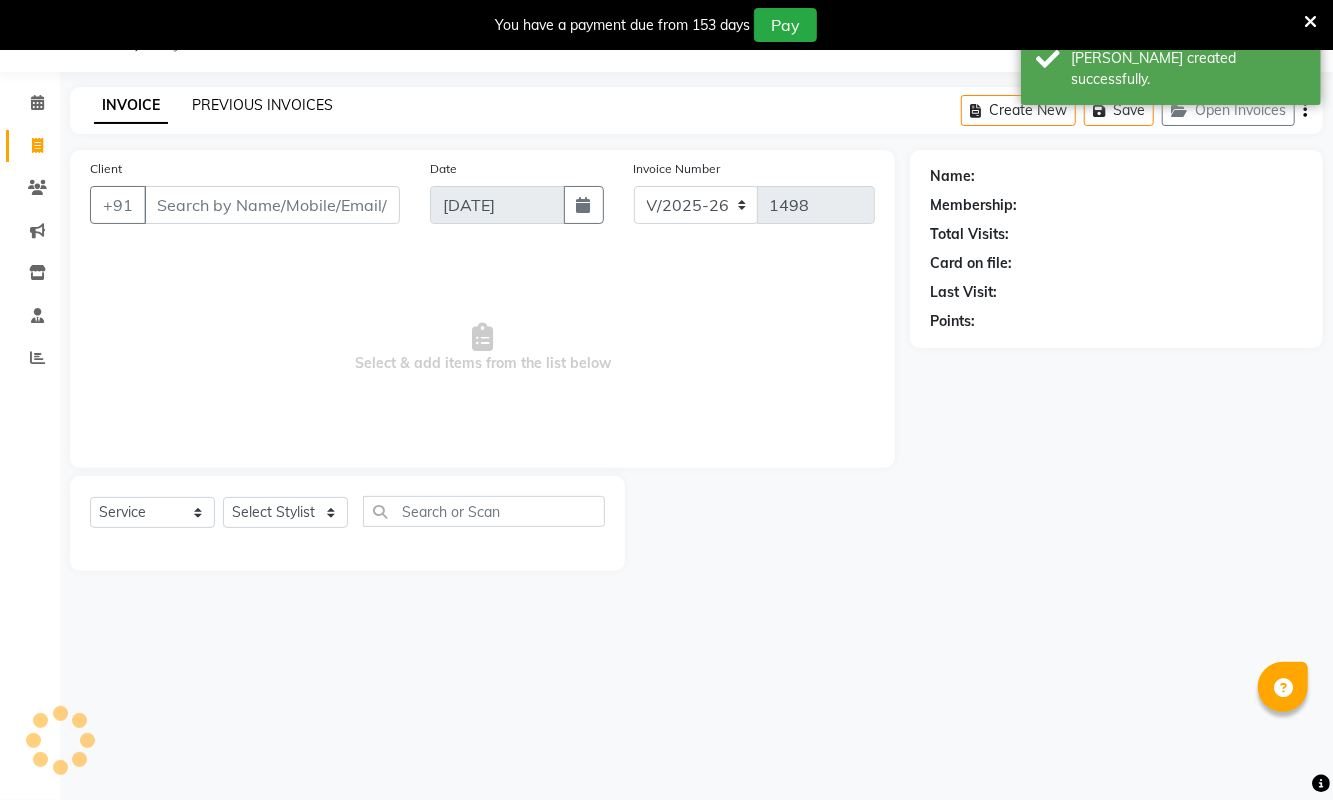click on "PREVIOUS INVOICES" 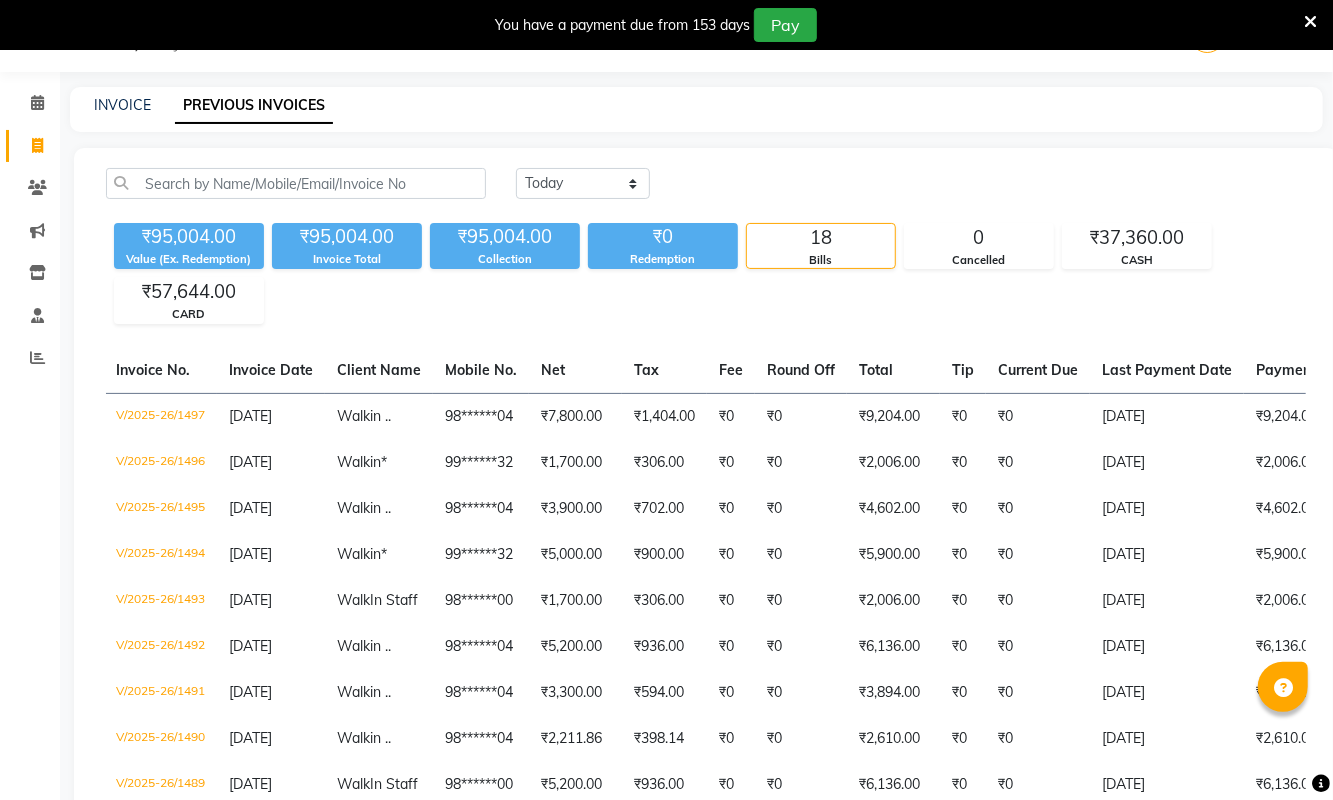 scroll, scrollTop: 0, scrollLeft: 0, axis: both 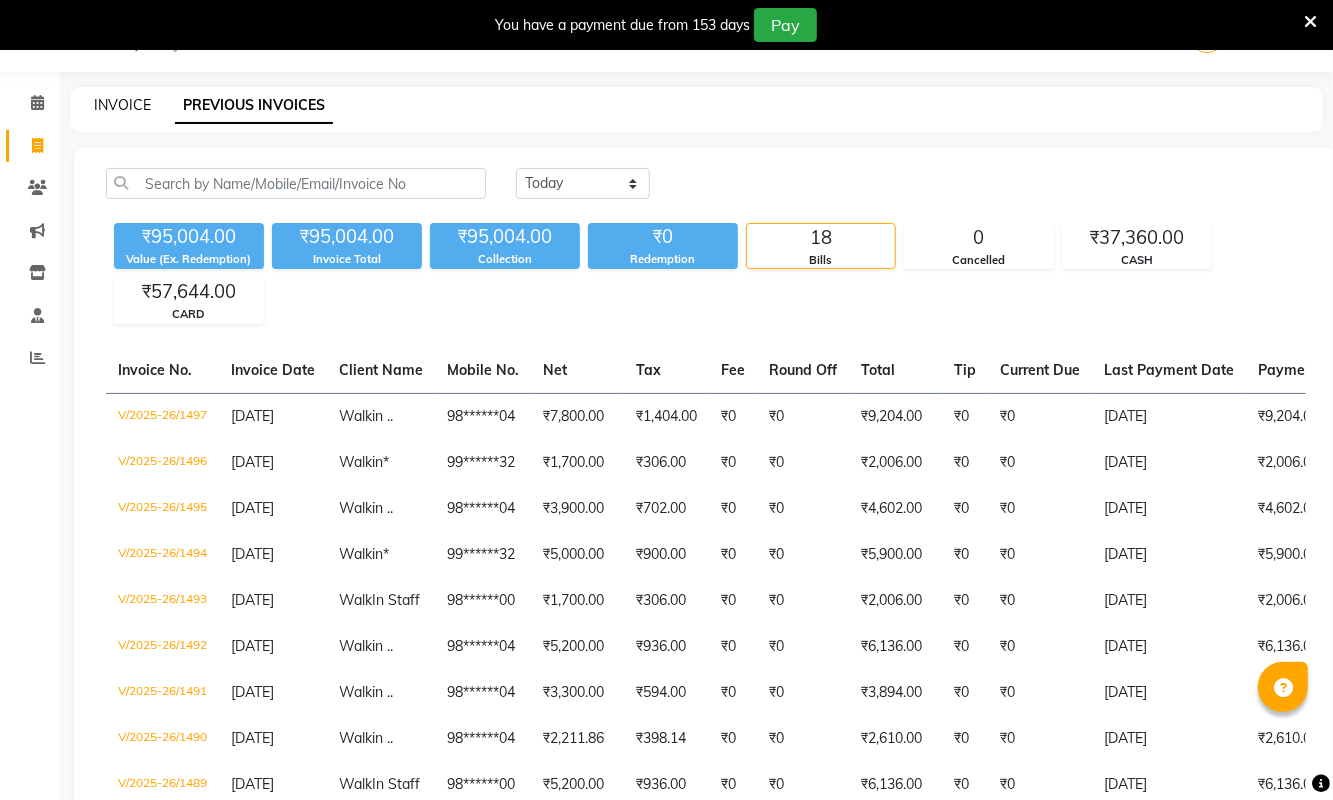 click on "INVOICE" 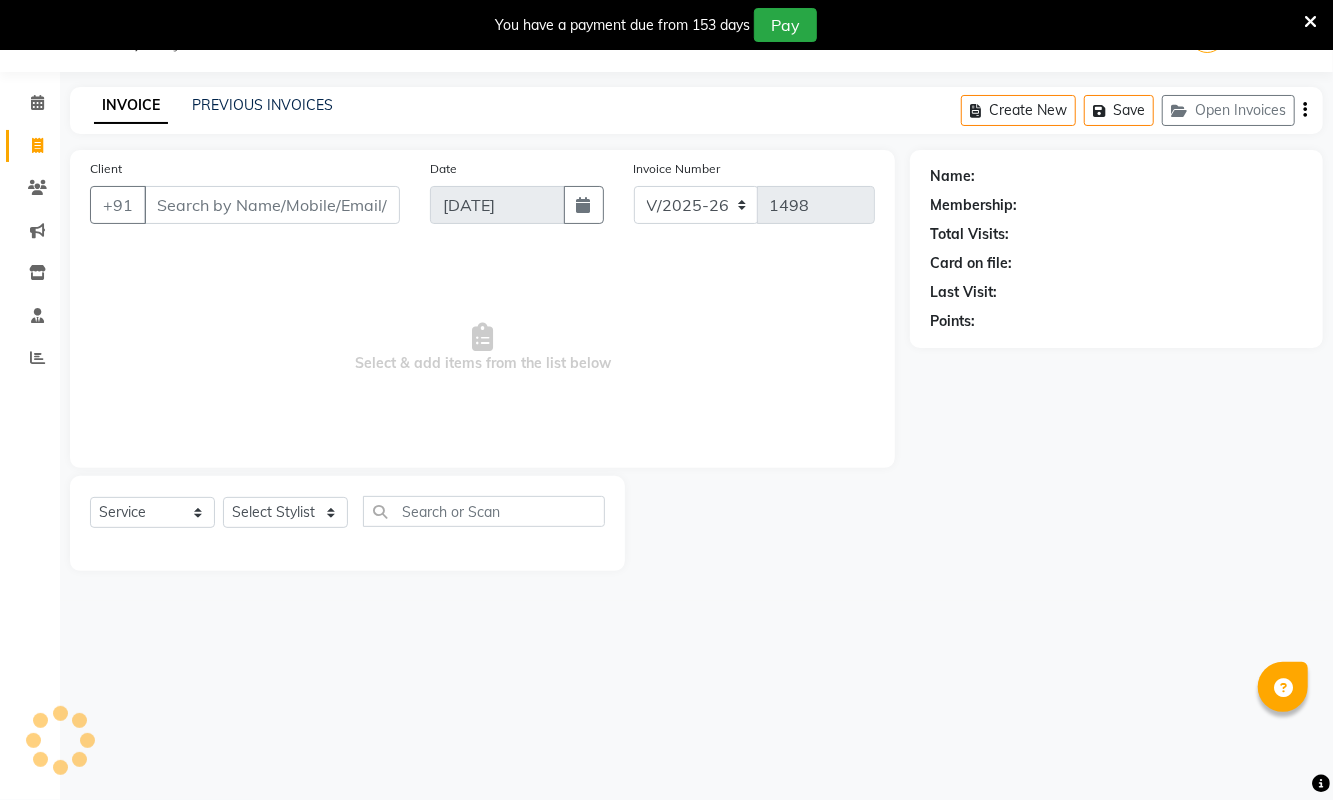 click on "Client" at bounding box center (272, 205) 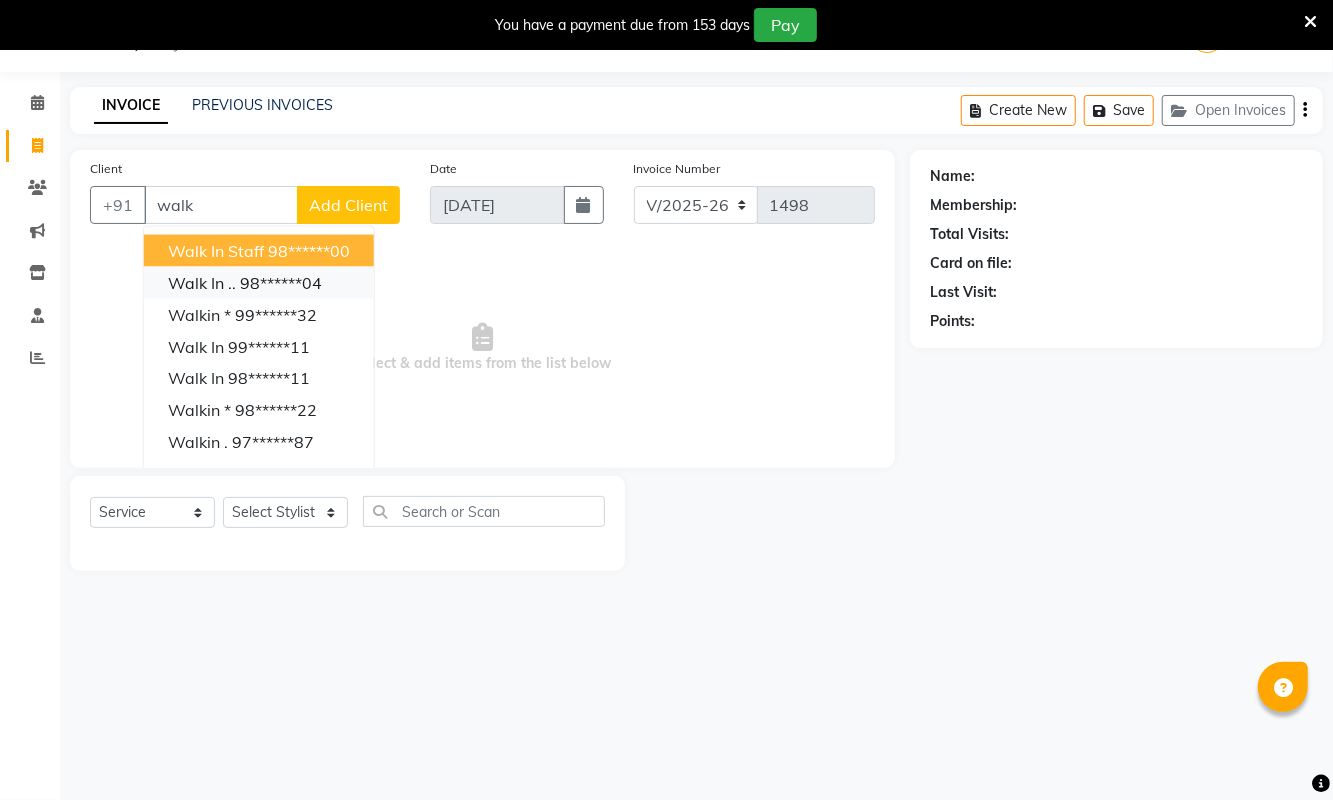 click on "Walk in .." at bounding box center (202, 283) 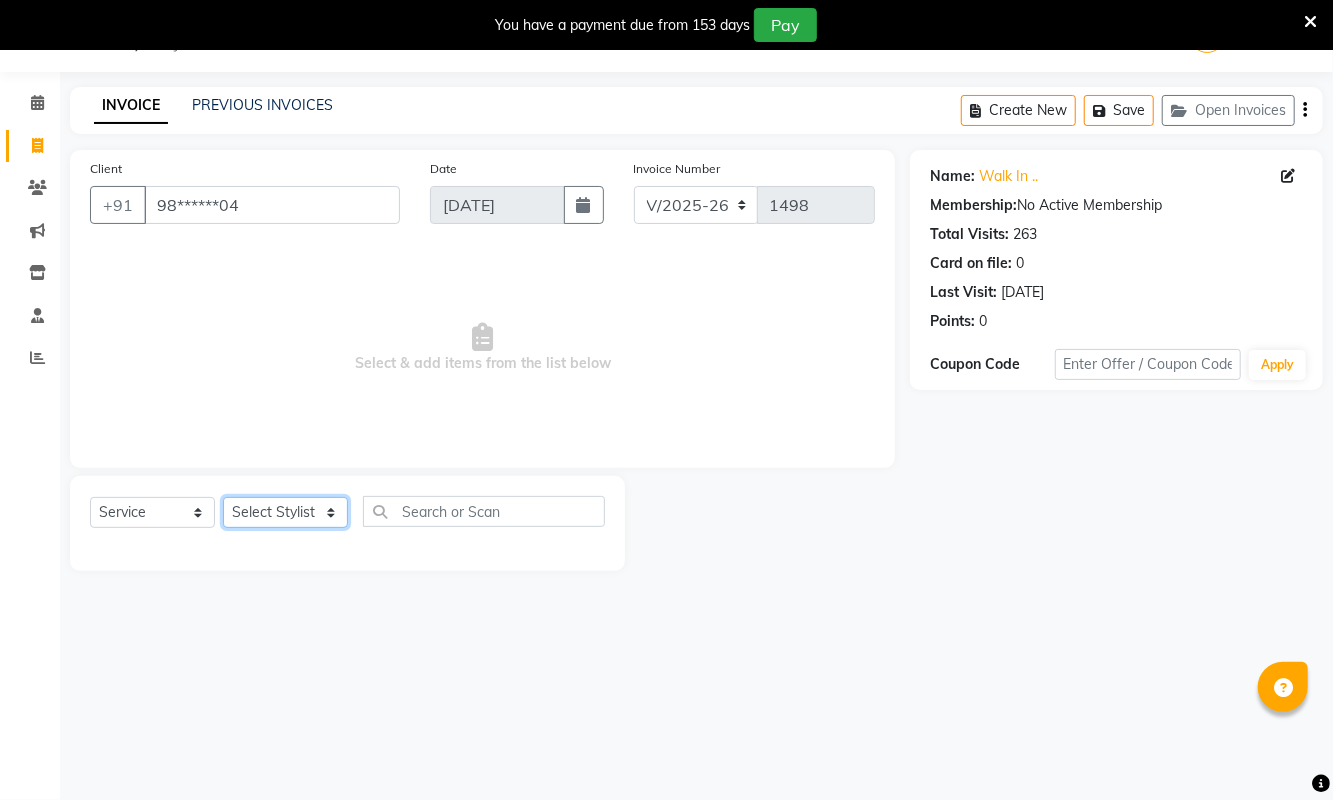 click on "Select Stylist ASHA ANIL JADHAV Dilshad Ahmad EHATESHAM ALI EVVA FARHEEN SHAIKH HEEBA ARIF SHAIKH HEER BAROT IMRAN SHAIKH Mamta  Manager MANISHA MD RAJ KHAN  MD SAMEER PARWEZ MIMII MOHAMMAD ALI RUPS SAKIB SUNENA TAK ZAREENA KHAN" 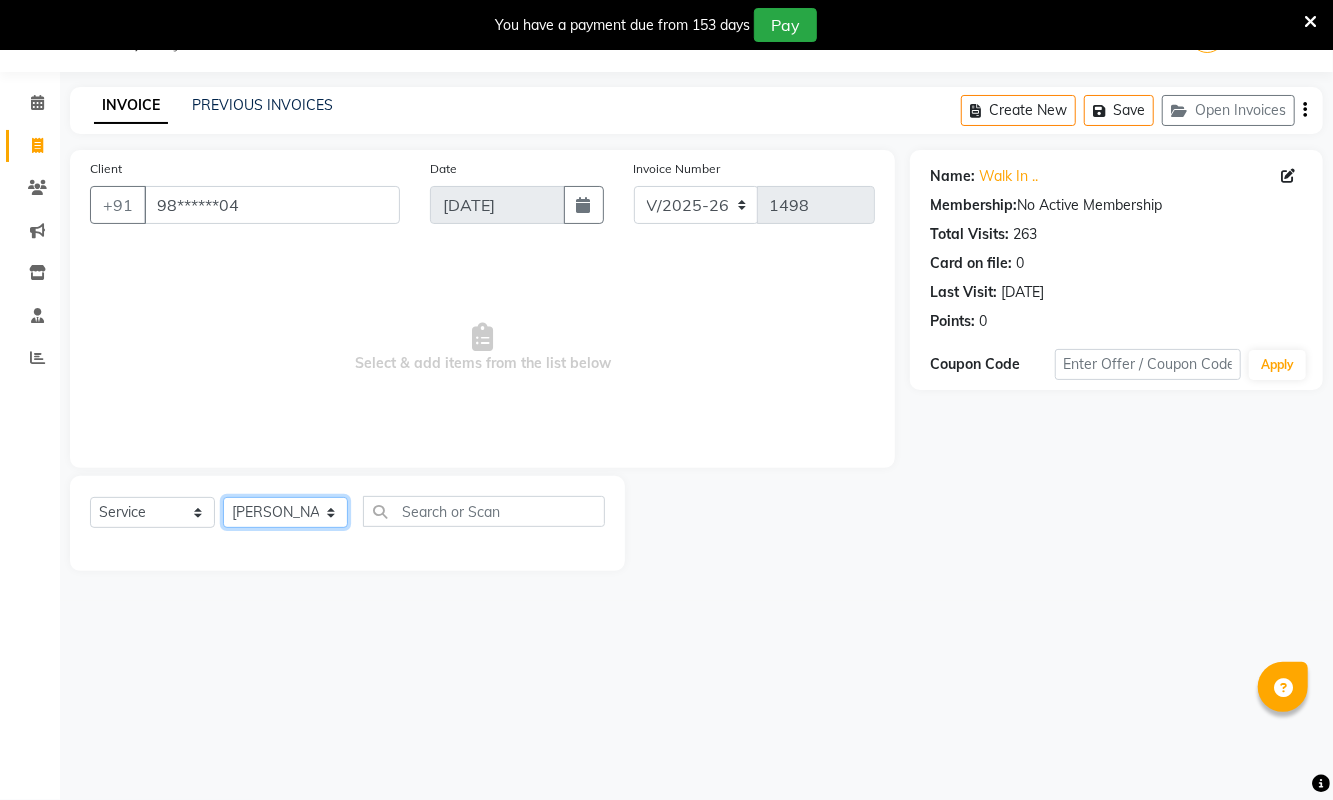 click on "Select Stylist ASHA ANIL JADHAV Dilshad Ahmad EHATESHAM ALI EVVA FARHEEN SHAIKH HEEBA ARIF SHAIKH HEER BAROT IMRAN SHAIKH Mamta  Manager MANISHA MD RAJ KHAN  MD SAMEER PARWEZ MIMII MOHAMMAD ALI RUPS SAKIB SUNENA TAK ZAREENA KHAN" 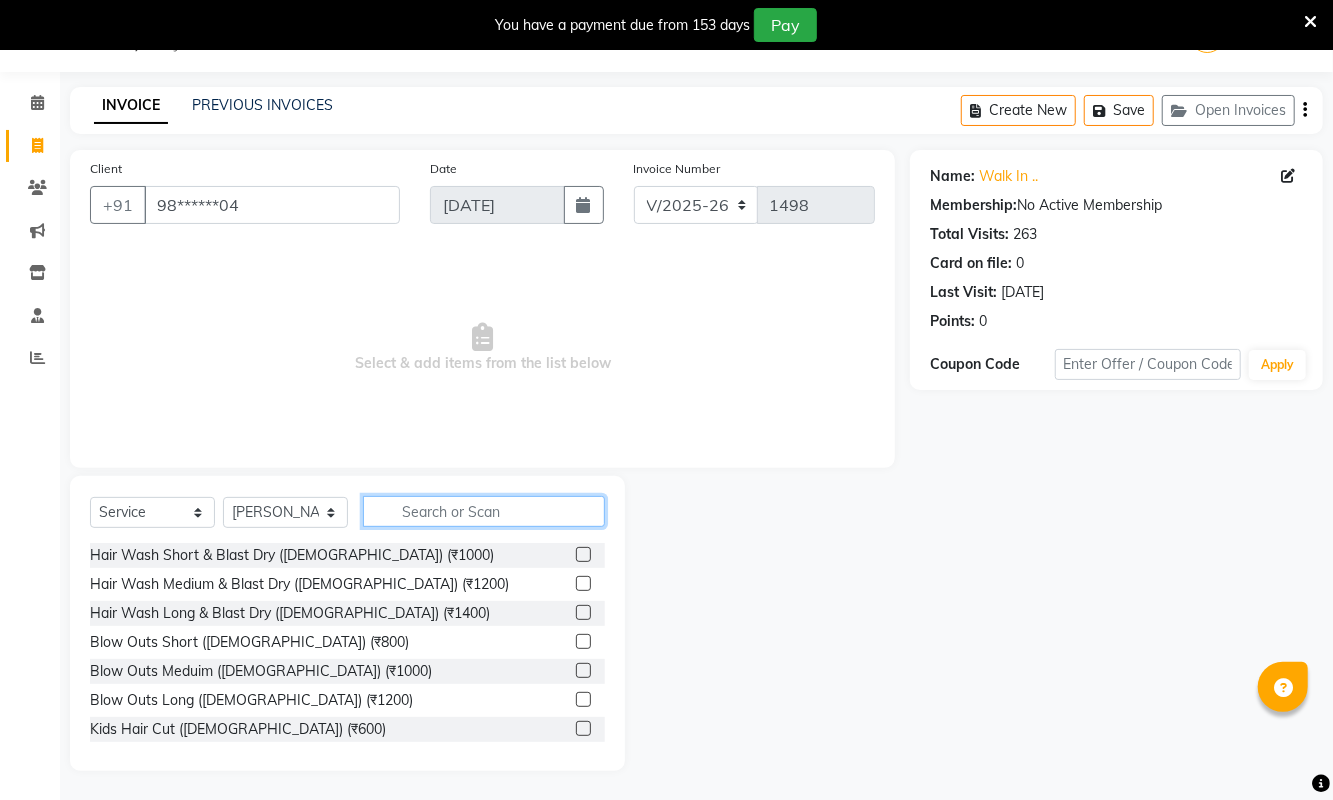 click 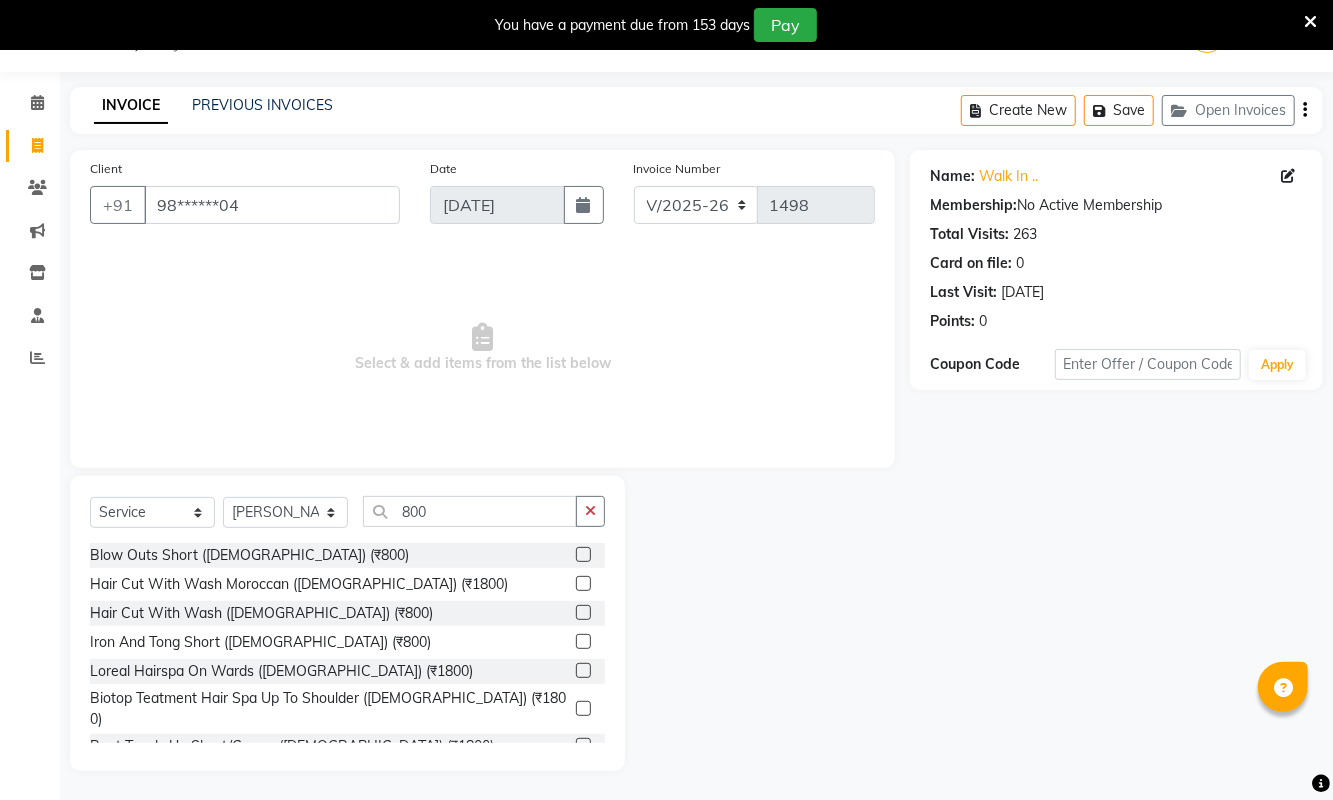 click 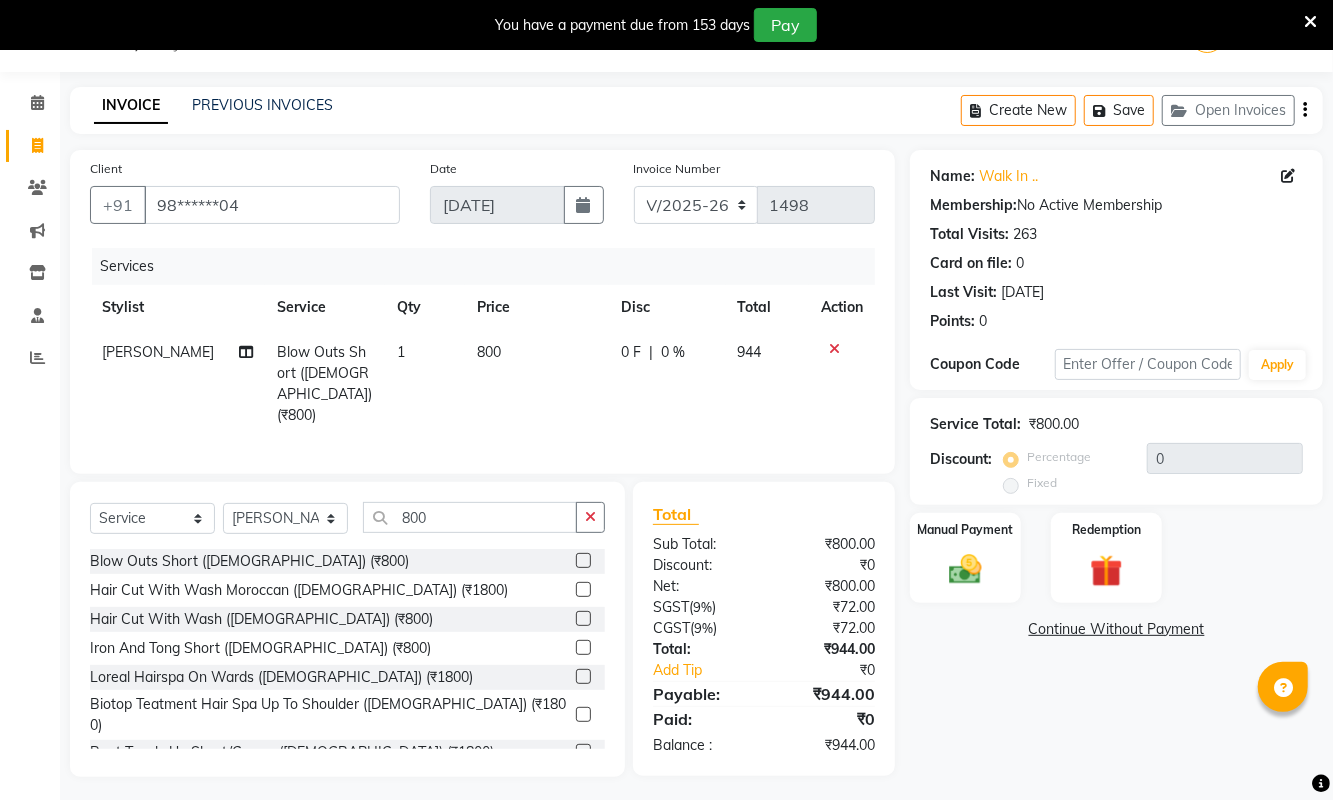click 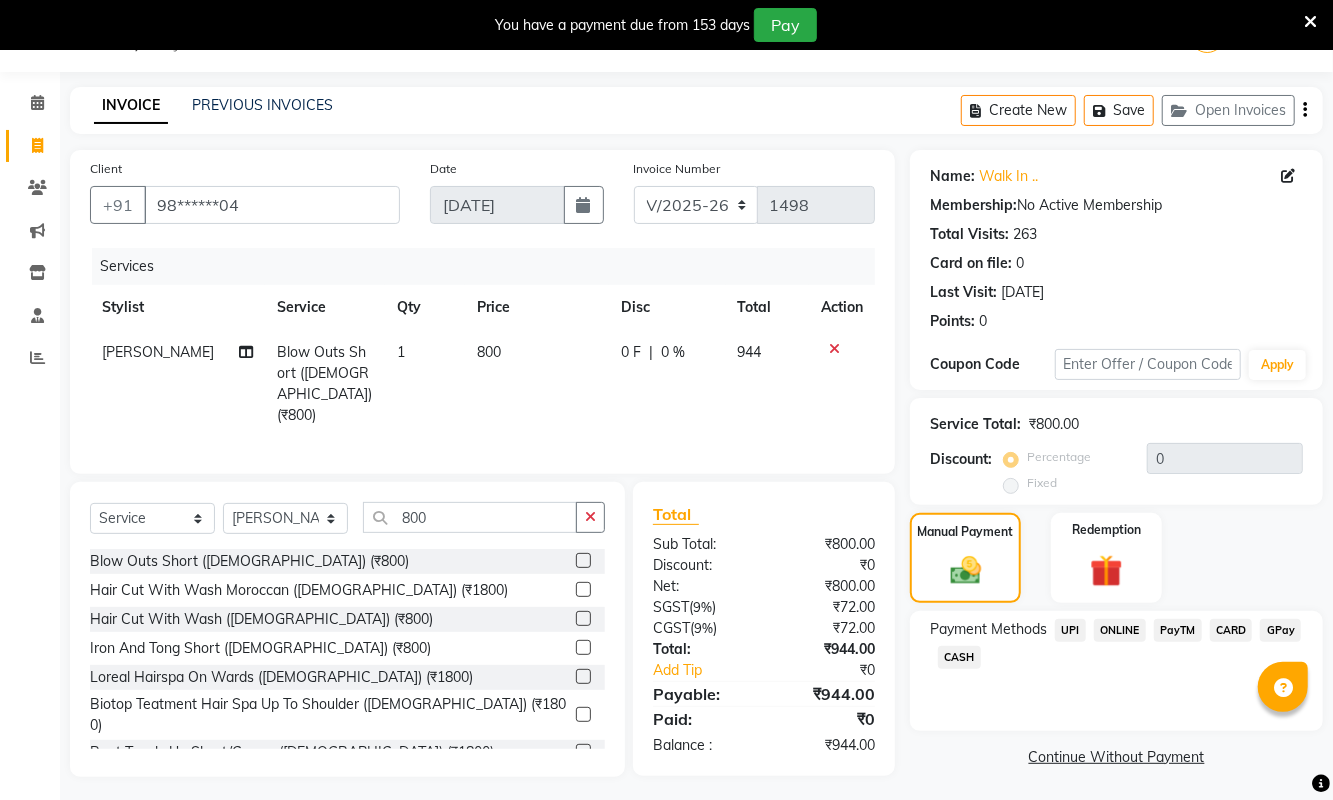 click on "CARD" 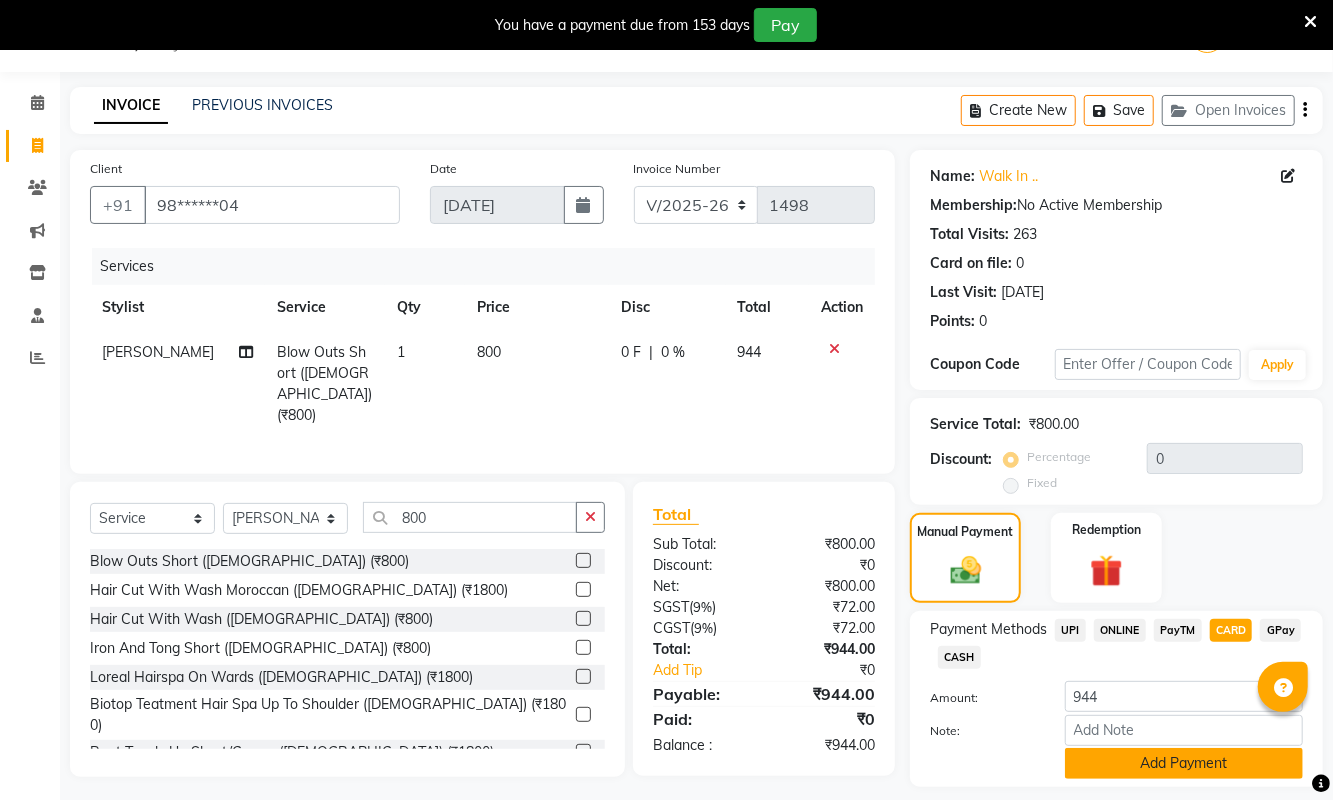 click on "Add Payment" 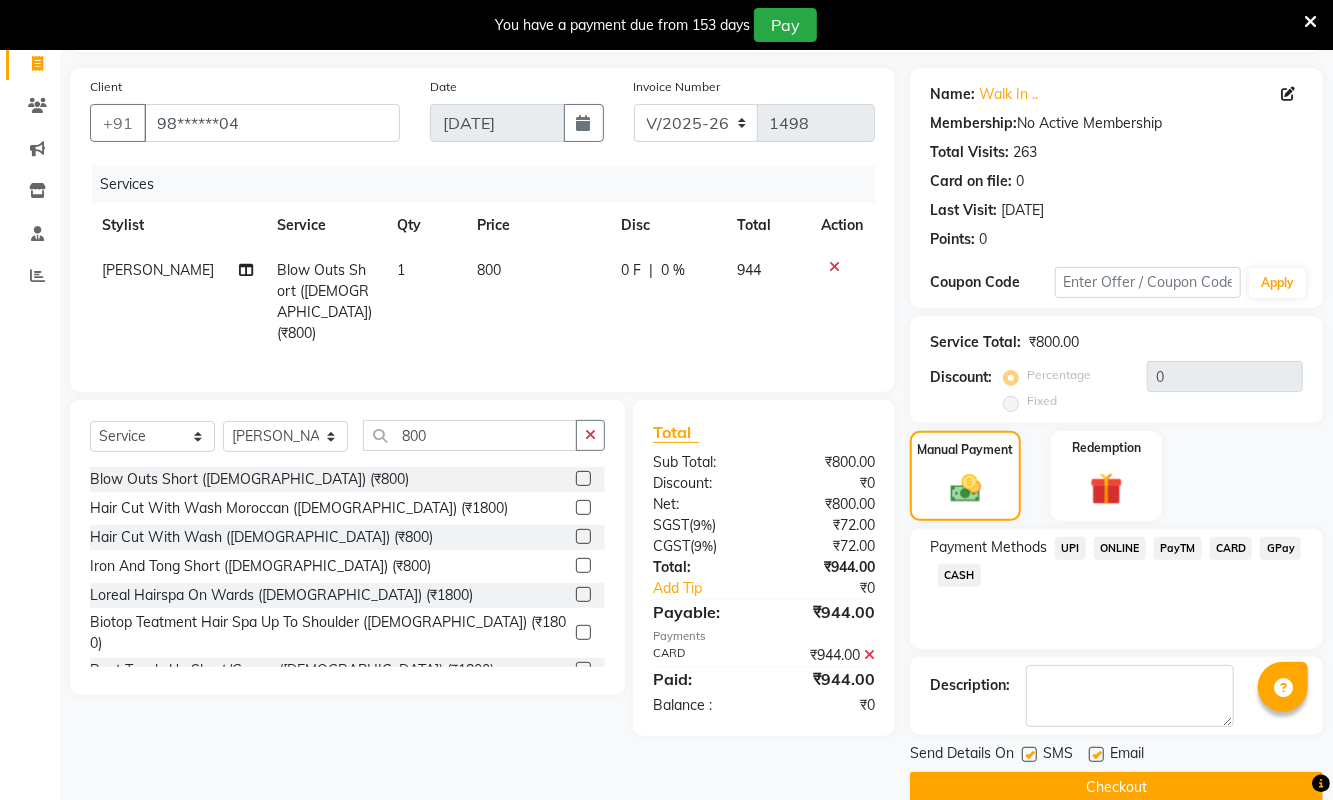 scroll, scrollTop: 0, scrollLeft: 0, axis: both 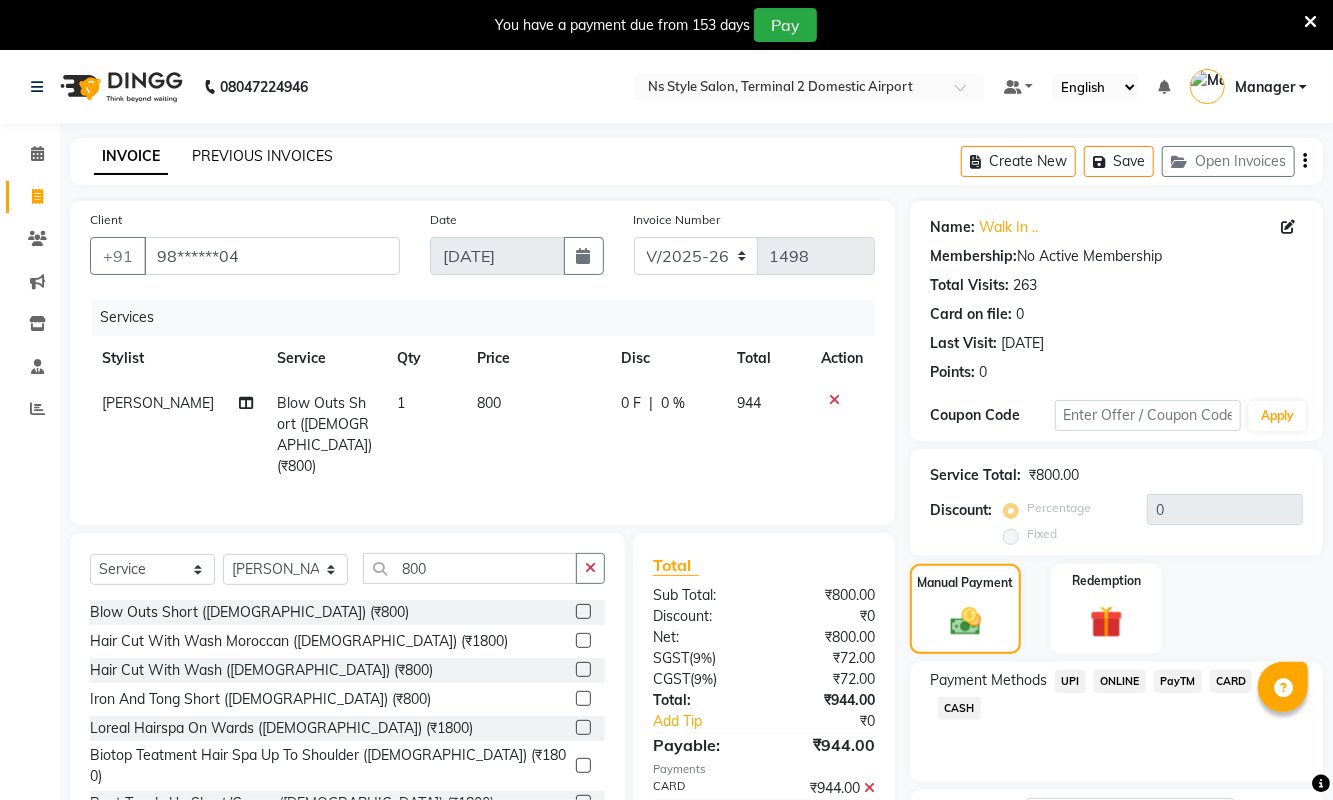 click on "PREVIOUS INVOICES" 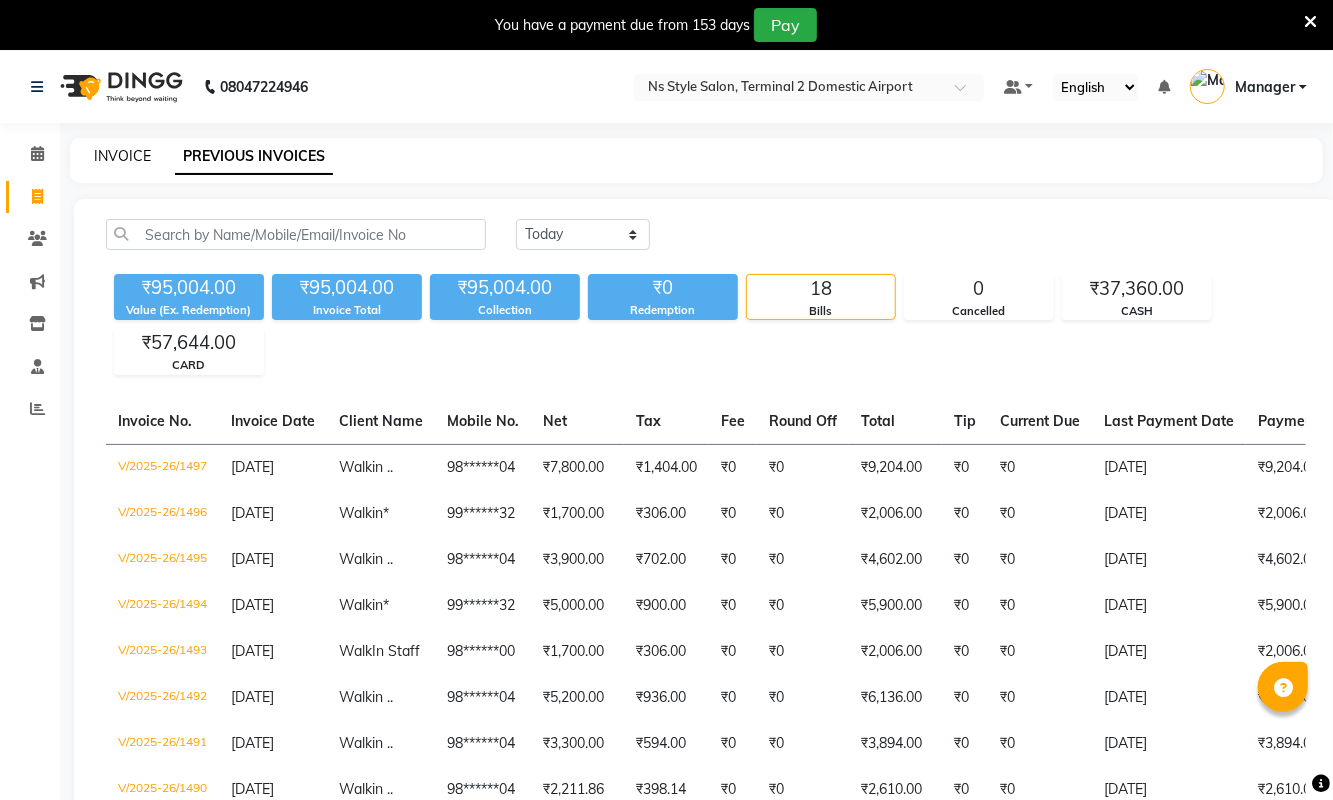 click on "INVOICE" 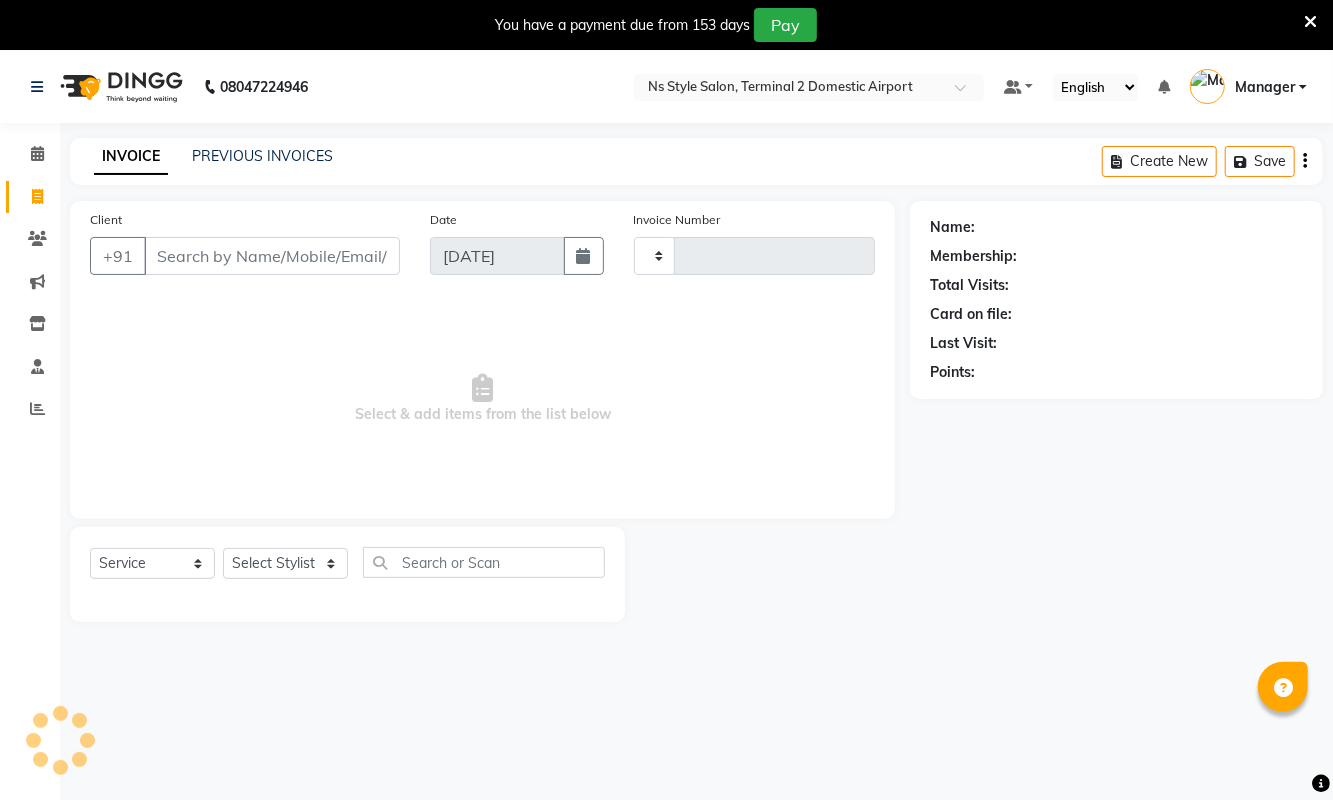 scroll, scrollTop: 51, scrollLeft: 0, axis: vertical 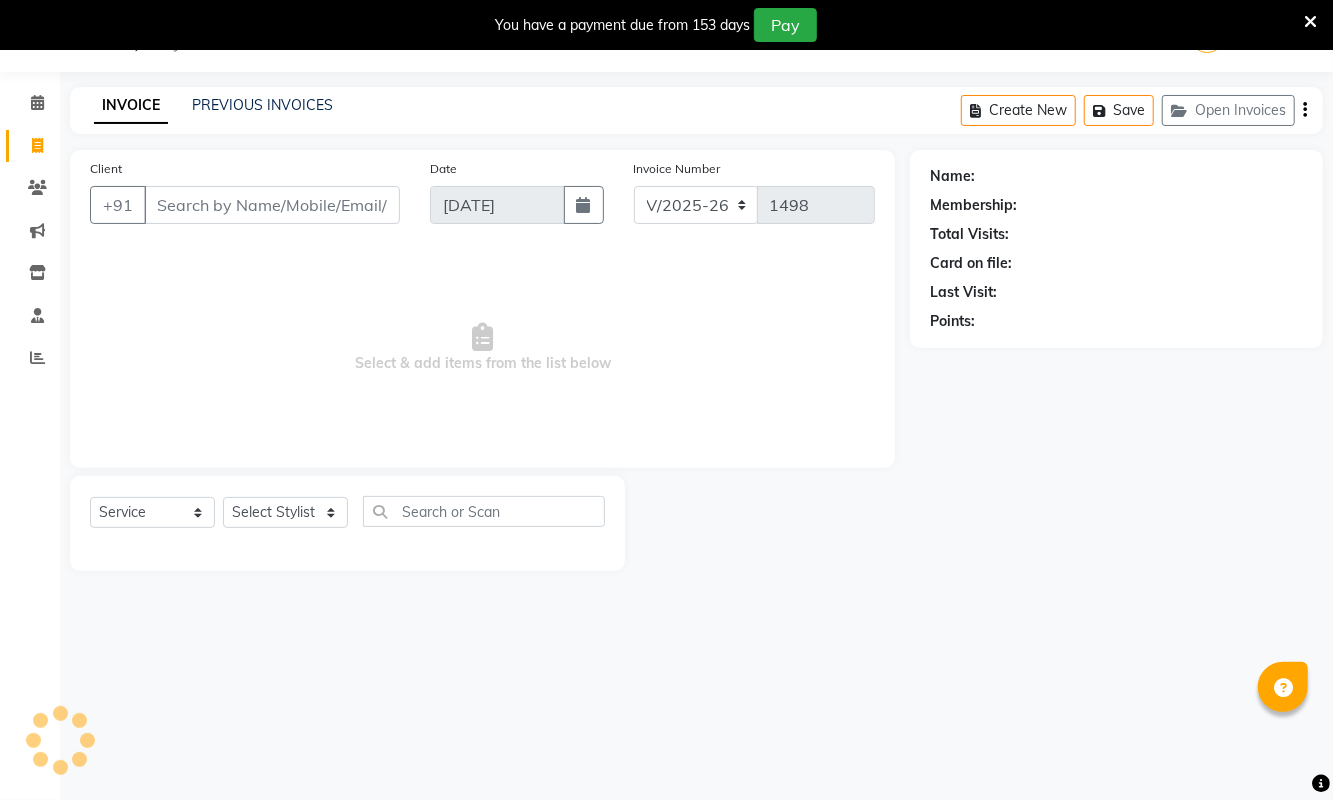 click on "Client" at bounding box center [272, 205] 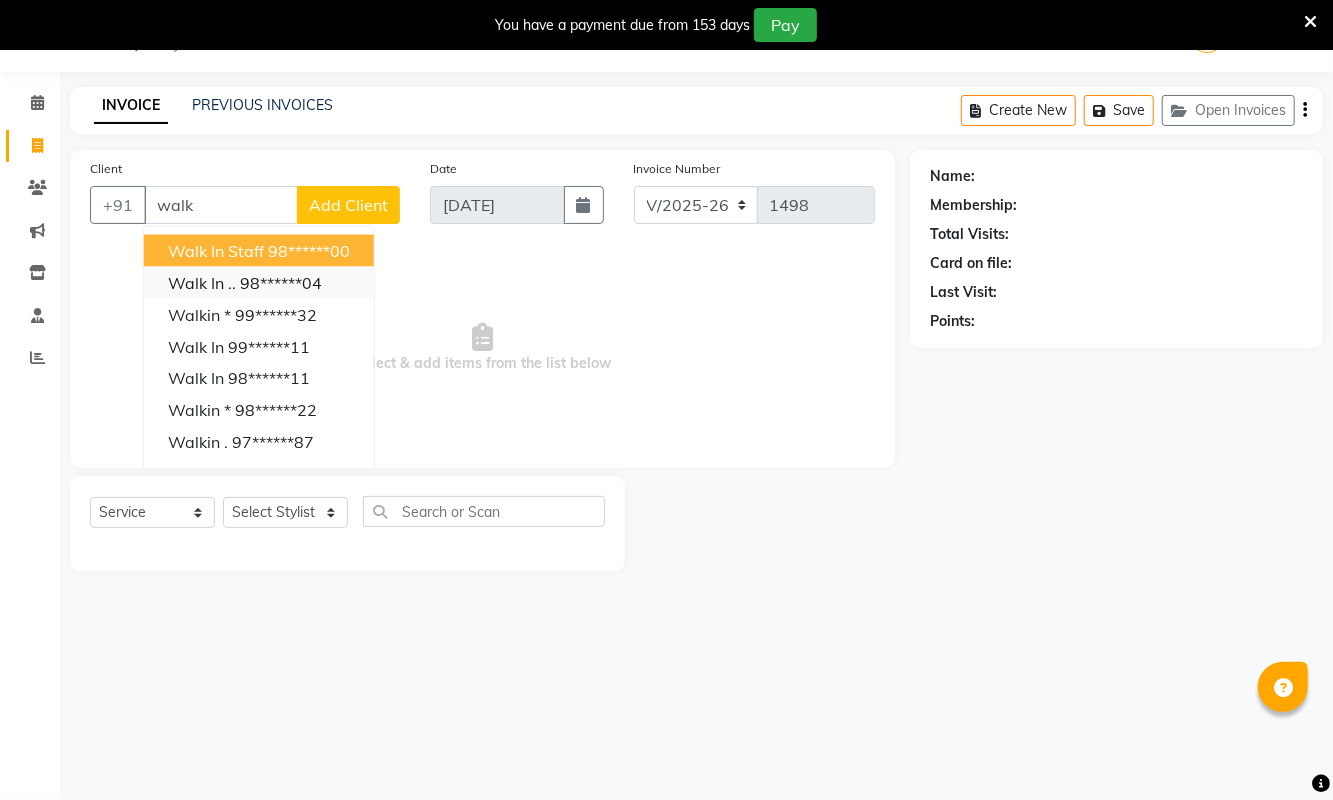 click on "Walk in .." at bounding box center [202, 283] 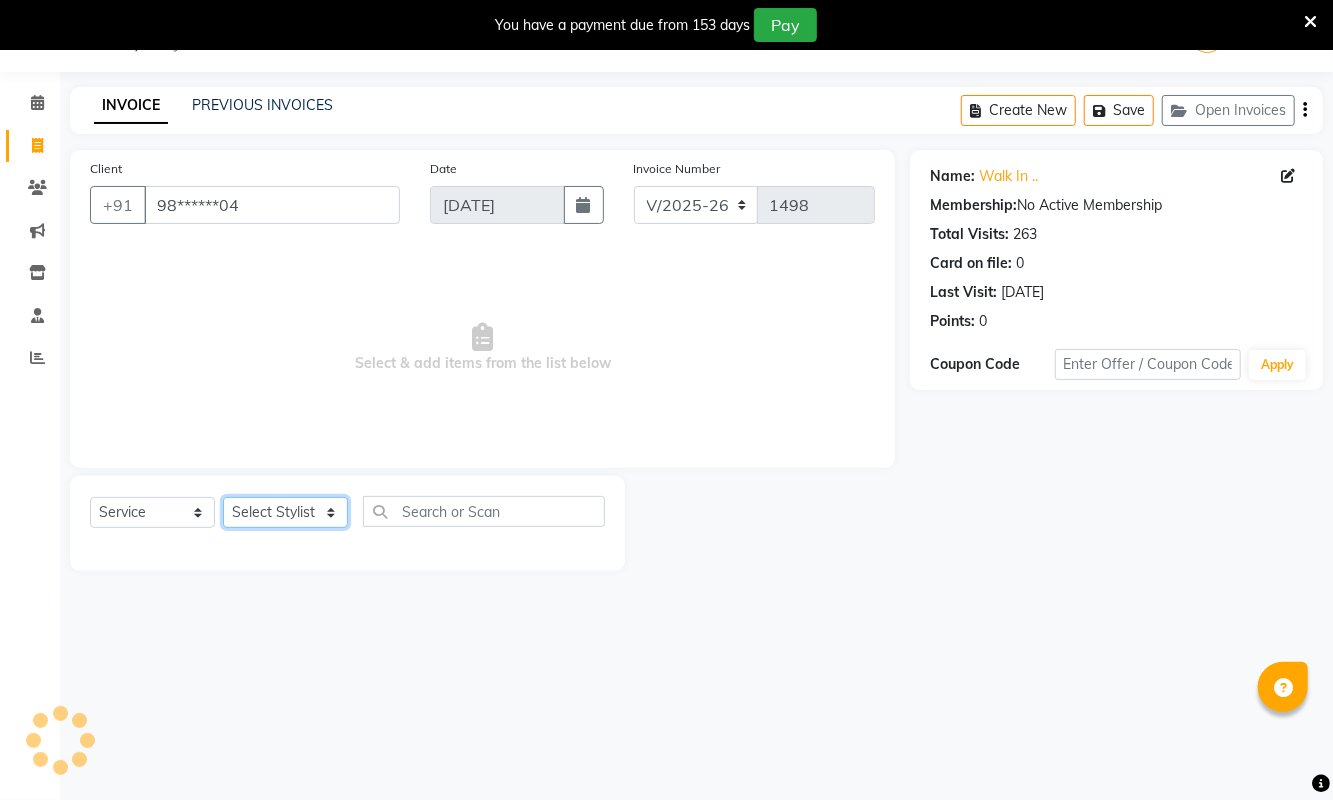 click on "Select Stylist ASHA ANIL JADHAV Dilshad Ahmad EHATESHAM ALI EVVA FARHEEN SHAIKH HEEBA ARIF SHAIKH HEER BAROT IMRAN SHAIKH Mamta  Manager MANISHA MD RAJ KHAN  MD SAMEER PARWEZ MIMII MOHAMMAD ALI RUPS SAKIB SUNENA TAK ZAREENA KHAN" 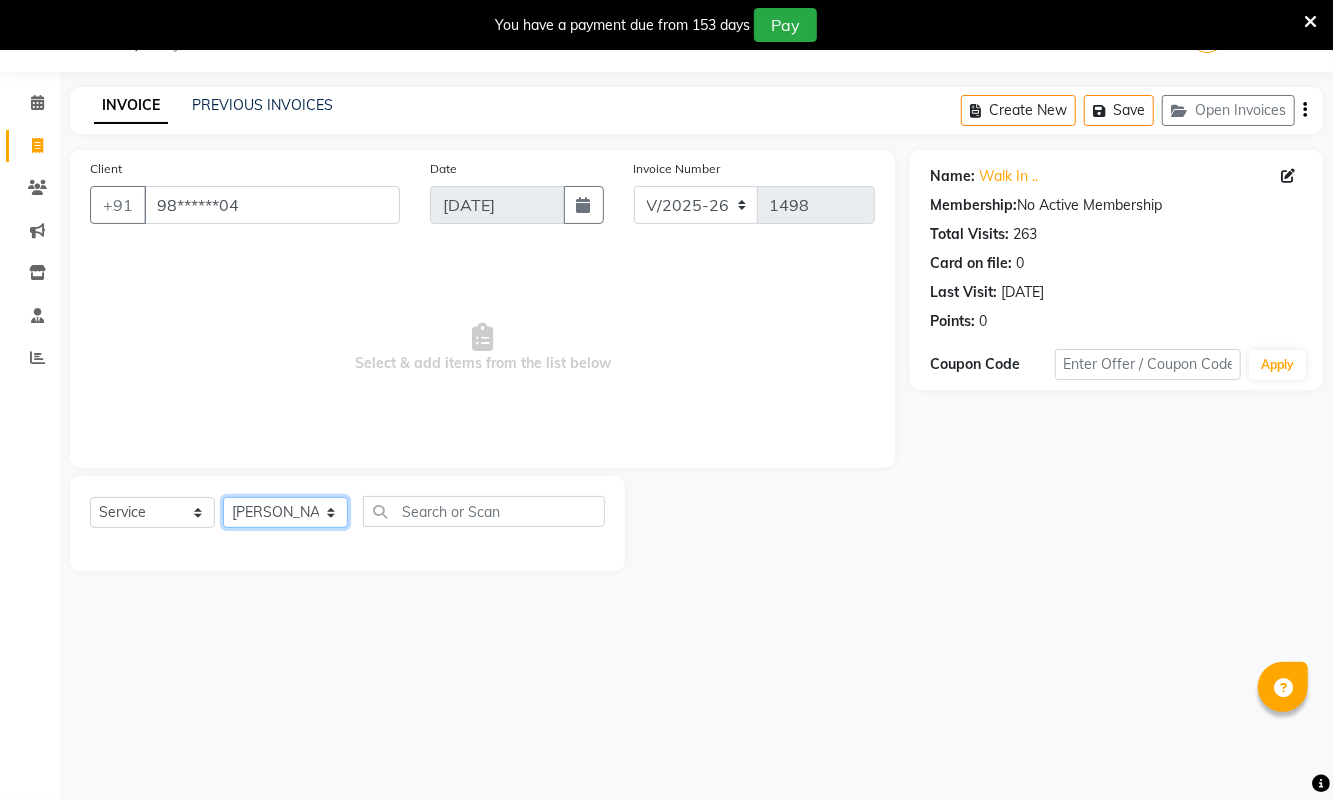 click on "Select Stylist ASHA ANIL JADHAV Dilshad Ahmad EHATESHAM ALI EVVA FARHEEN SHAIKH HEEBA ARIF SHAIKH HEER BAROT IMRAN SHAIKH Mamta  Manager MANISHA MD RAJ KHAN  MD SAMEER PARWEZ MIMII MOHAMMAD ALI RUPS SAKIB SUNENA TAK ZAREENA KHAN" 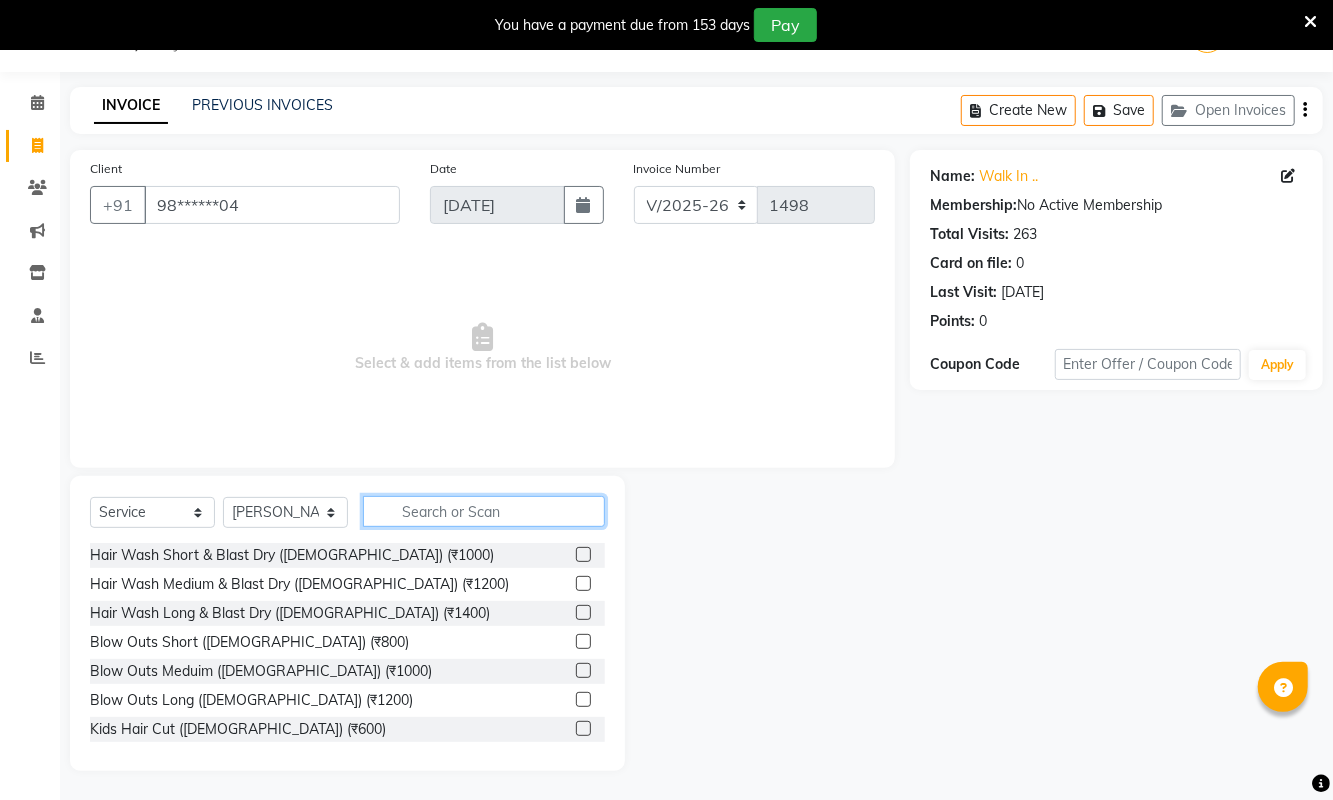 click 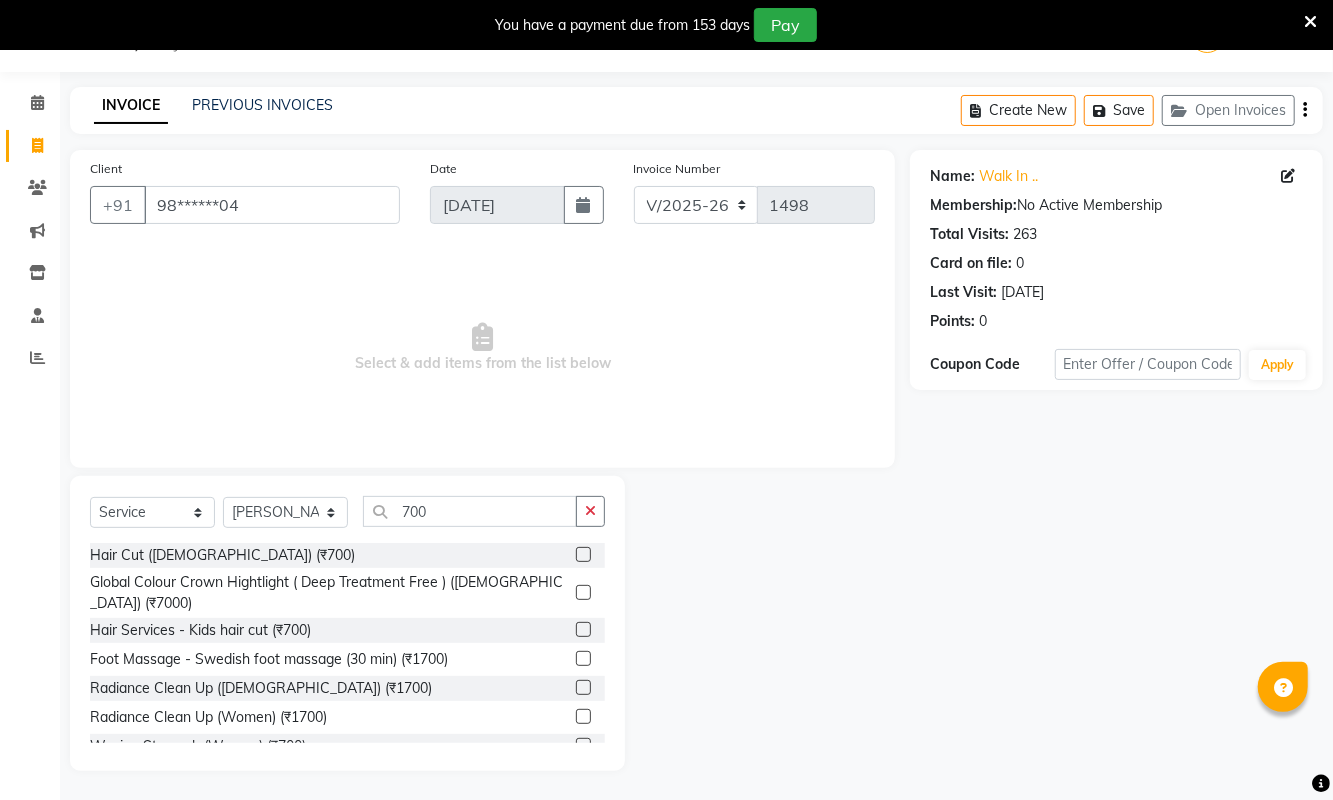 click 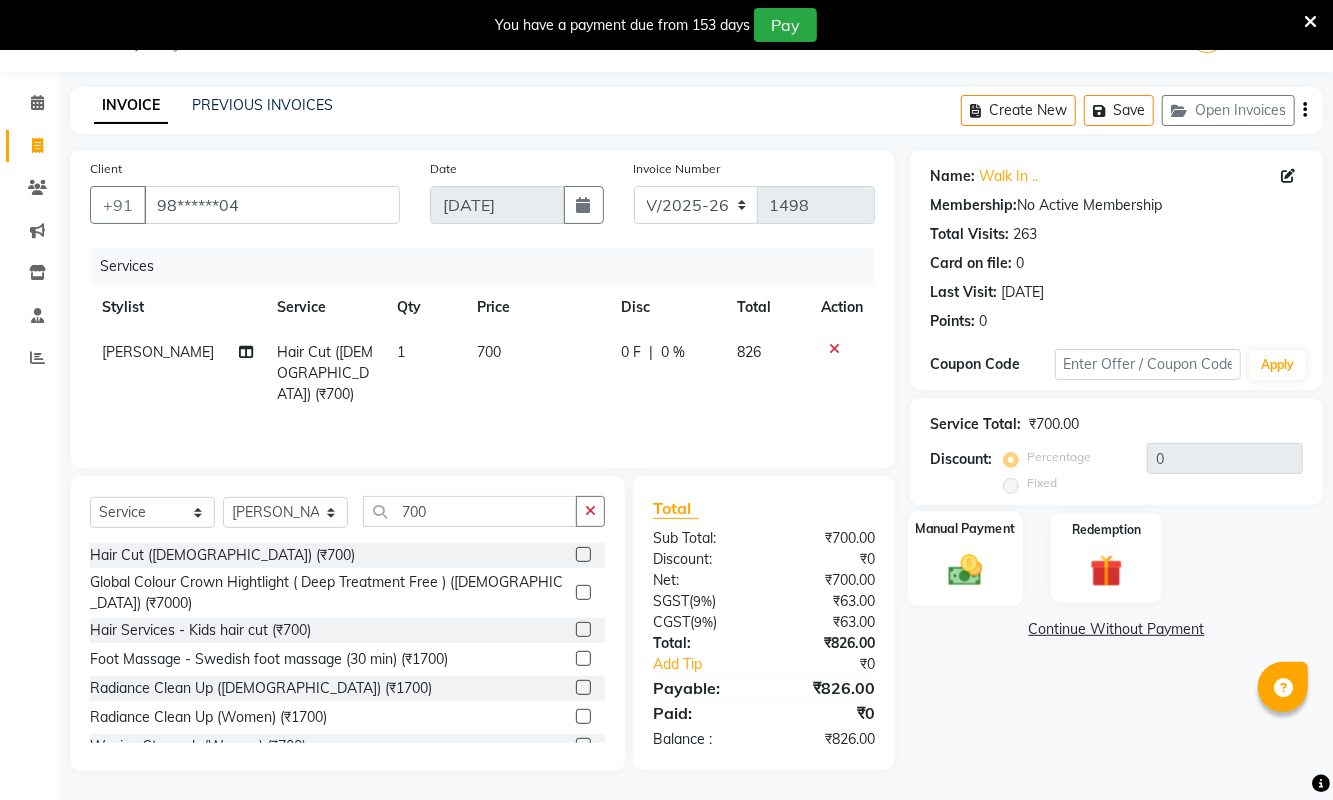 click 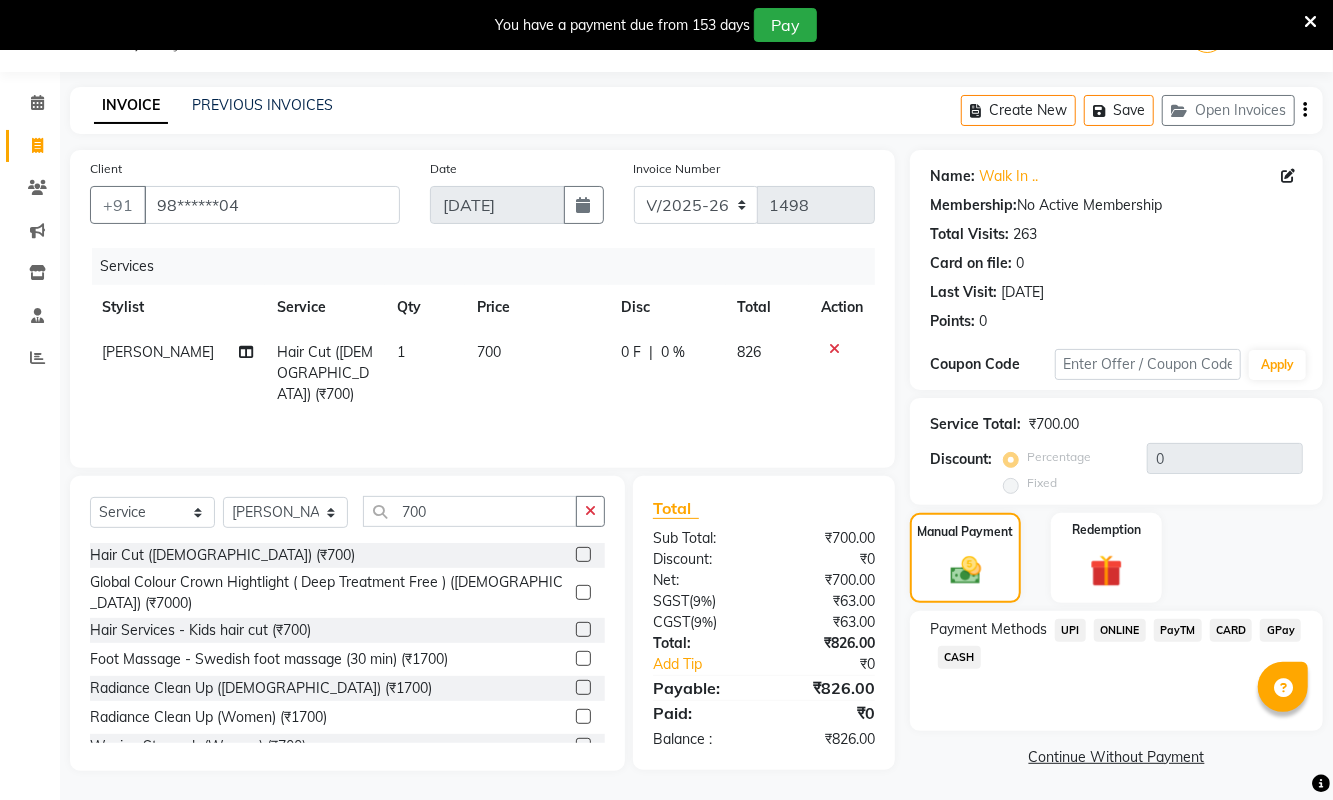click on "CARD" 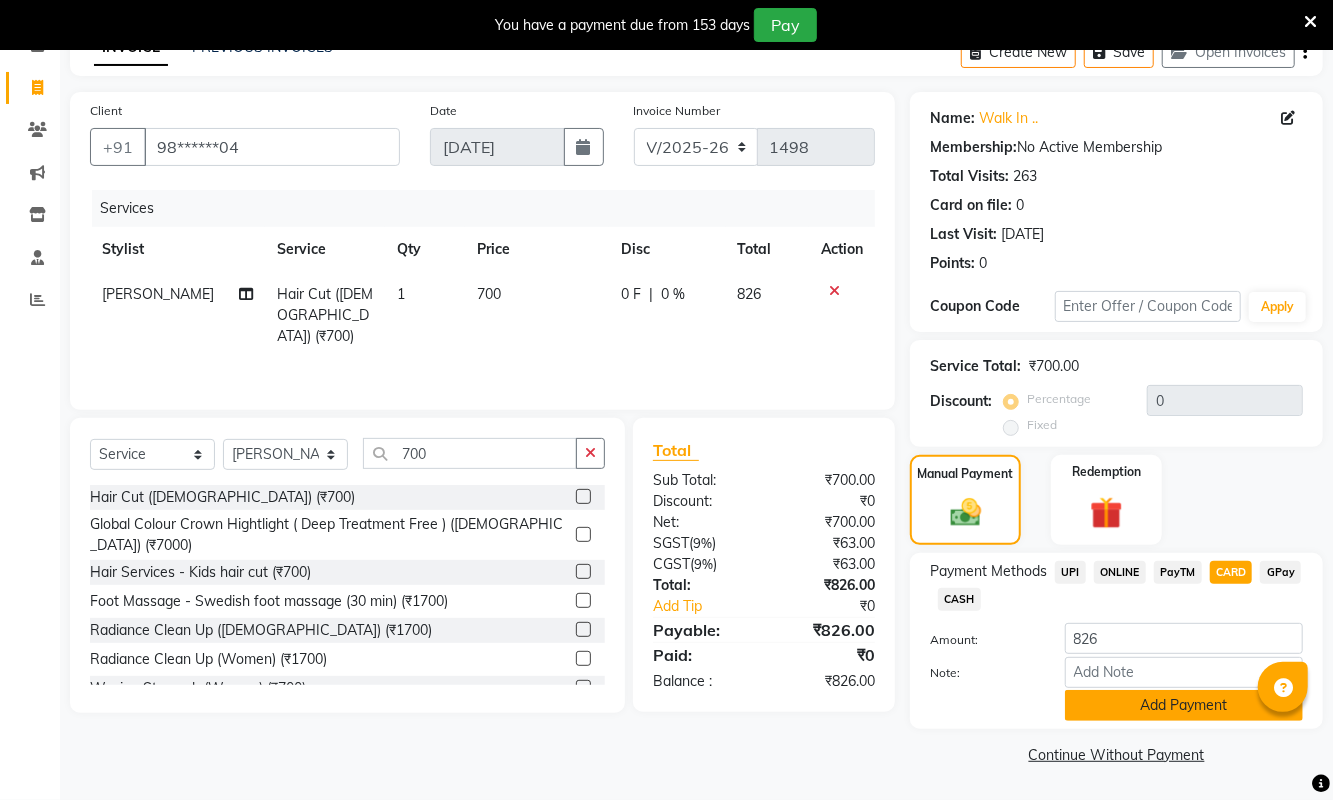 click on "Add Payment" 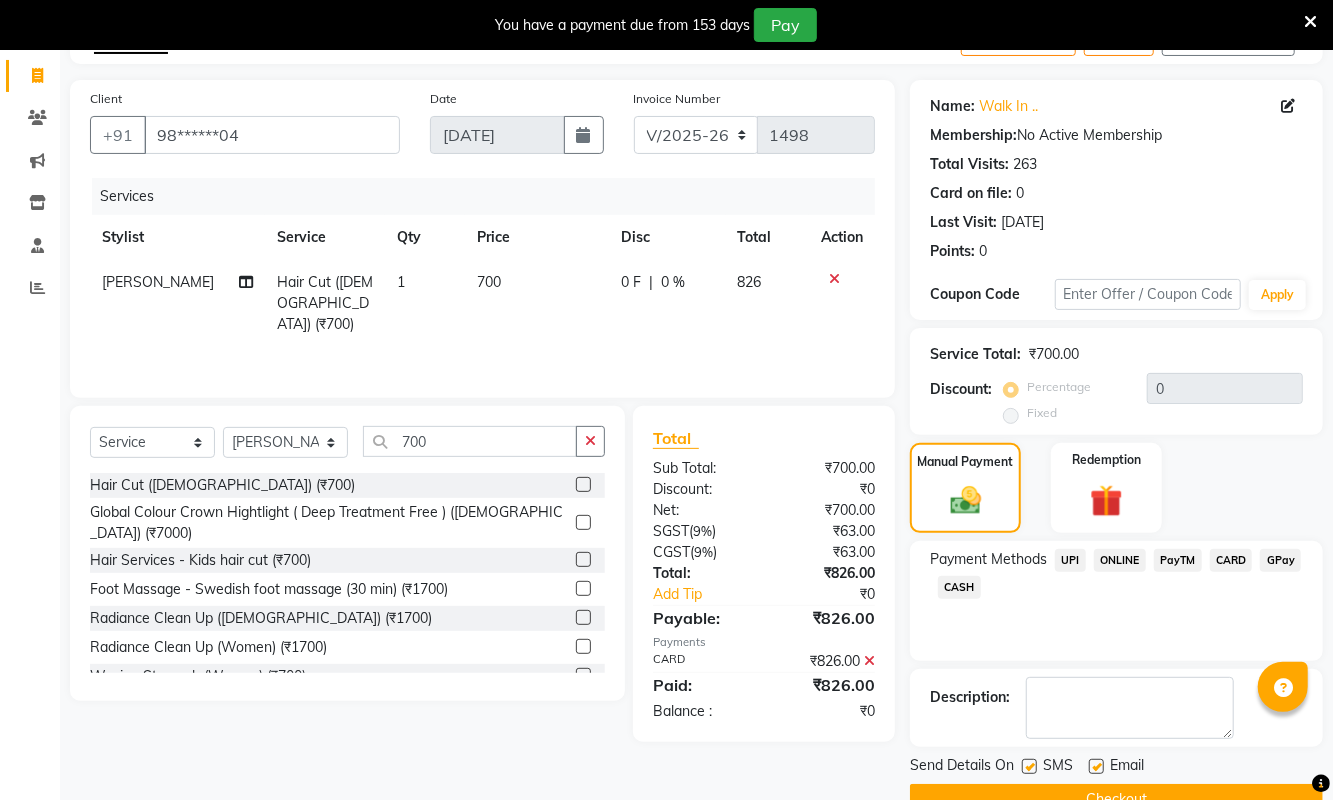 scroll, scrollTop: 167, scrollLeft: 0, axis: vertical 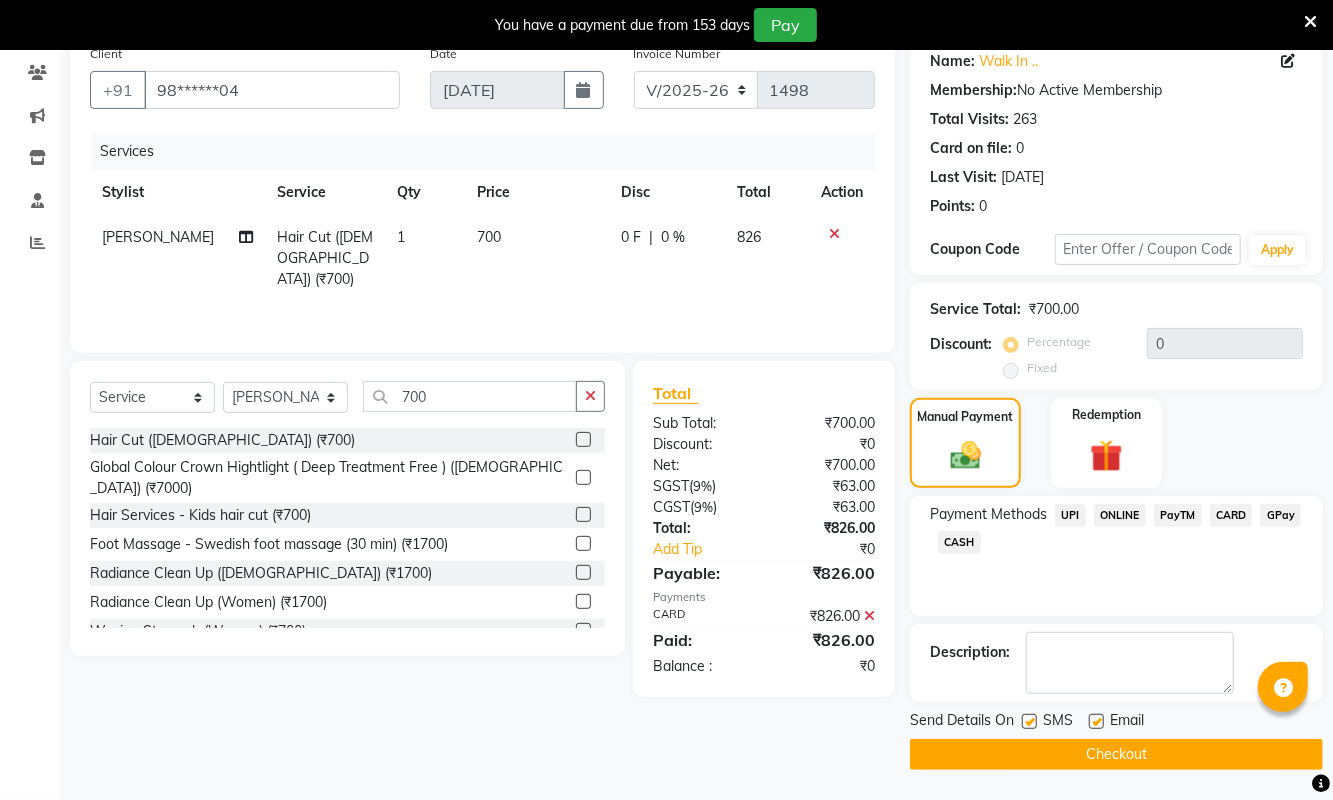 click on "Checkout" 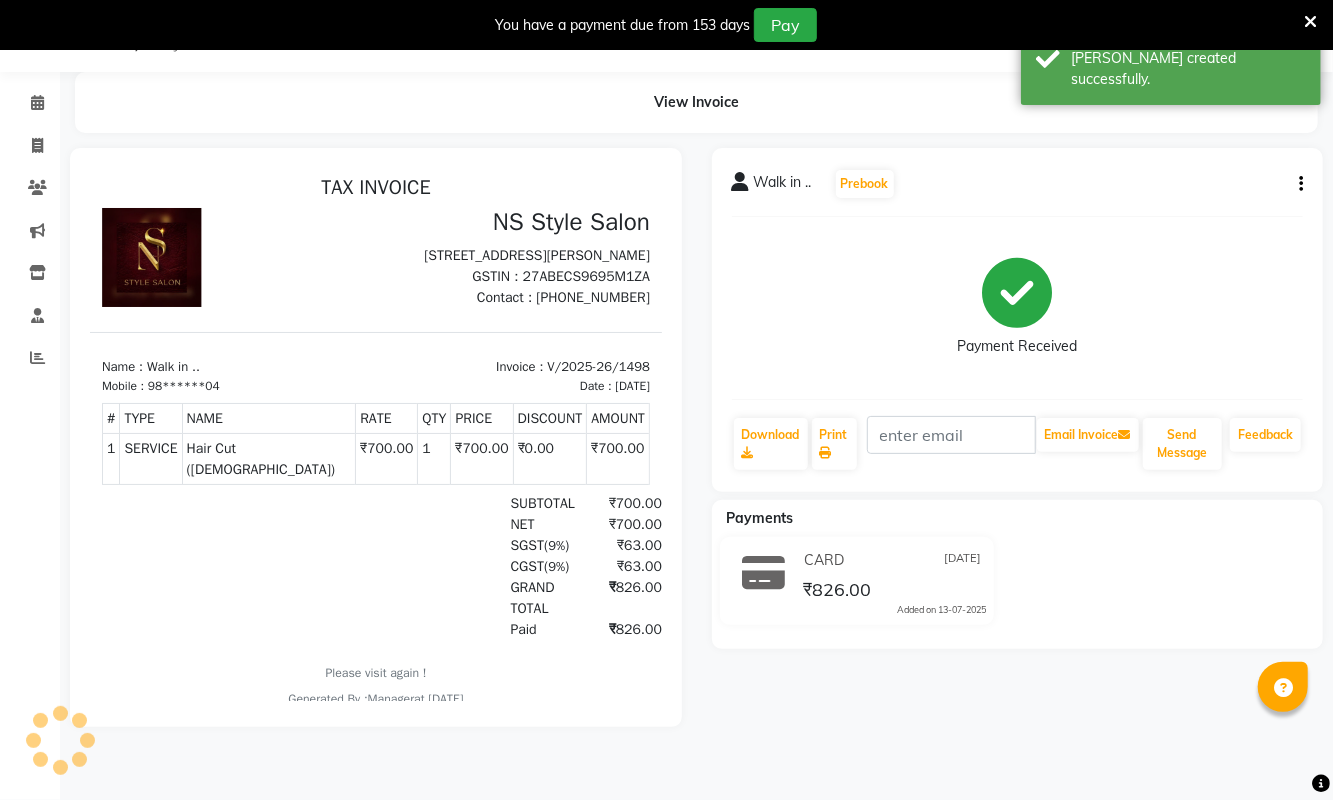 scroll, scrollTop: 0, scrollLeft: 0, axis: both 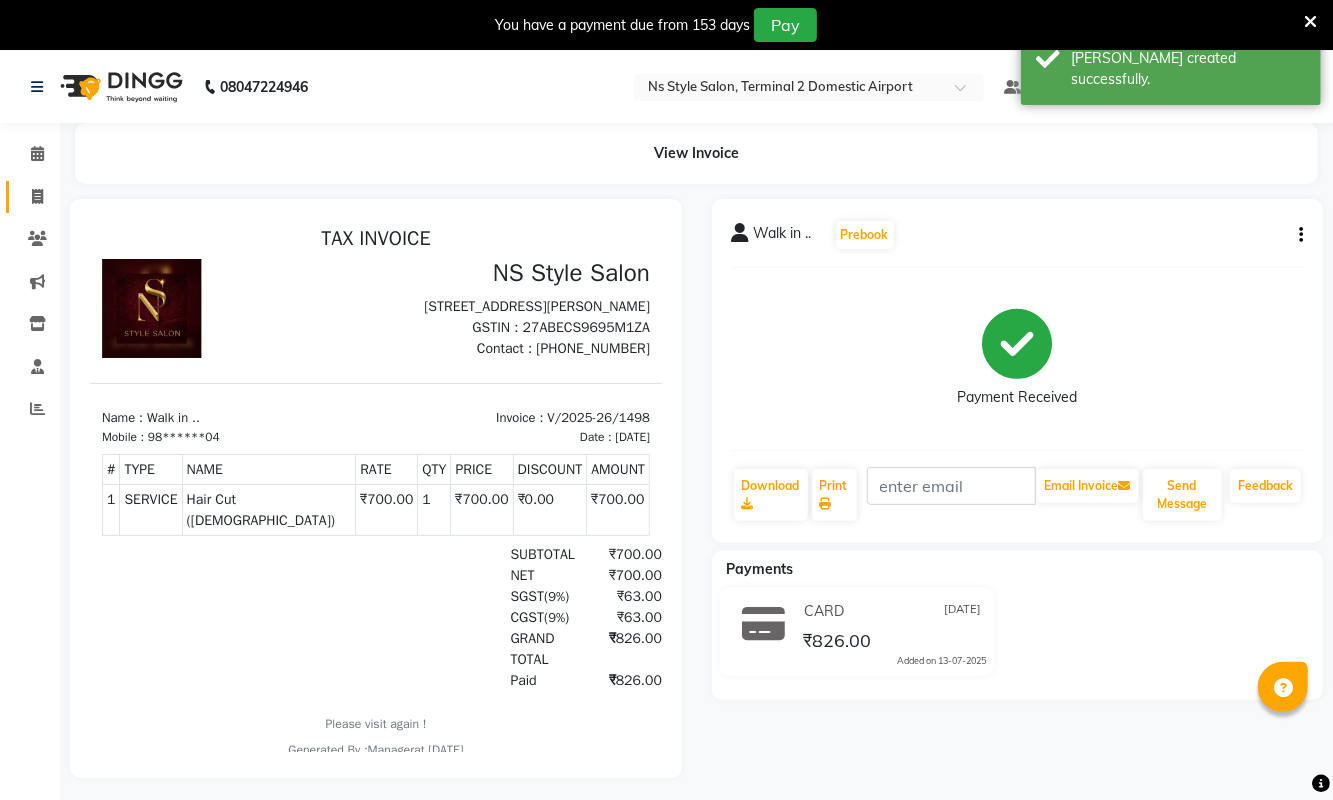 click 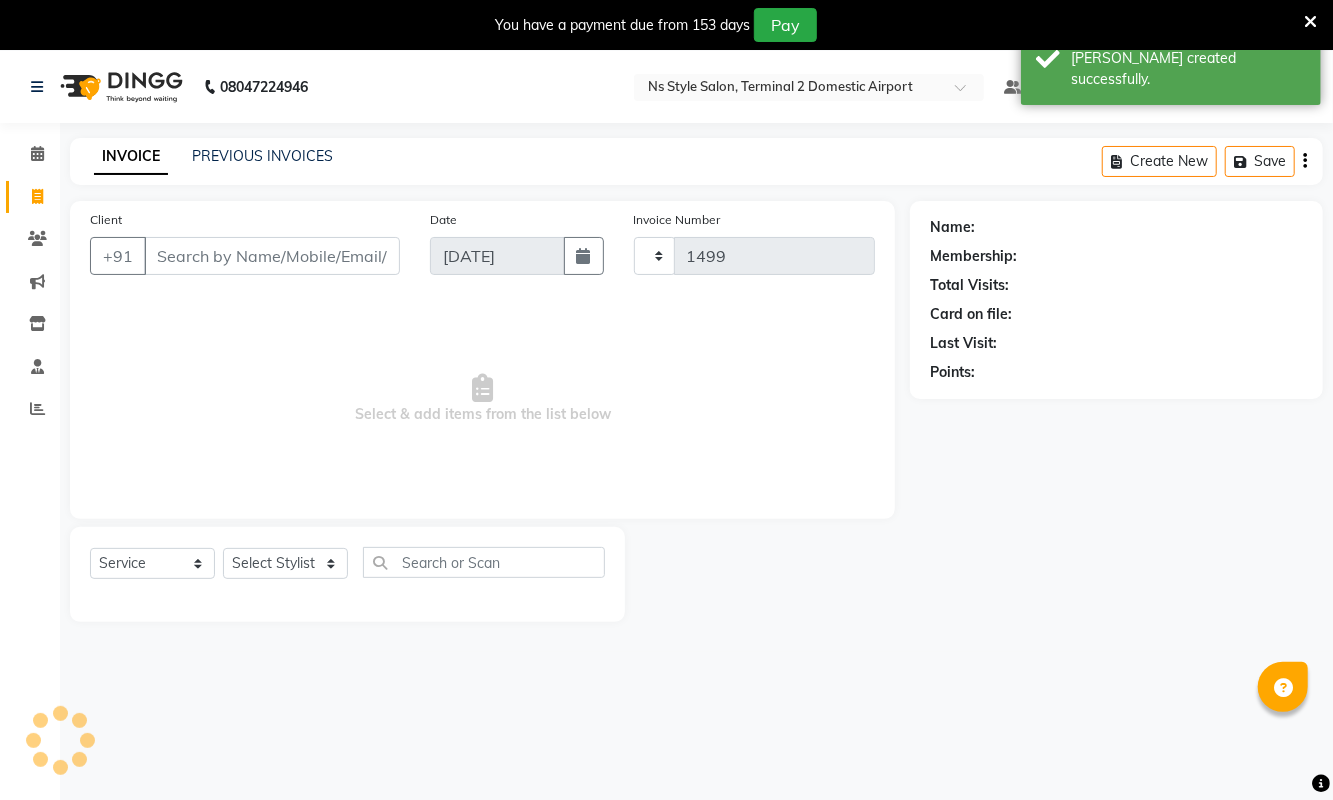 scroll, scrollTop: 51, scrollLeft: 0, axis: vertical 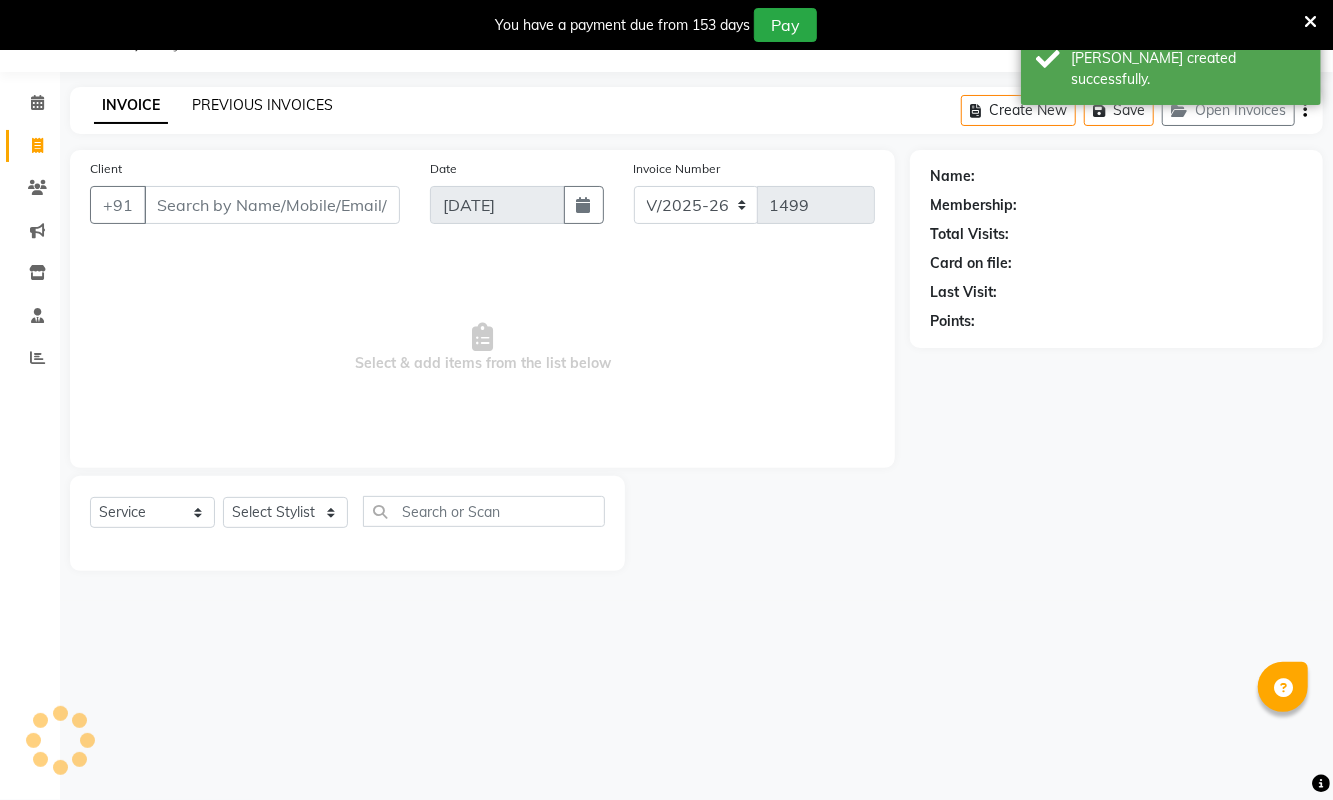 click on "PREVIOUS INVOICES" 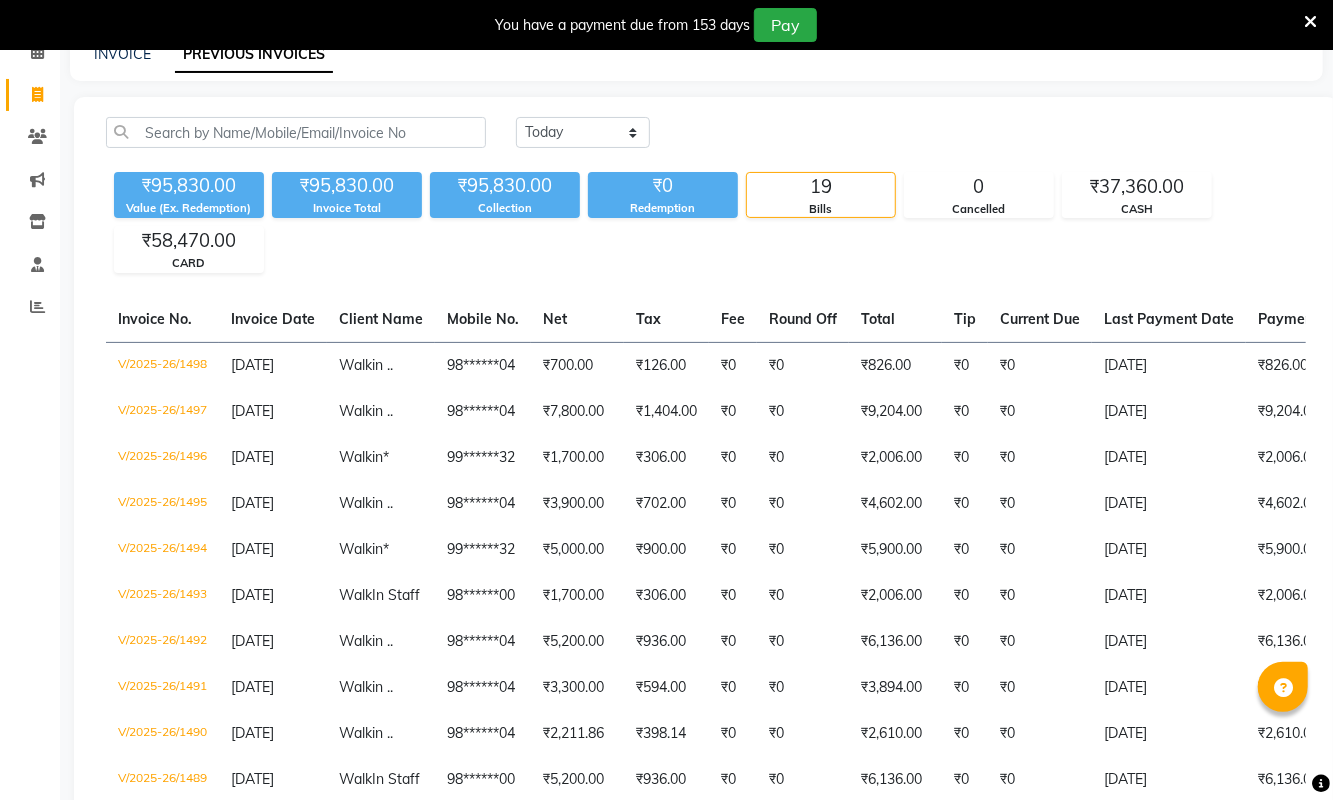 scroll, scrollTop: 0, scrollLeft: 0, axis: both 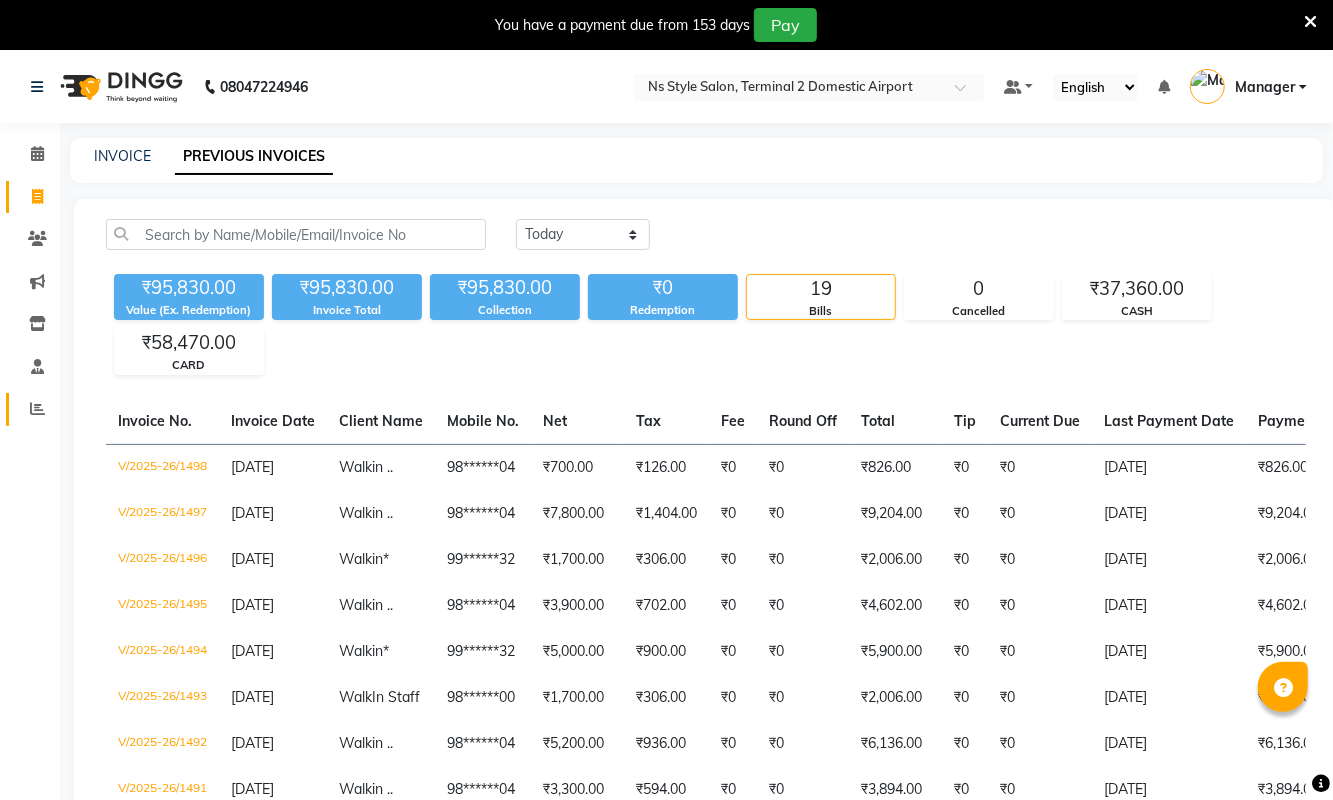 click 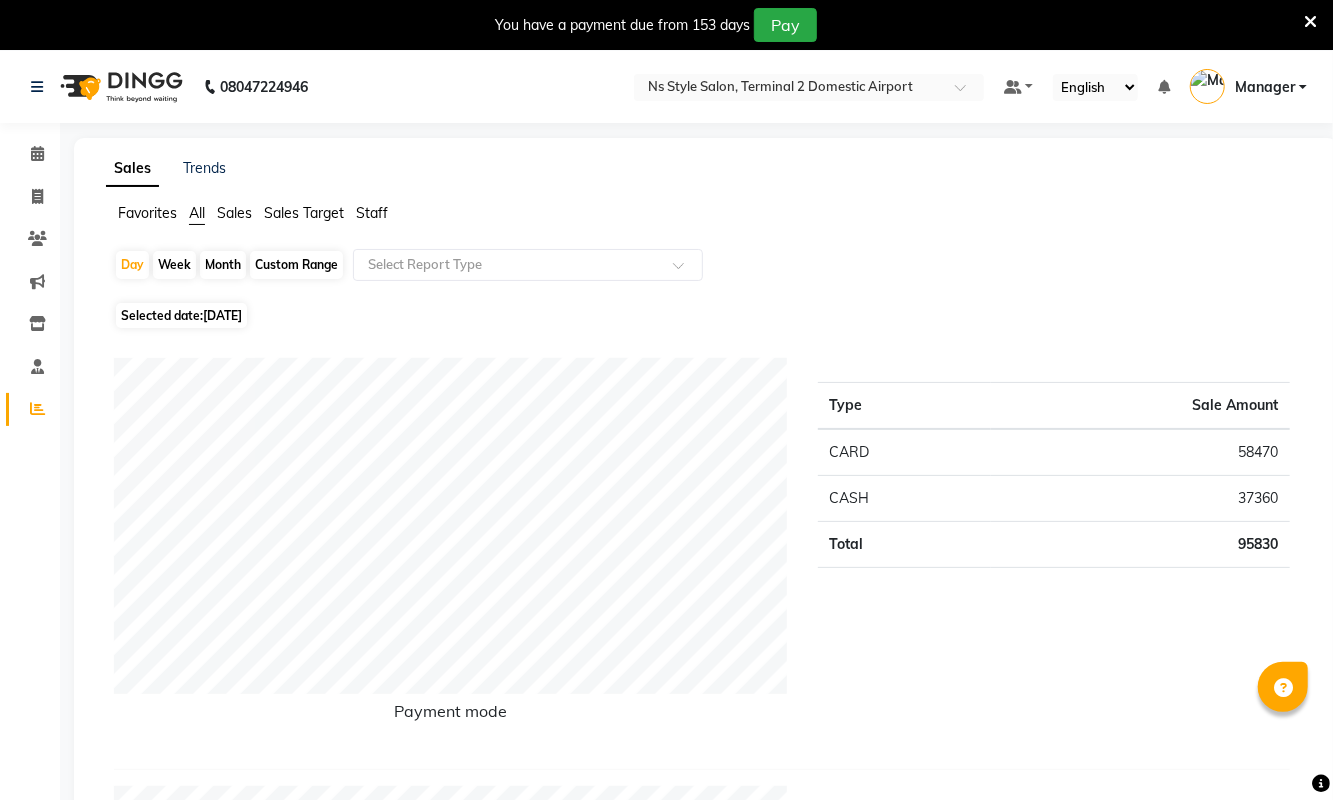 click on "Staff" 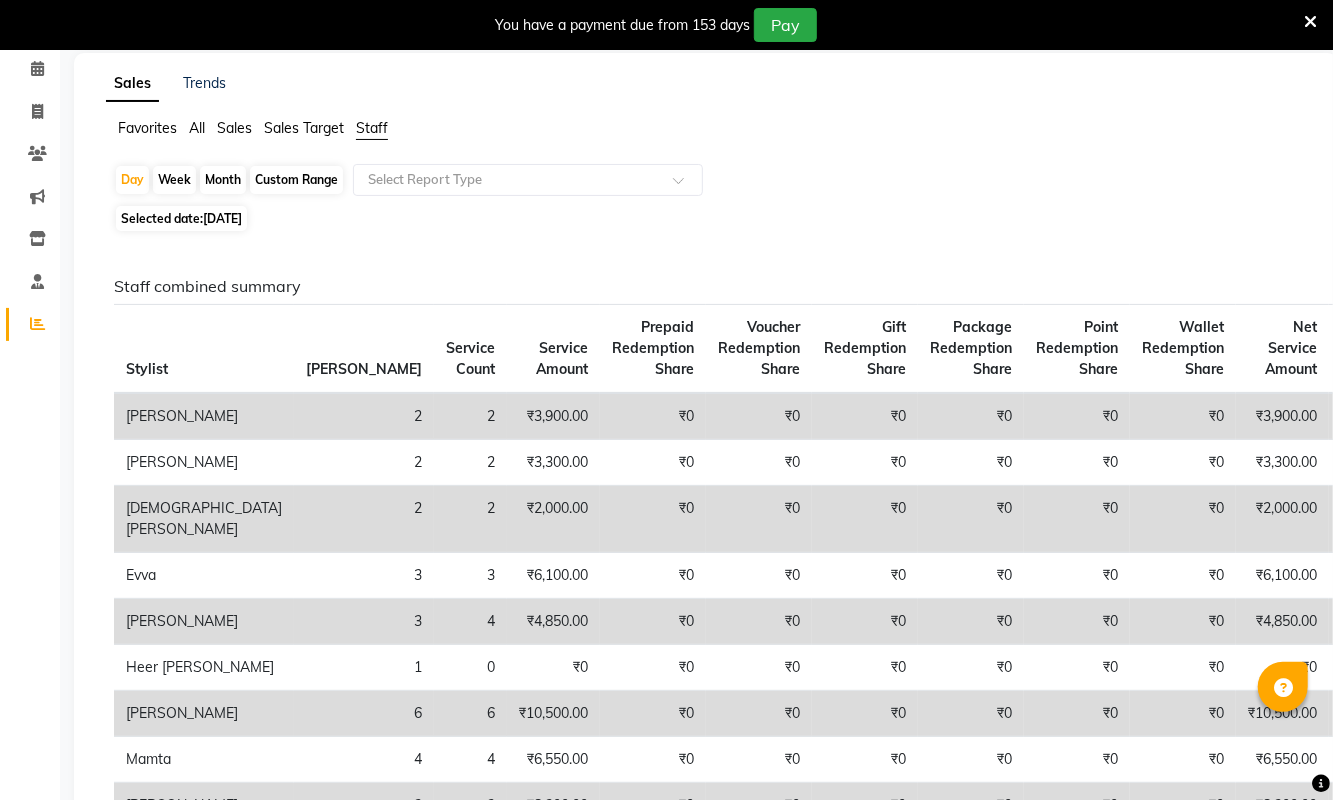 scroll, scrollTop: 0, scrollLeft: 0, axis: both 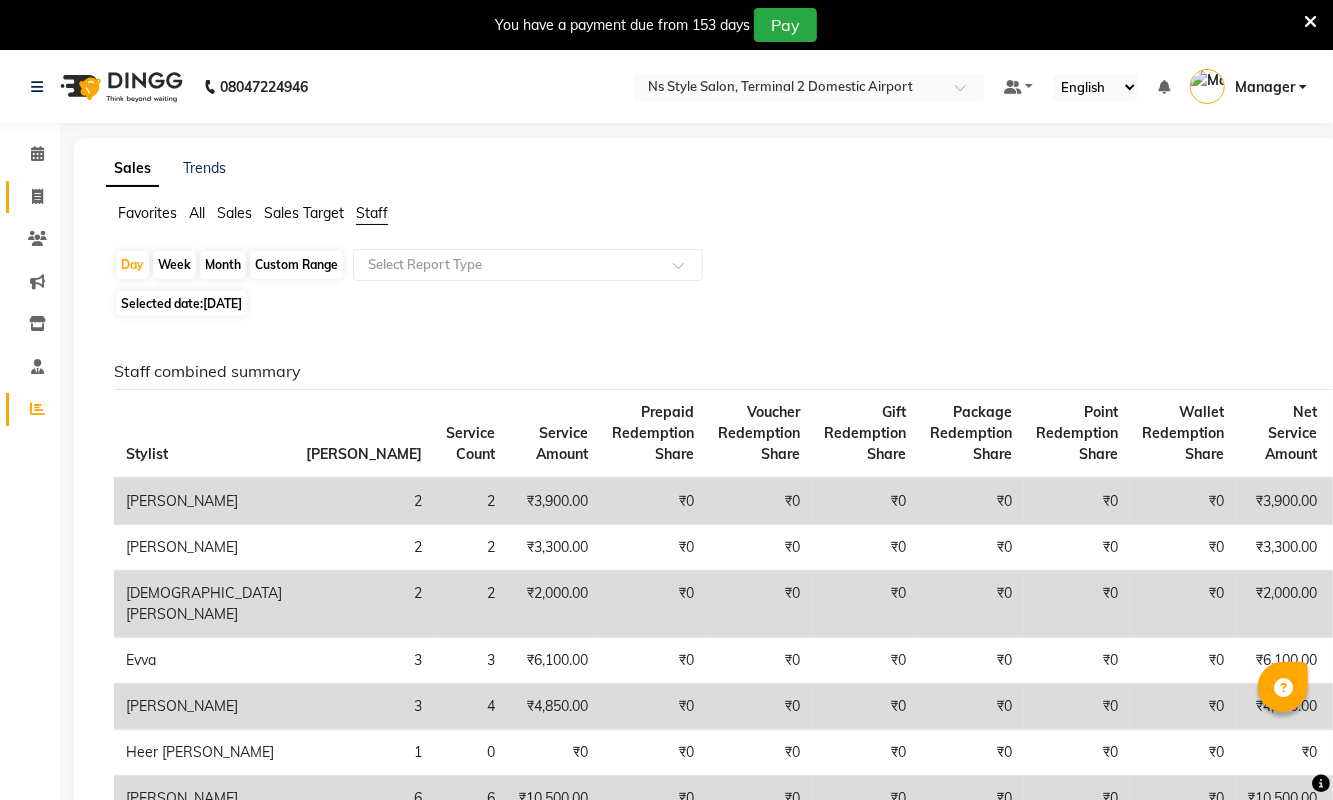click 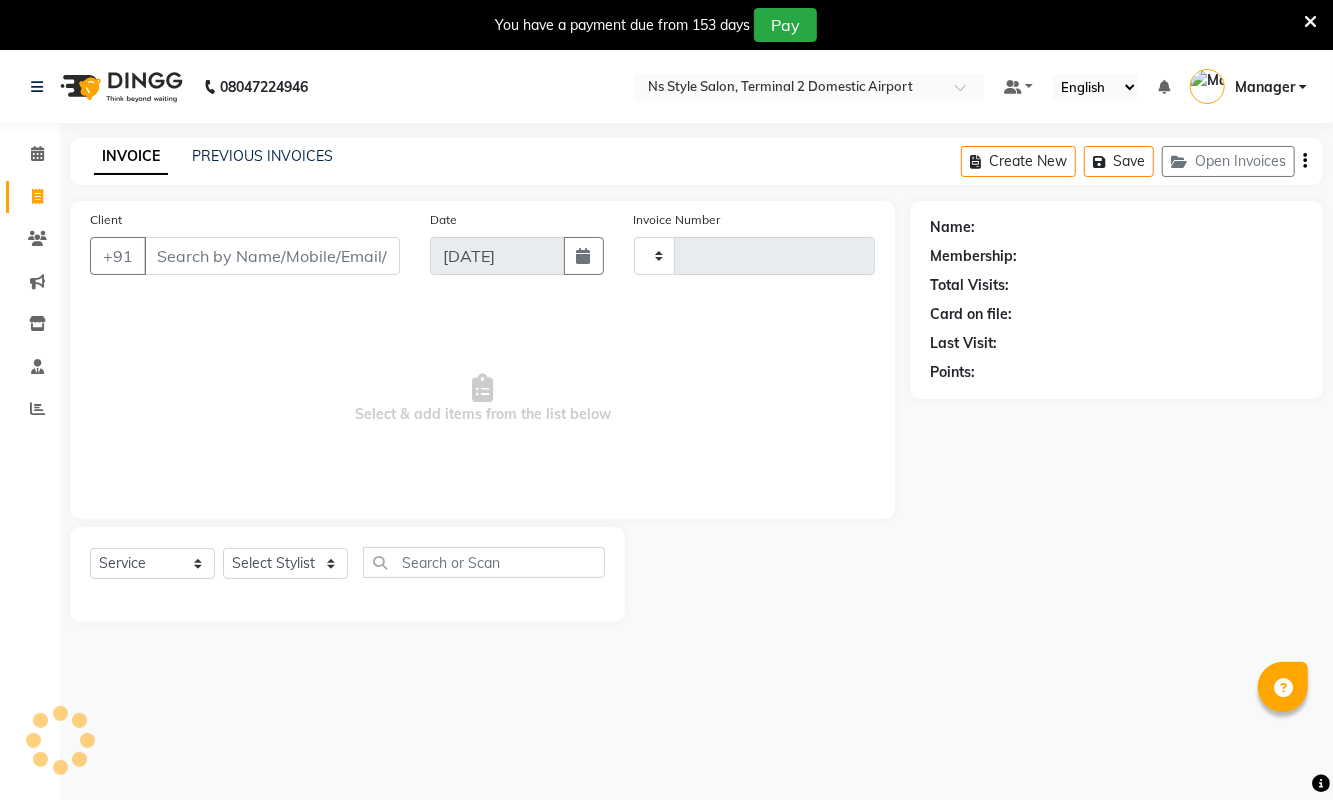 scroll, scrollTop: 51, scrollLeft: 0, axis: vertical 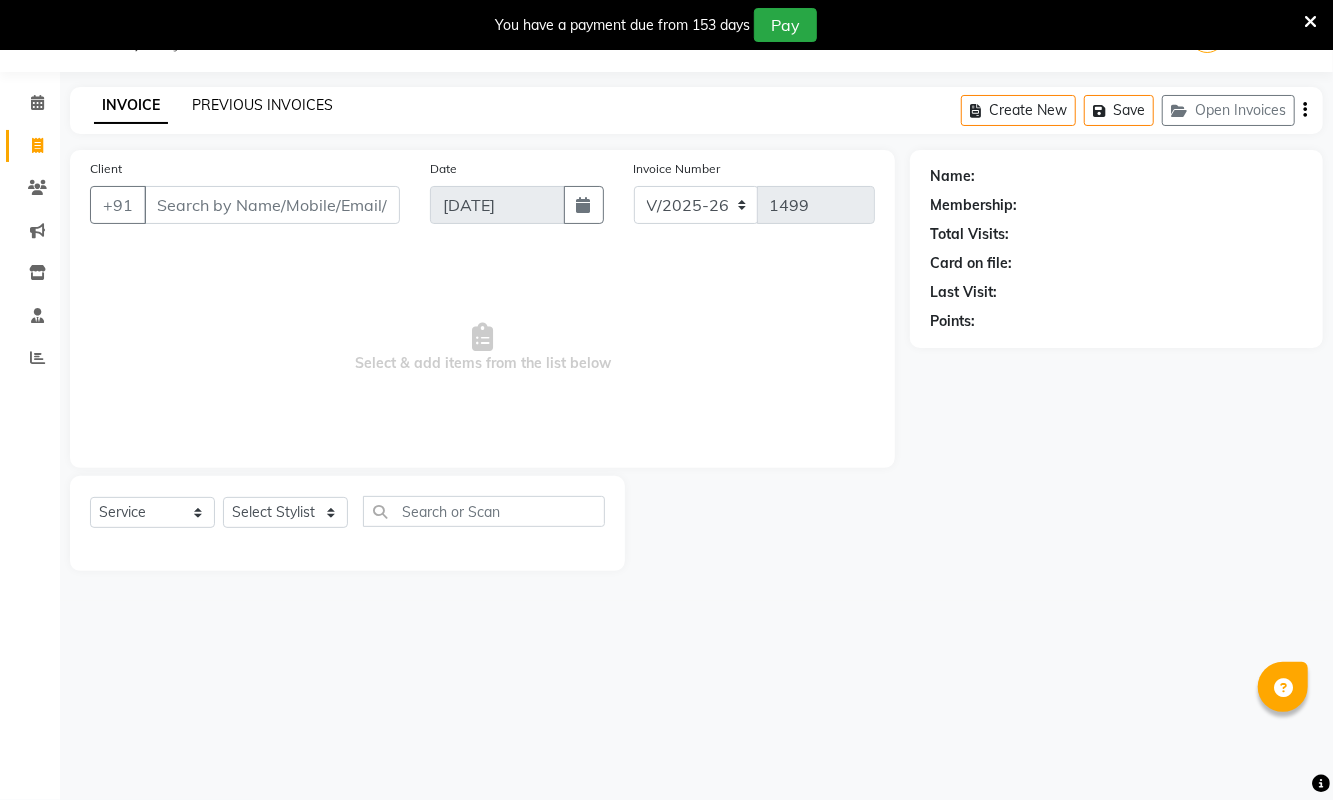 click on "PREVIOUS INVOICES" 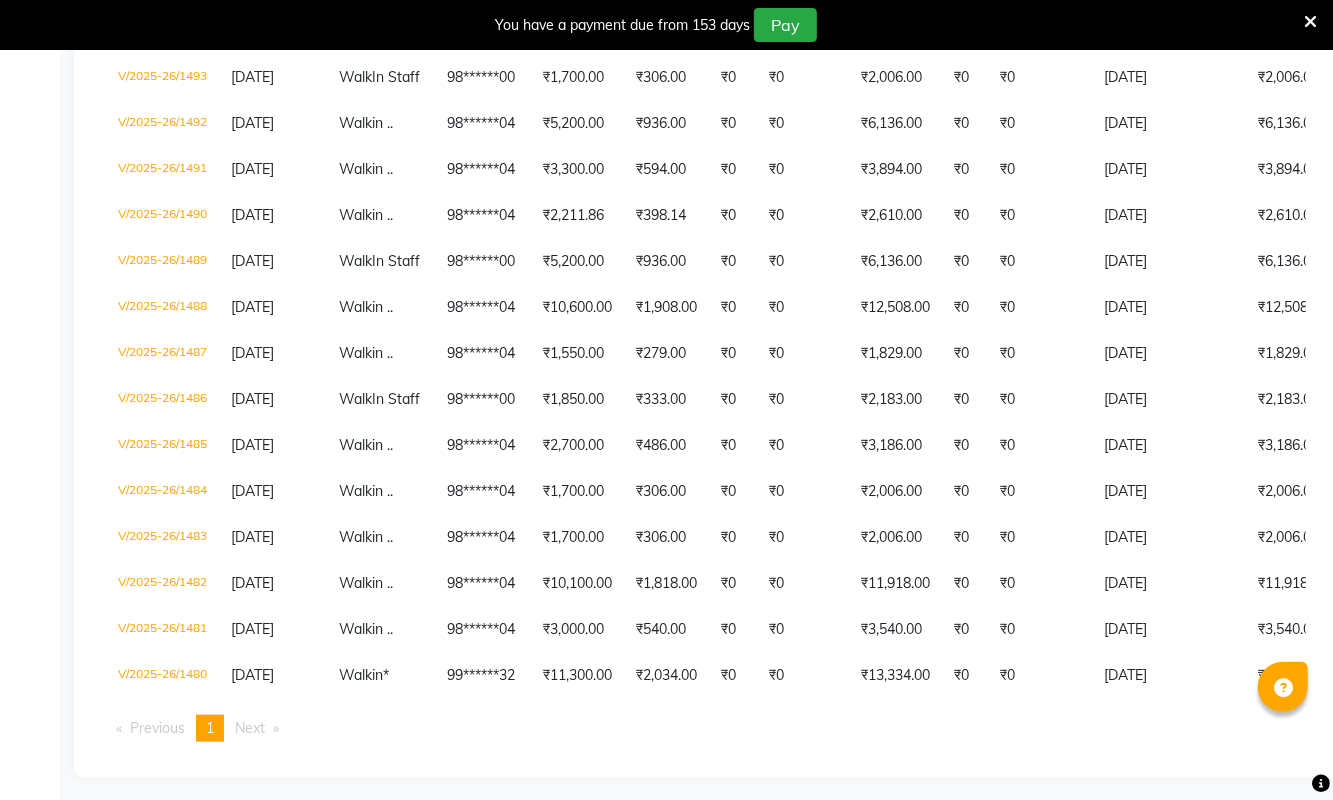 scroll, scrollTop: 702, scrollLeft: 0, axis: vertical 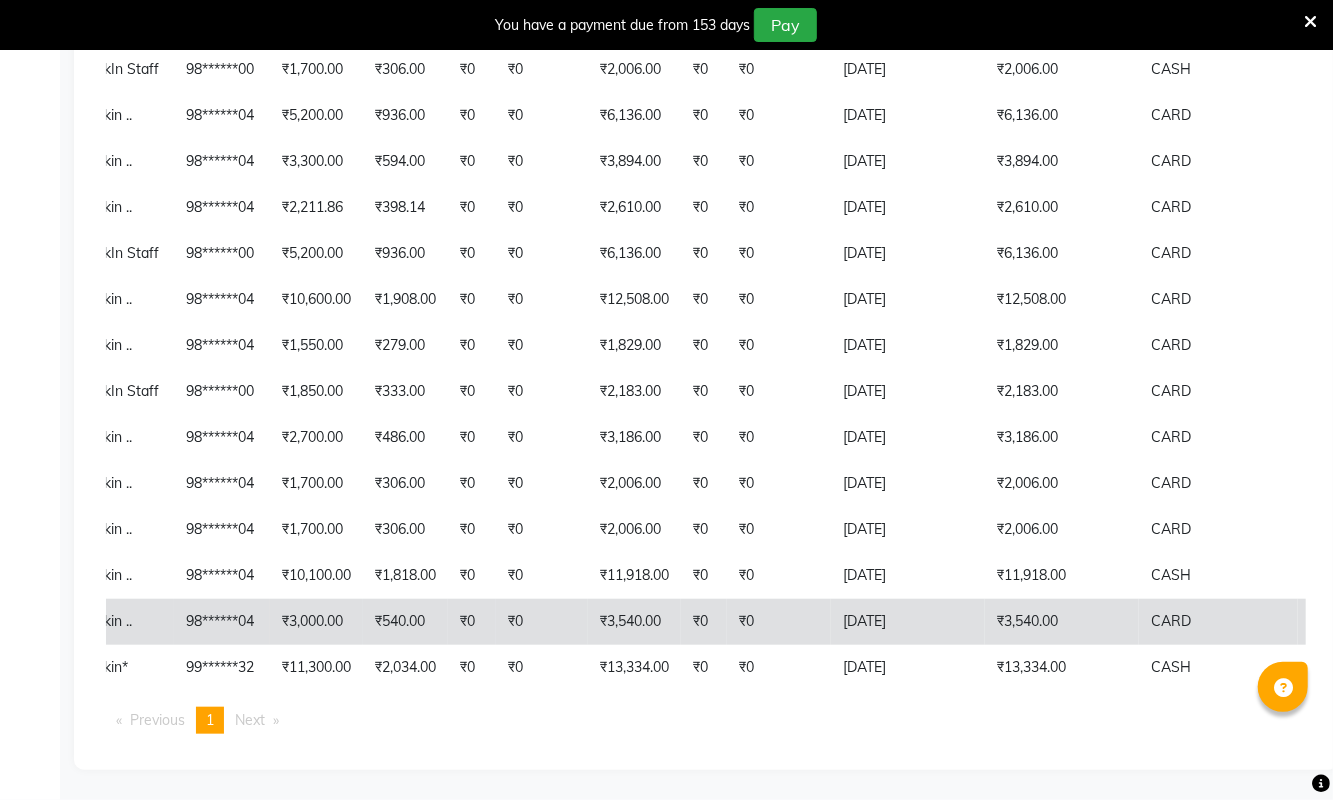 click on "₹3,540.00" 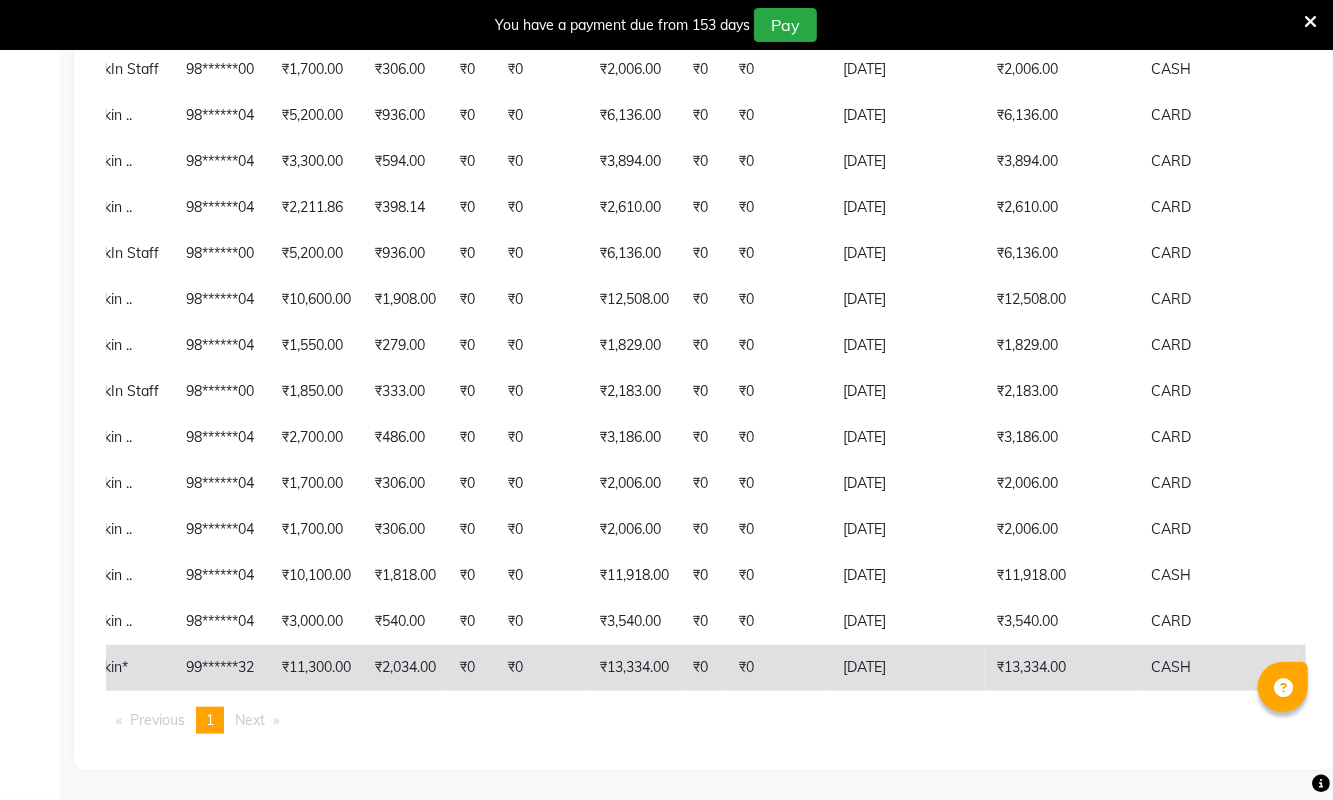 click on "₹13,334.00" 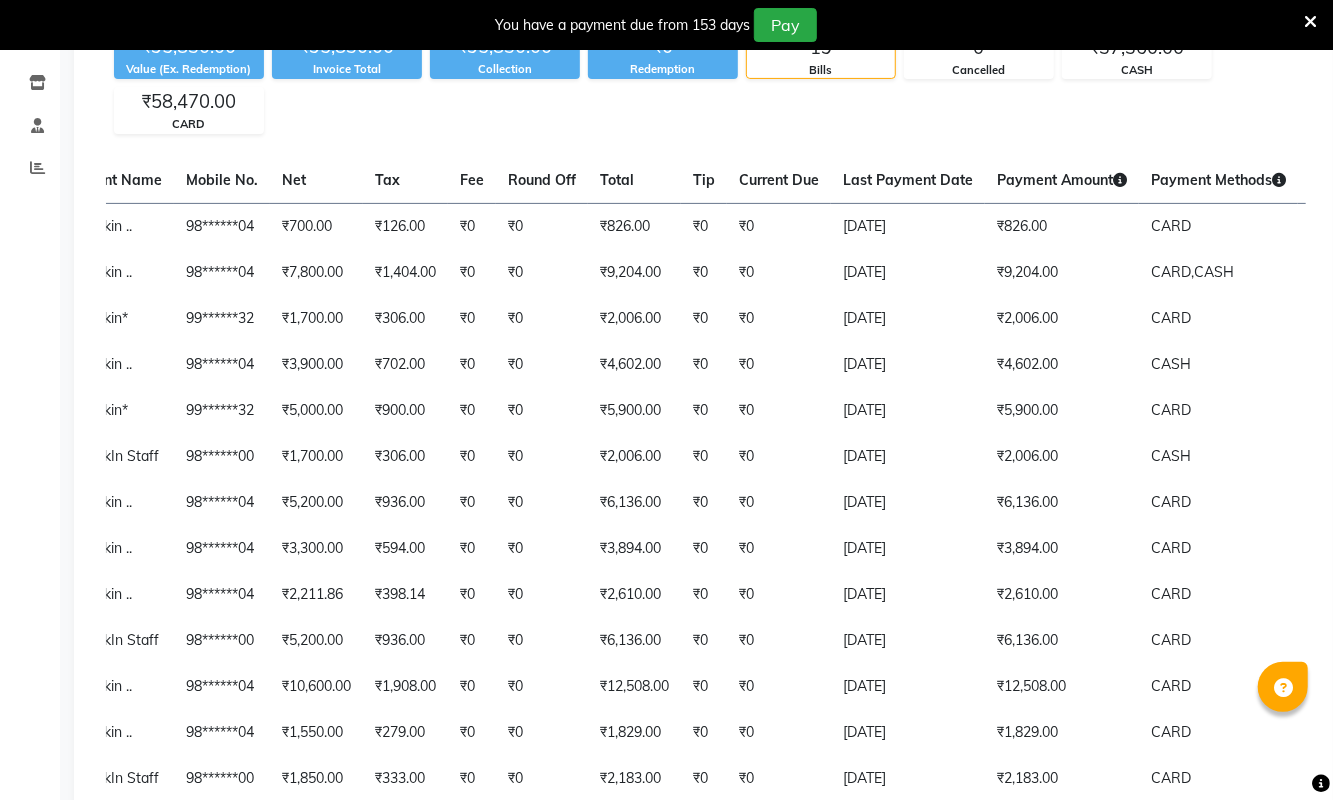 scroll, scrollTop: 0, scrollLeft: 0, axis: both 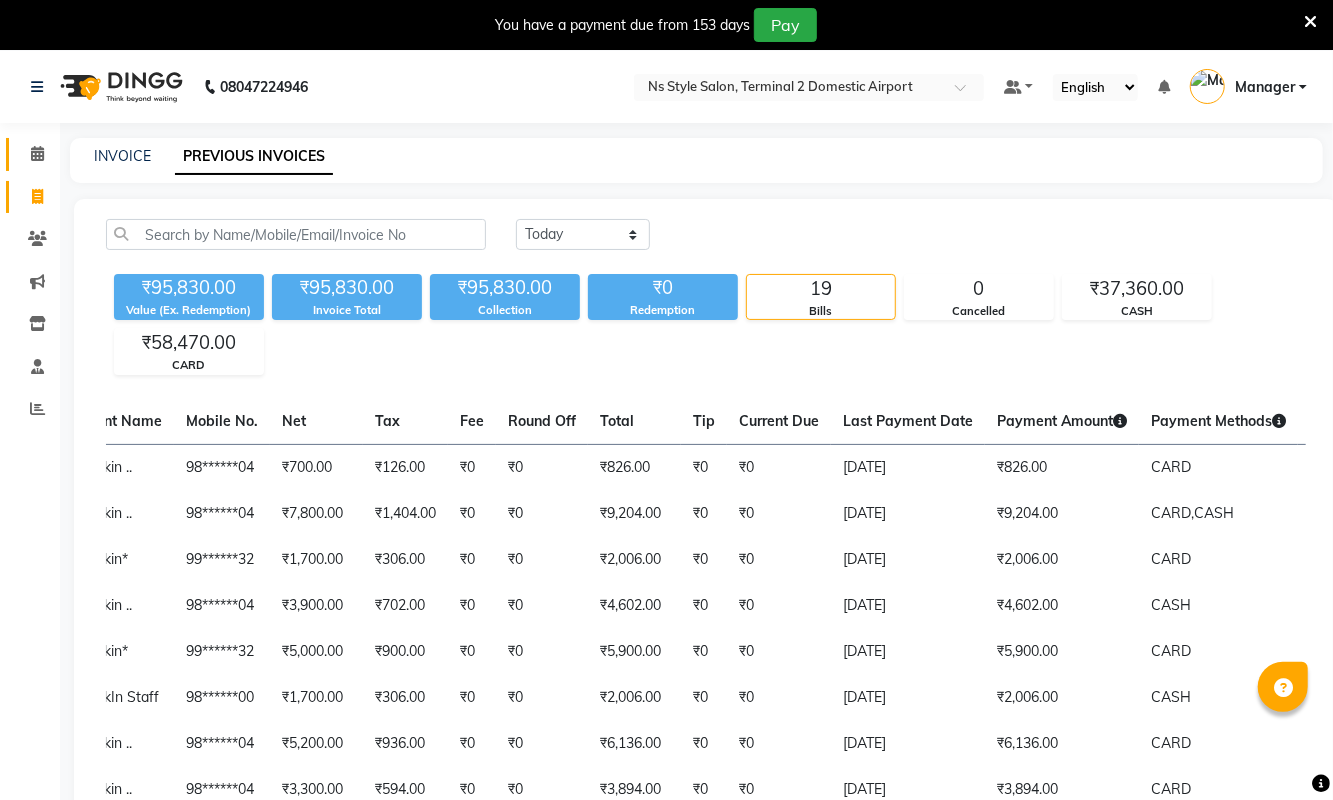click 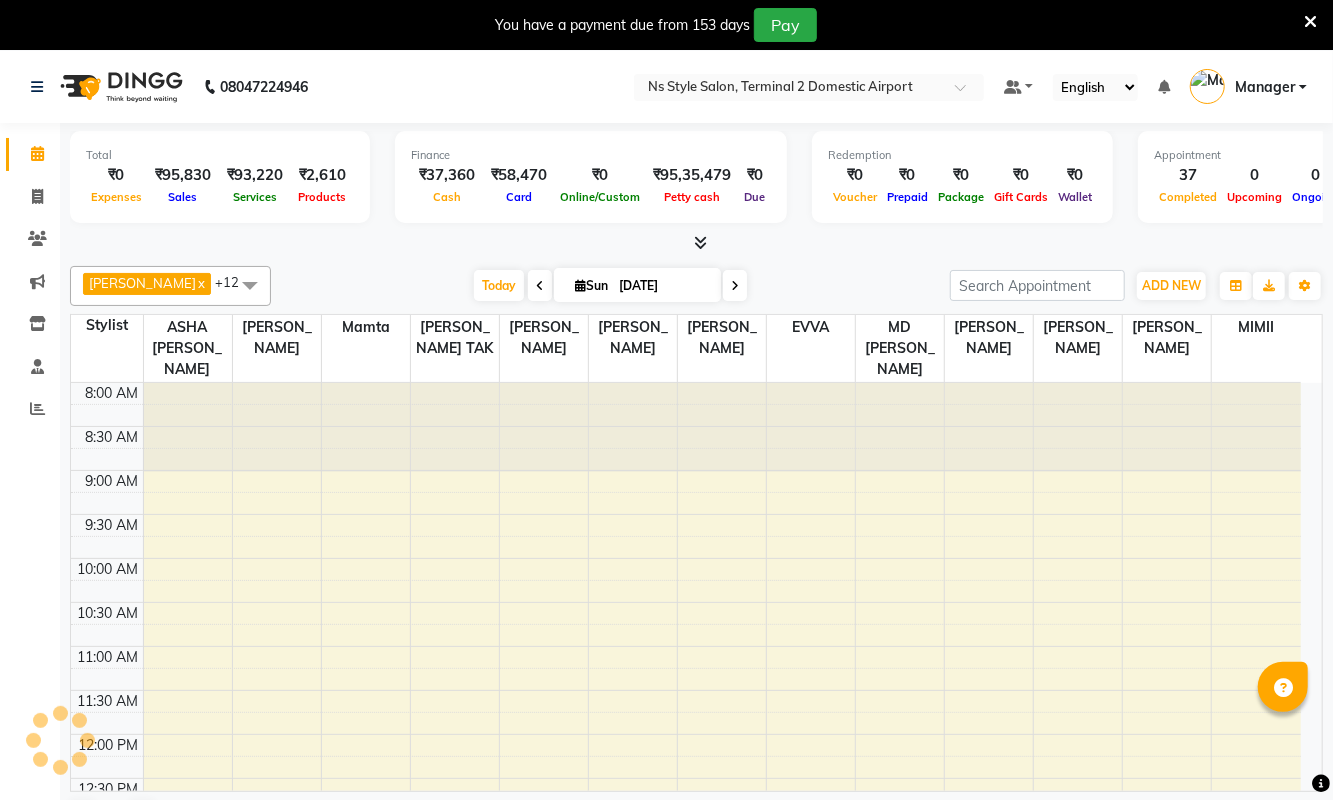 scroll, scrollTop: 0, scrollLeft: 0, axis: both 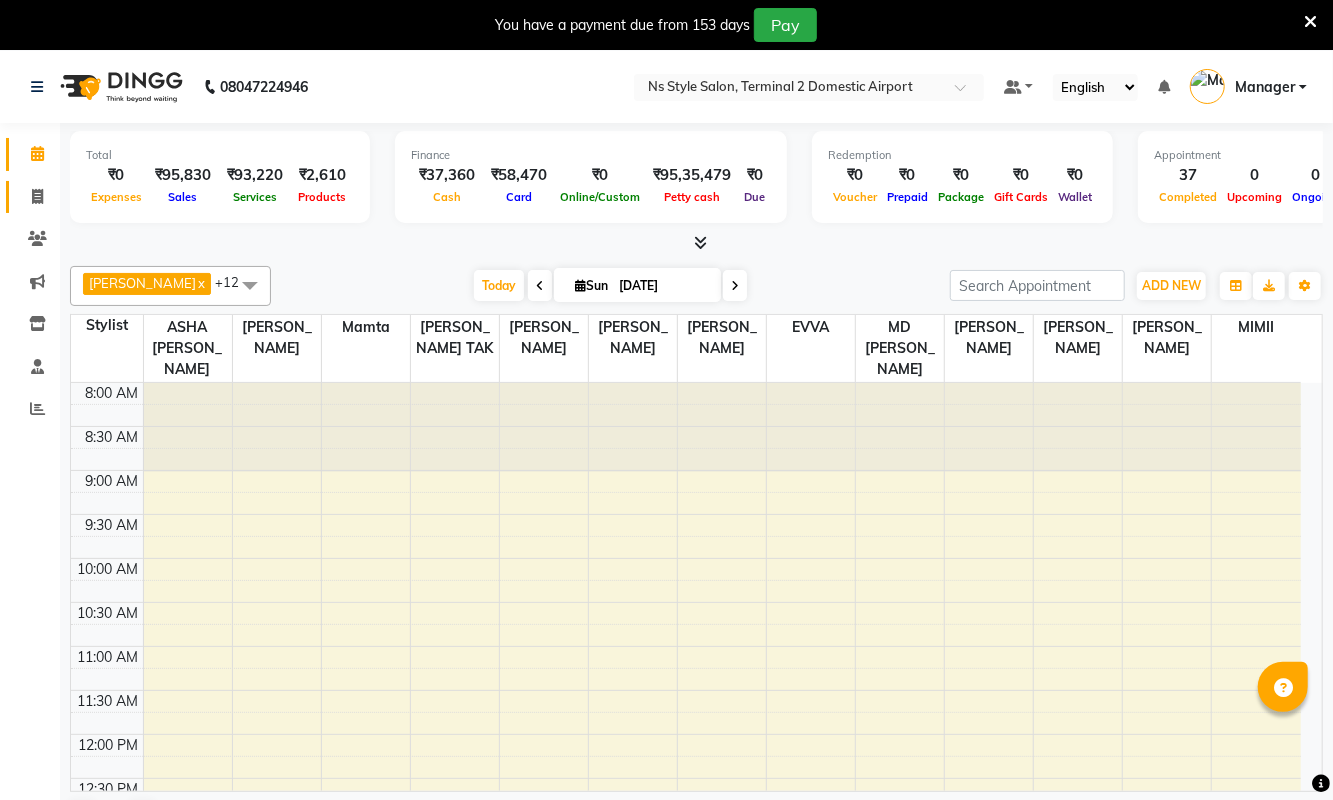 click 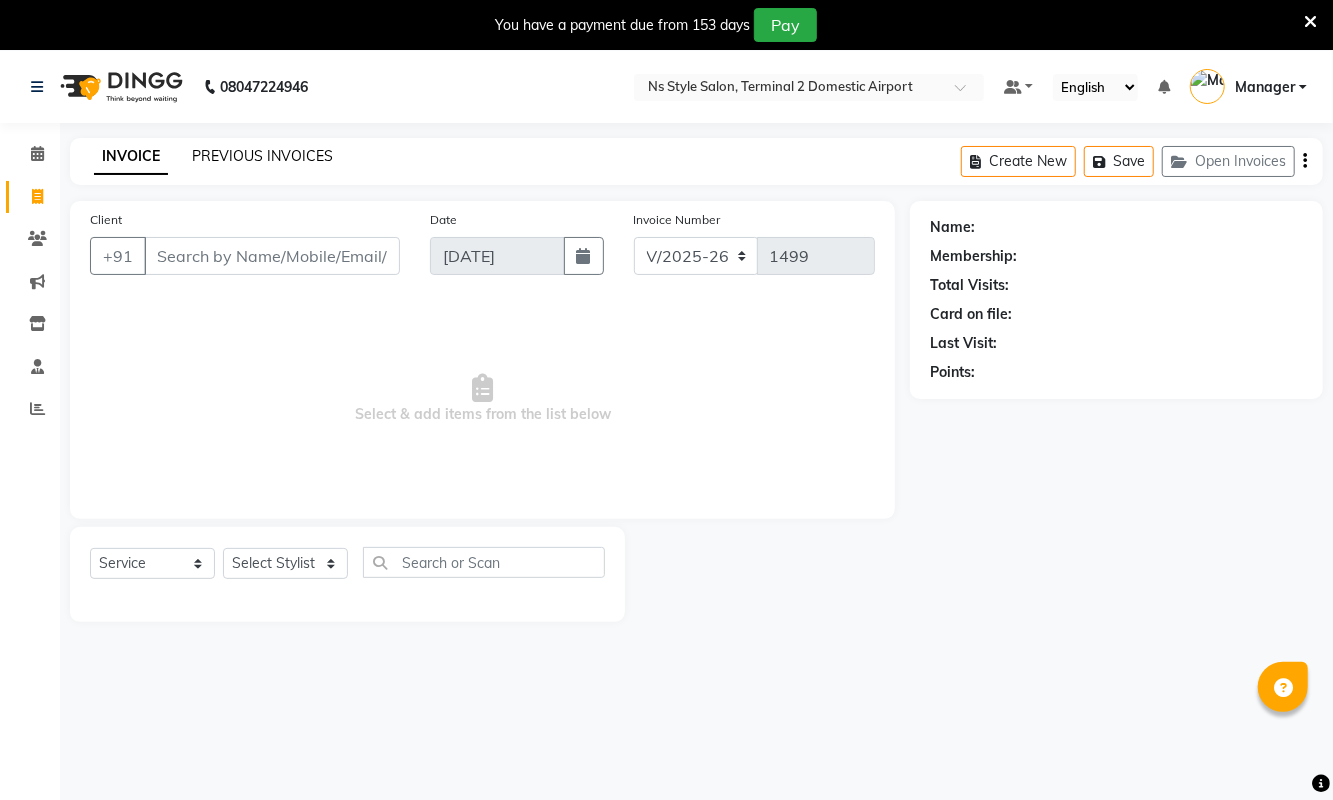 click on "PREVIOUS INVOICES" 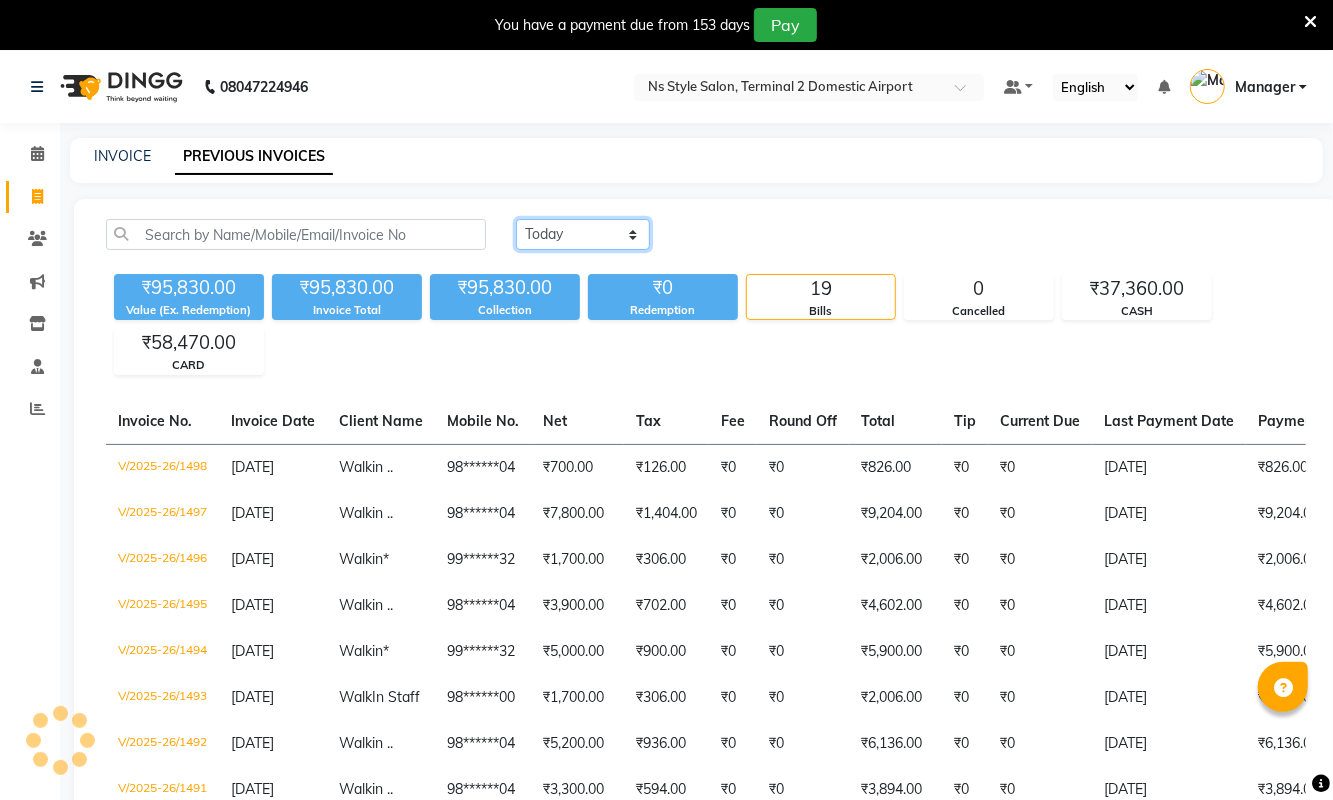 click on "Today Yesterday Custom Range" 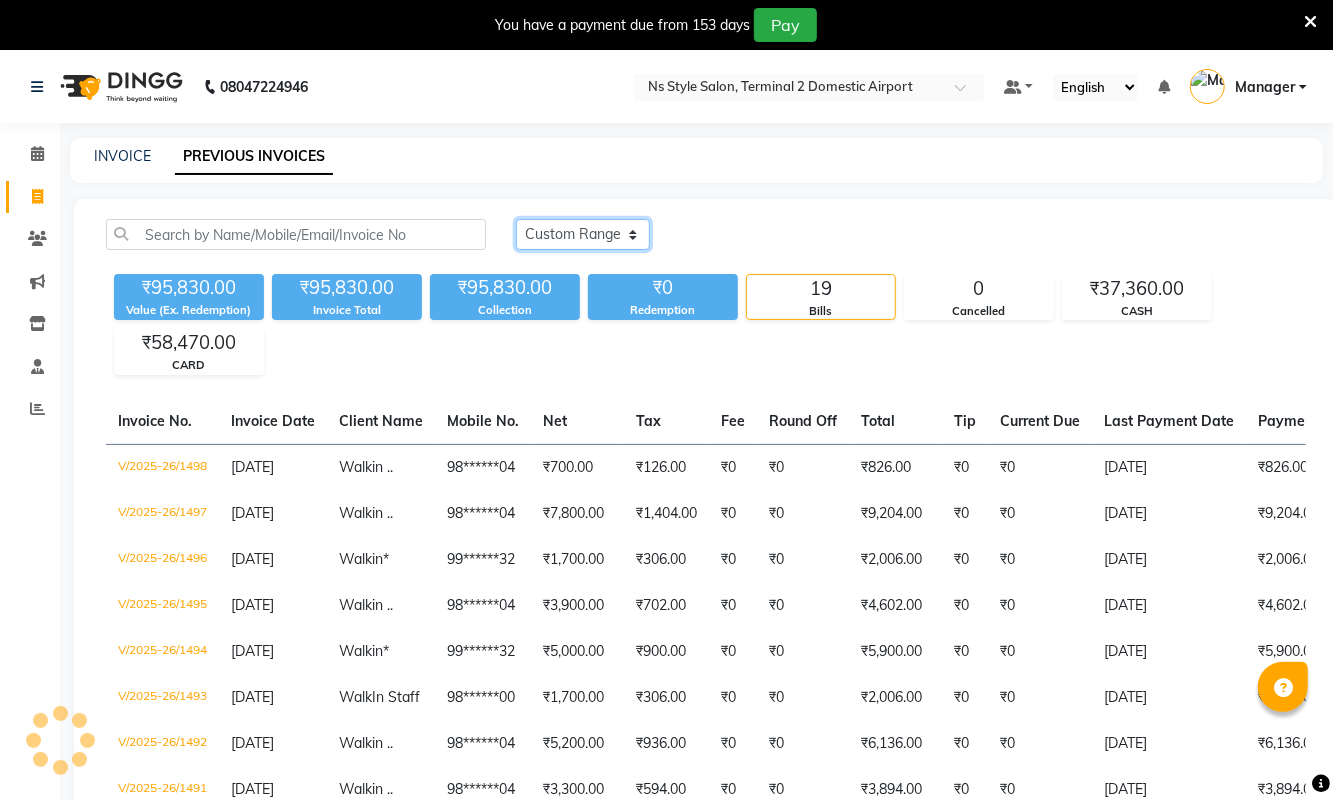 click on "Today Yesterday Custom Range" 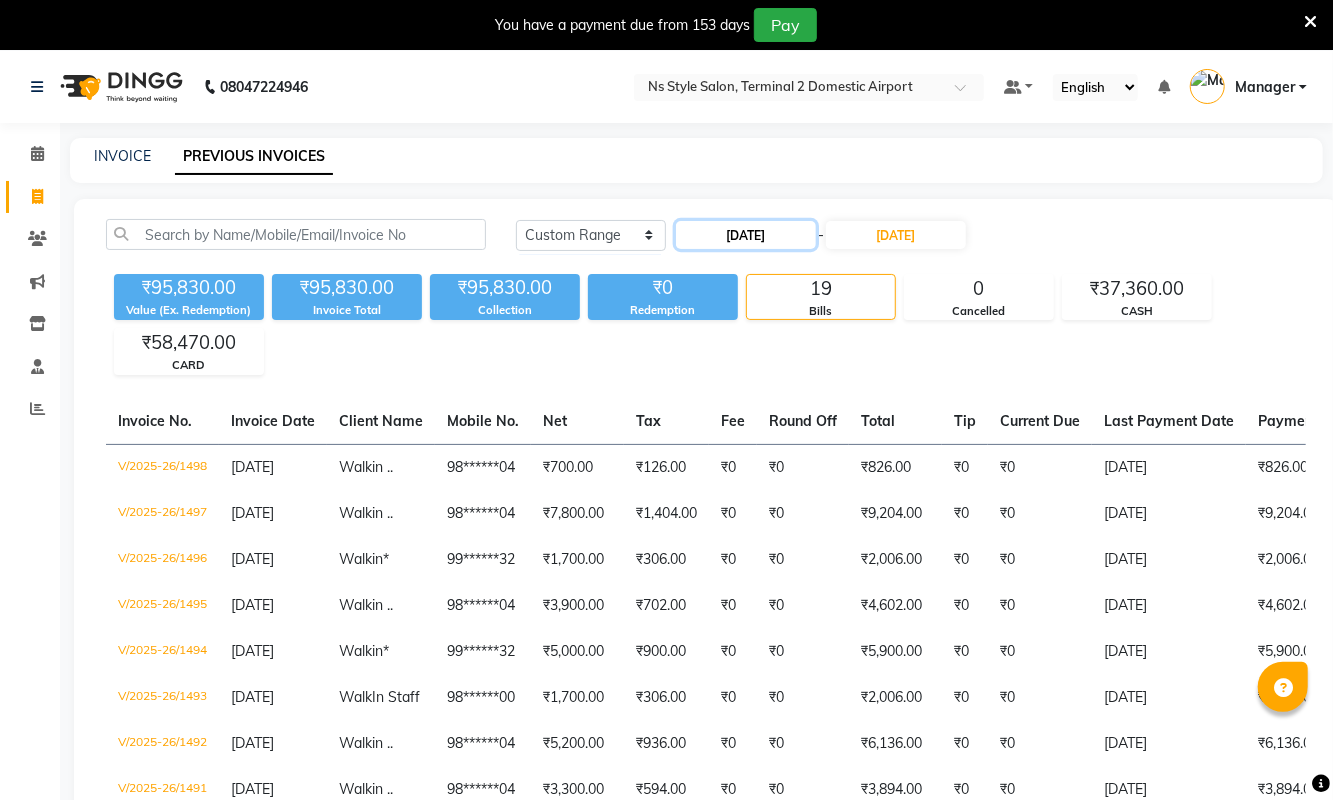 click on "[DATE]" 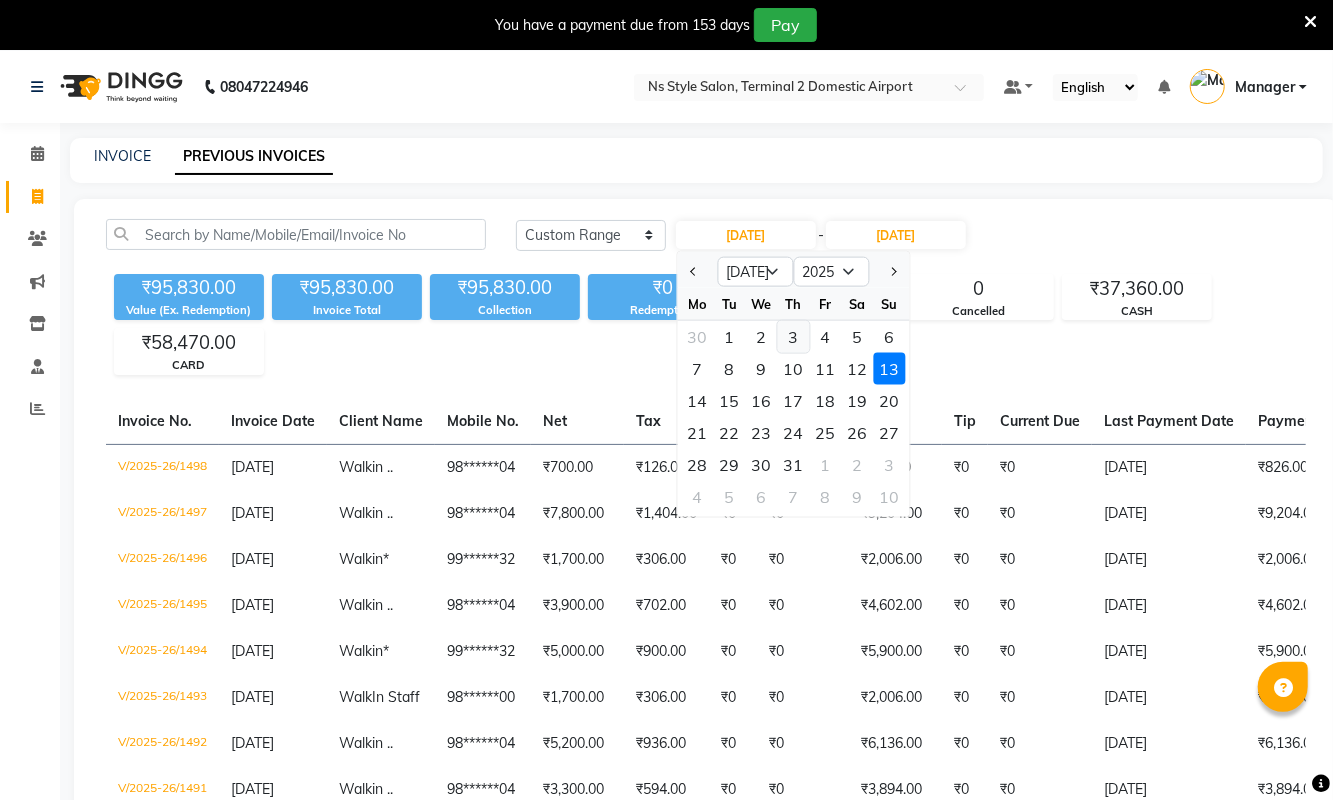 click on "3" 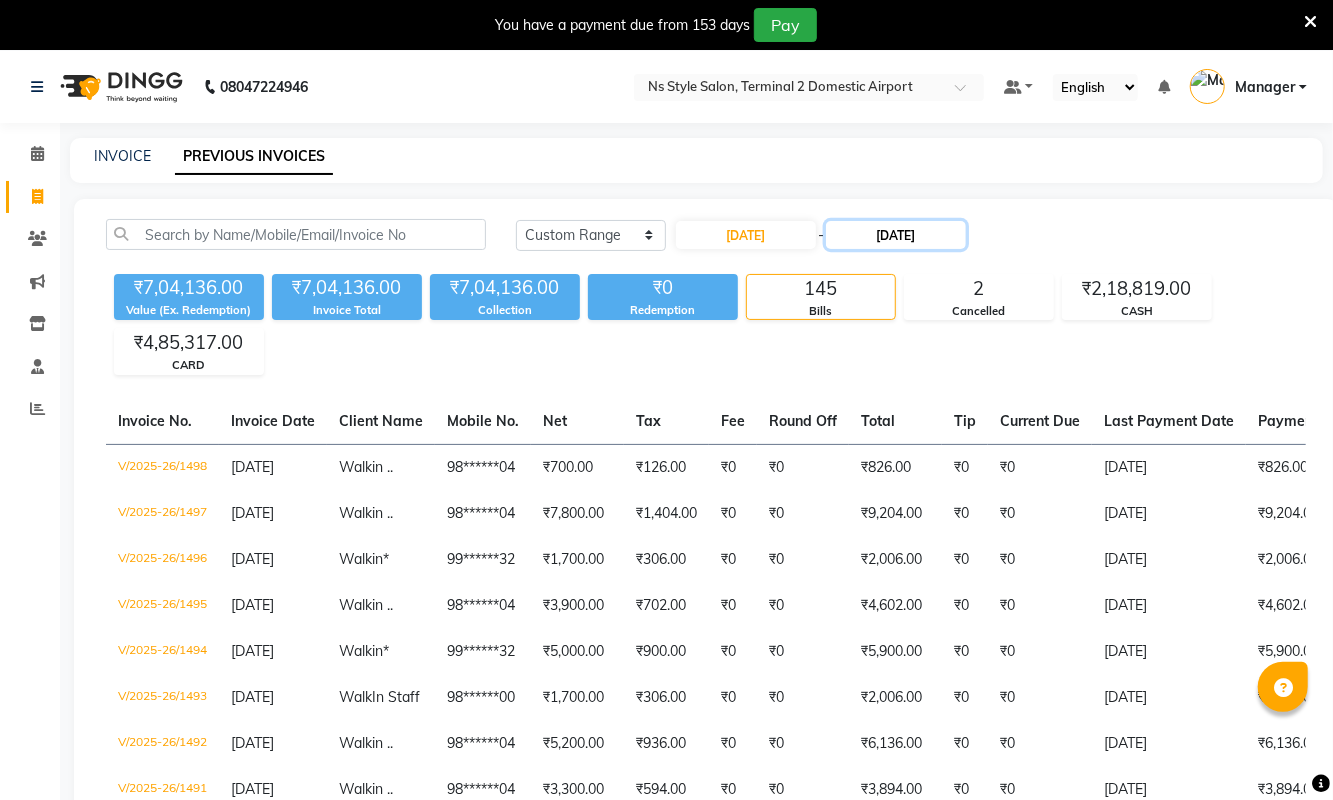 click on "[DATE]" 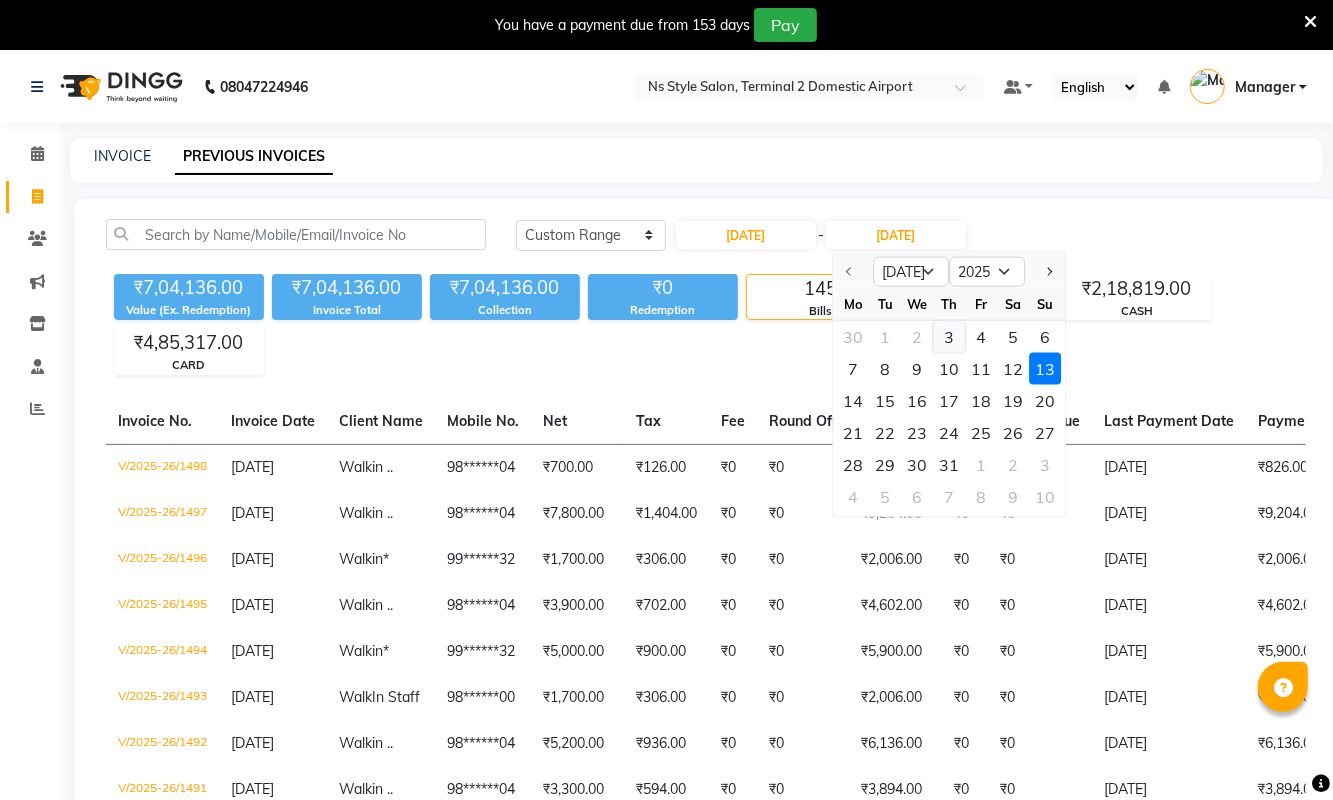 click on "3" 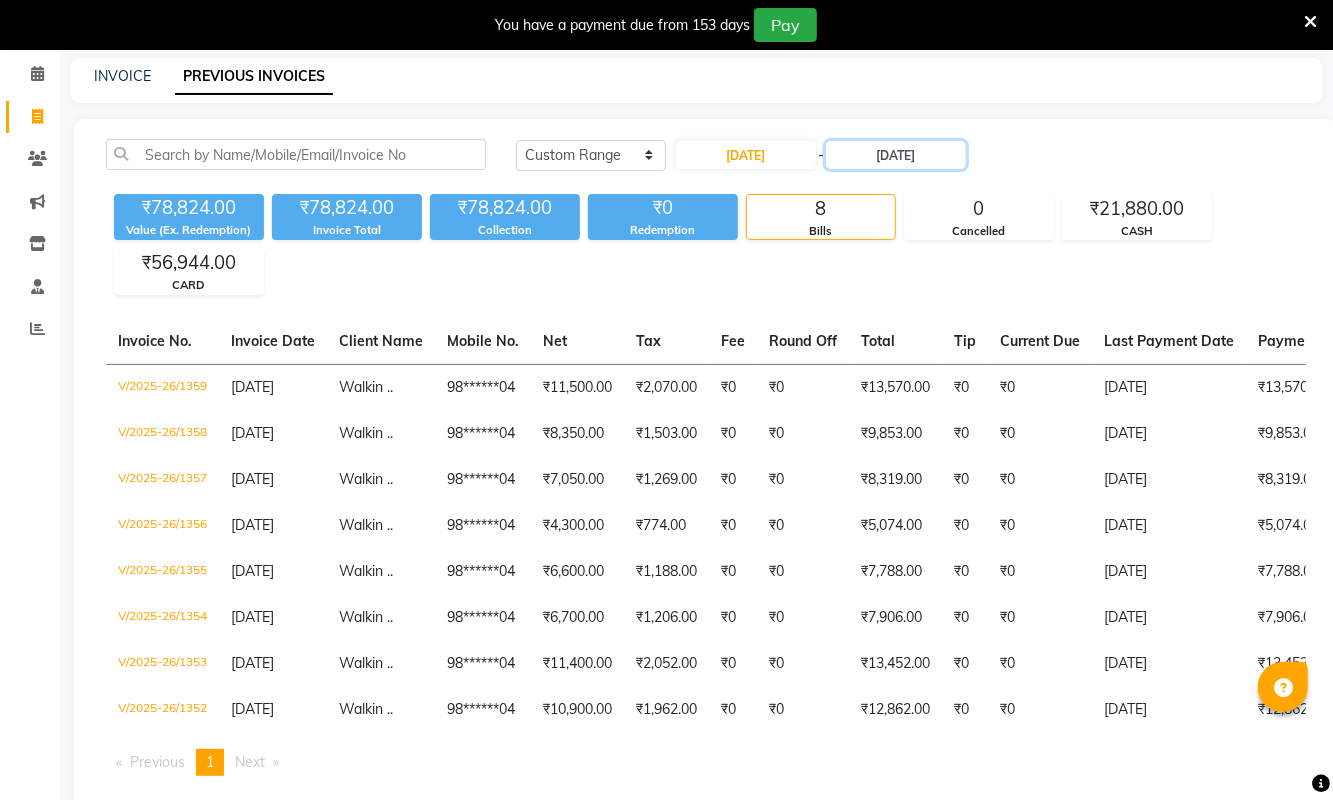 scroll, scrollTop: 64, scrollLeft: 0, axis: vertical 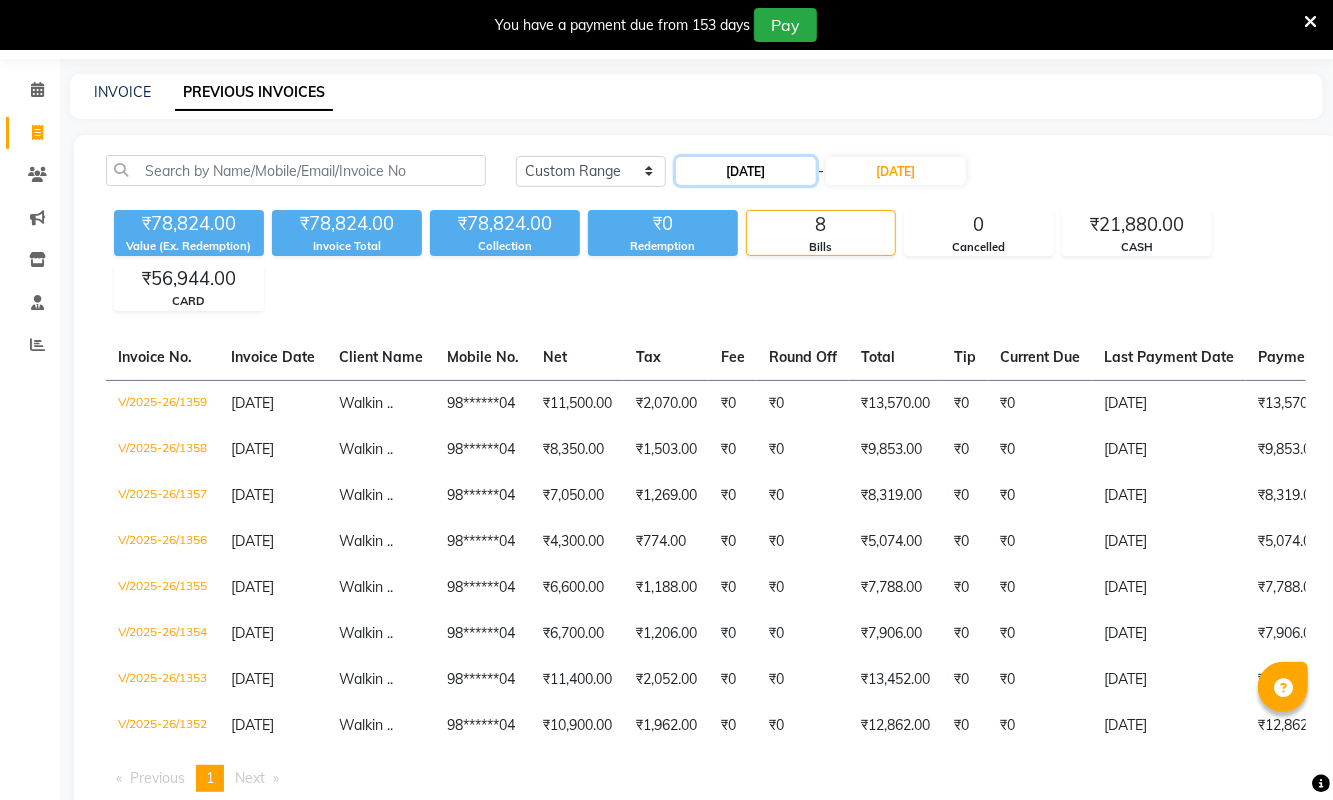 click on "03-07-2025" 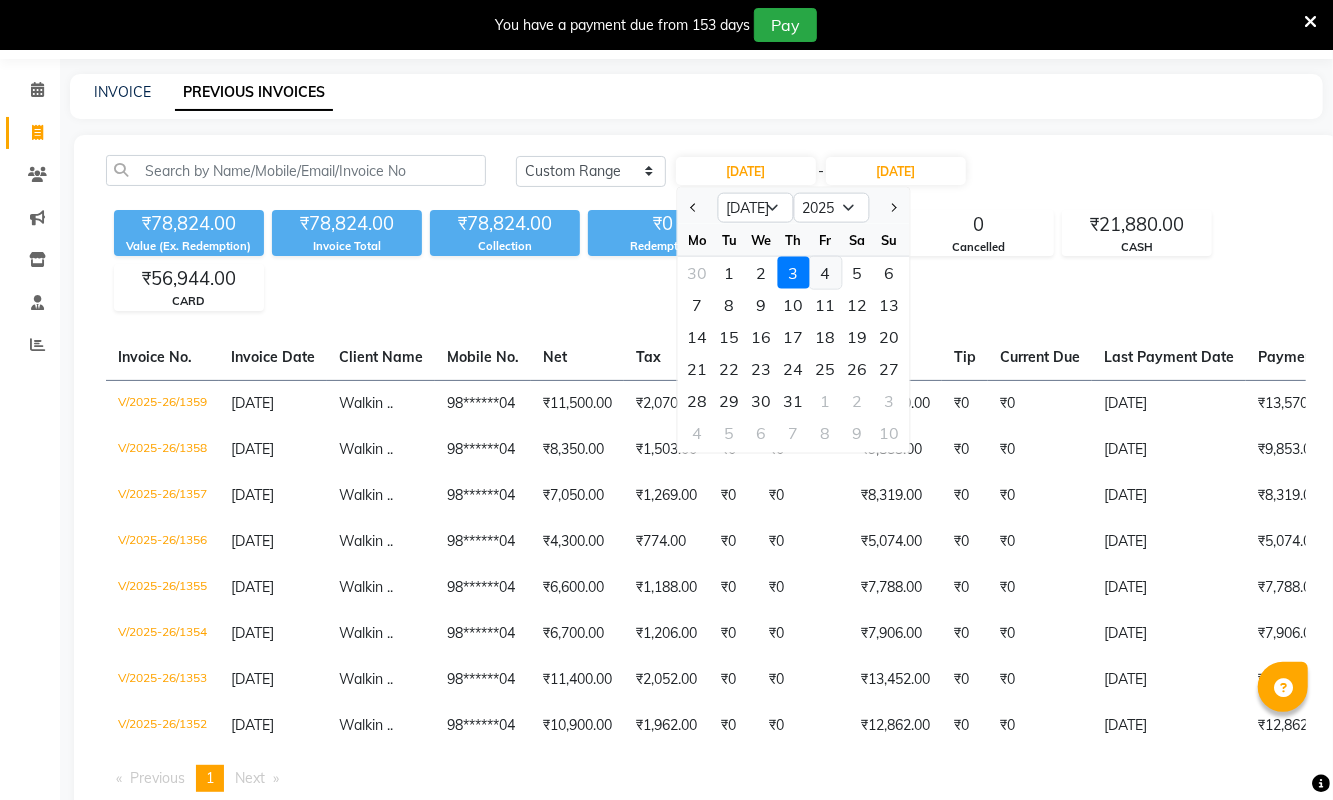 click on "4" 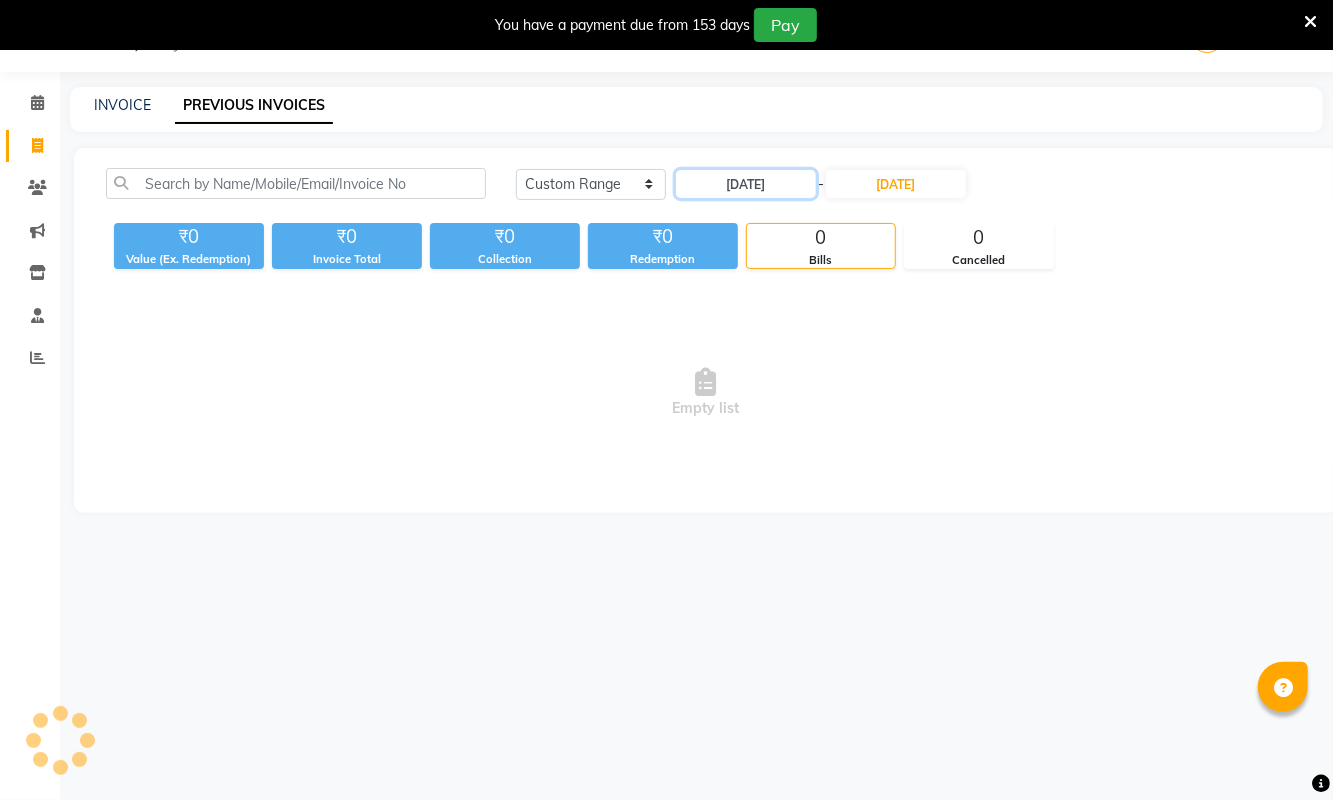scroll, scrollTop: 51, scrollLeft: 0, axis: vertical 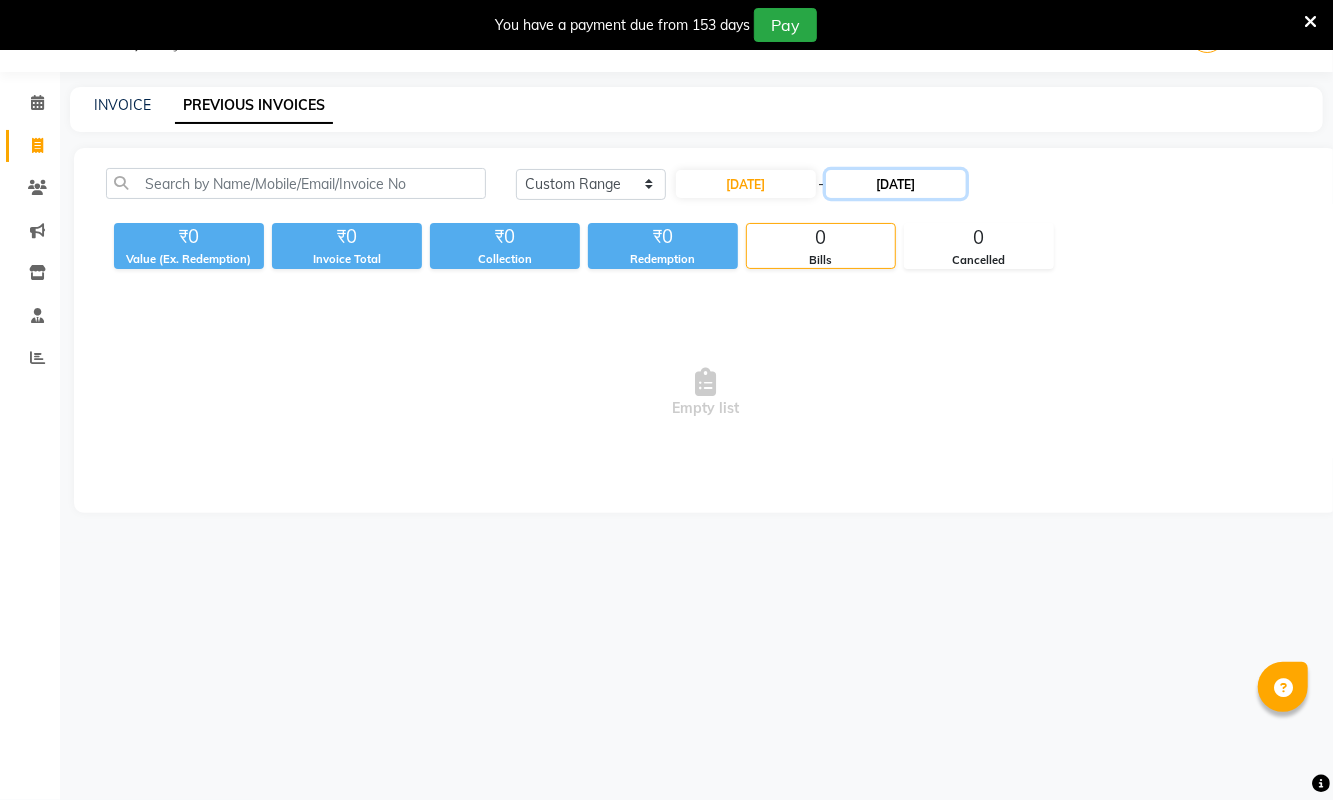 click on "03-07-2025" 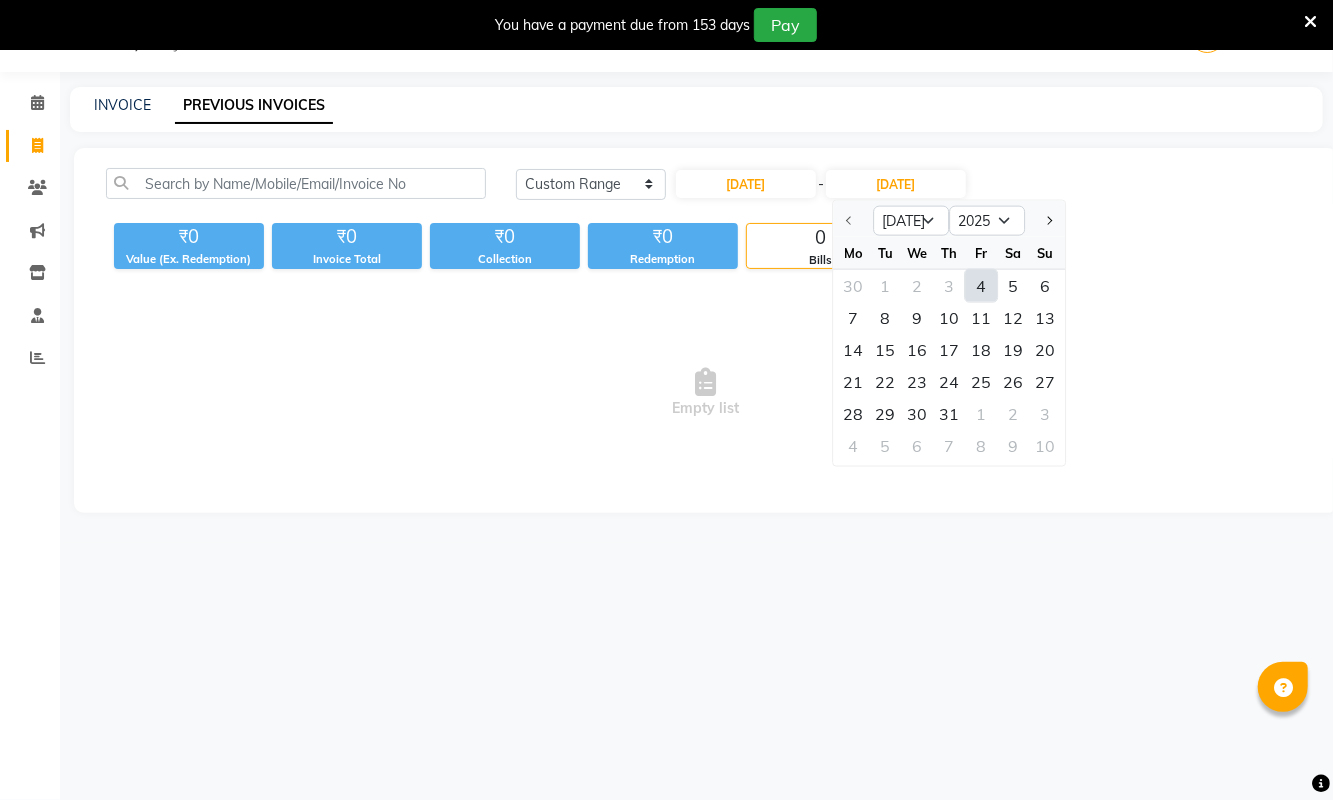 click on "4" 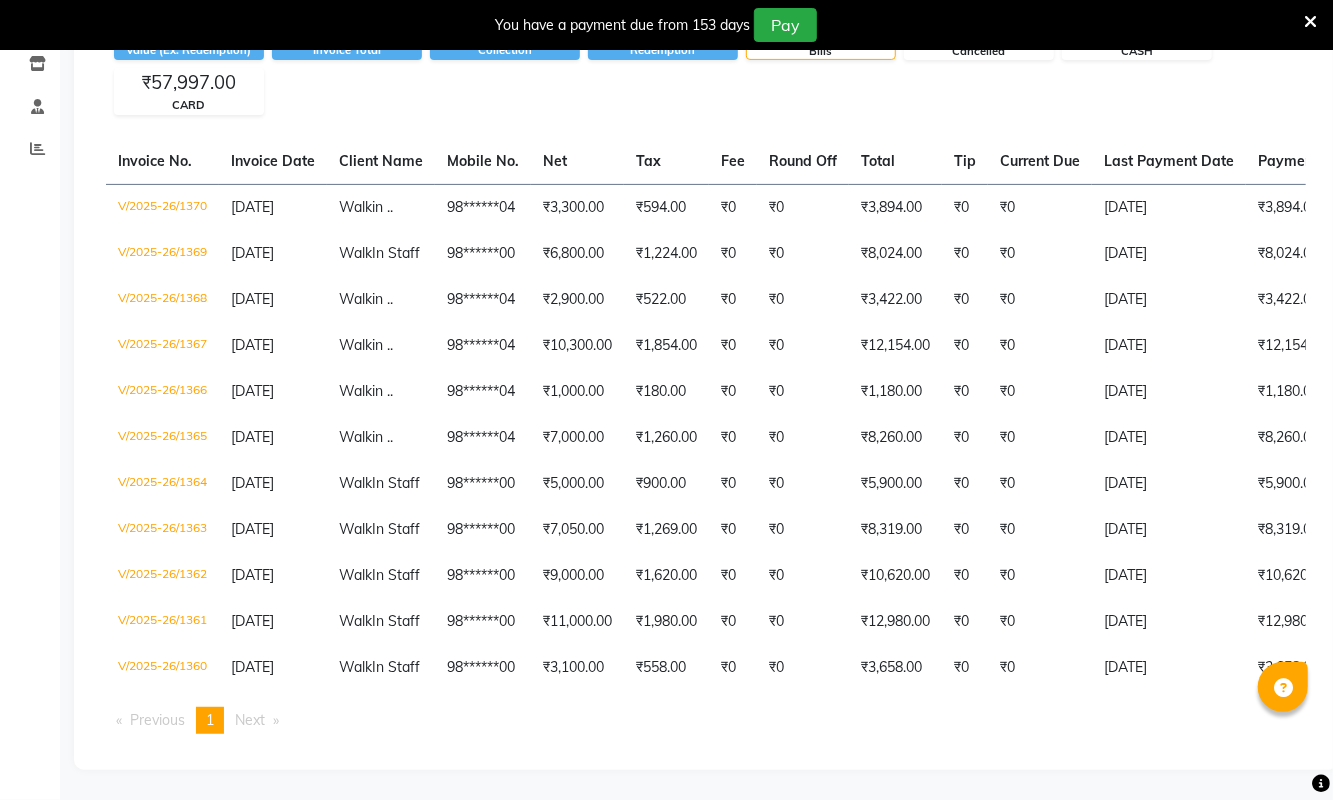 scroll, scrollTop: 398, scrollLeft: 0, axis: vertical 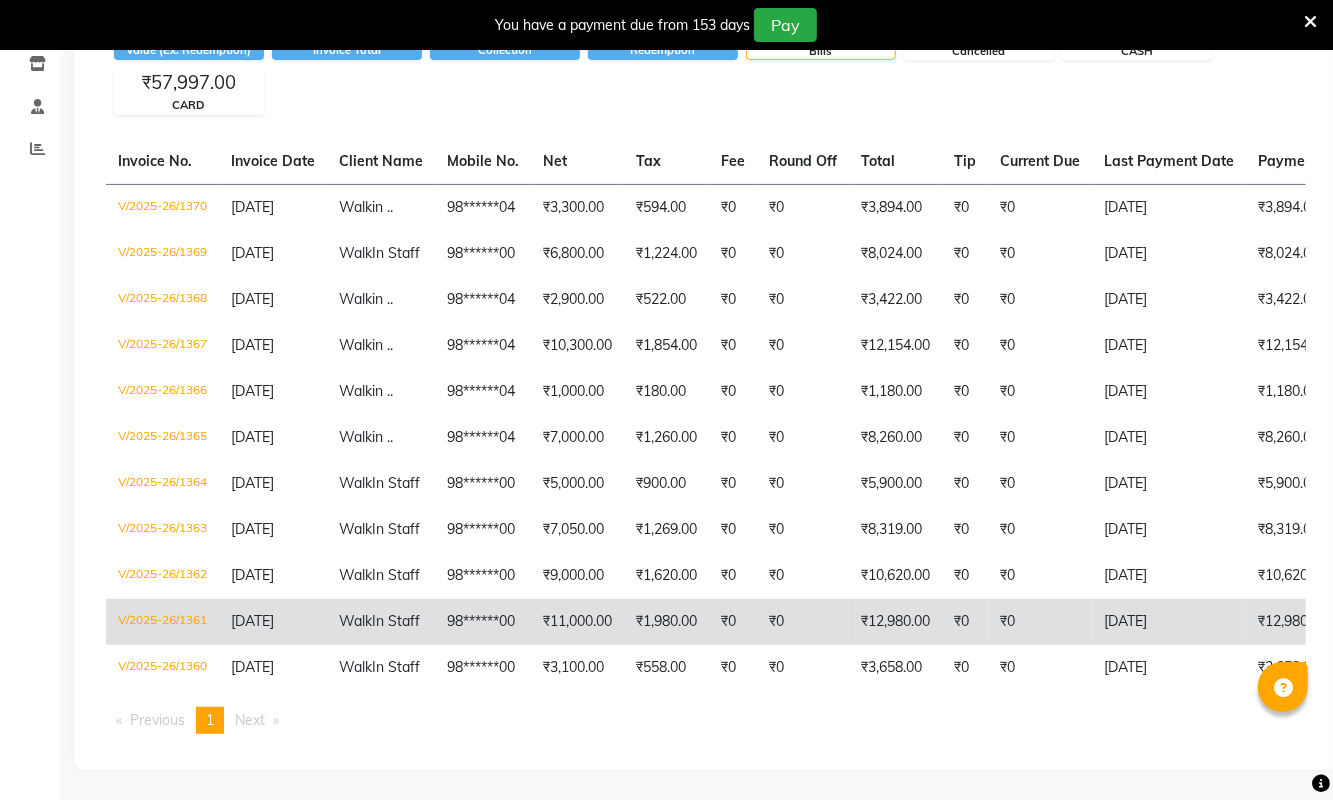 click on "₹12,980.00" 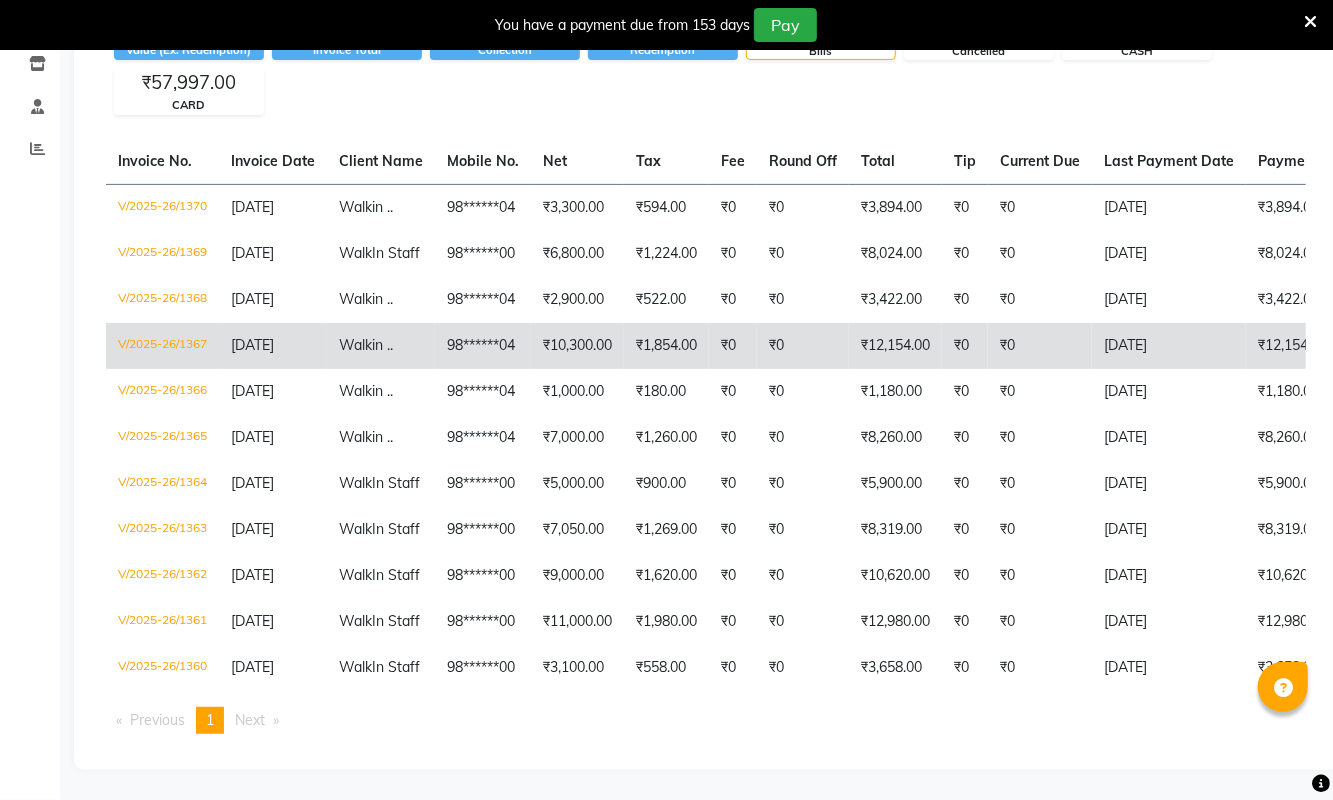 click on "₹0" 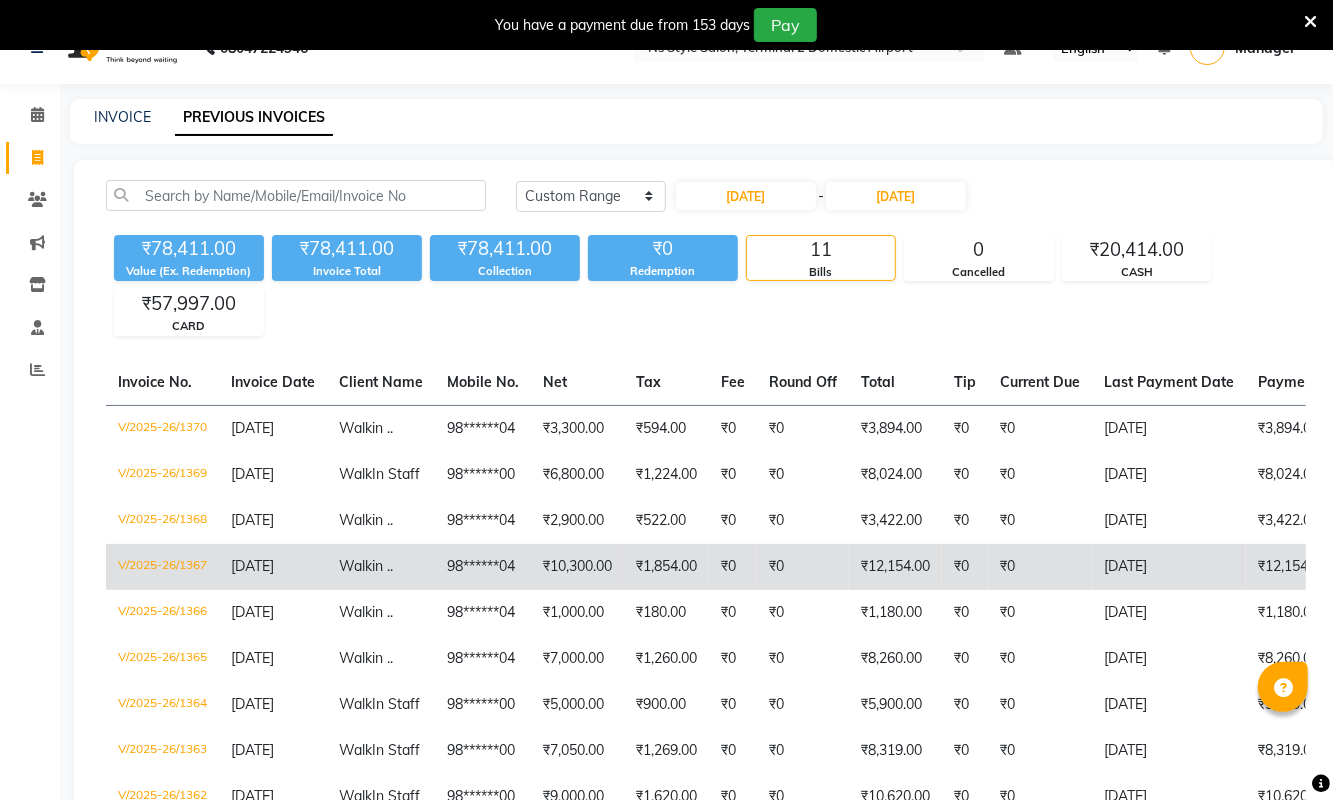 scroll, scrollTop: 0, scrollLeft: 0, axis: both 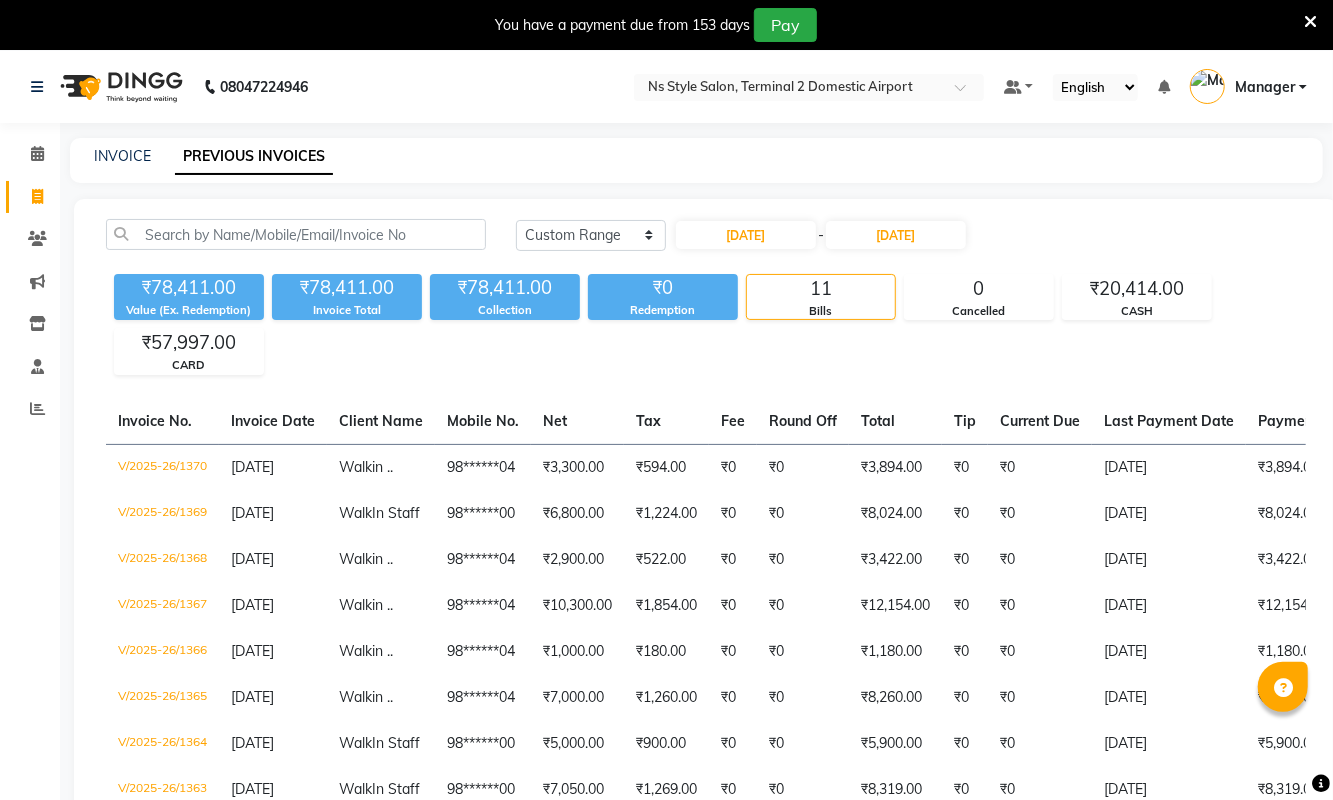 click on "INVOICE PREVIOUS INVOICES Today Yesterday Custom Range 04-07-2025 - 04-07-2025 ₹78,411.00 Value (Ex. Redemption) ₹78,411.00 Invoice Total  ₹78,411.00 Collection ₹0 Redemption 11 Bills 0 Cancelled ₹20,414.00 CASH ₹57,997.00 CARD  Invoice No.   Invoice Date   Client Name   Mobile No.   Net   Tax   Fee   Round Off   Total   Tip   Current Due   Last Payment Date   Payment Amount   Payment Methods   Cancel Reason   Status   V/2025-26/1370  04-07-2025 Walk  in .. 98******04 ₹3,300.00 ₹594.00  ₹0  ₹0 ₹3,894.00 ₹0 ₹0 04-07-2025 ₹3,894.00  CARD - PAID  V/2025-26/1369  04-07-2025 Walk  In Staff 98******00 ₹6,800.00 ₹1,224.00  ₹0  ₹0 ₹8,024.00 ₹0 ₹0 04-07-2025 ₹8,024.00  CARD - PAID  V/2025-26/1368  04-07-2025 Walk  in .. 98******04 ₹2,900.00 ₹522.00  ₹0  ₹0 ₹3,422.00 ₹0 ₹0 04-07-2025 ₹3,422.00  CARD,  CASH - PAID  V/2025-26/1367  04-07-2025 Walk  in .. 98******04 ₹10,300.00 ₹1,854.00  ₹0  ₹0 ₹12,154.00 ₹0 ₹0 04-07-2025 ₹12,154.00  CARD,  CASH -" 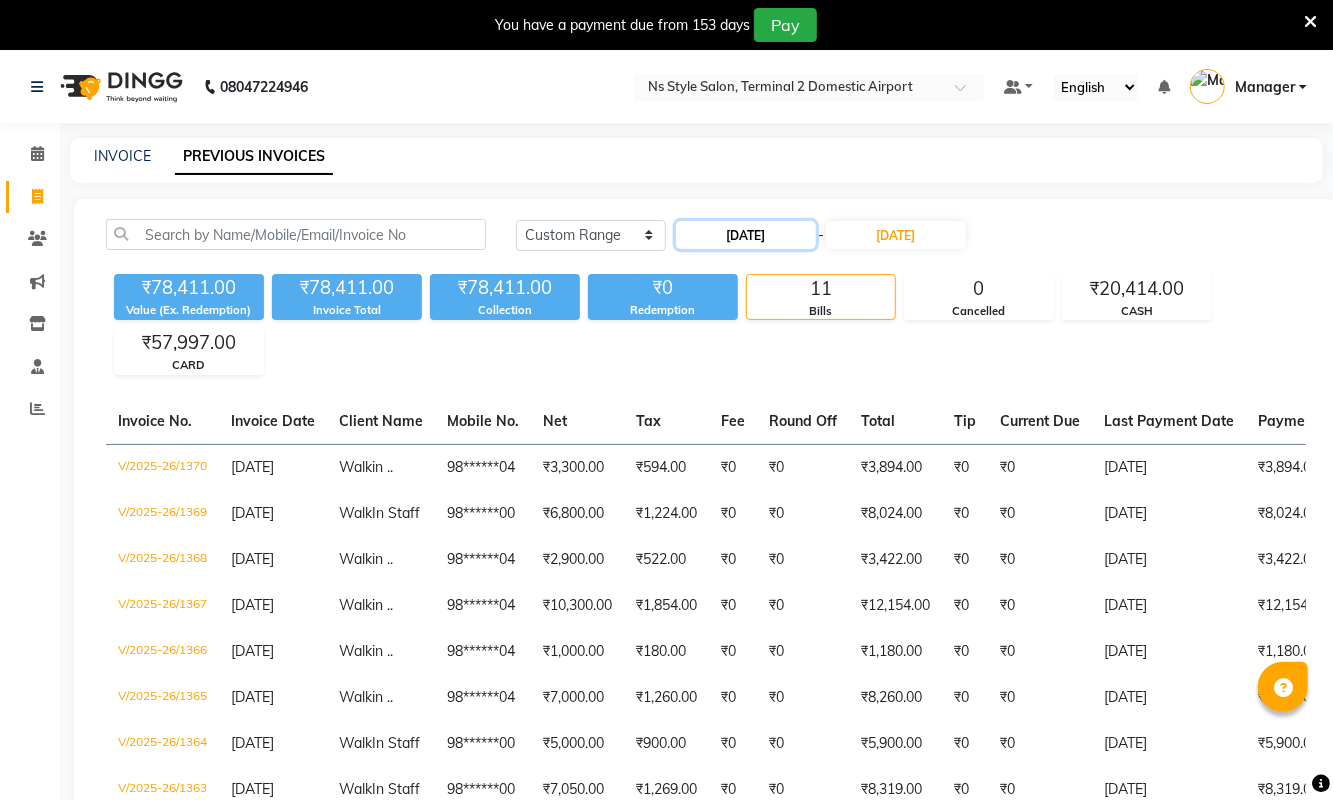 click on "04-07-2025" 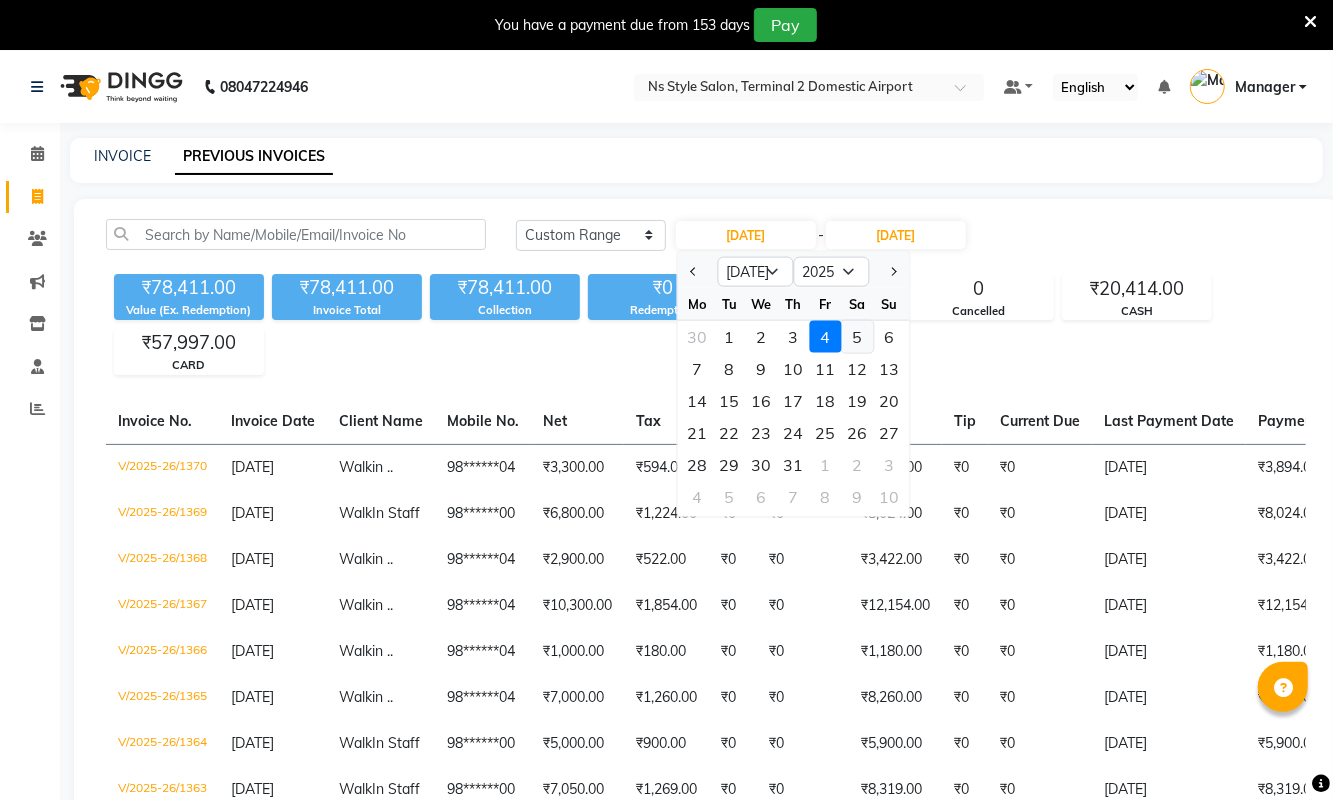 click on "5" 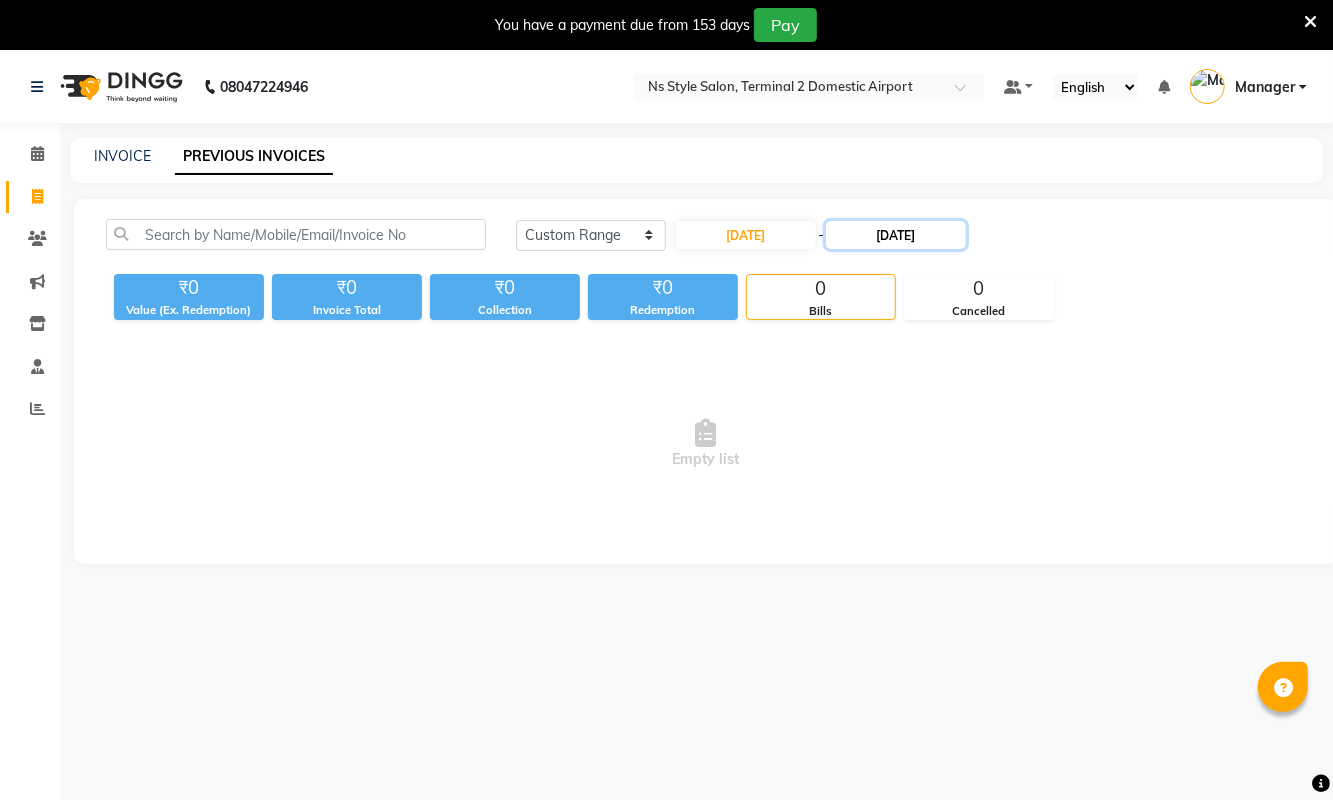 click on "04-07-2025" 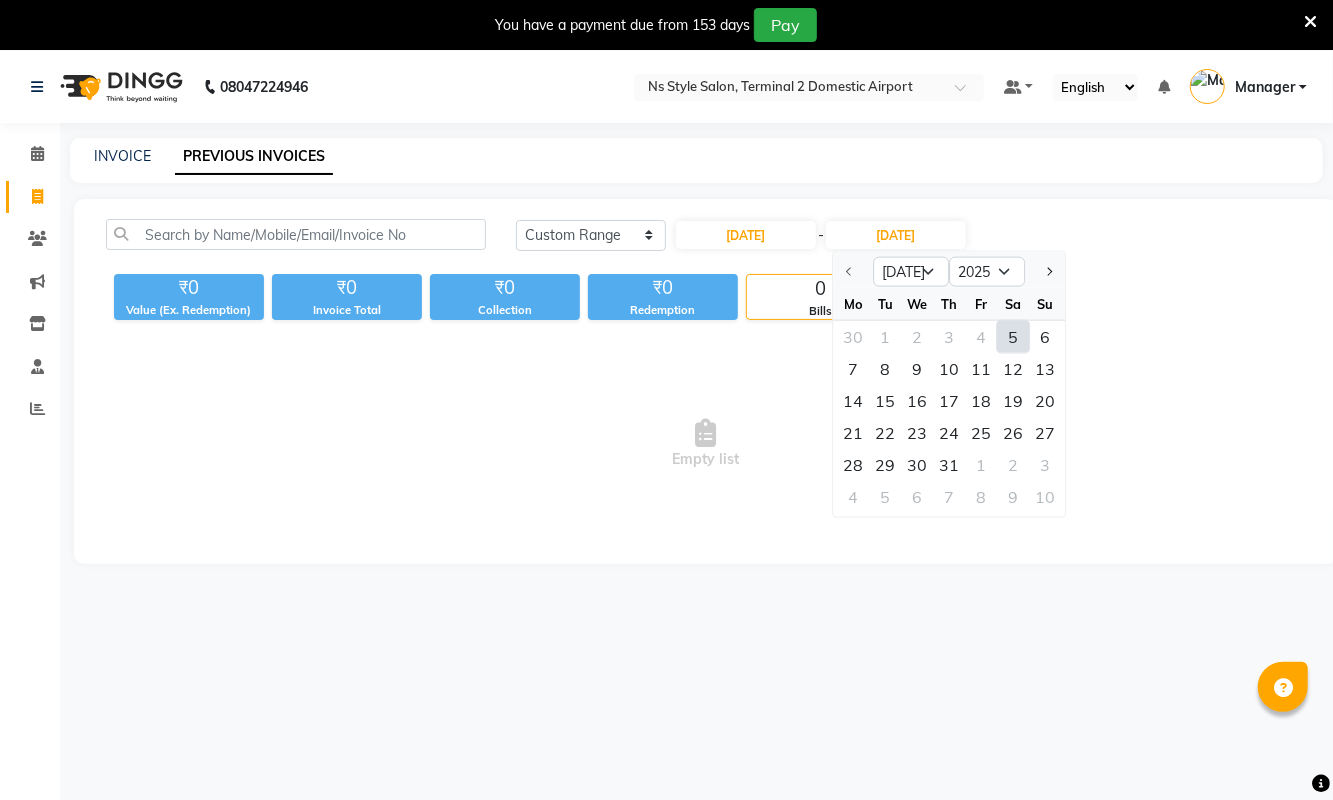 click on "5" 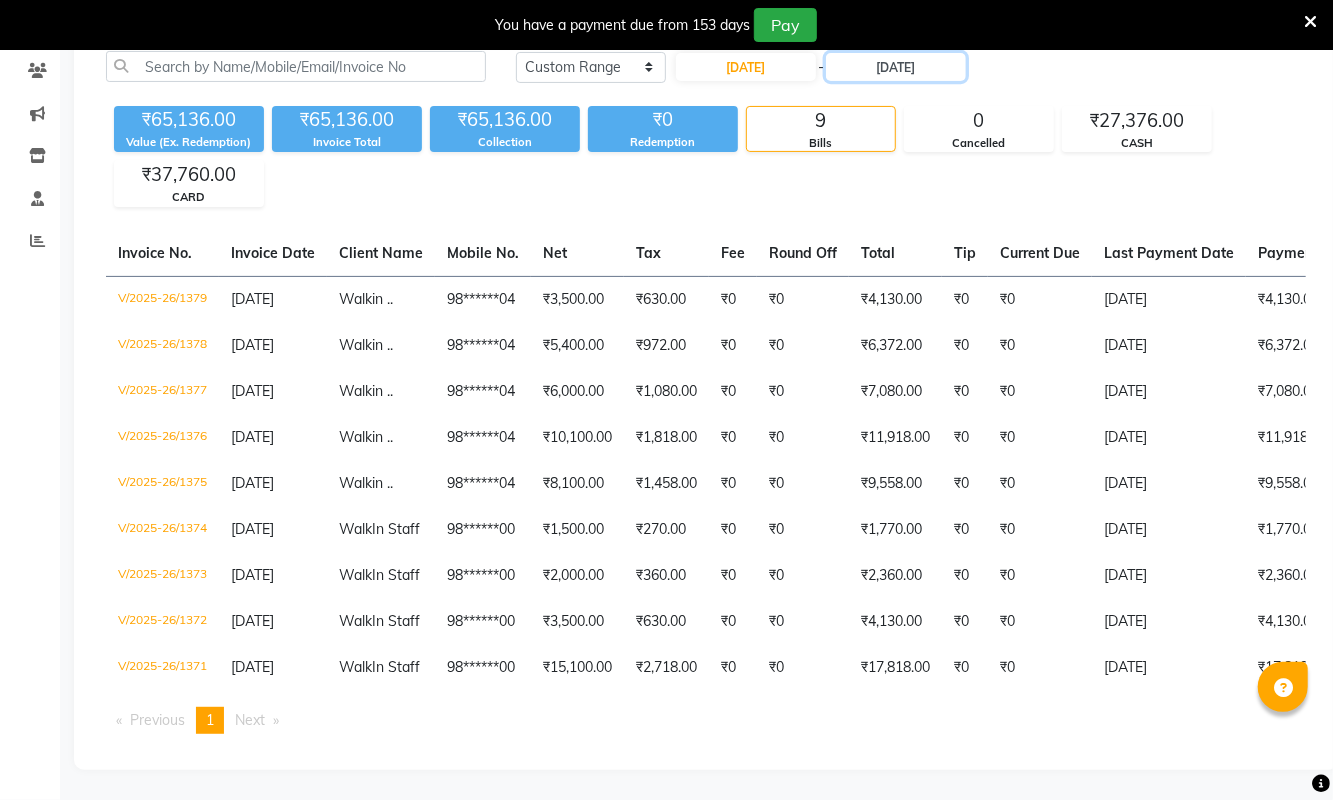 scroll, scrollTop: 266, scrollLeft: 0, axis: vertical 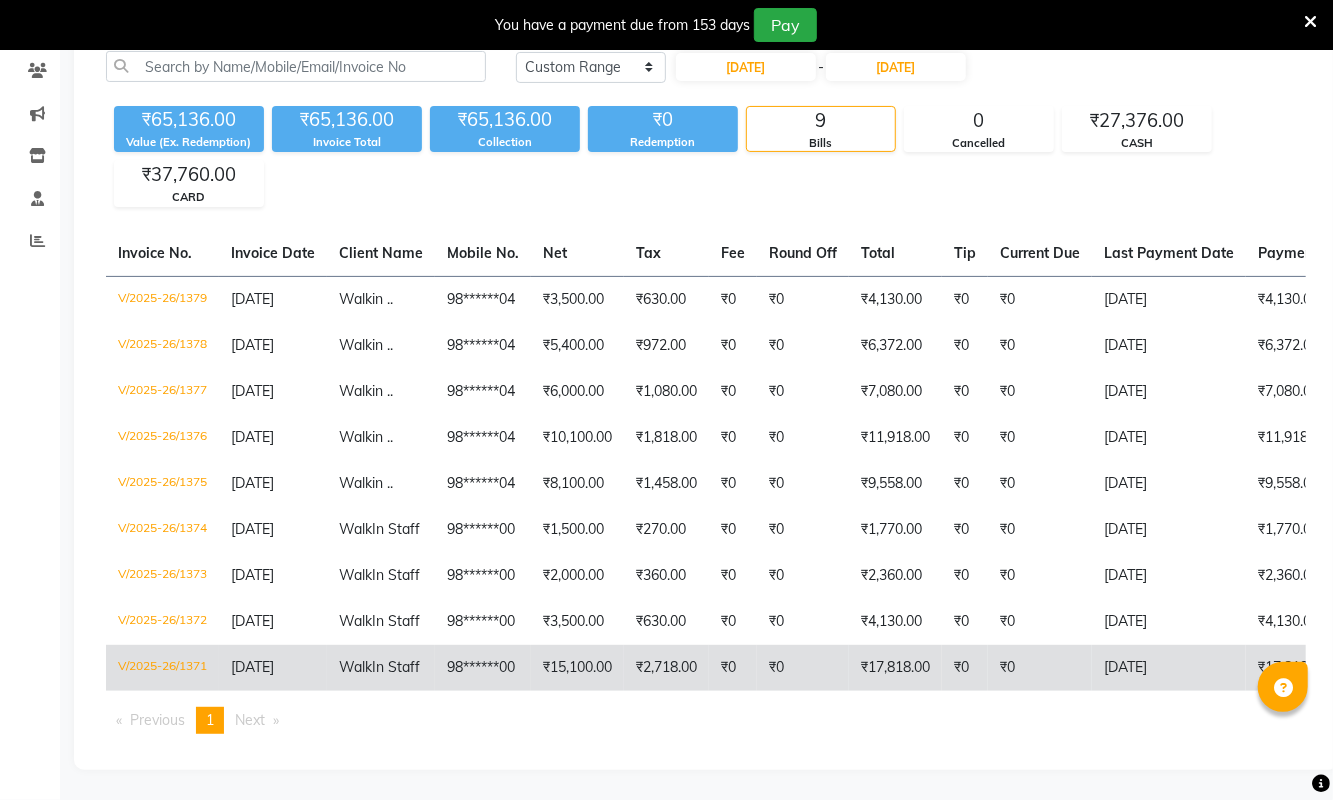click on "₹0" 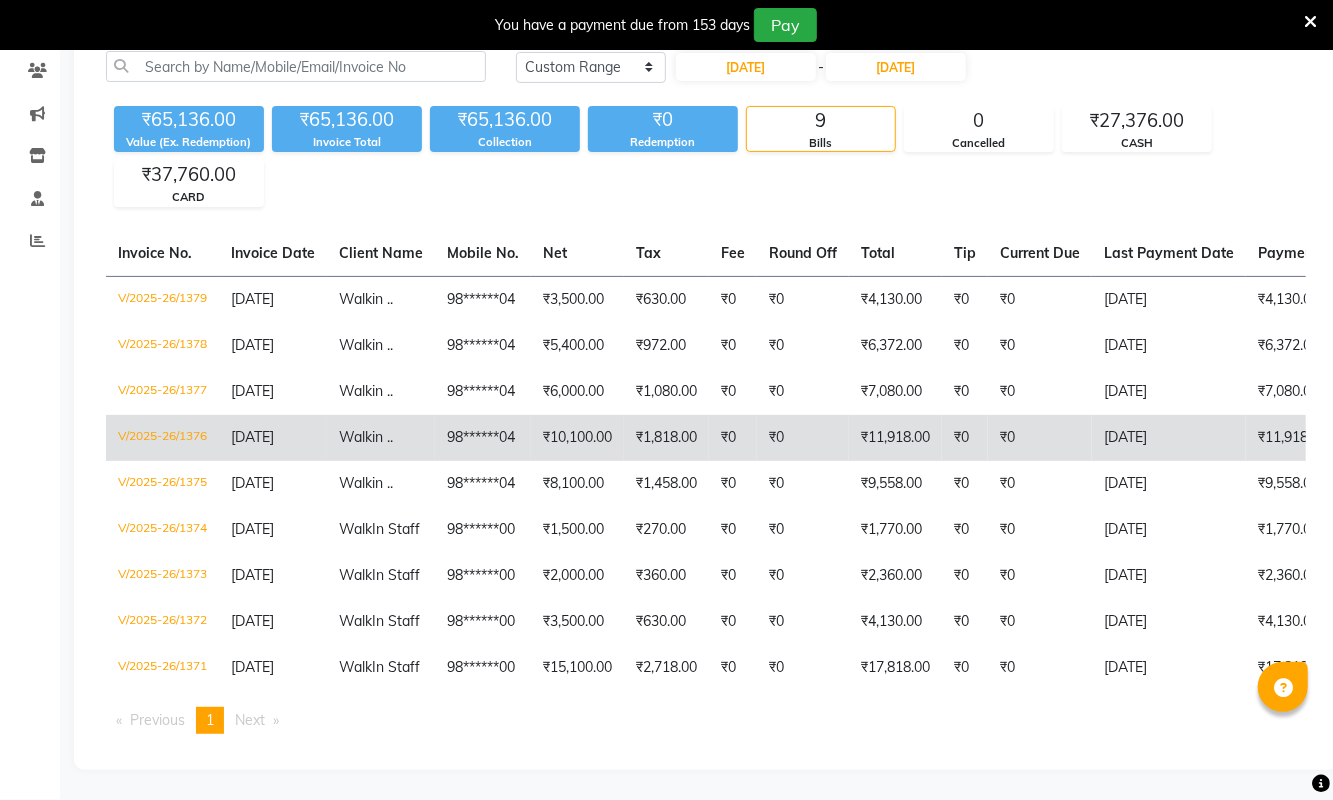 click on "₹0" 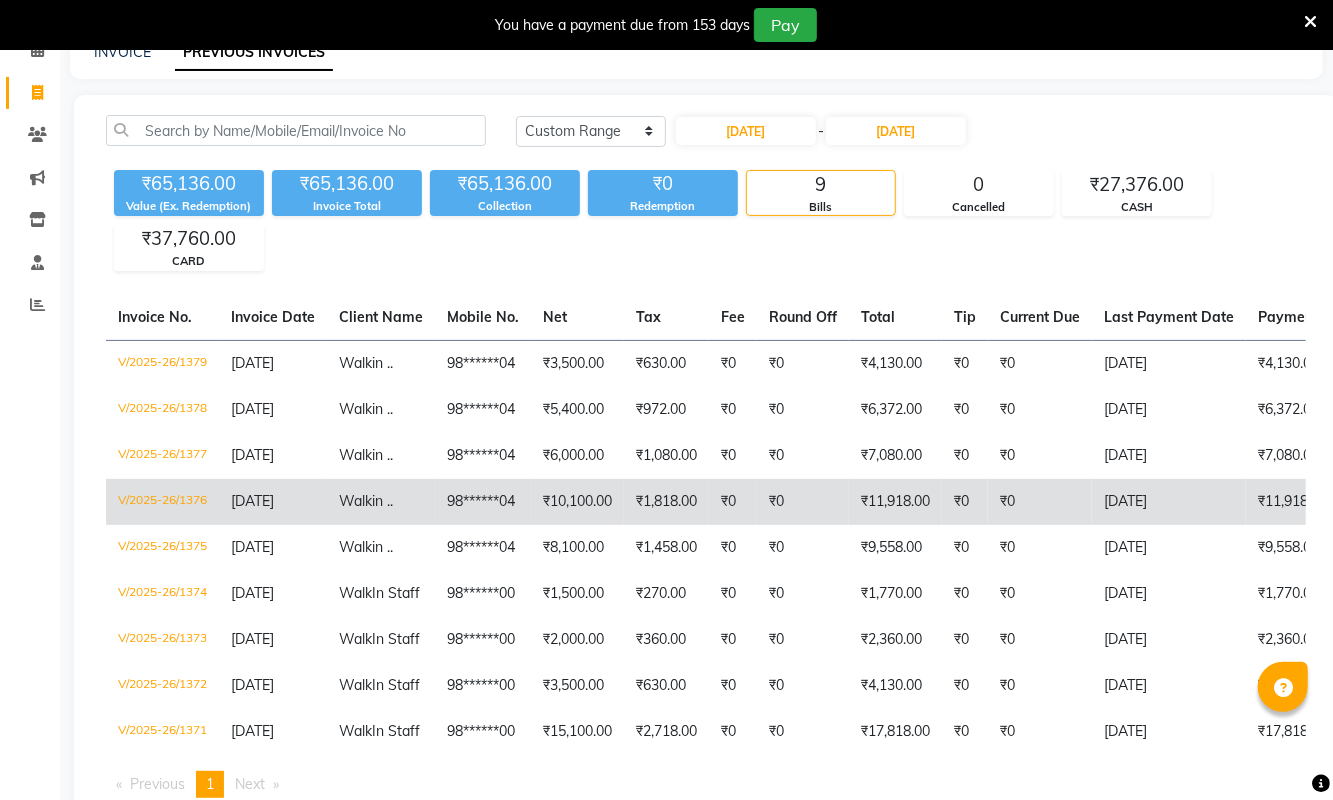 scroll, scrollTop: 63, scrollLeft: 0, axis: vertical 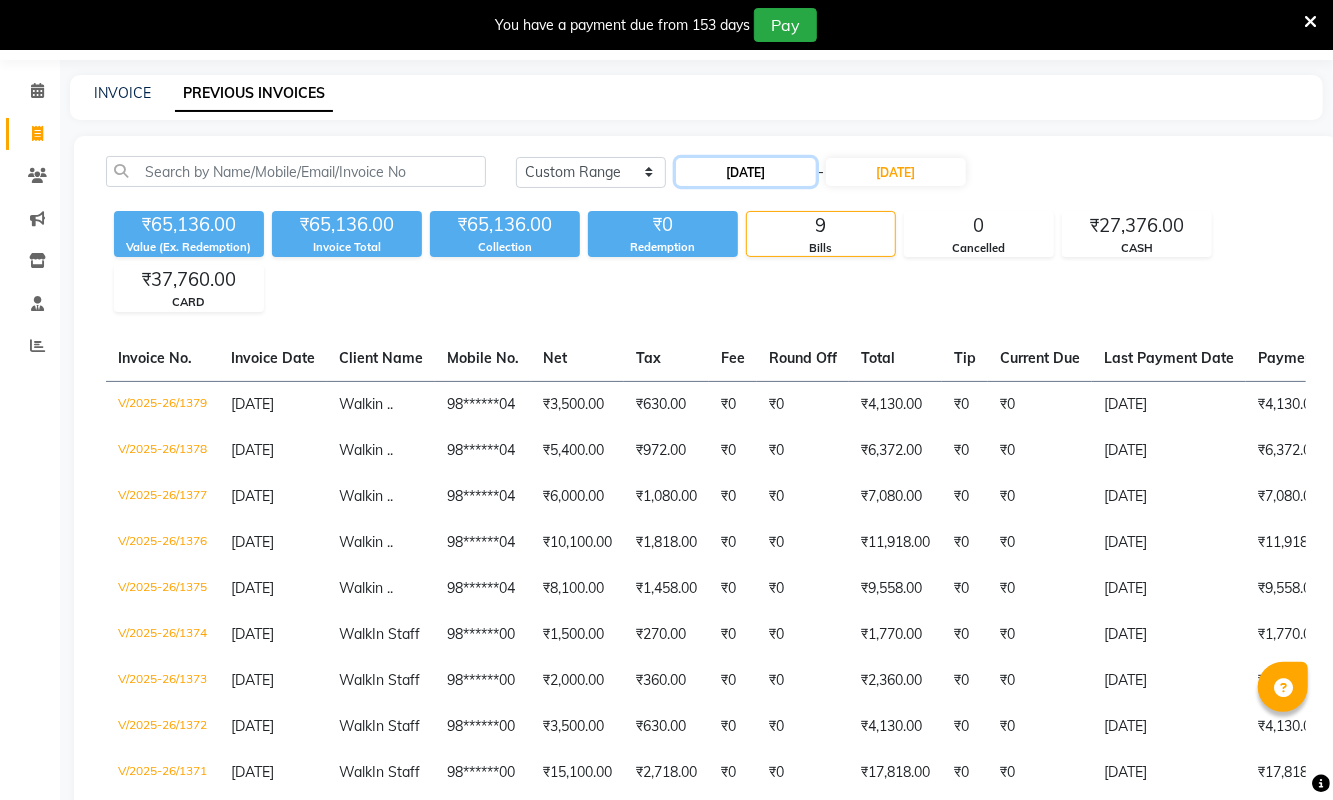 click on "05-07-2025" 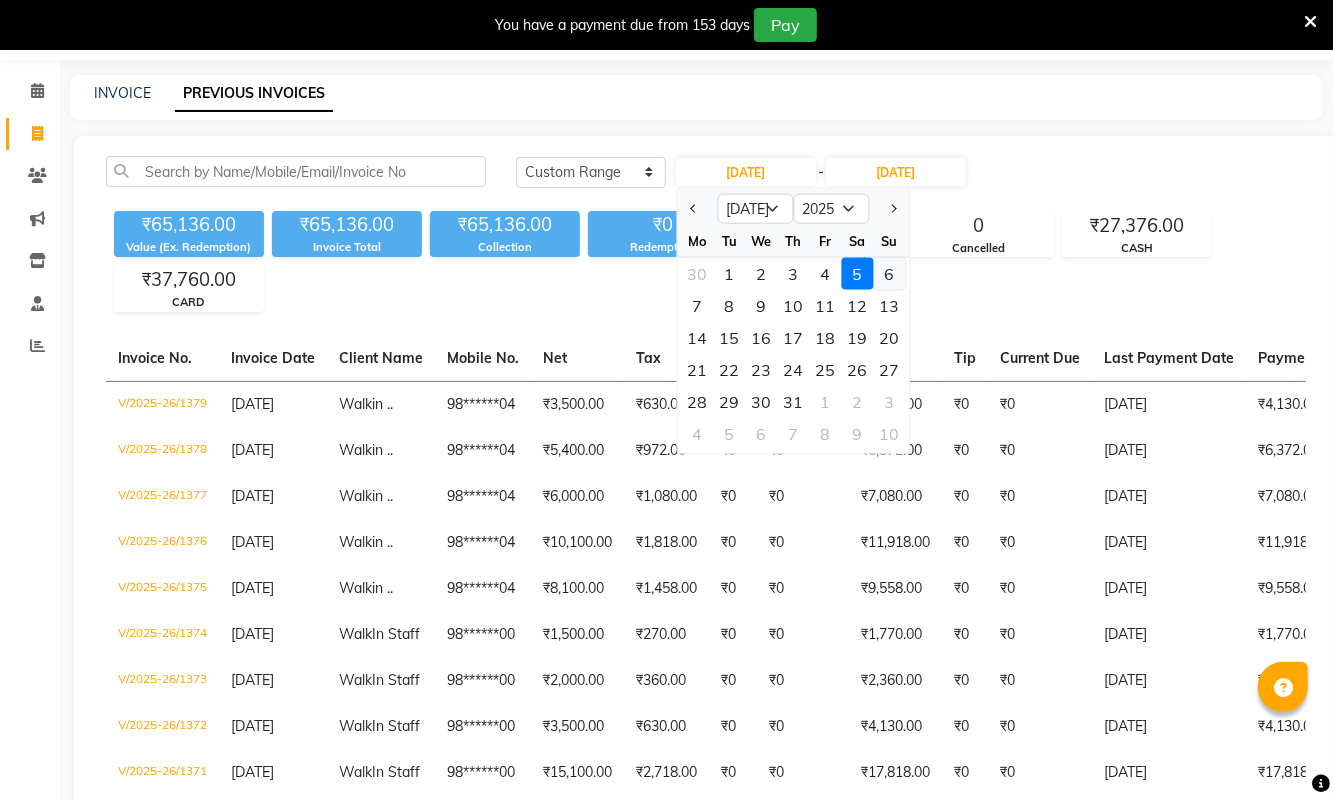 click on "6" 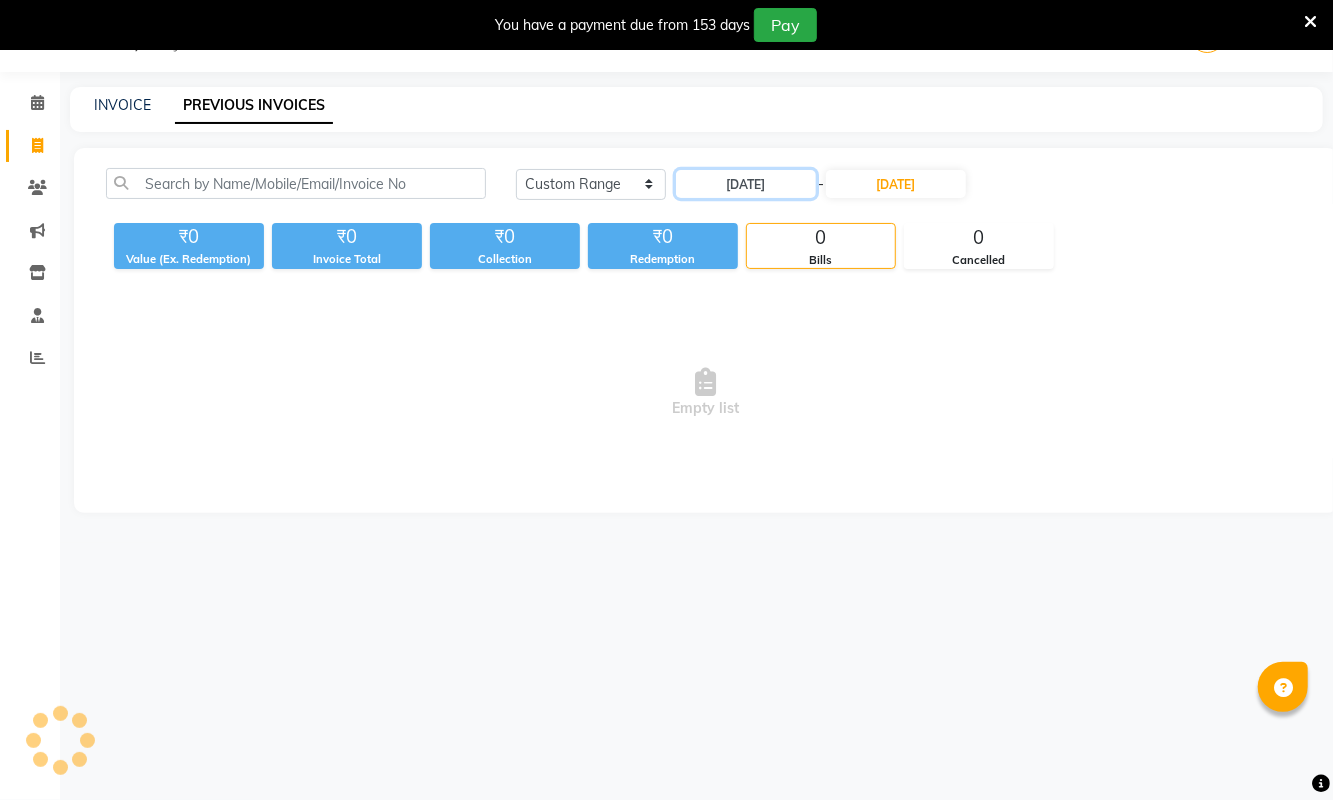 scroll, scrollTop: 51, scrollLeft: 0, axis: vertical 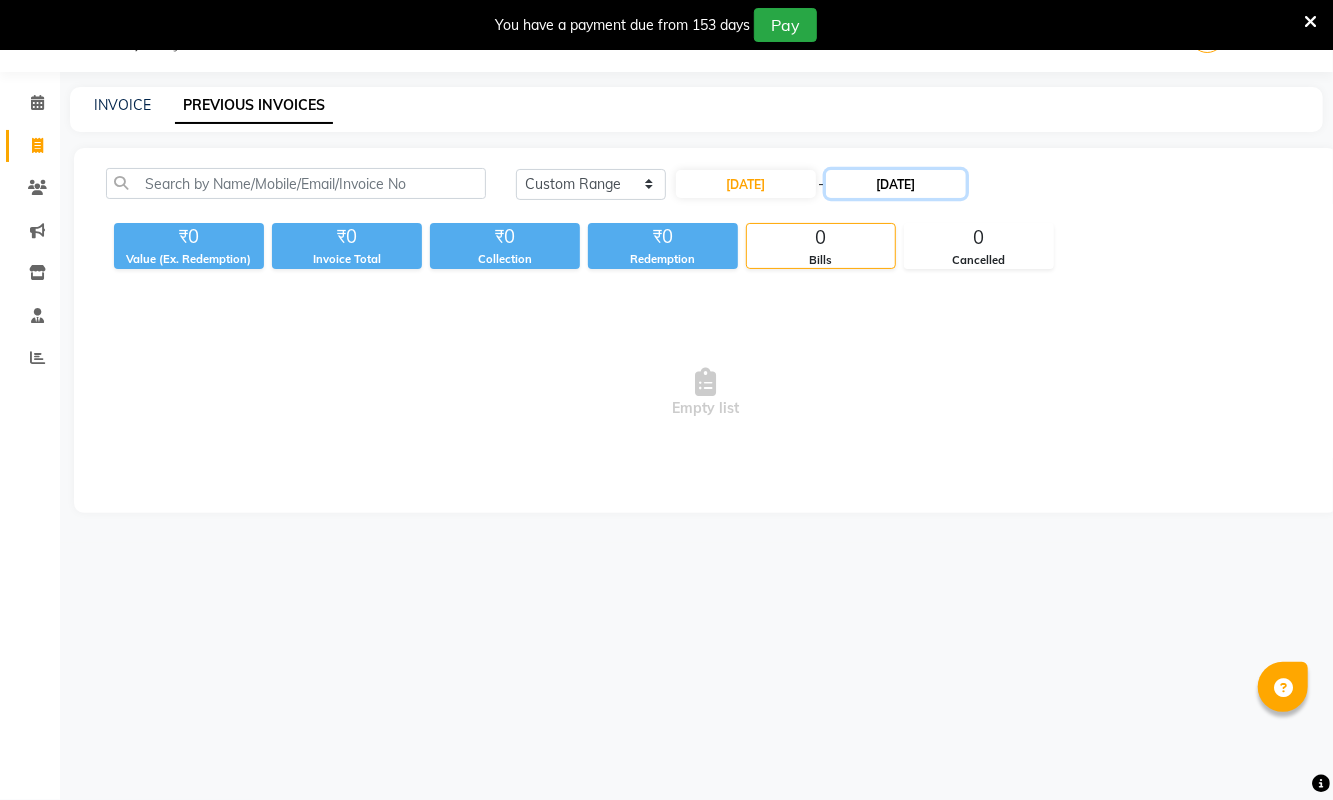 click on "05-07-2025" 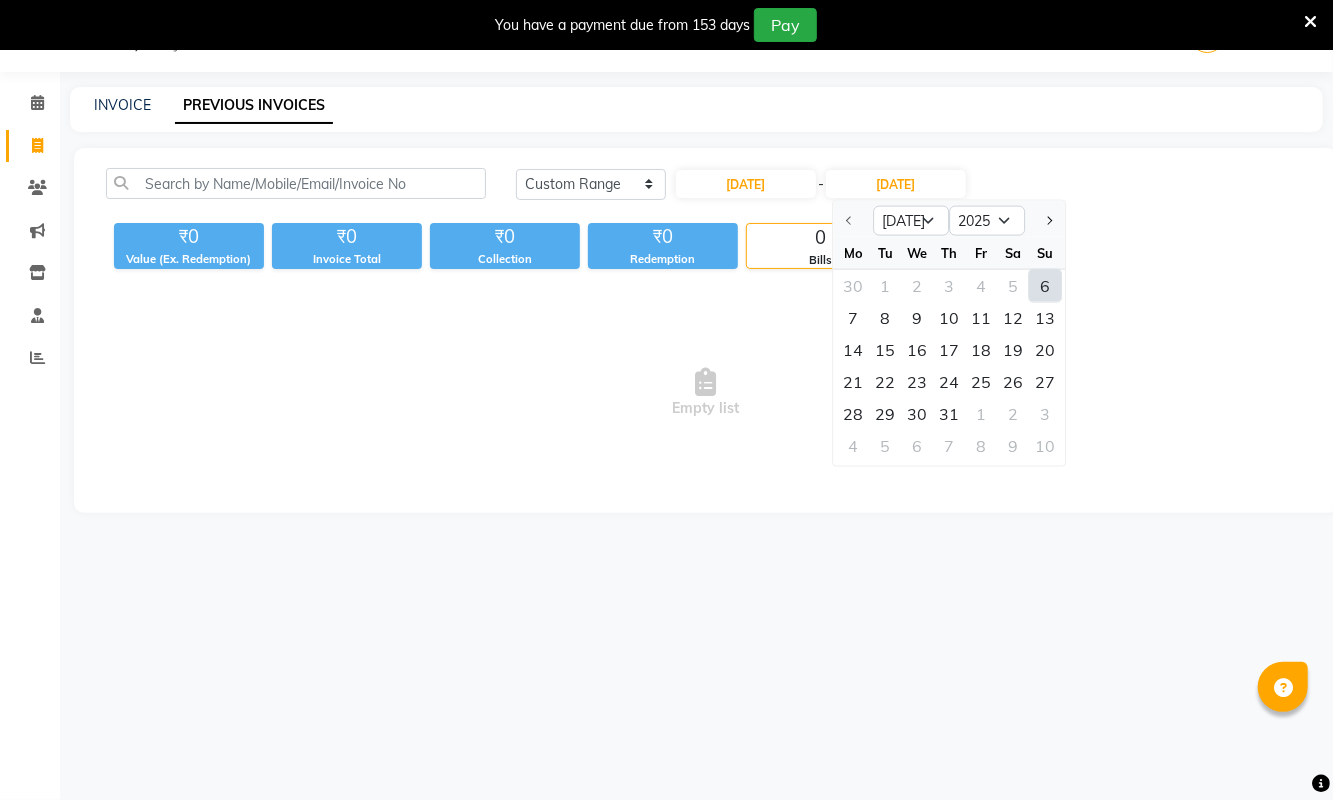 click on "6" 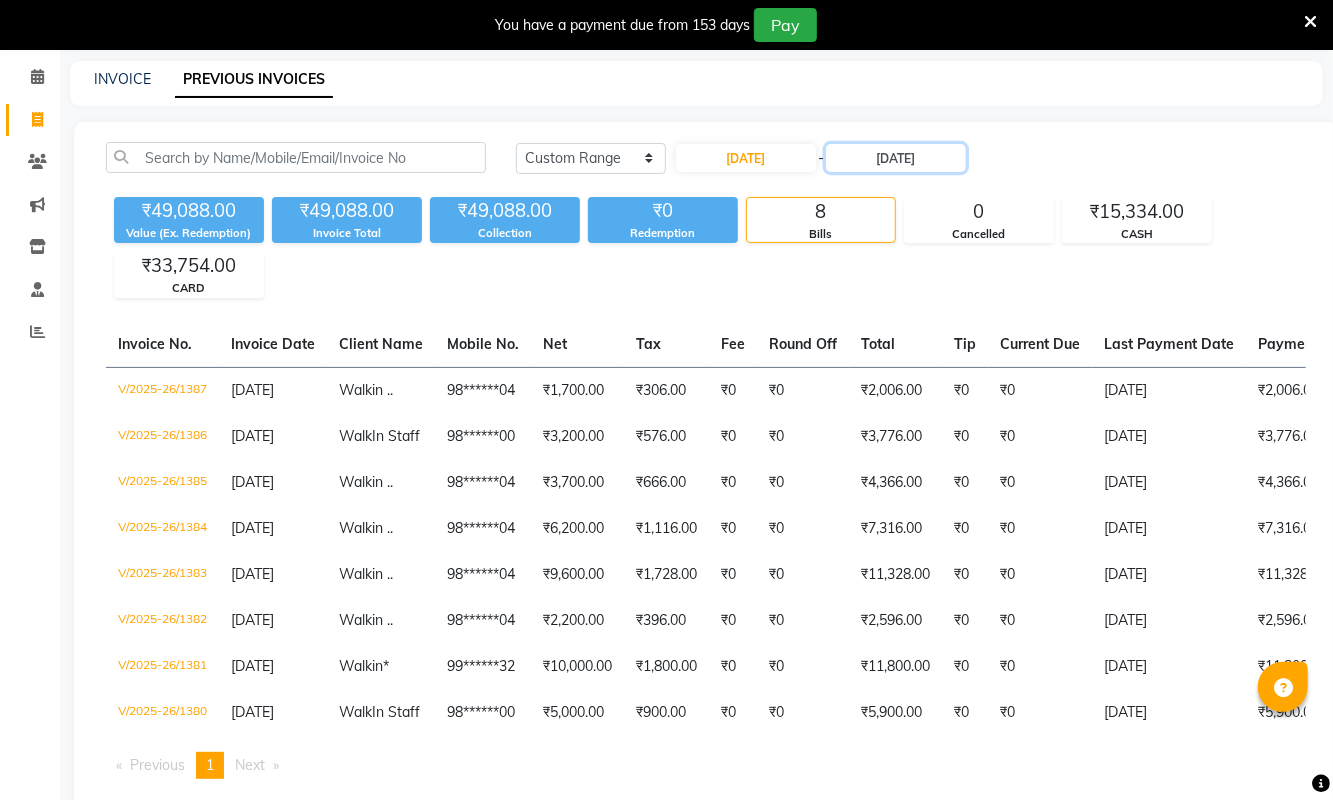 scroll, scrollTop: 180, scrollLeft: 0, axis: vertical 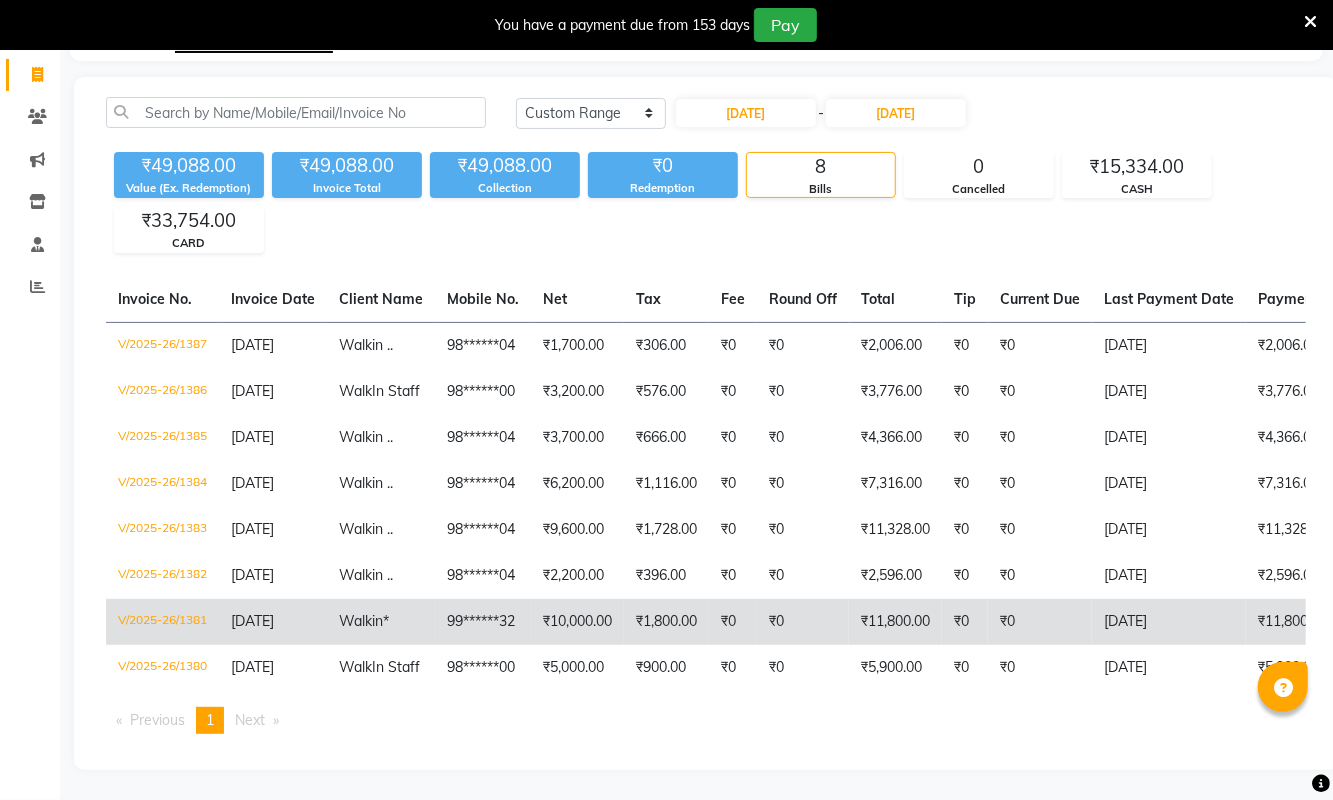click on "₹0" 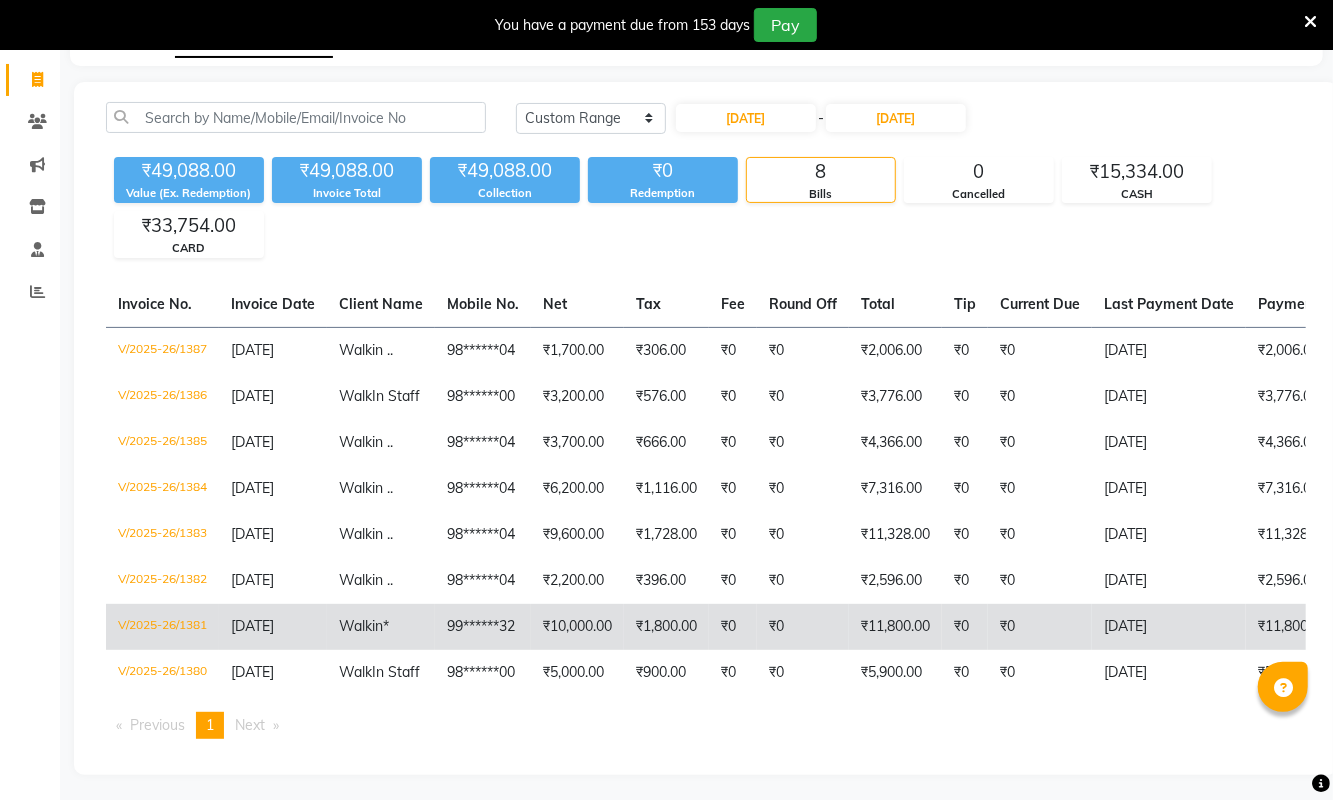 scroll, scrollTop: 80, scrollLeft: 0, axis: vertical 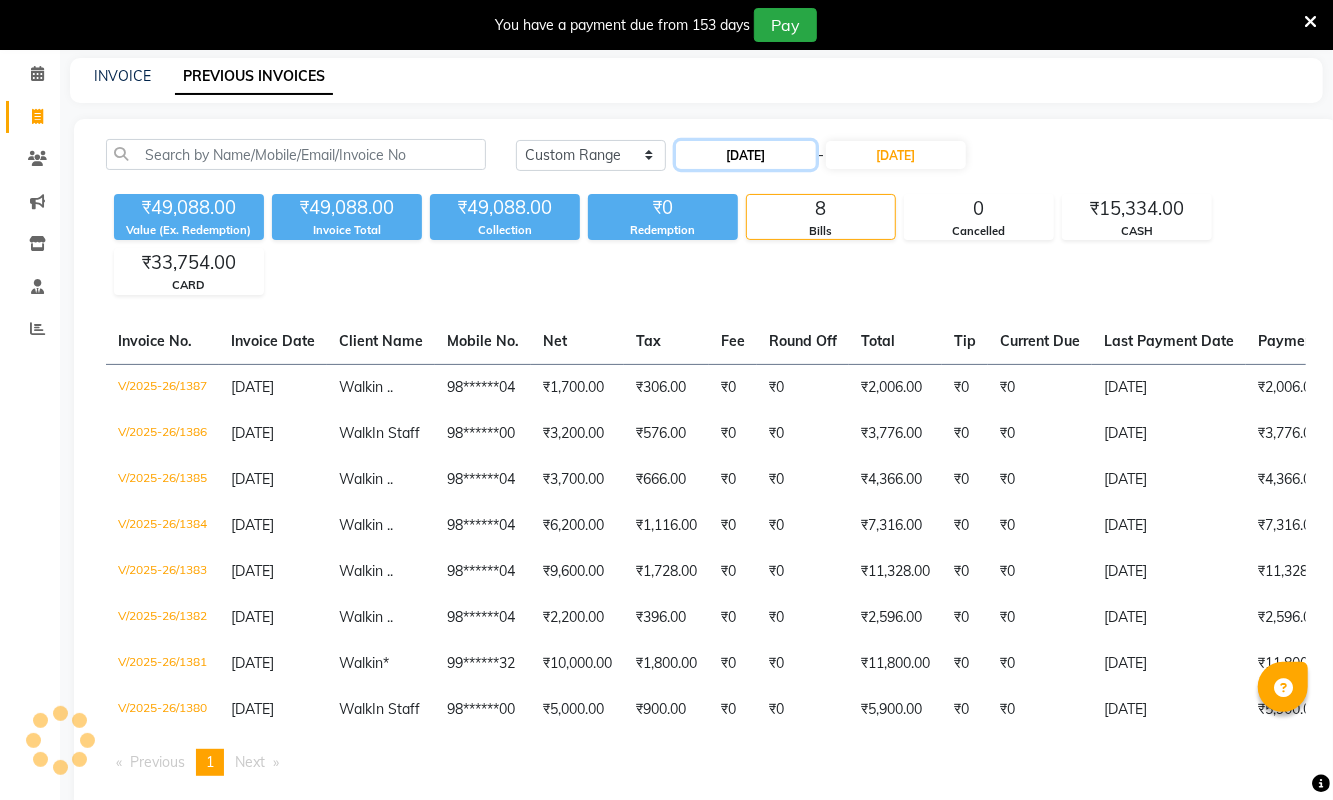 click on "06-07-2025" 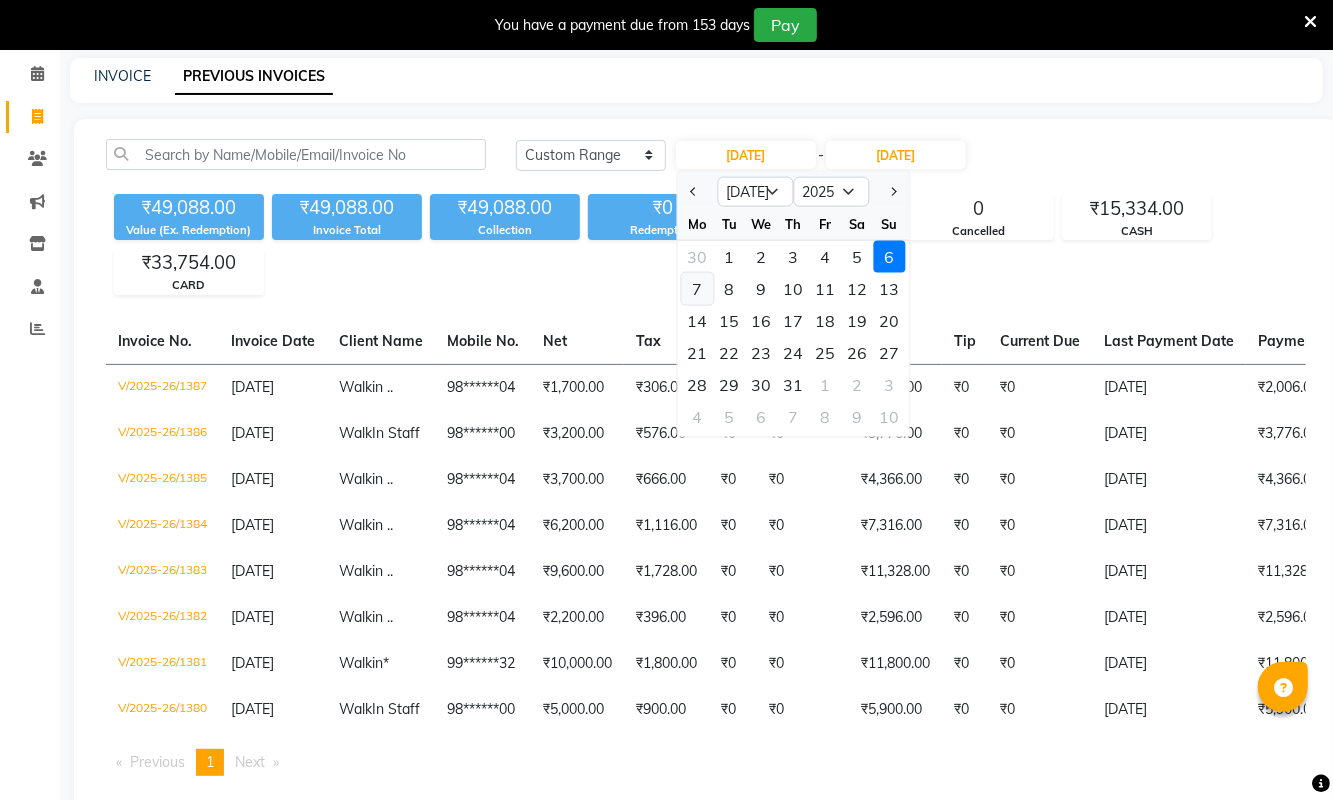 click on "7" 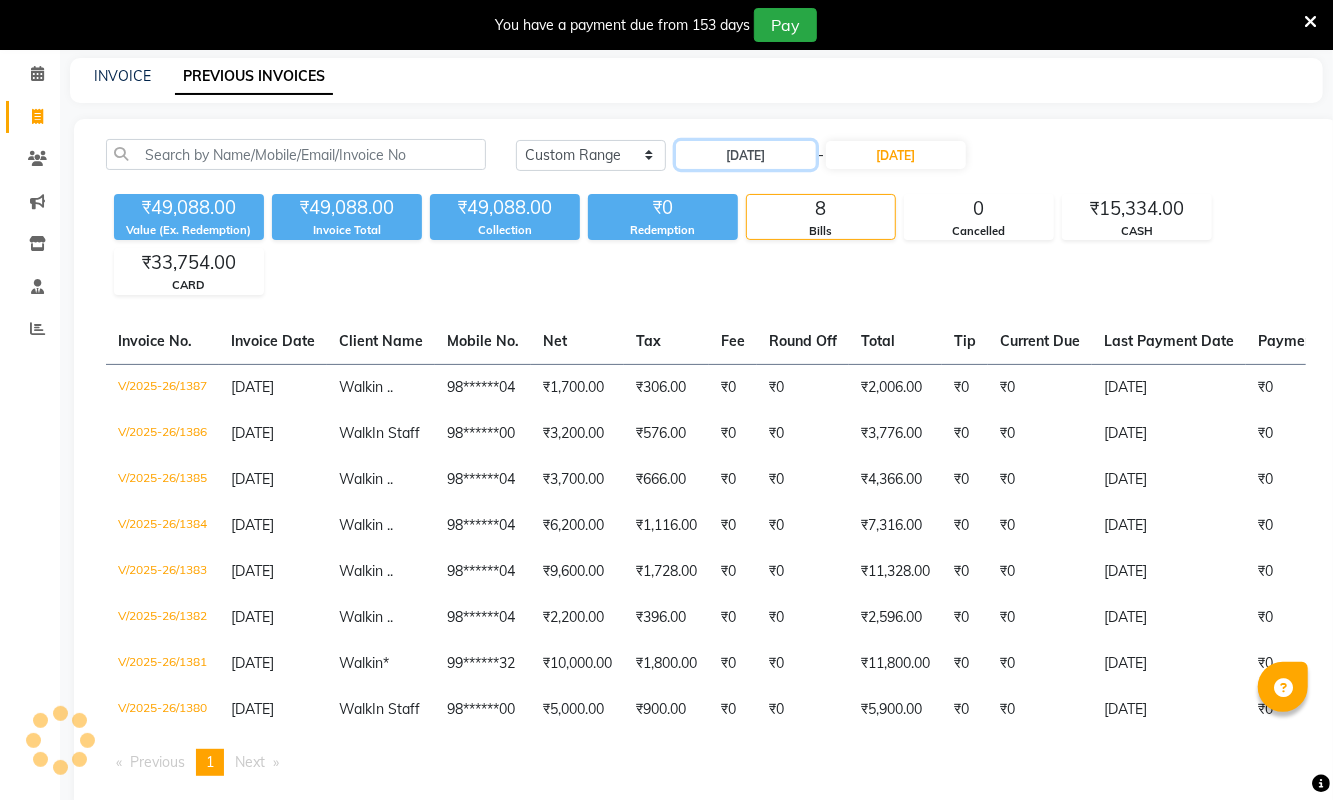 scroll, scrollTop: 51, scrollLeft: 0, axis: vertical 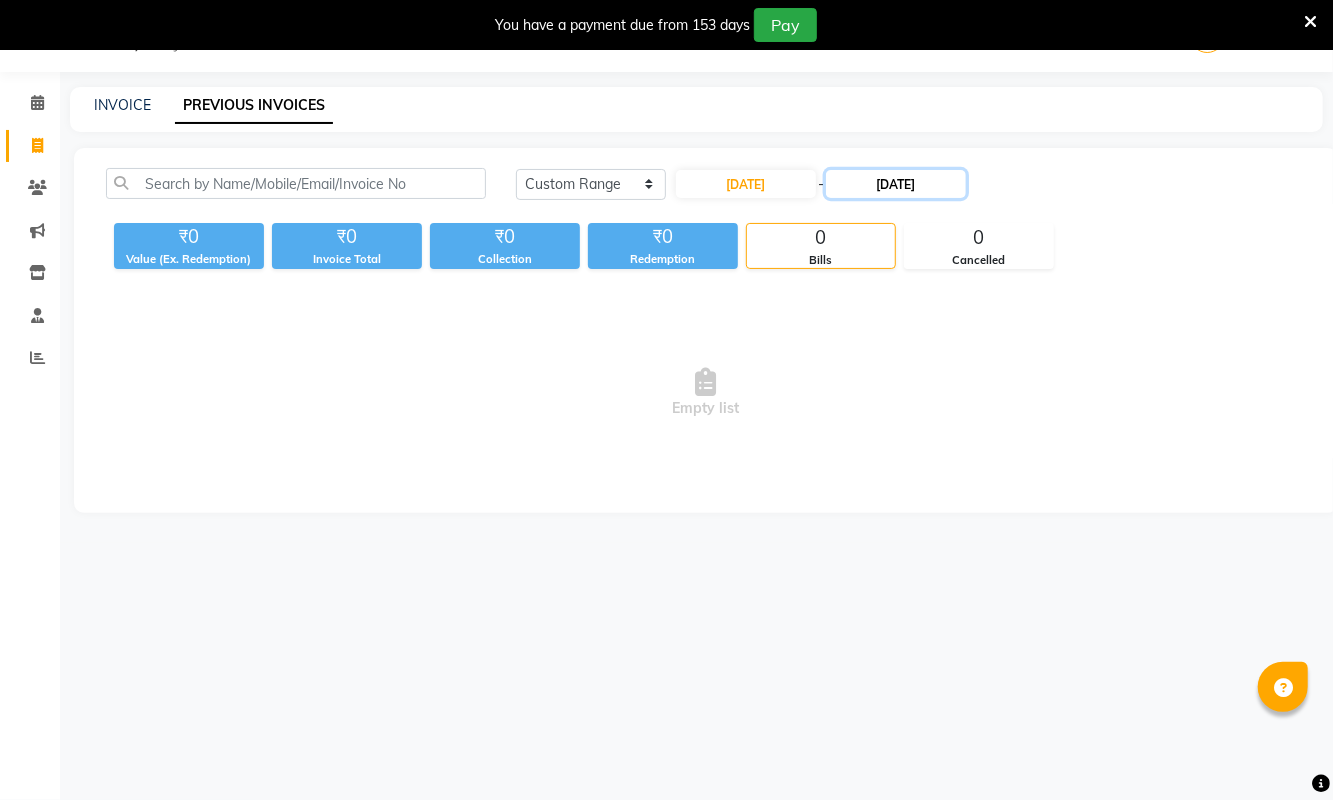 click on "06-07-2025" 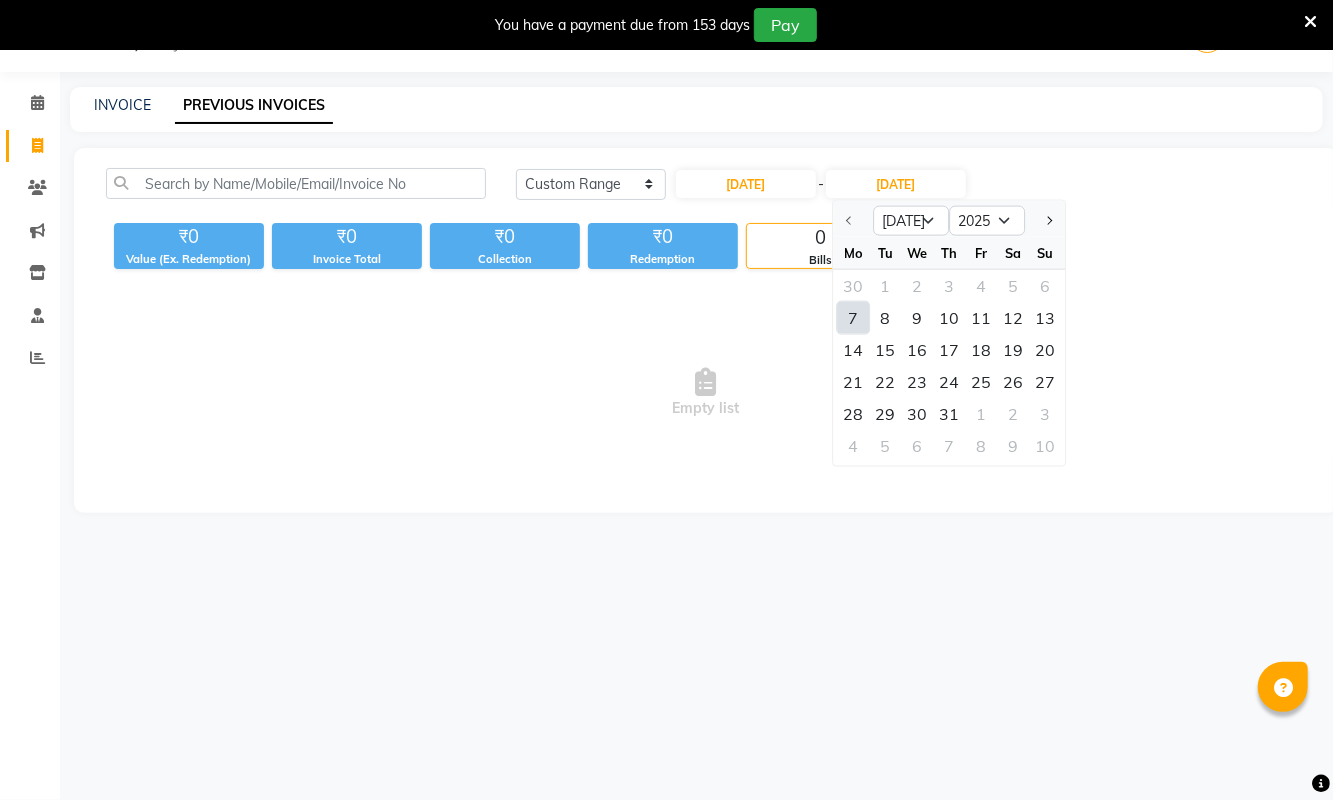 click on "7" 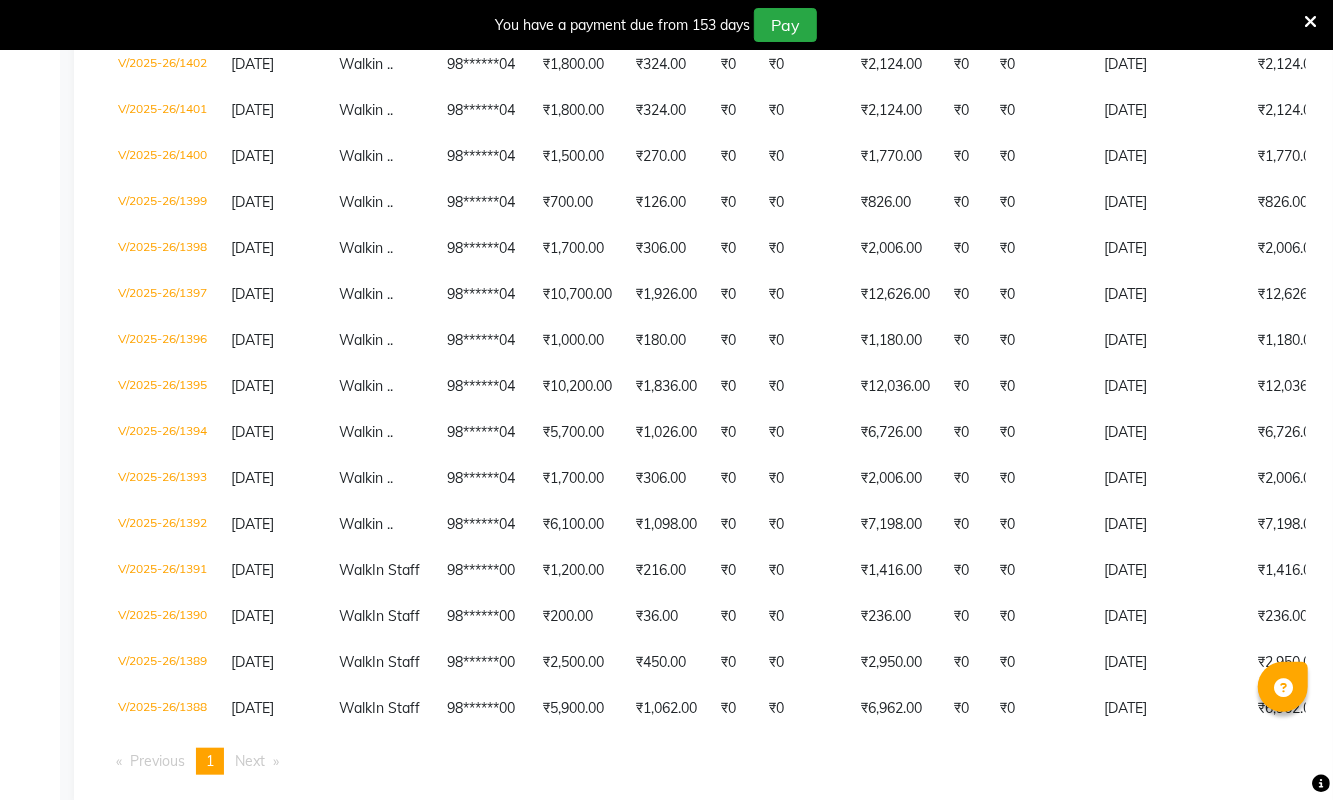 scroll, scrollTop: 525, scrollLeft: 0, axis: vertical 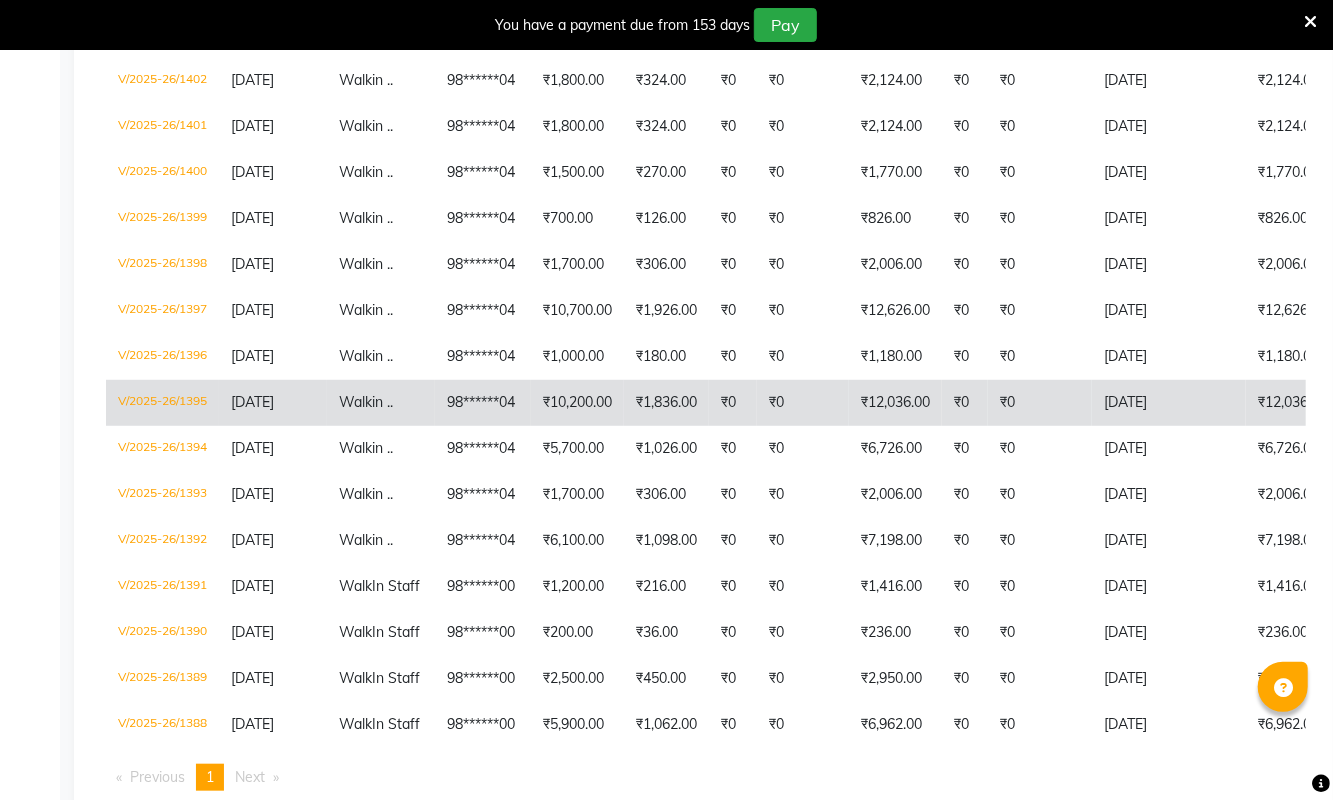 click on "₹0" 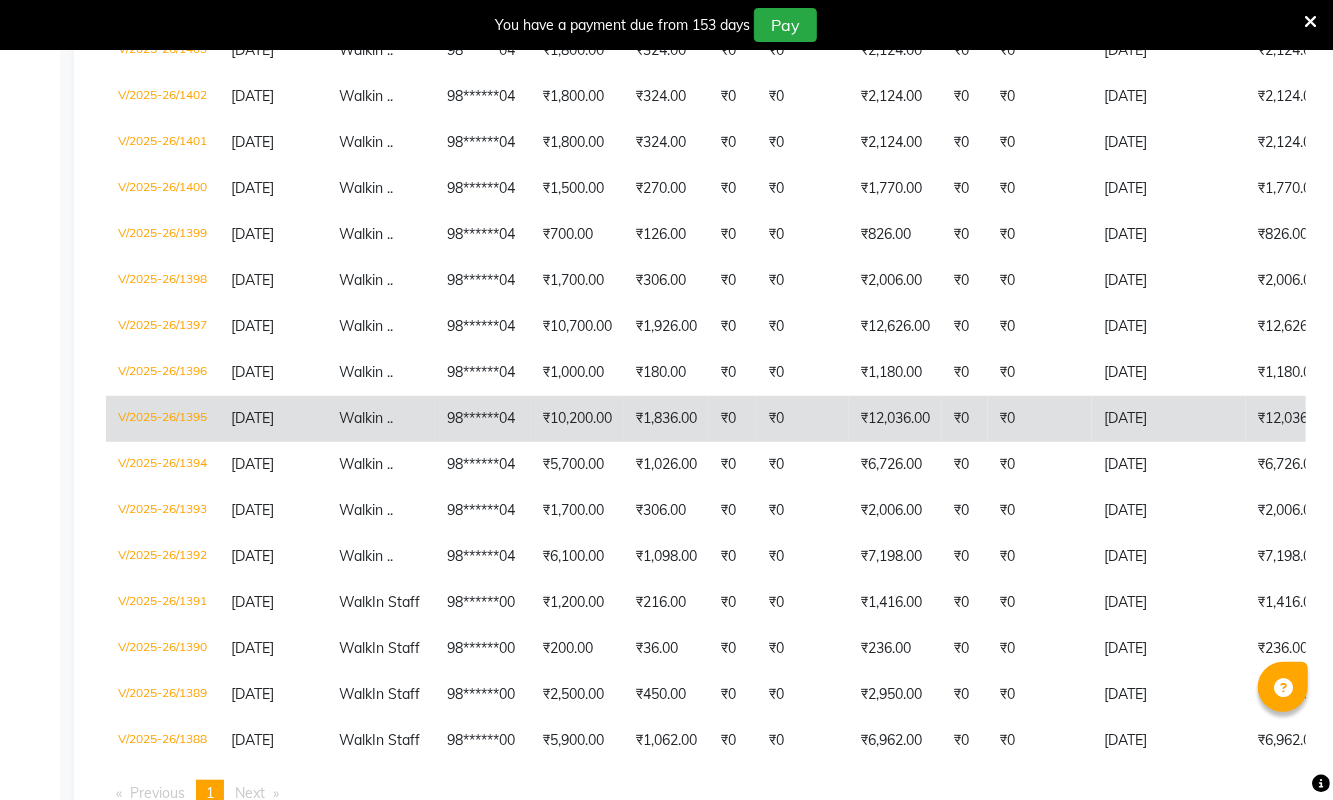 scroll, scrollTop: 506, scrollLeft: 0, axis: vertical 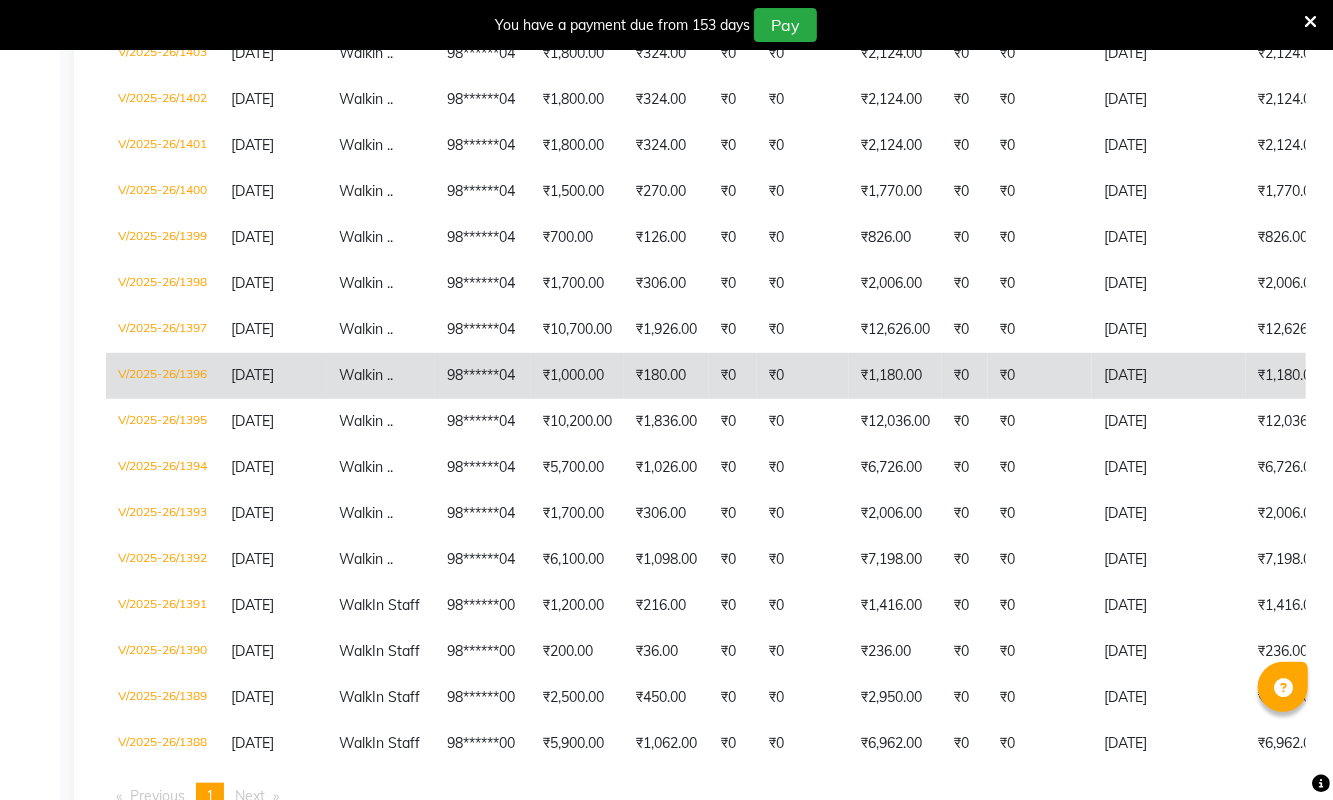 click on "₹0" 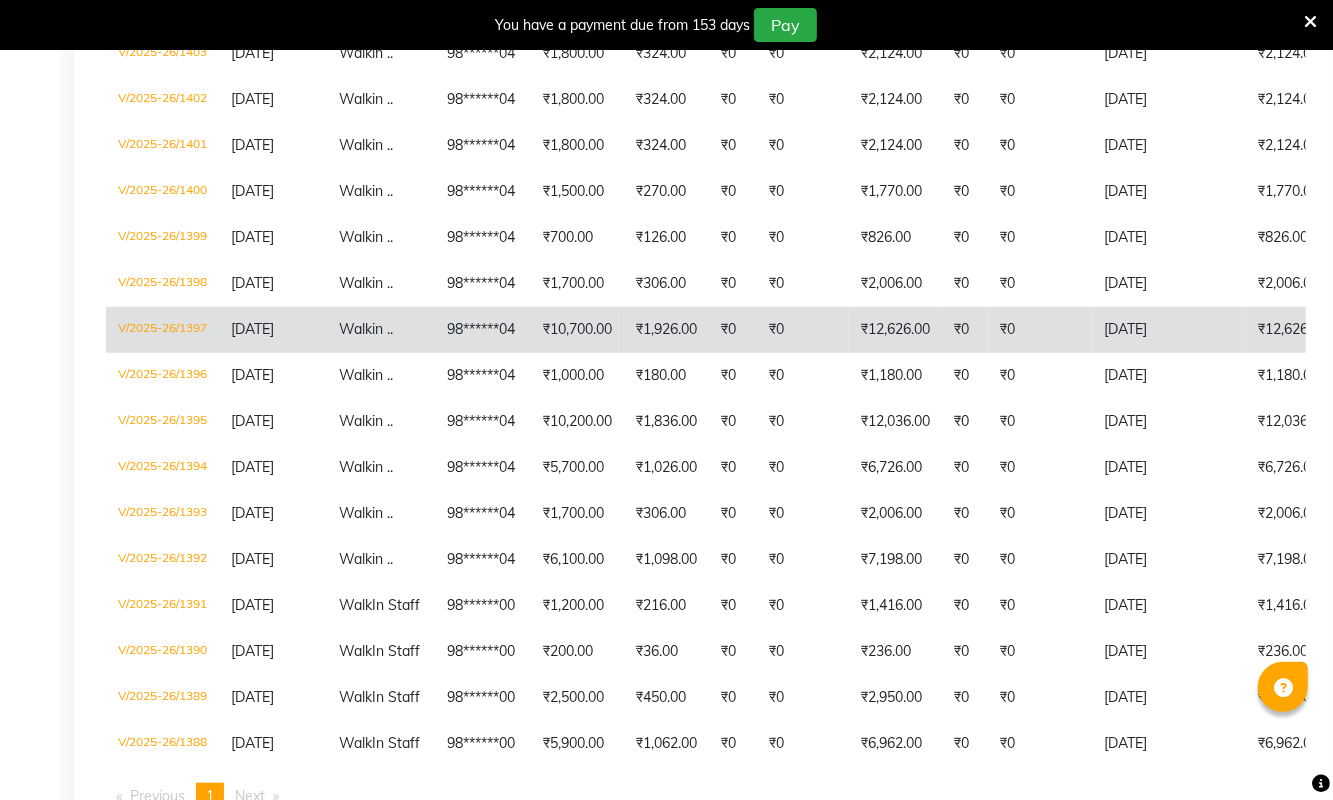 click on "₹0" 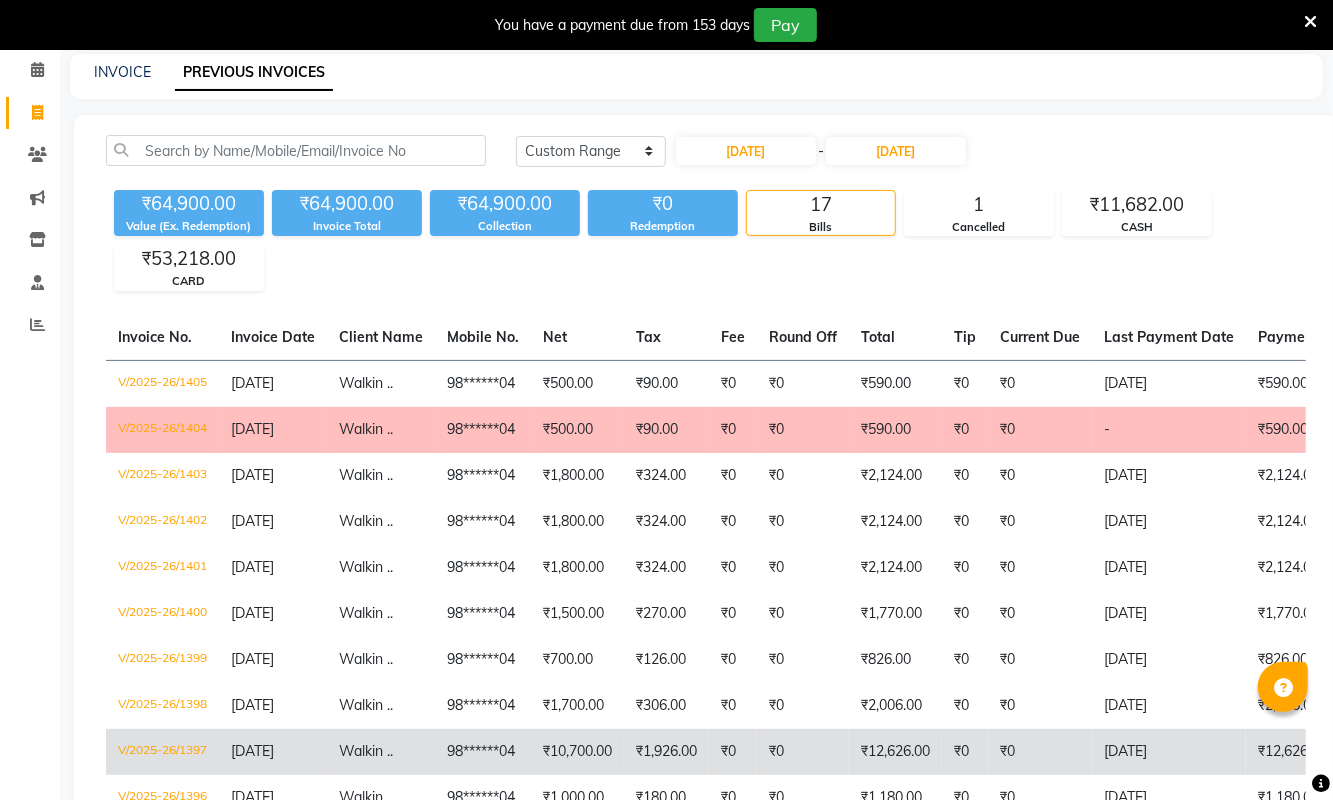 scroll, scrollTop: 0, scrollLeft: 0, axis: both 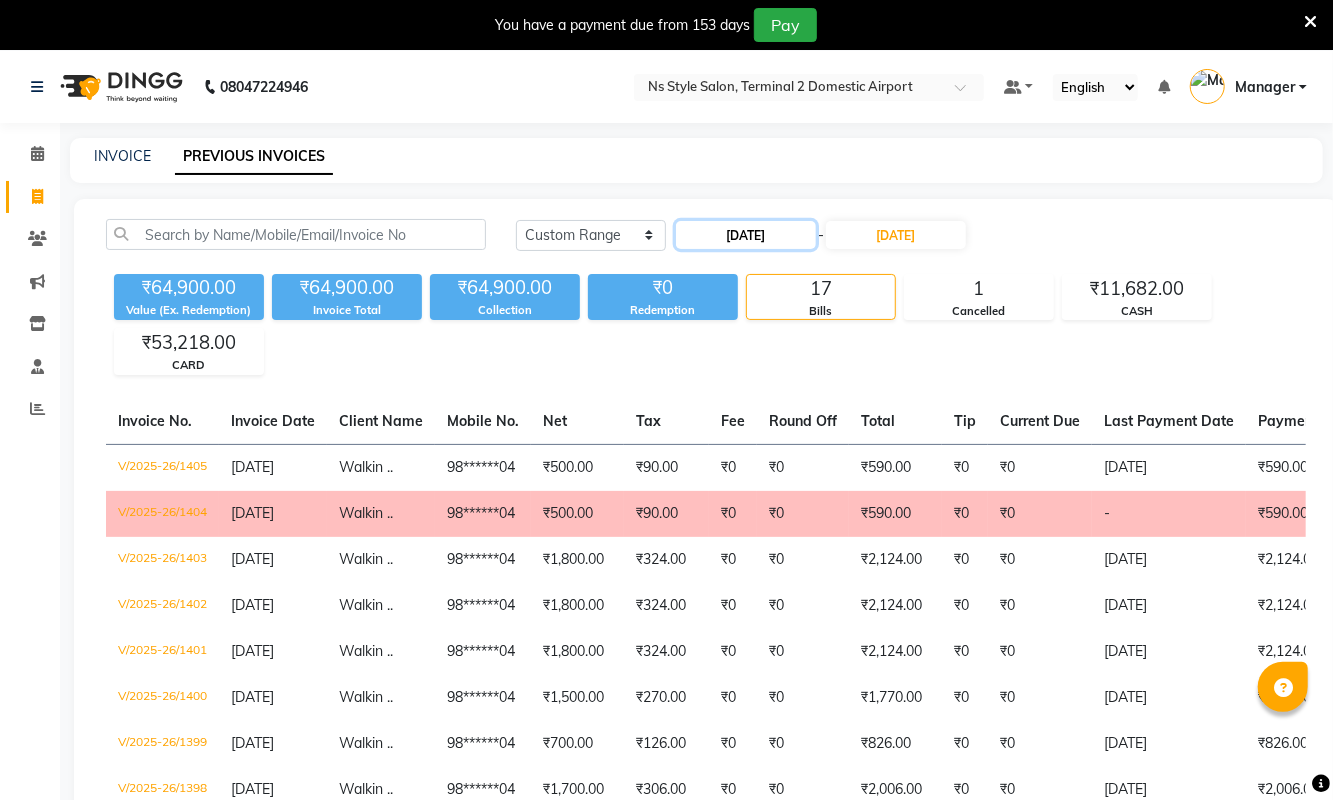 click on "07-07-2025" 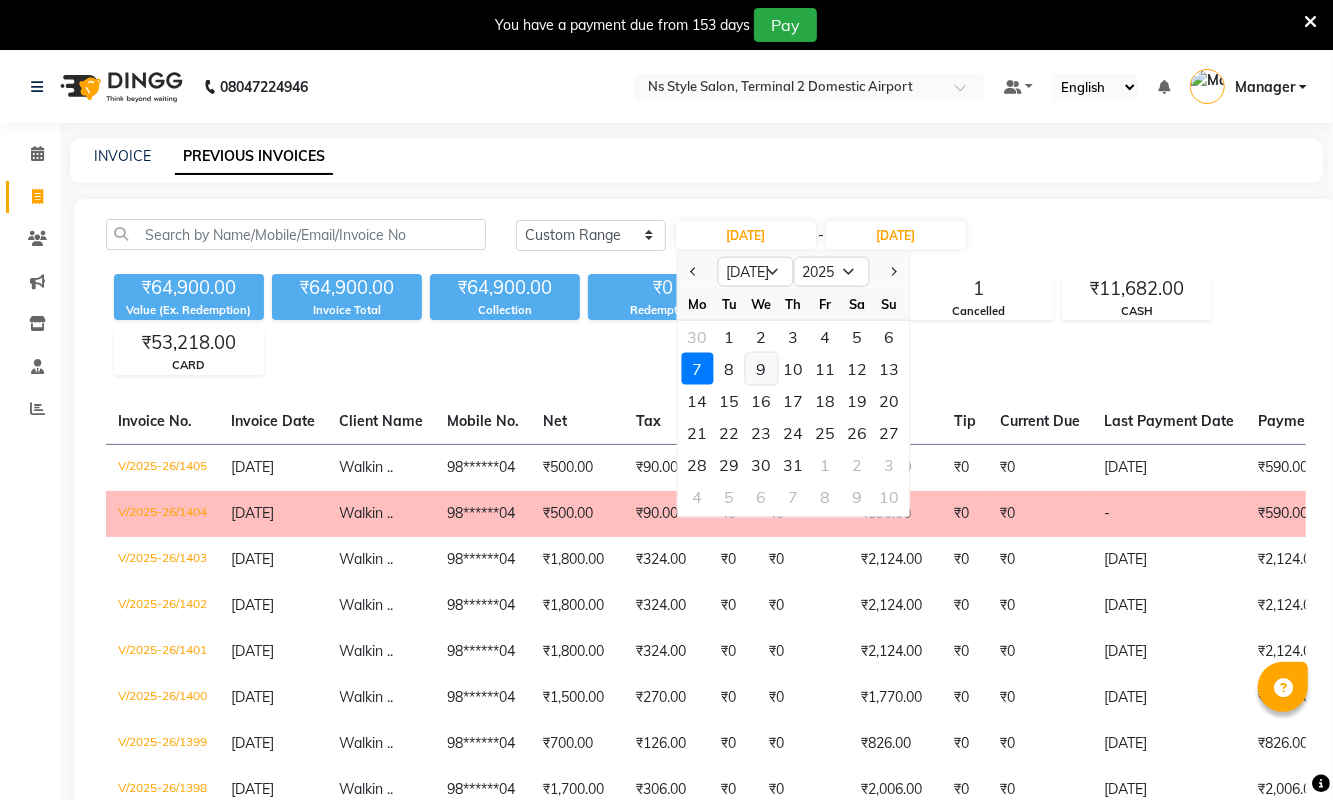 click on "9" 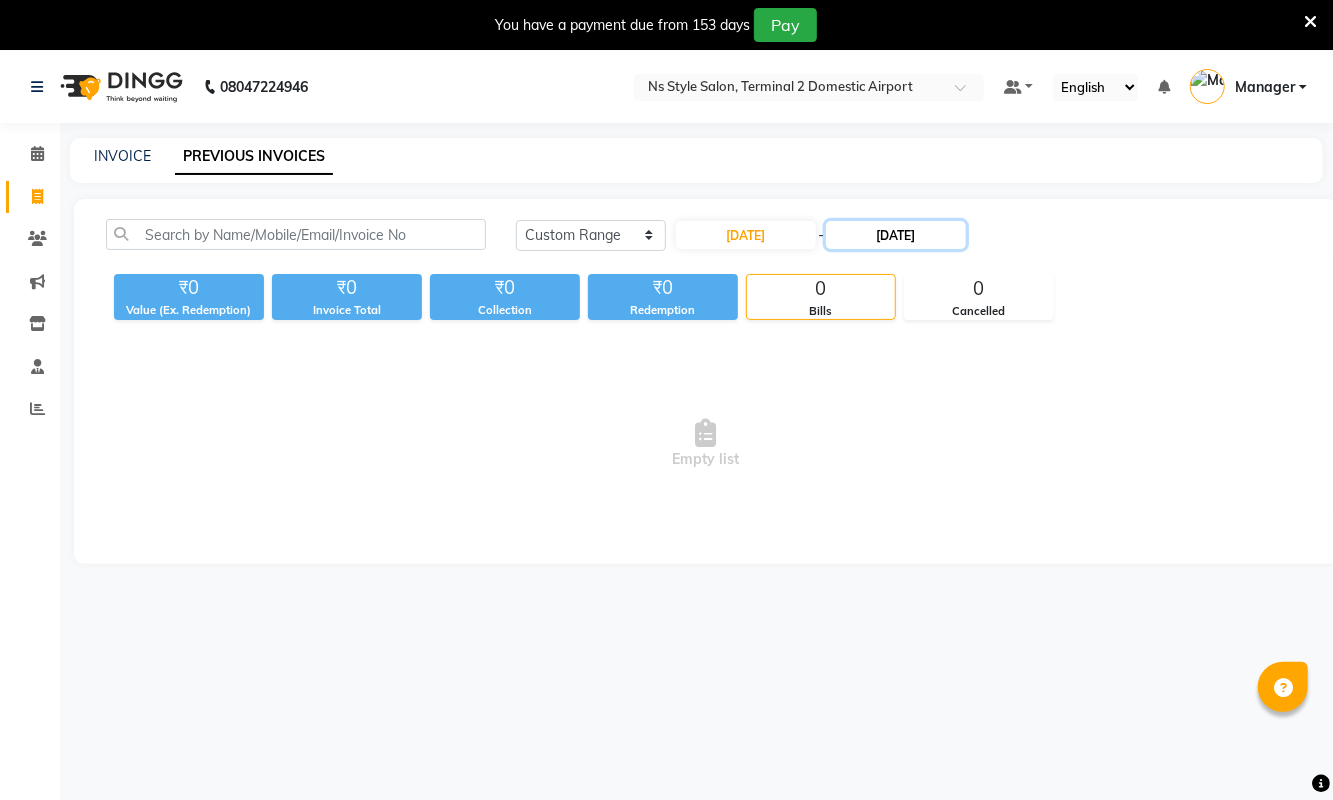 click on "07-07-2025" 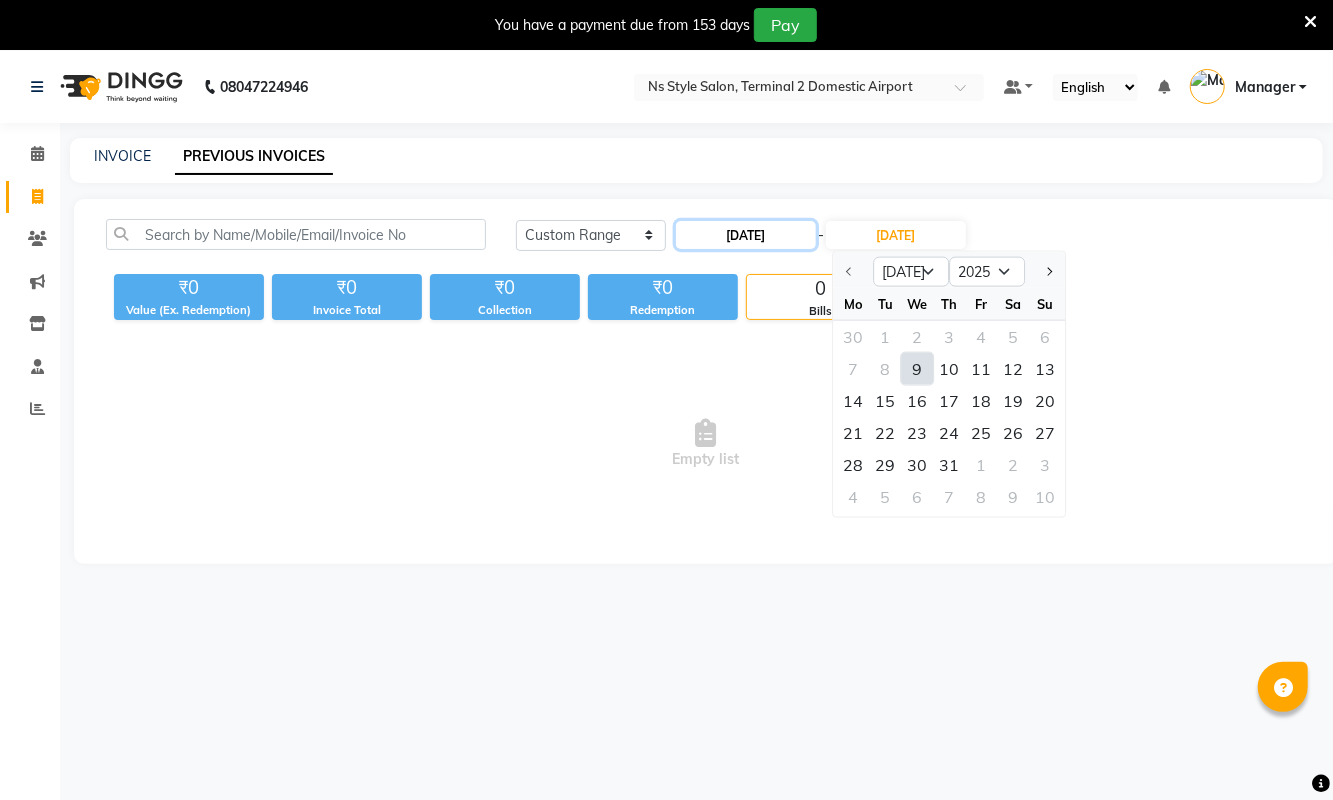 click on "09-07-2025" 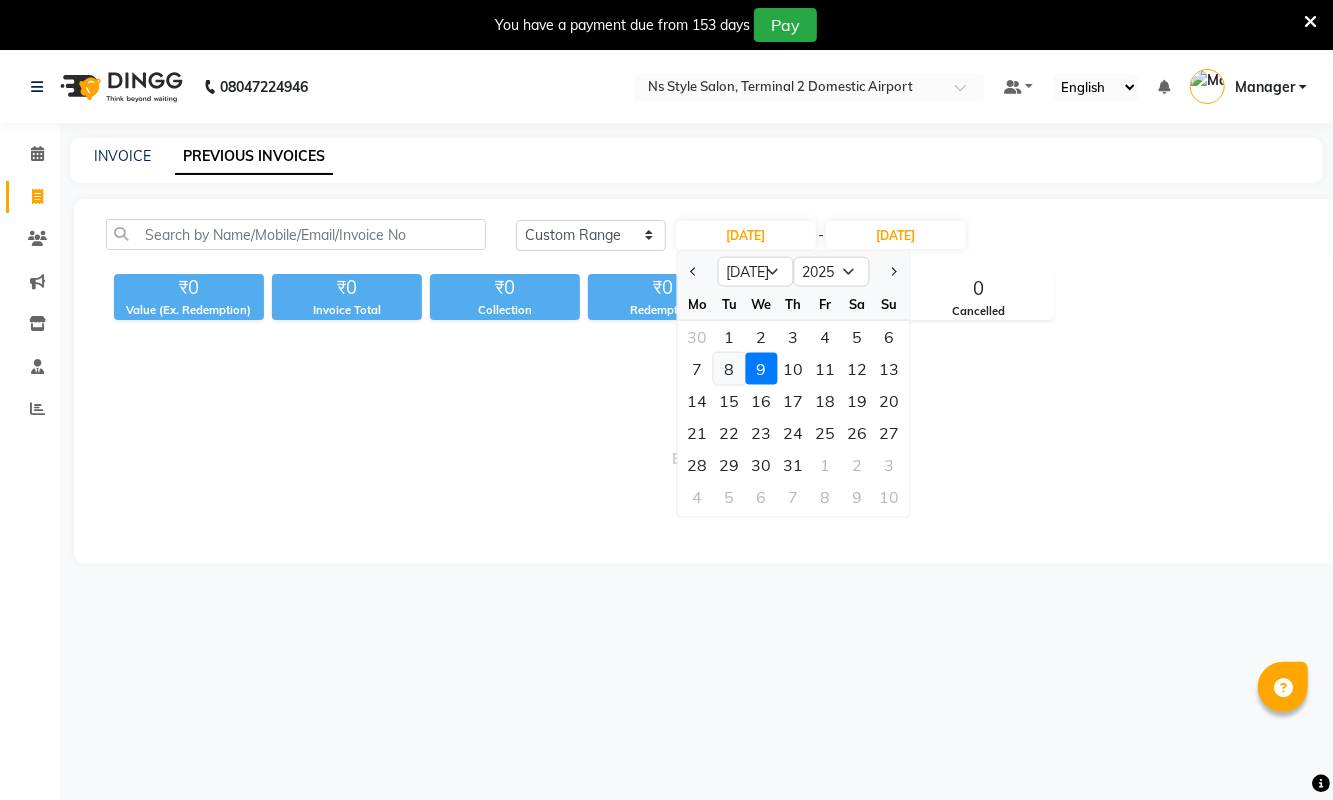 click on "8" 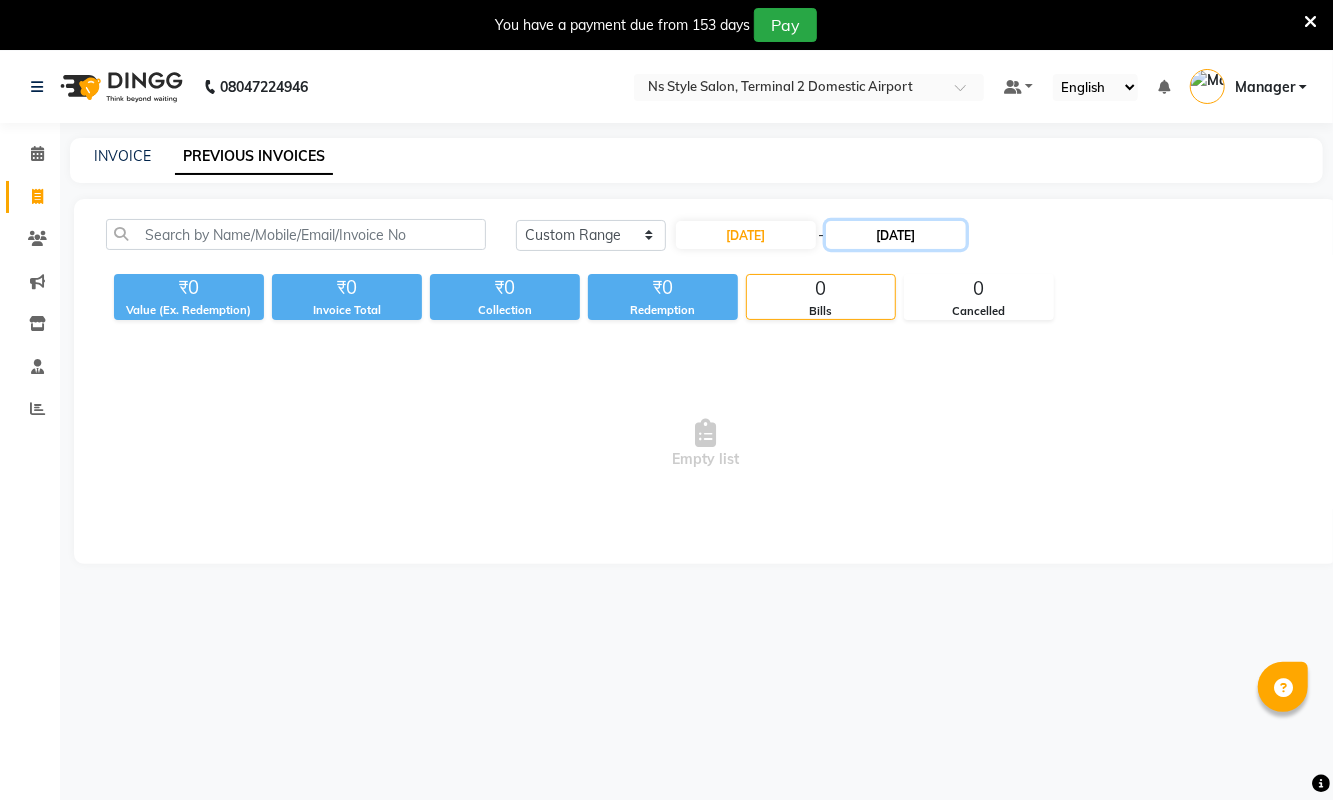click on "07-07-2025" 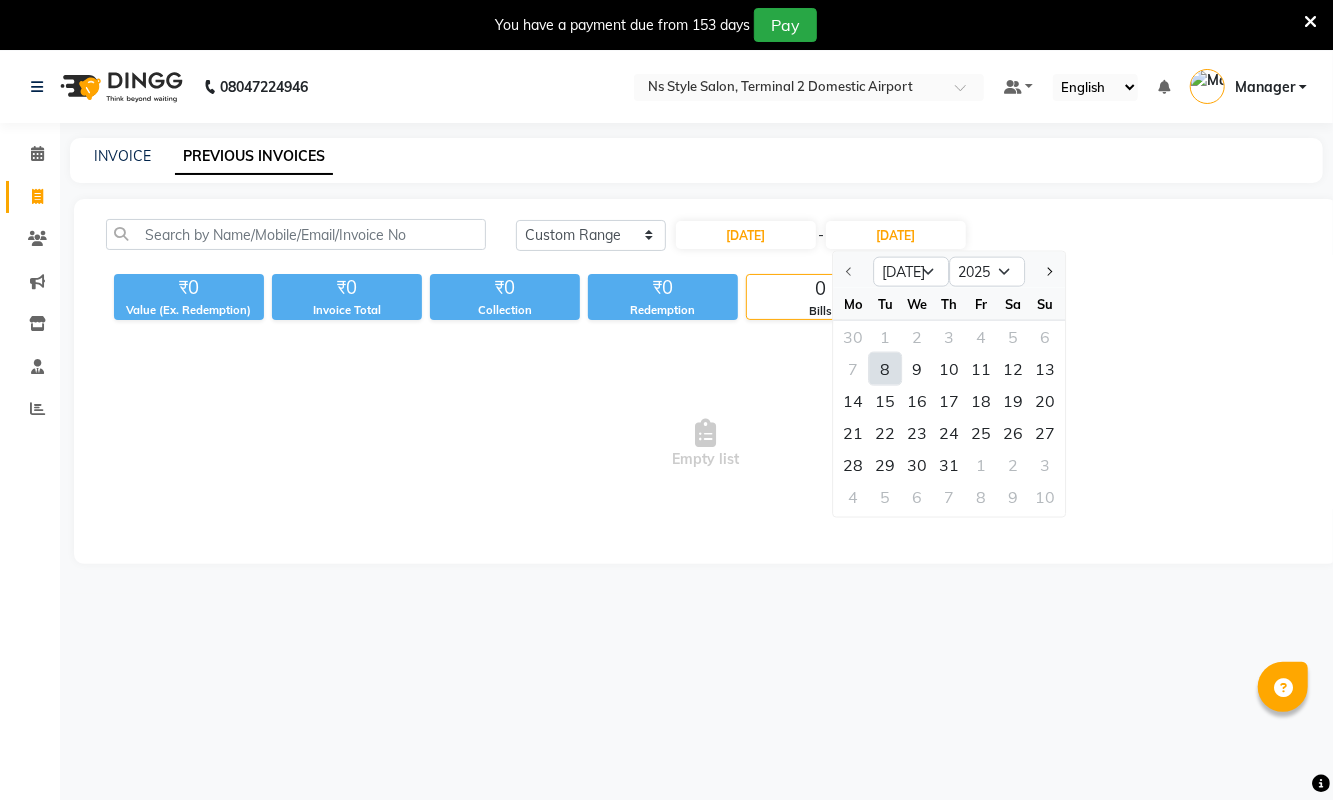 click on "8" 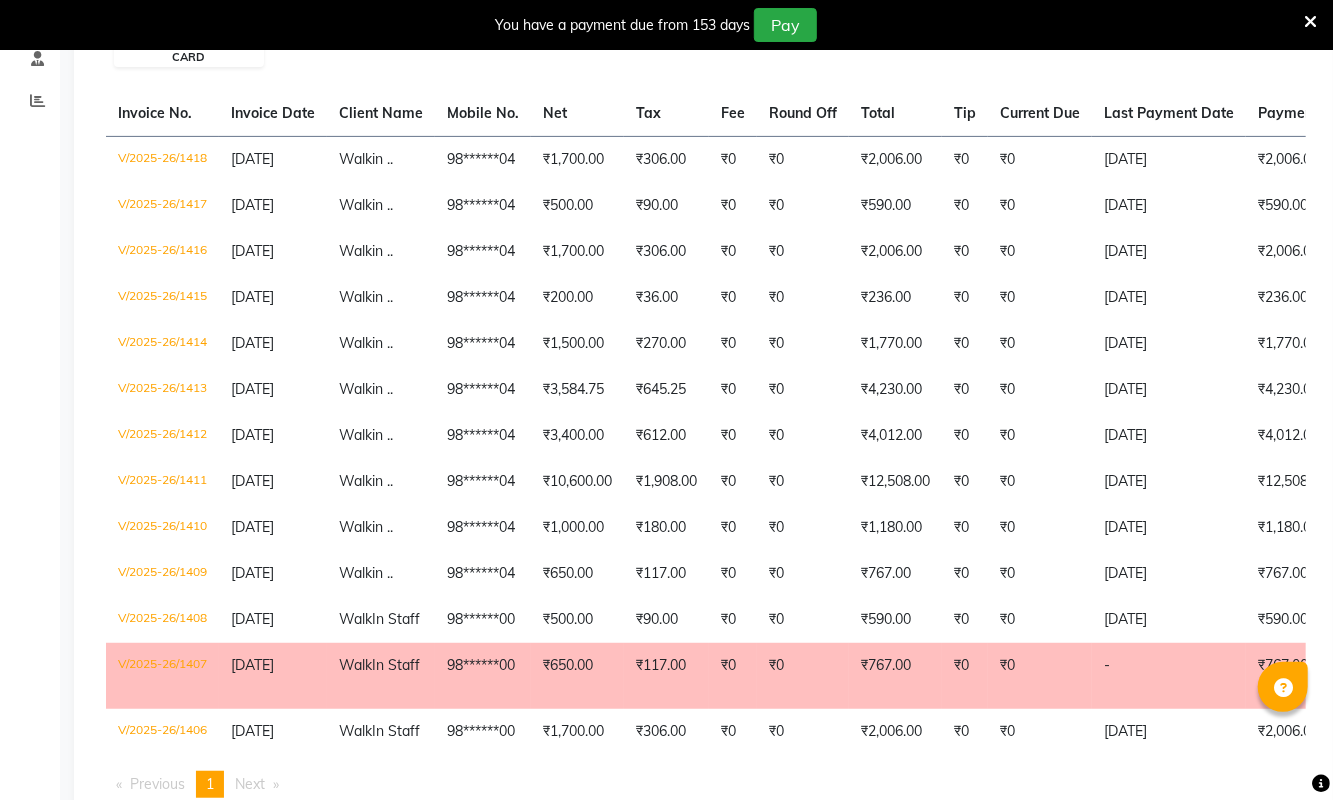 scroll, scrollTop: 302, scrollLeft: 0, axis: vertical 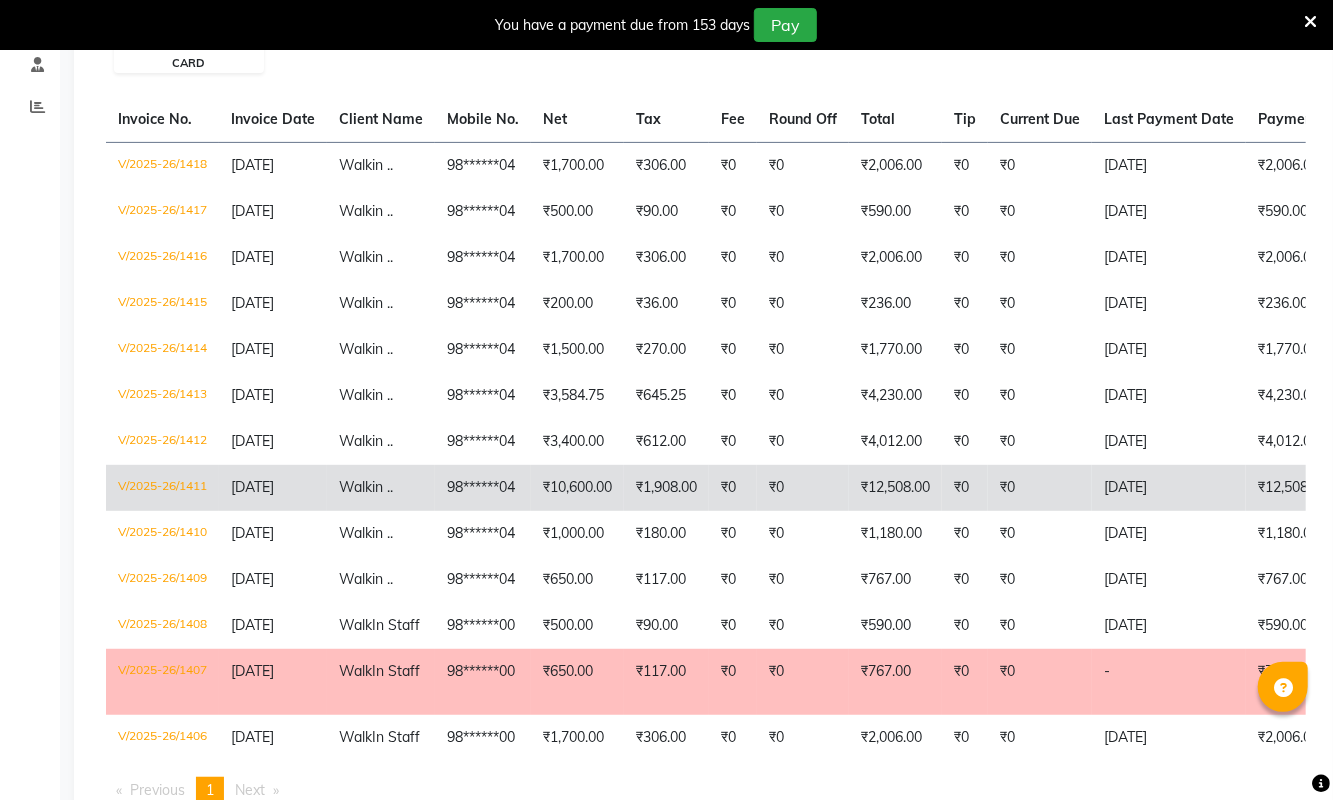 click on "₹0" 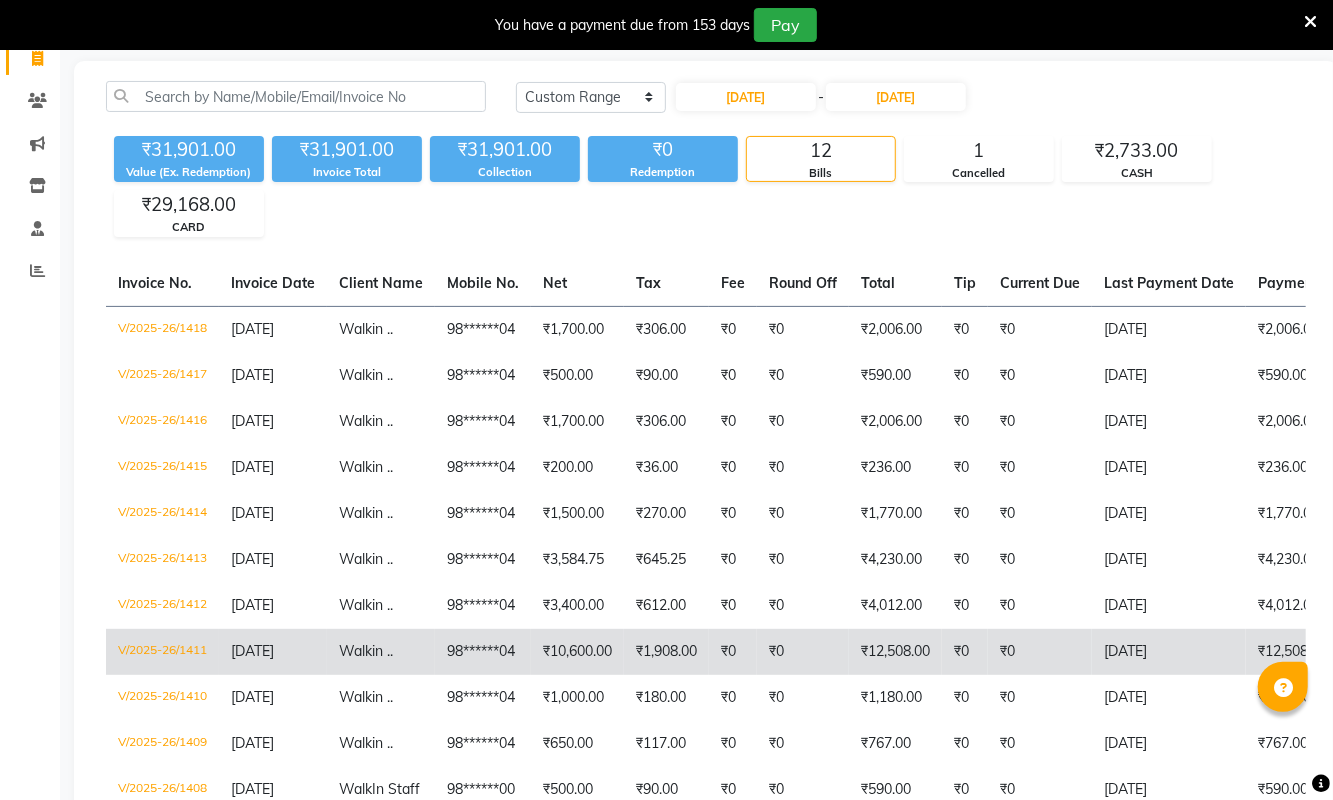 scroll, scrollTop: 122, scrollLeft: 0, axis: vertical 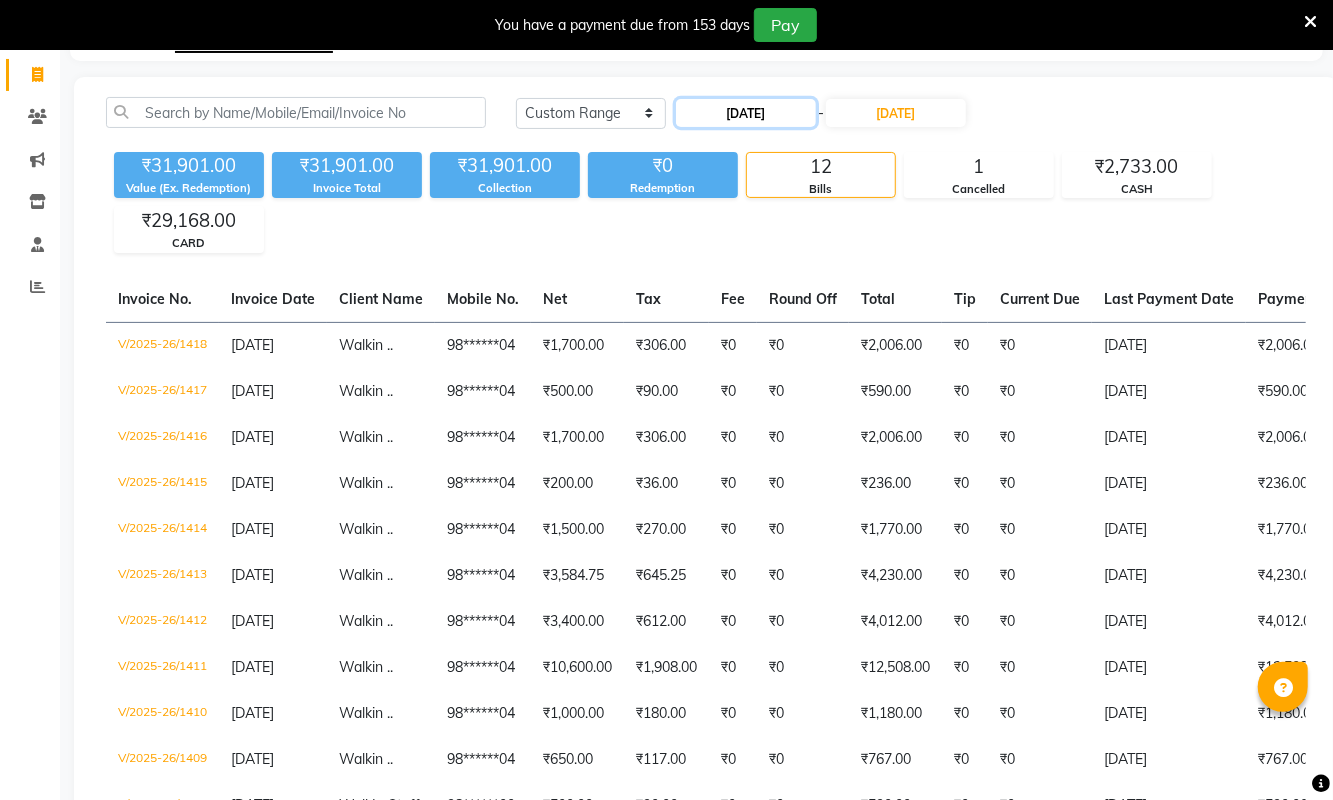 click on "08-07-2025" 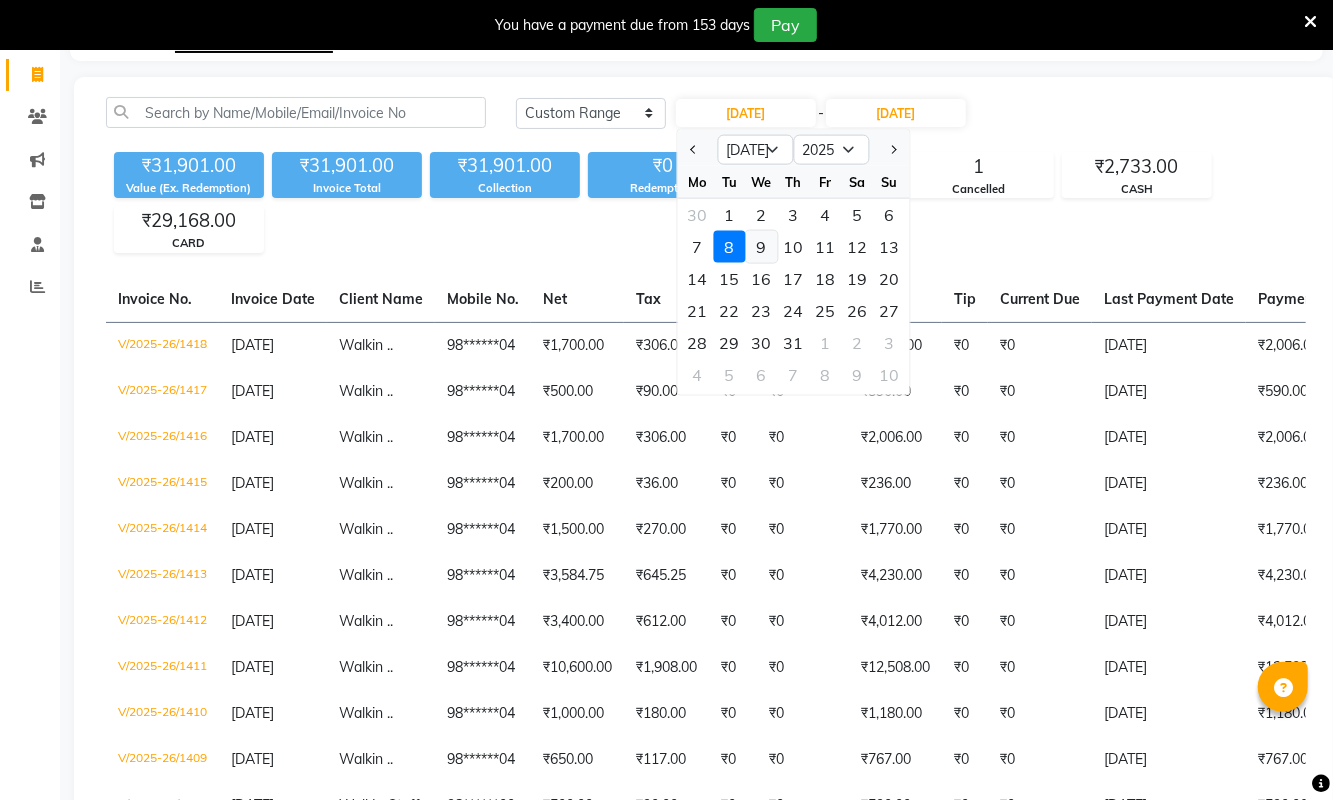 click on "9" 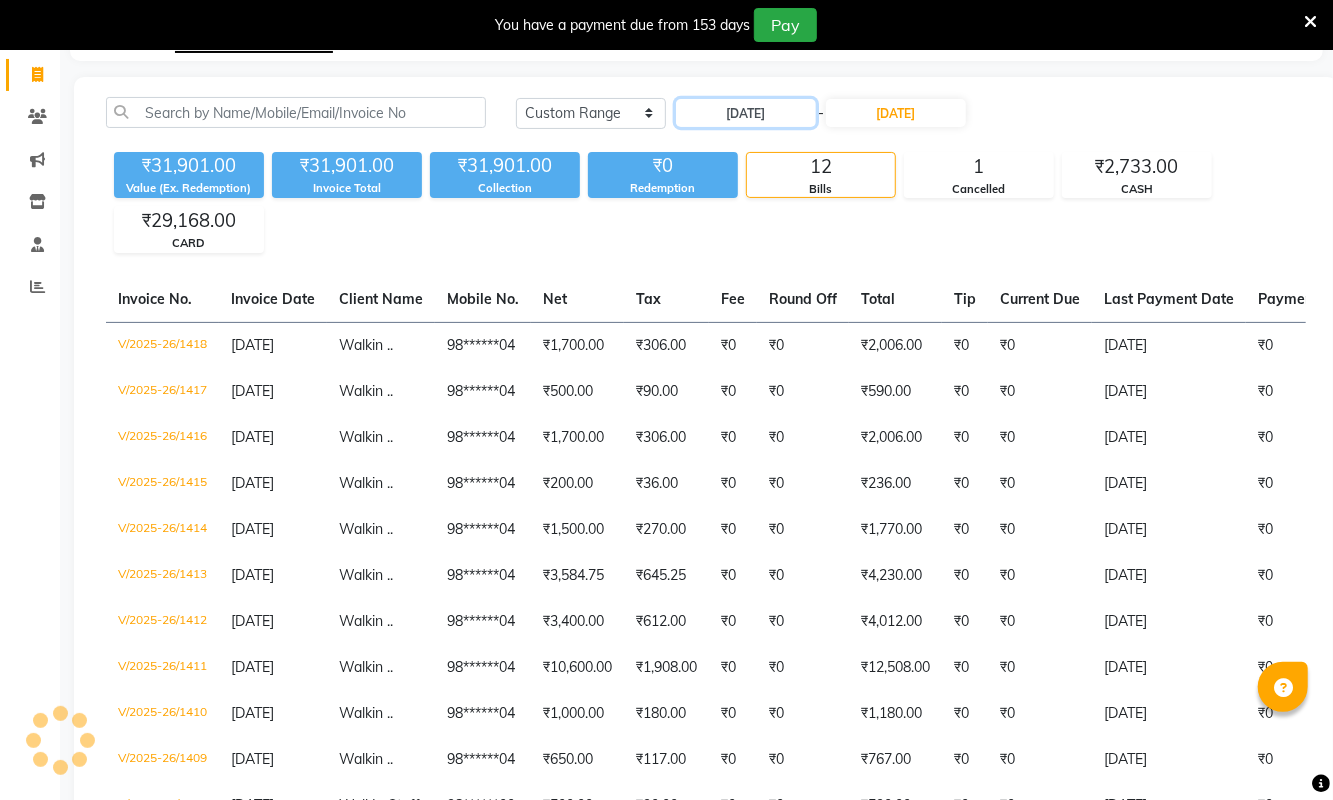 scroll, scrollTop: 51, scrollLeft: 0, axis: vertical 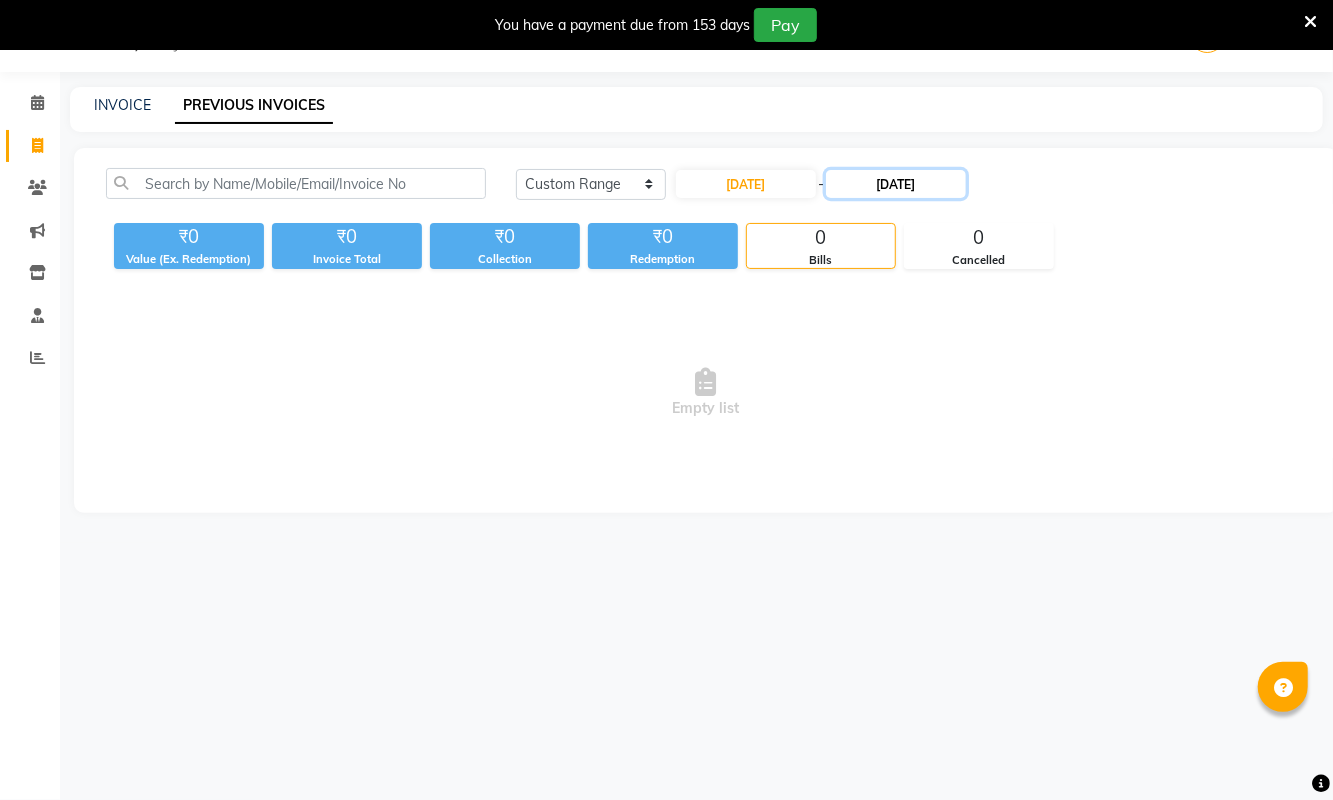 click on "08-07-2025" 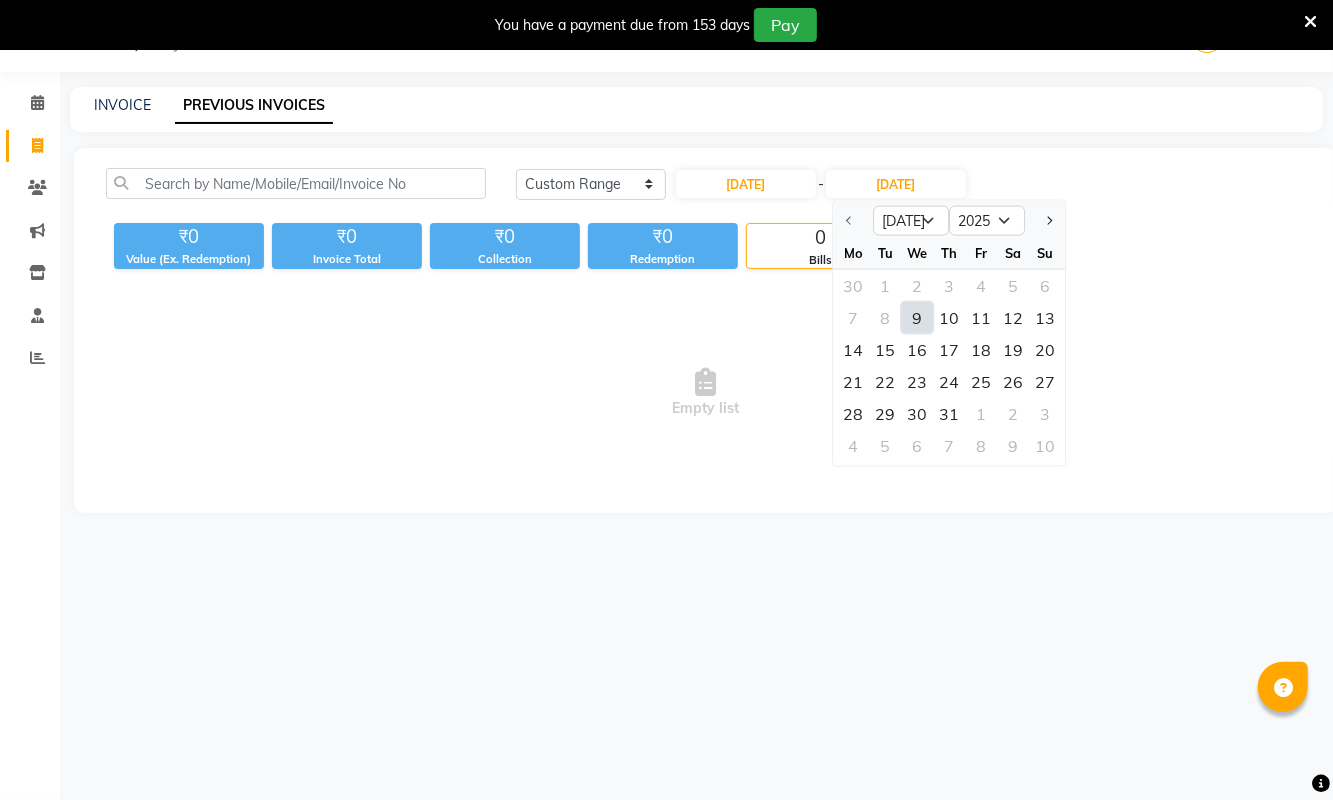 click on "9" 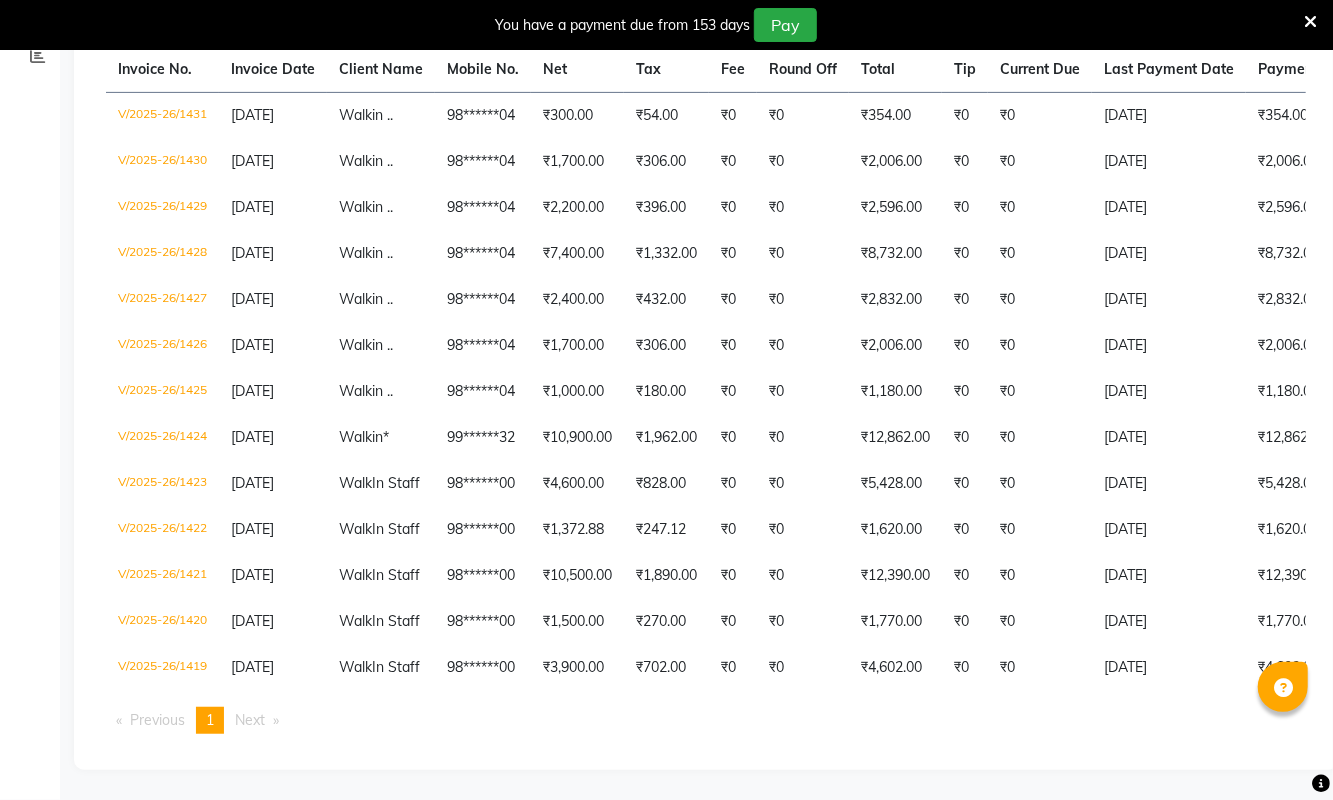 scroll, scrollTop: 454, scrollLeft: 0, axis: vertical 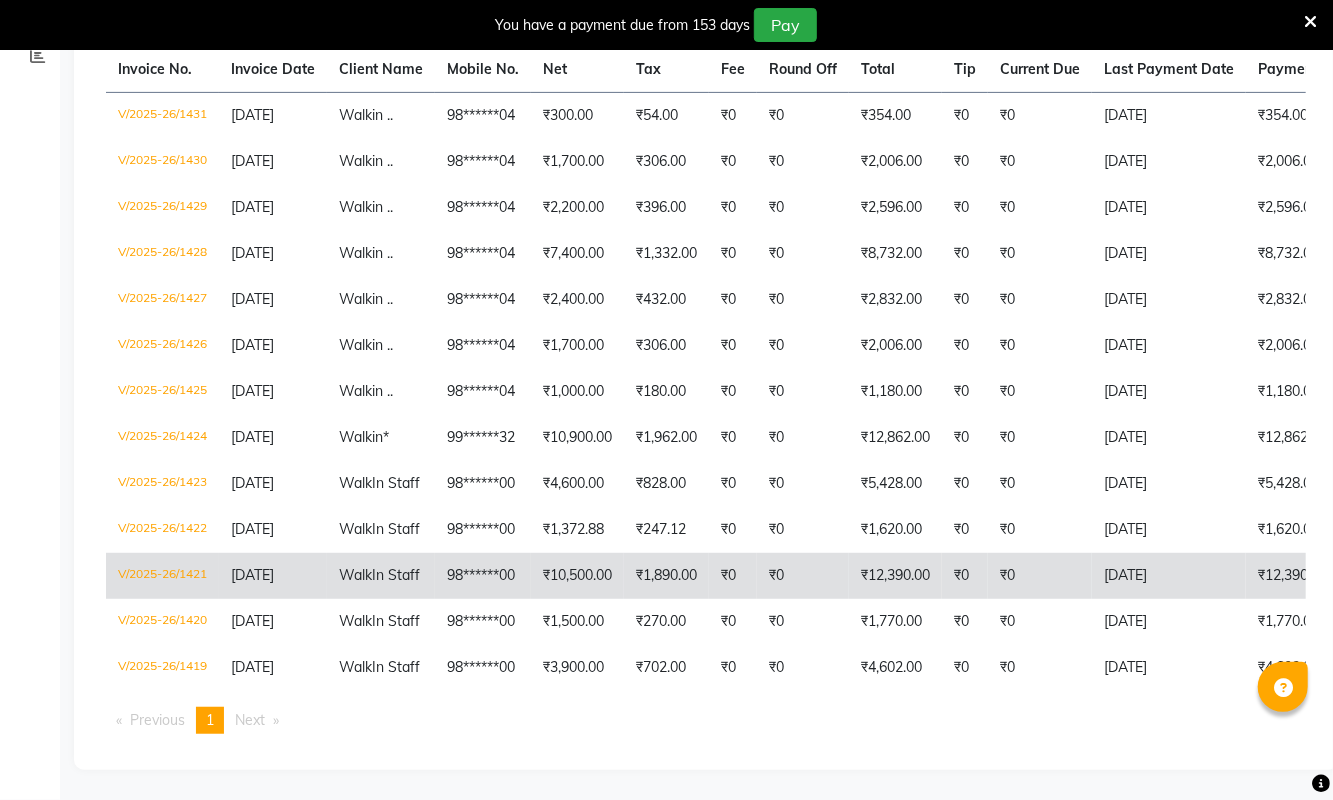 click on "₹0" 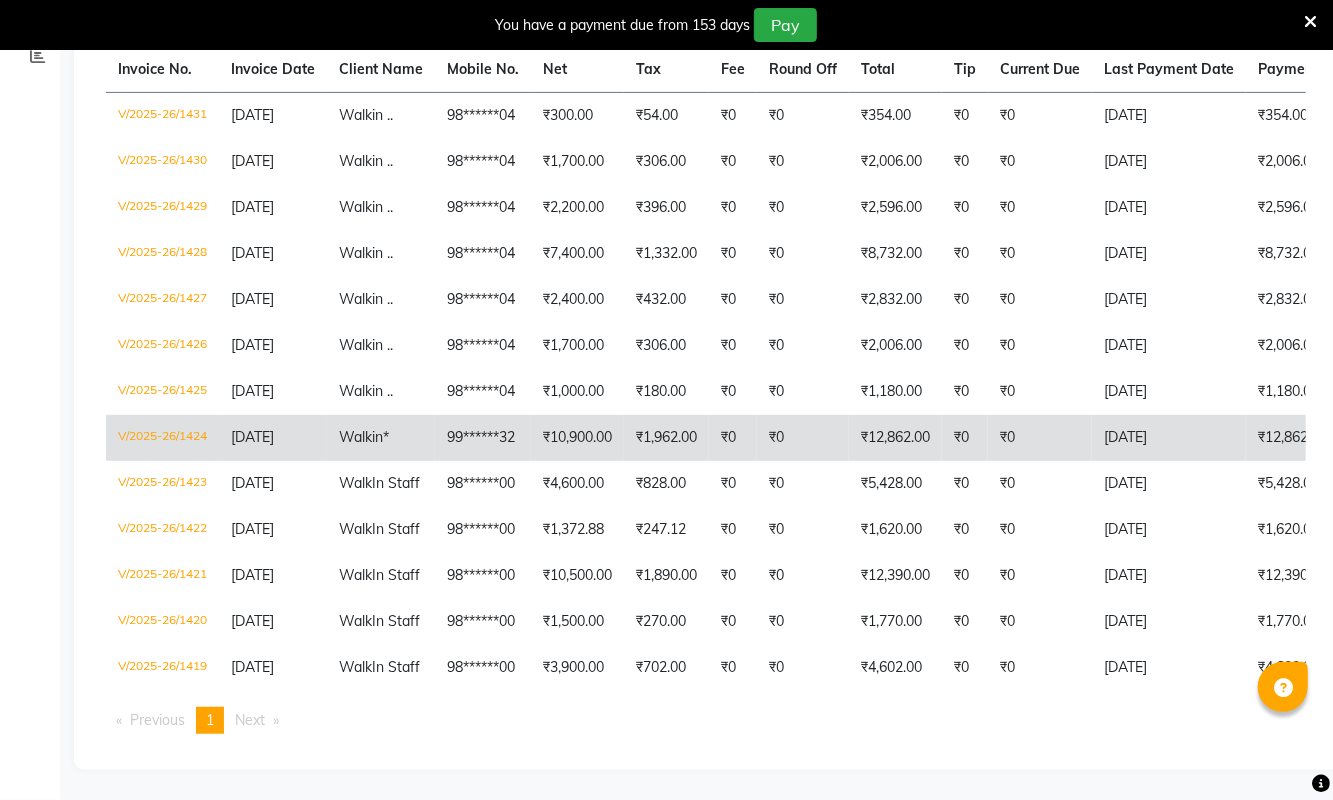click on "₹0" 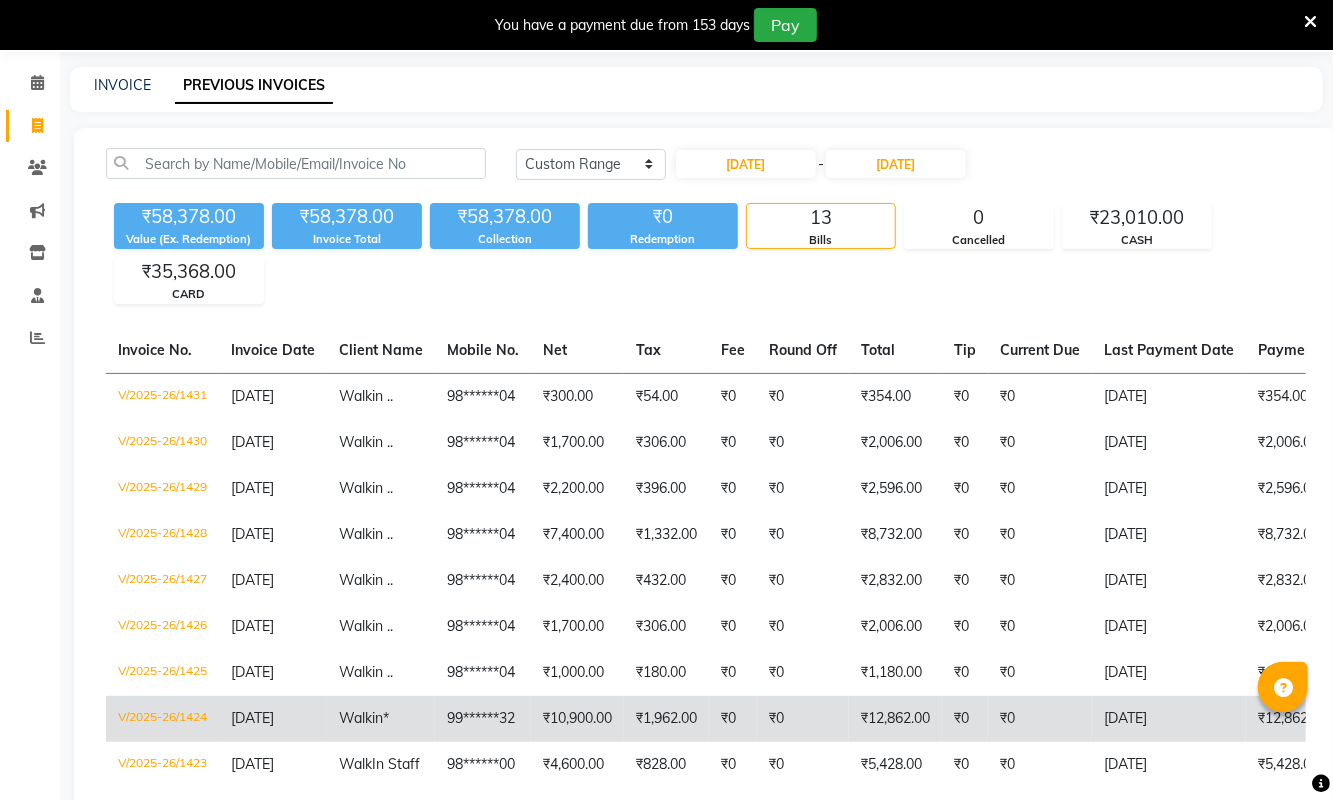 scroll, scrollTop: 68, scrollLeft: 0, axis: vertical 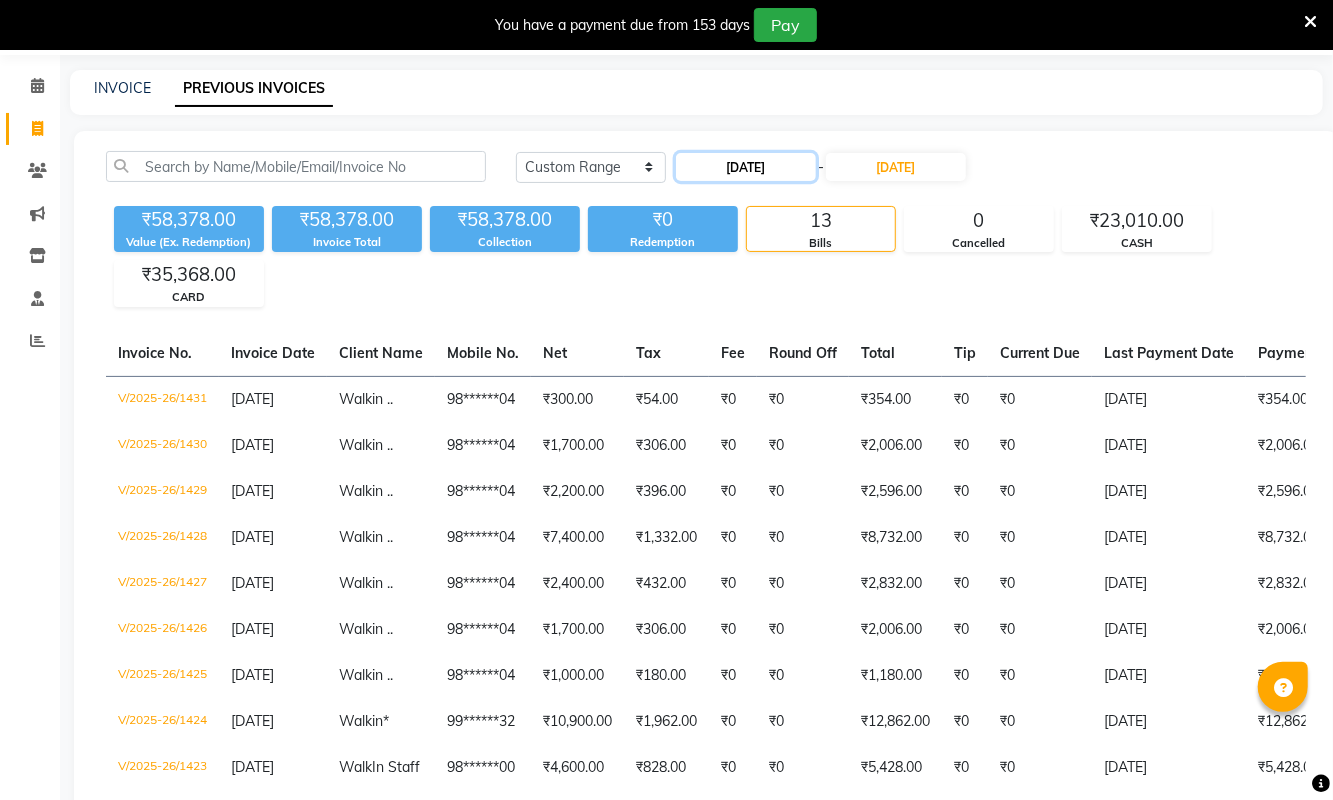 click on "09-07-2025" 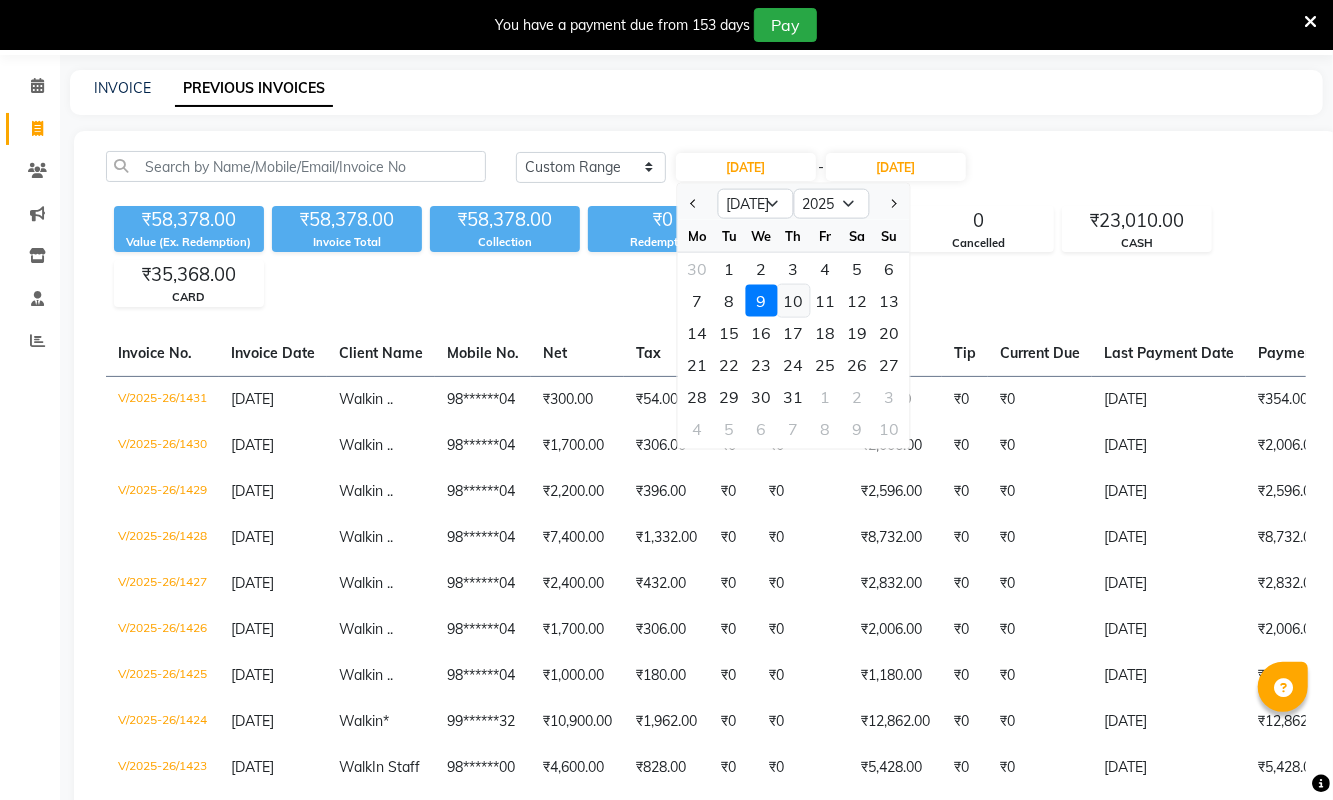 click on "10" 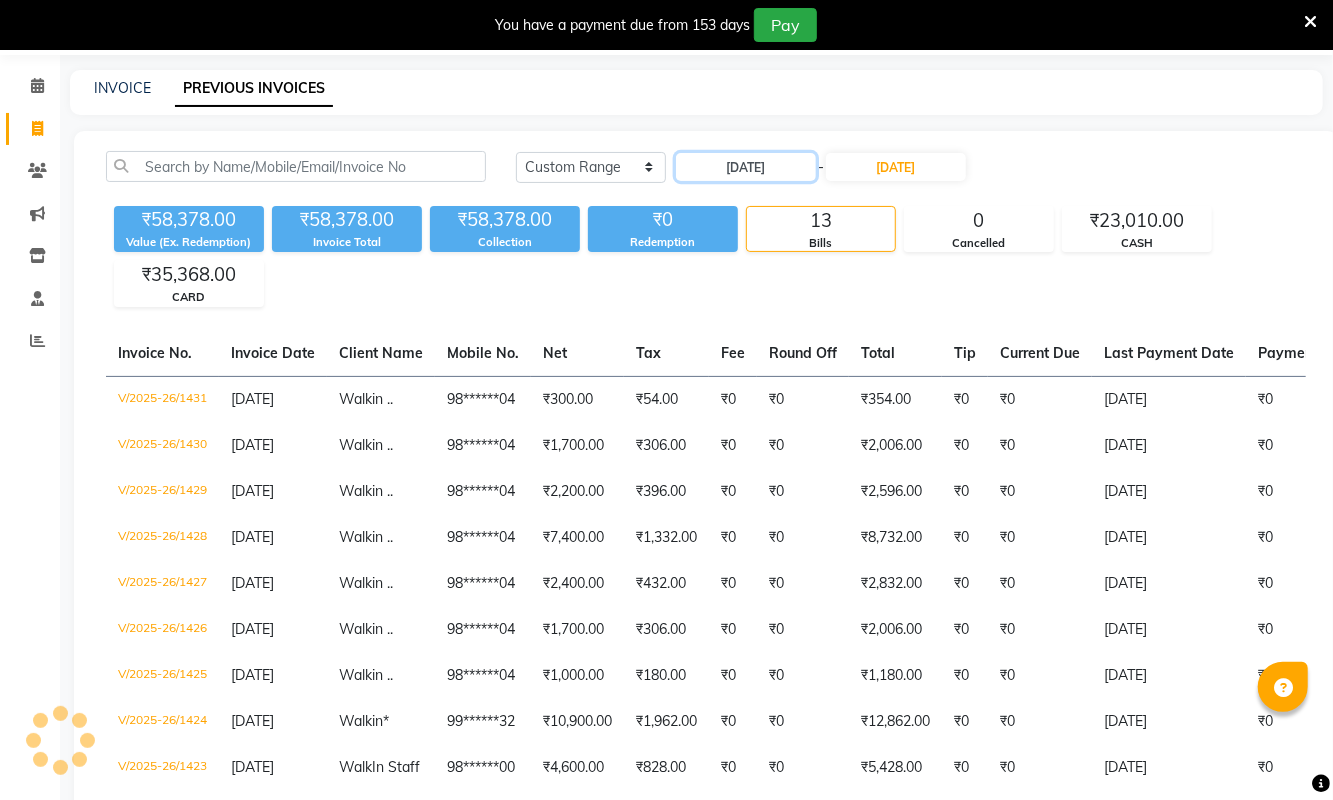 scroll, scrollTop: 51, scrollLeft: 0, axis: vertical 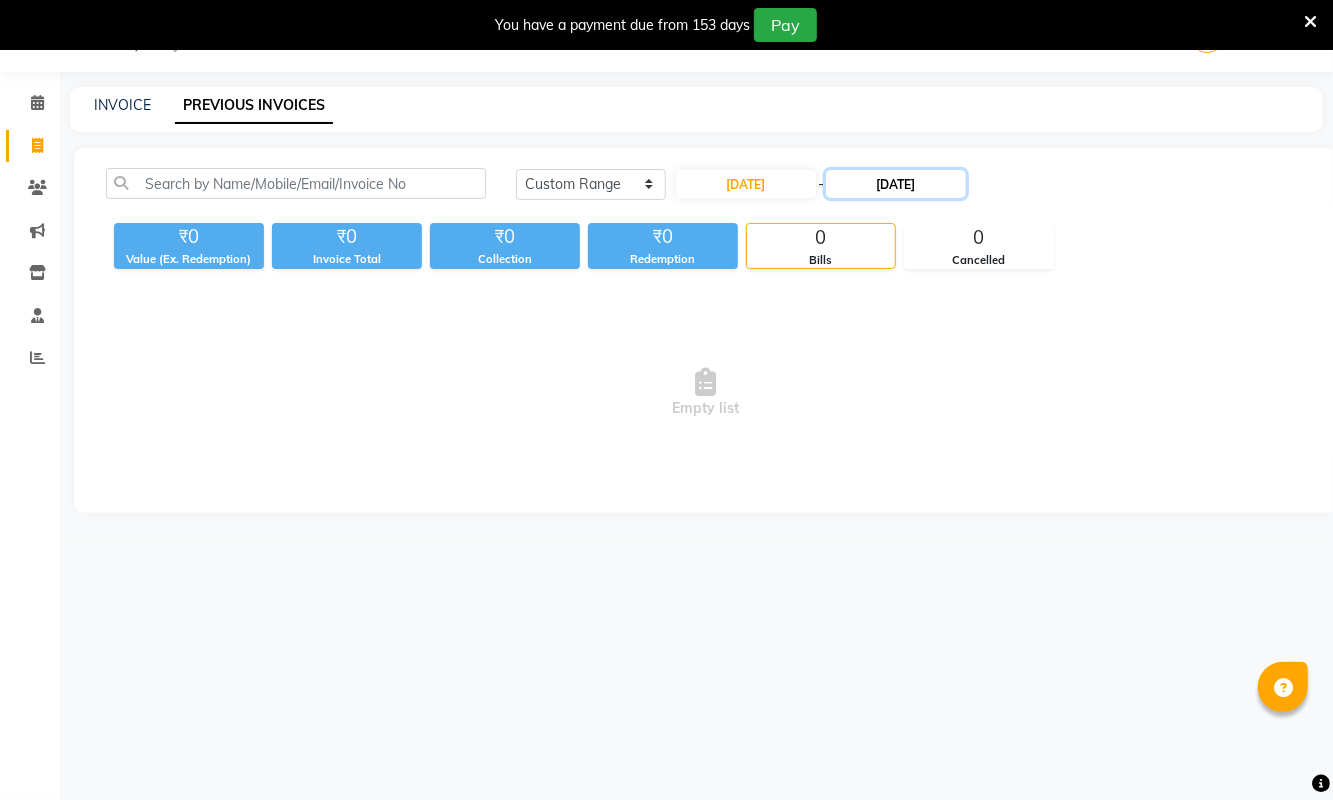 click on "09-07-2025" 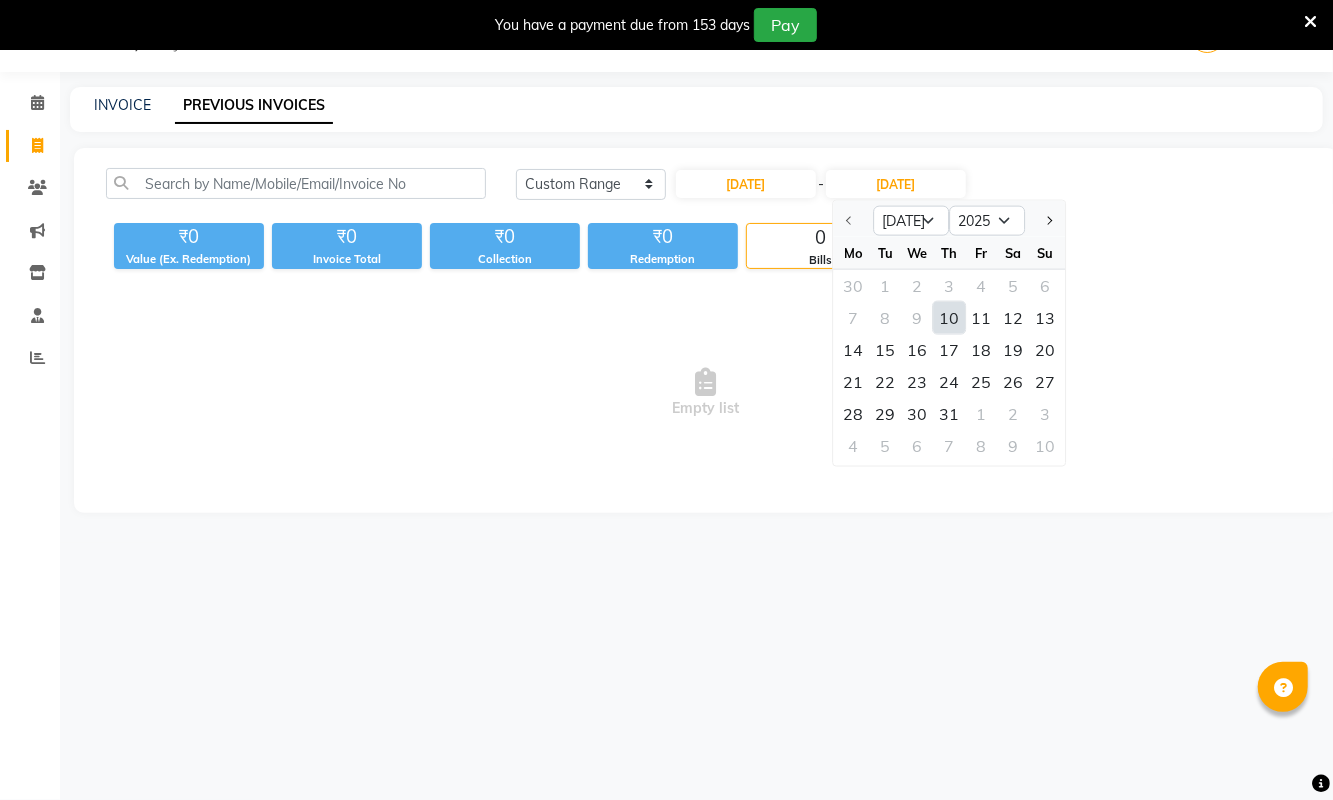 click on "10" 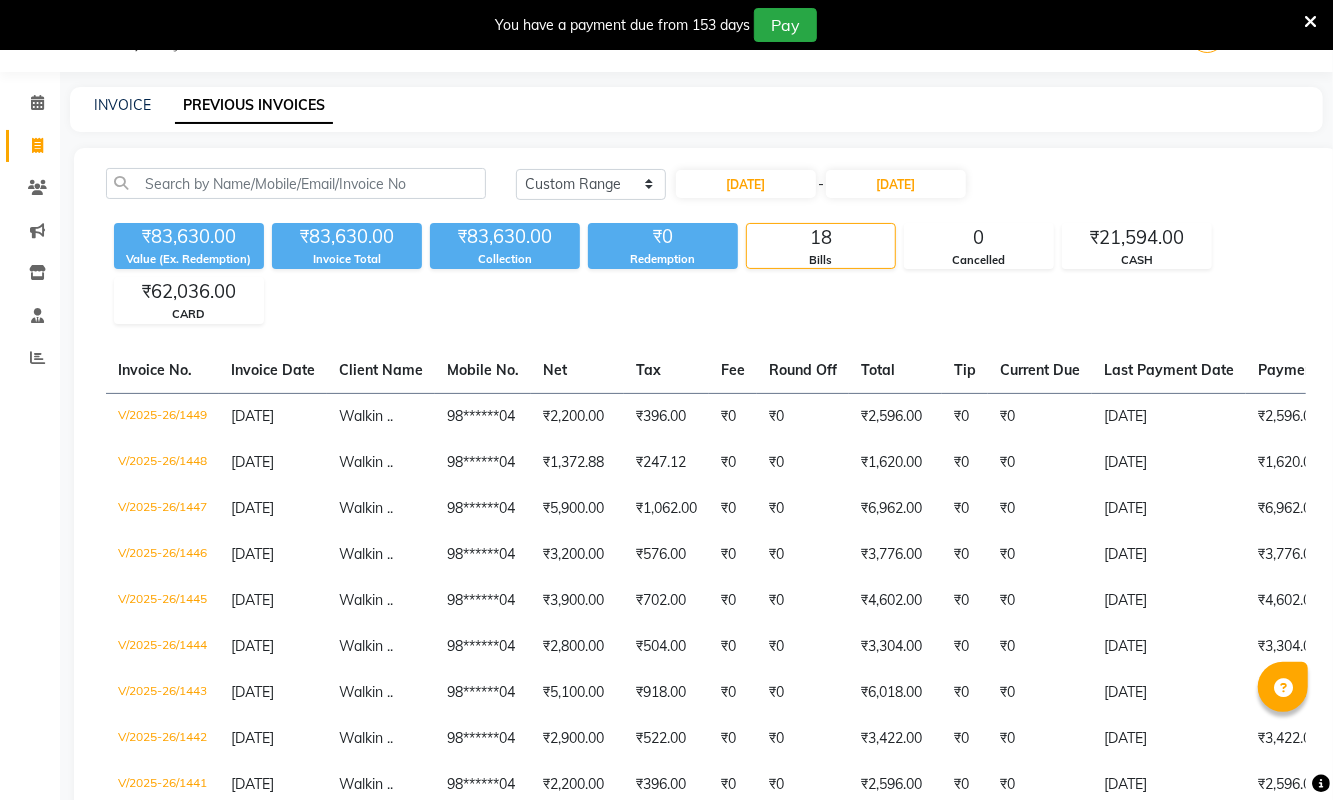 click on "INVOICE PREVIOUS INVOICES" 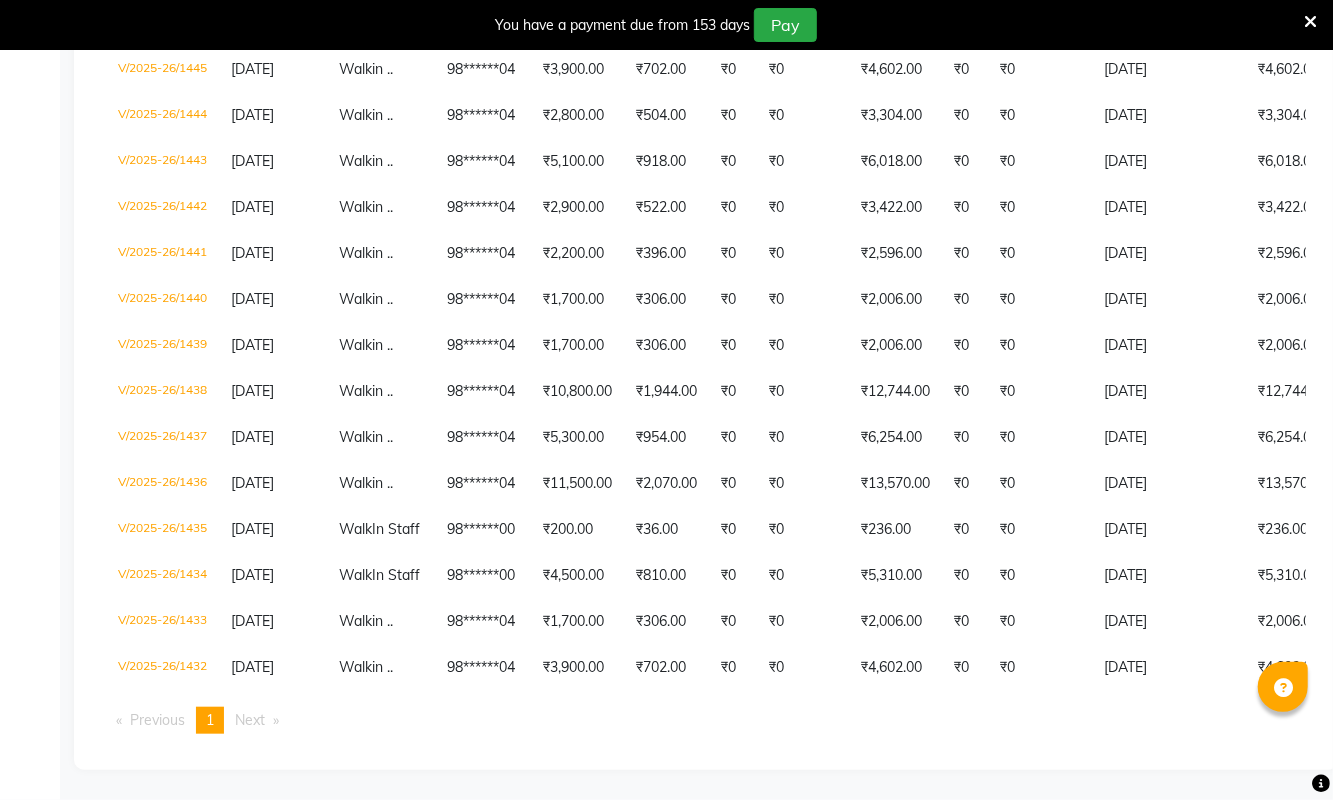 scroll, scrollTop: 627, scrollLeft: 0, axis: vertical 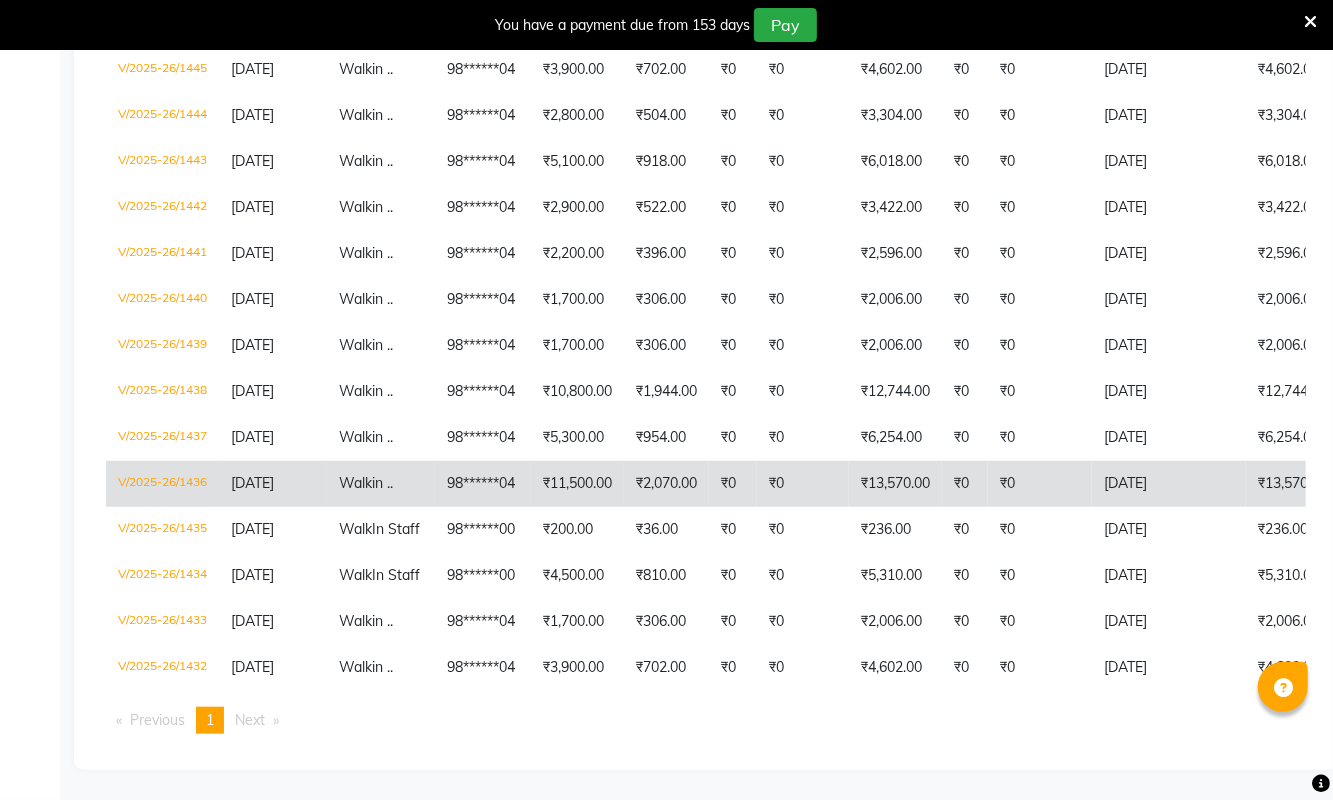 click on "₹13,570.00" 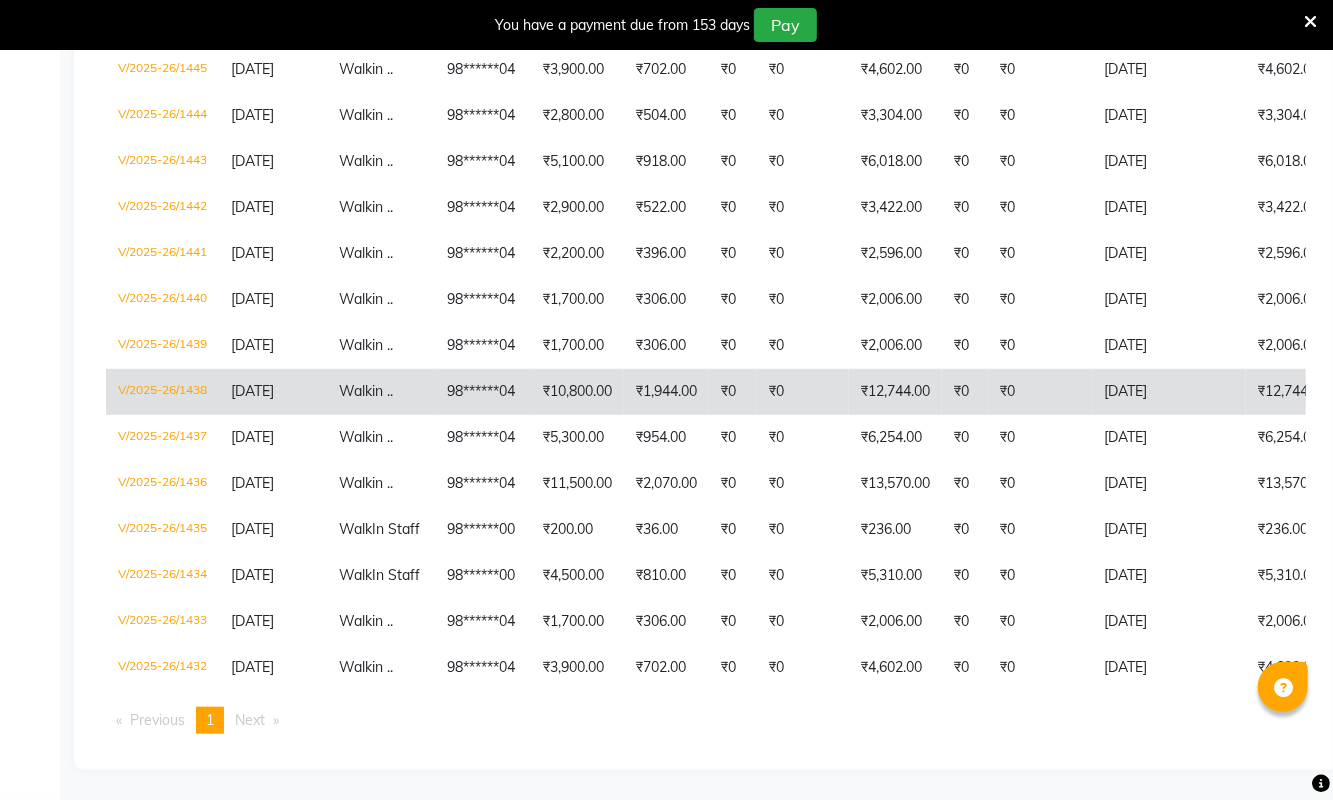 click on "₹0" 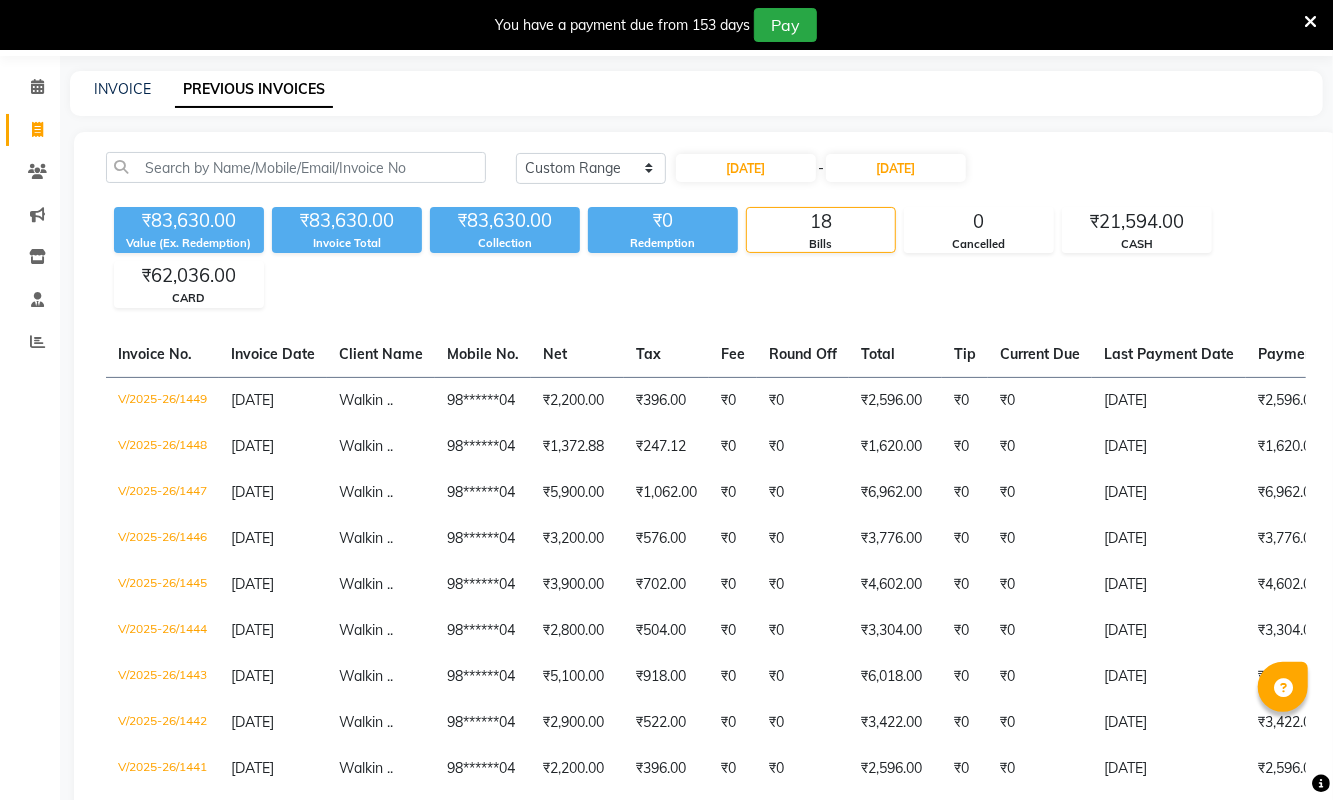 scroll, scrollTop: 66, scrollLeft: 0, axis: vertical 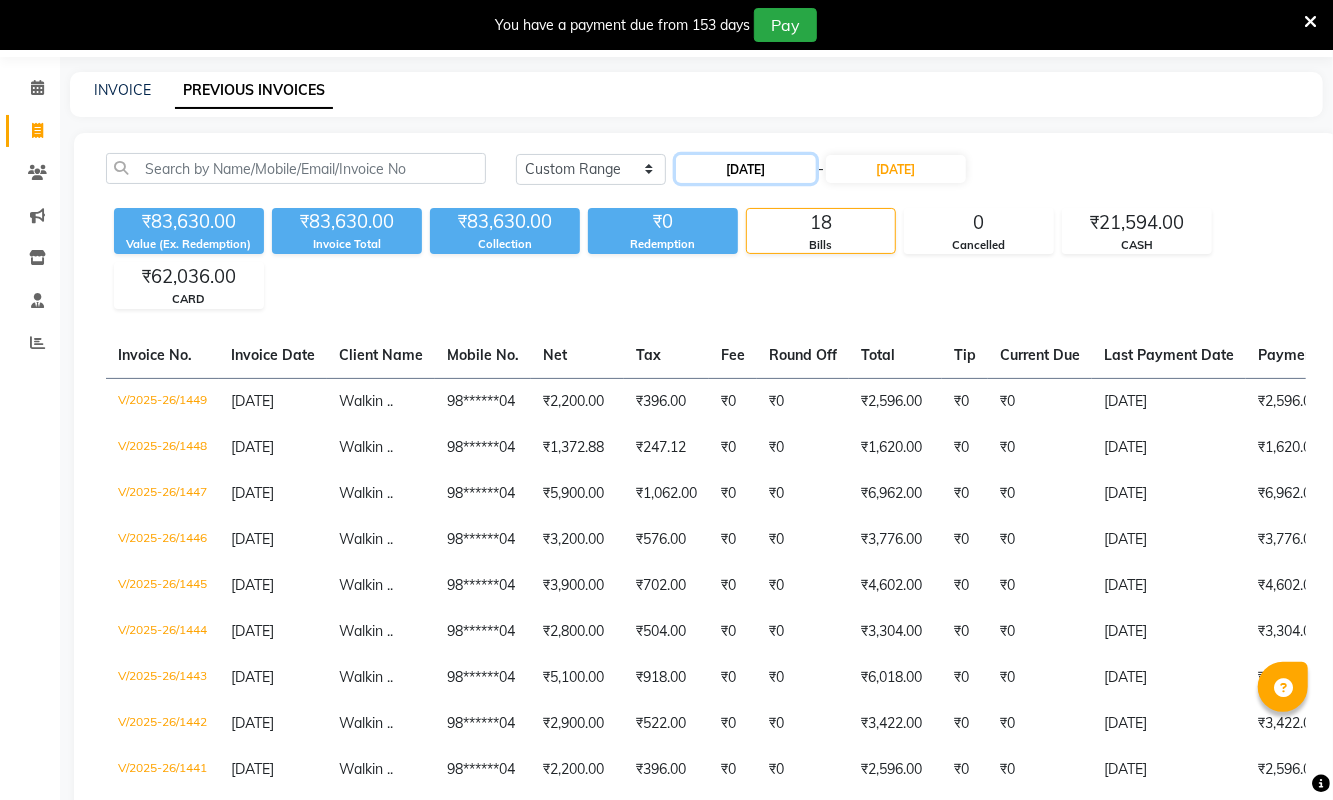 click on "10-07-2025" 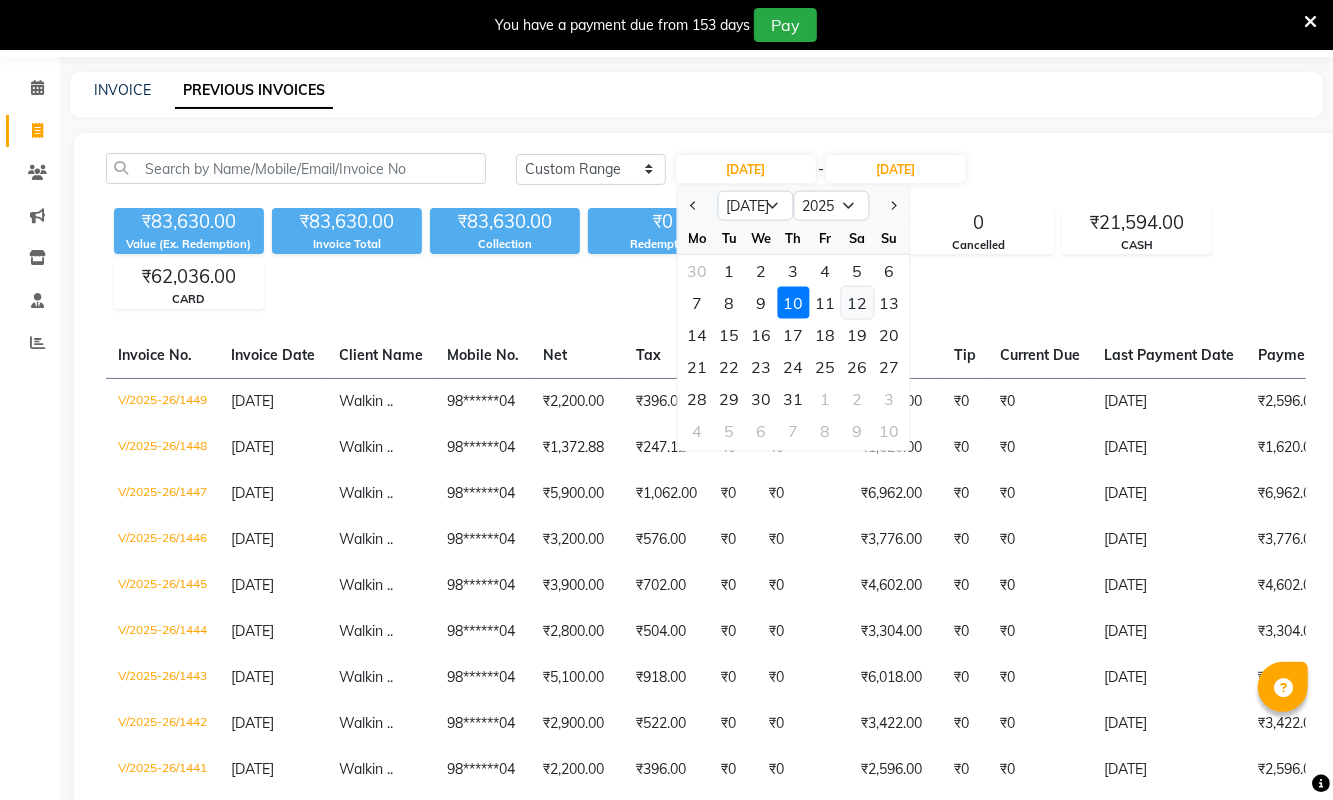click on "12" 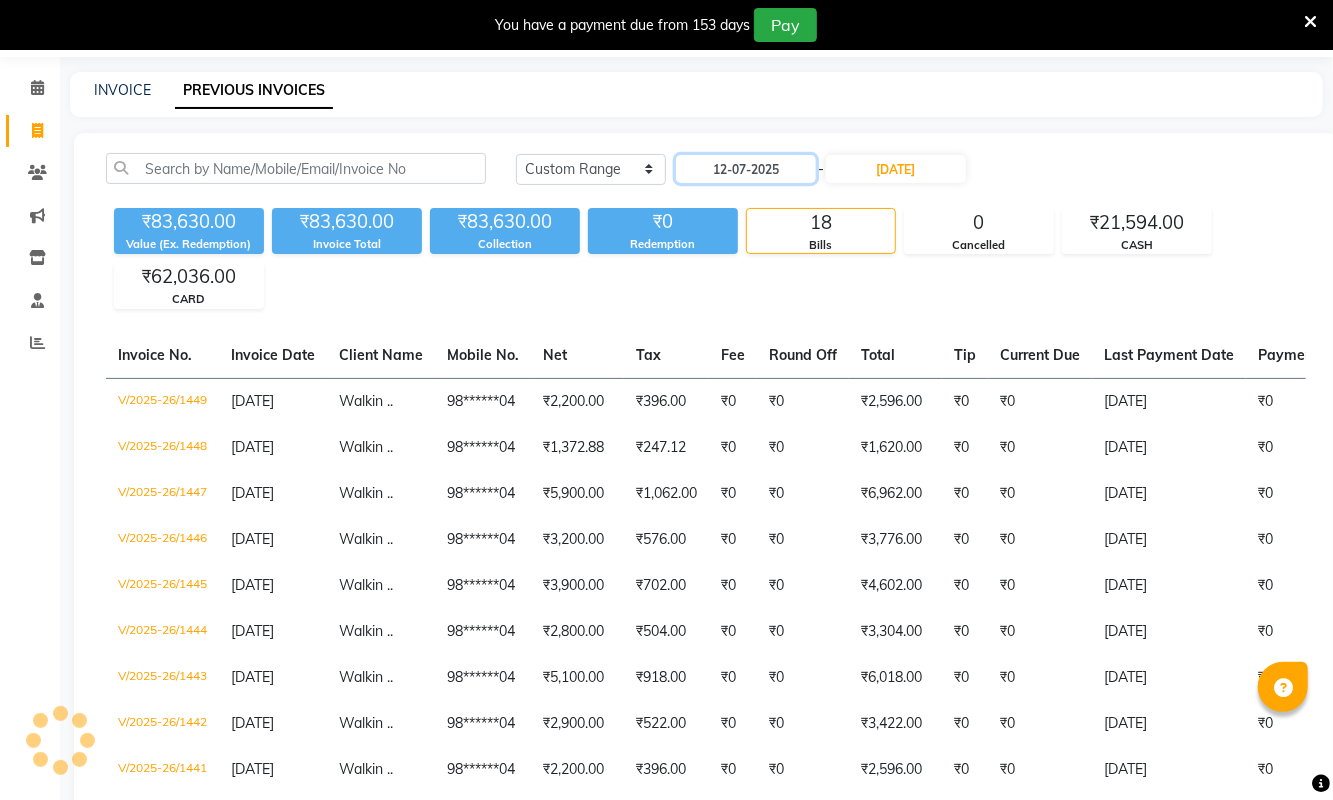 scroll, scrollTop: 51, scrollLeft: 0, axis: vertical 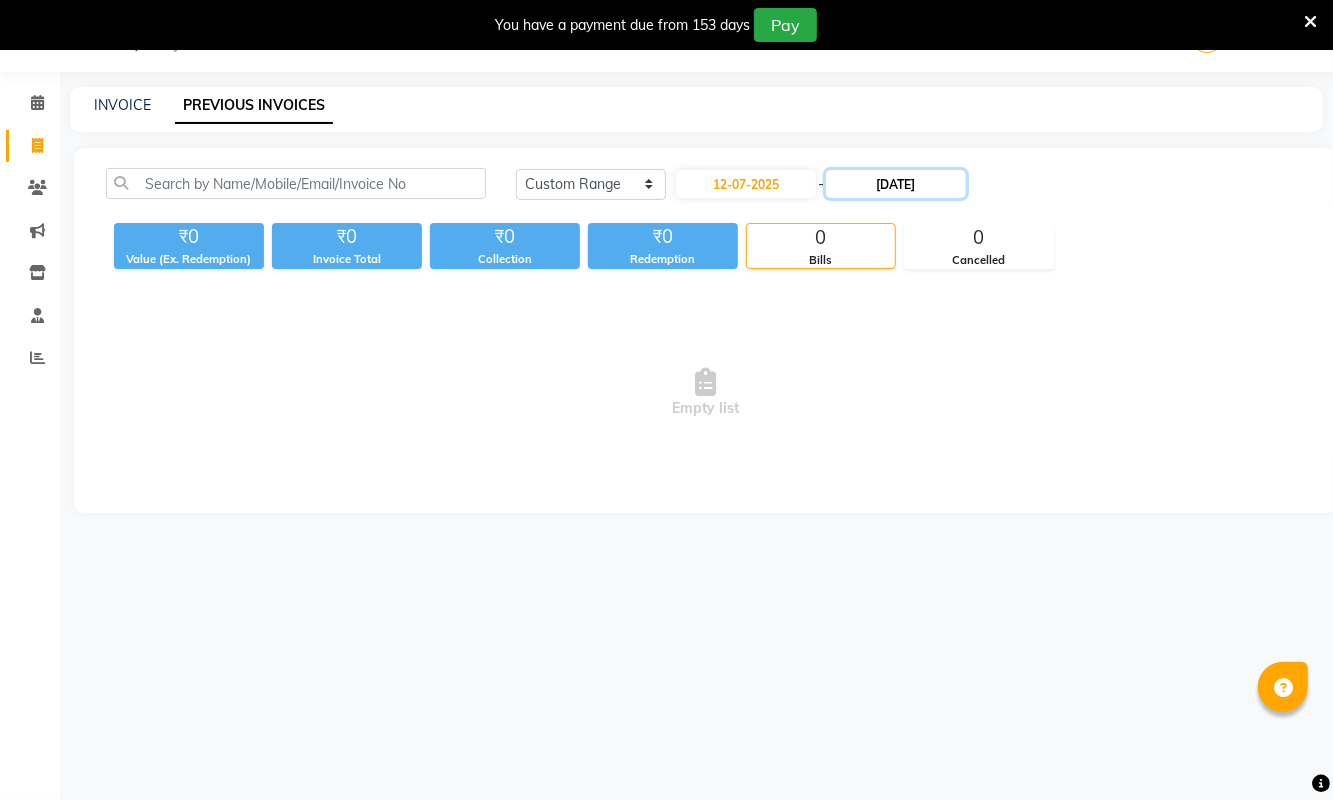 click on "10-07-2025" 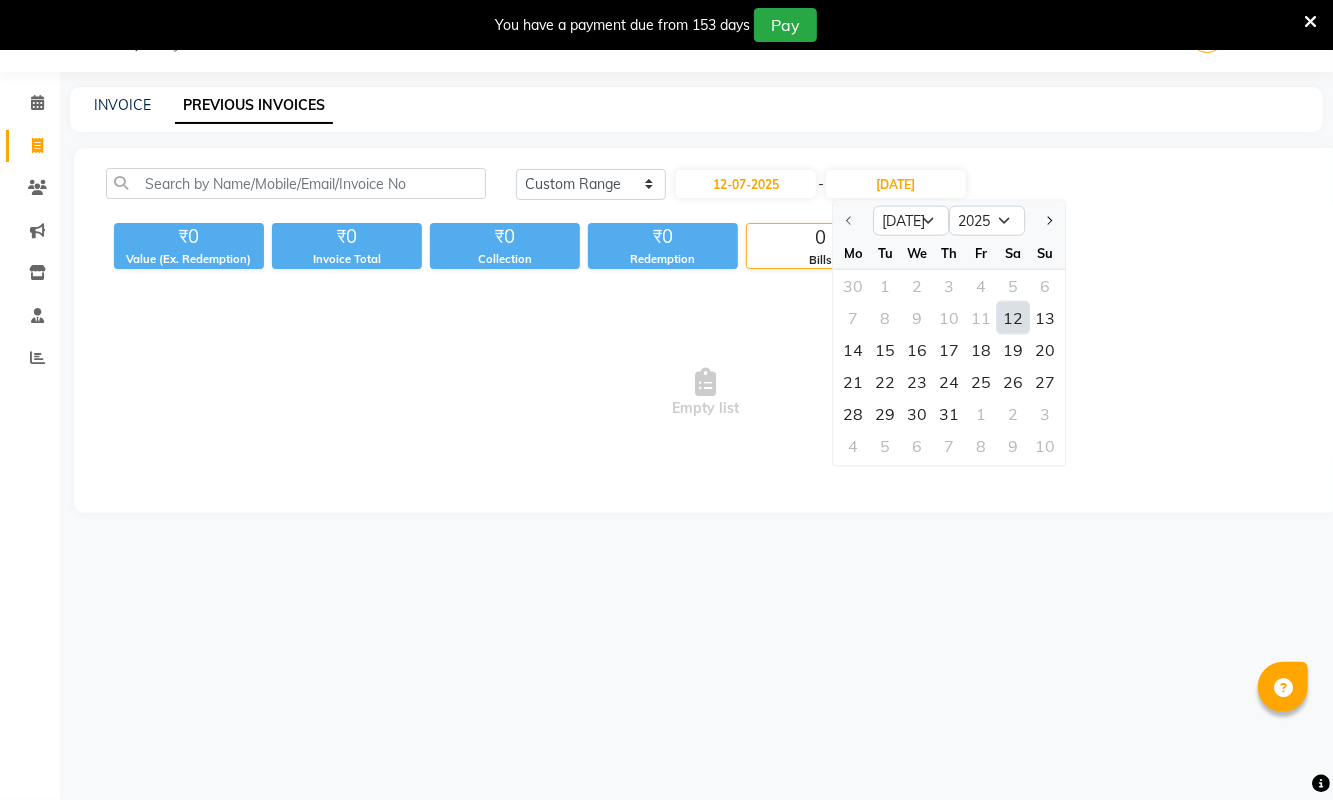 click on "12" 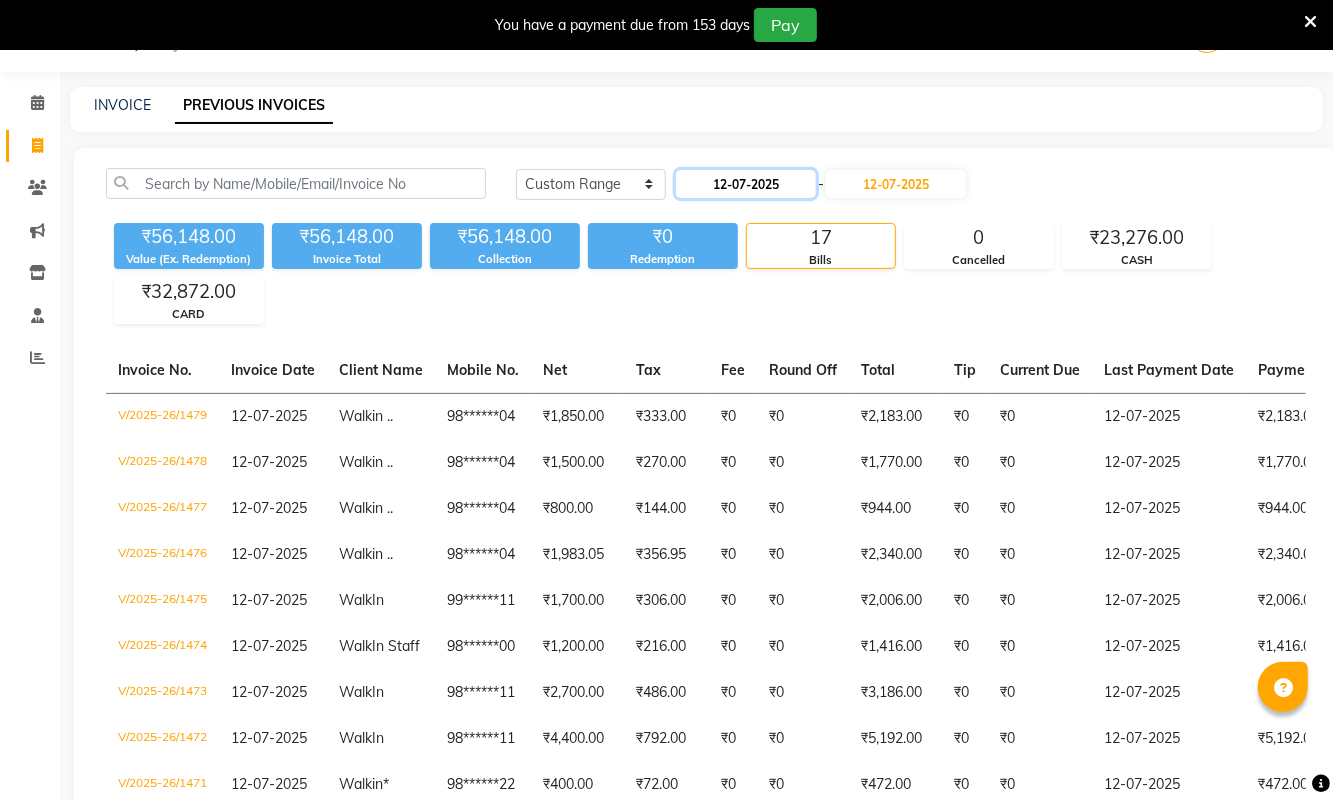 click on "12-07-2025" 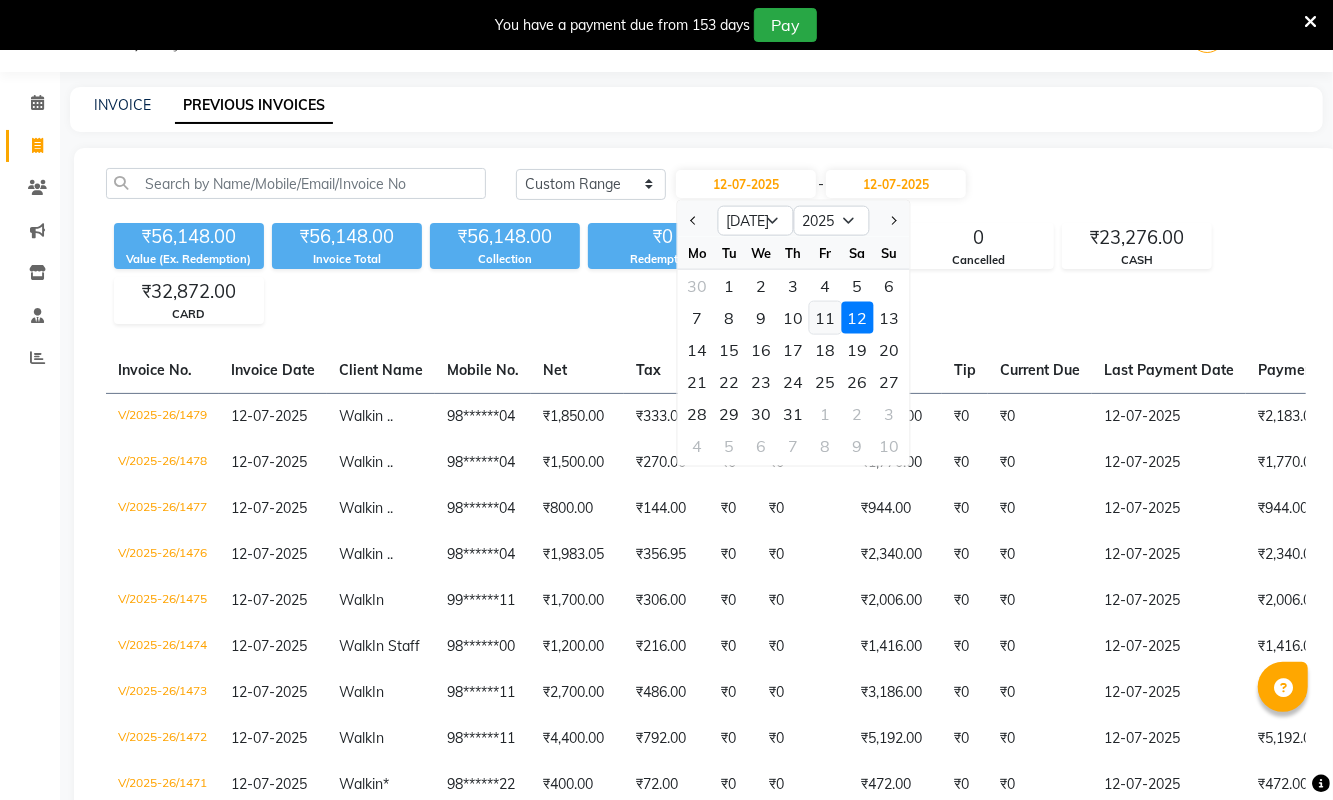 click on "11" 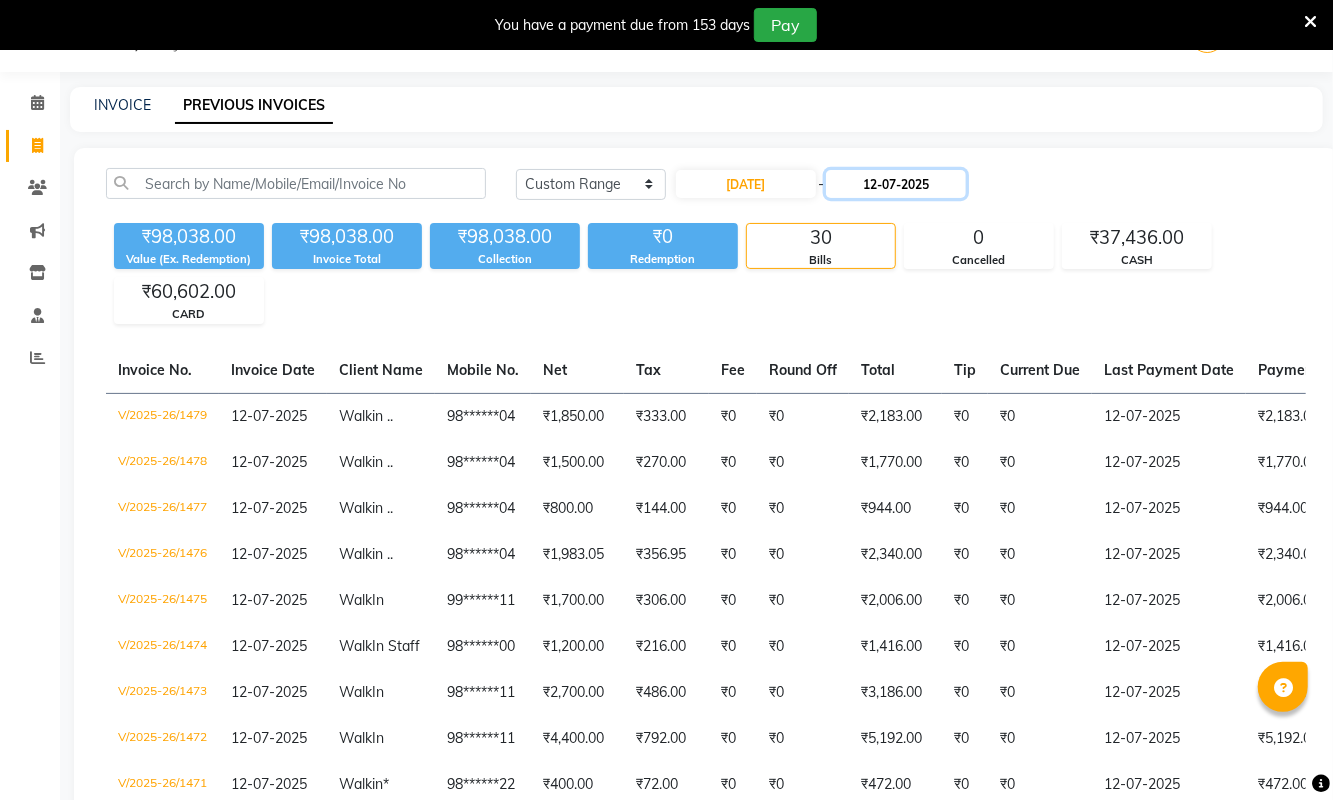 click on "12-07-2025" 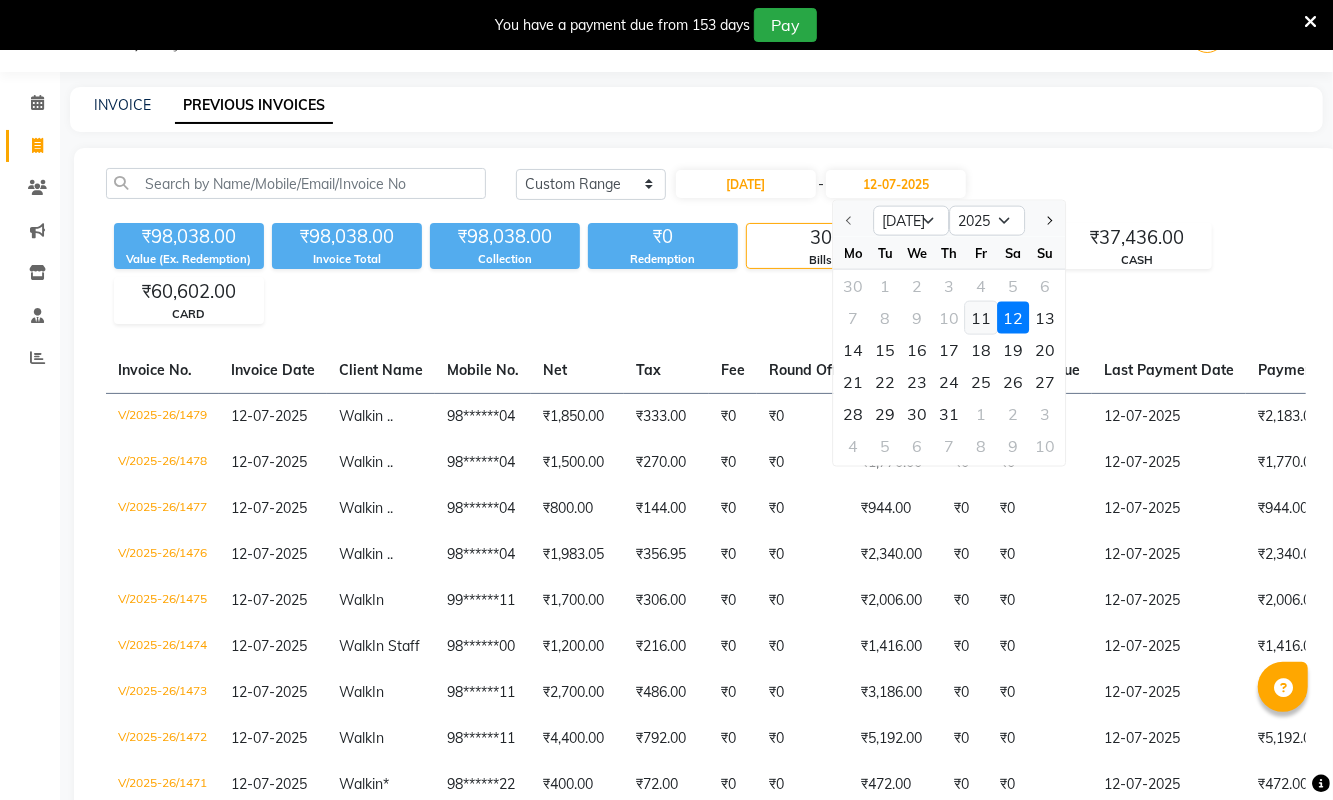 click on "11" 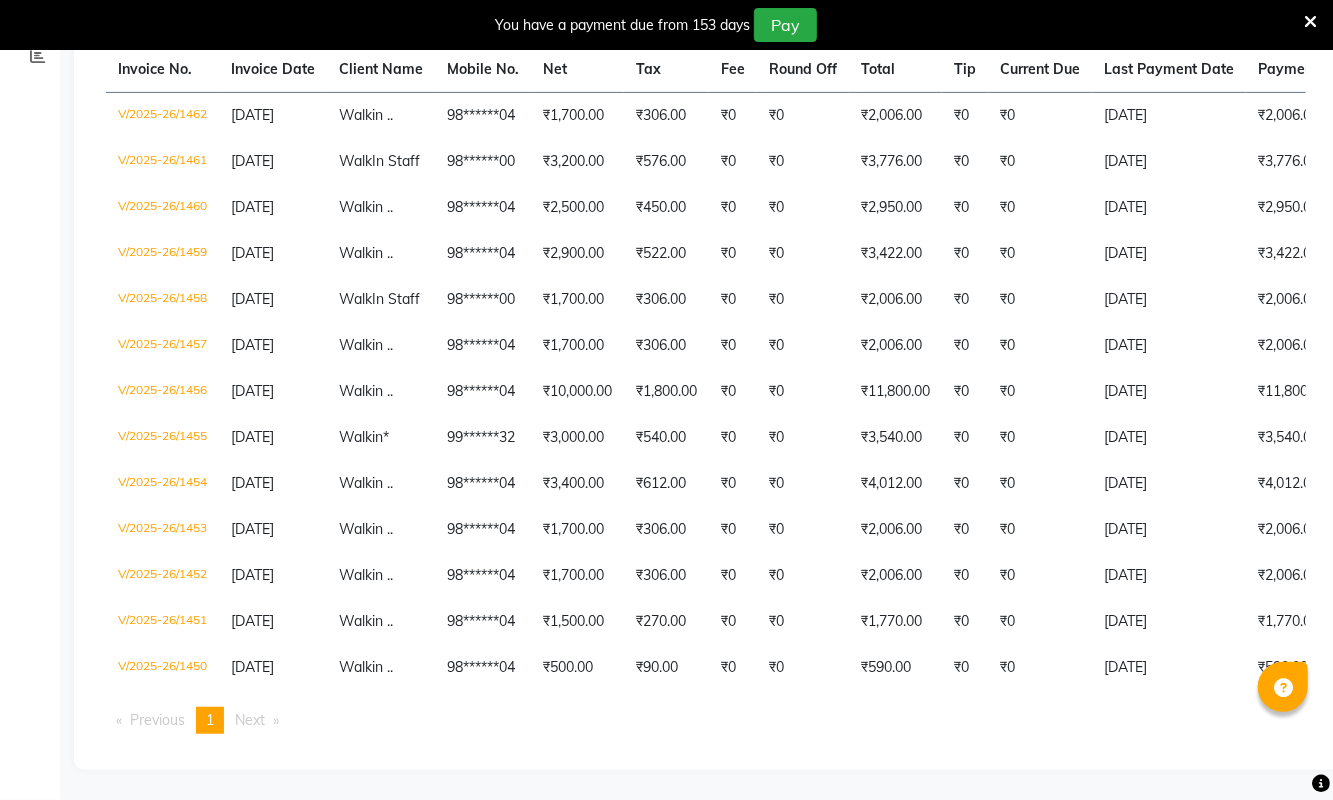 scroll, scrollTop: 407, scrollLeft: 0, axis: vertical 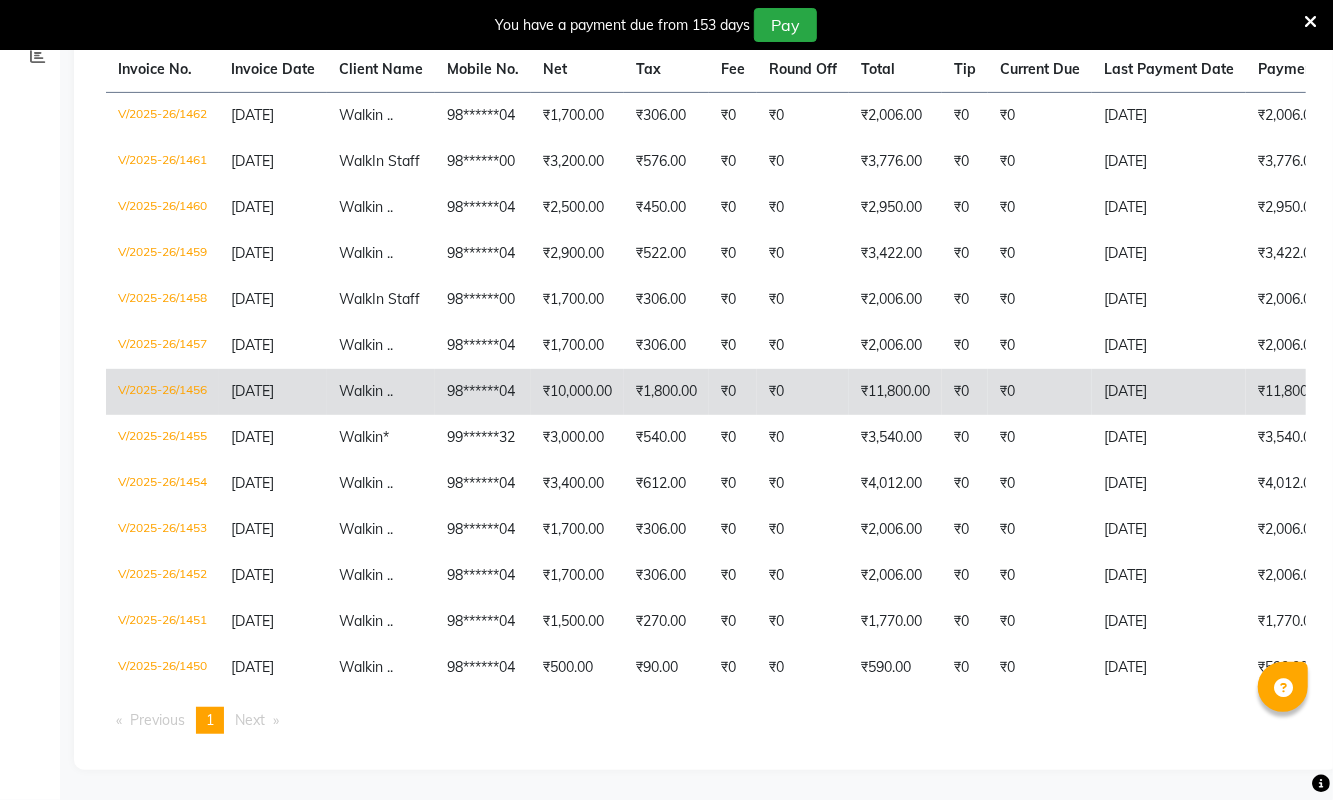 click on "₹11,800.00" 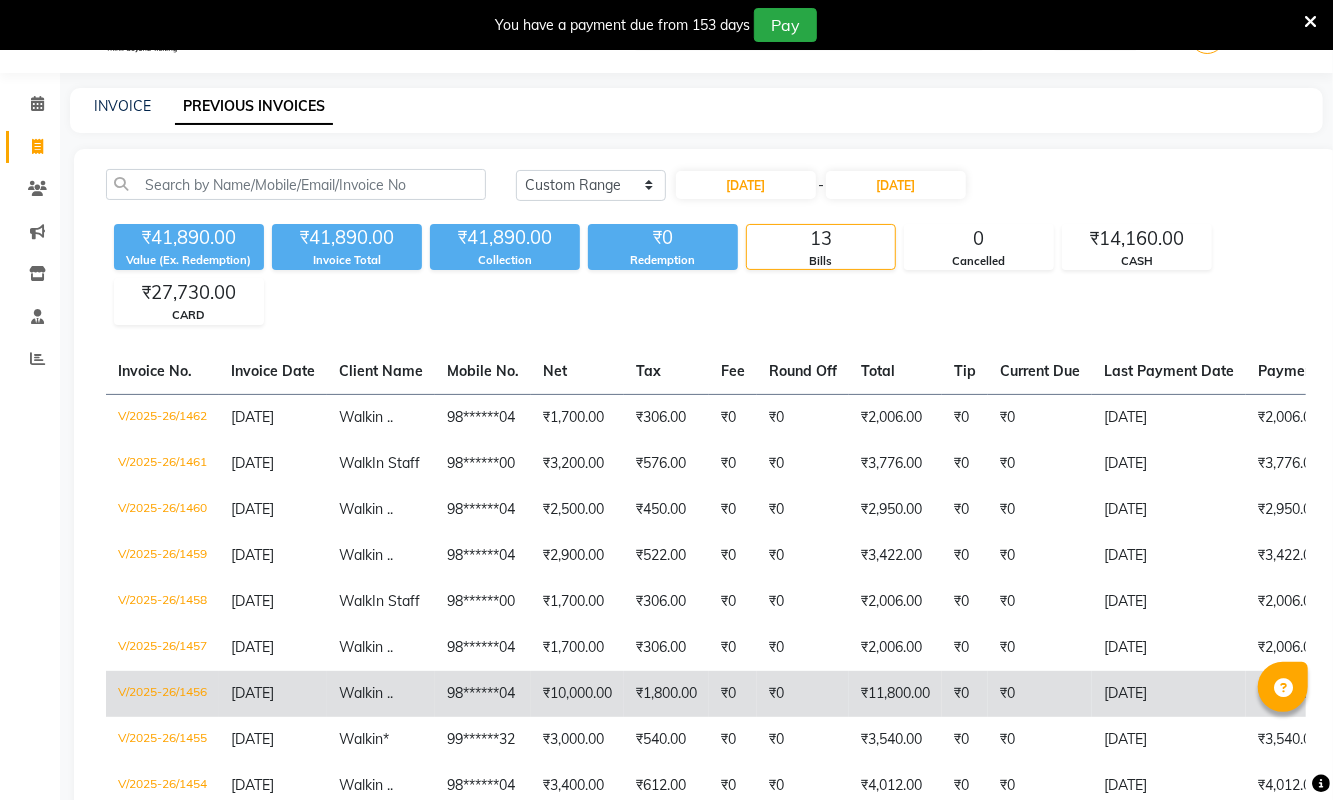 scroll, scrollTop: 44, scrollLeft: 0, axis: vertical 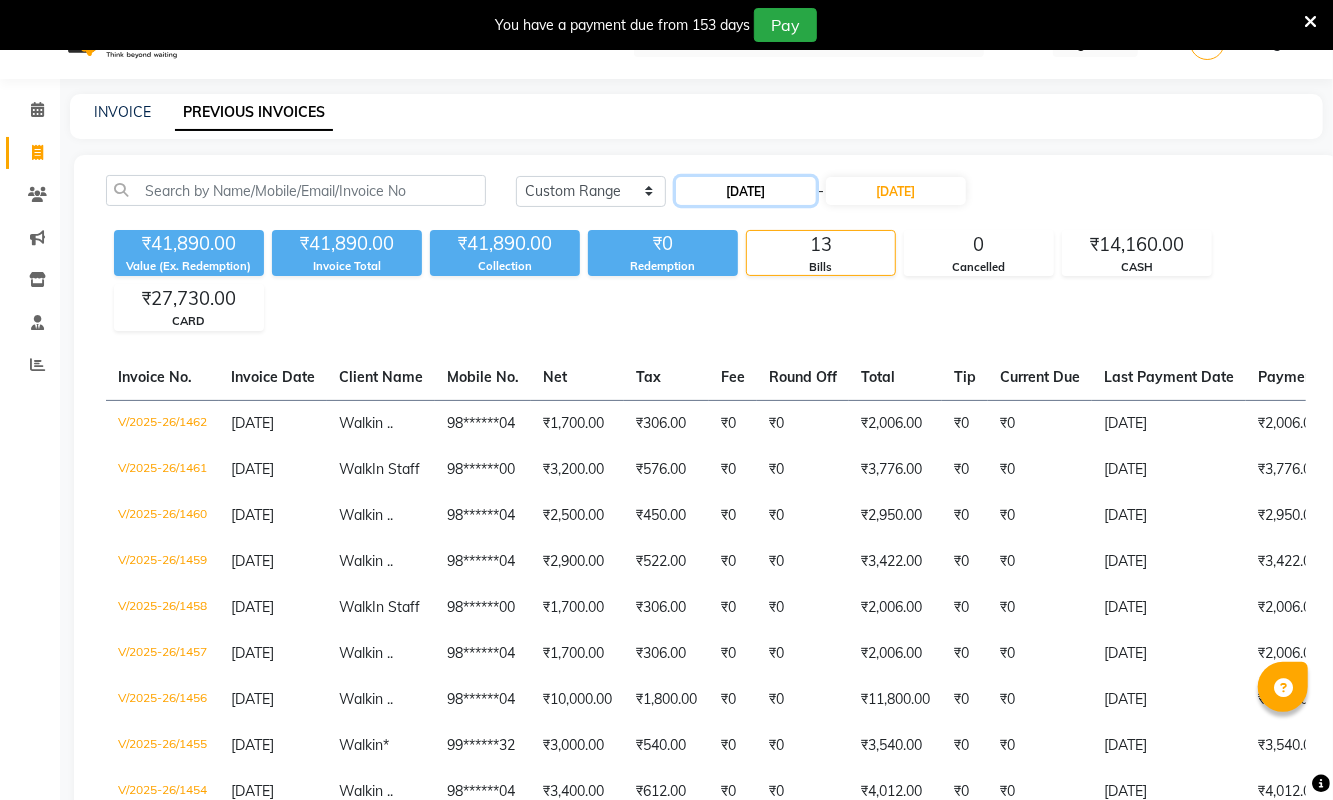 click on "11-07-2025" 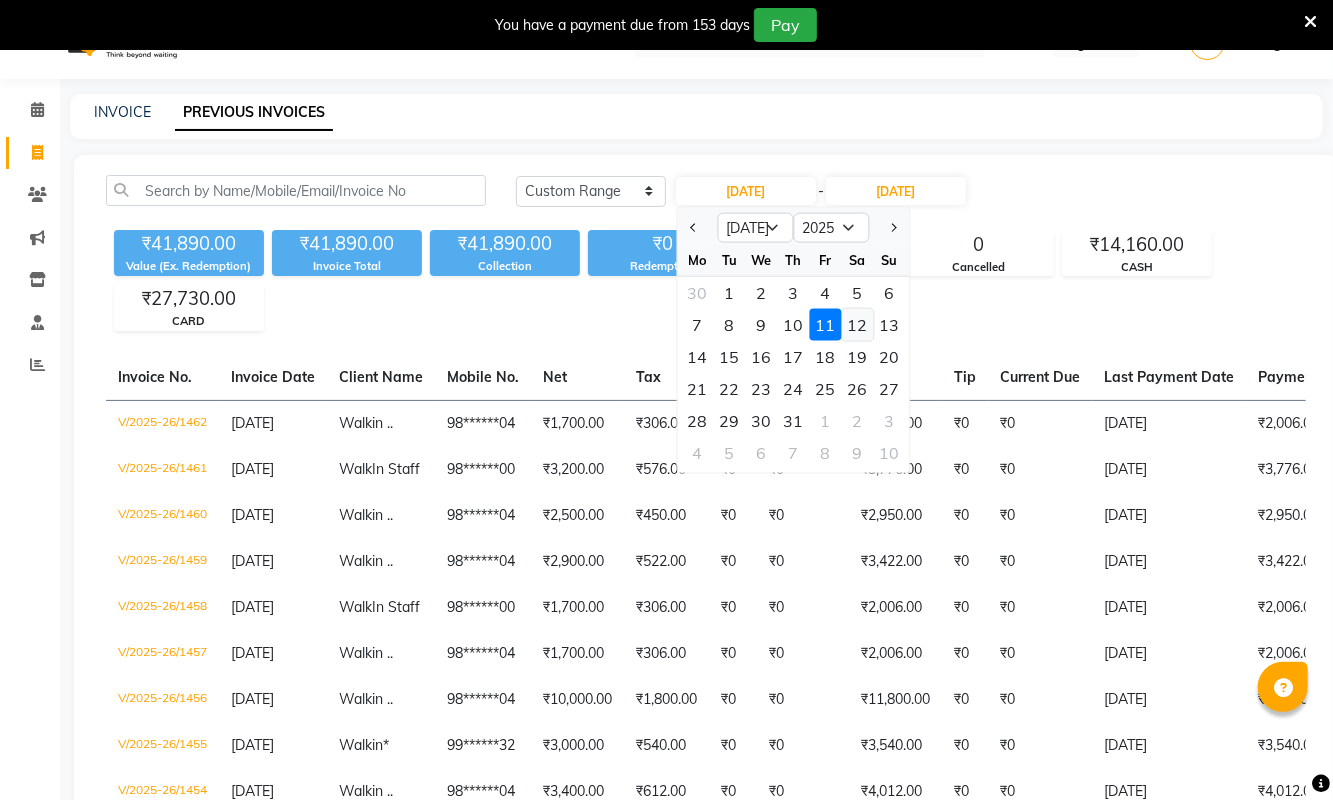 click on "12" 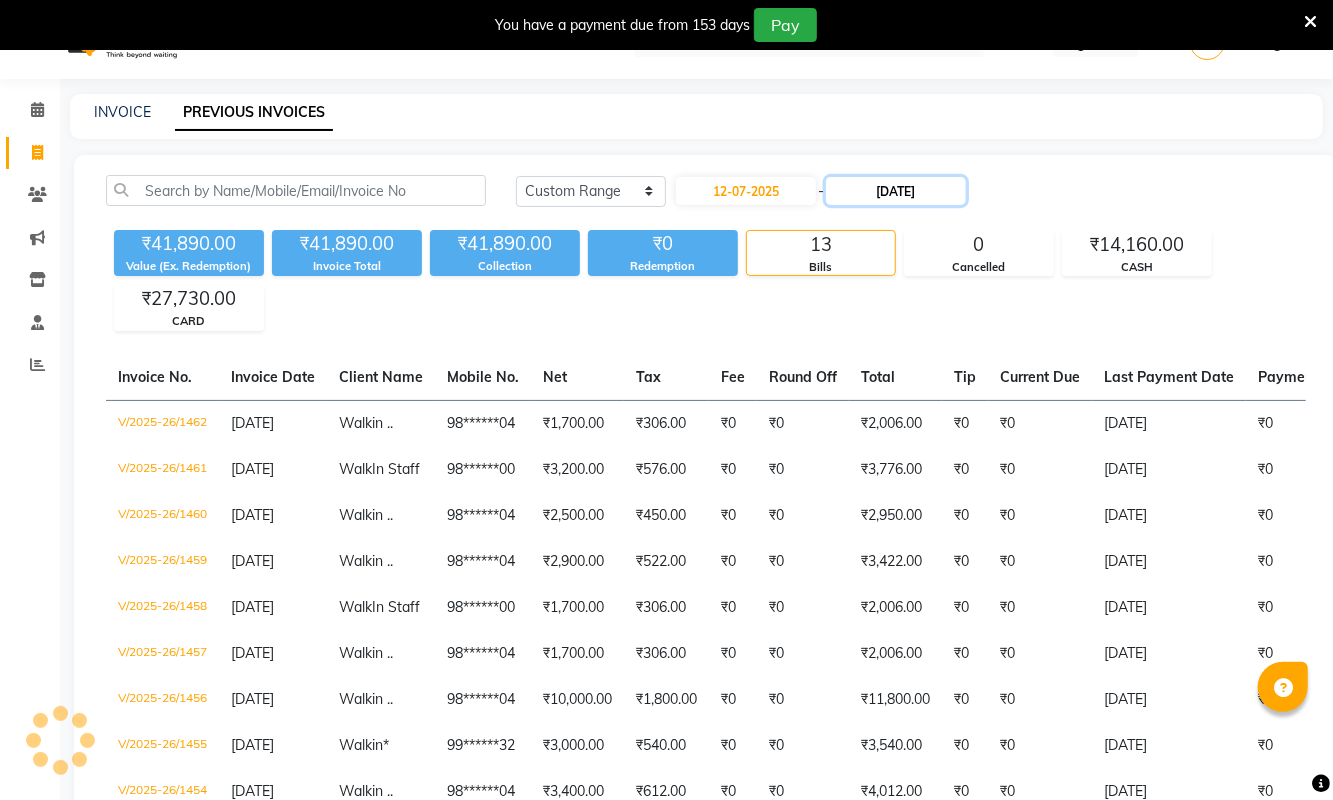 click on "11-07-2025" 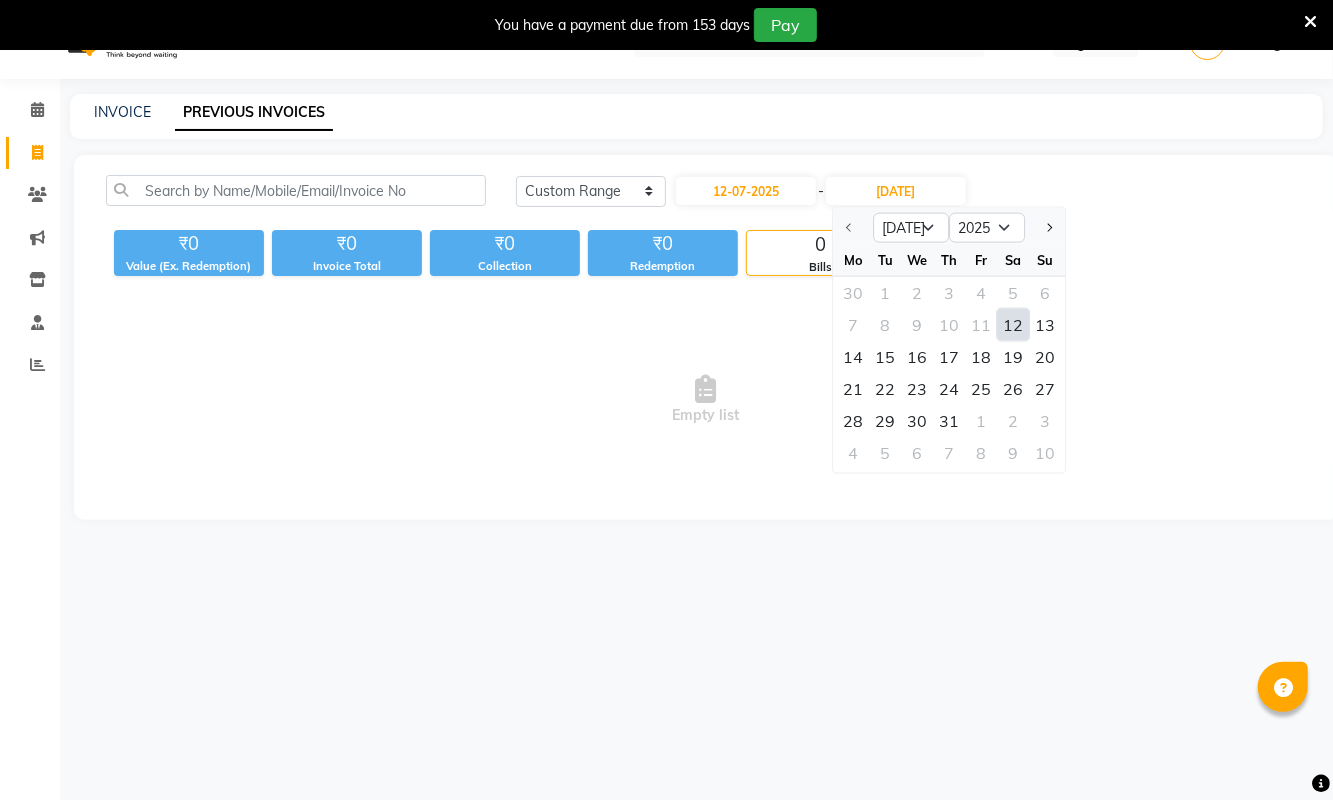 click on "12" 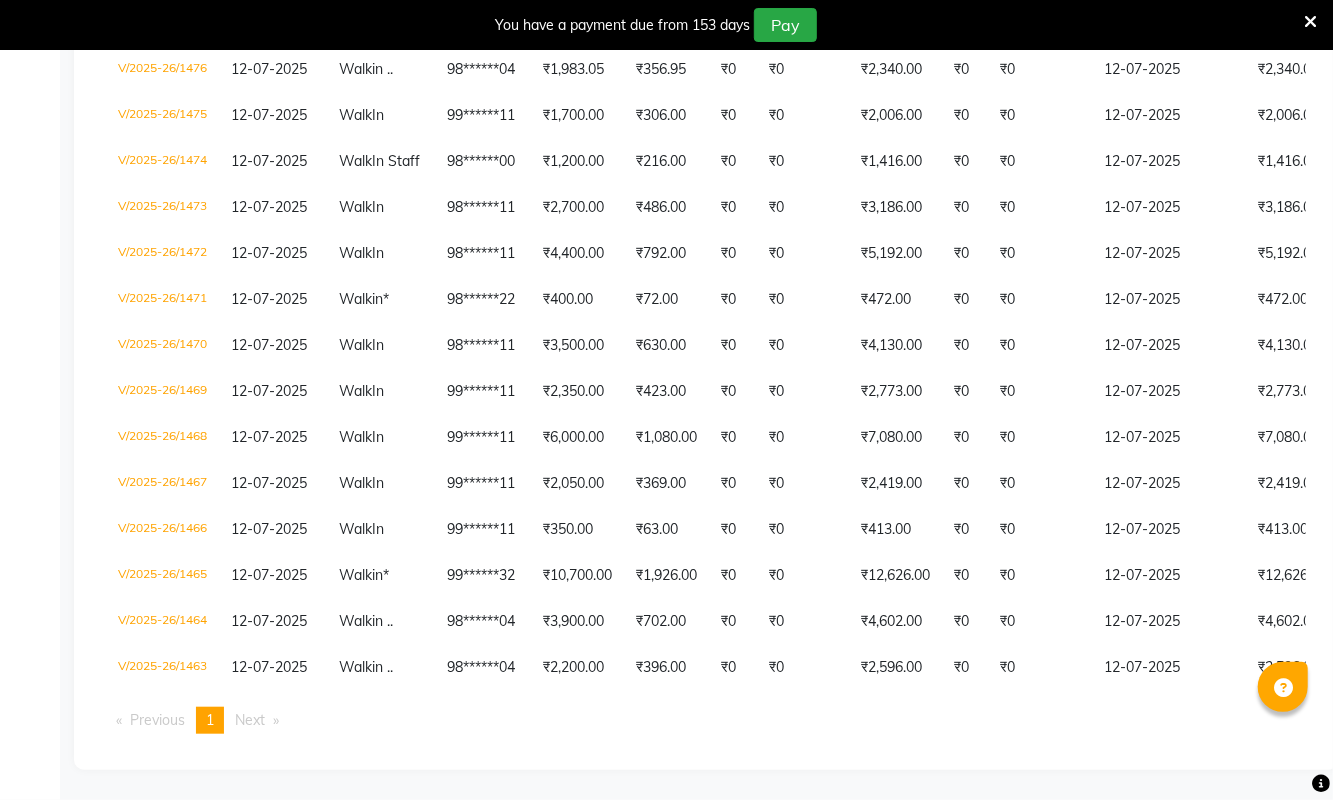 scroll, scrollTop: 570, scrollLeft: 0, axis: vertical 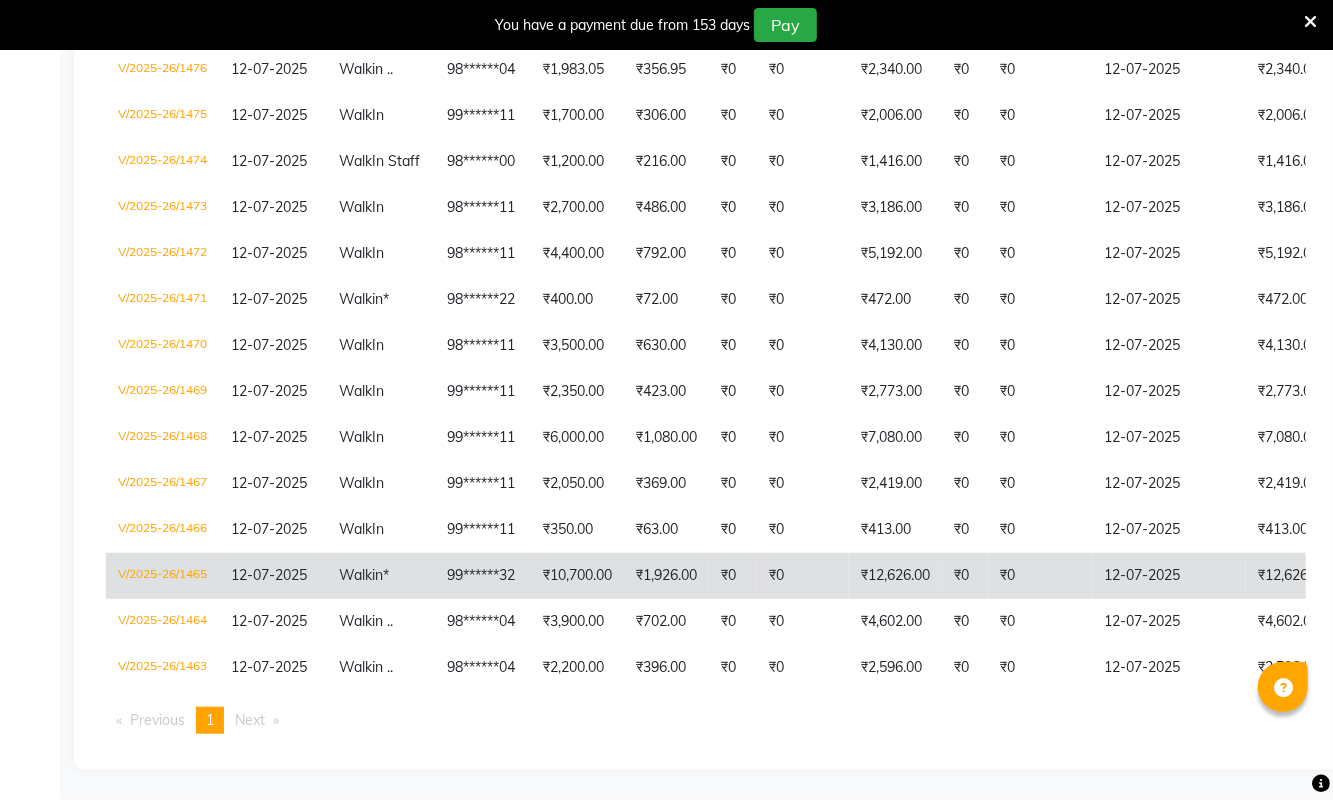 click on "₹0" 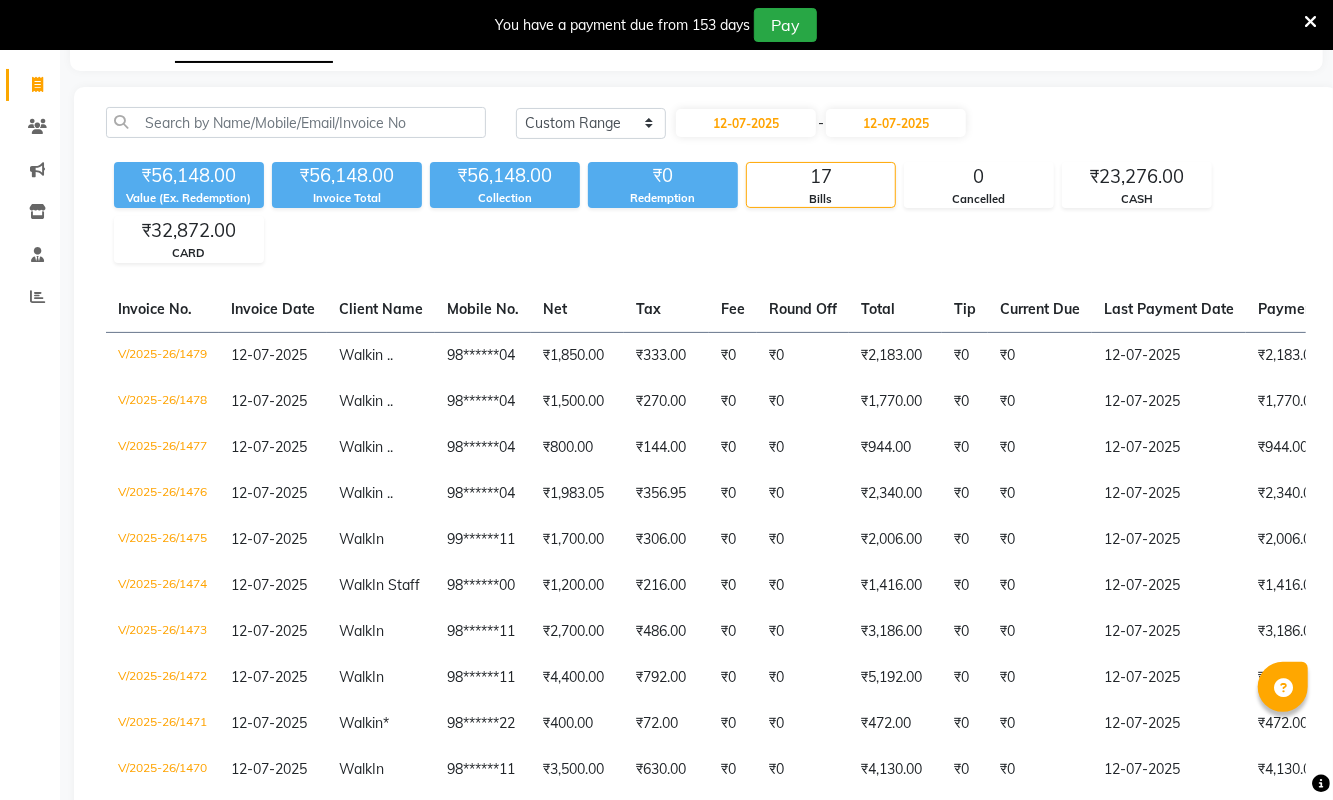 scroll, scrollTop: 88, scrollLeft: 0, axis: vertical 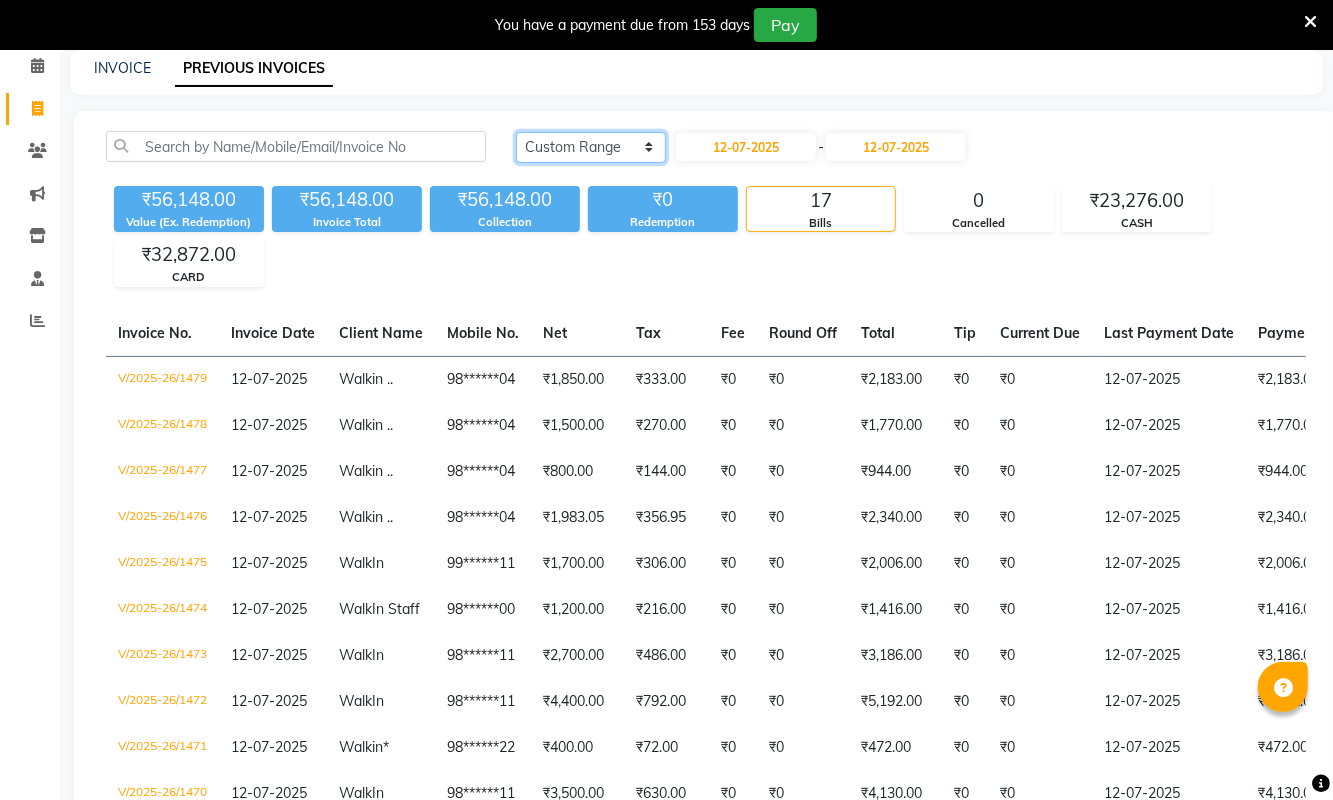 click on "Today Yesterday Custom Range" 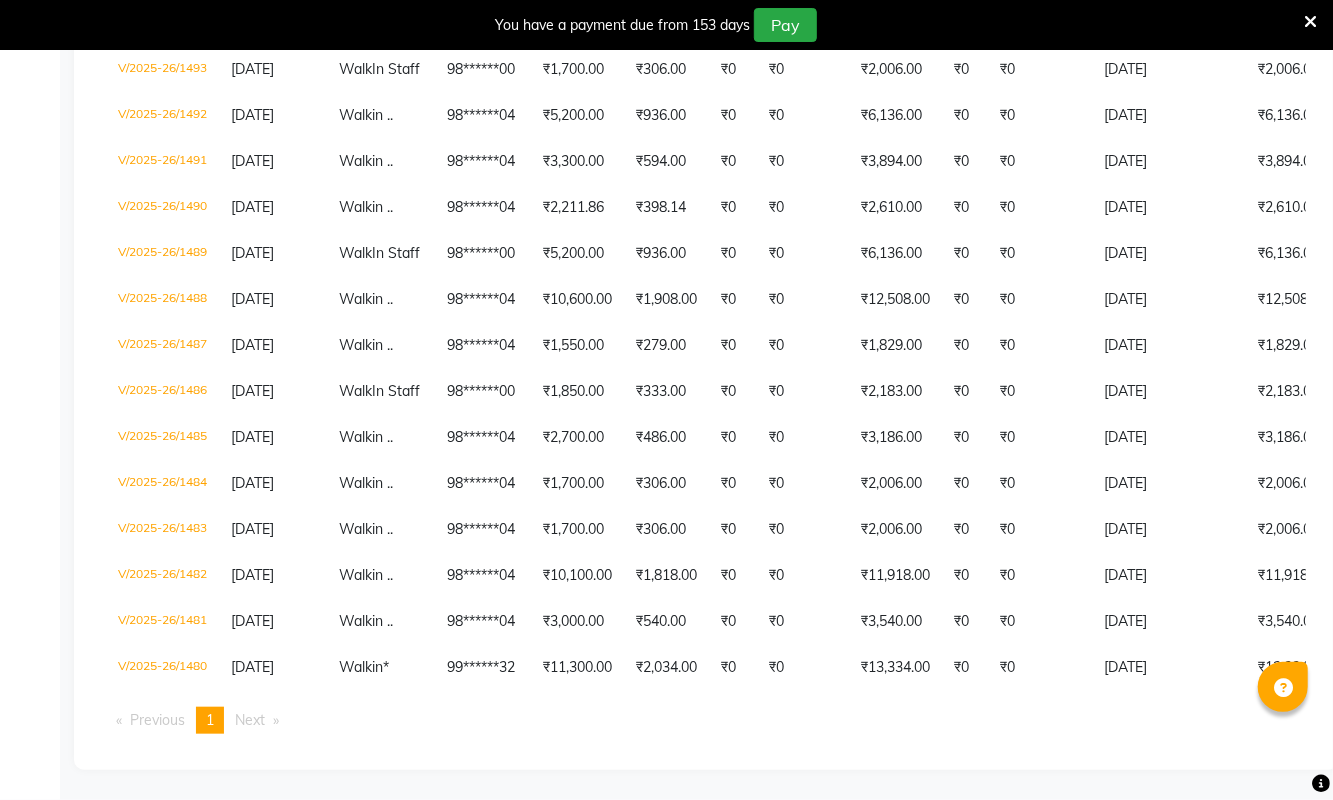 scroll, scrollTop: 702, scrollLeft: 0, axis: vertical 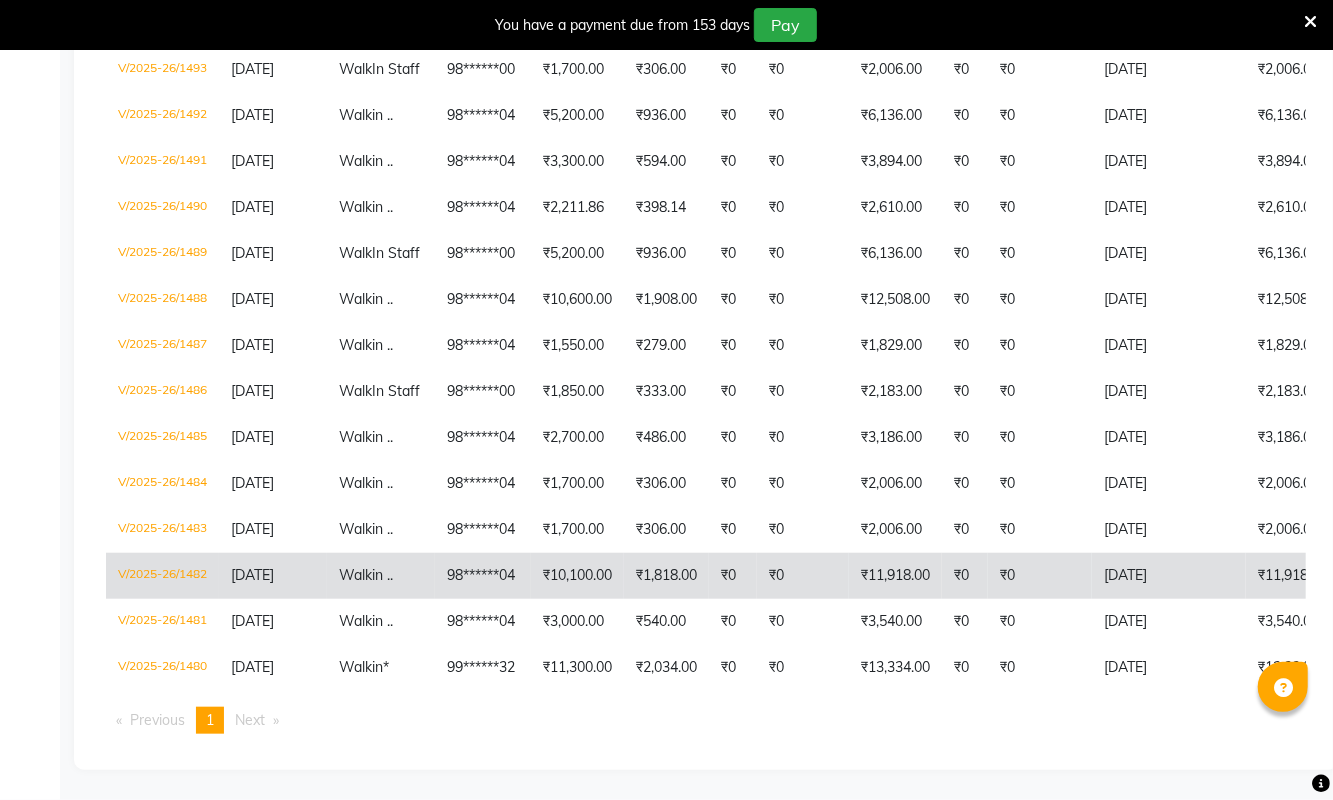 click on "₹0" 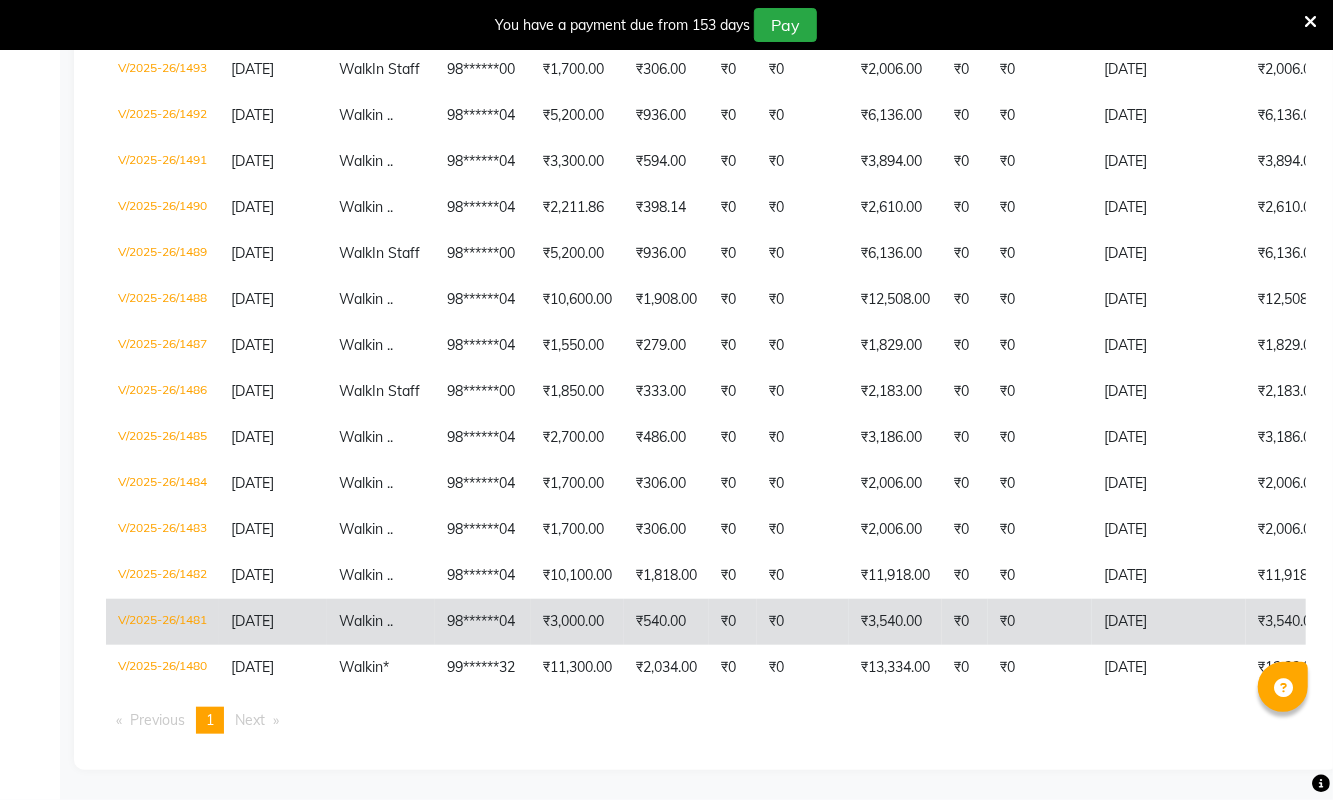 click on "₹0" 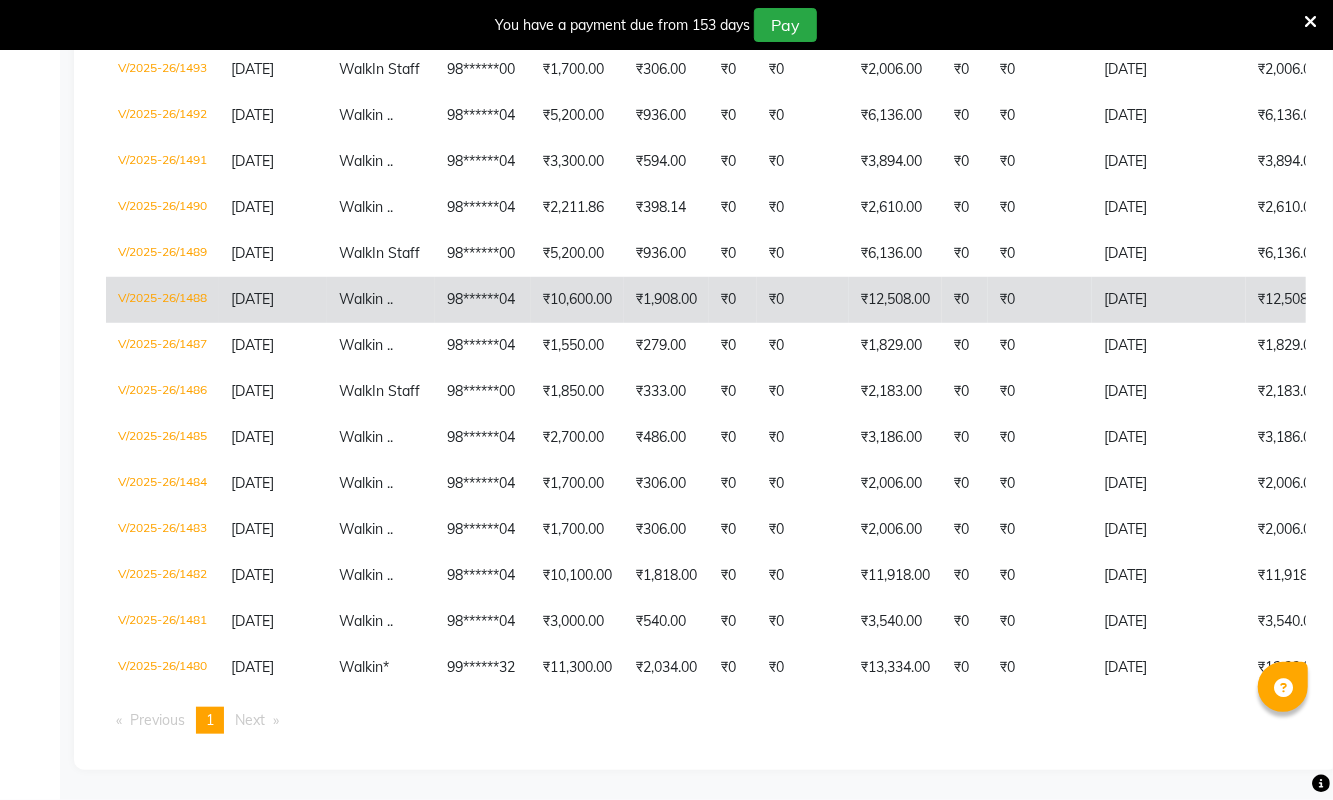 click on "₹0" 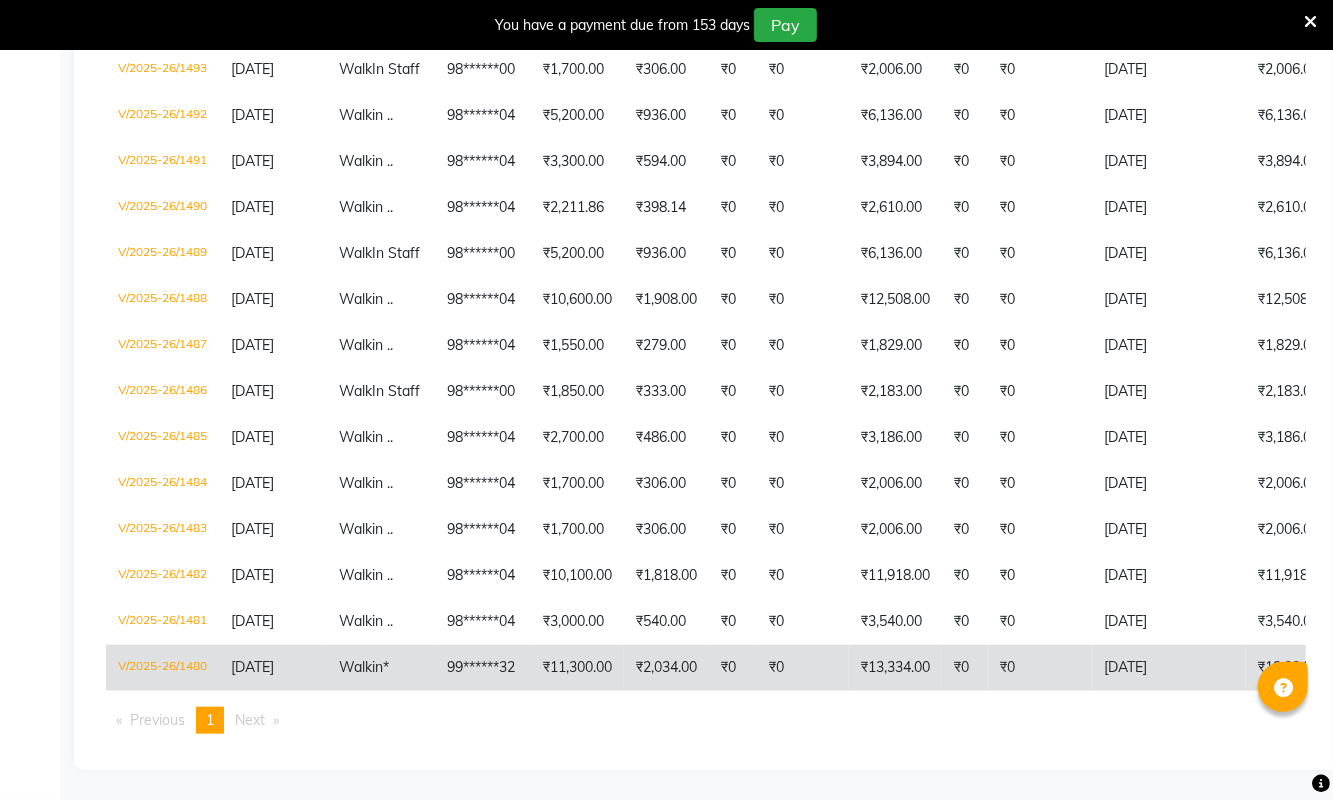 click on "₹0" 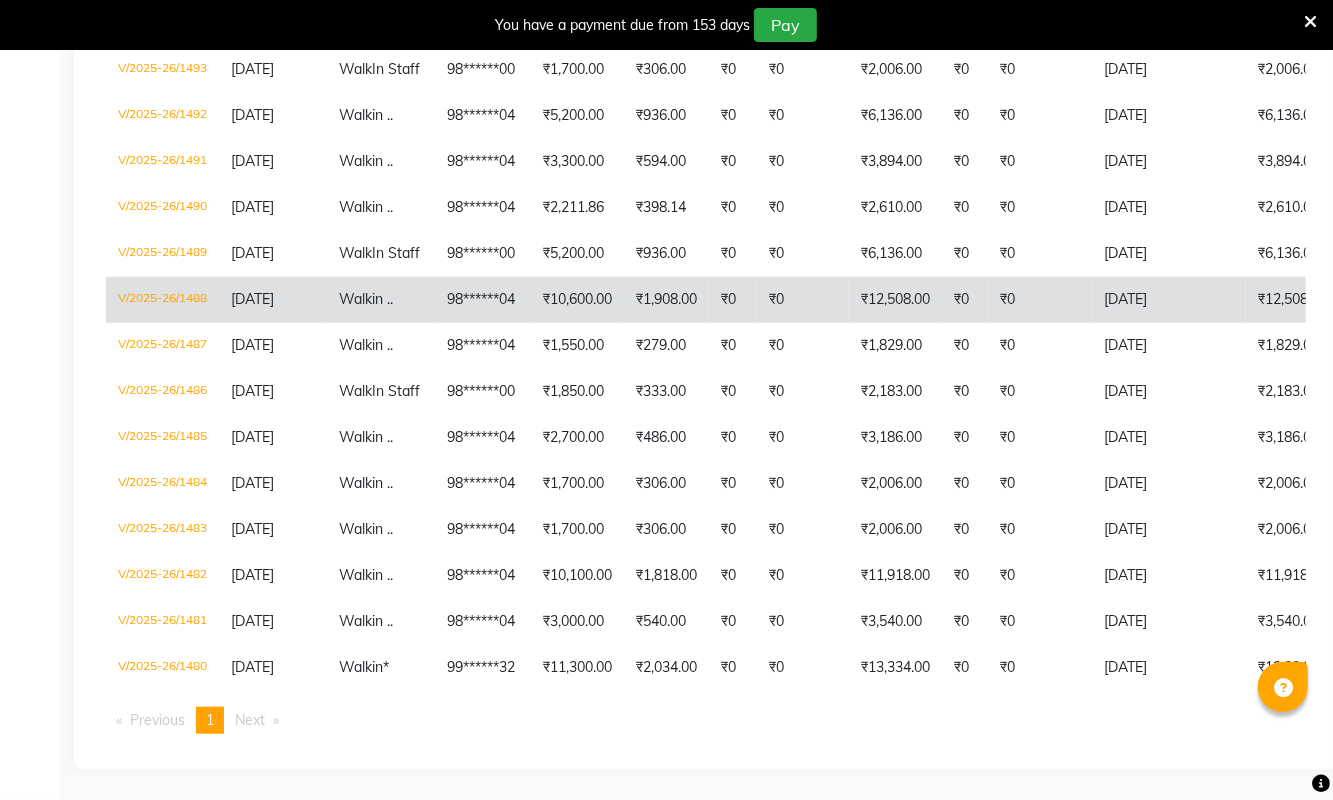 click on "₹0" 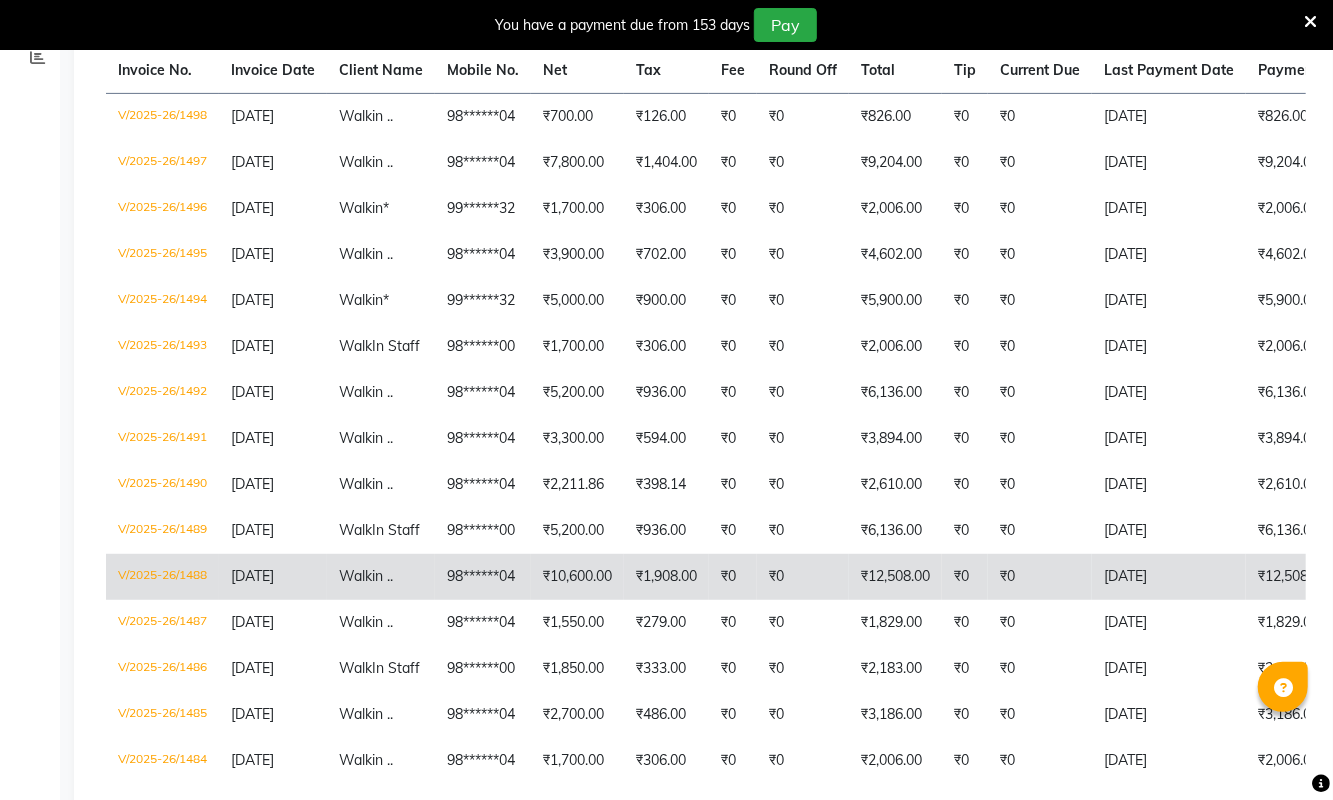 scroll, scrollTop: 0, scrollLeft: 0, axis: both 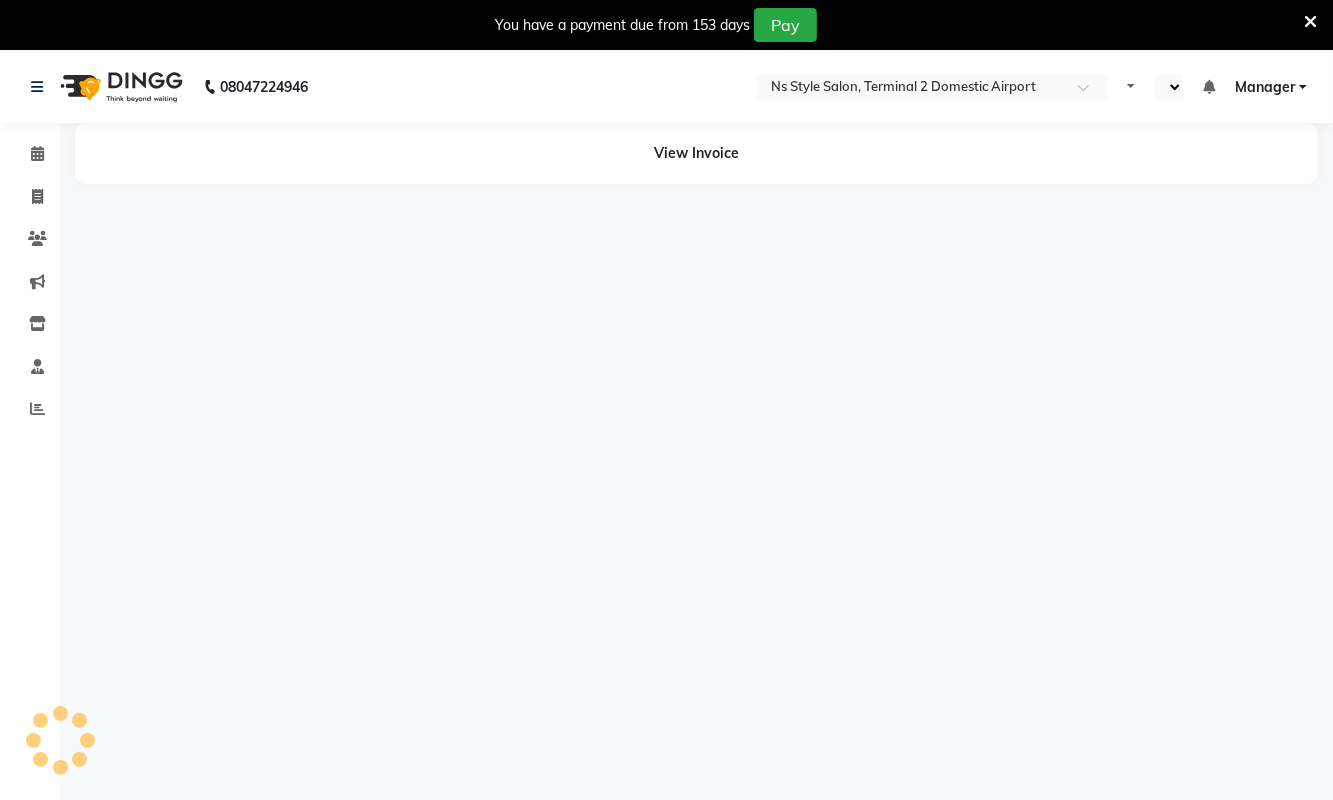 select on "en" 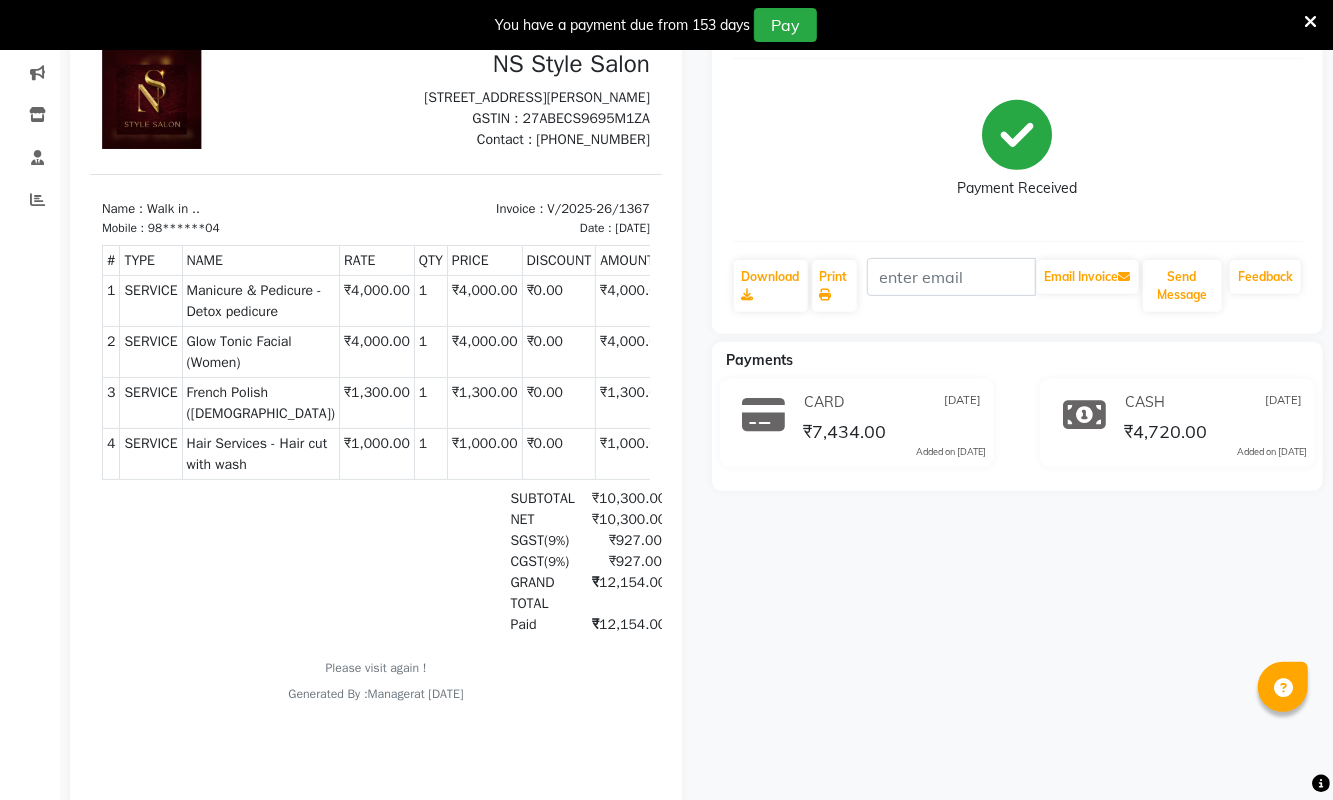 scroll, scrollTop: 212, scrollLeft: 0, axis: vertical 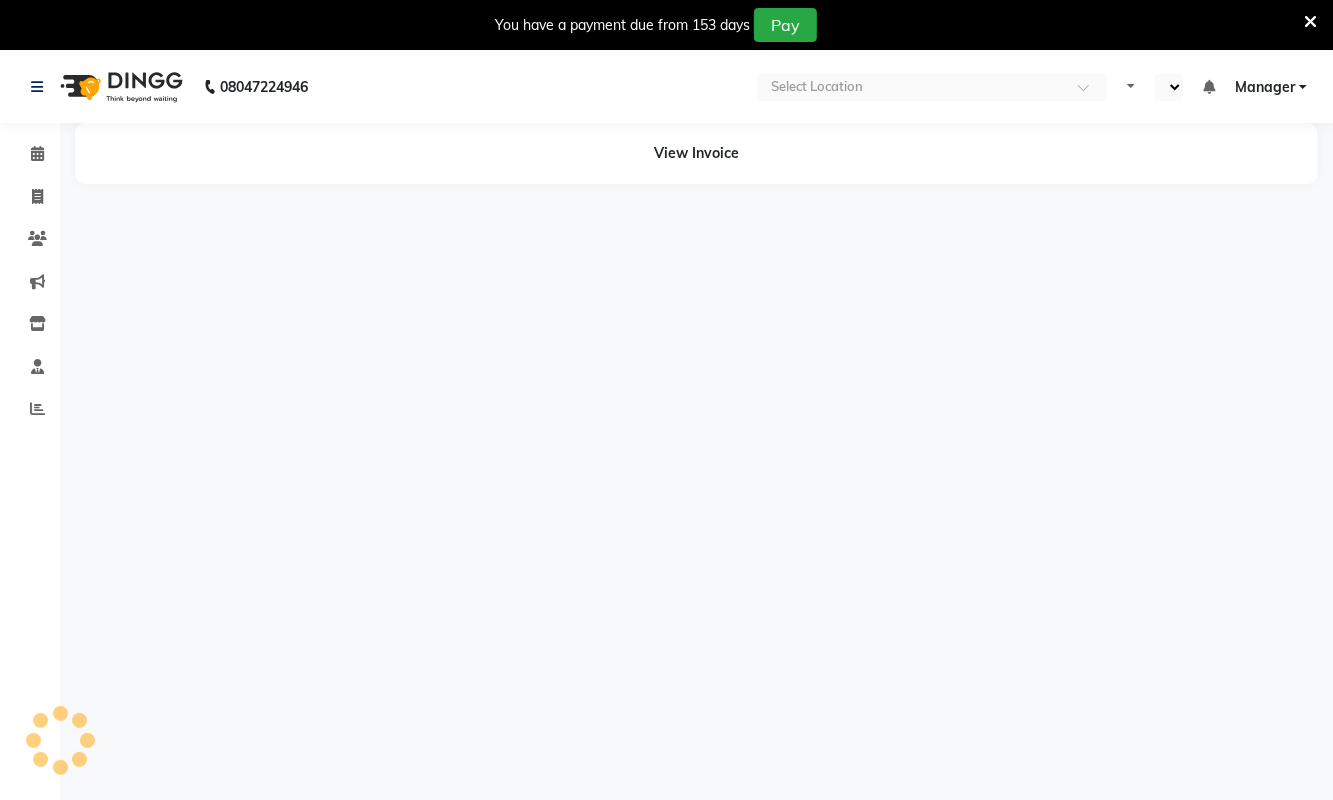select on "en" 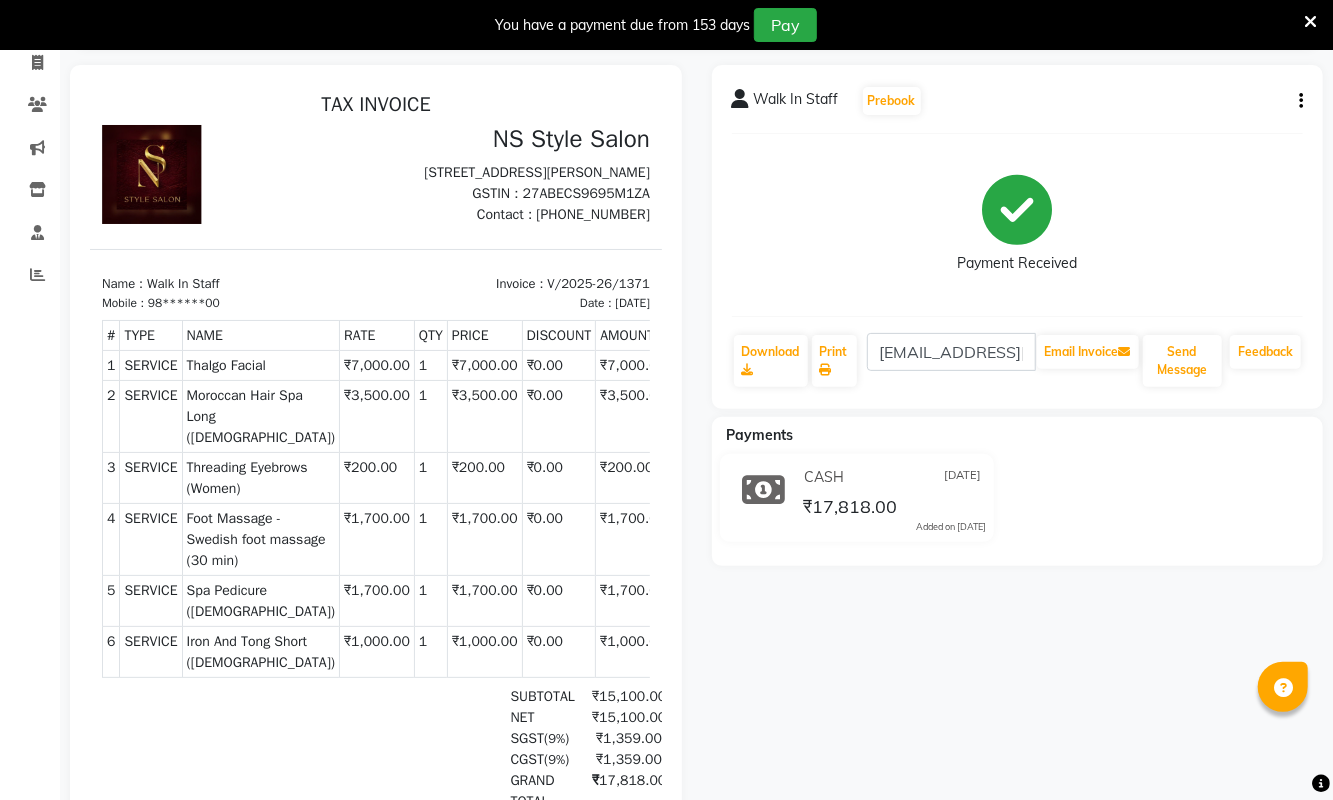 scroll, scrollTop: 0, scrollLeft: 0, axis: both 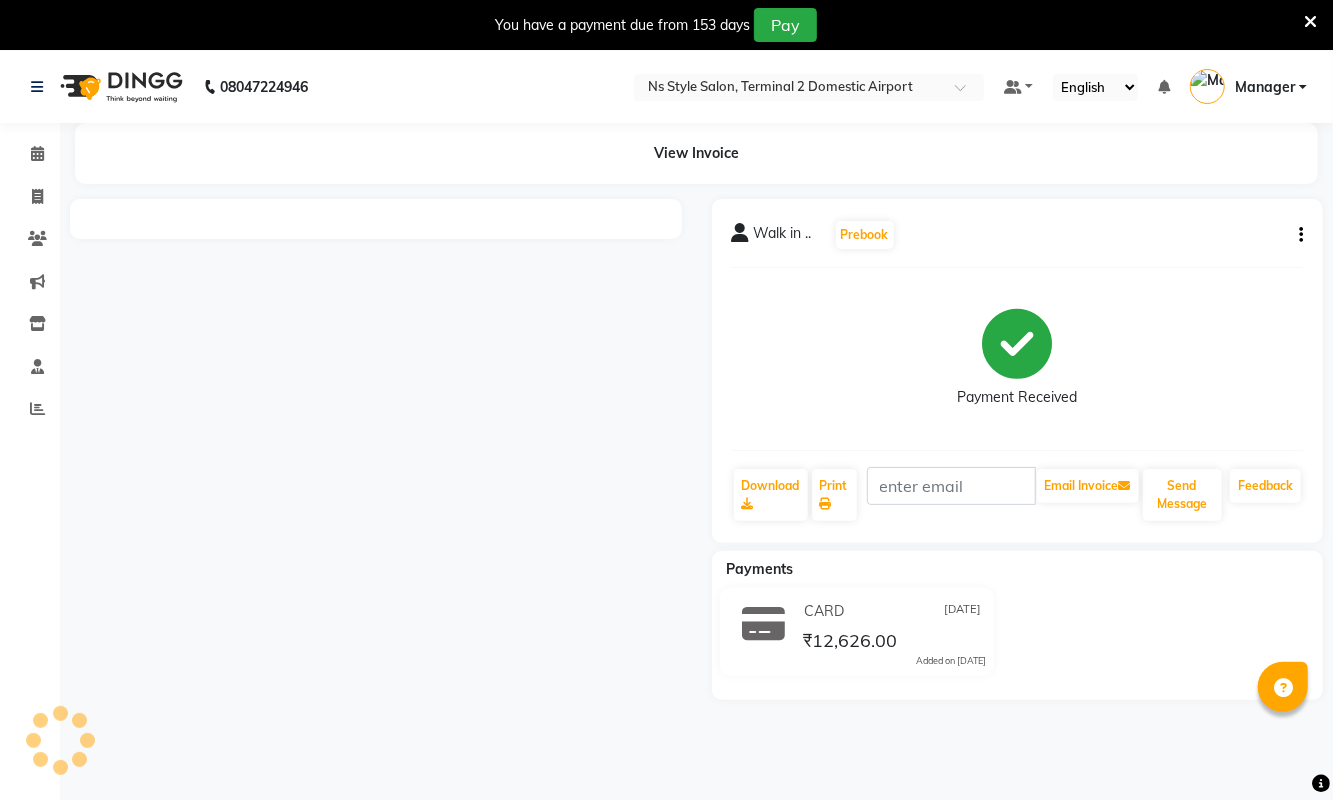 select on "en" 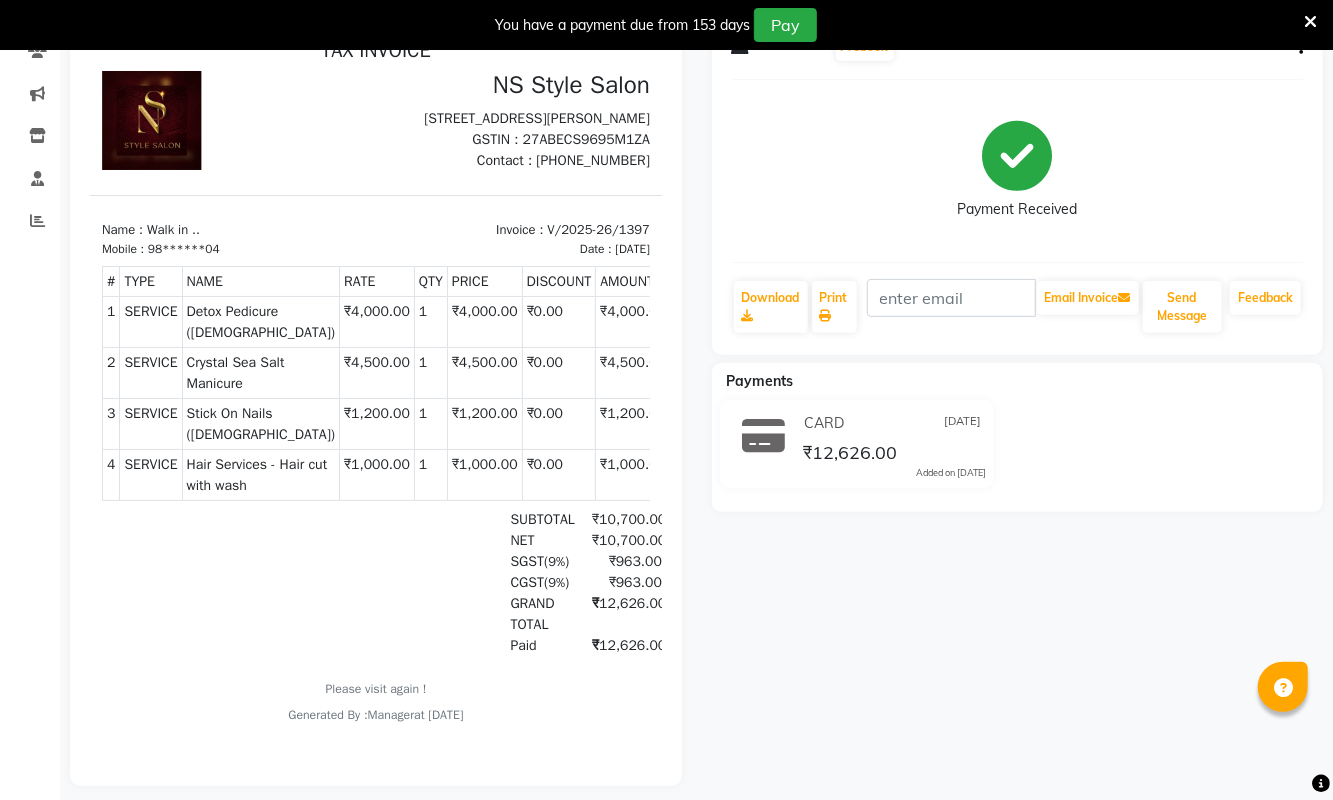 scroll, scrollTop: 211, scrollLeft: 0, axis: vertical 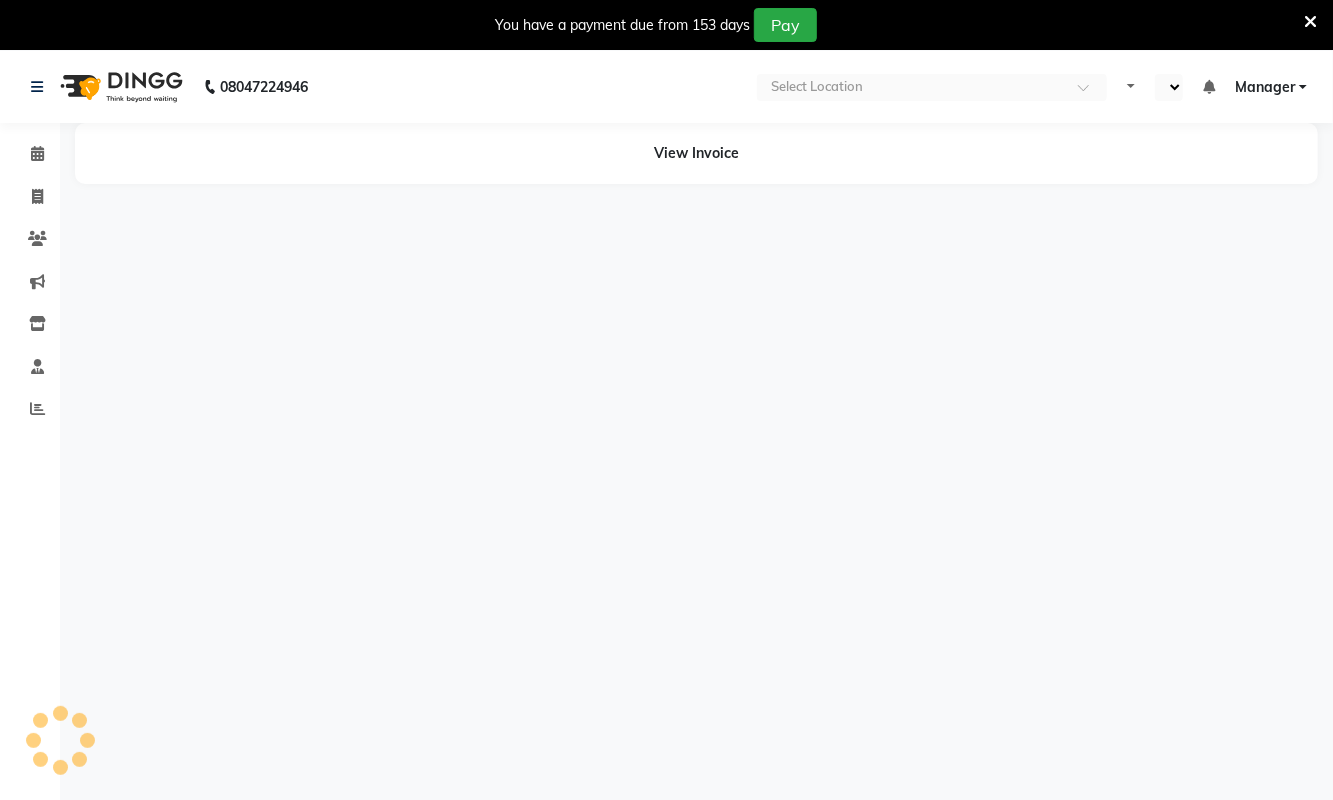 select on "en" 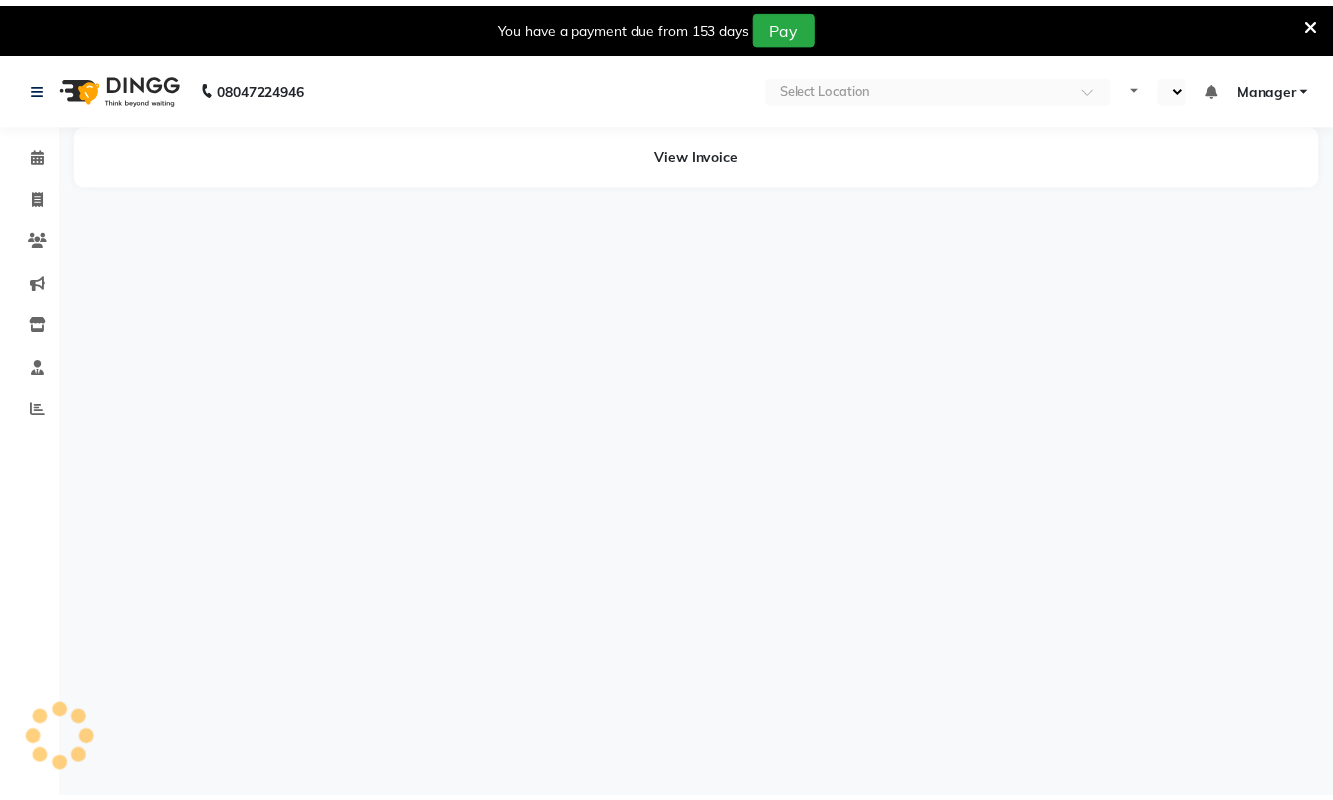 scroll, scrollTop: 0, scrollLeft: 0, axis: both 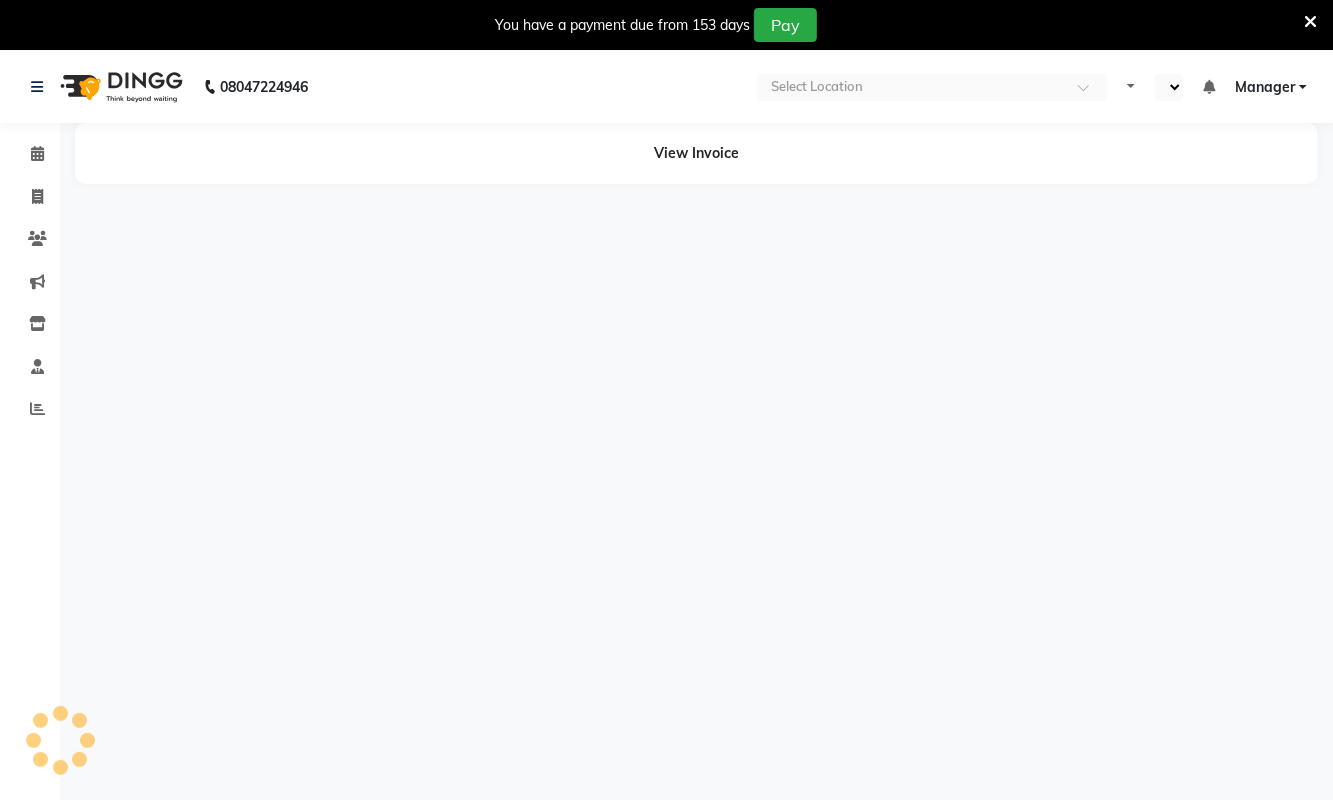 select on "en" 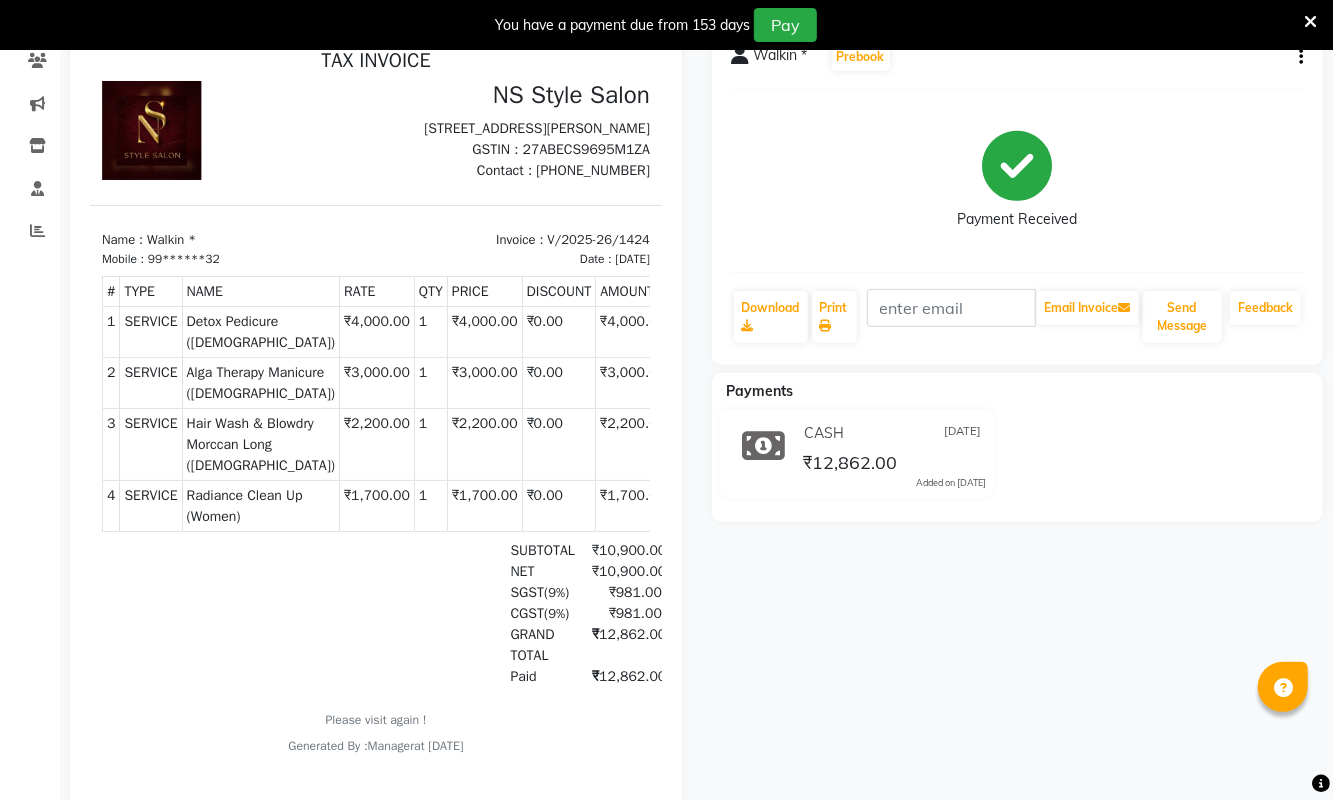 scroll, scrollTop: 287, scrollLeft: 0, axis: vertical 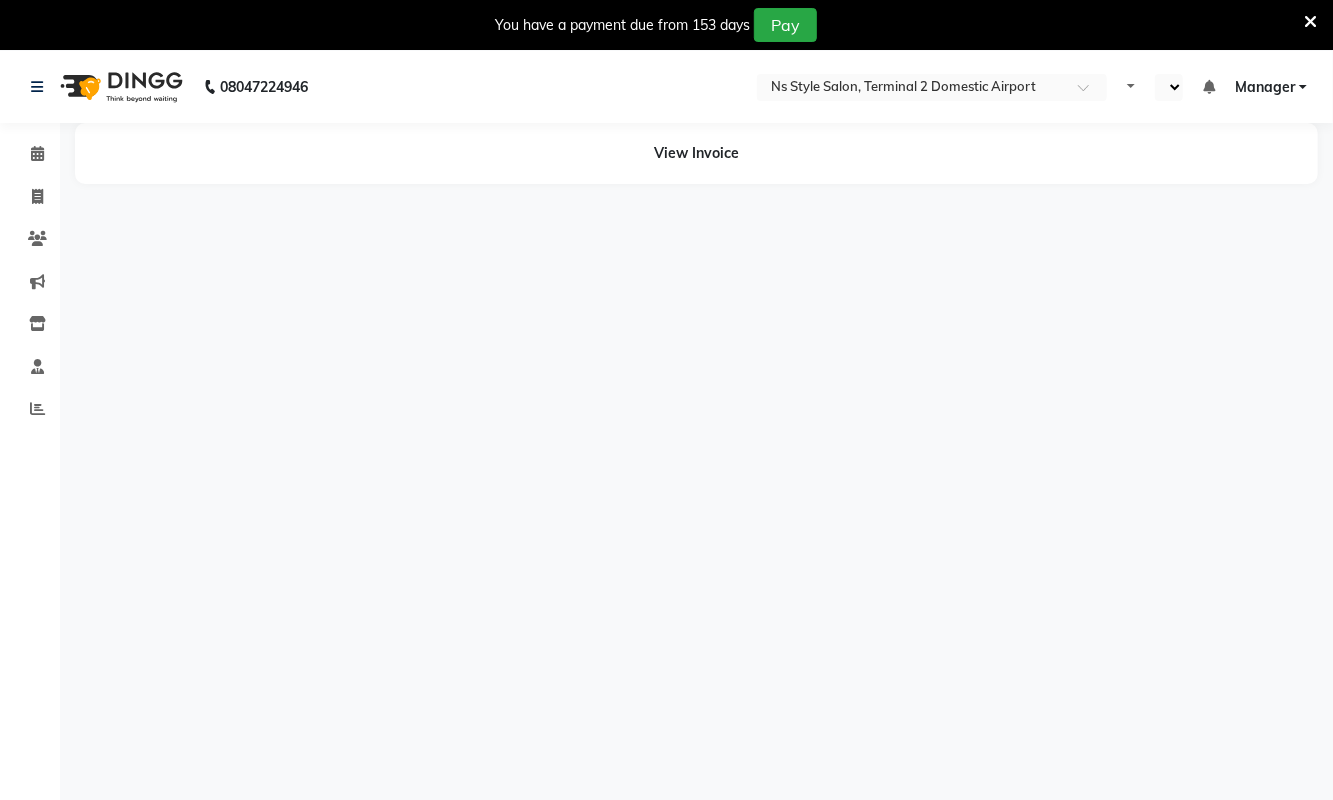 select on "en" 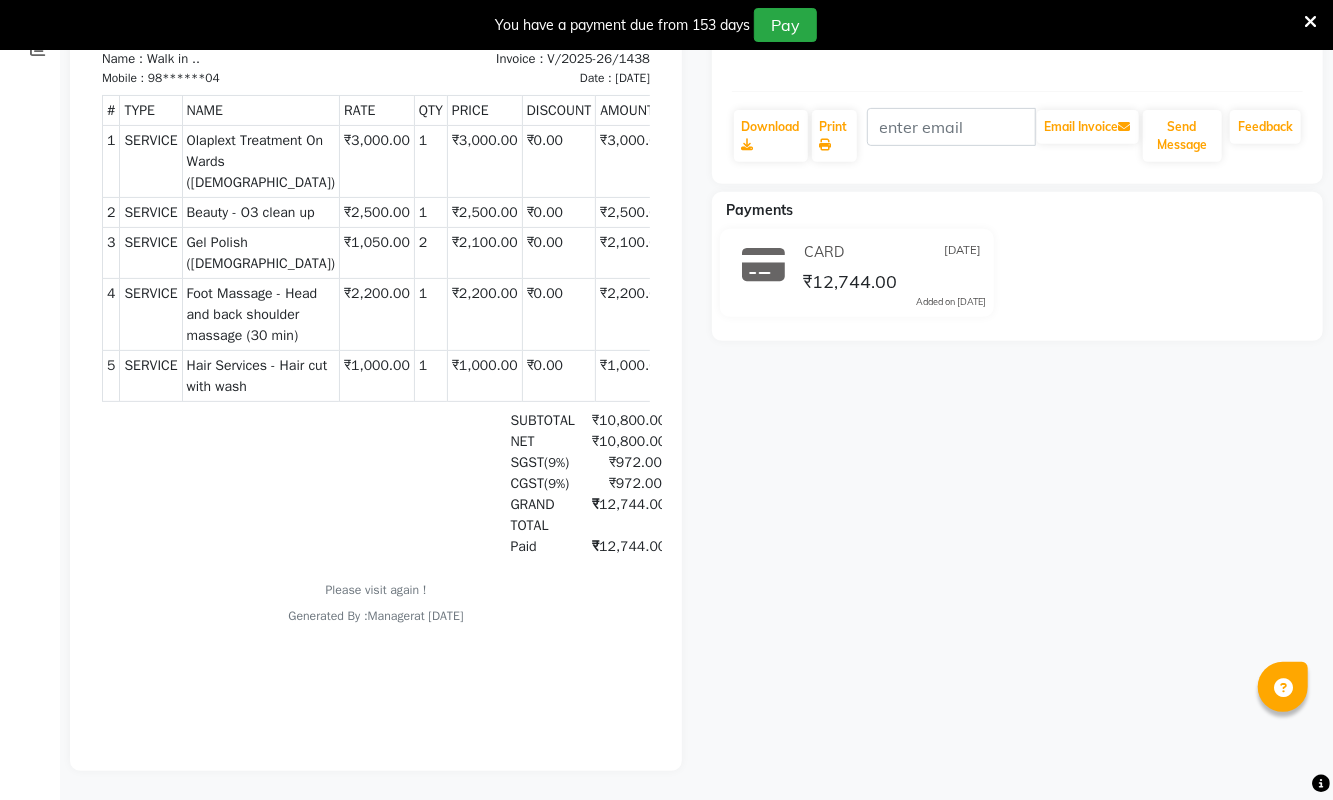 scroll, scrollTop: 364, scrollLeft: 0, axis: vertical 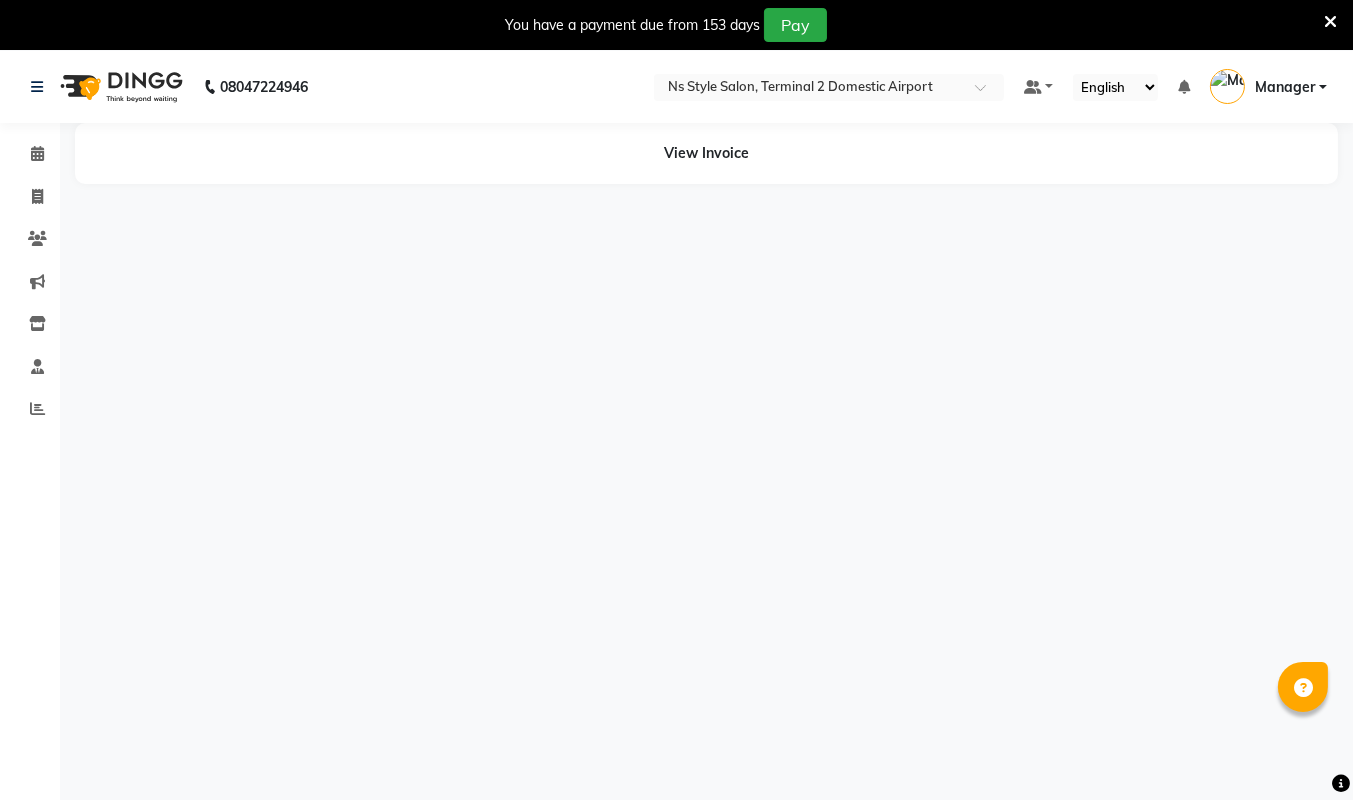 select on "en" 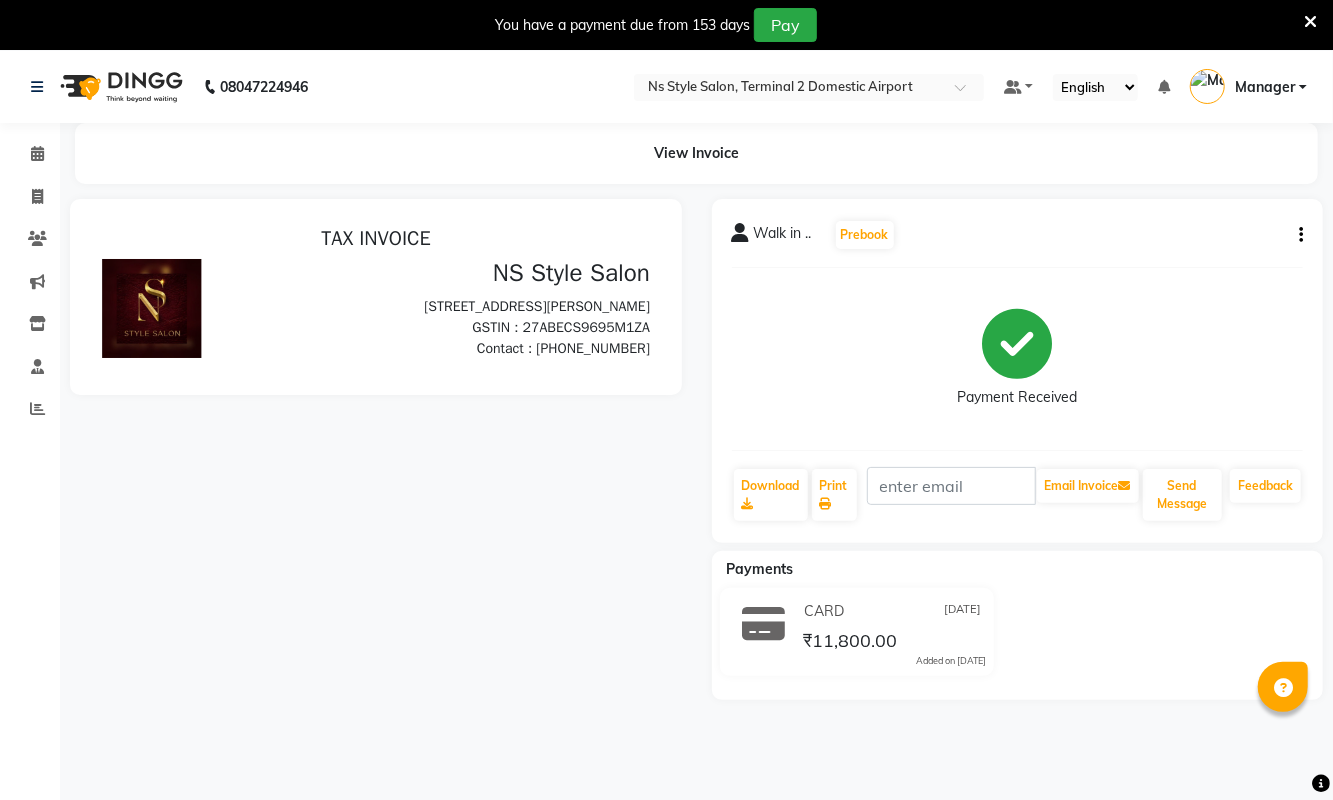 scroll, scrollTop: 0, scrollLeft: 0, axis: both 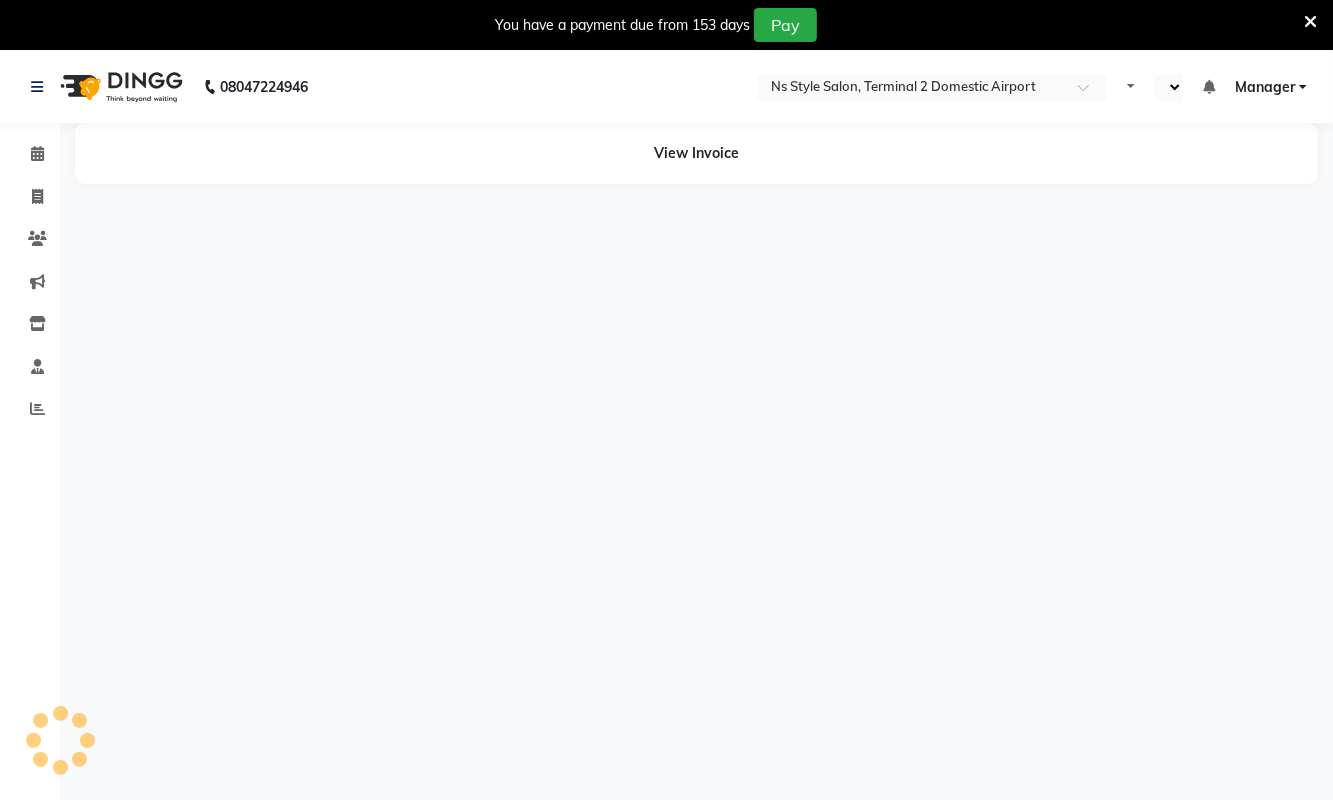 select on "en" 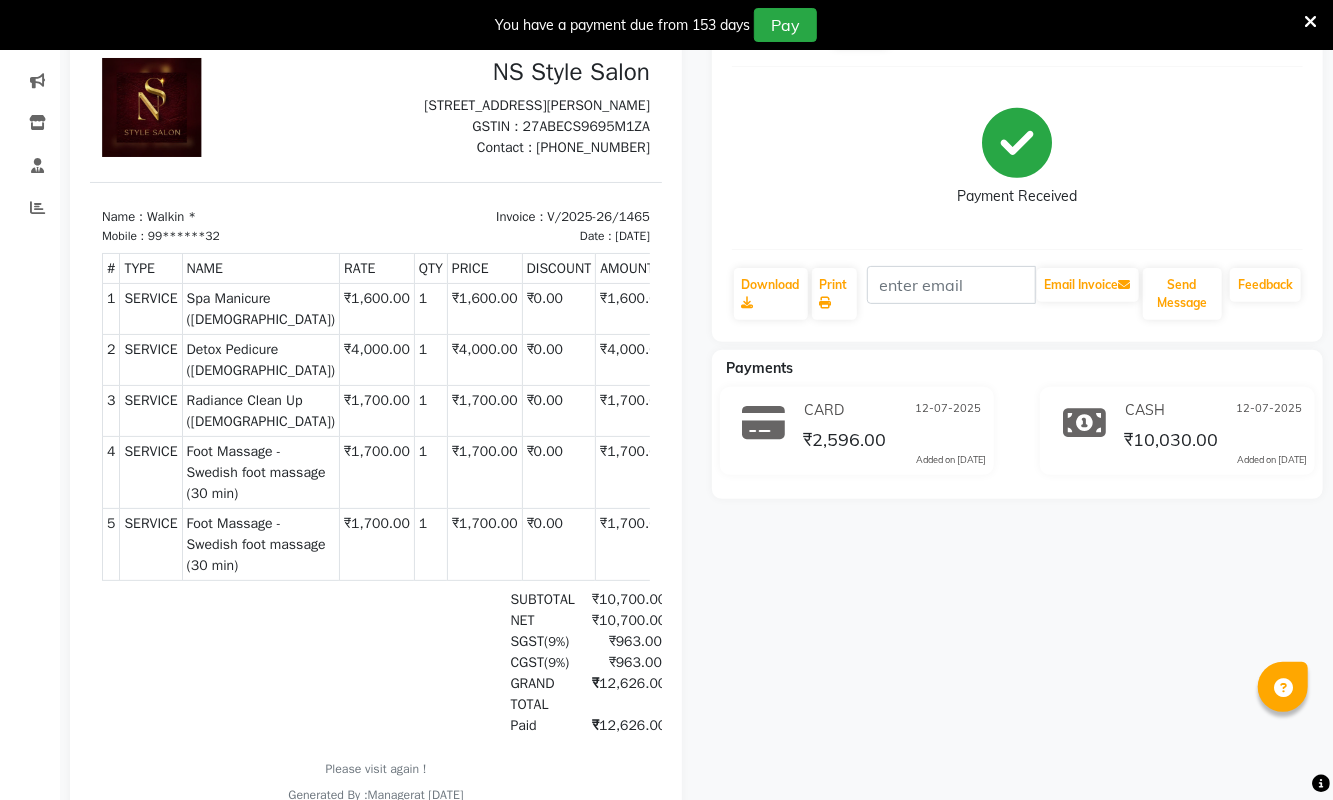 scroll, scrollTop: 359, scrollLeft: 0, axis: vertical 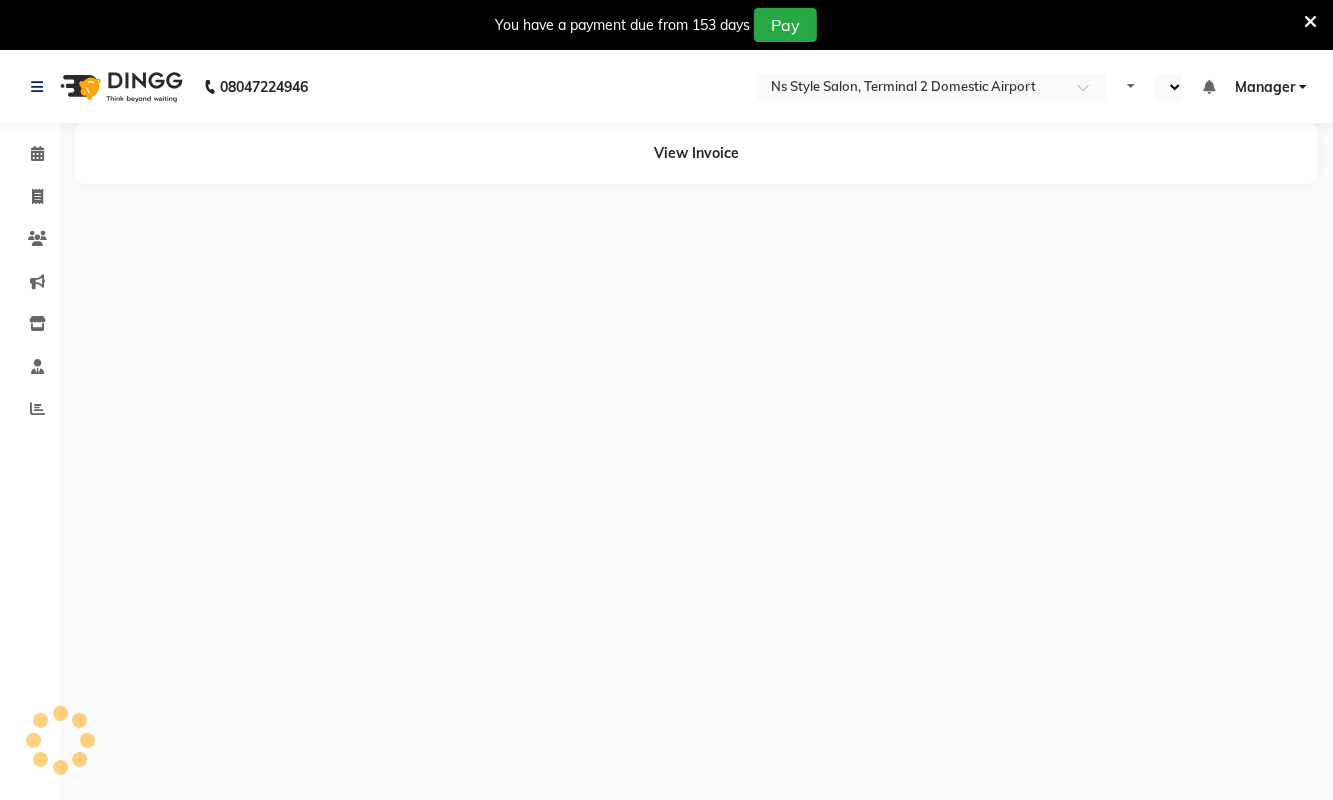 select on "en" 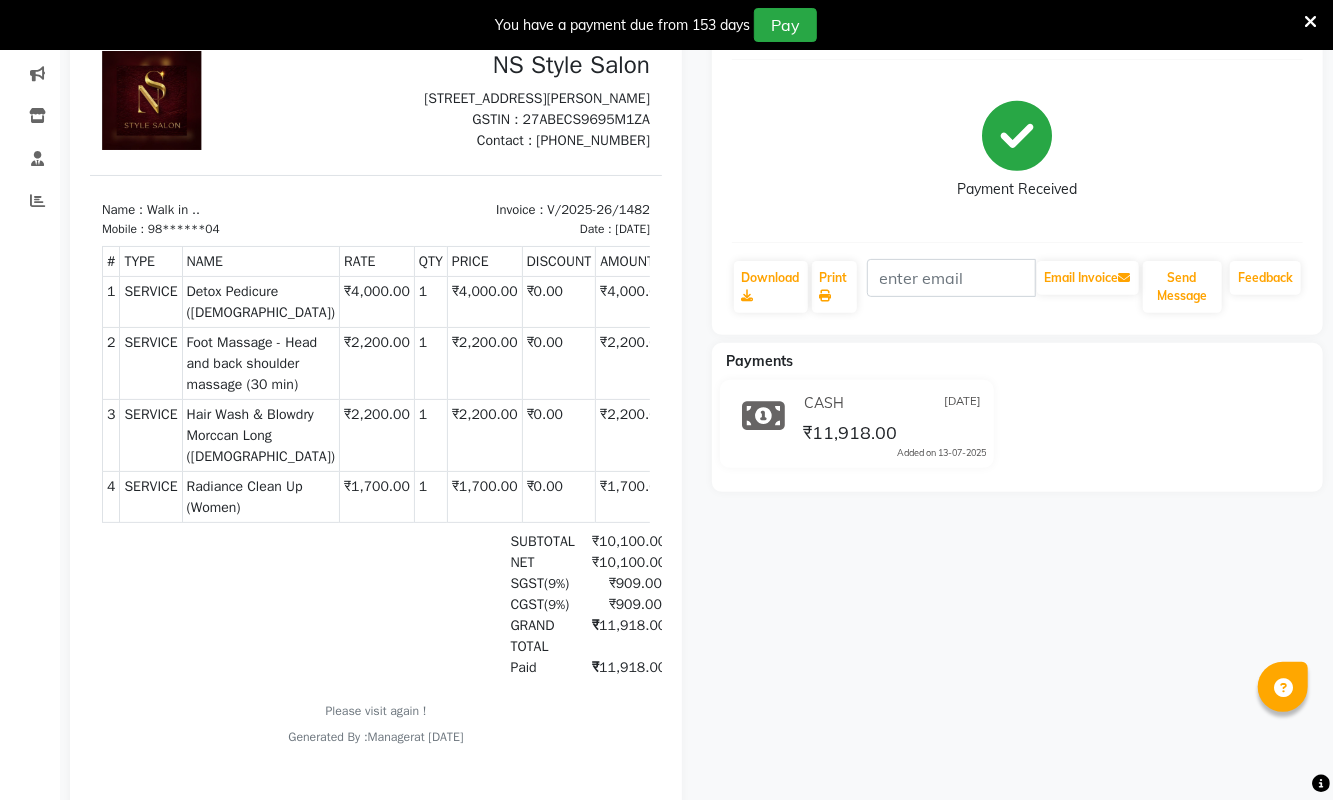 scroll, scrollTop: 209, scrollLeft: 0, axis: vertical 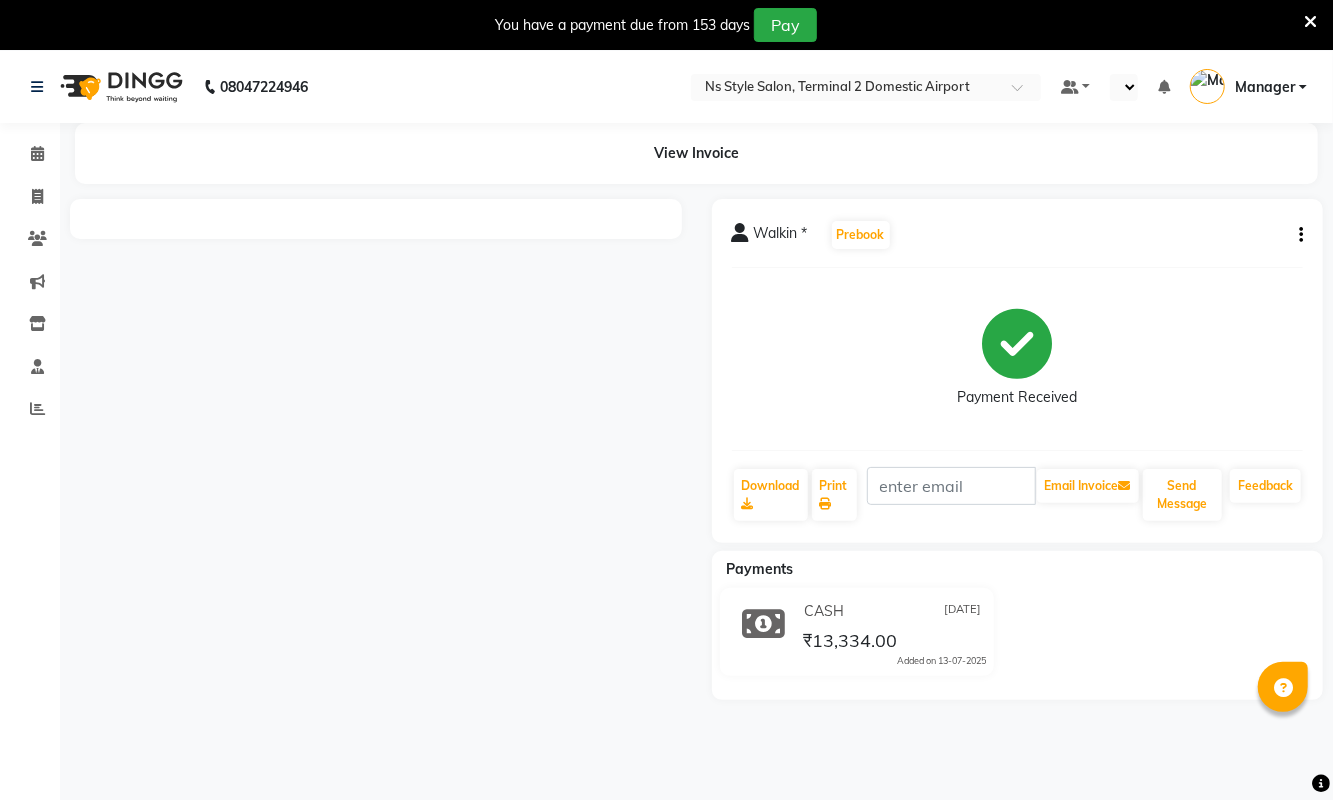 select on "en" 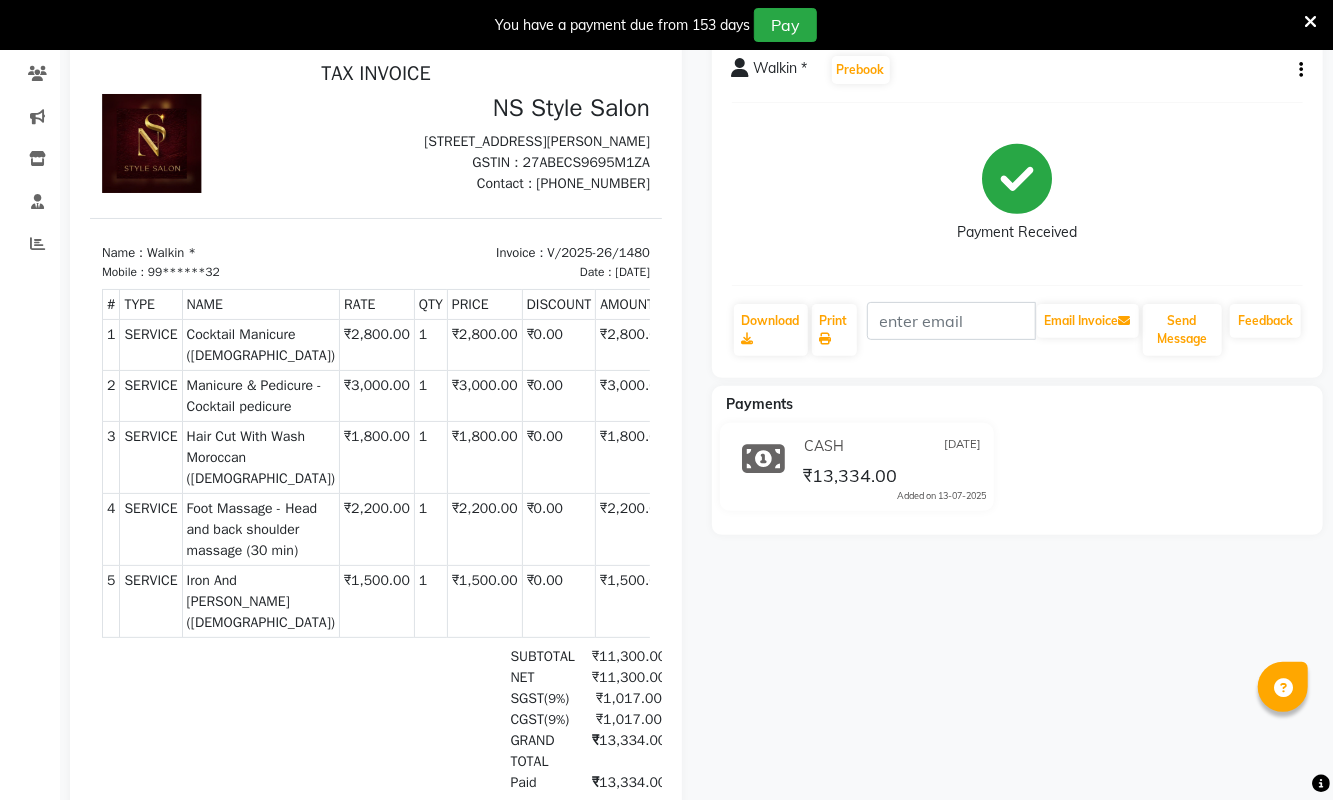 scroll, scrollTop: 163, scrollLeft: 0, axis: vertical 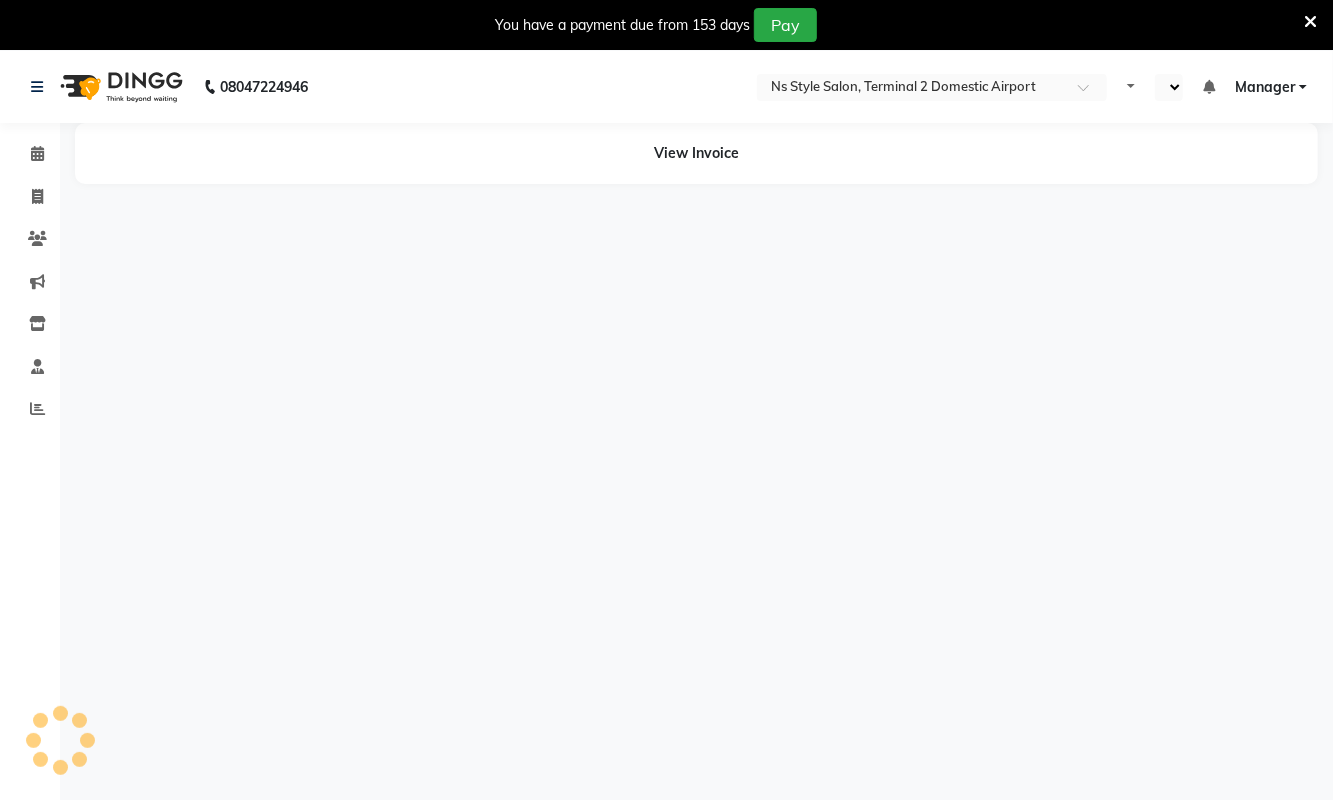 select on "en" 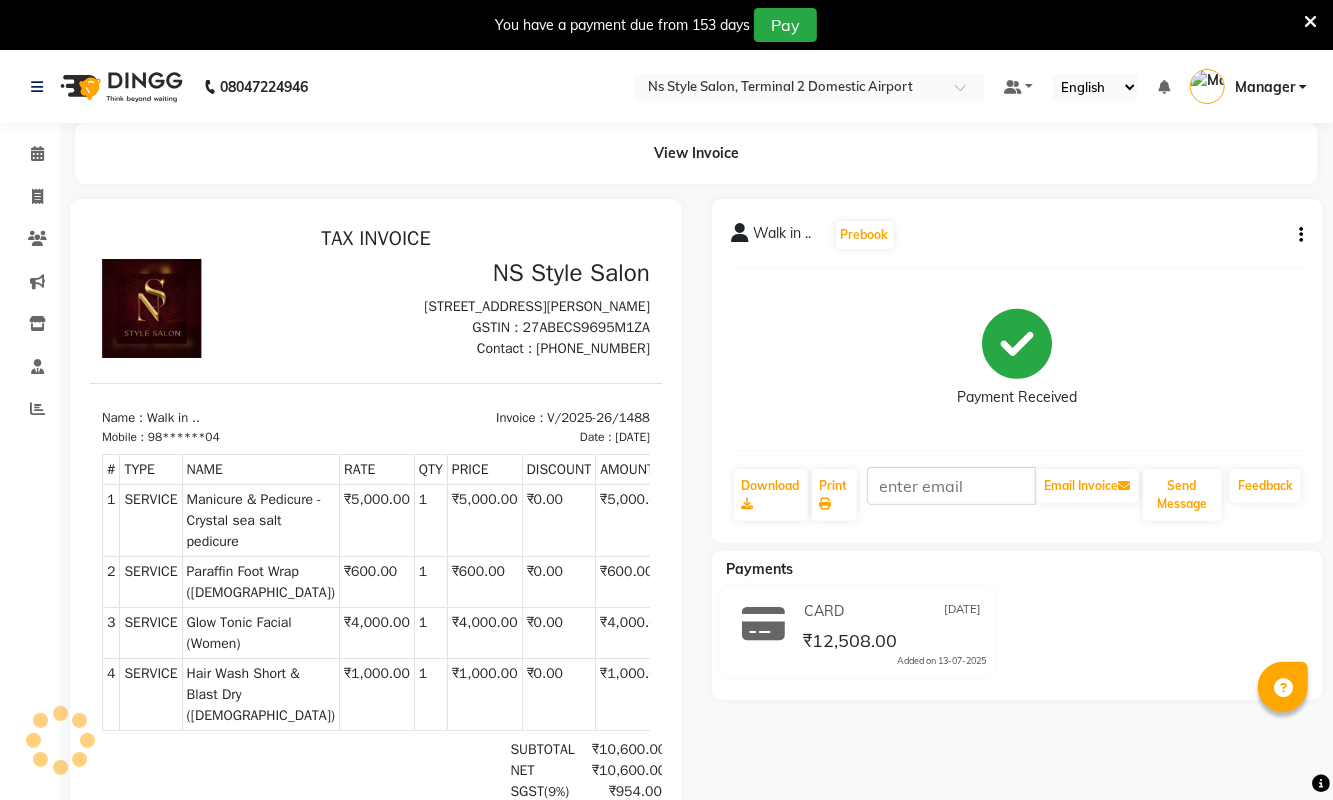 scroll, scrollTop: 0, scrollLeft: 0, axis: both 